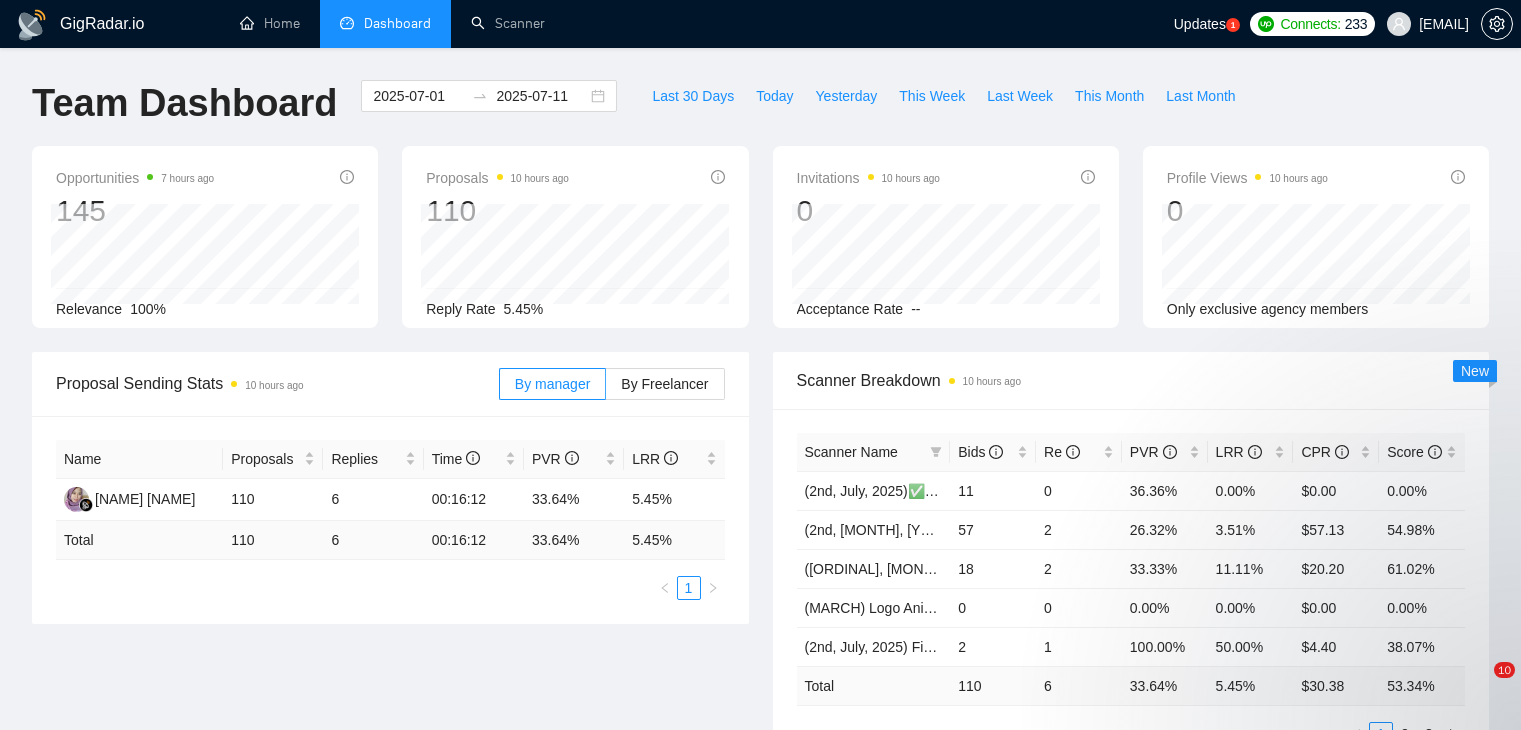 scroll, scrollTop: 0, scrollLeft: 0, axis: both 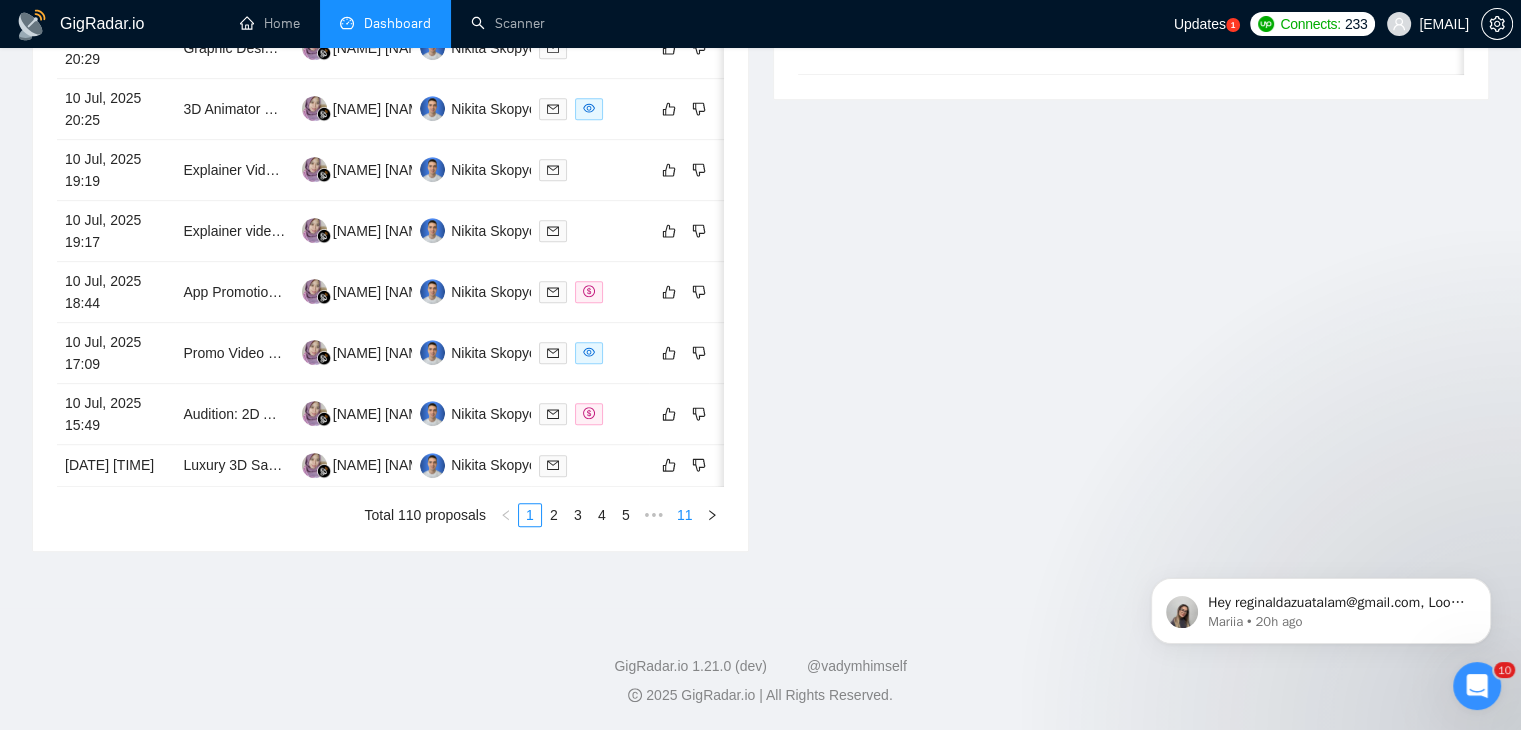 click on "11" at bounding box center [685, 515] 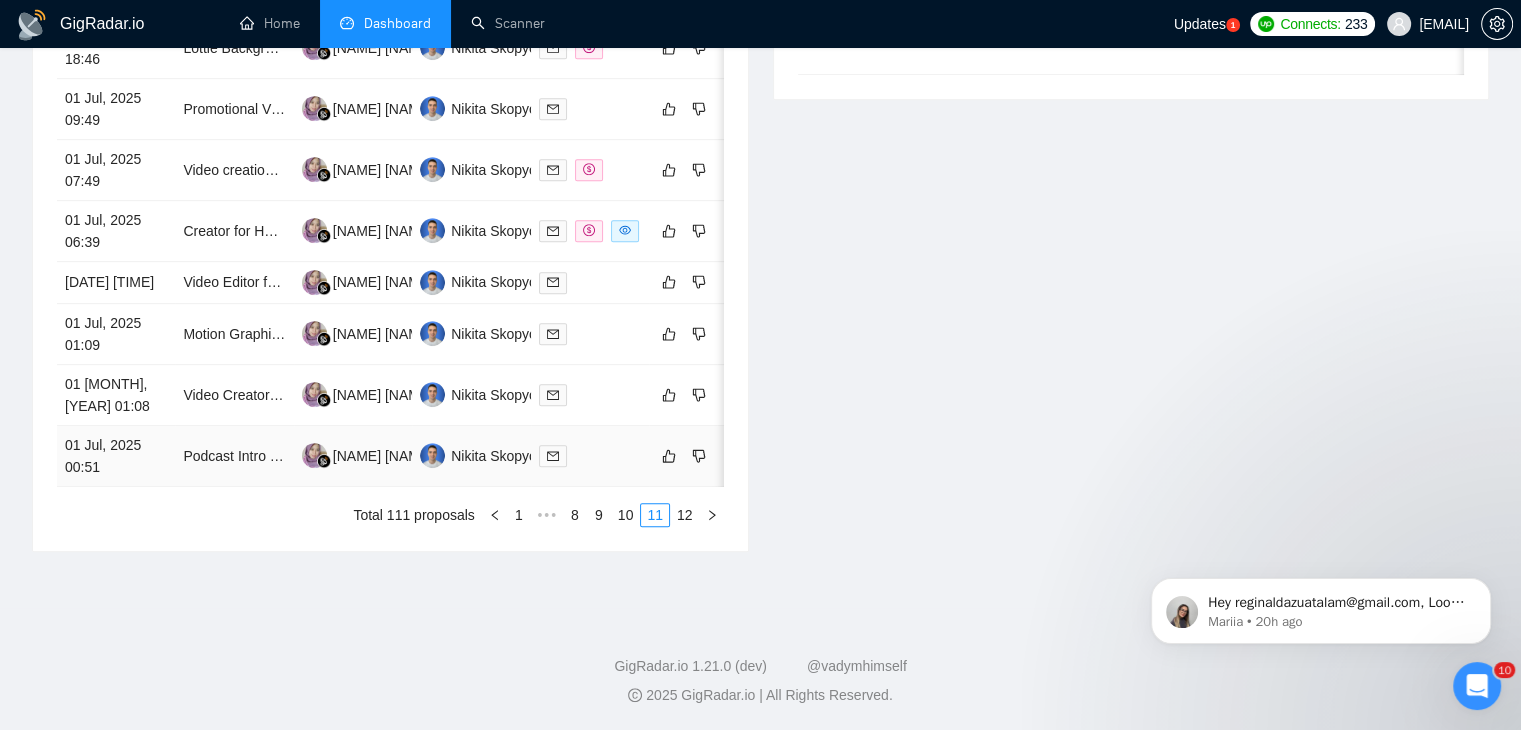 click on "01 Jul, 2025 00:51" at bounding box center (116, 456) 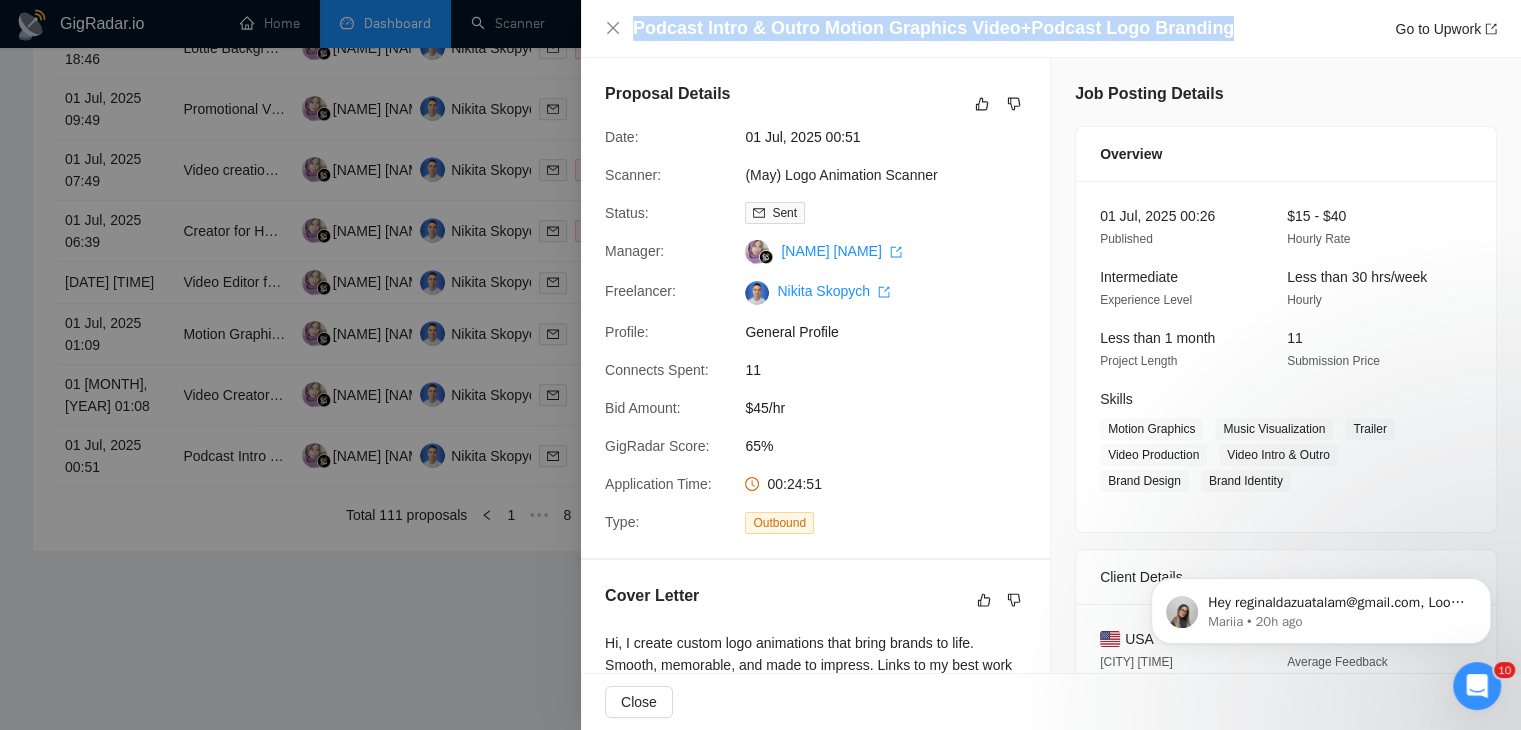 drag, startPoint x: 1222, startPoint y: 37, endPoint x: 622, endPoint y: 35, distance: 600.00336 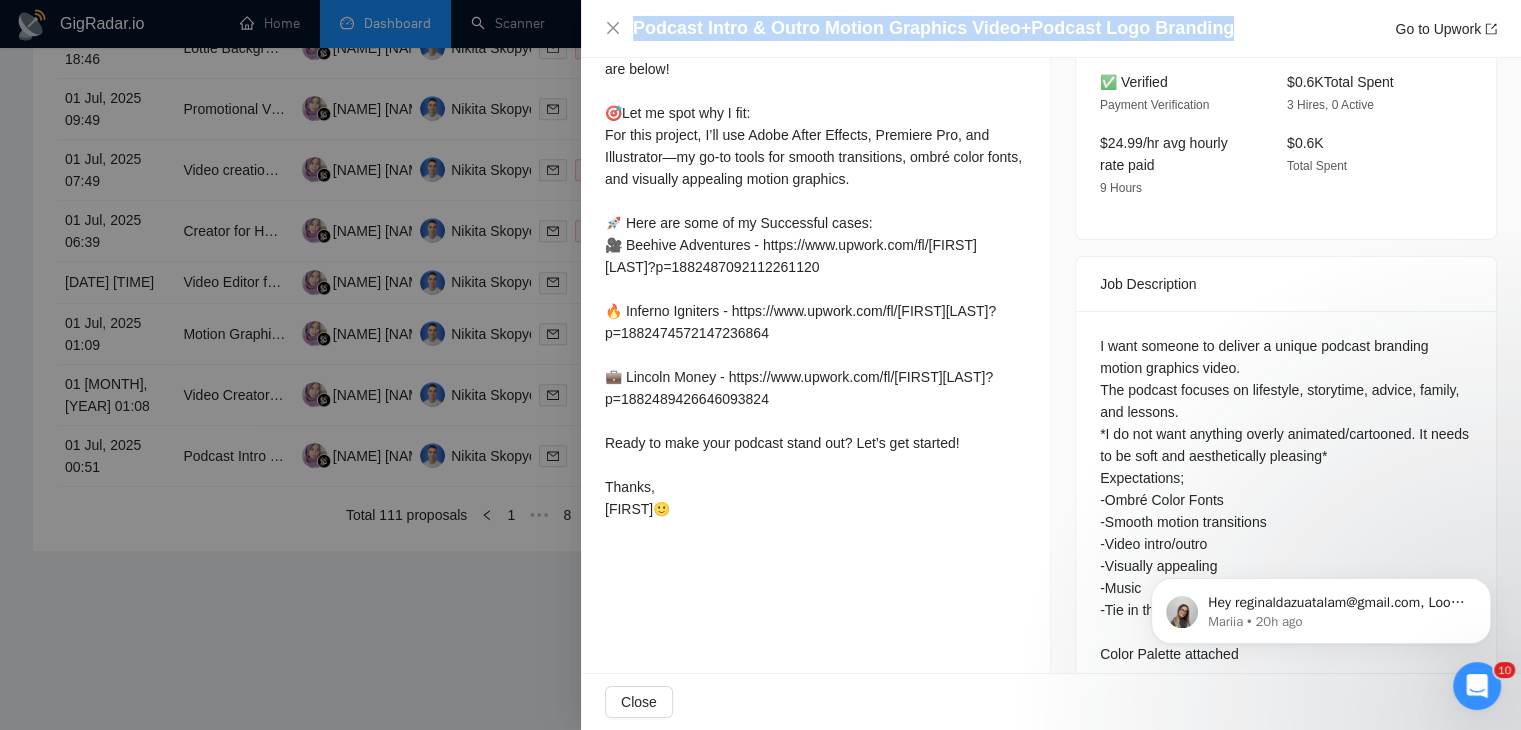 scroll, scrollTop: 613, scrollLeft: 0, axis: vertical 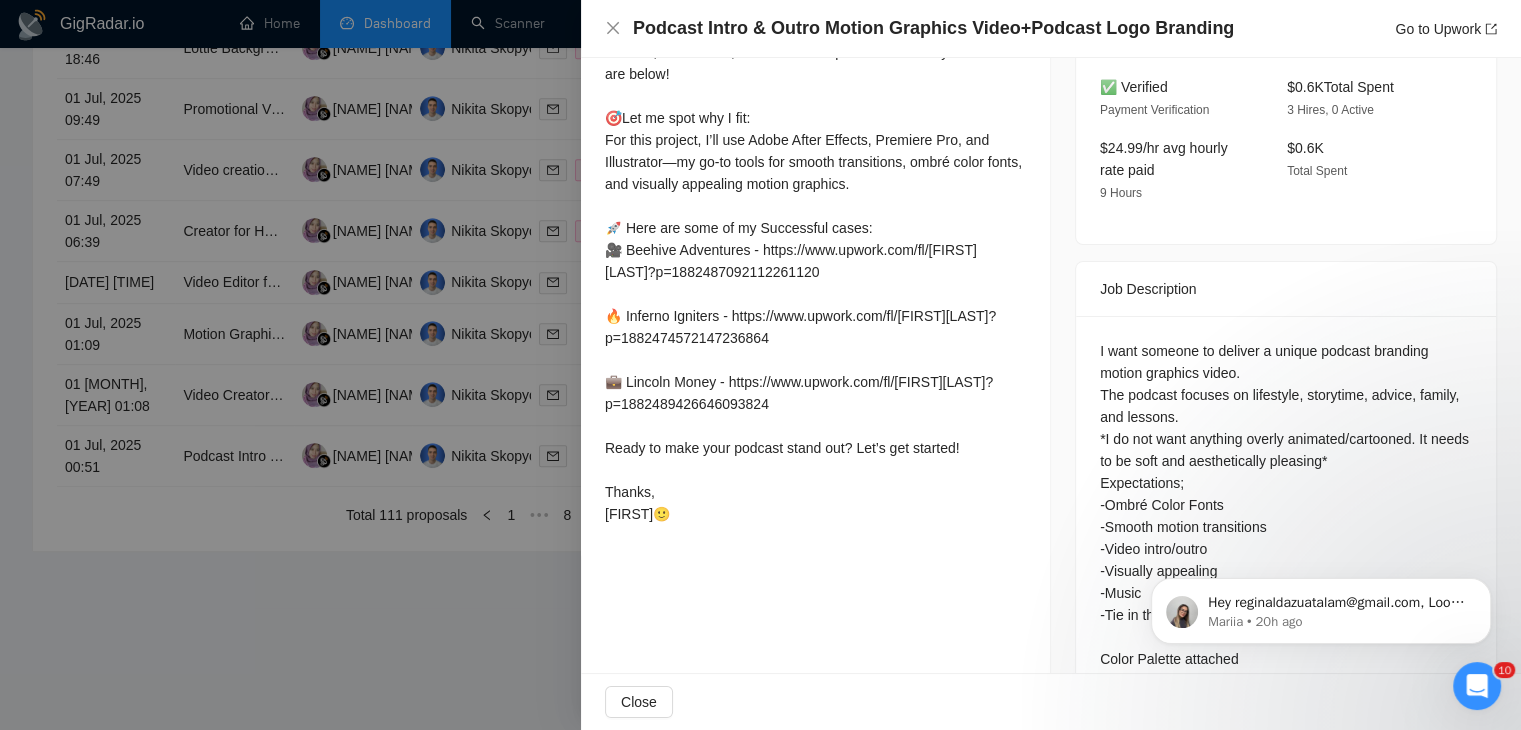 click at bounding box center [760, 365] 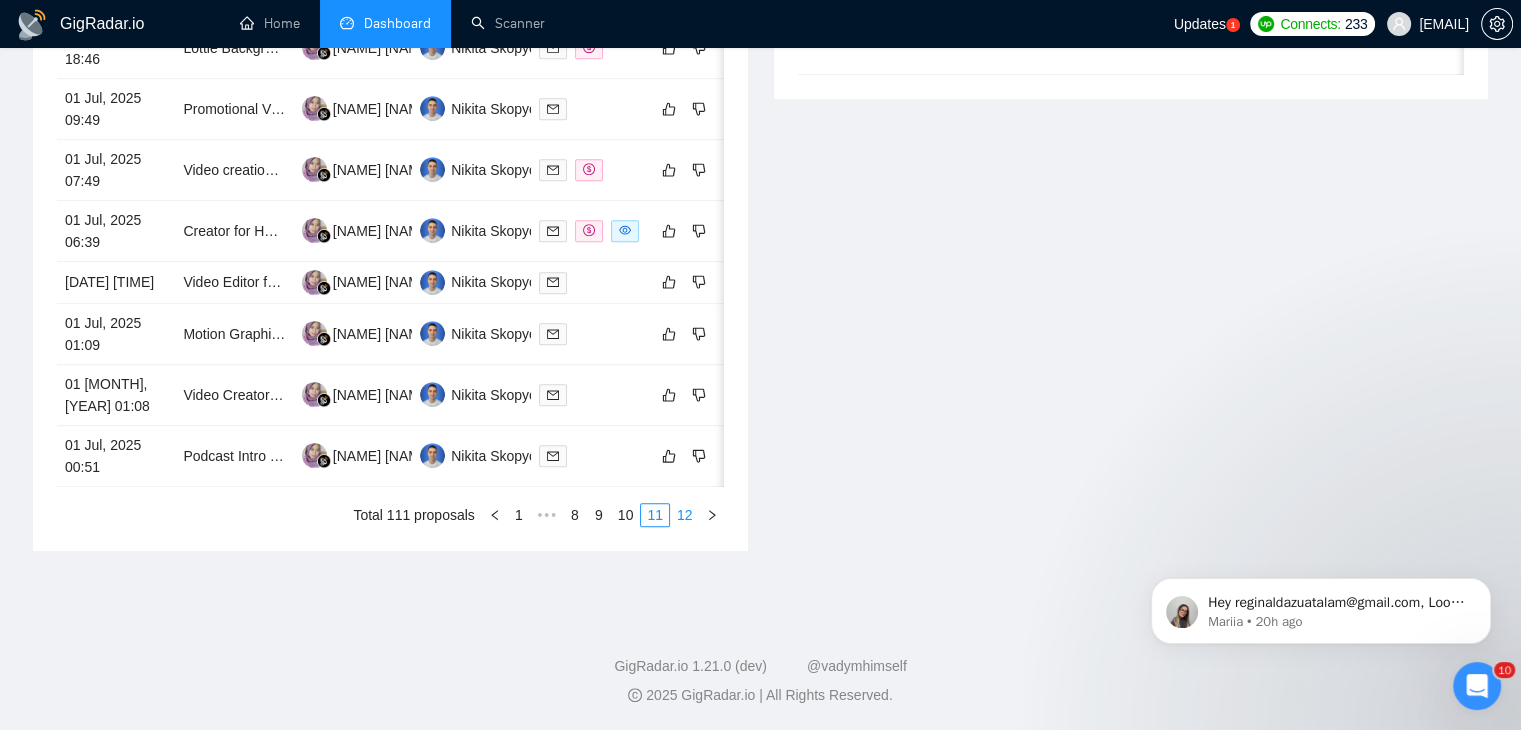 click on "12" at bounding box center [685, 515] 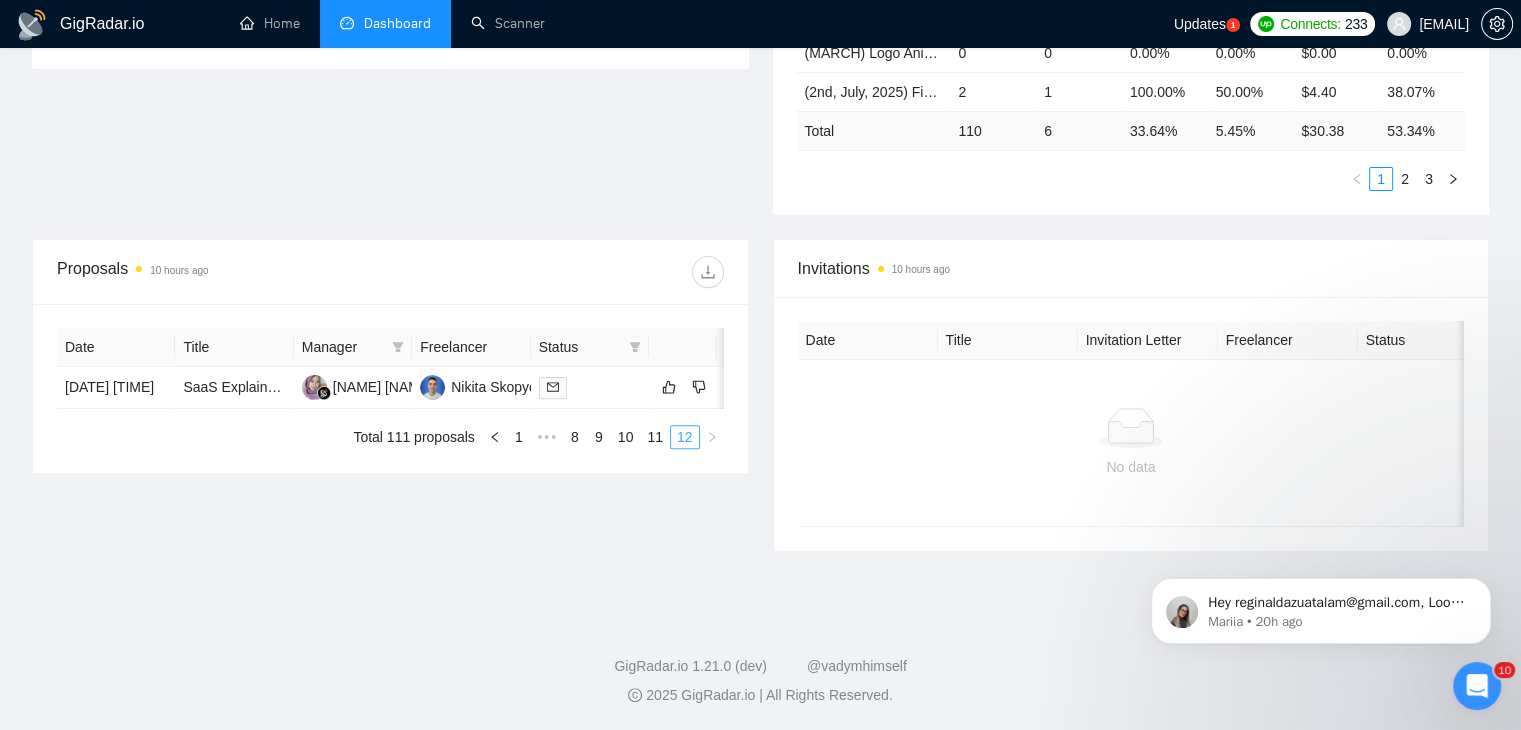 scroll, scrollTop: 568, scrollLeft: 0, axis: vertical 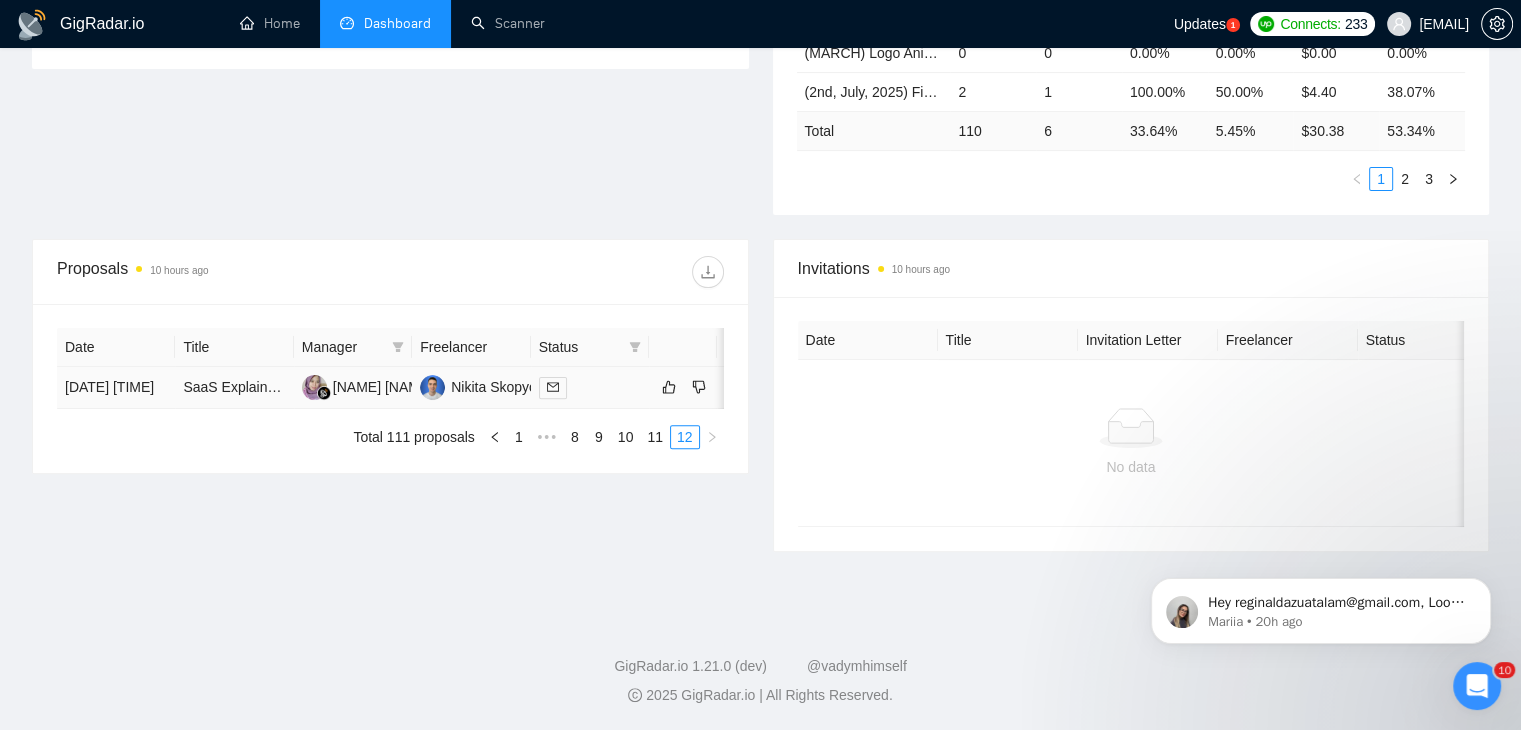 click on "[DATE] [TIME]" at bounding box center (116, 388) 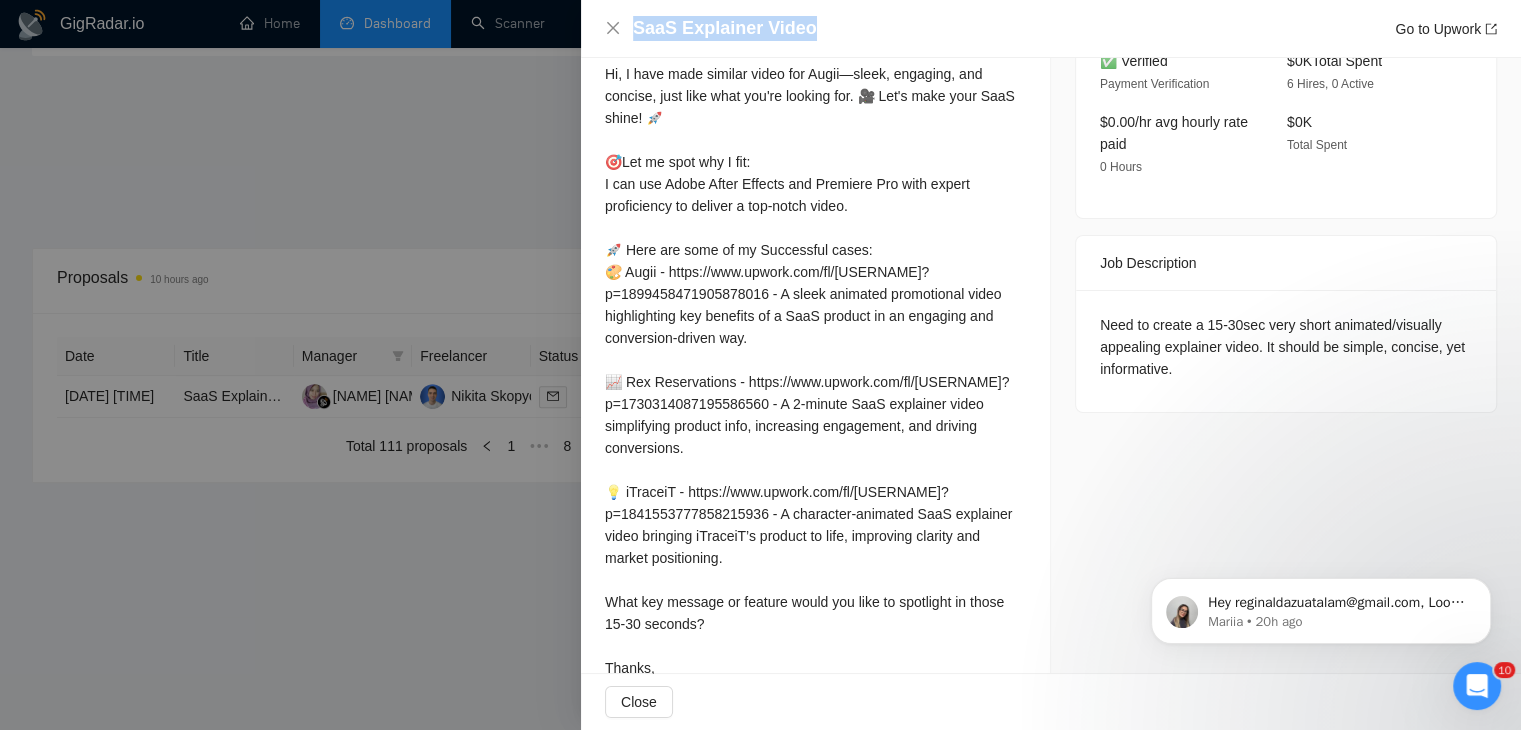 drag, startPoint x: 823, startPoint y: 27, endPoint x: 621, endPoint y: 29, distance: 202.0099 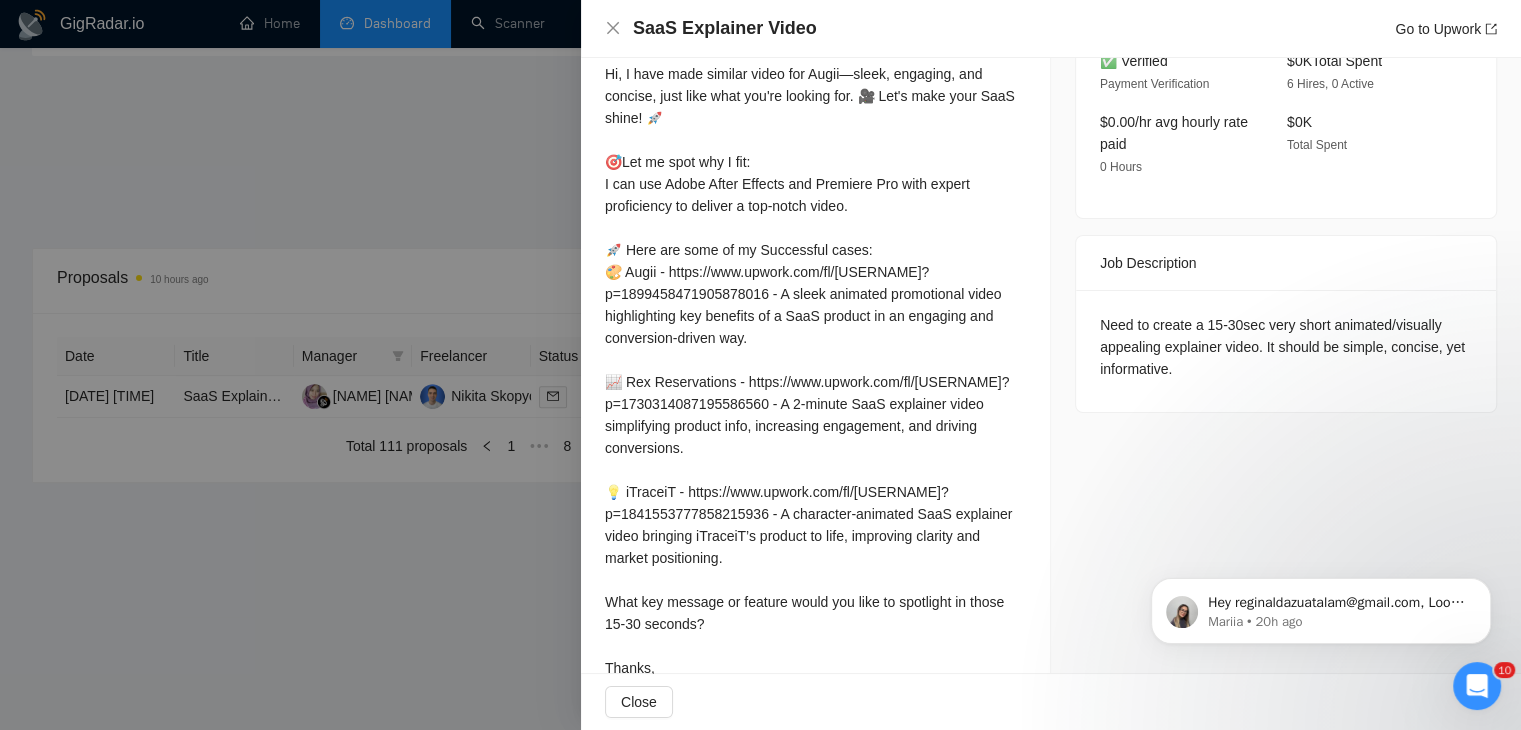 click at bounding box center (760, 365) 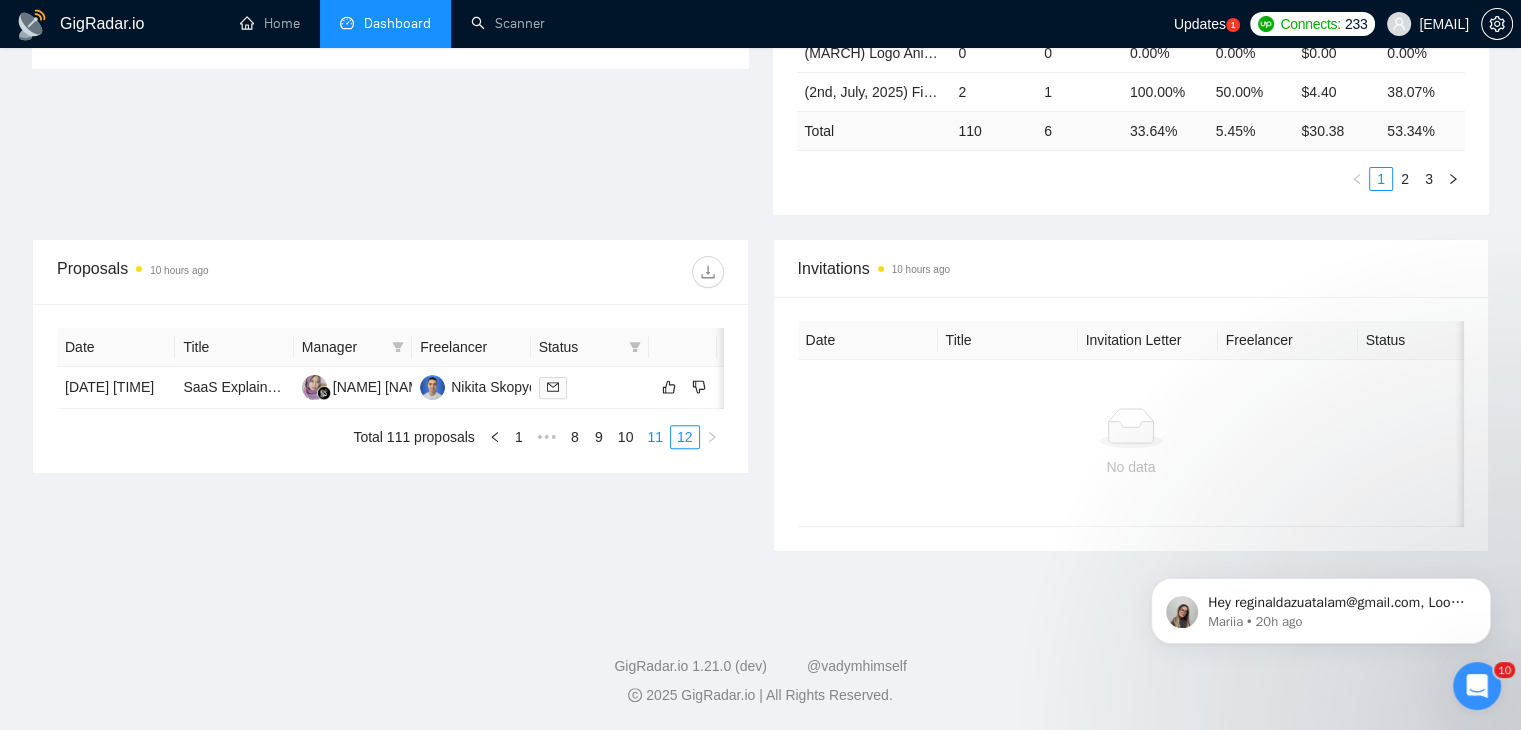 click on "11" at bounding box center (655, 437) 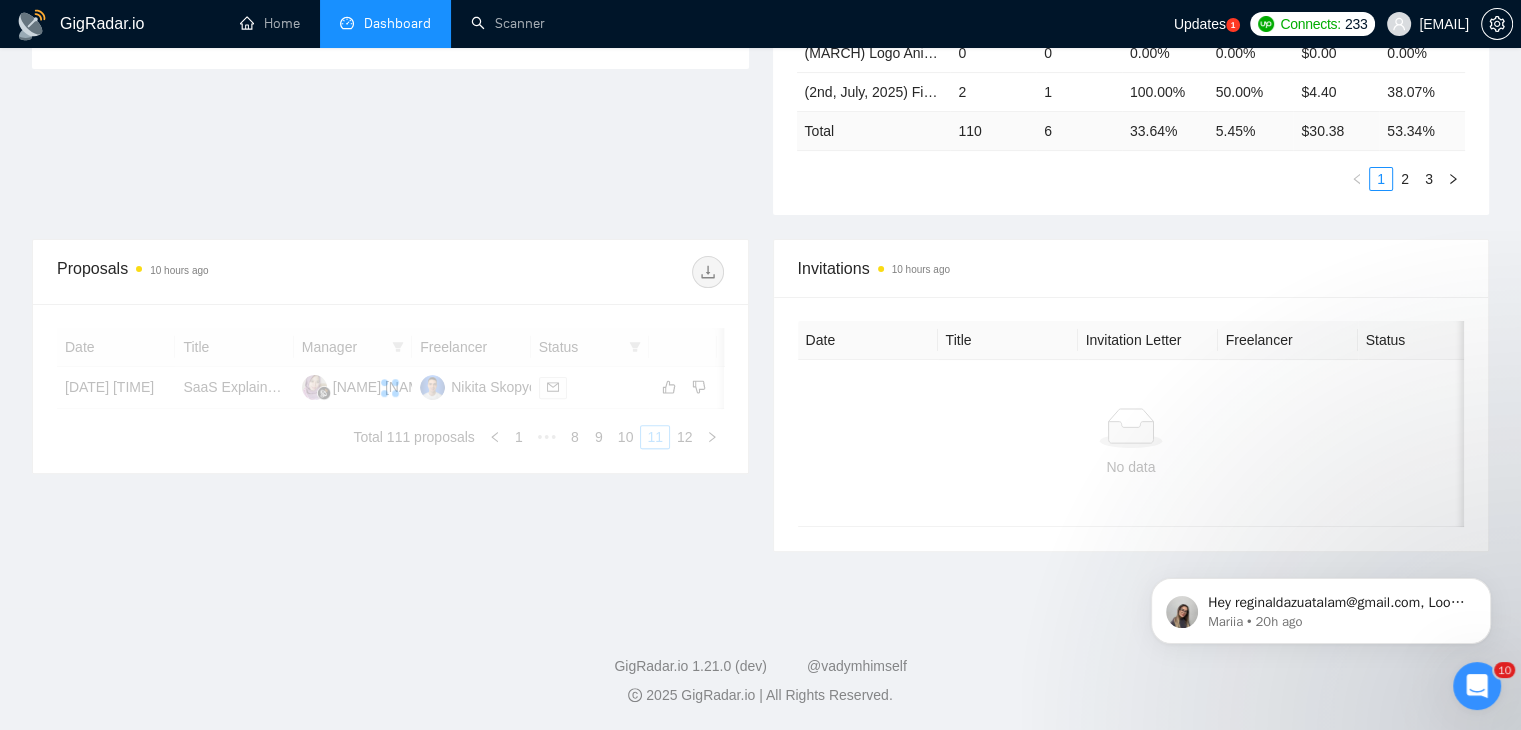 type 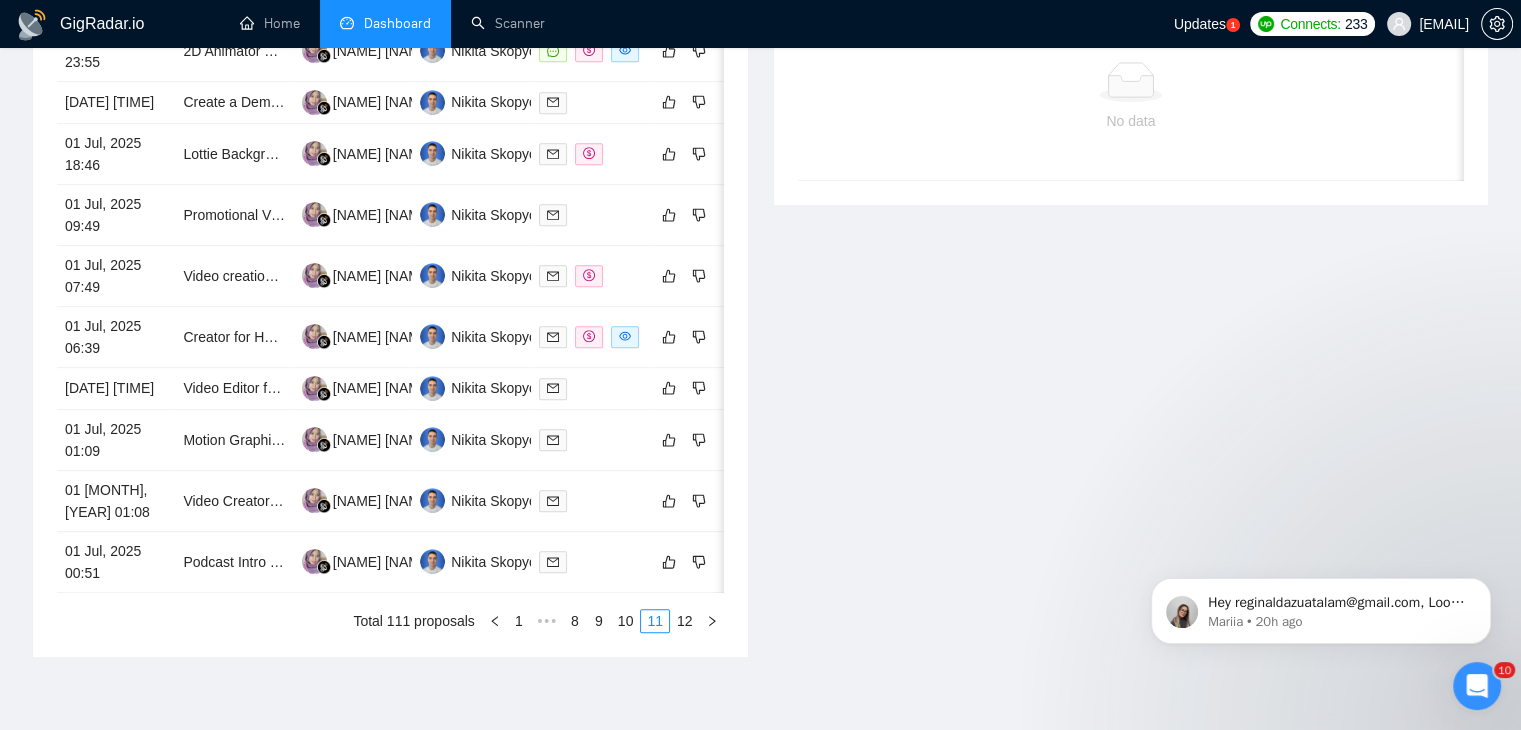 scroll, scrollTop: 930, scrollLeft: 0, axis: vertical 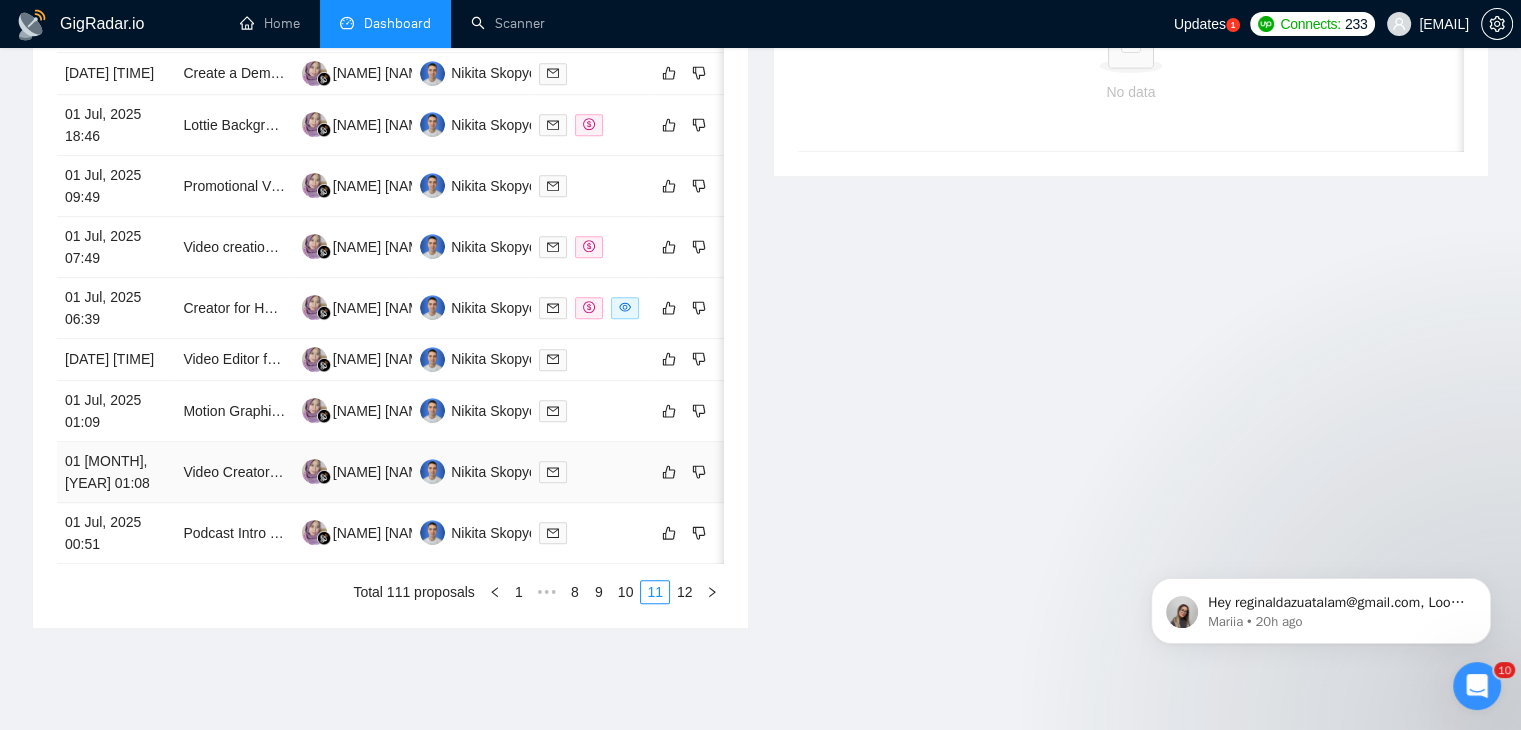click on "01 [MONTH], [YEAR] 01:08" at bounding box center (116, 472) 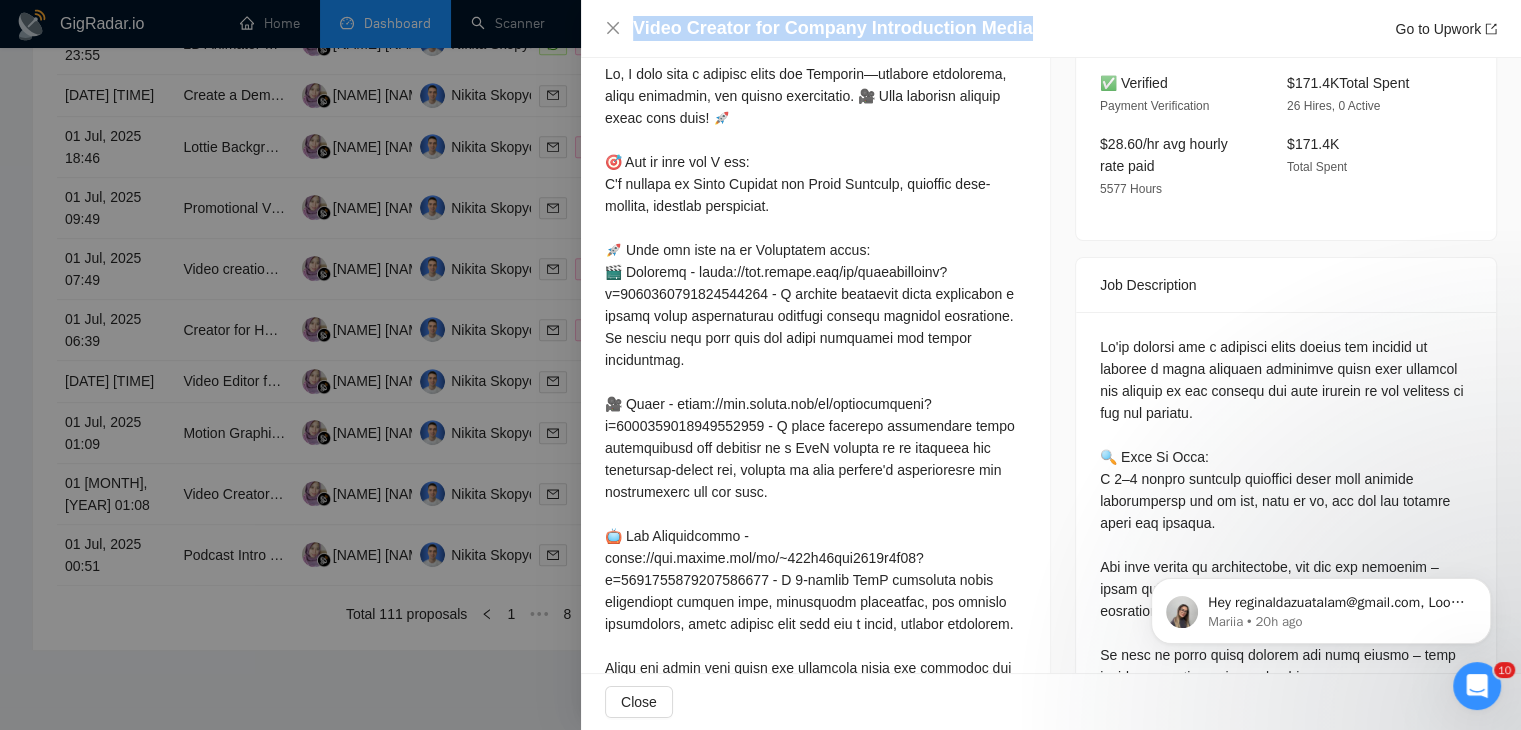 drag, startPoint x: 1030, startPoint y: 33, endPoint x: 628, endPoint y: 33, distance: 402 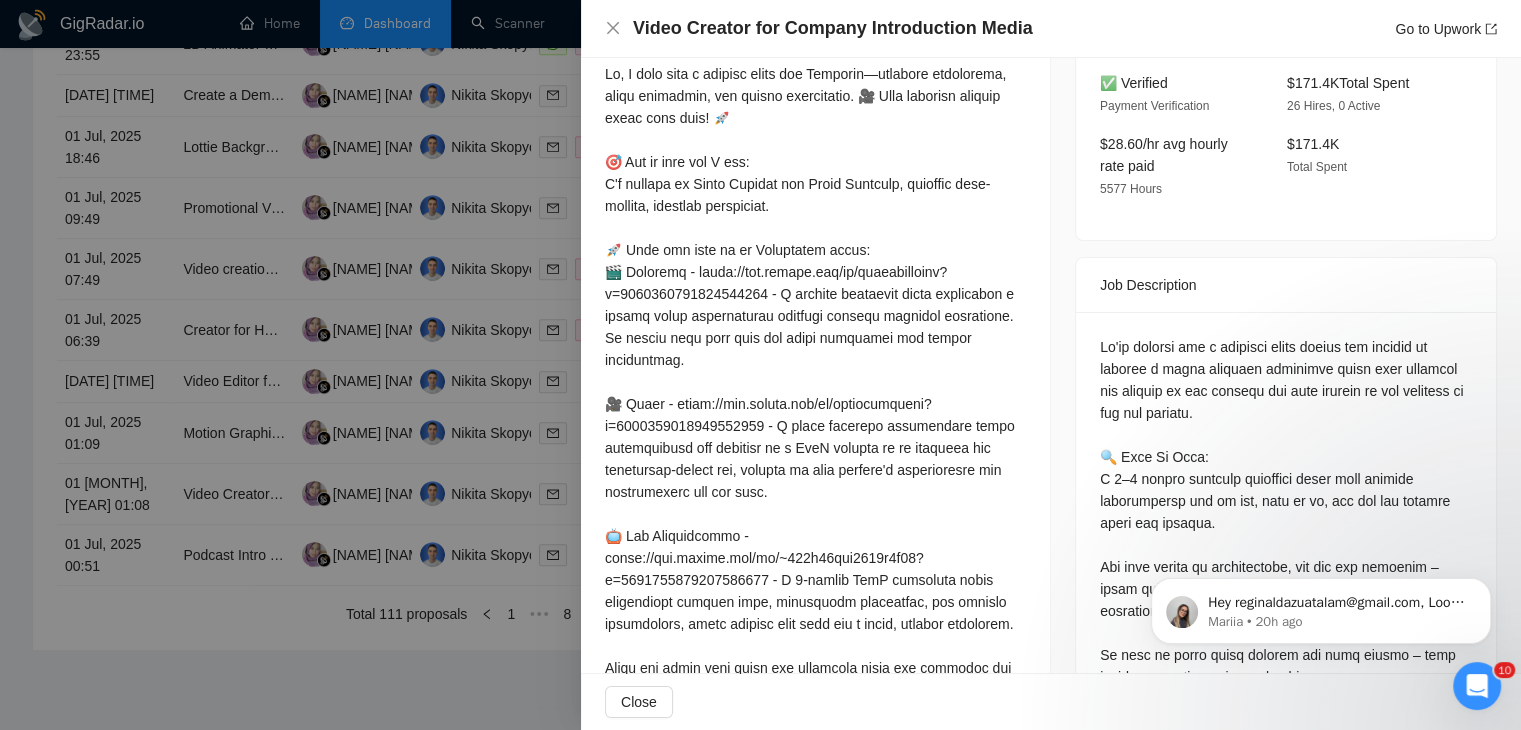 click at bounding box center [760, 365] 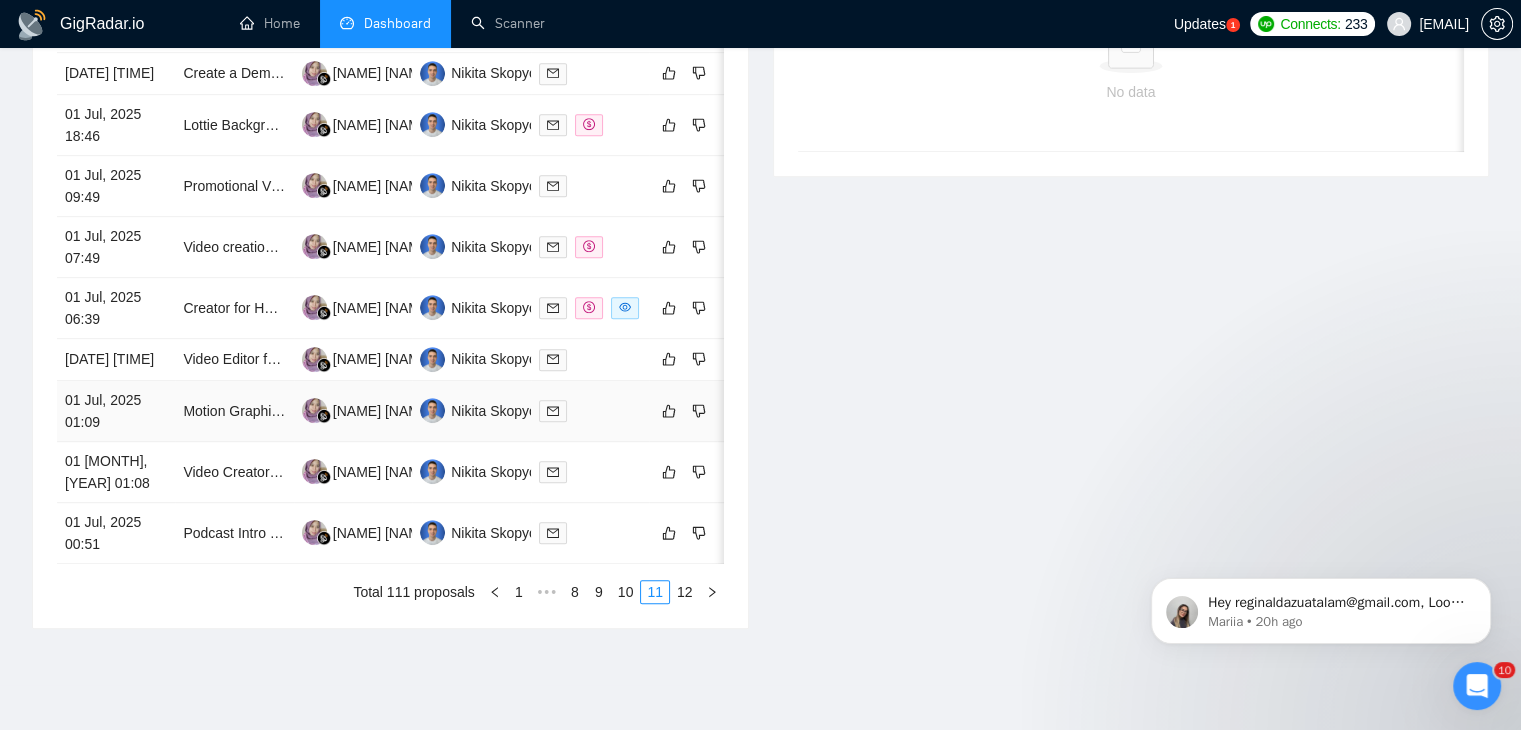 click on "01 Jul, 2025 01:09" at bounding box center (116, 411) 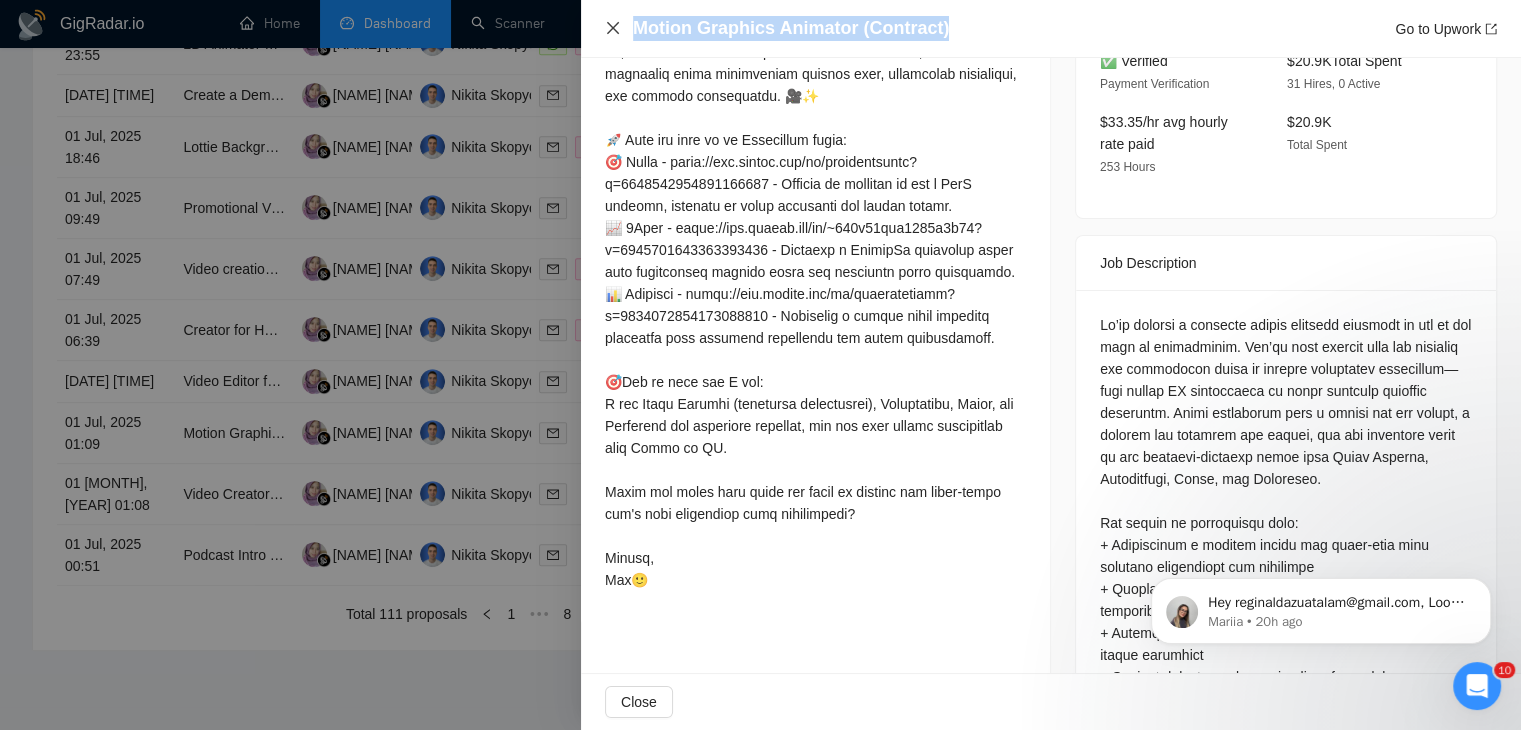 drag, startPoint x: 962, startPoint y: 27, endPoint x: 608, endPoint y: 34, distance: 354.0692 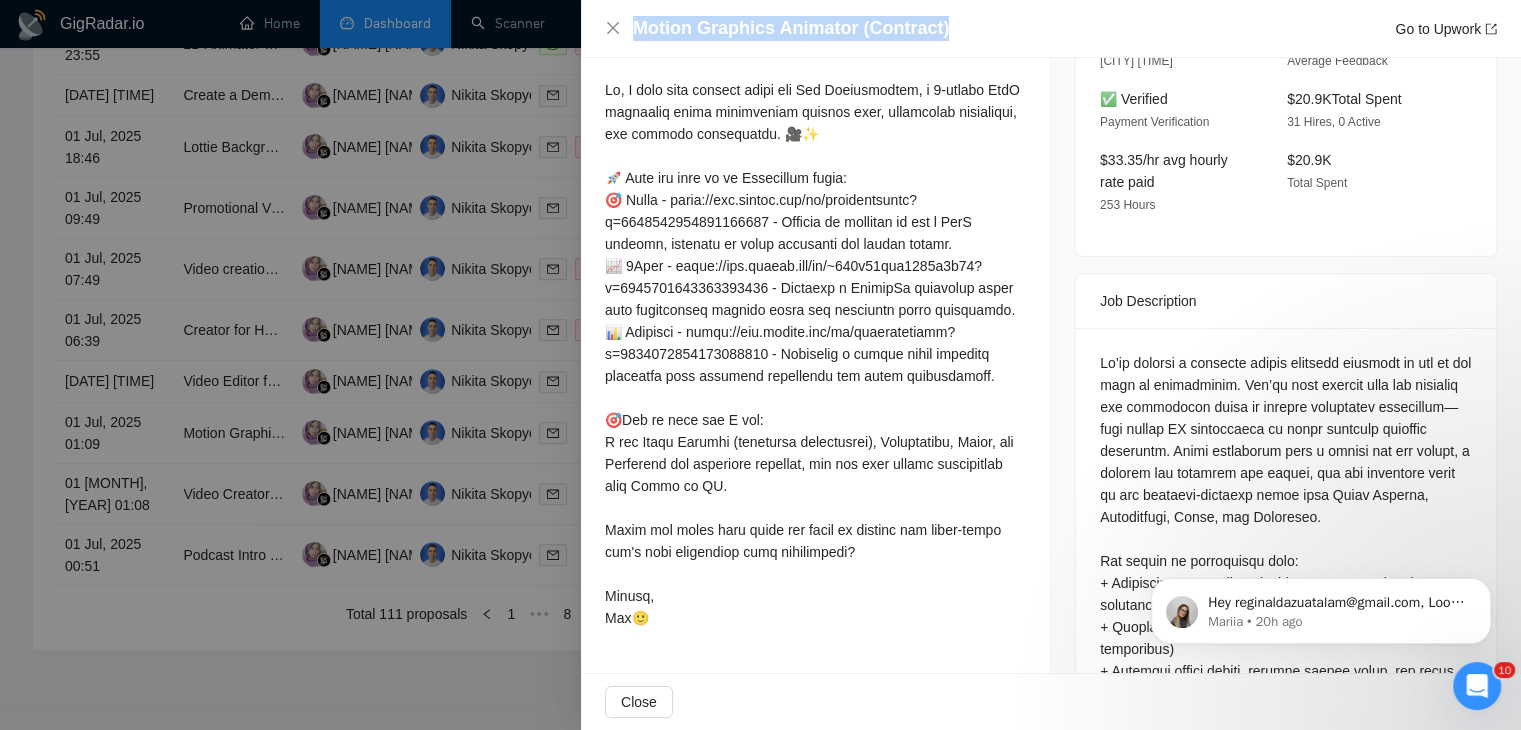 scroll, scrollTop: 569, scrollLeft: 0, axis: vertical 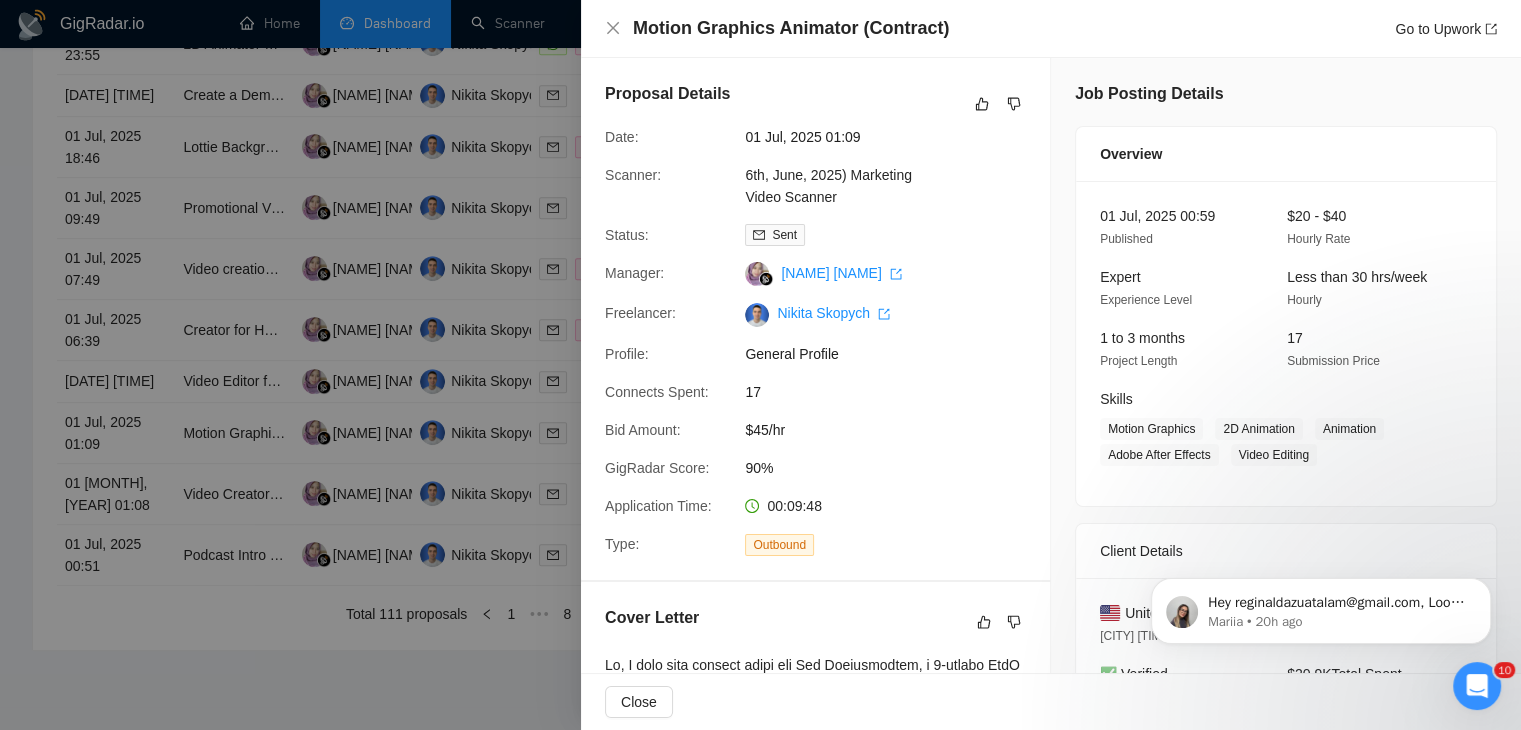 click at bounding box center [760, 365] 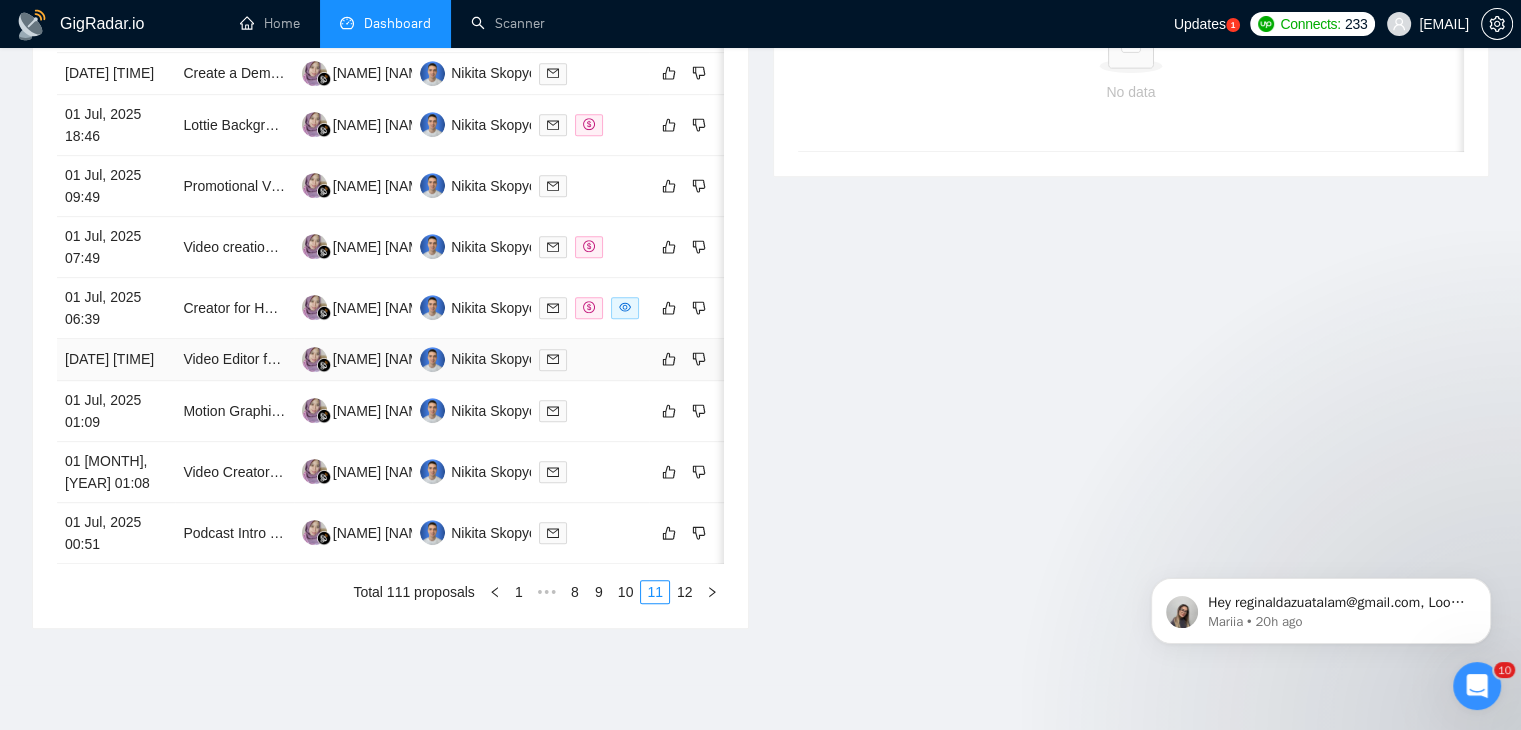 click on "[DATE] [TIME]" at bounding box center [116, 360] 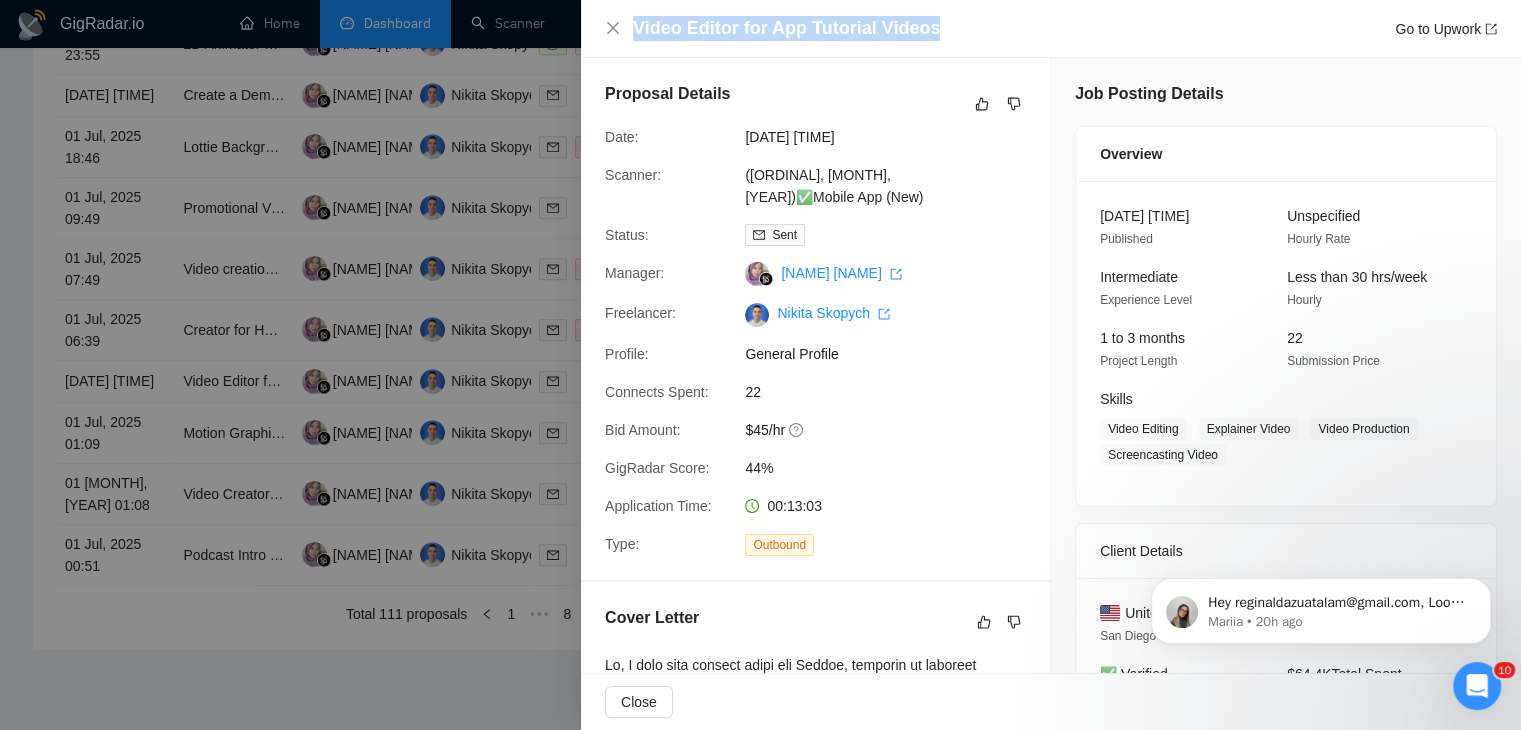 drag, startPoint x: 951, startPoint y: 32, endPoint x: 628, endPoint y: 35, distance: 323.01395 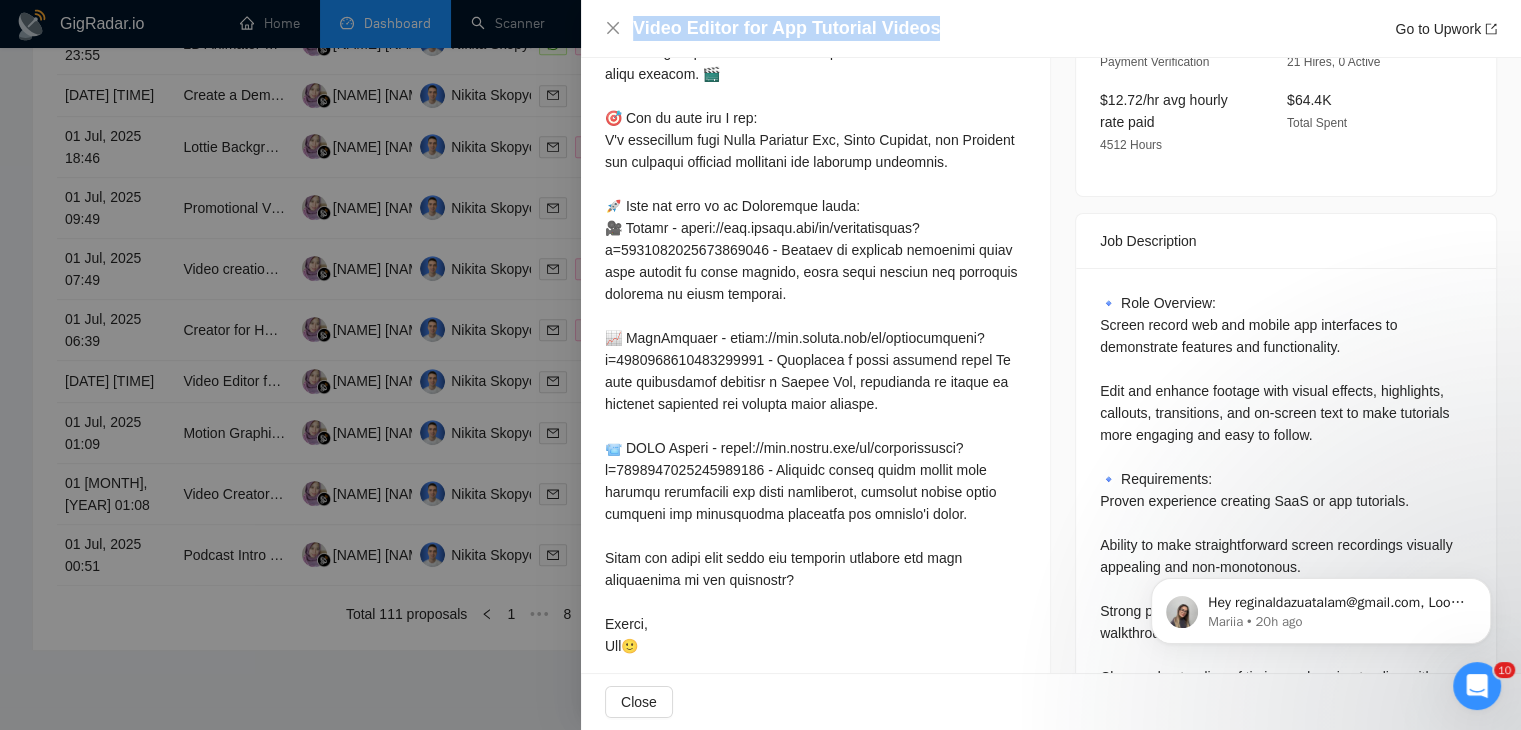 scroll, scrollTop: 637, scrollLeft: 0, axis: vertical 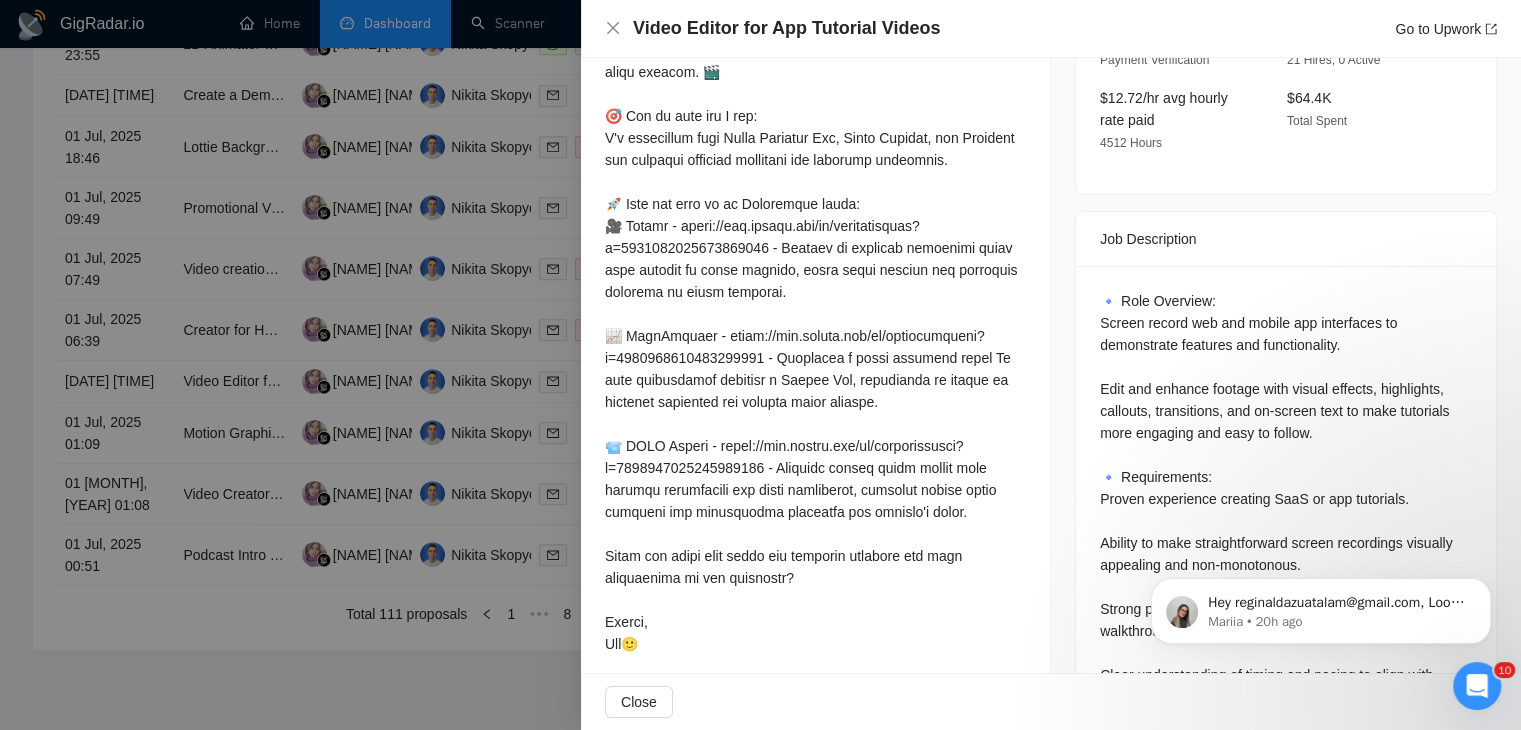click at bounding box center (760, 365) 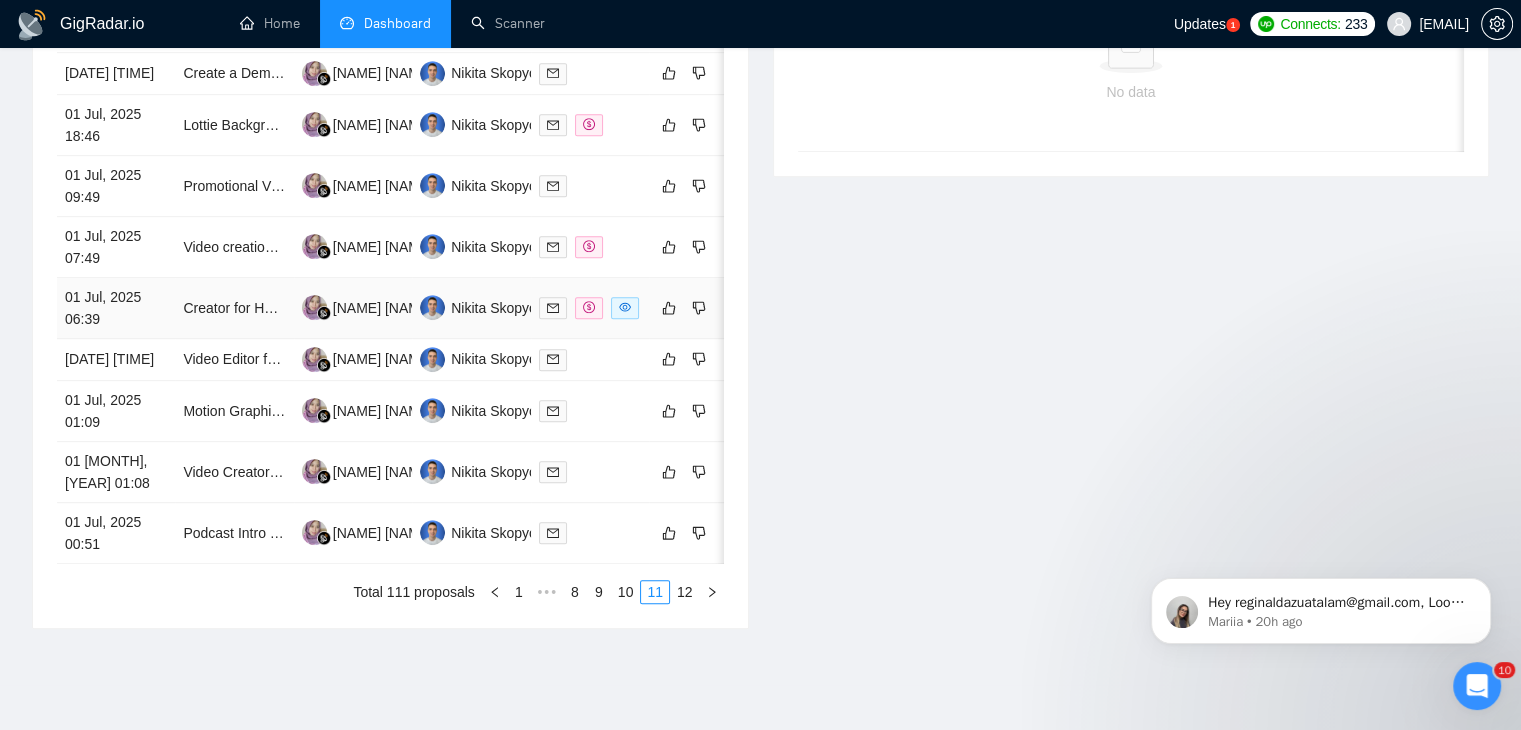 click on "01 Jul, 2025 06:39" at bounding box center [116, 308] 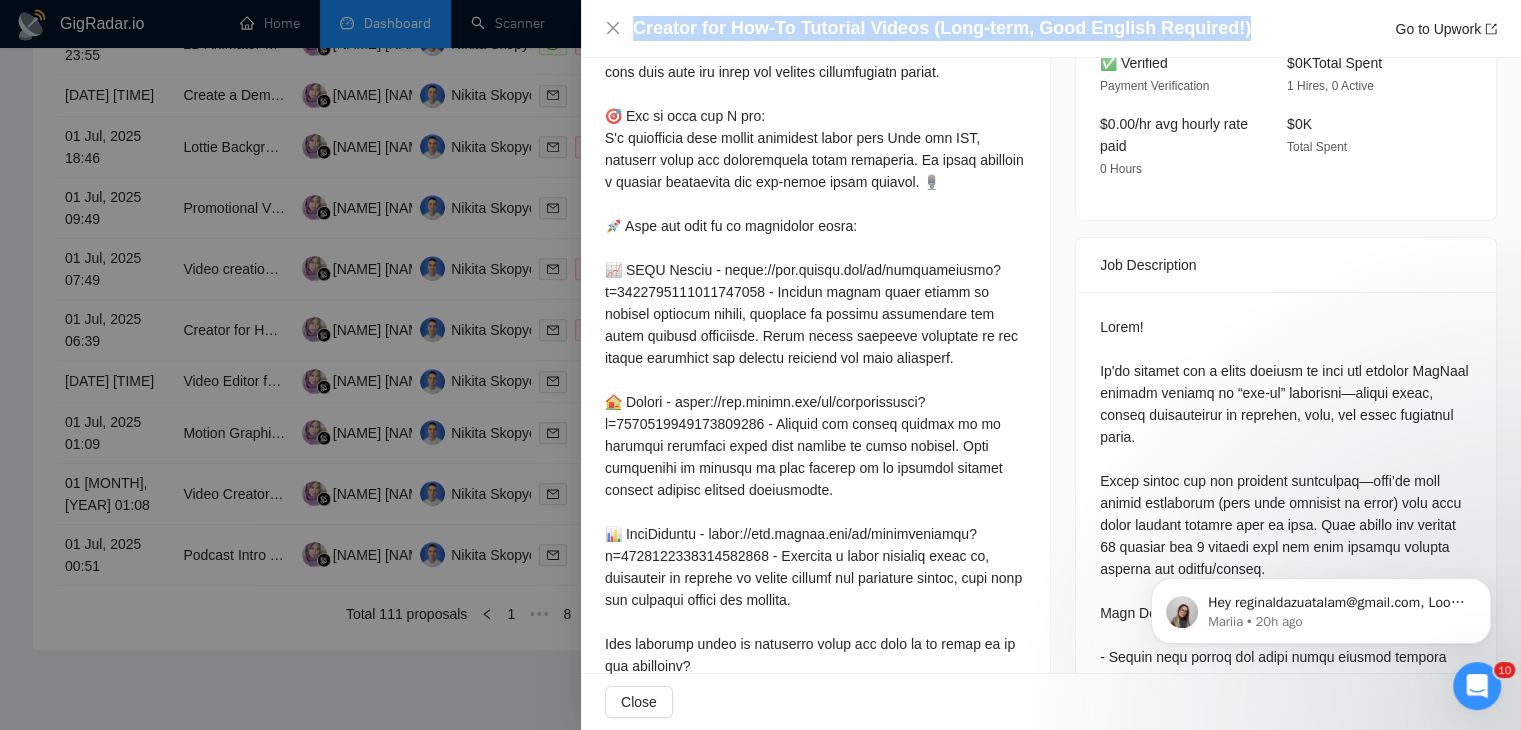 drag, startPoint x: 1228, startPoint y: 23, endPoint x: 556, endPoint y: 45, distance: 672.36005 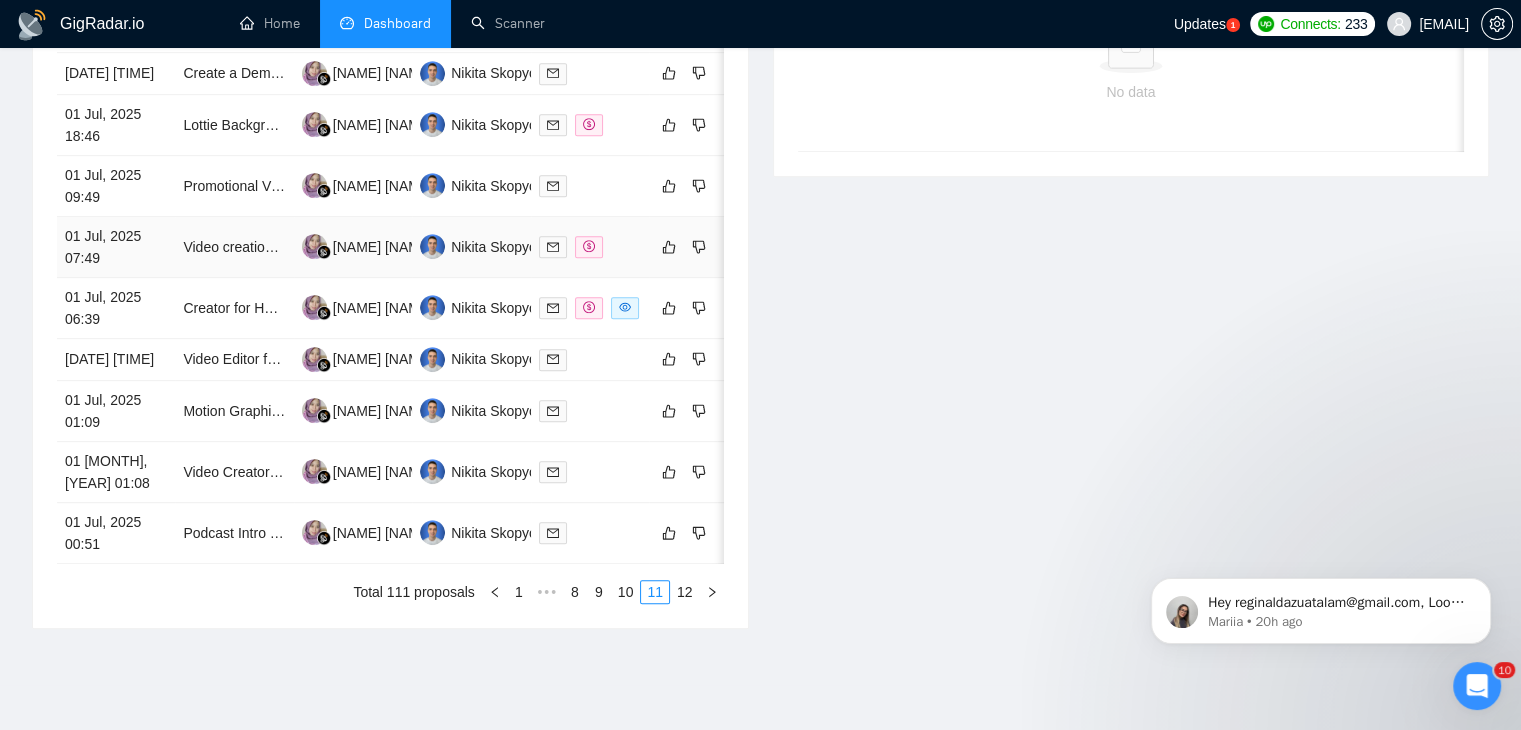 click on "01 Jul, 2025 07:49" at bounding box center (116, 247) 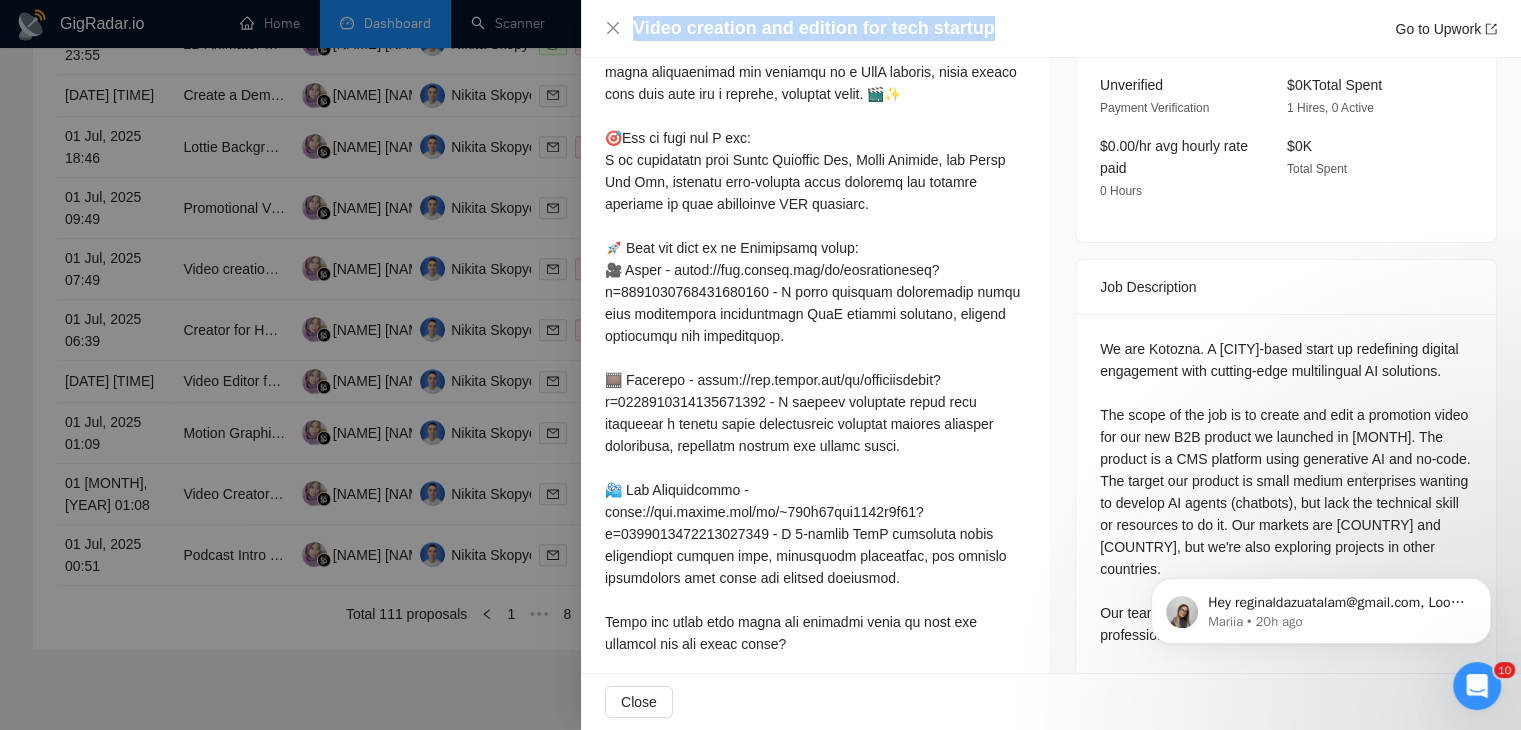 drag, startPoint x: 999, startPoint y: 26, endPoint x: 627, endPoint y: 42, distance: 372.34393 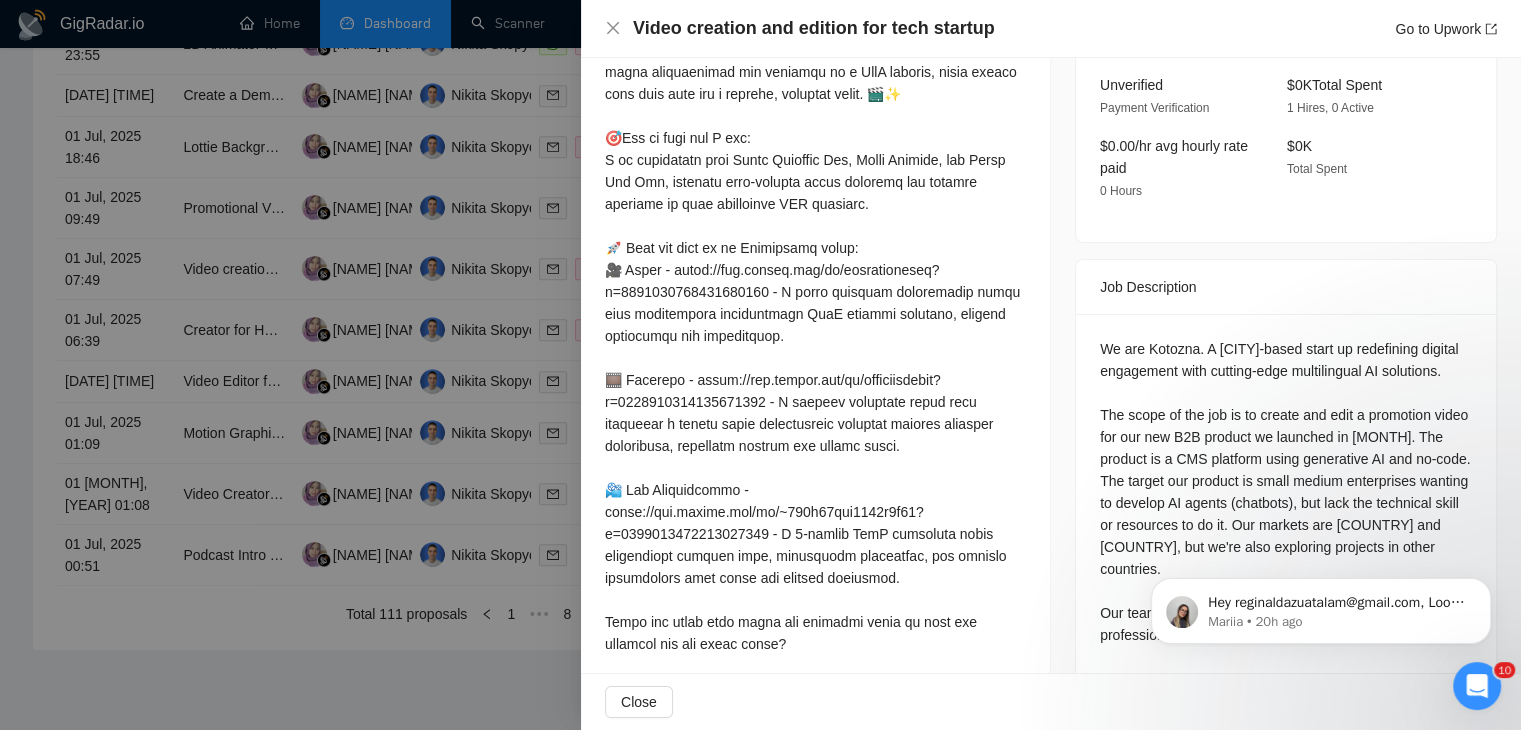 click at bounding box center (760, 365) 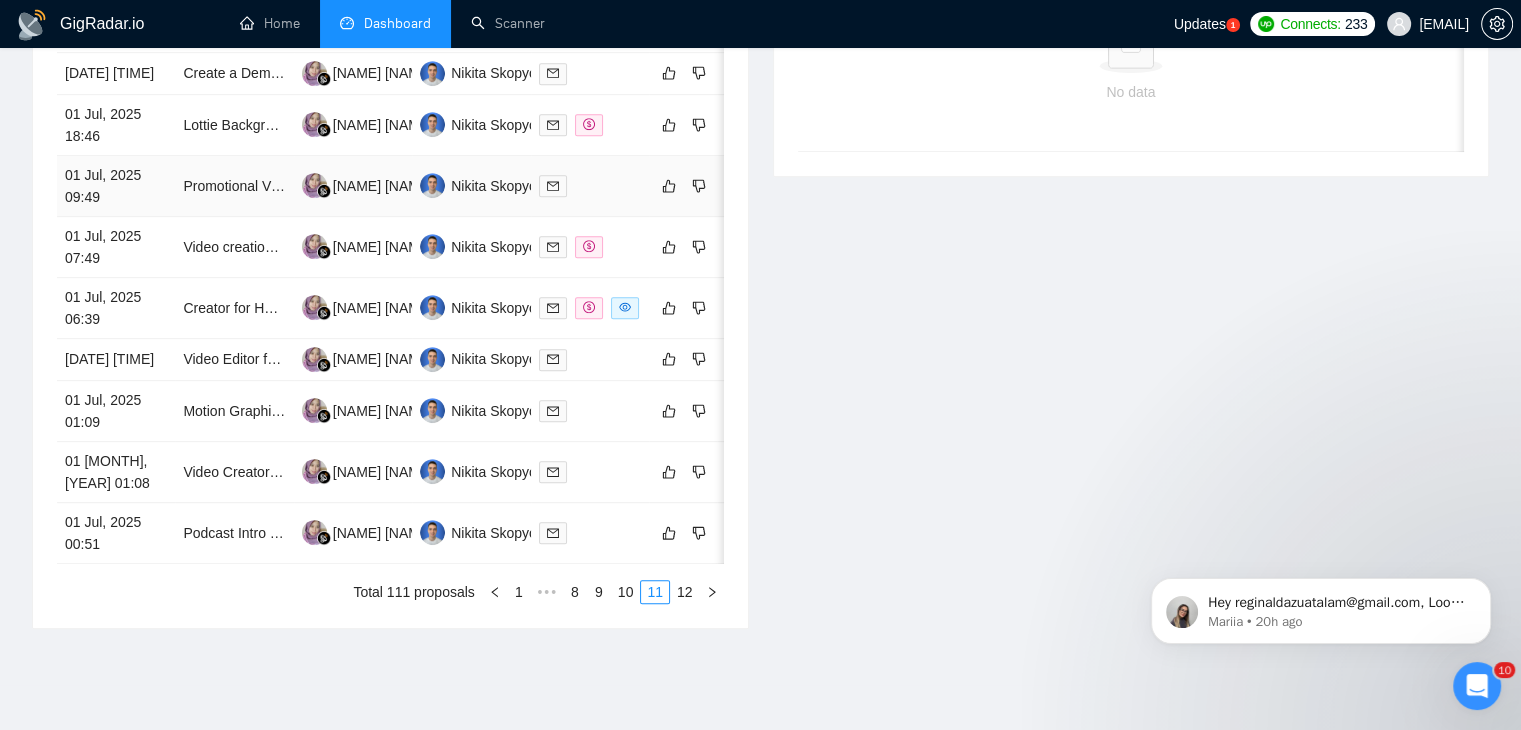 click on "01 Jul, 2025 09:49" at bounding box center (116, 186) 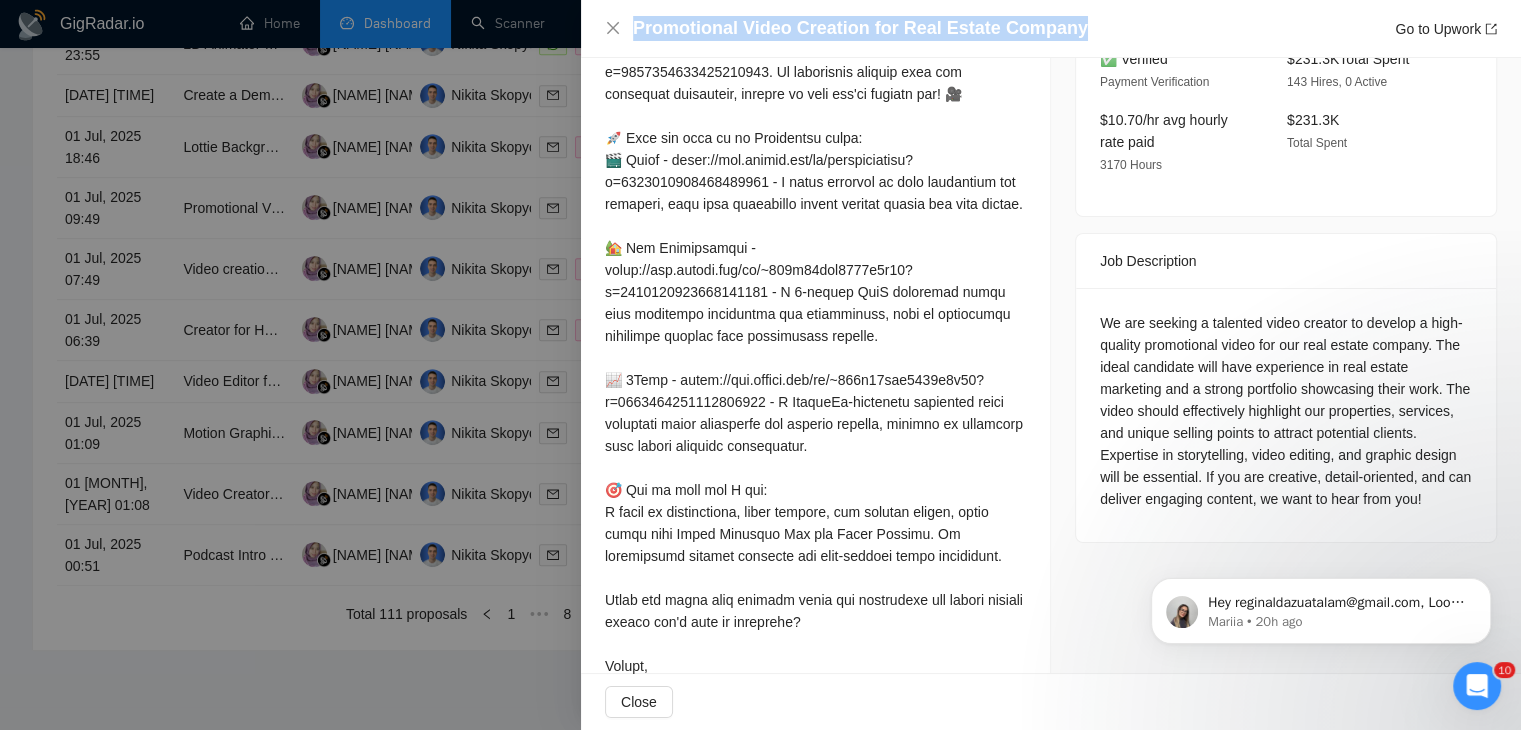 drag, startPoint x: 1081, startPoint y: 28, endPoint x: 608, endPoint y: 19, distance: 473.0856 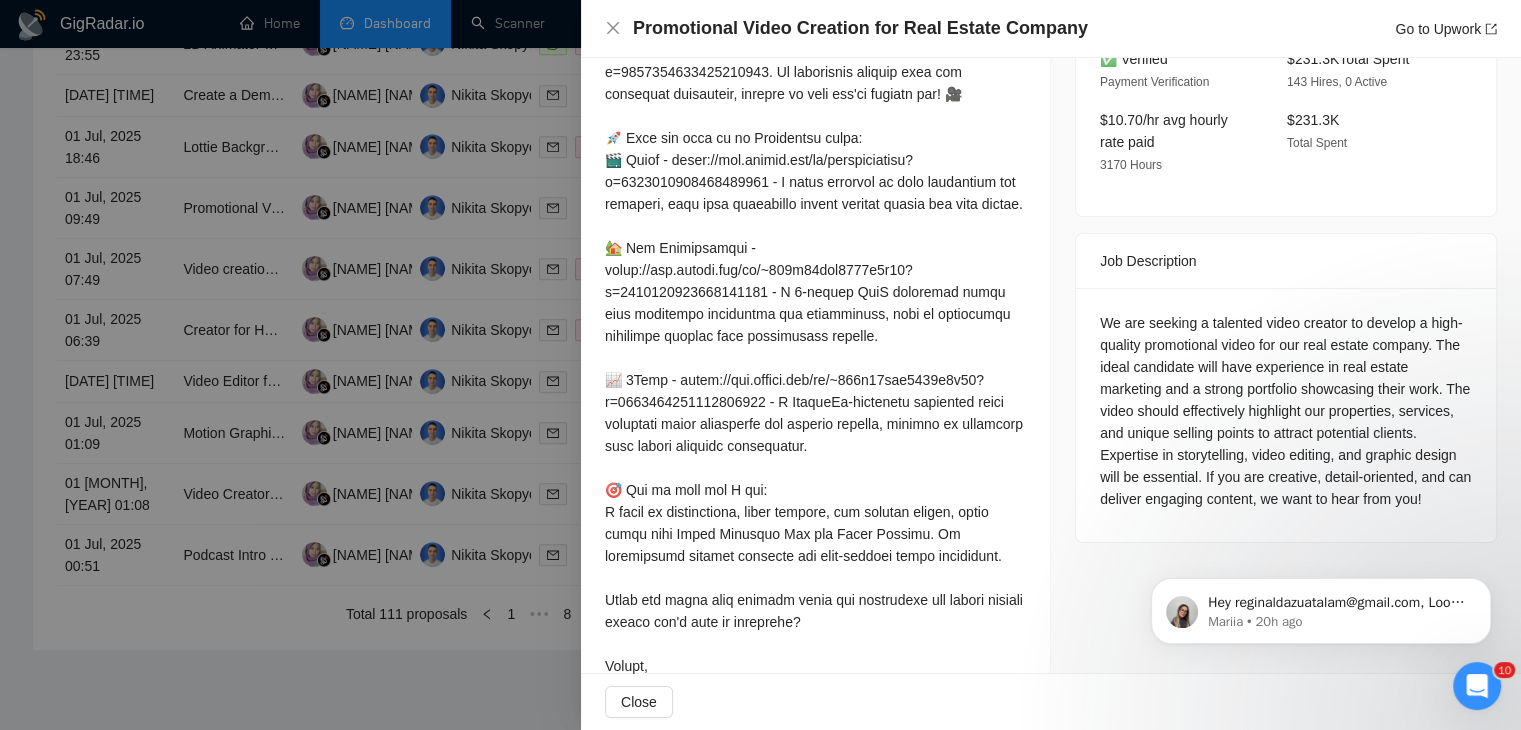 click at bounding box center (760, 365) 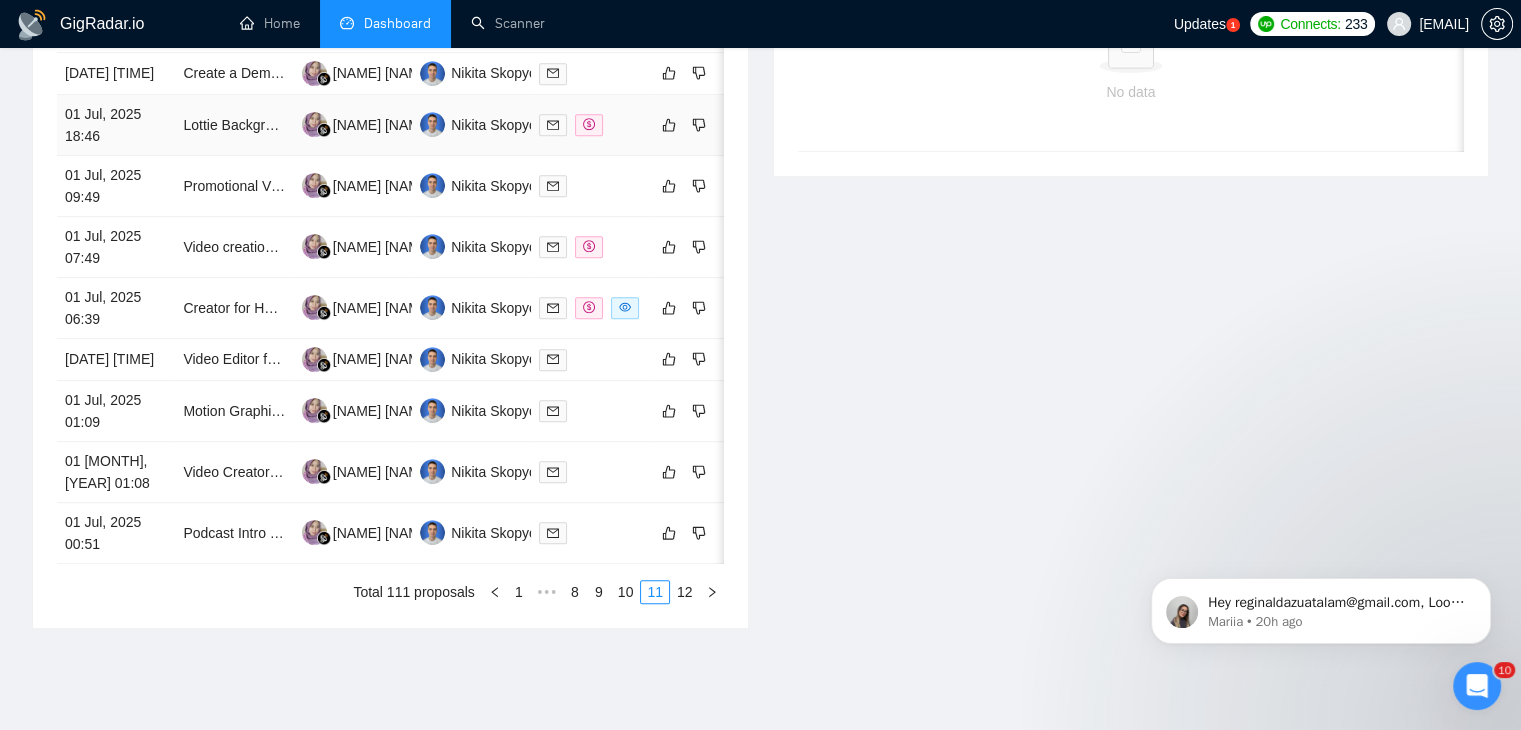 click on "01 Jul, 2025 18:46" at bounding box center (116, 125) 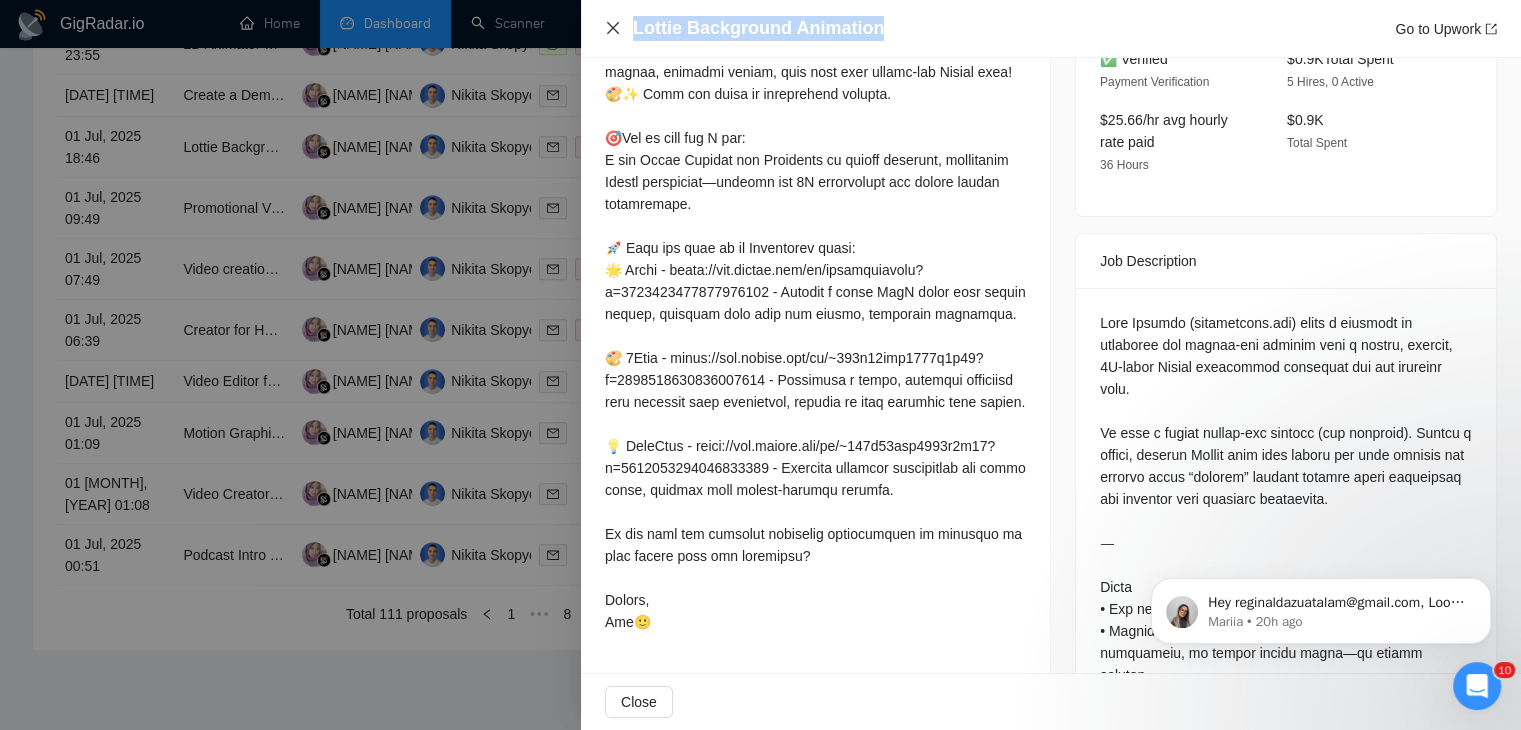 drag, startPoint x: 901, startPoint y: 28, endPoint x: 608, endPoint y: 28, distance: 293 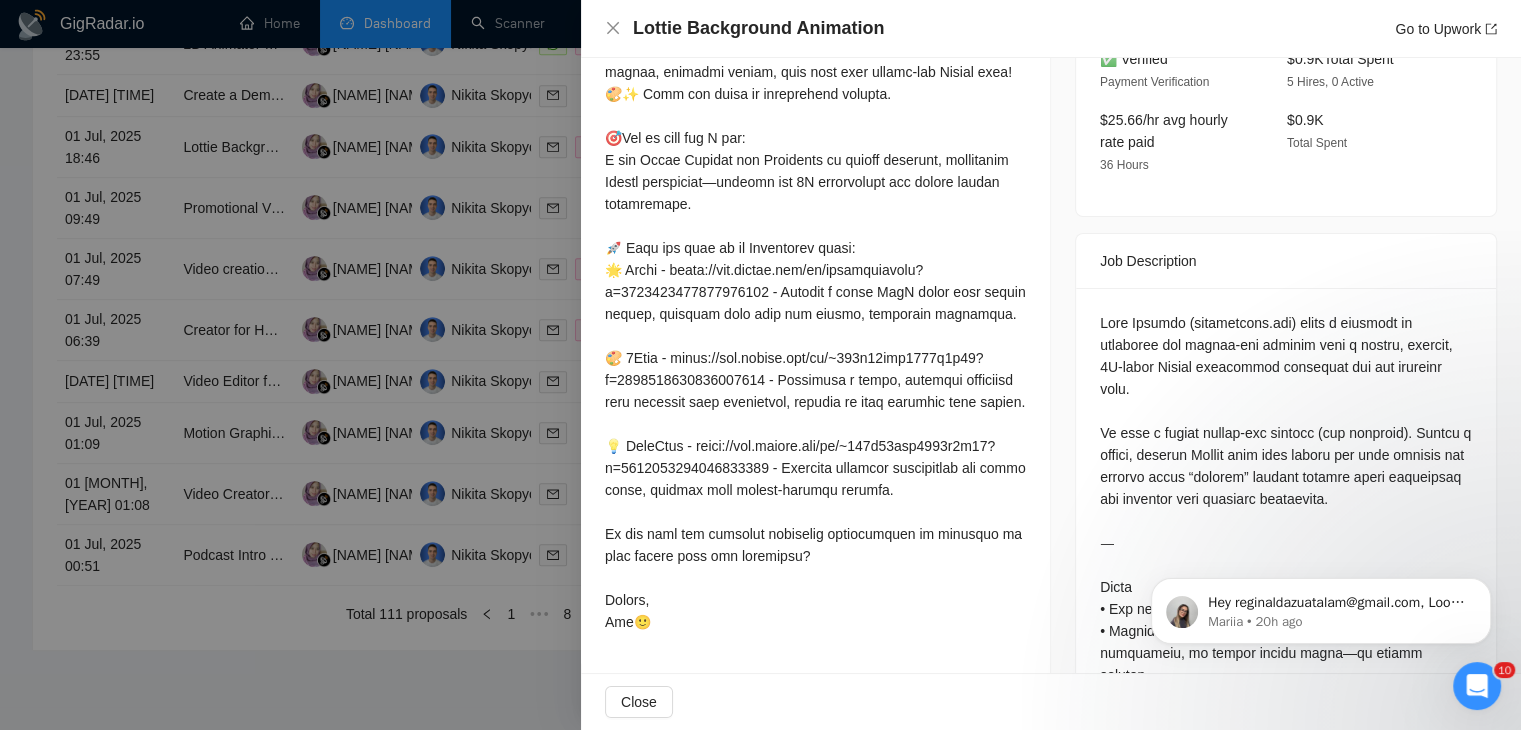 click at bounding box center [760, 365] 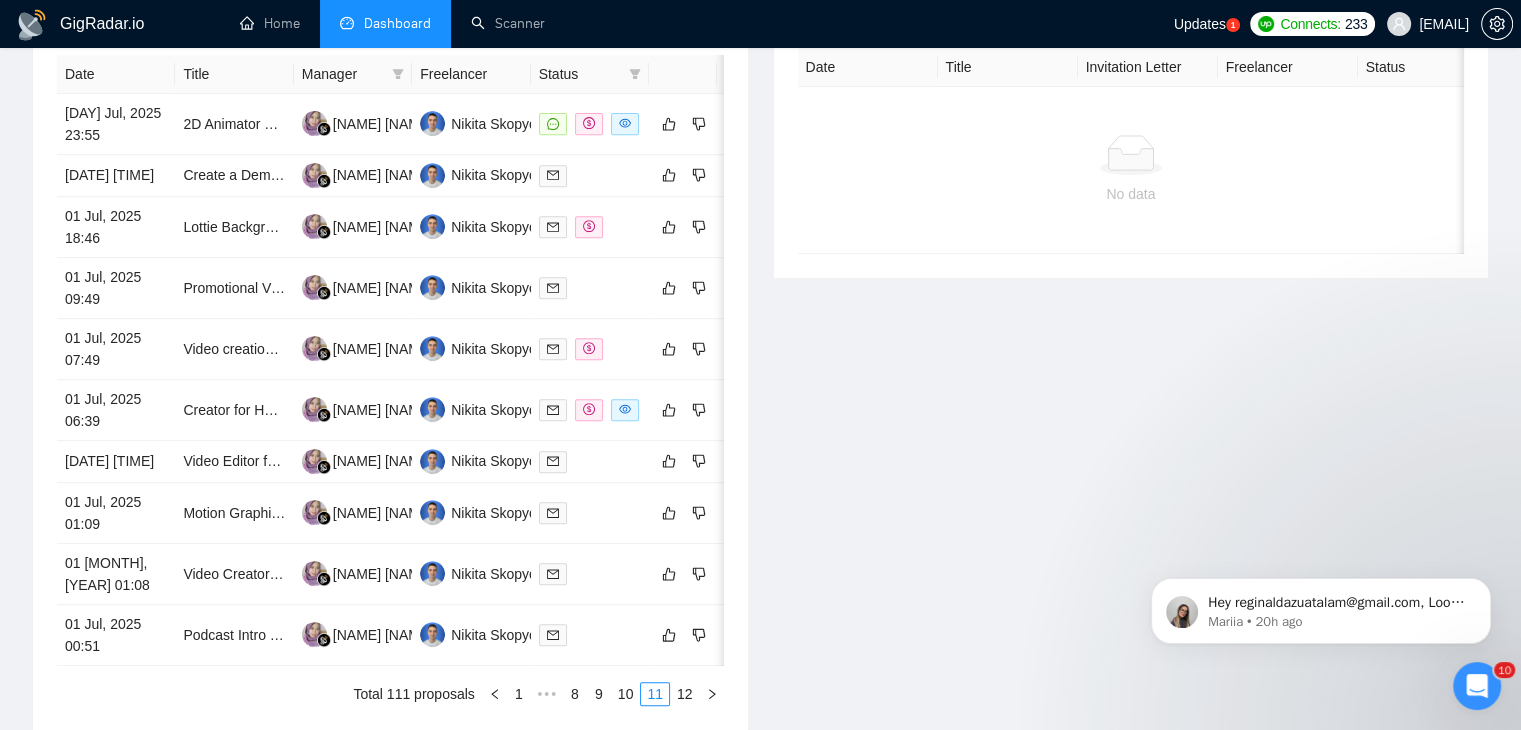 scroll, scrollTop: 839, scrollLeft: 0, axis: vertical 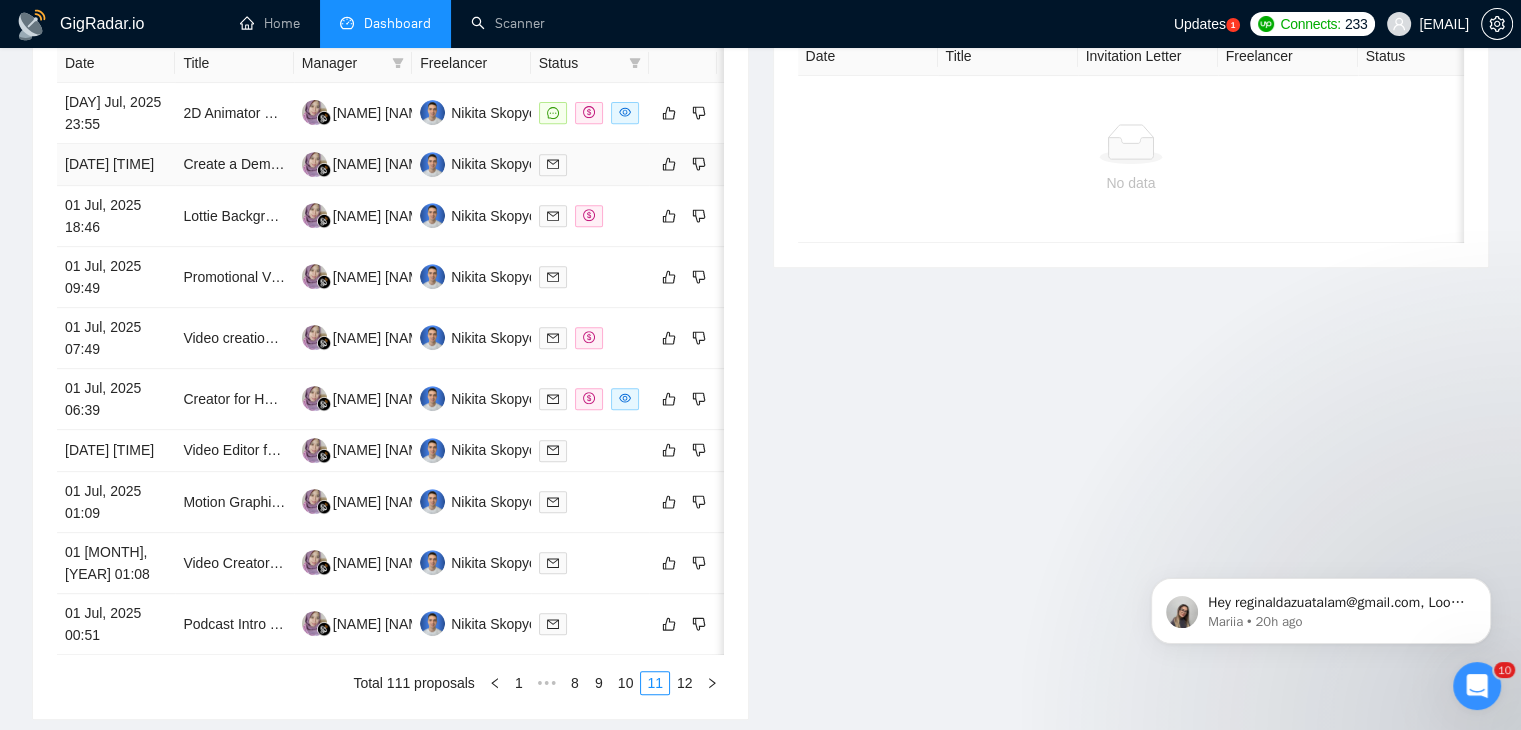 click on "[DATE] [TIME]" at bounding box center [116, 165] 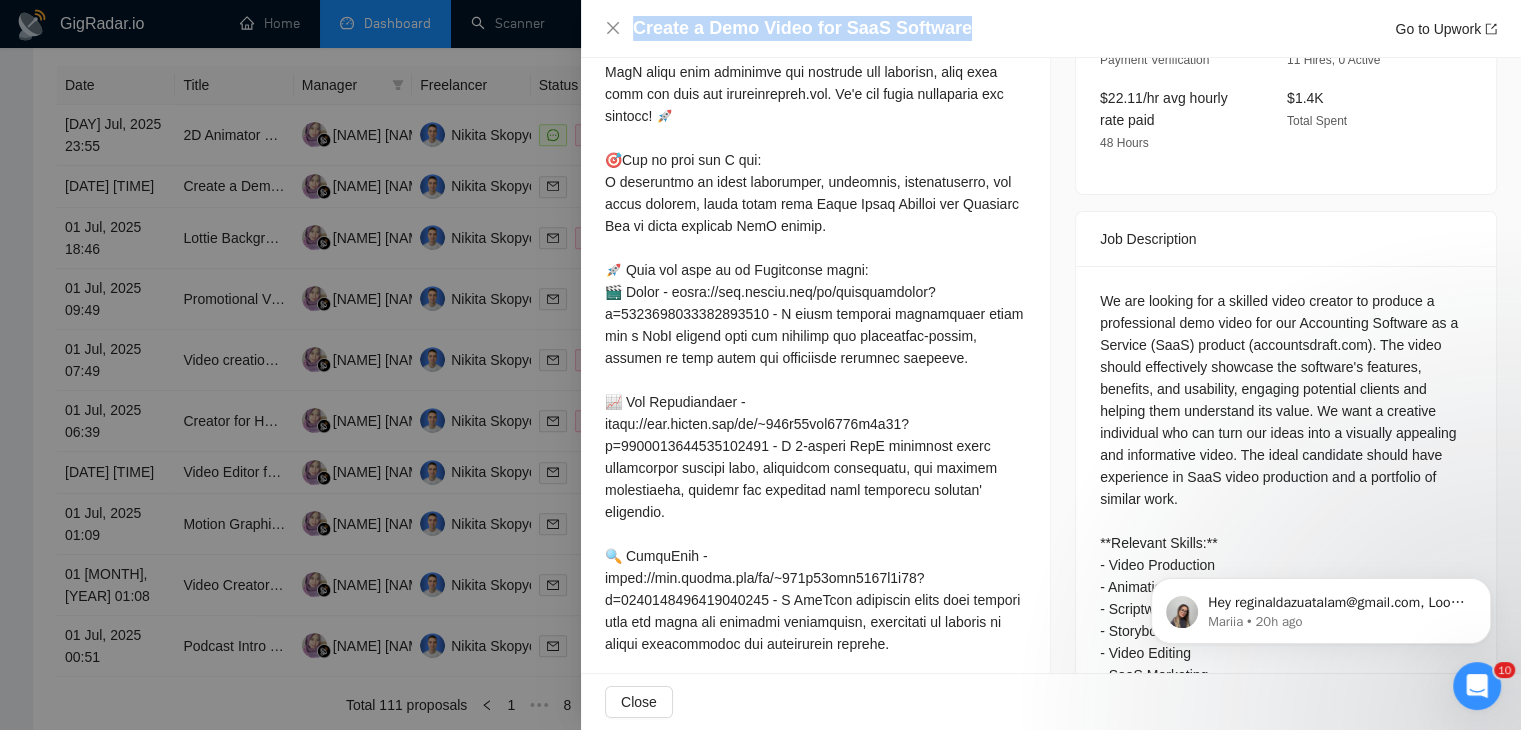 drag, startPoint x: 969, startPoint y: 27, endPoint x: 627, endPoint y: 21, distance: 342.0526 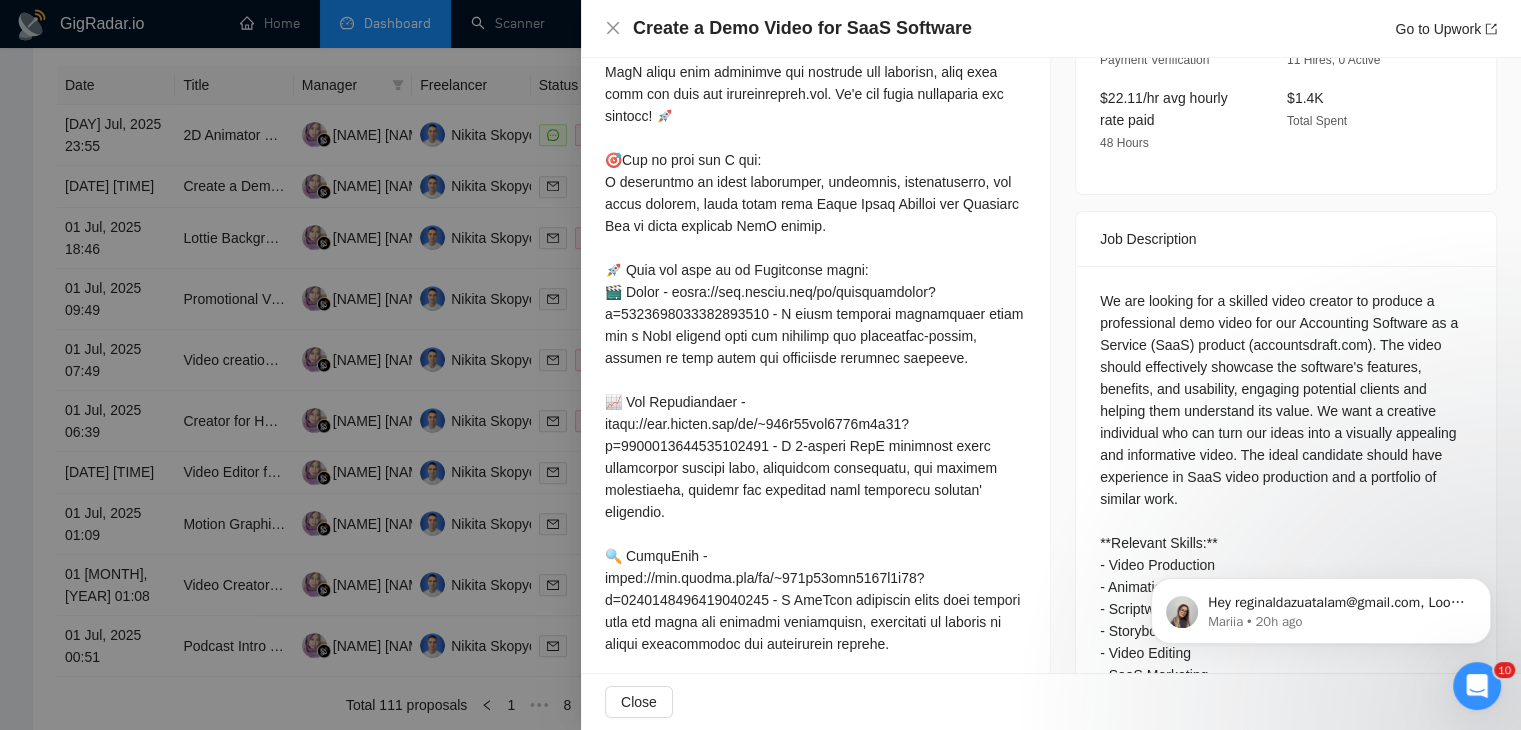 click at bounding box center (760, 365) 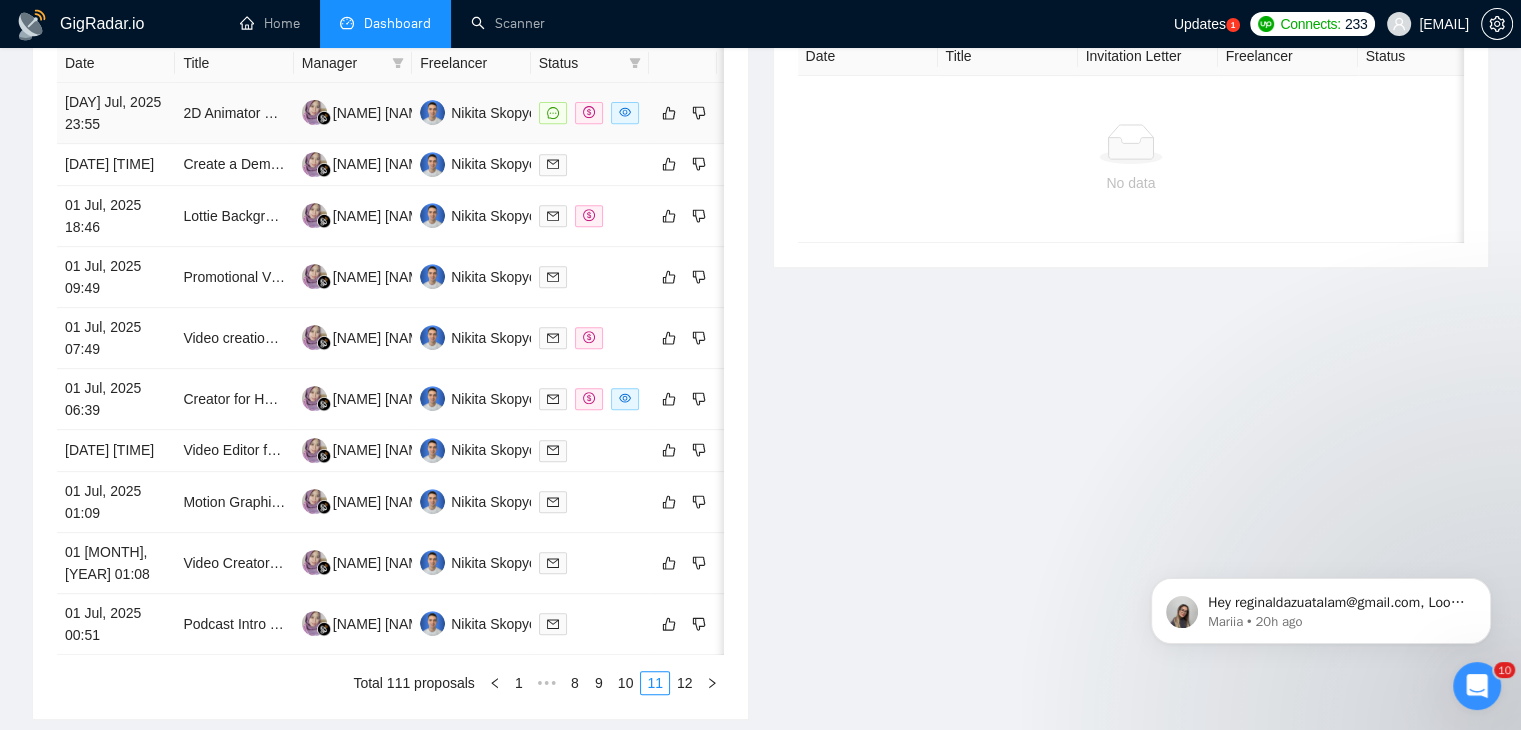 click on "[DAY] Jul, 2025 23:55" at bounding box center [116, 113] 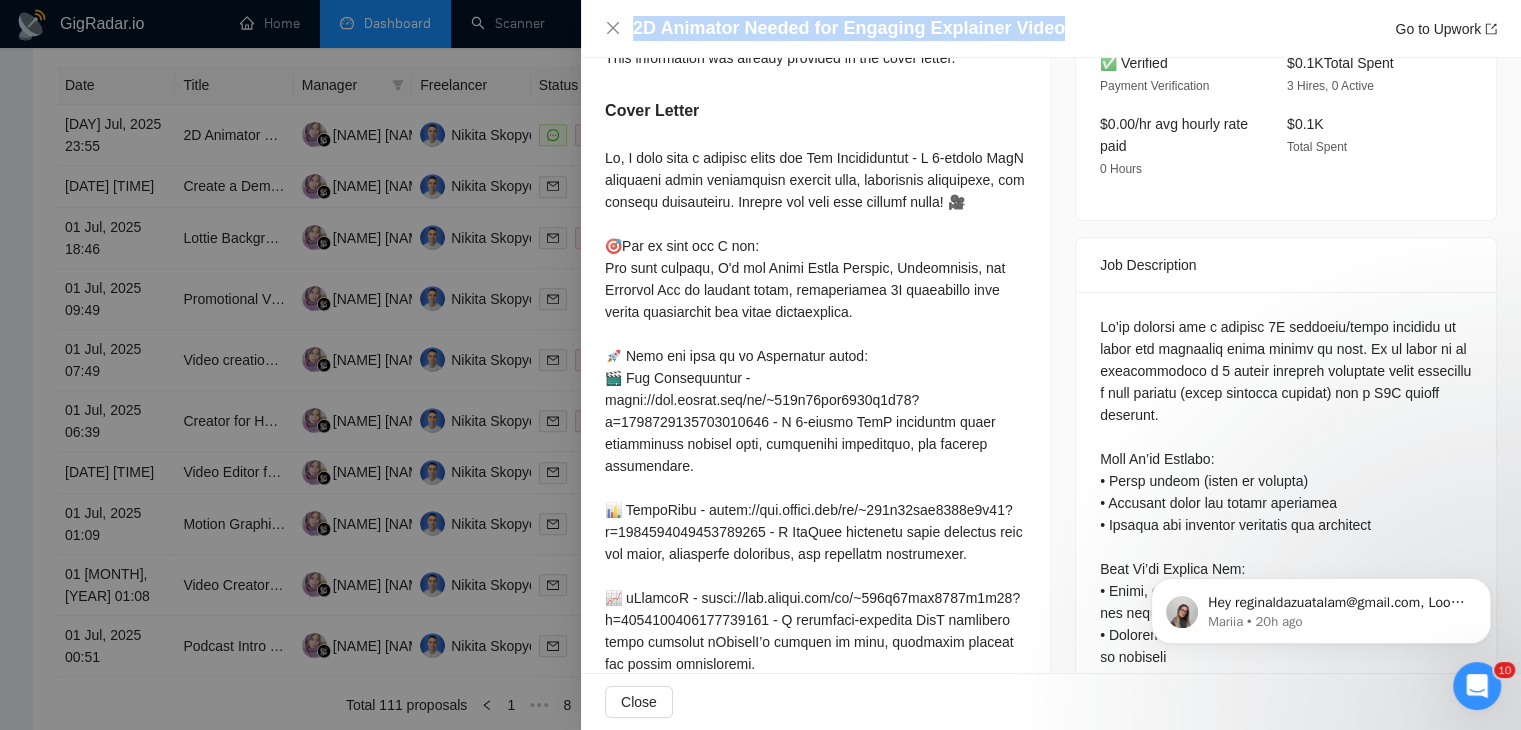 drag, startPoint x: 1062, startPoint y: 25, endPoint x: 624, endPoint y: 33, distance: 438.07306 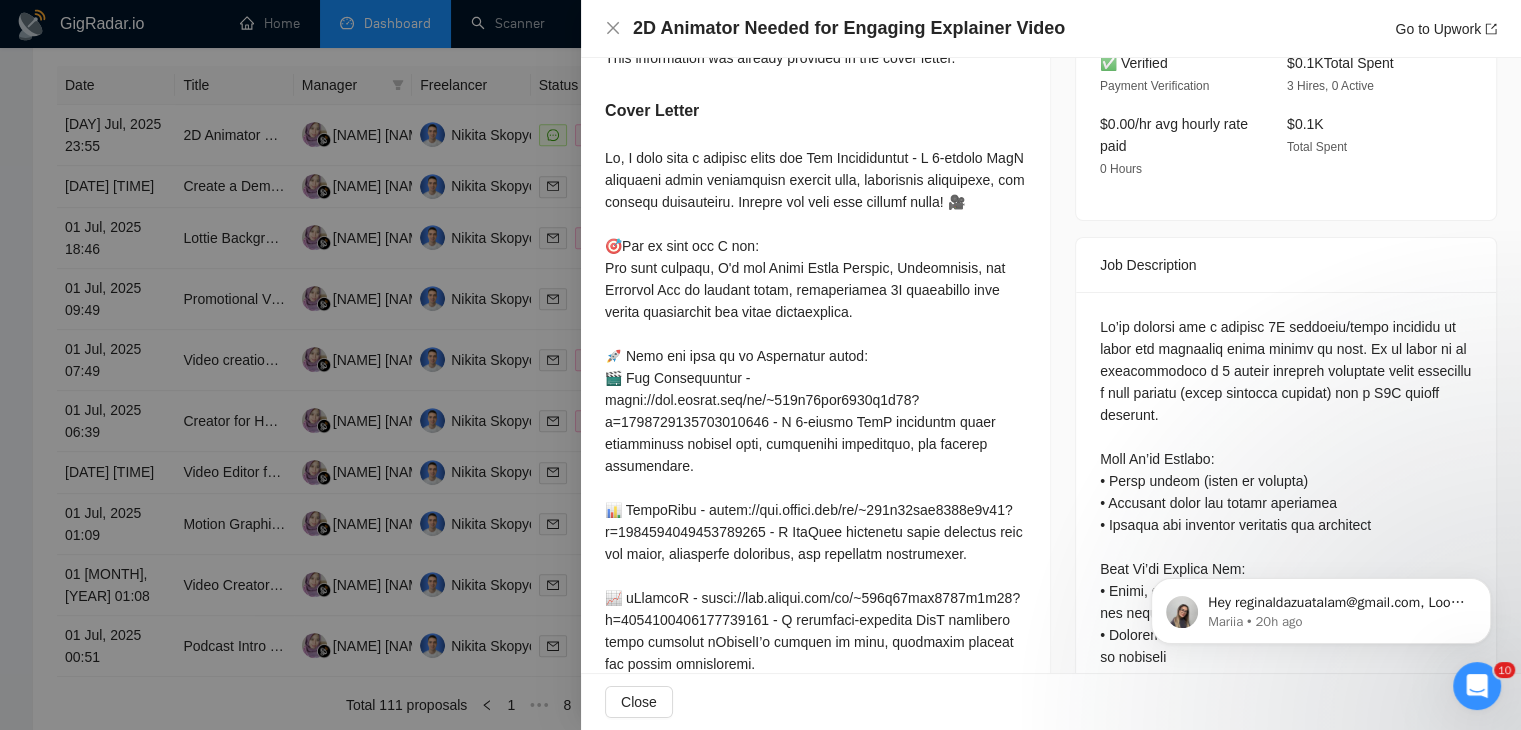 click at bounding box center (760, 365) 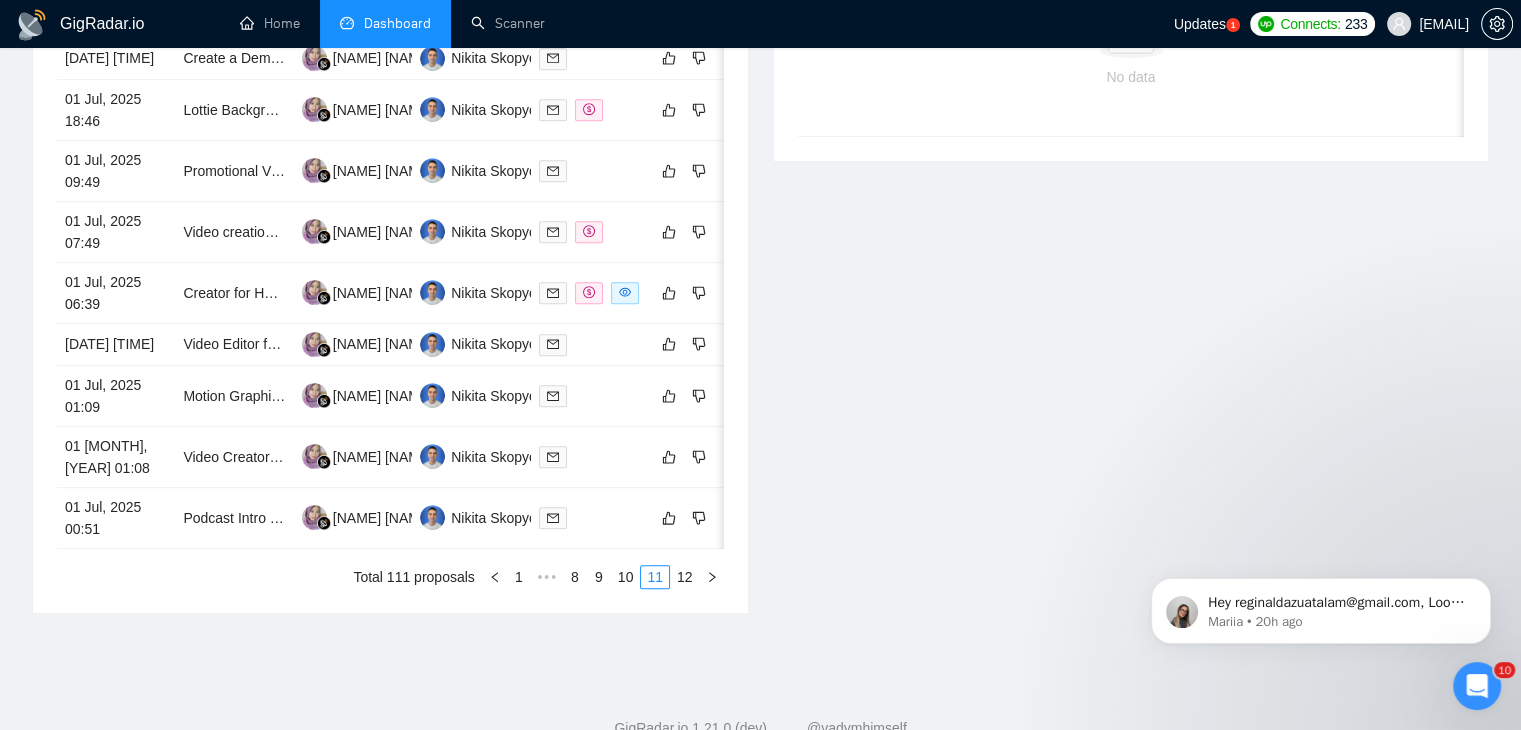 scroll, scrollTop: 970, scrollLeft: 0, axis: vertical 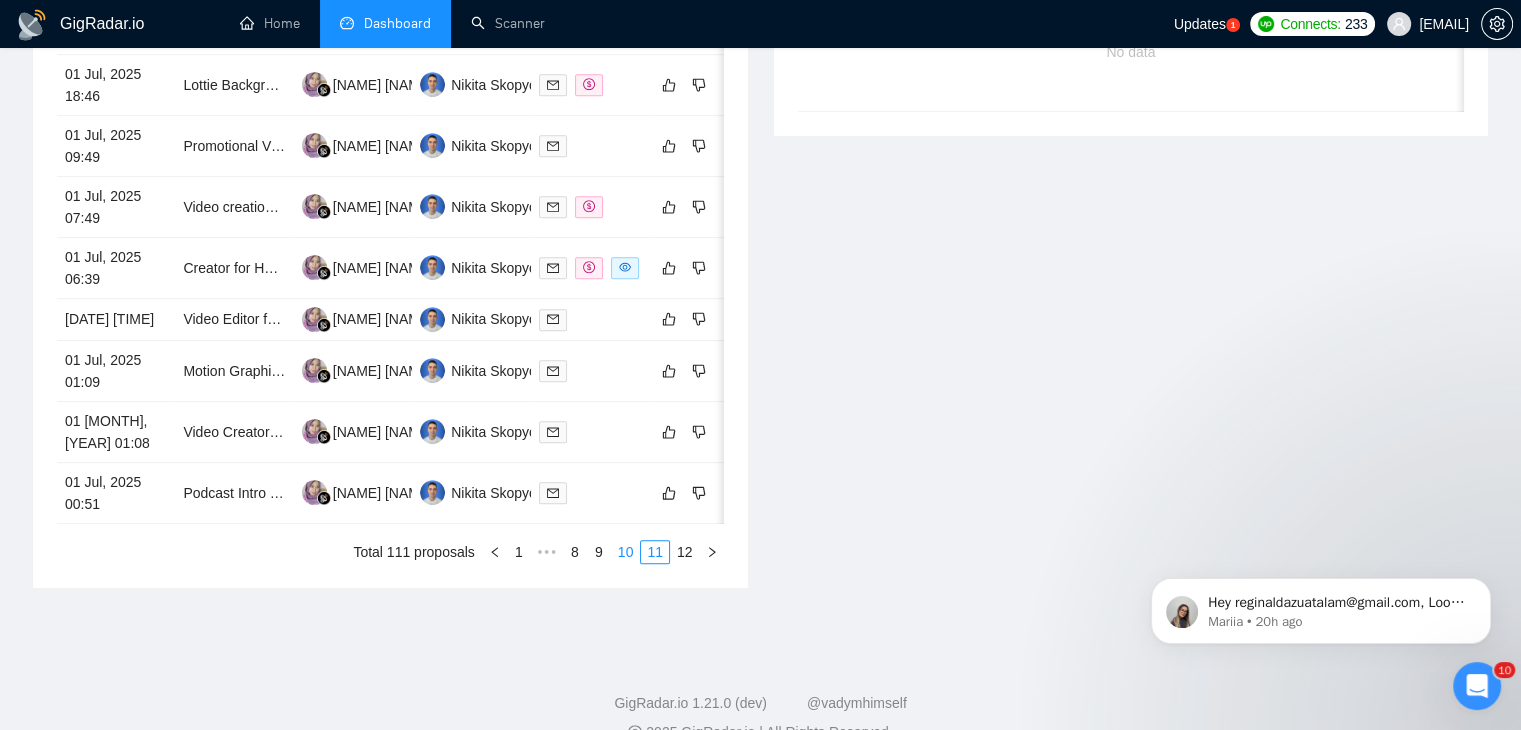 click on "10" at bounding box center (626, 552) 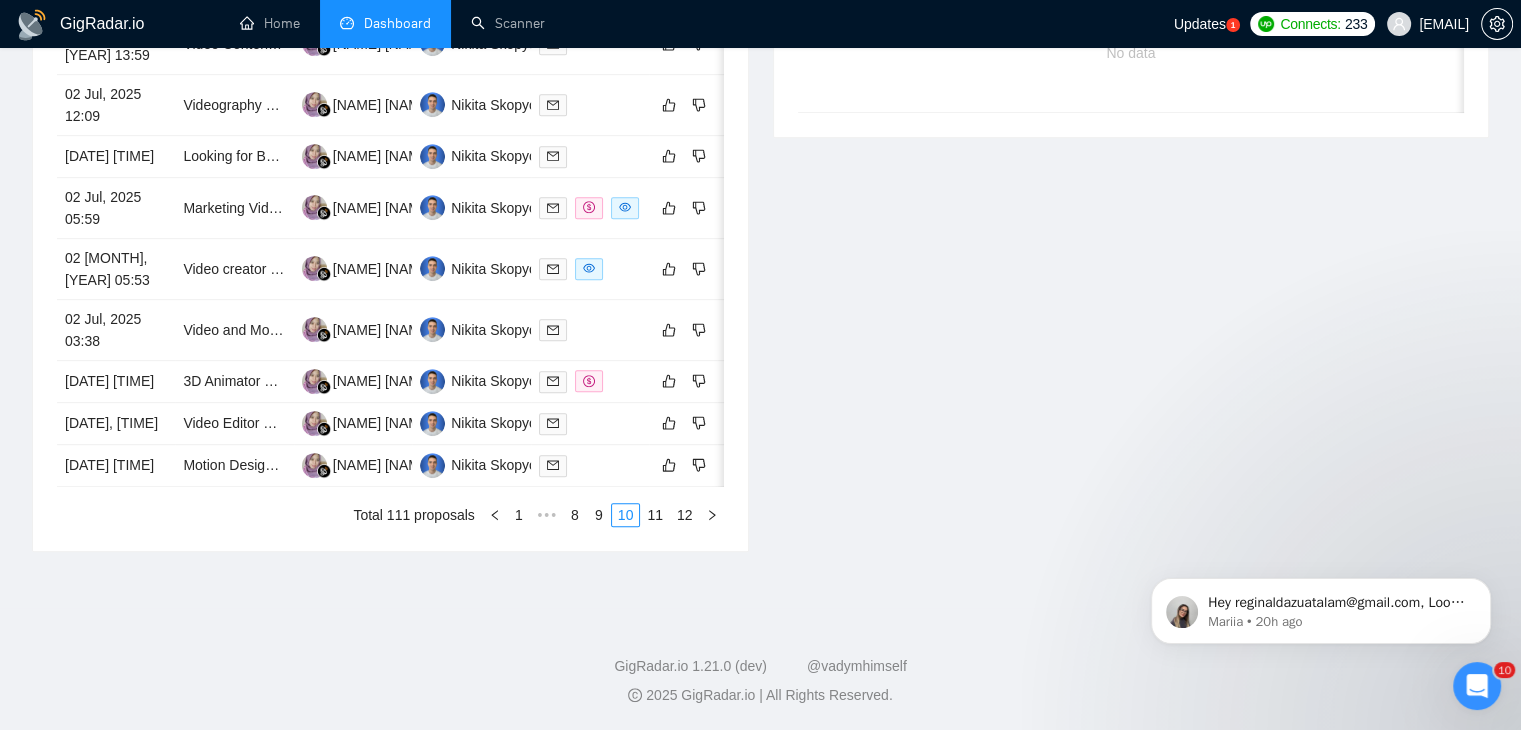 scroll, scrollTop: 811, scrollLeft: 0, axis: vertical 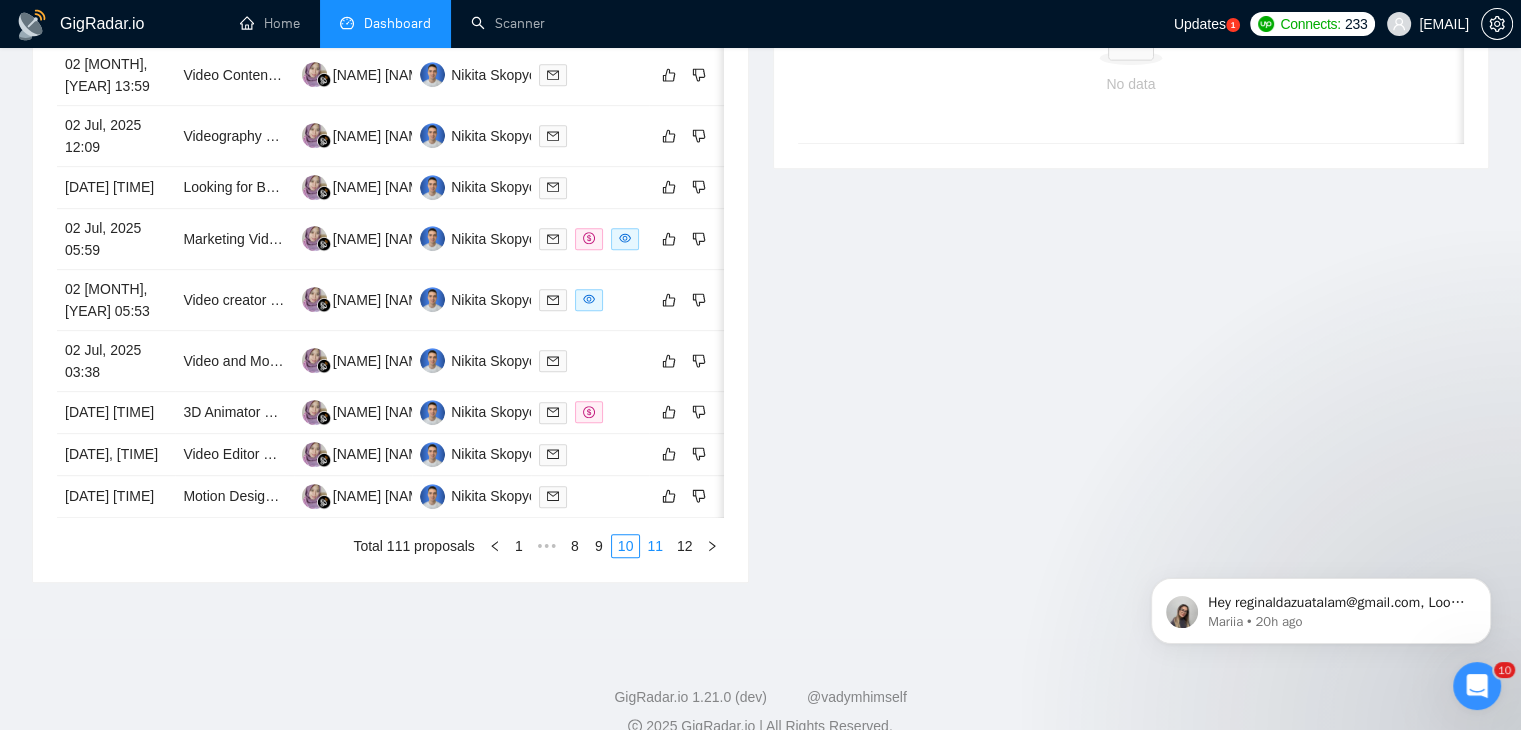 click on "11" at bounding box center [655, 546] 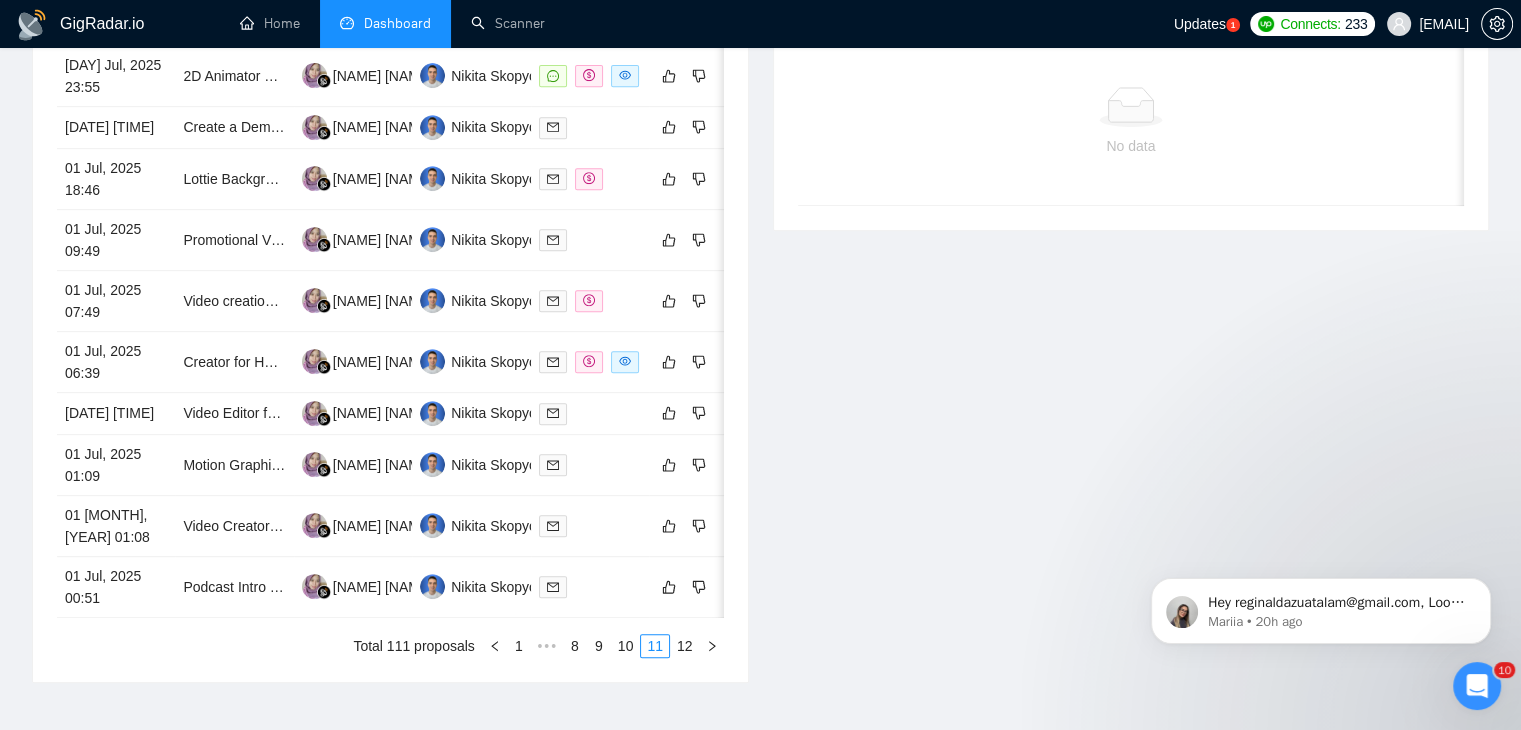 scroll, scrollTop: 734, scrollLeft: 0, axis: vertical 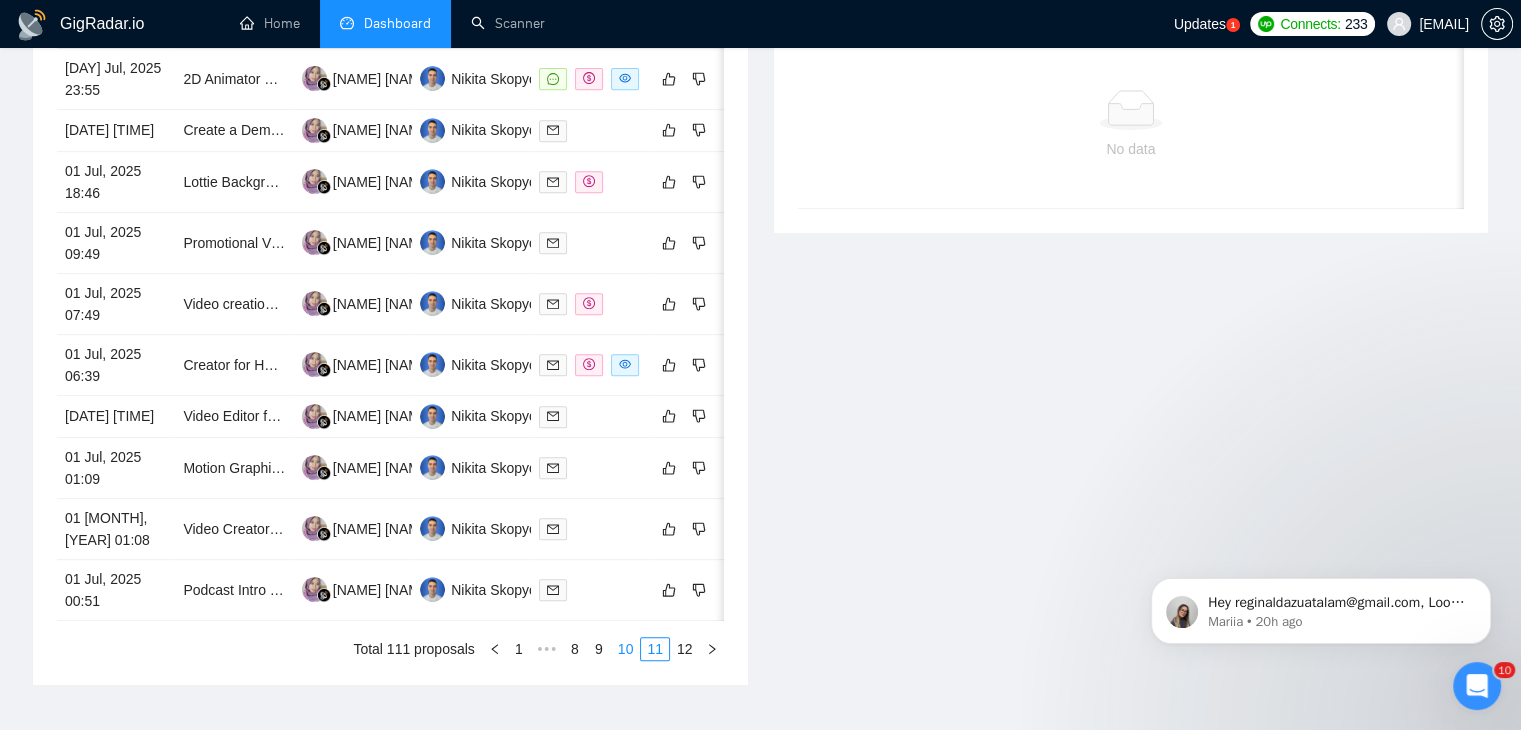 click on "10" at bounding box center (626, 649) 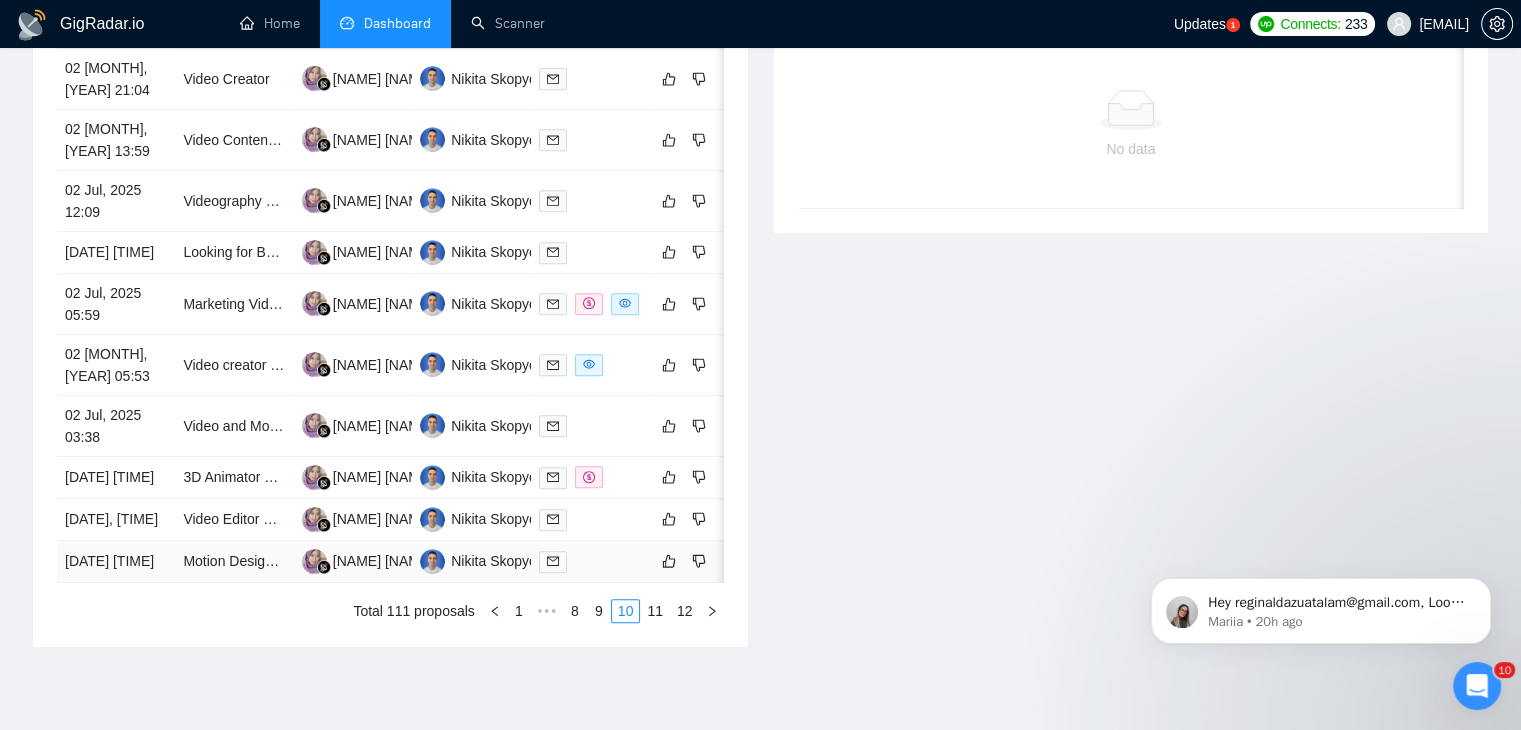 click on "[DATE] [TIME]" at bounding box center [116, 562] 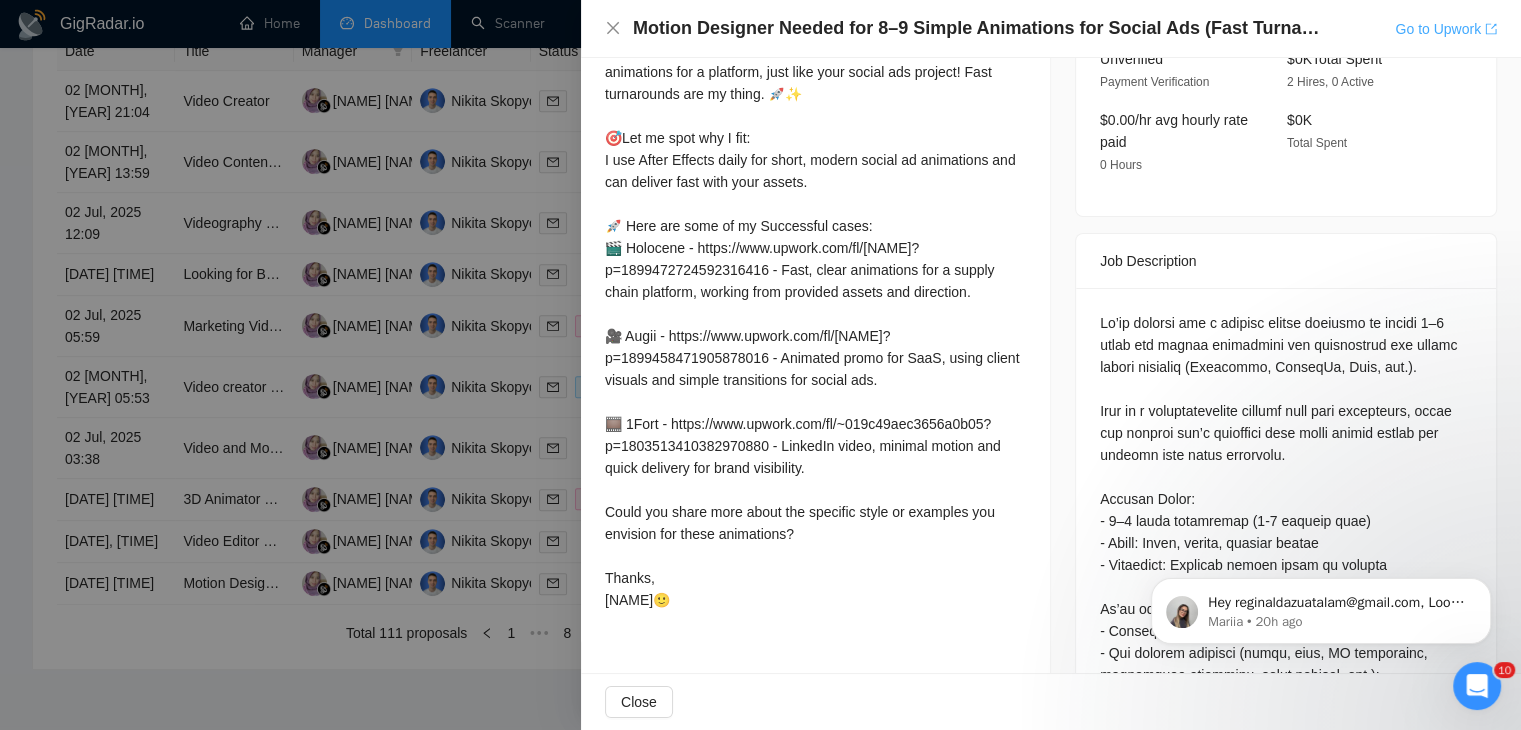 click on "Go to Upwork" at bounding box center (1446, 29) 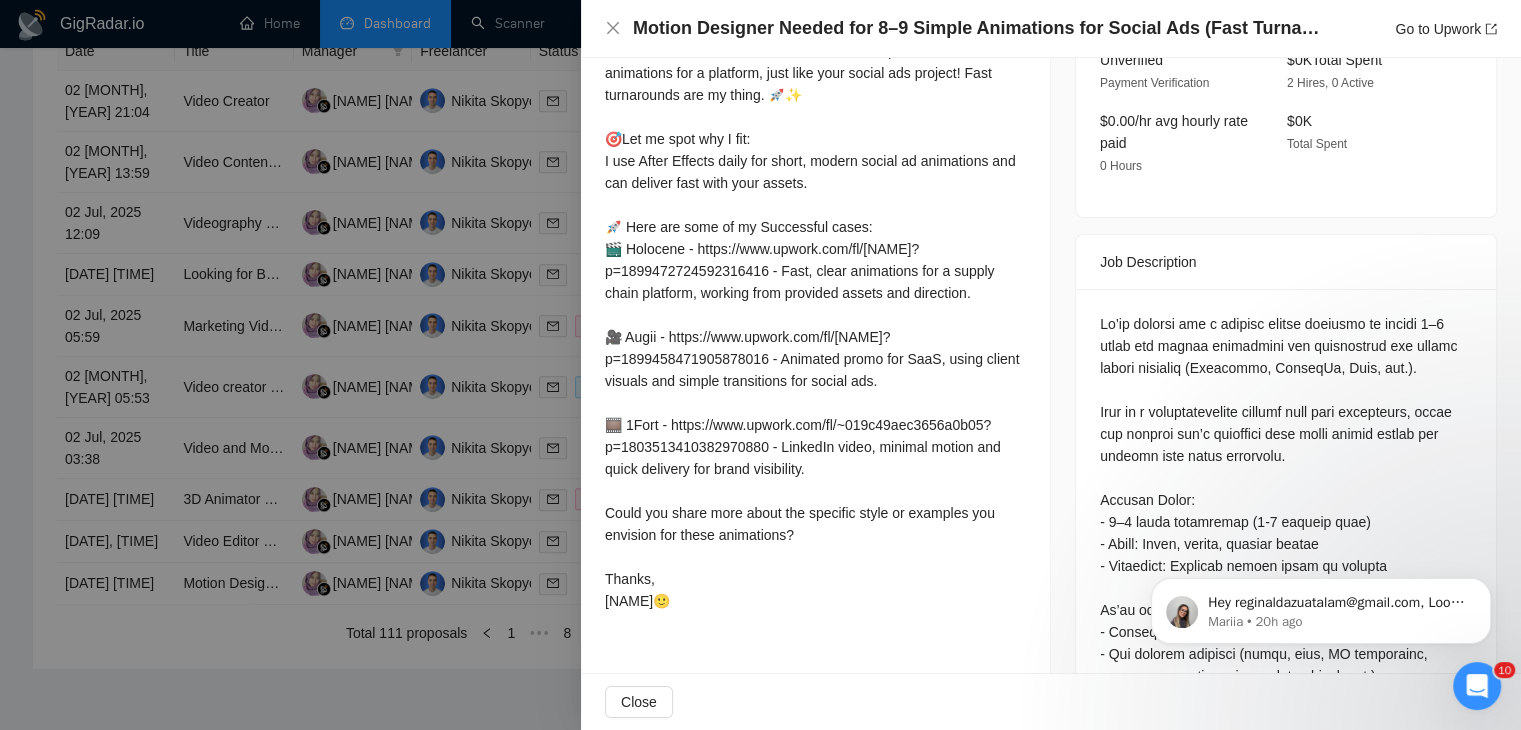 scroll, scrollTop: 0, scrollLeft: 0, axis: both 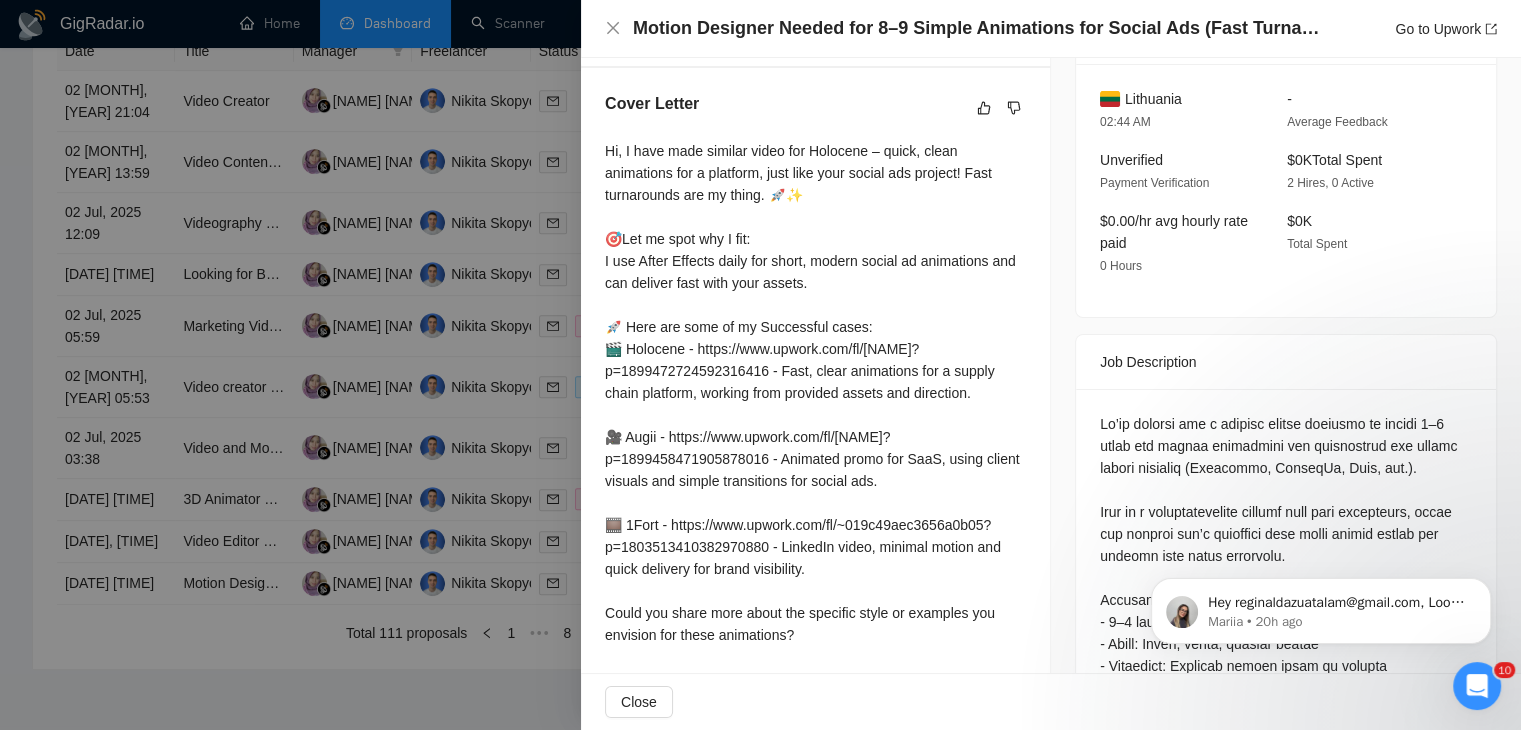 click at bounding box center (760, 365) 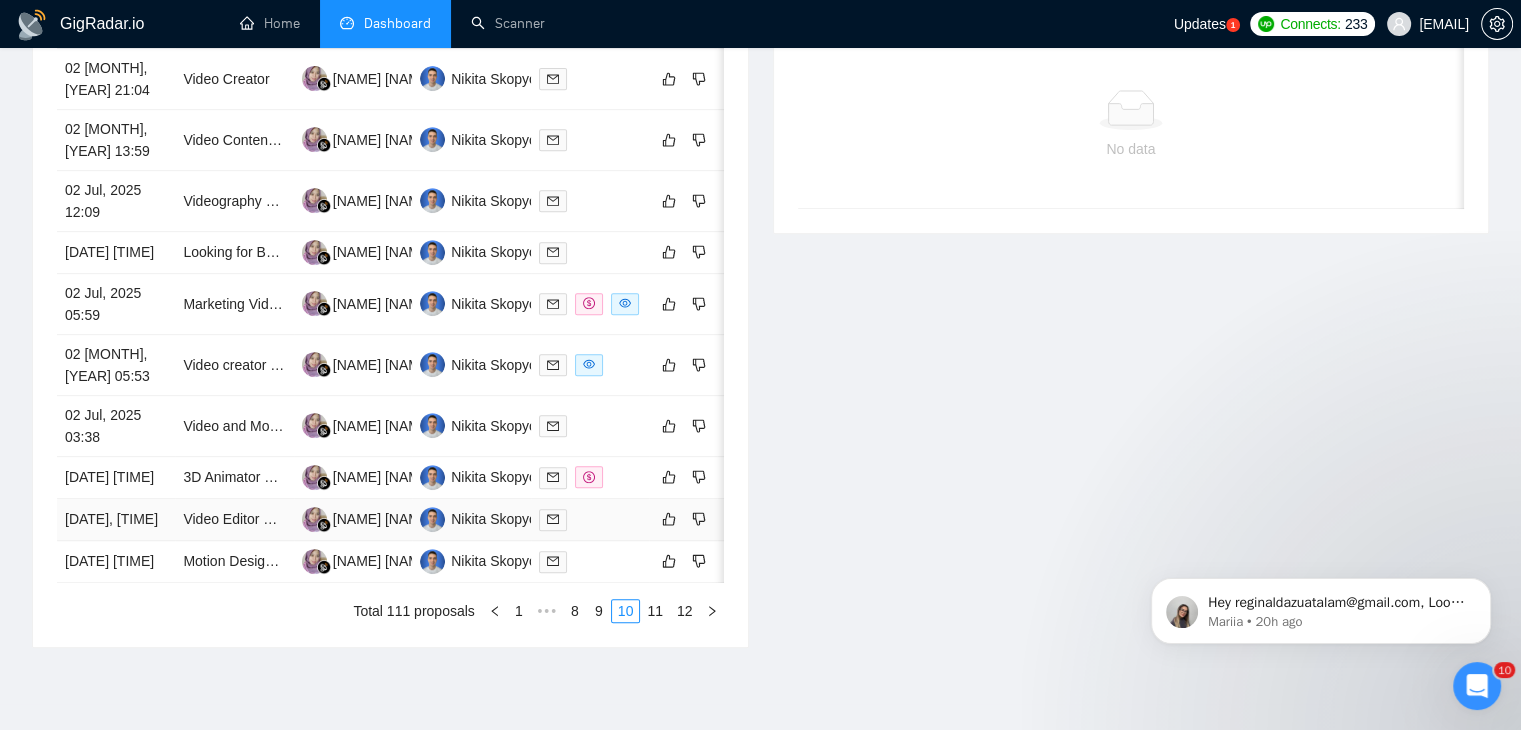 click on "[DATE], [TIME]" at bounding box center [116, 520] 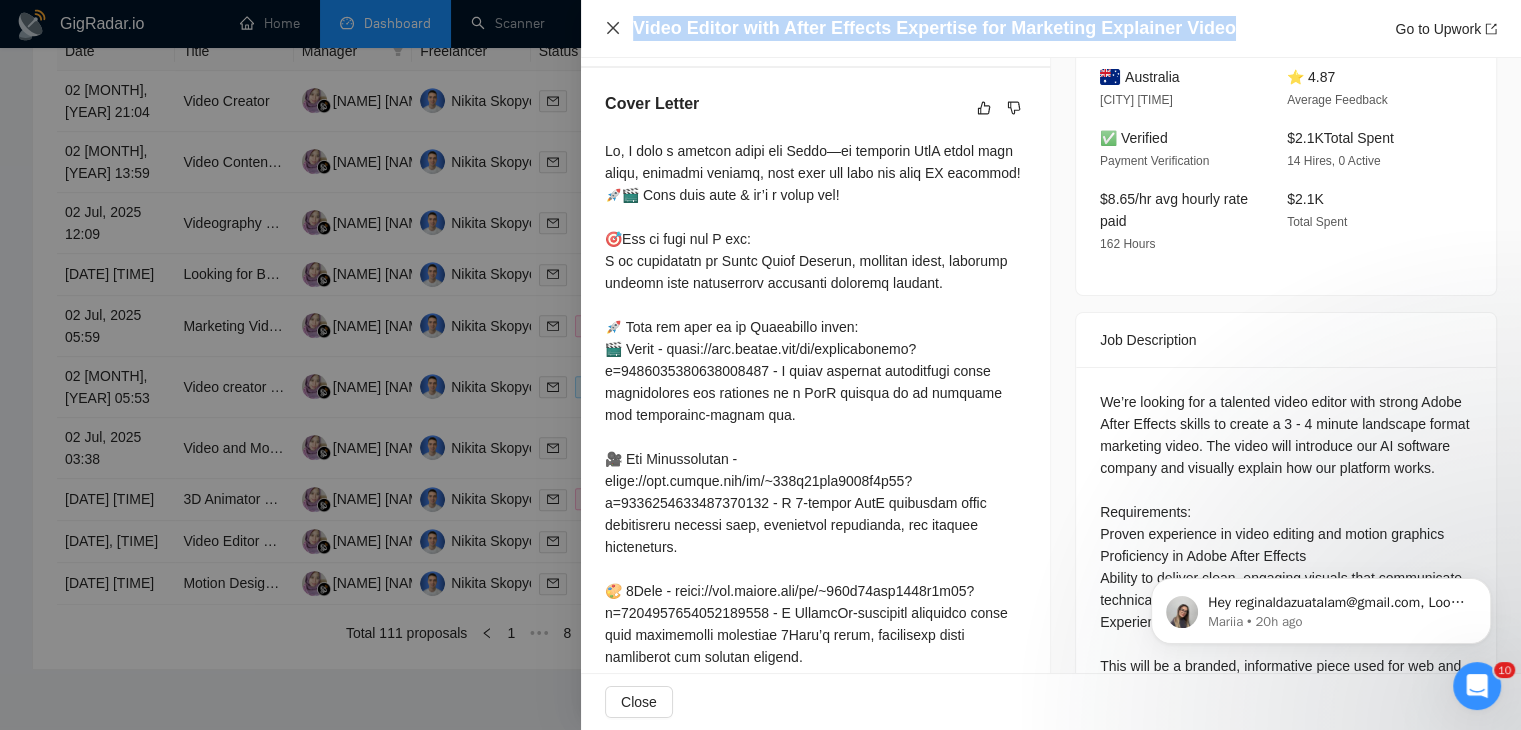 drag, startPoint x: 1220, startPoint y: 37, endPoint x: 616, endPoint y: 33, distance: 604.01324 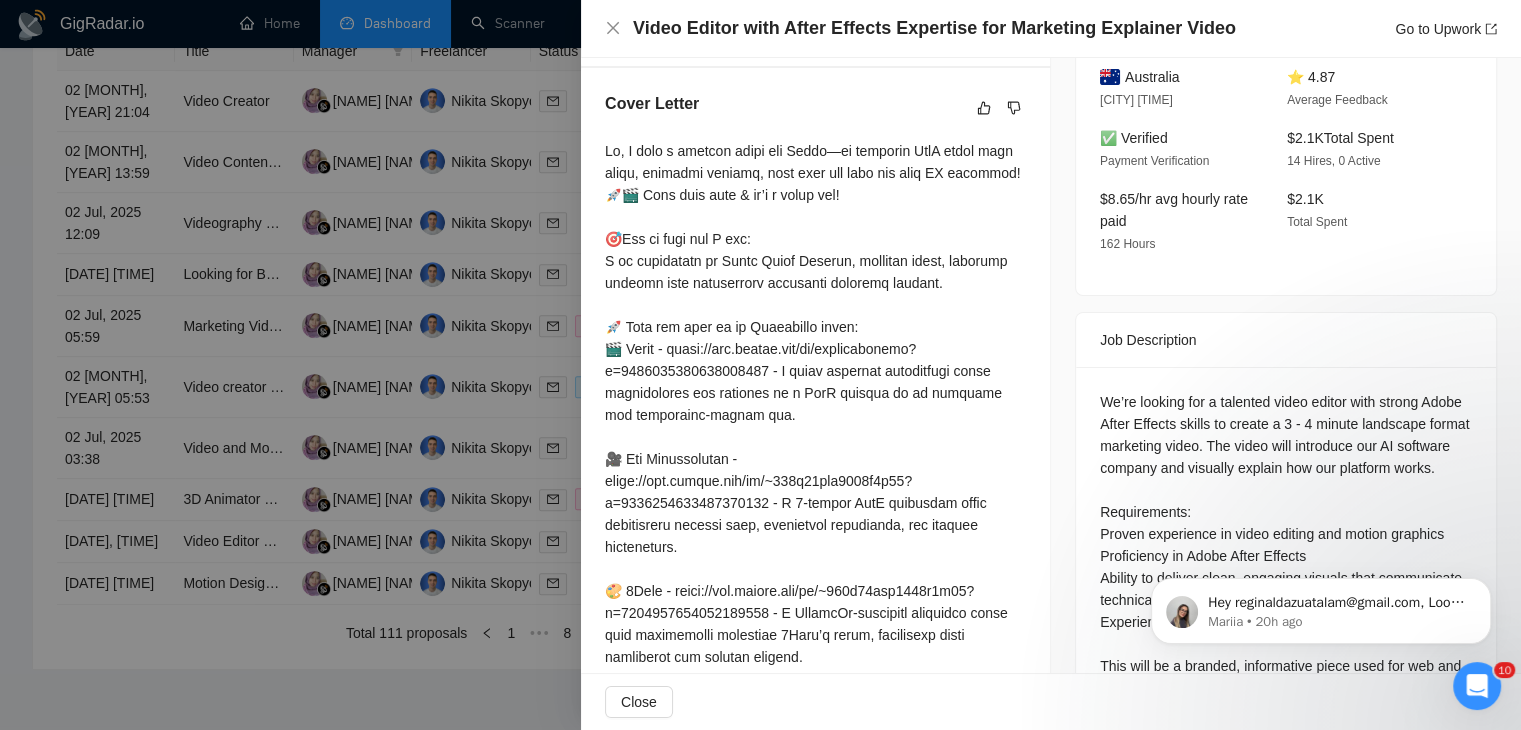 click at bounding box center [760, 365] 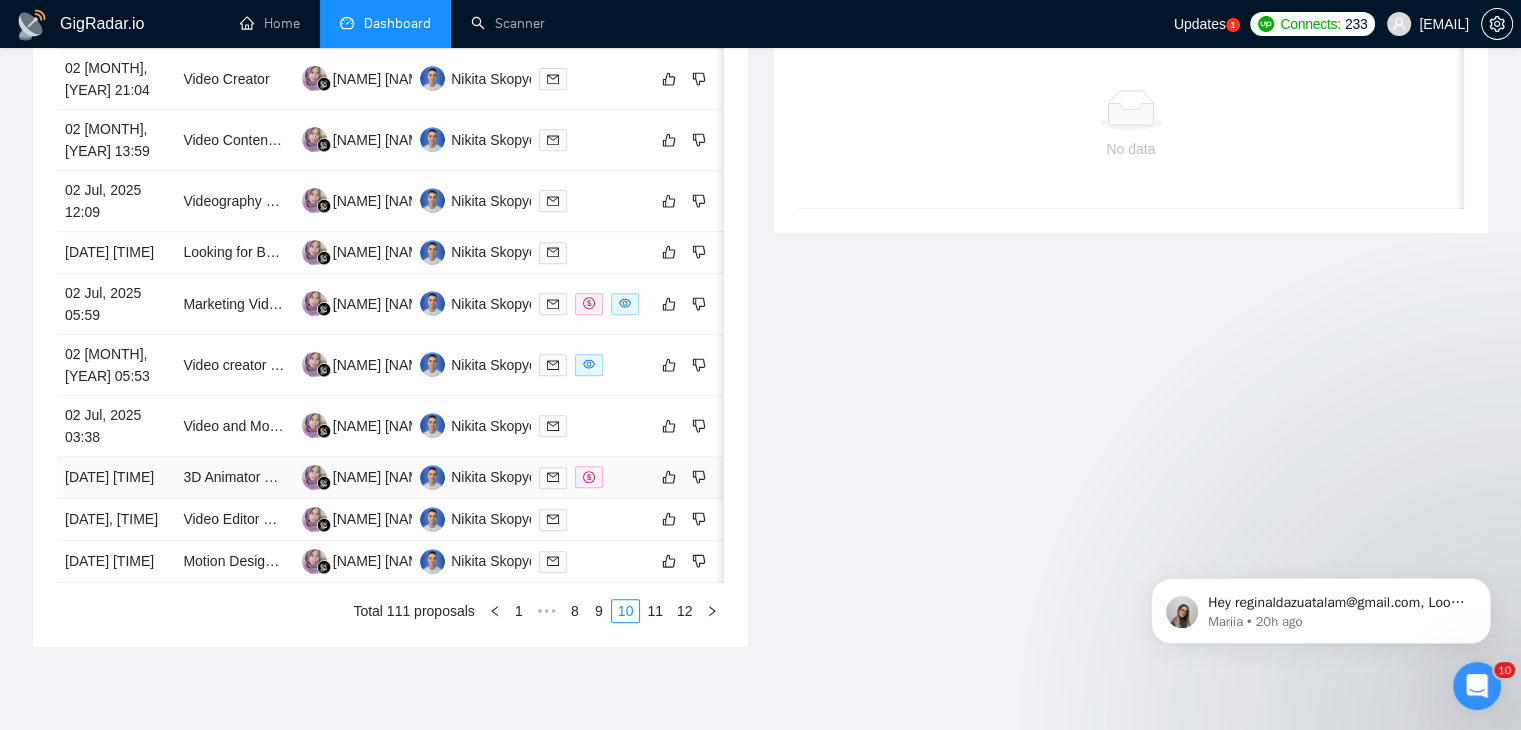 click on "[DATE] [TIME]" at bounding box center (116, 478) 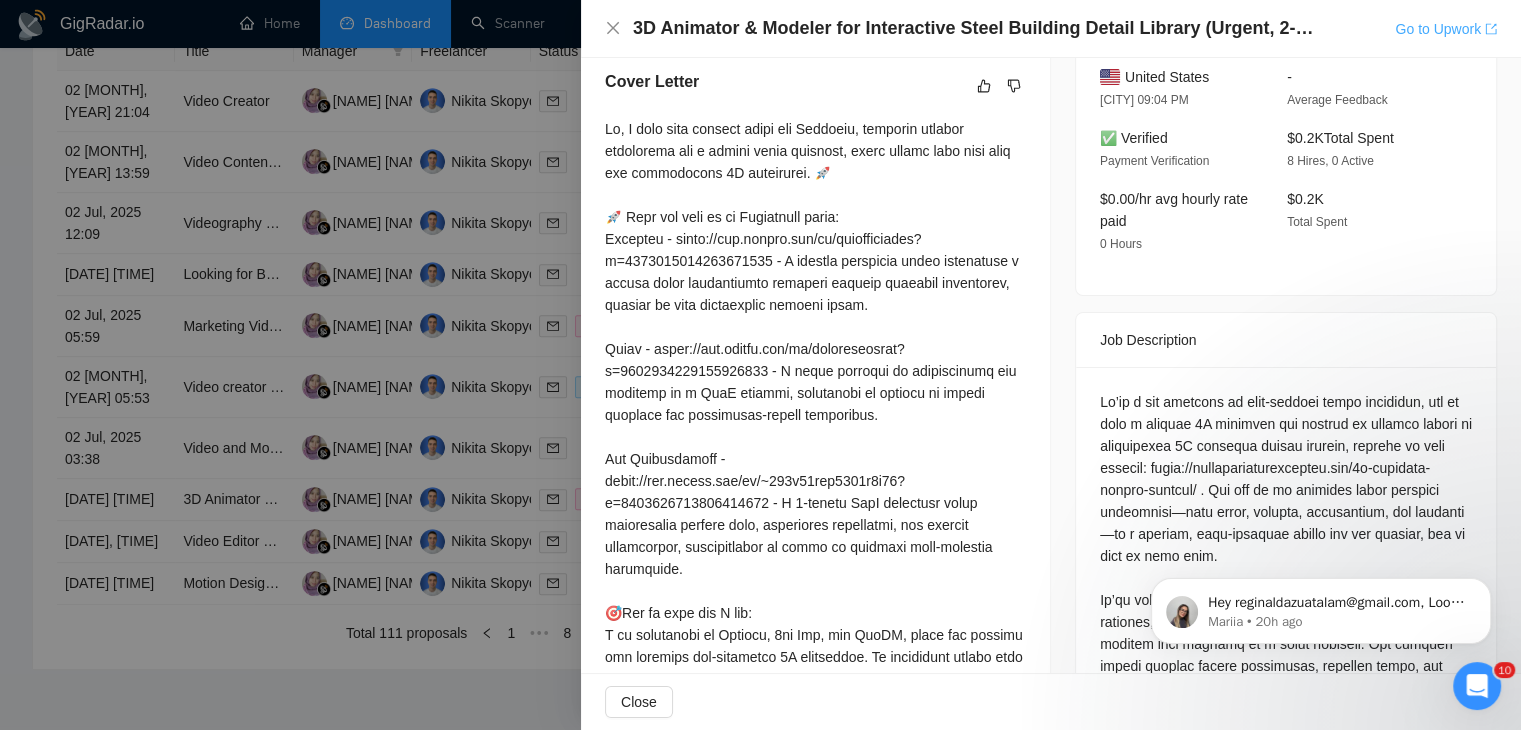 click on "Go to Upwork" at bounding box center [1446, 29] 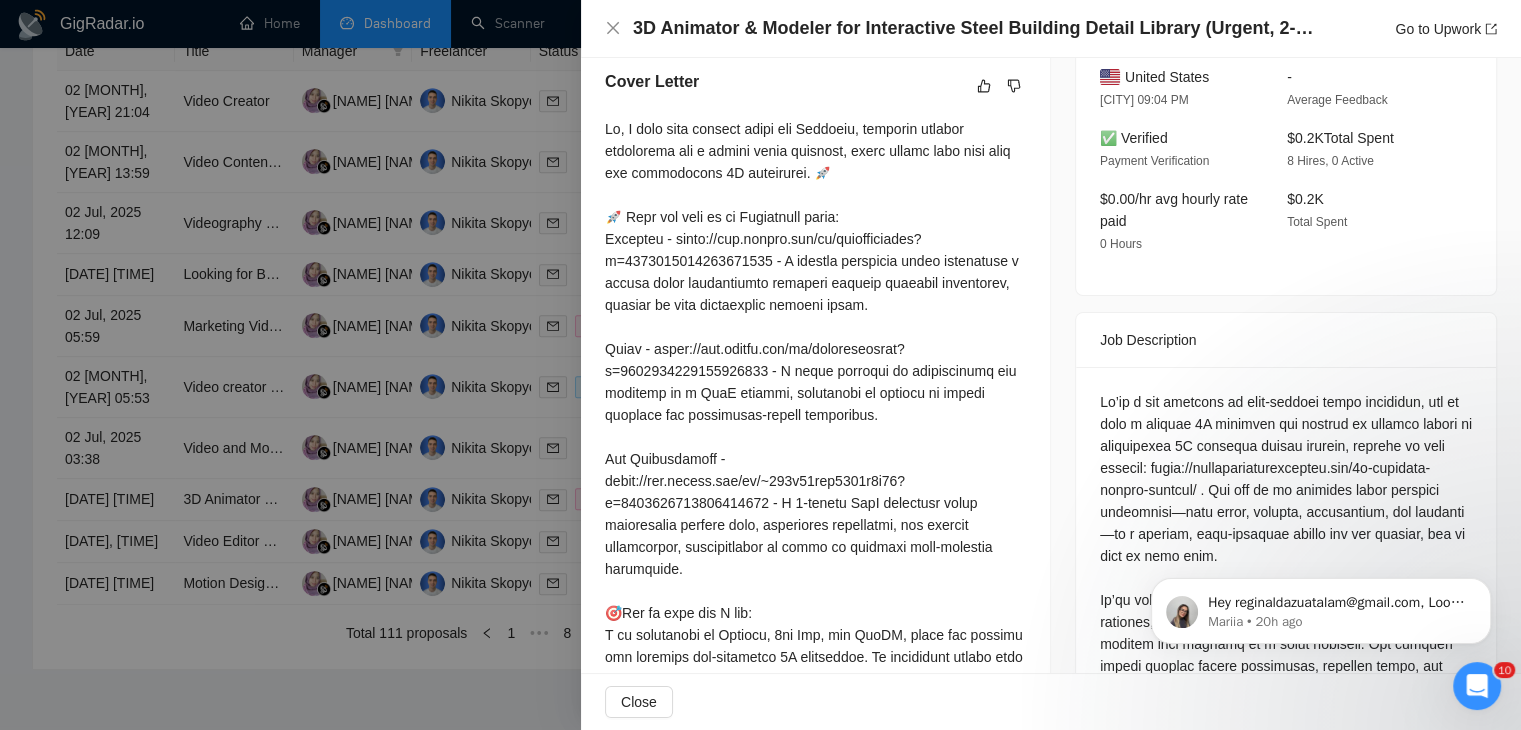 click at bounding box center [760, 365] 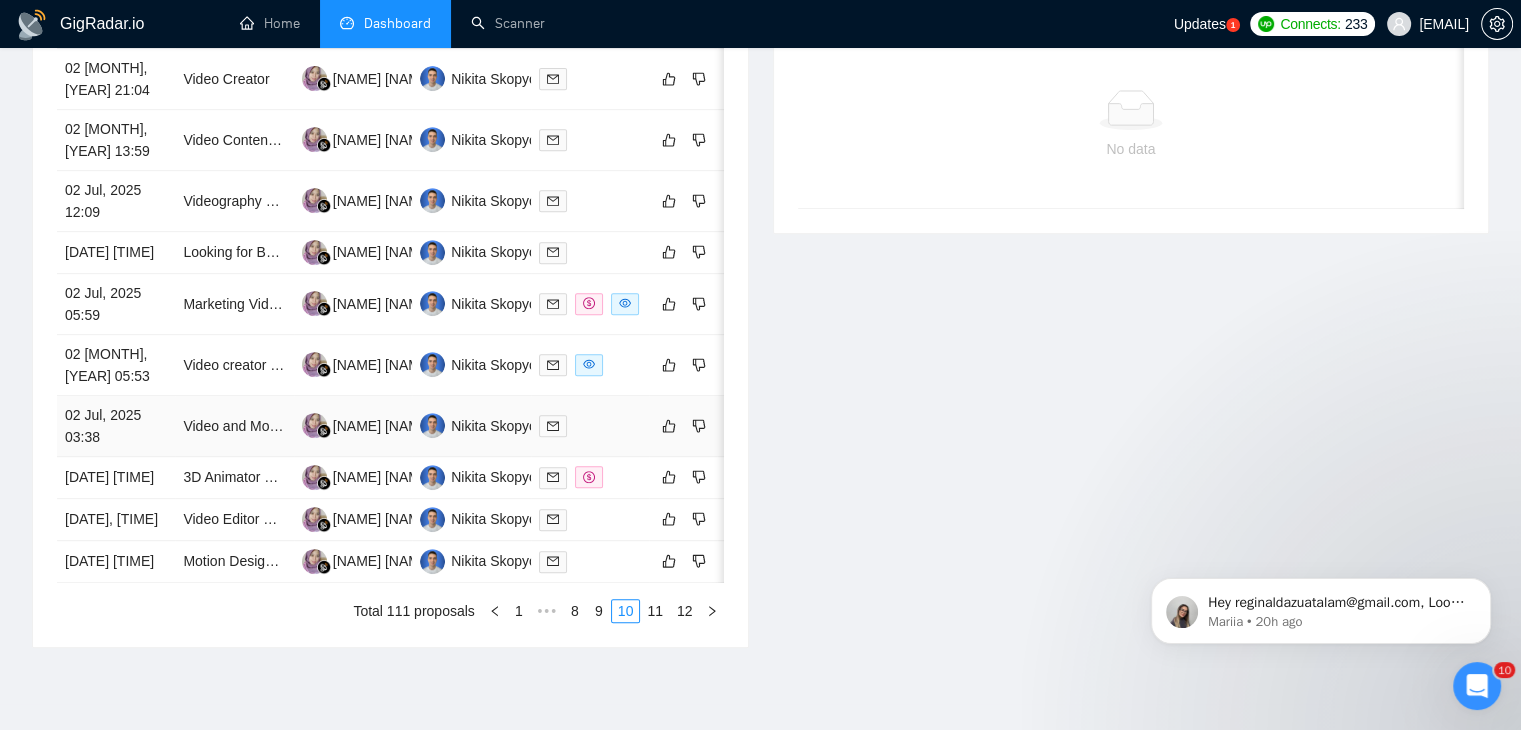 click on "02 Jul, 2025 03:38" at bounding box center [116, 426] 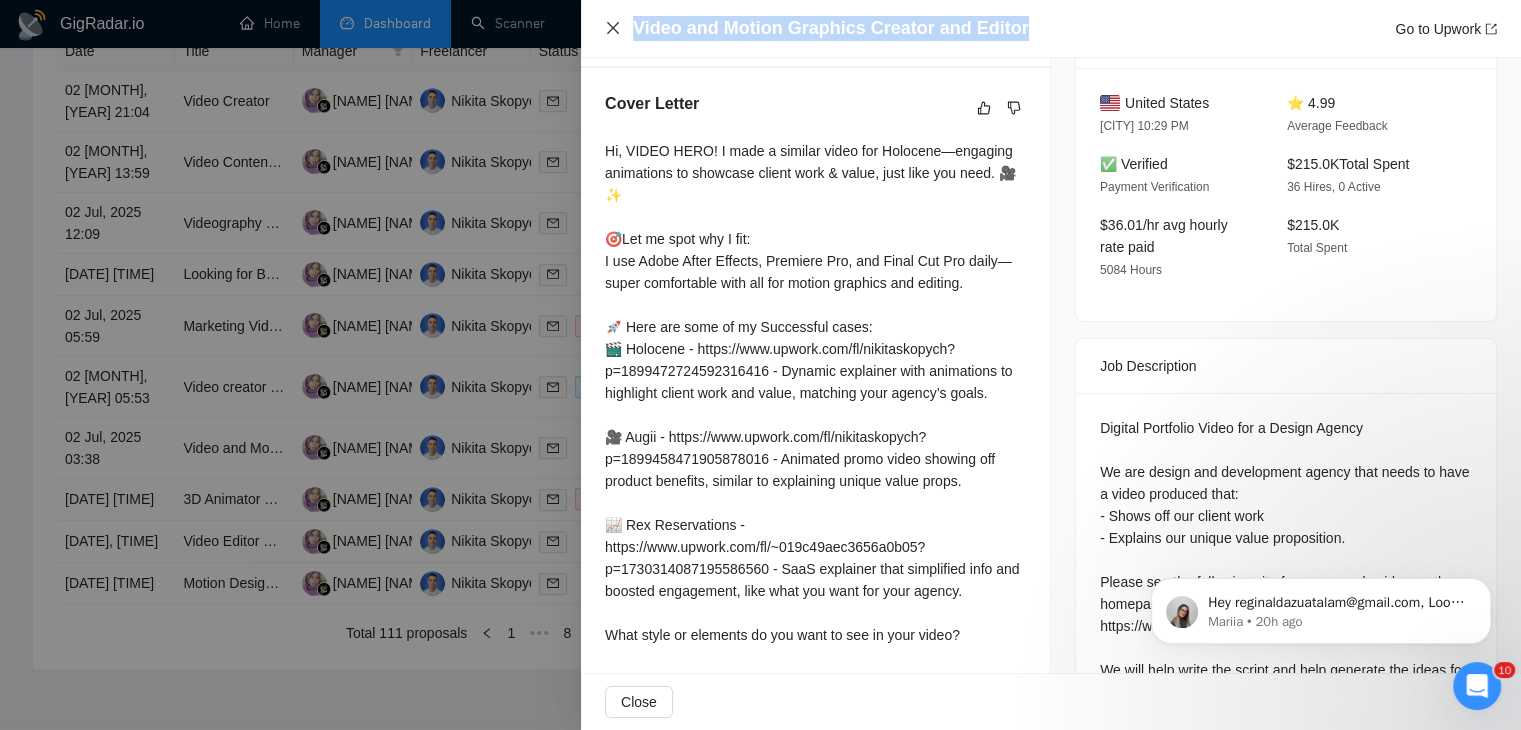 drag, startPoint x: 1019, startPoint y: 20, endPoint x: 614, endPoint y: 22, distance: 405.00494 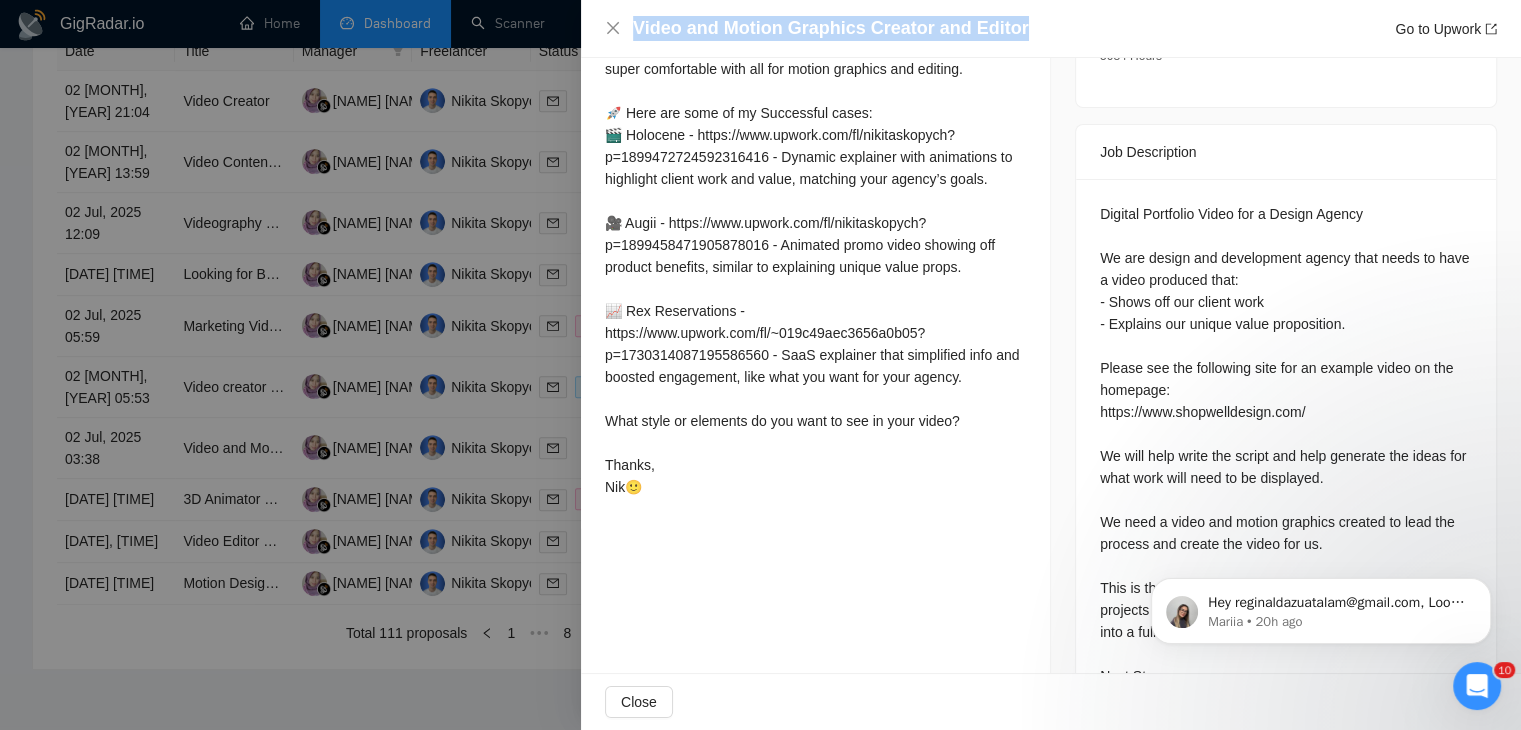 scroll, scrollTop: 746, scrollLeft: 0, axis: vertical 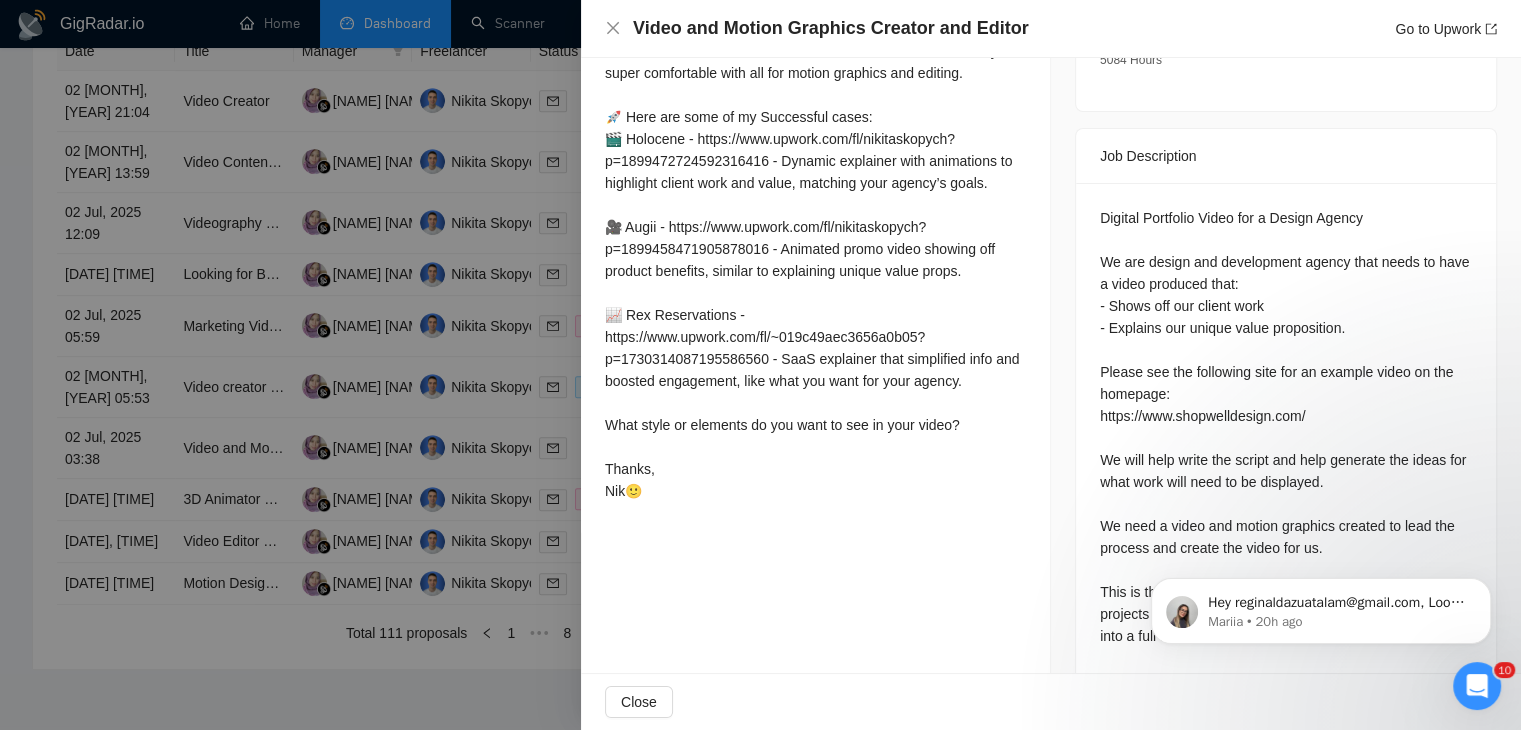 click at bounding box center [760, 365] 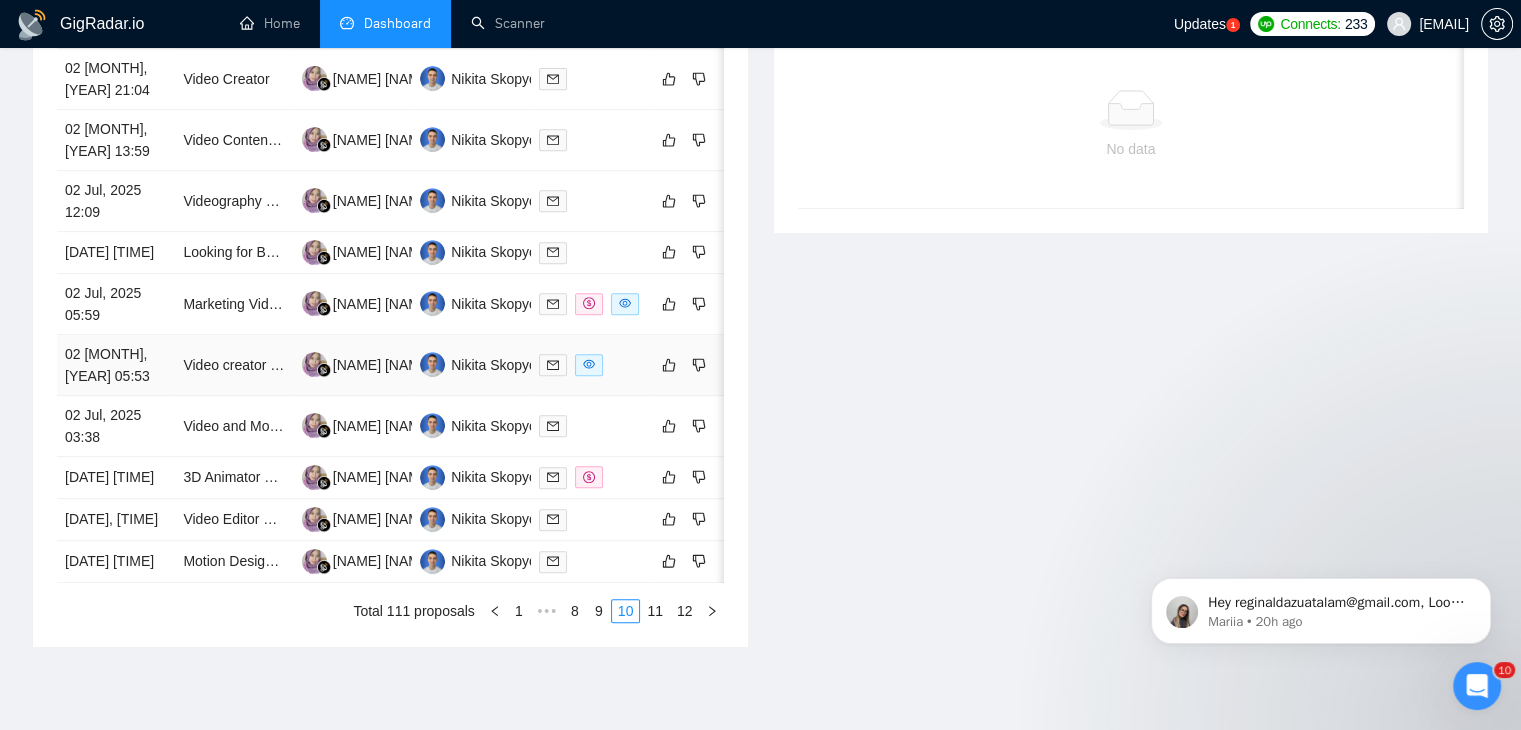 click on "02 [MONTH], [YEAR] 05:53" at bounding box center (116, 365) 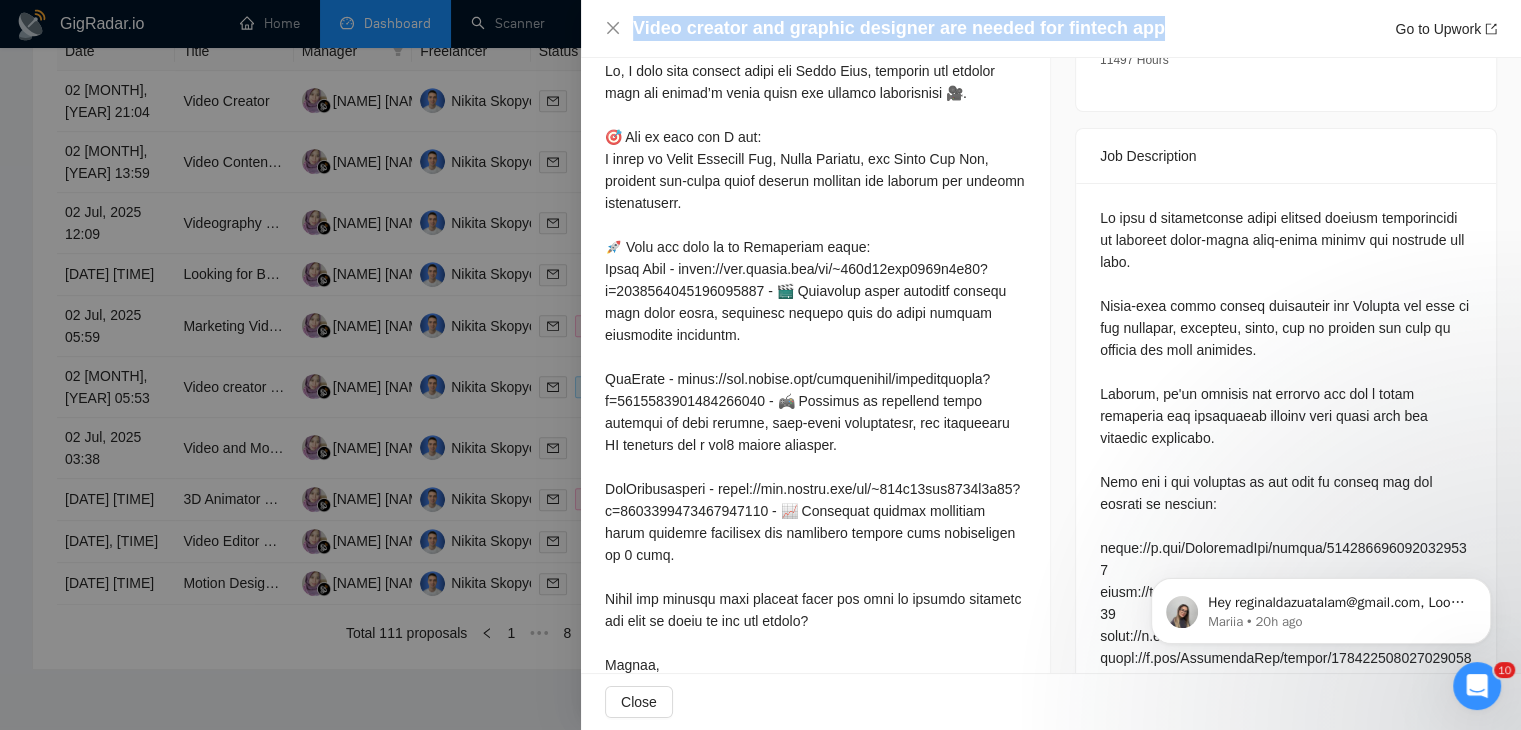 drag, startPoint x: 1163, startPoint y: 20, endPoint x: 618, endPoint y: 44, distance: 545.5282 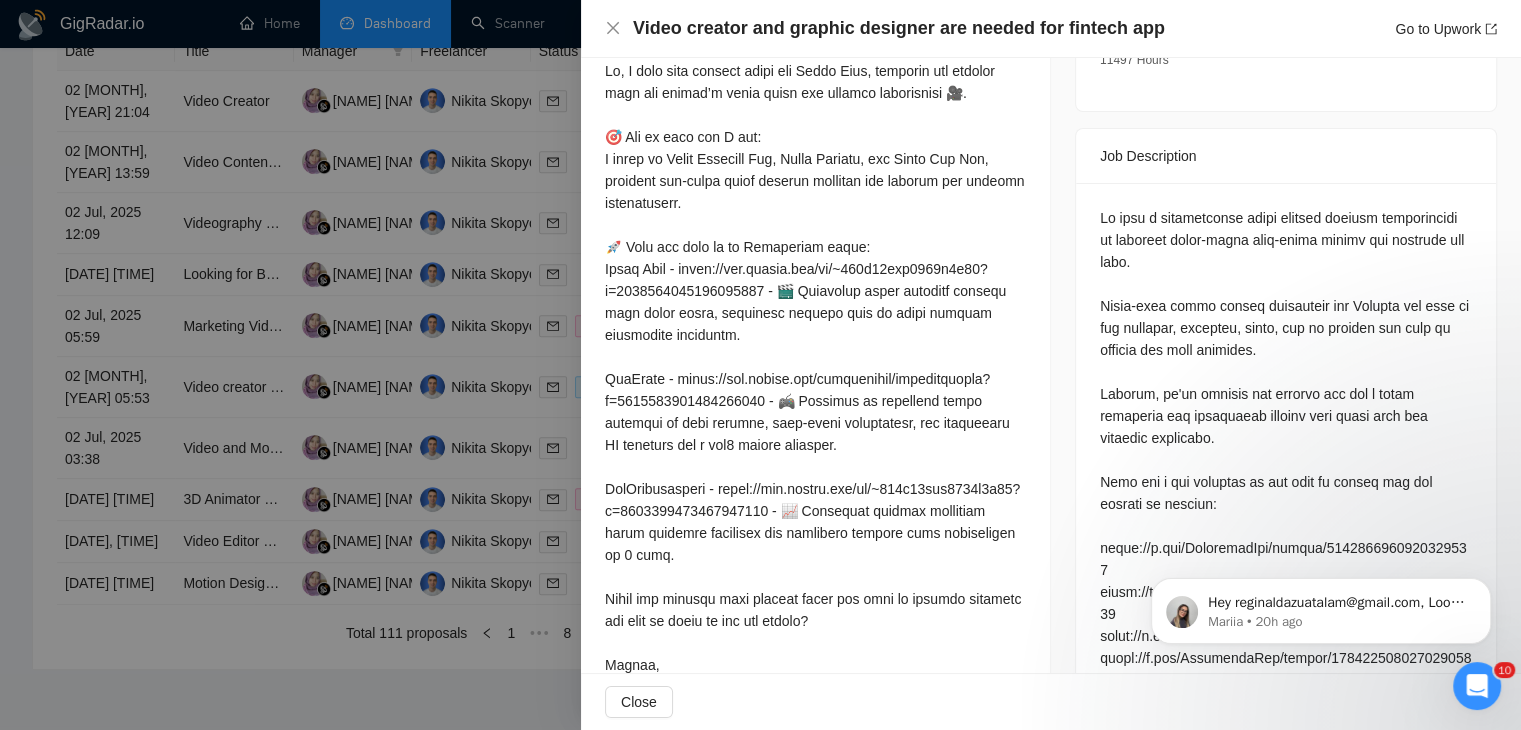 click at bounding box center [760, 365] 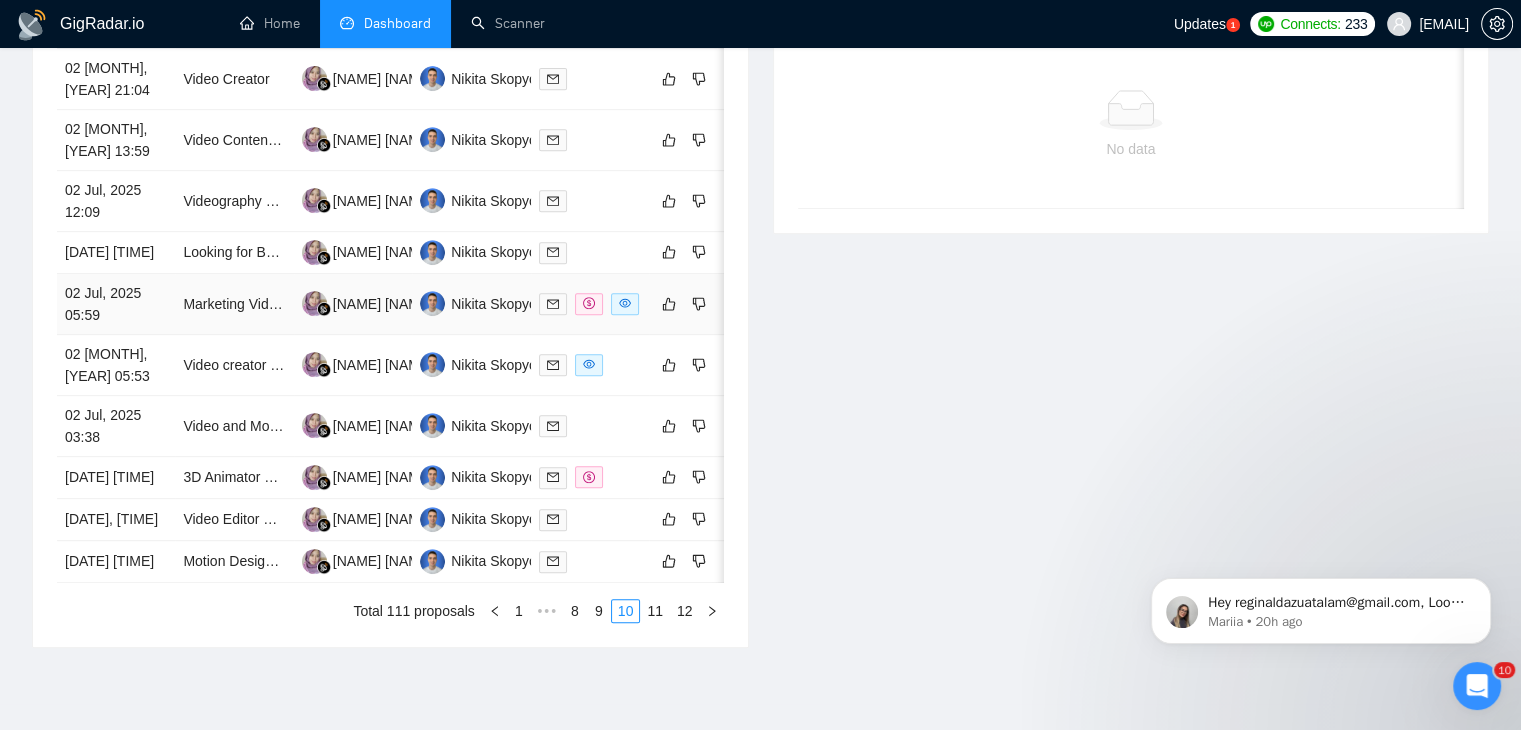 click on "02 Jul, 2025 05:59" at bounding box center (116, 304) 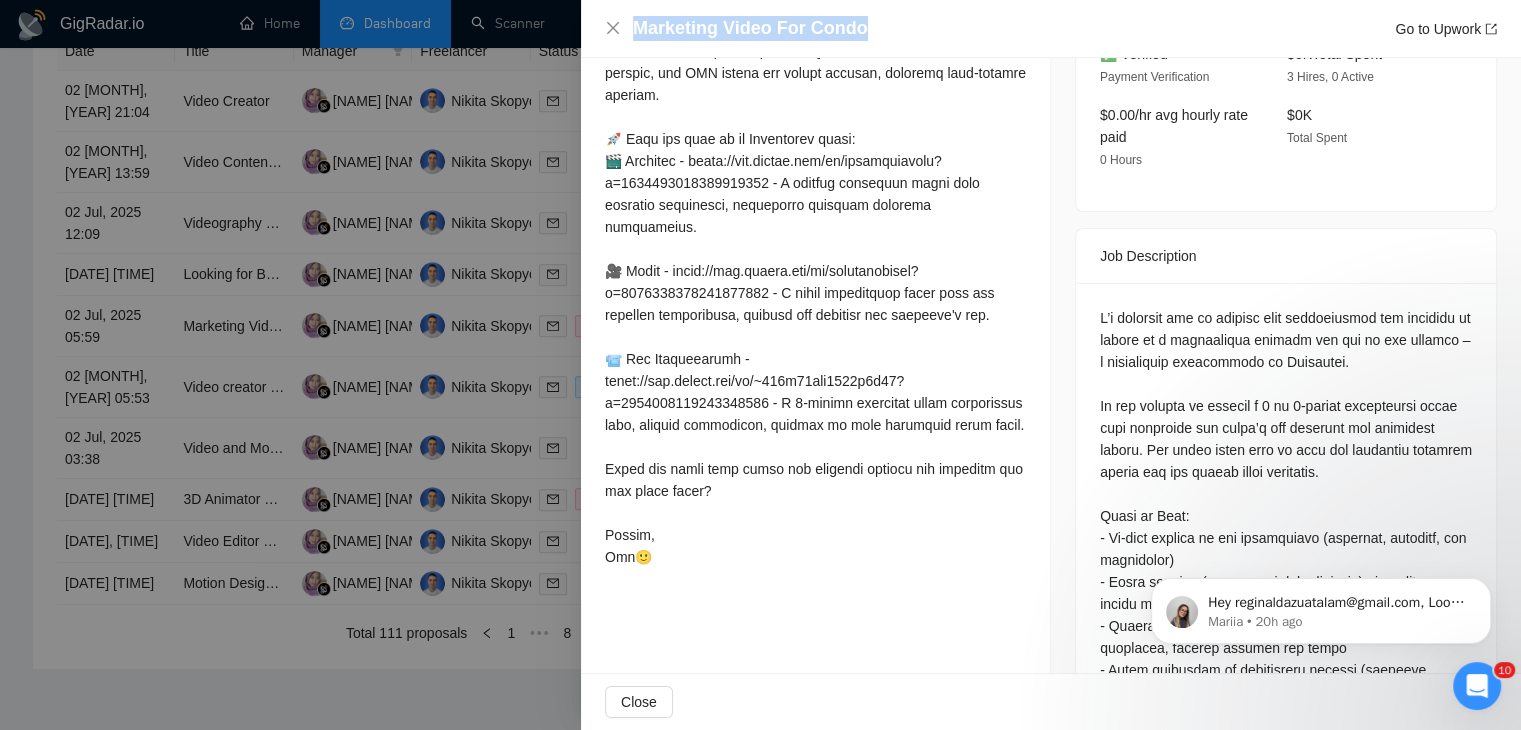 drag, startPoint x: 890, startPoint y: 35, endPoint x: 627, endPoint y: 35, distance: 263 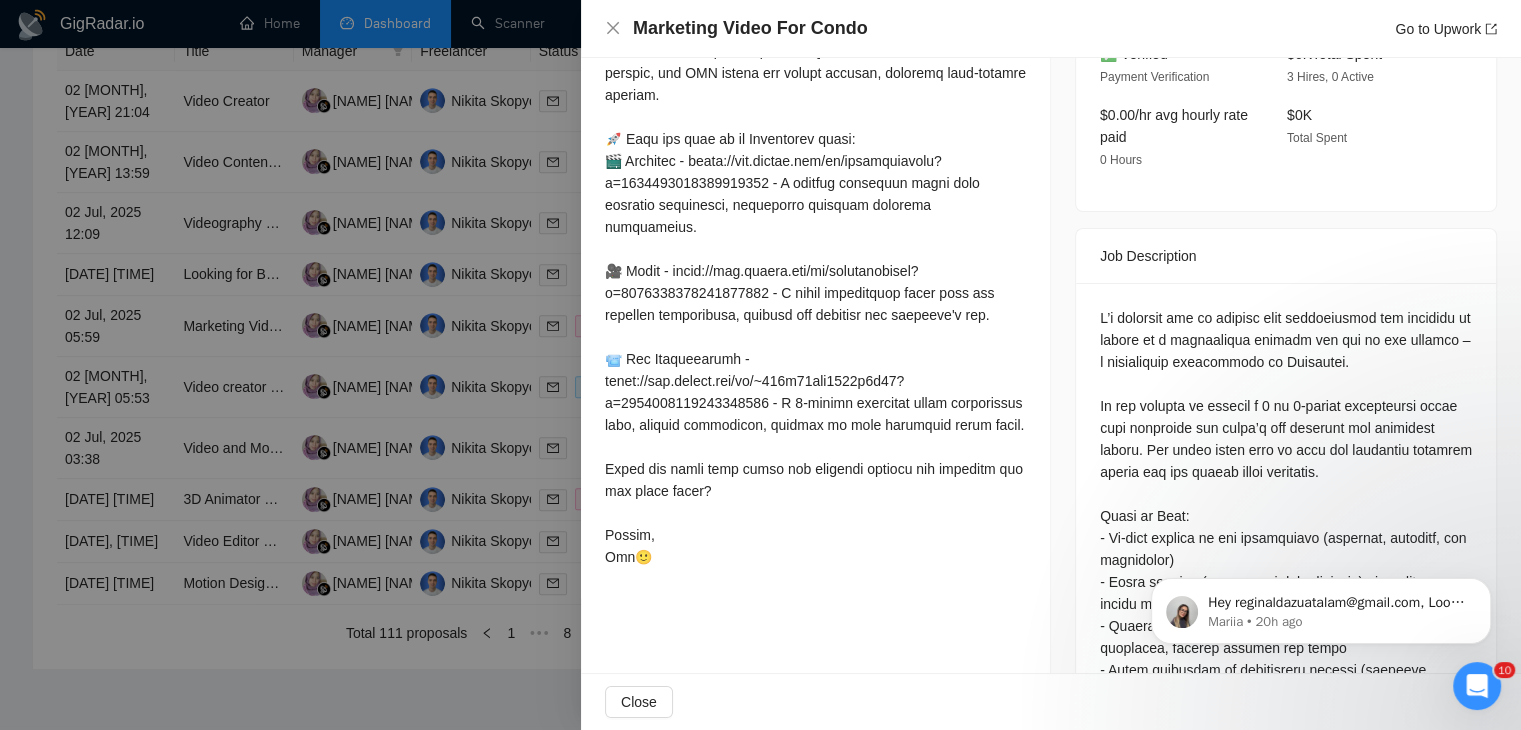 click at bounding box center [760, 365] 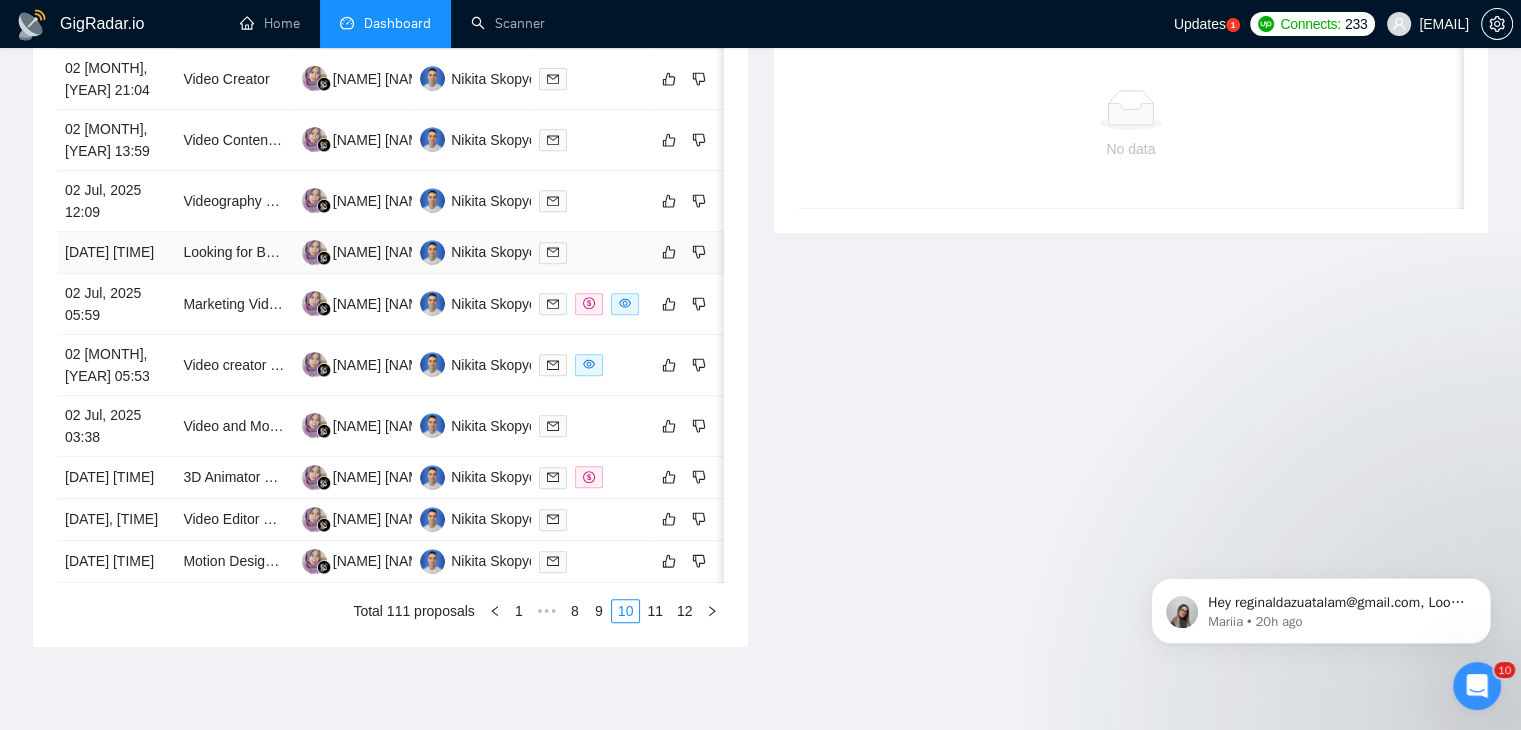 click on "[DATE] [TIME]" at bounding box center (116, 253) 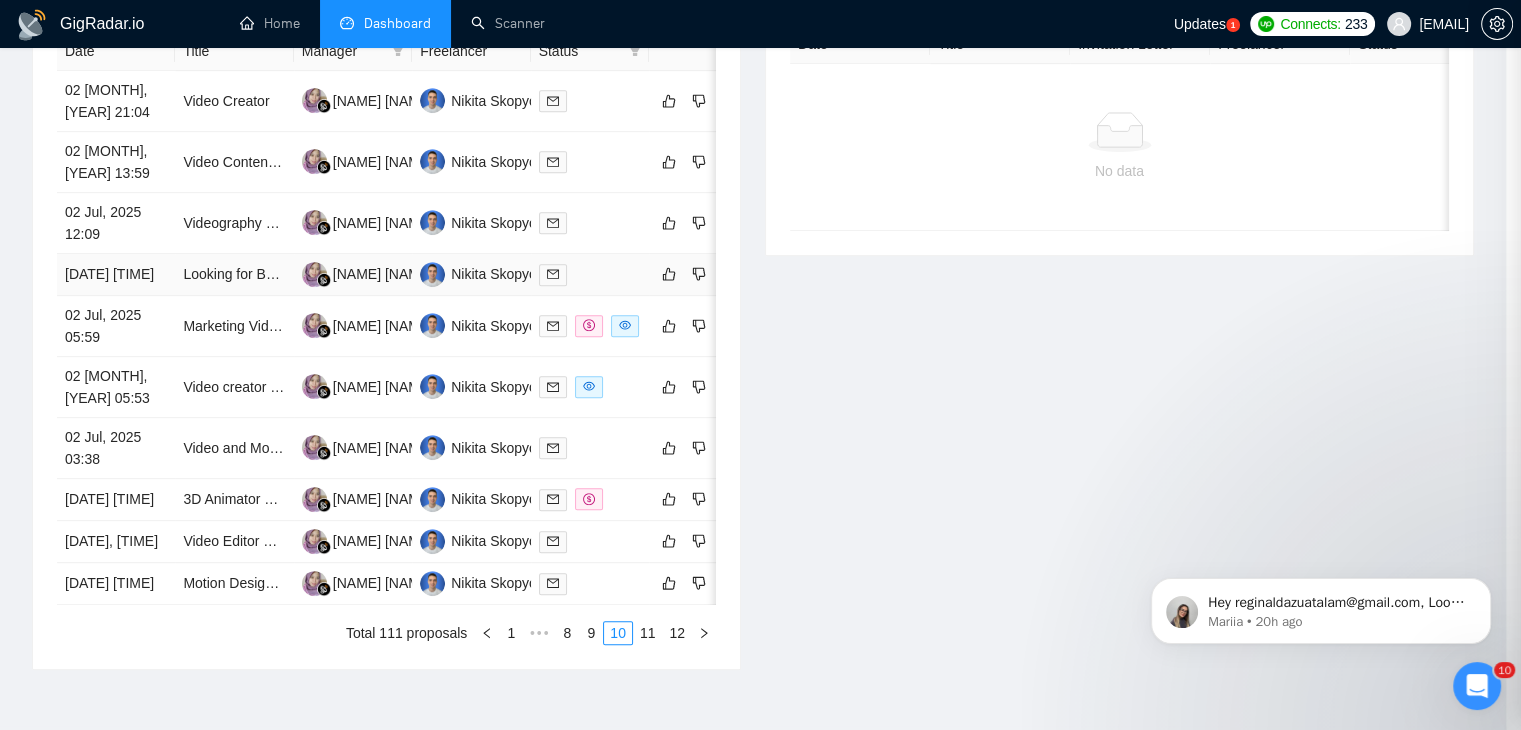 scroll, scrollTop: 718, scrollLeft: 0, axis: vertical 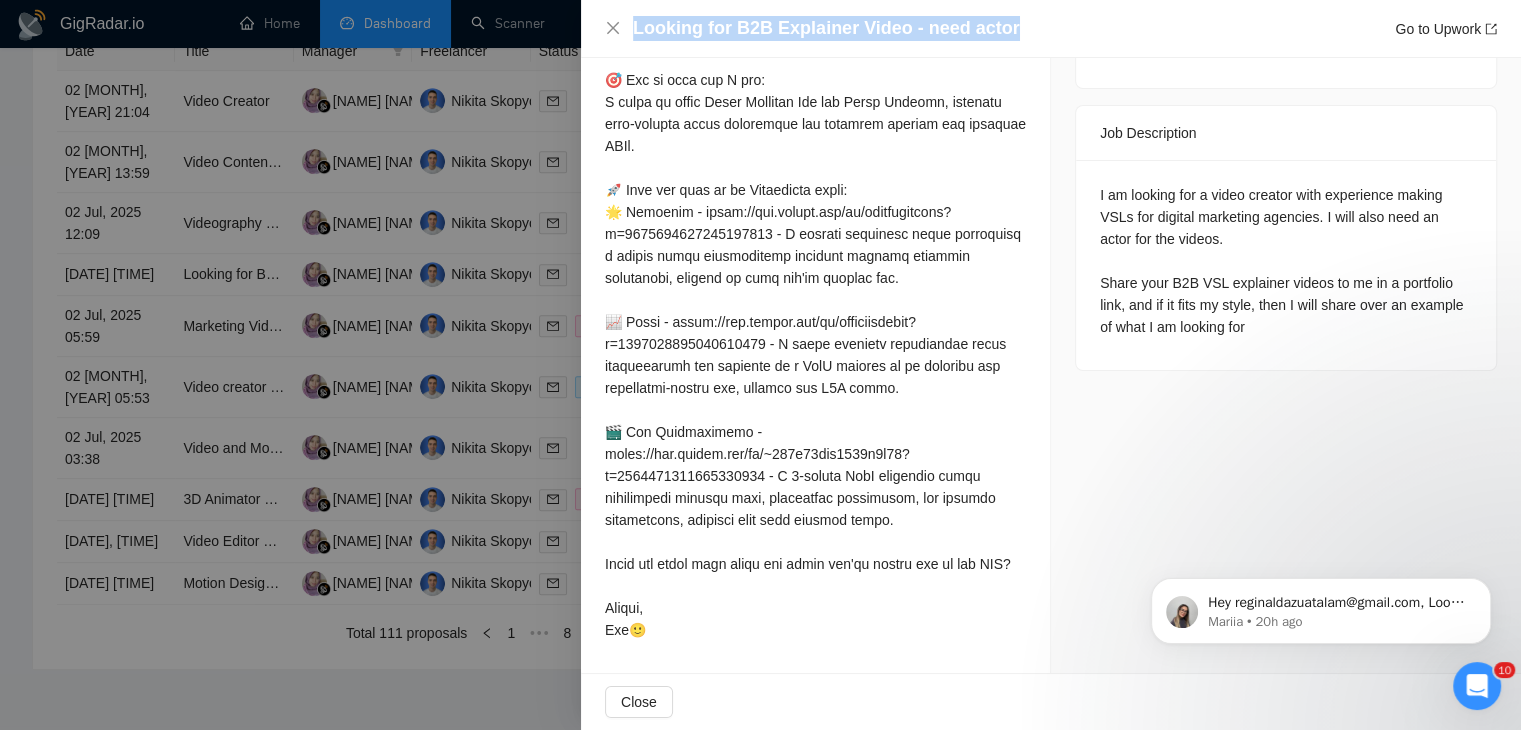 drag, startPoint x: 1020, startPoint y: 27, endPoint x: 584, endPoint y: 35, distance: 436.0734 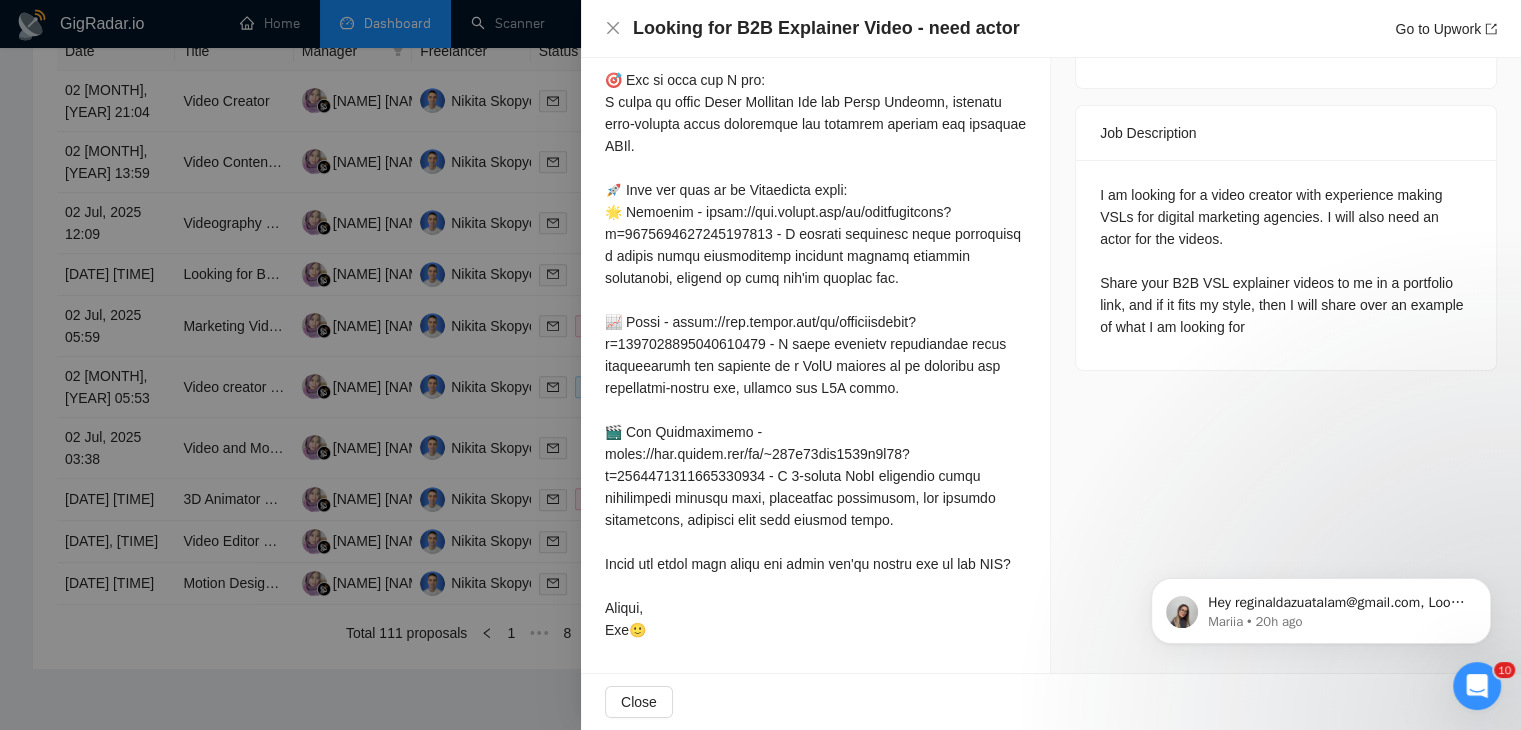 click at bounding box center [760, 365] 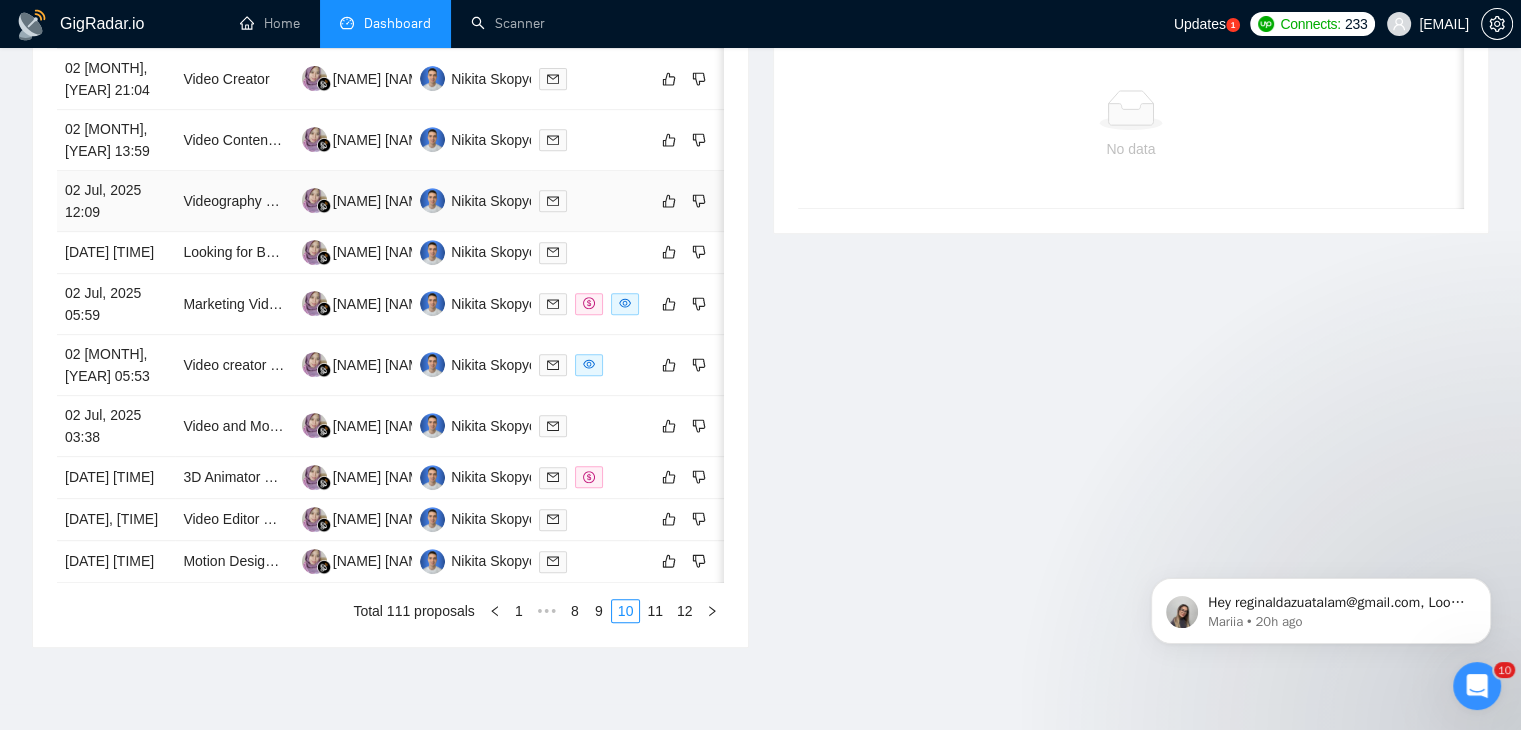 click on "02 Jul, 2025 12:09" at bounding box center (116, 201) 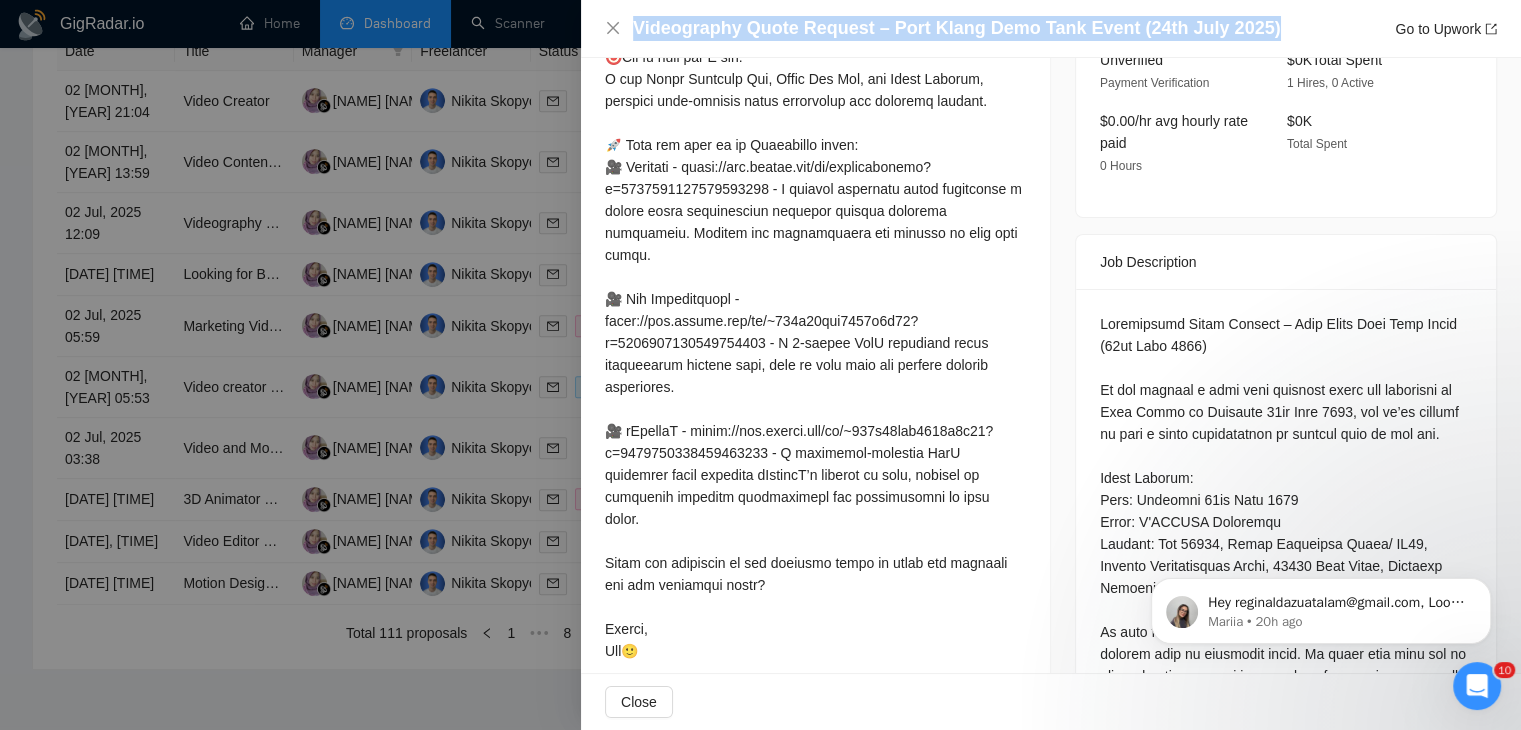drag, startPoint x: 1268, startPoint y: 29, endPoint x: 631, endPoint y: 29, distance: 637 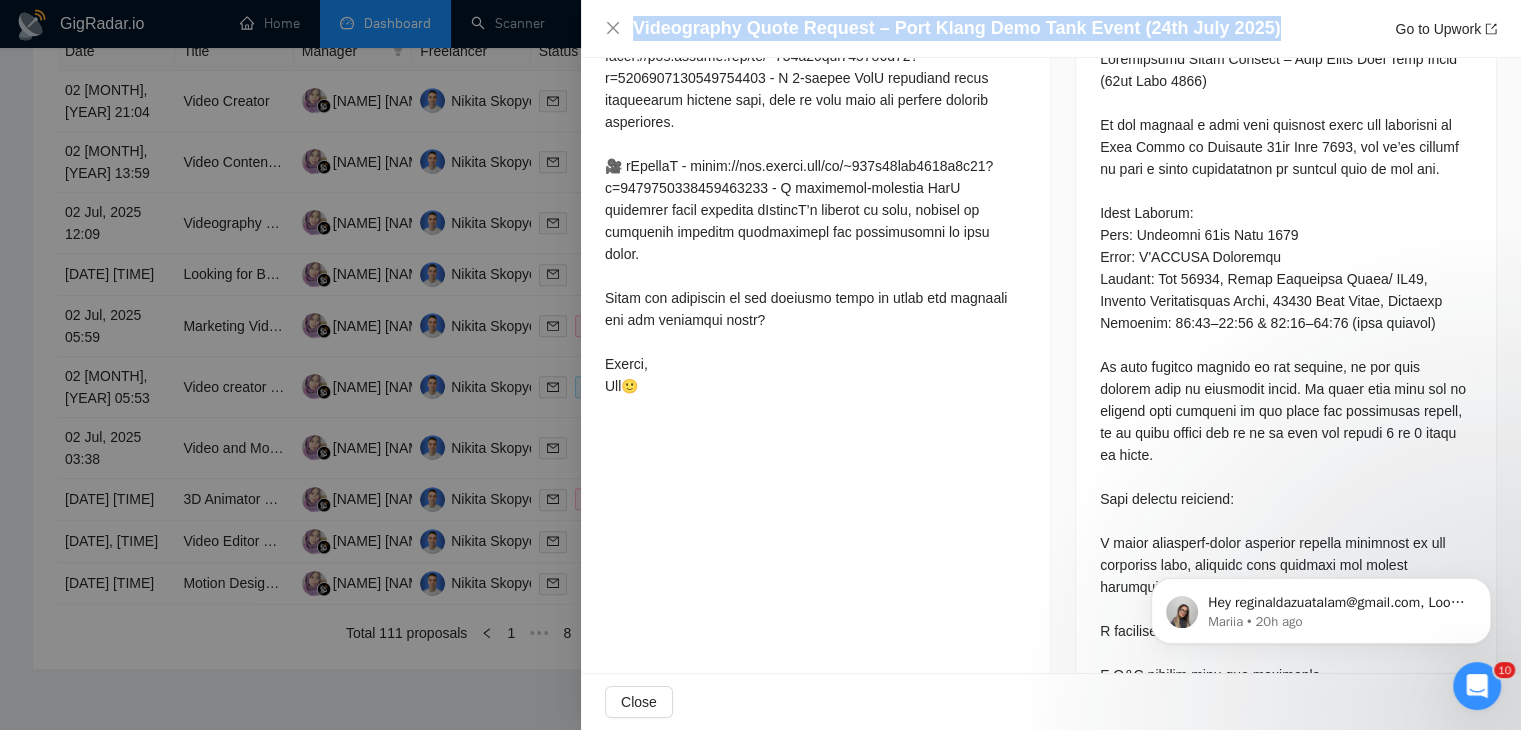 scroll, scrollTop: 989, scrollLeft: 0, axis: vertical 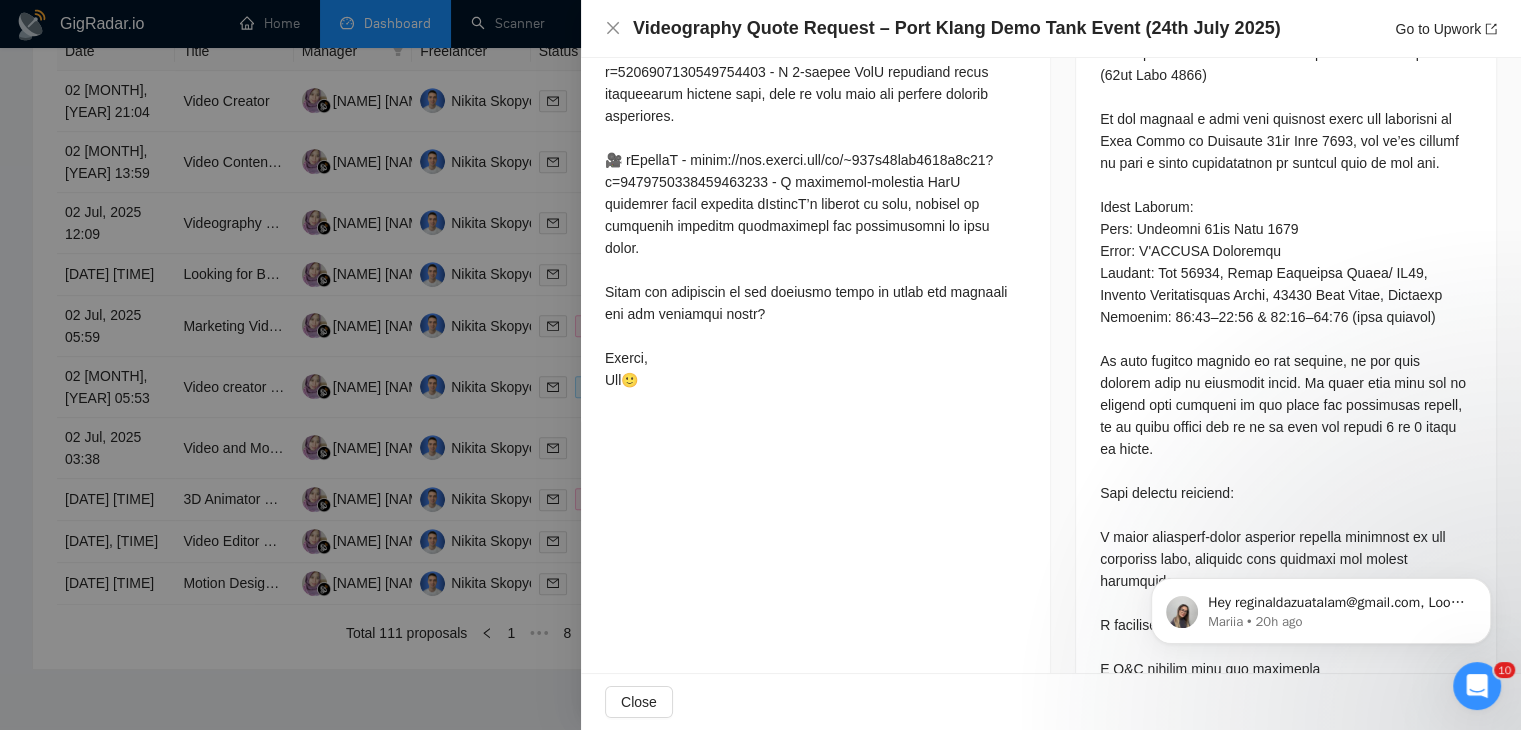 click at bounding box center (760, 365) 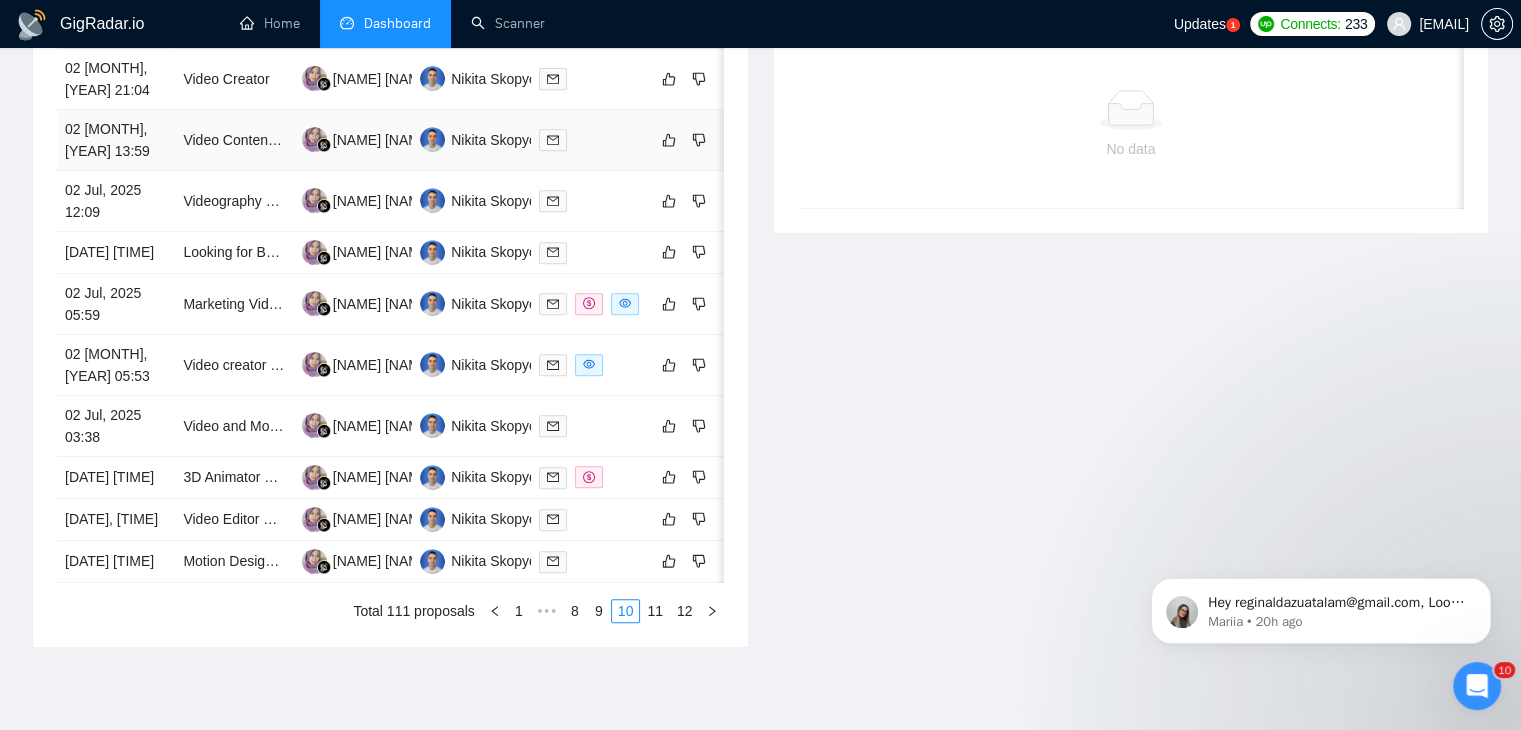 click on "02 [MONTH], [YEAR] 13:59" at bounding box center [116, 140] 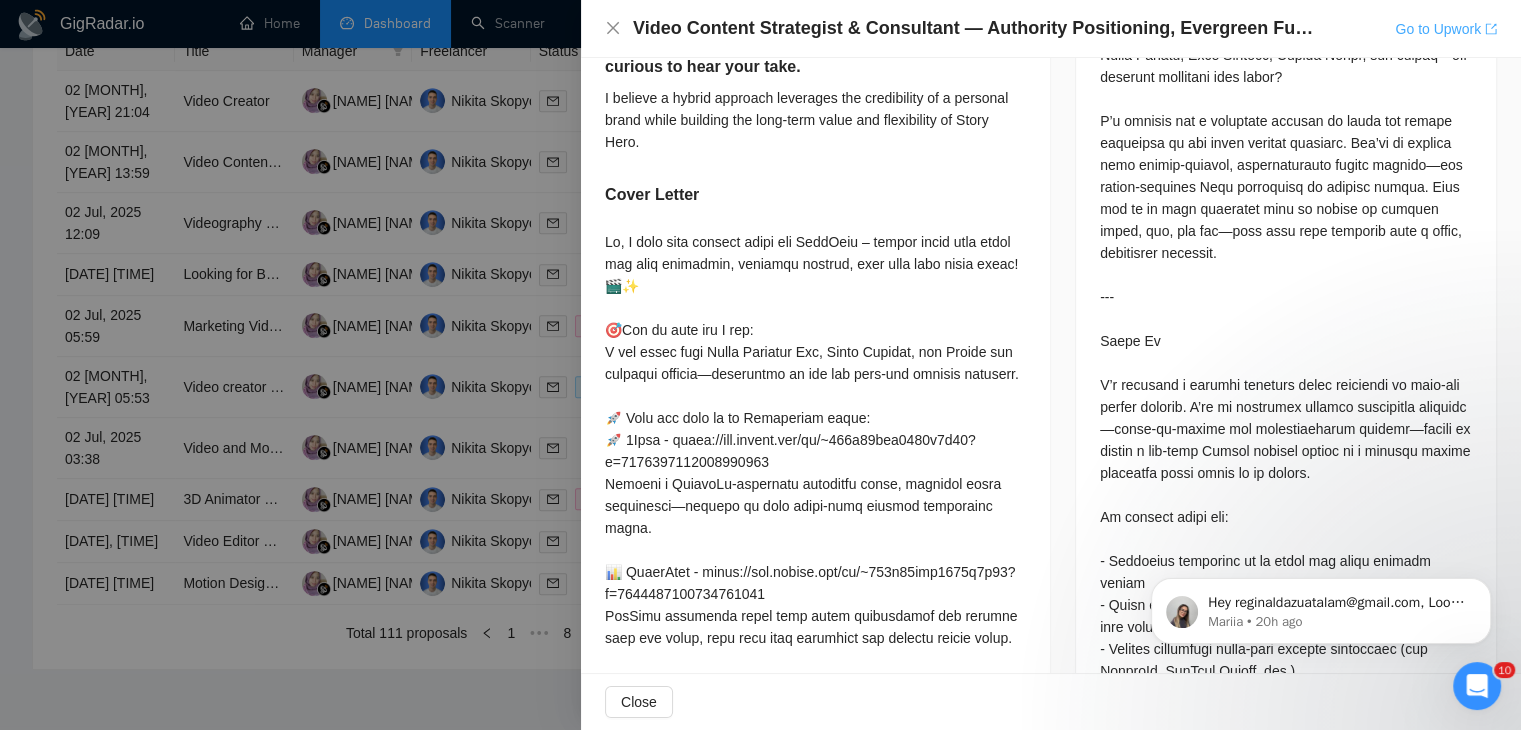 click on "Go to Upwork" at bounding box center (1446, 29) 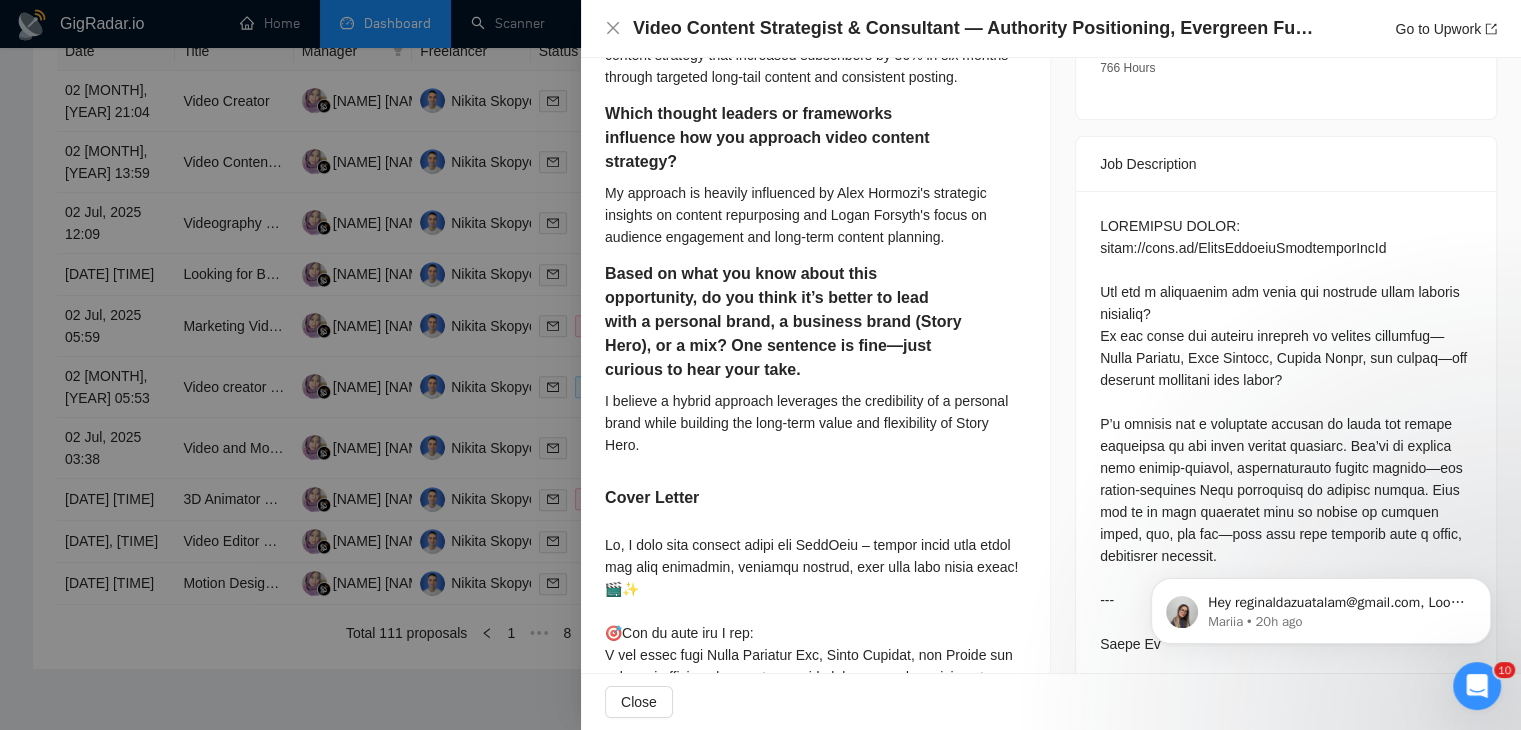scroll, scrollTop: 692, scrollLeft: 0, axis: vertical 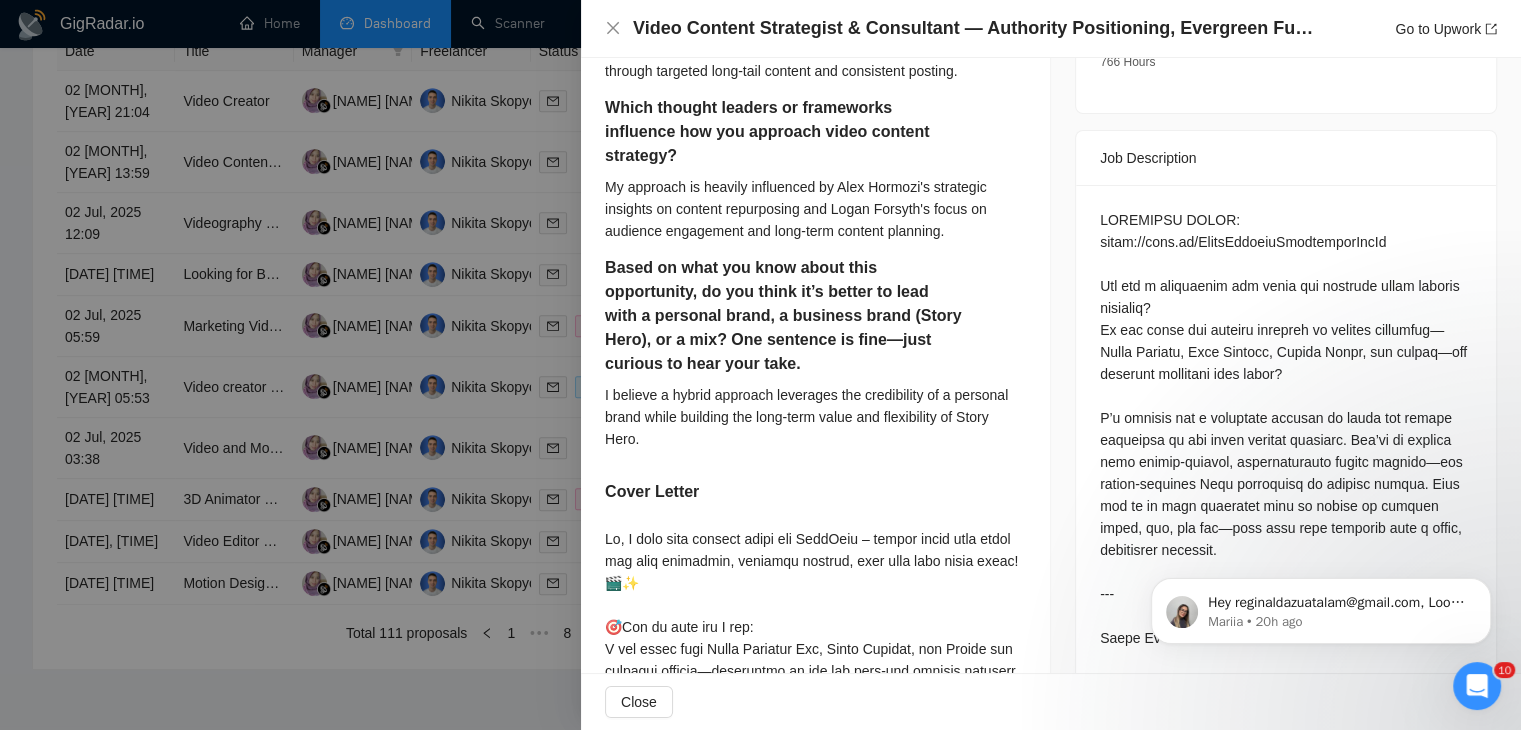 click at bounding box center [760, 365] 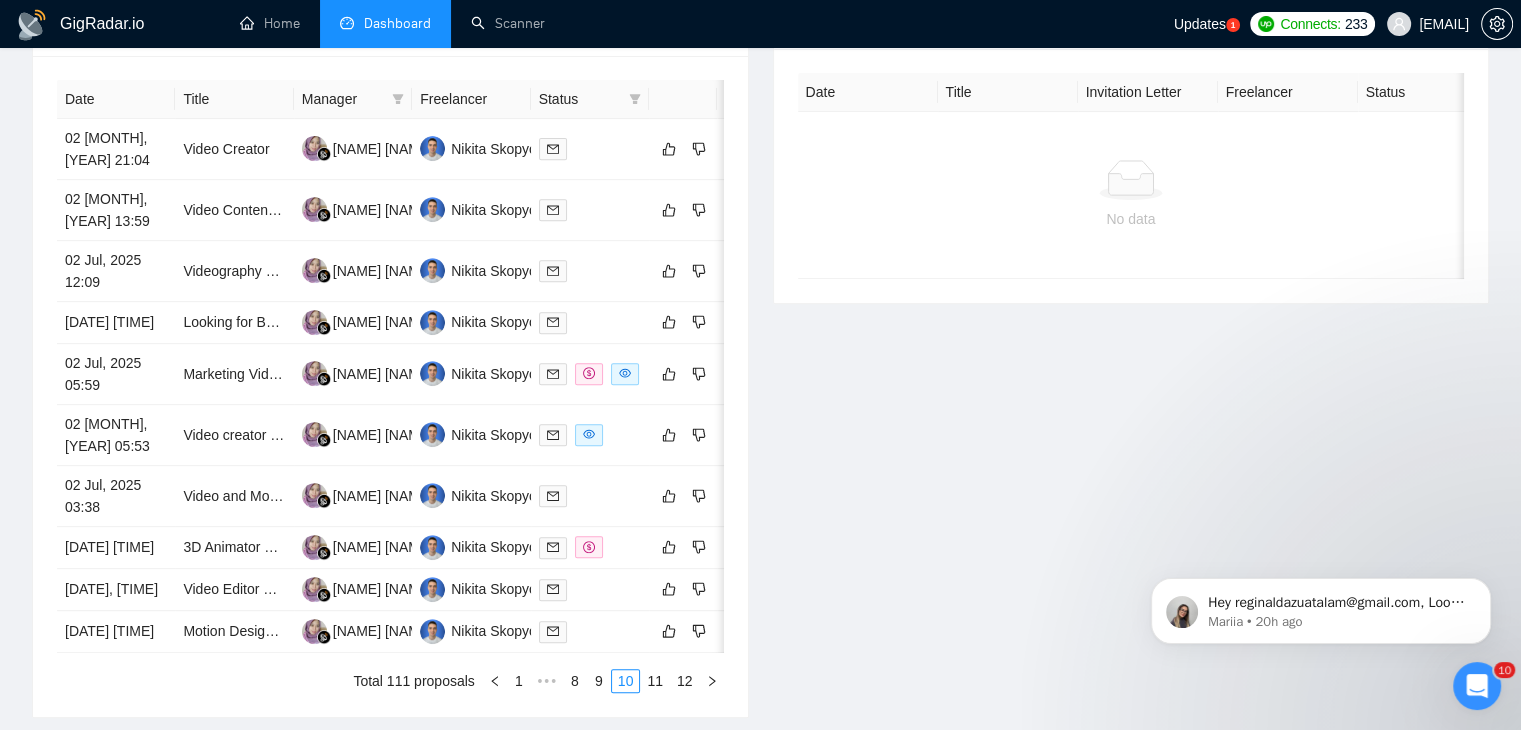 scroll, scrollTop: 792, scrollLeft: 0, axis: vertical 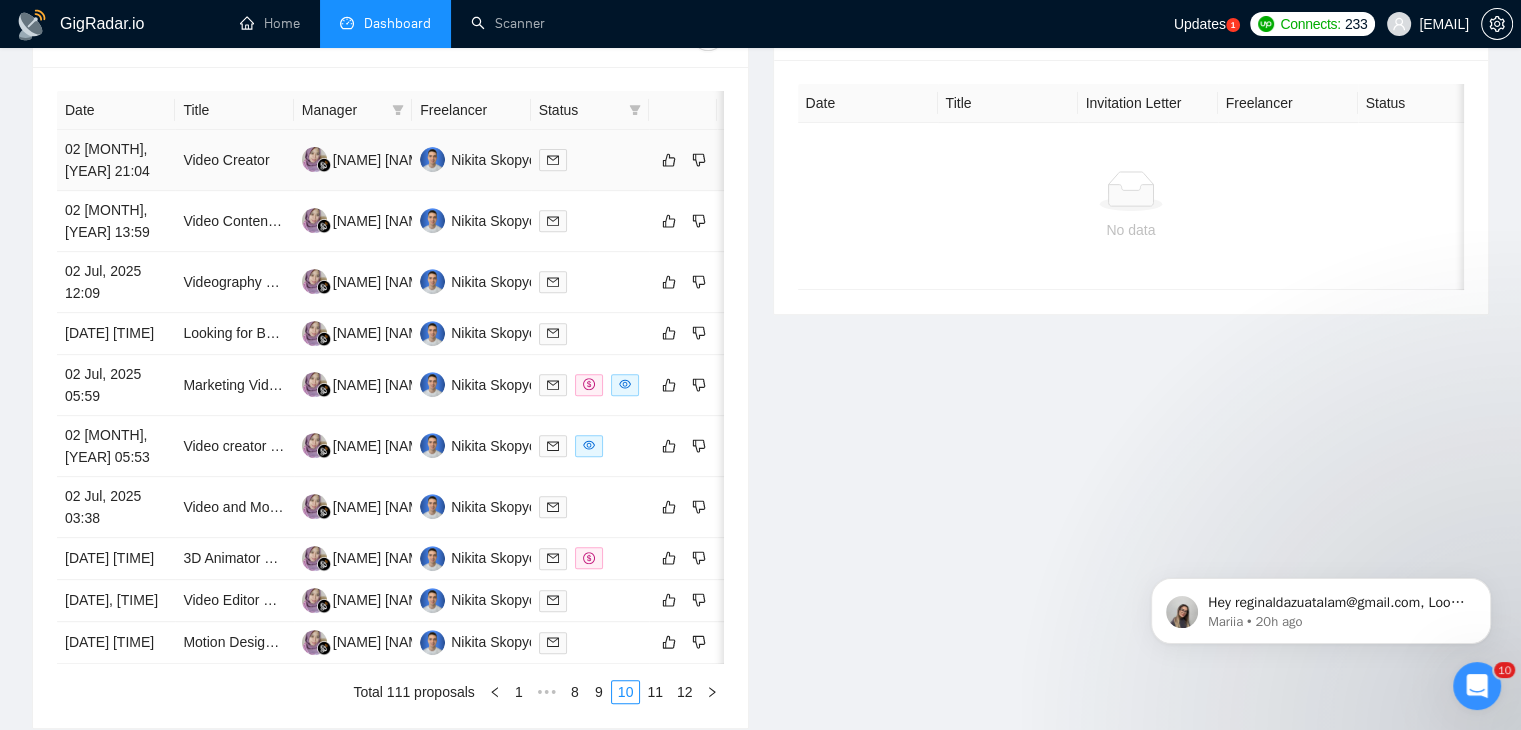 click on "02 [MONTH], [YEAR] 21:04" at bounding box center (116, 160) 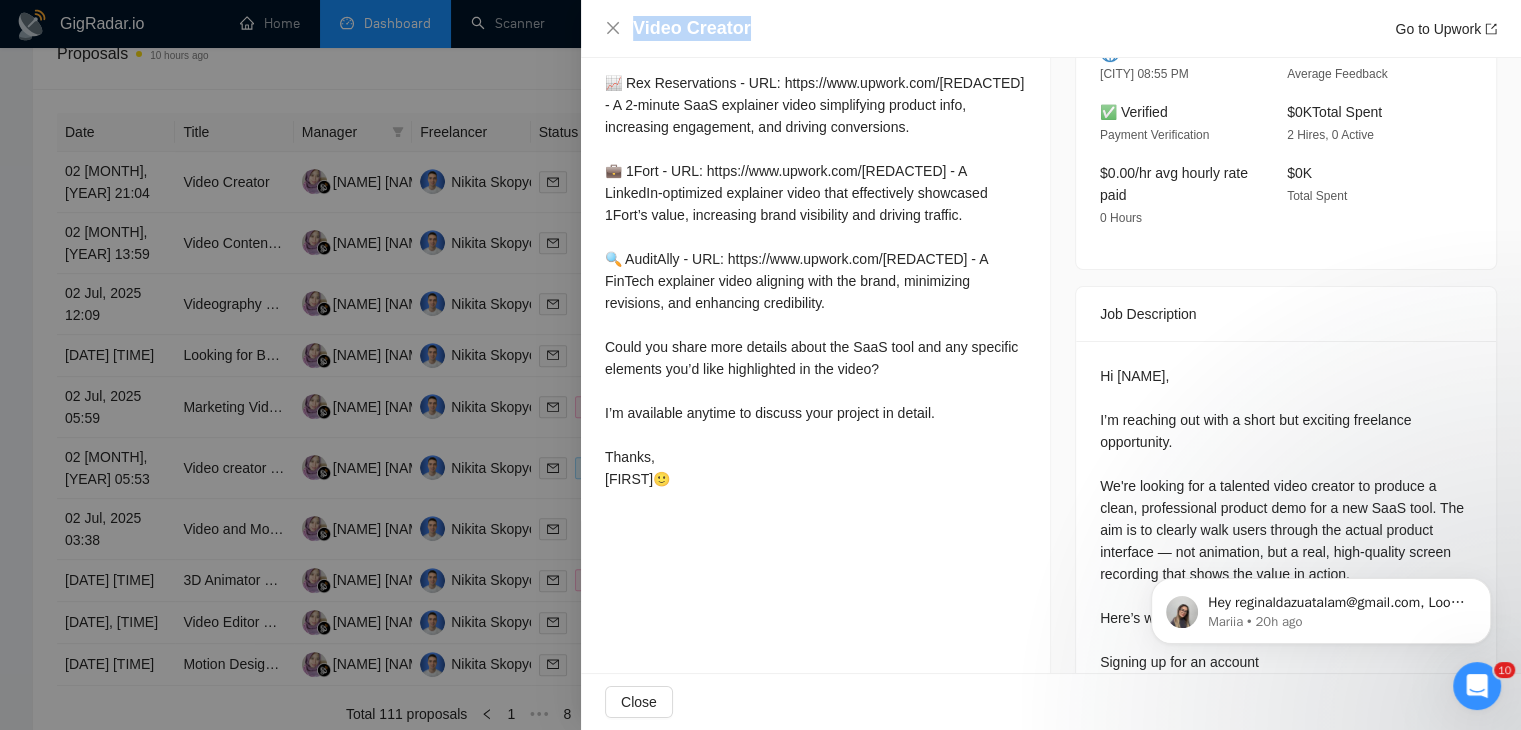 drag, startPoint x: 768, startPoint y: 28, endPoint x: 595, endPoint y: 20, distance: 173.18488 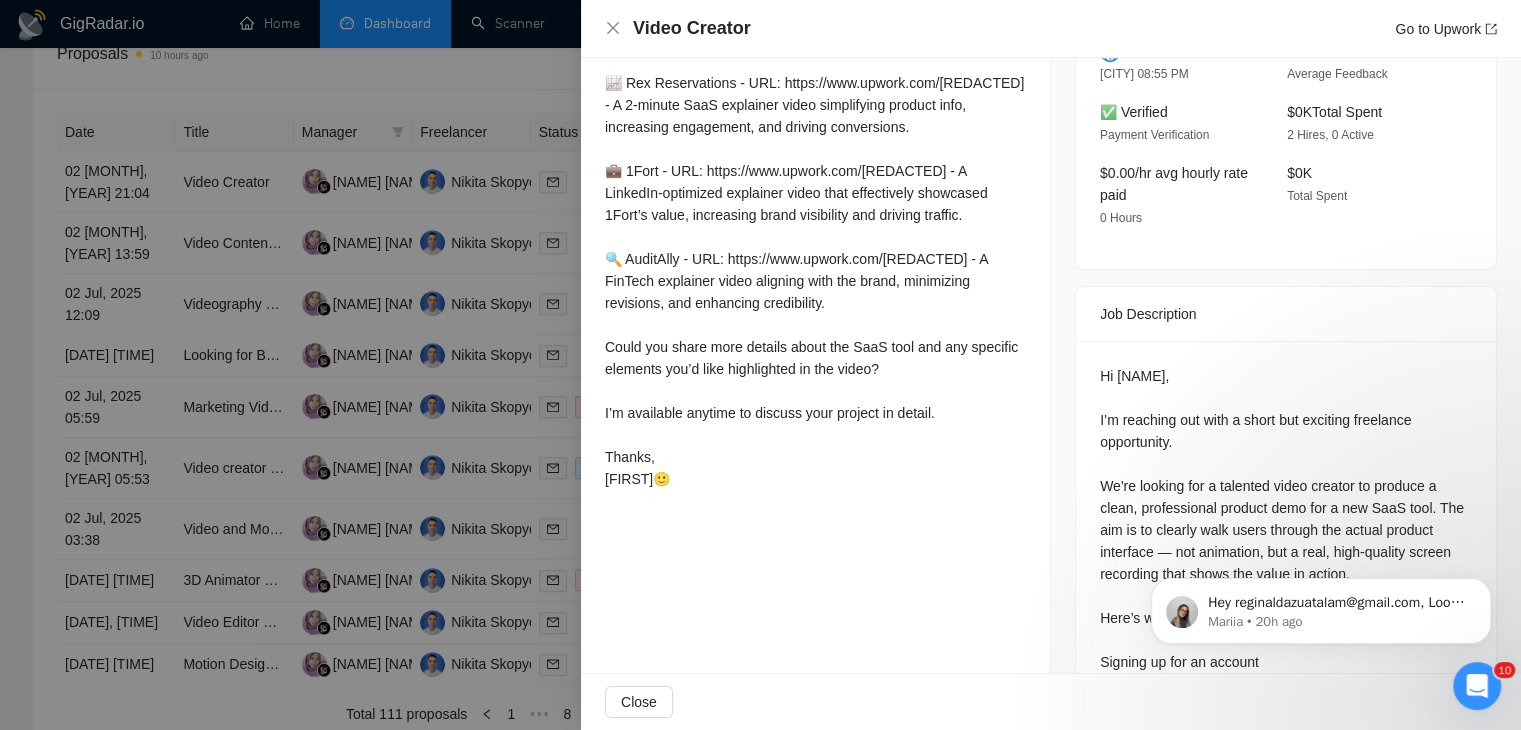 click at bounding box center [760, 365] 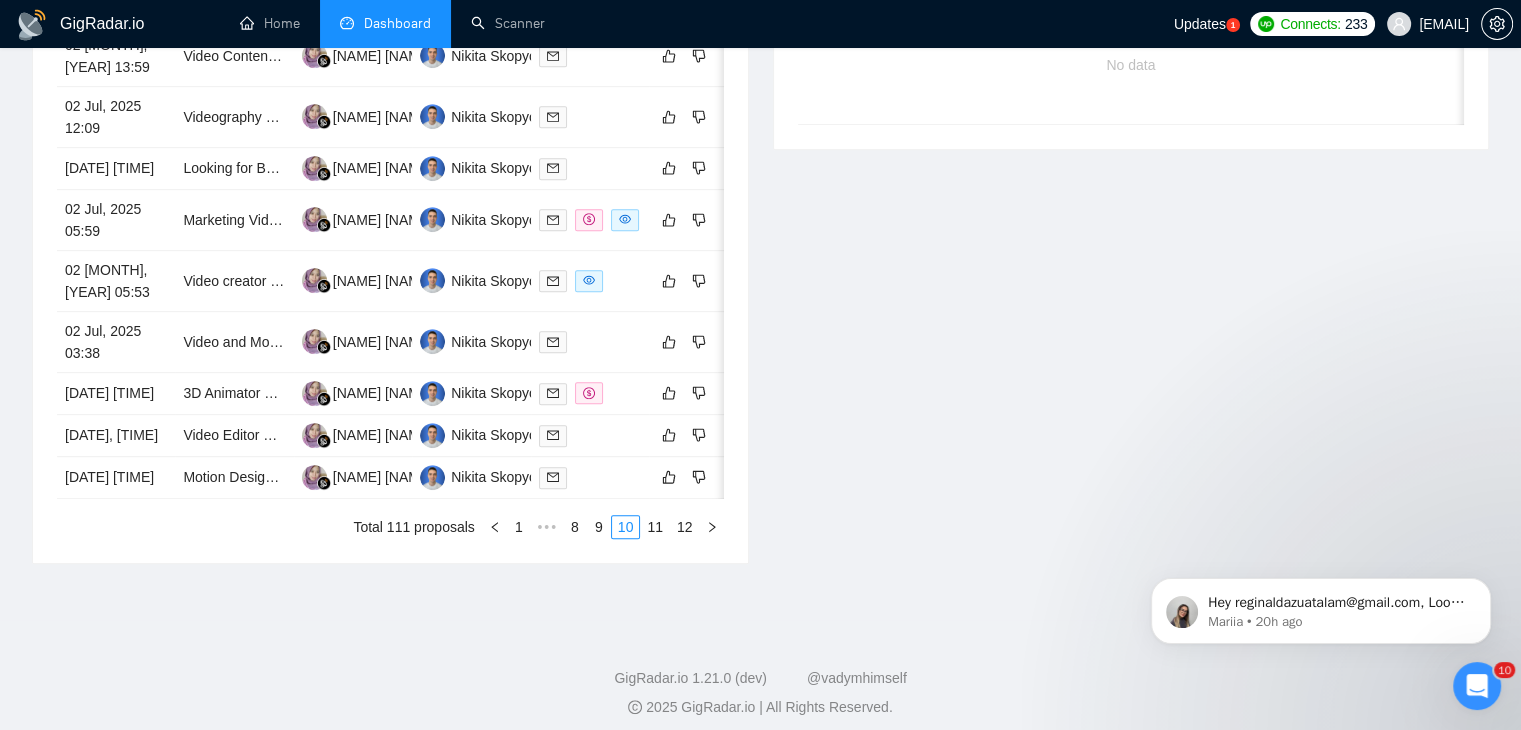 scroll, scrollTop: 969, scrollLeft: 0, axis: vertical 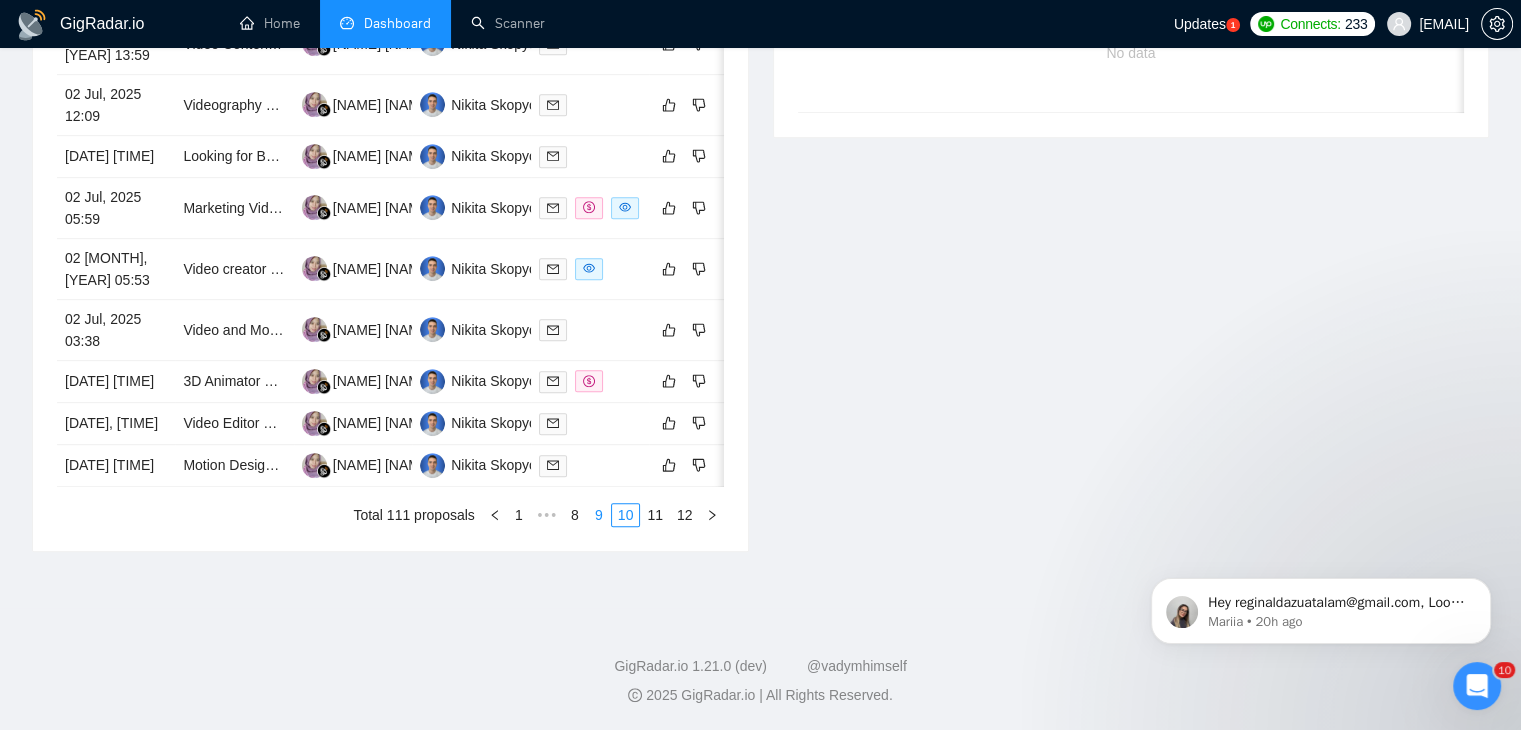 click on "9" at bounding box center [599, 515] 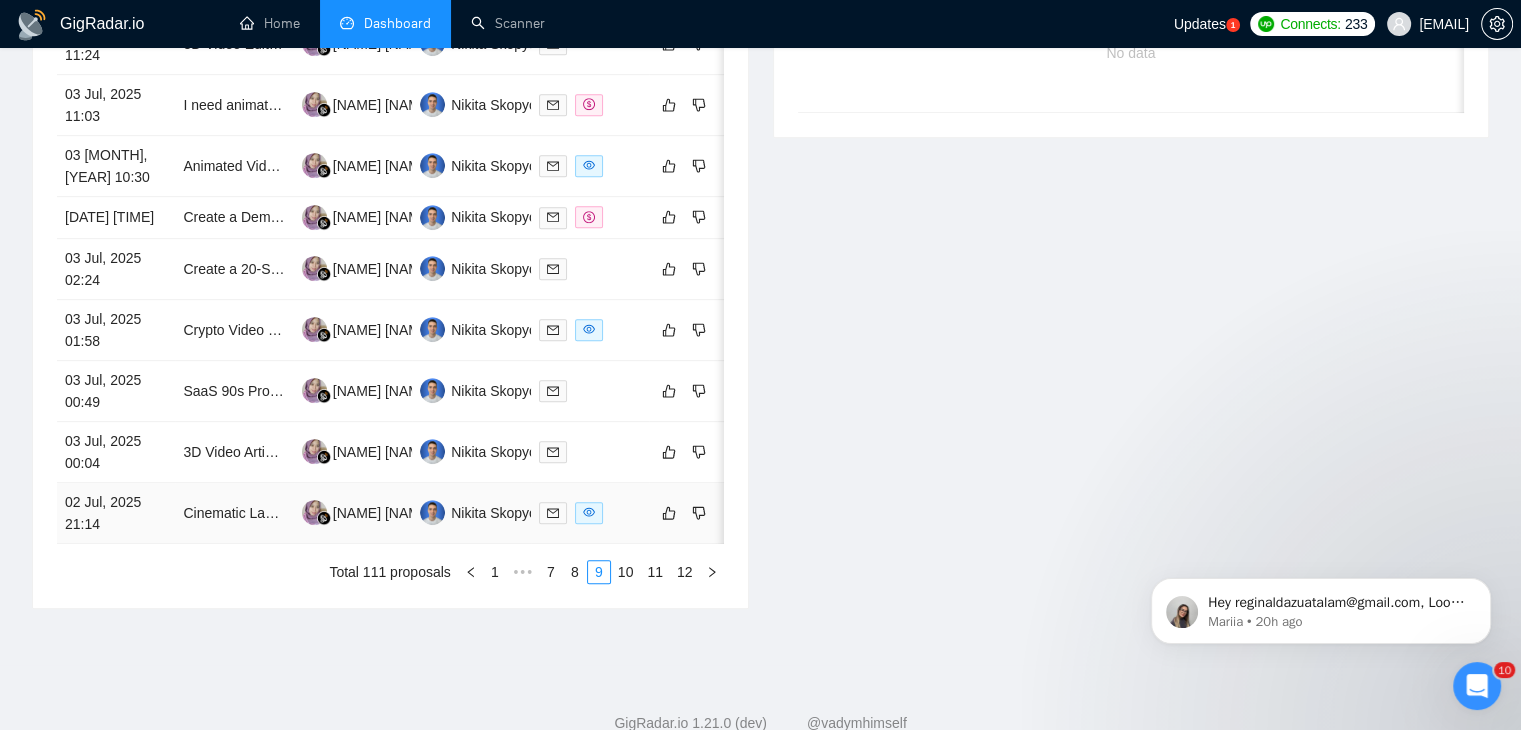 click on "02 Jul, 2025 21:14" at bounding box center (116, 513) 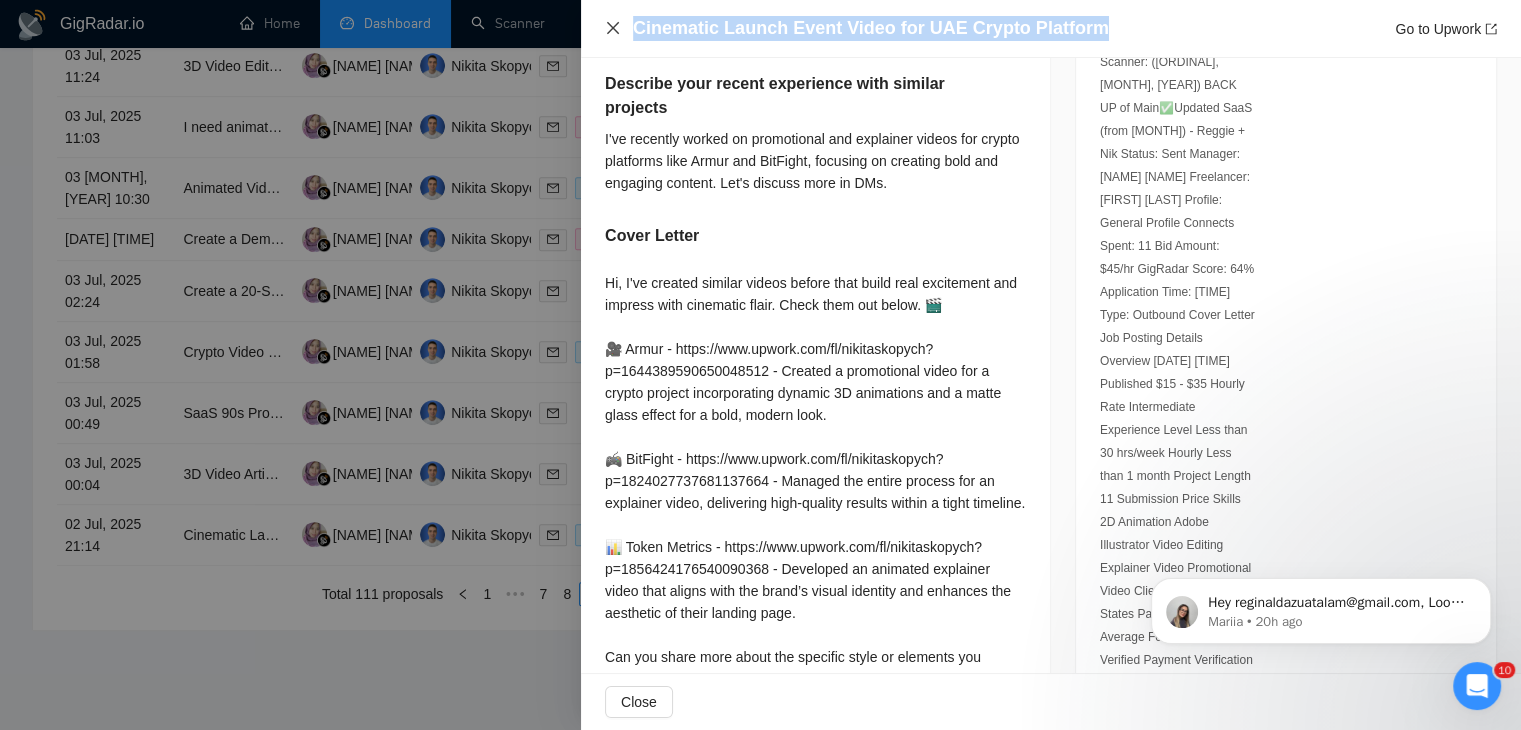 drag, startPoint x: 1091, startPoint y: 26, endPoint x: 620, endPoint y: 31, distance: 471.02655 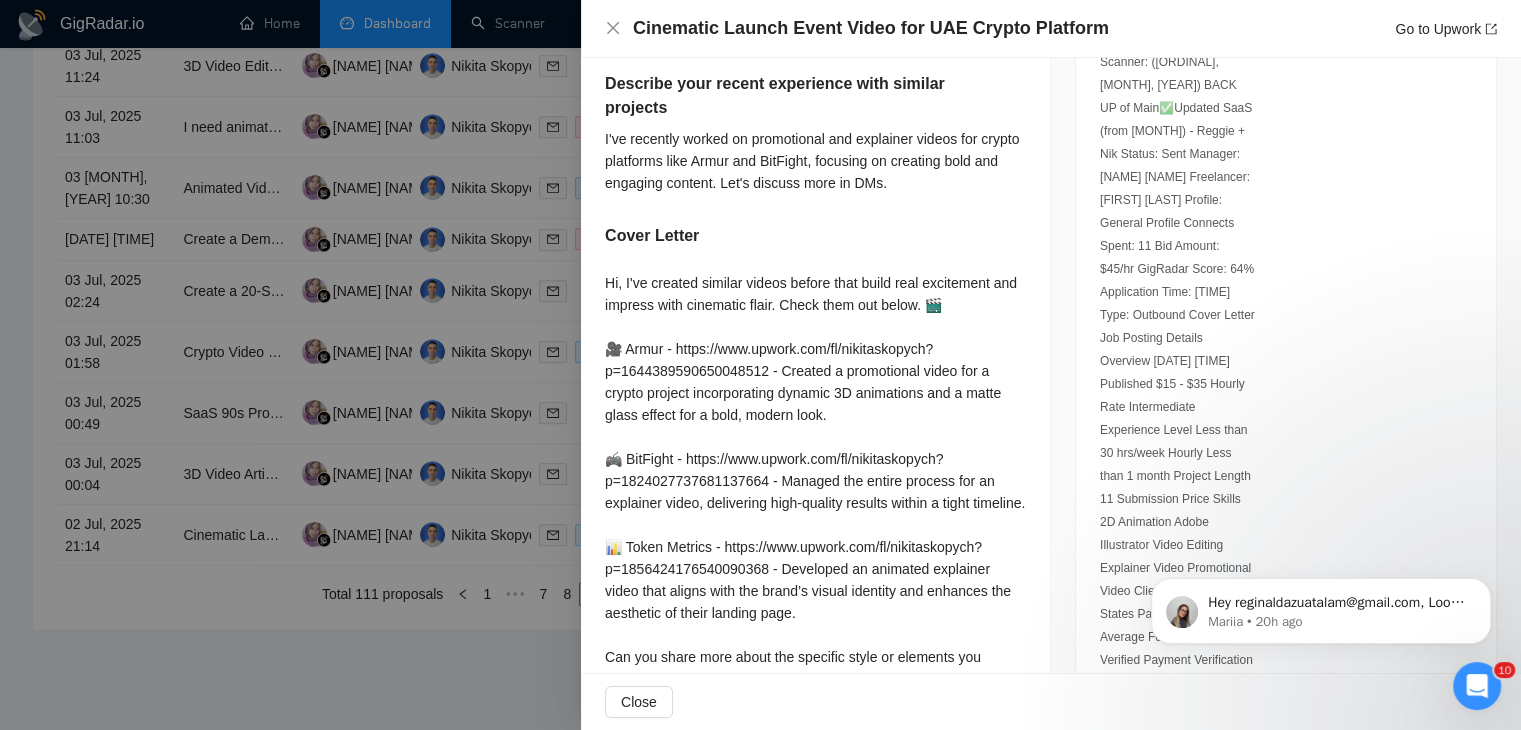 click at bounding box center (760, 365) 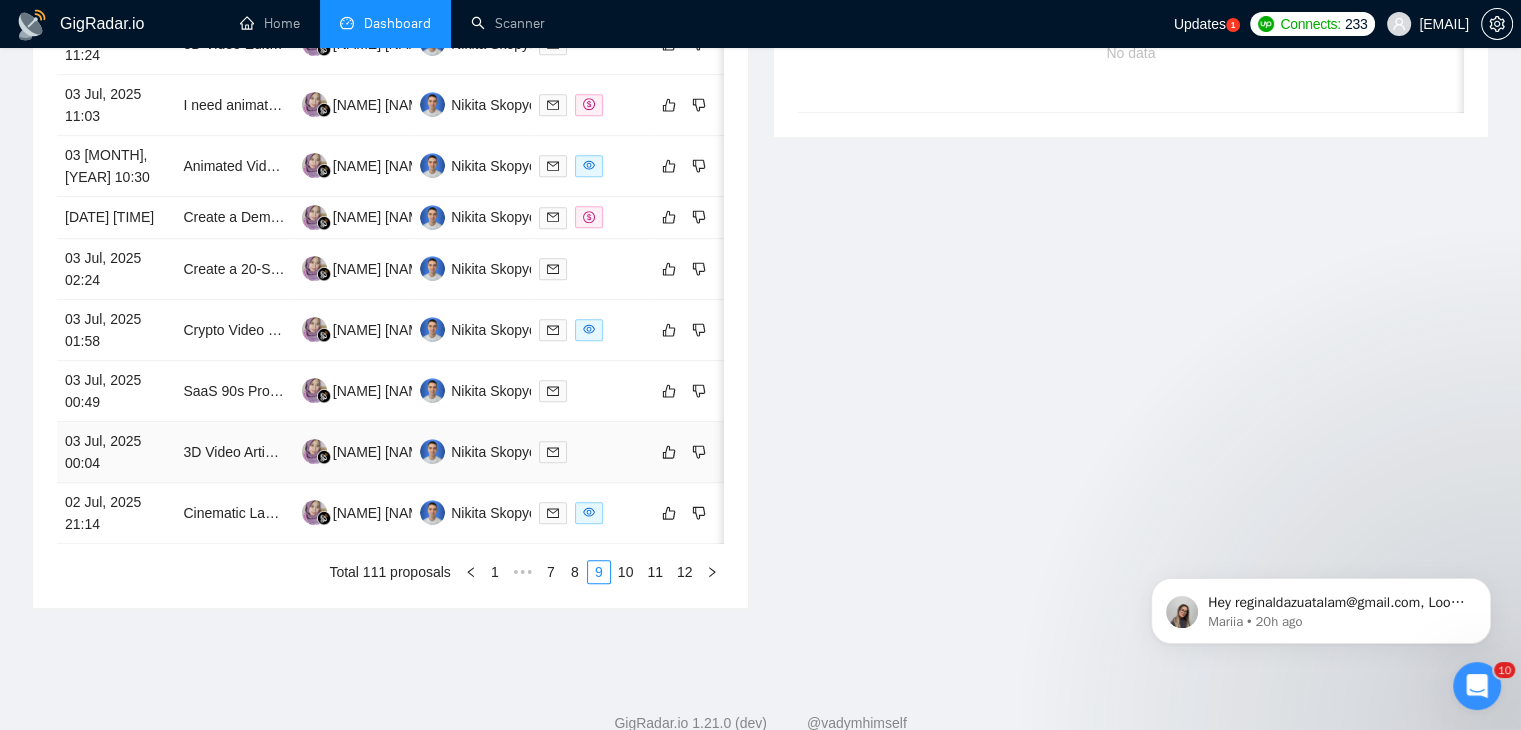 click on "03 Jul, 2025 00:04" at bounding box center [116, 452] 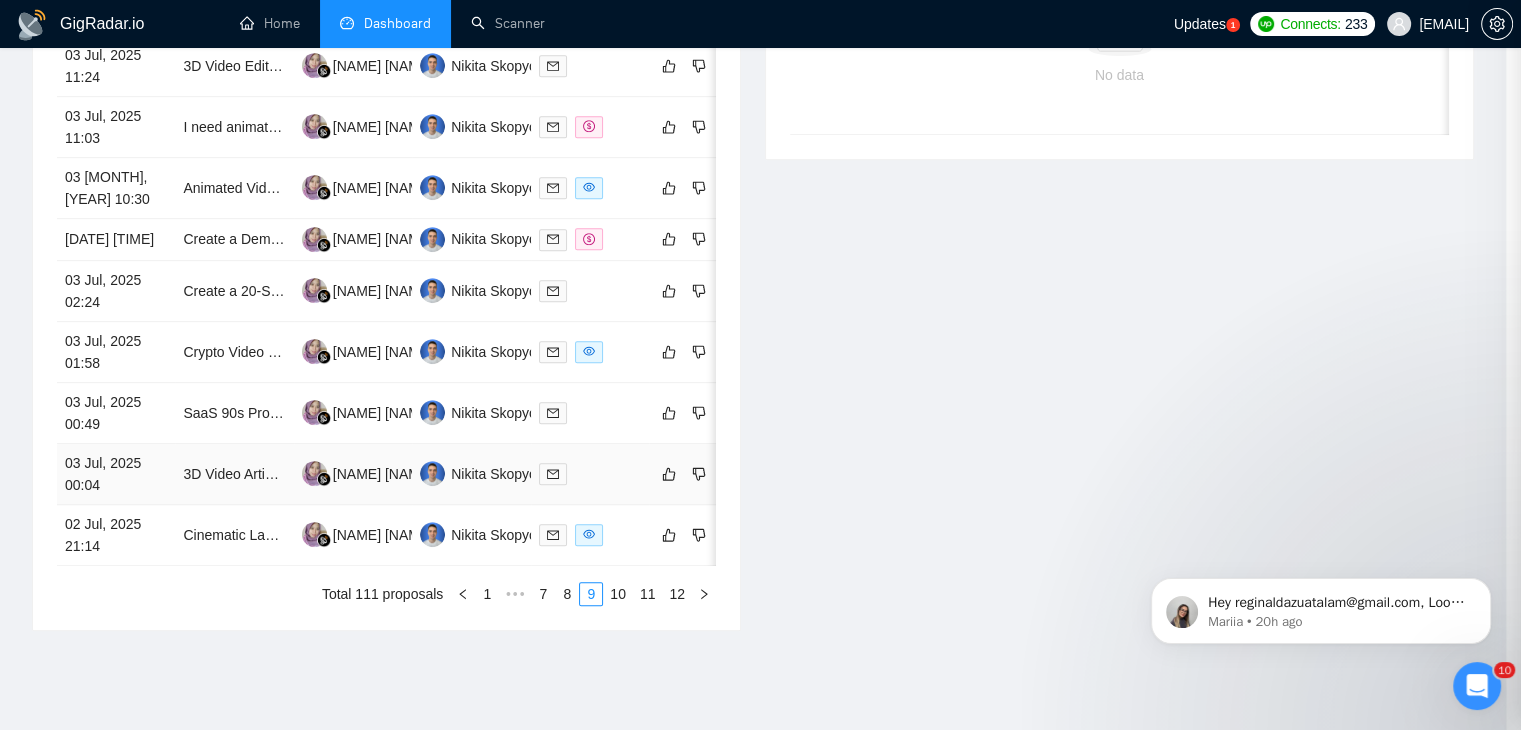 scroll, scrollTop: 598, scrollLeft: 0, axis: vertical 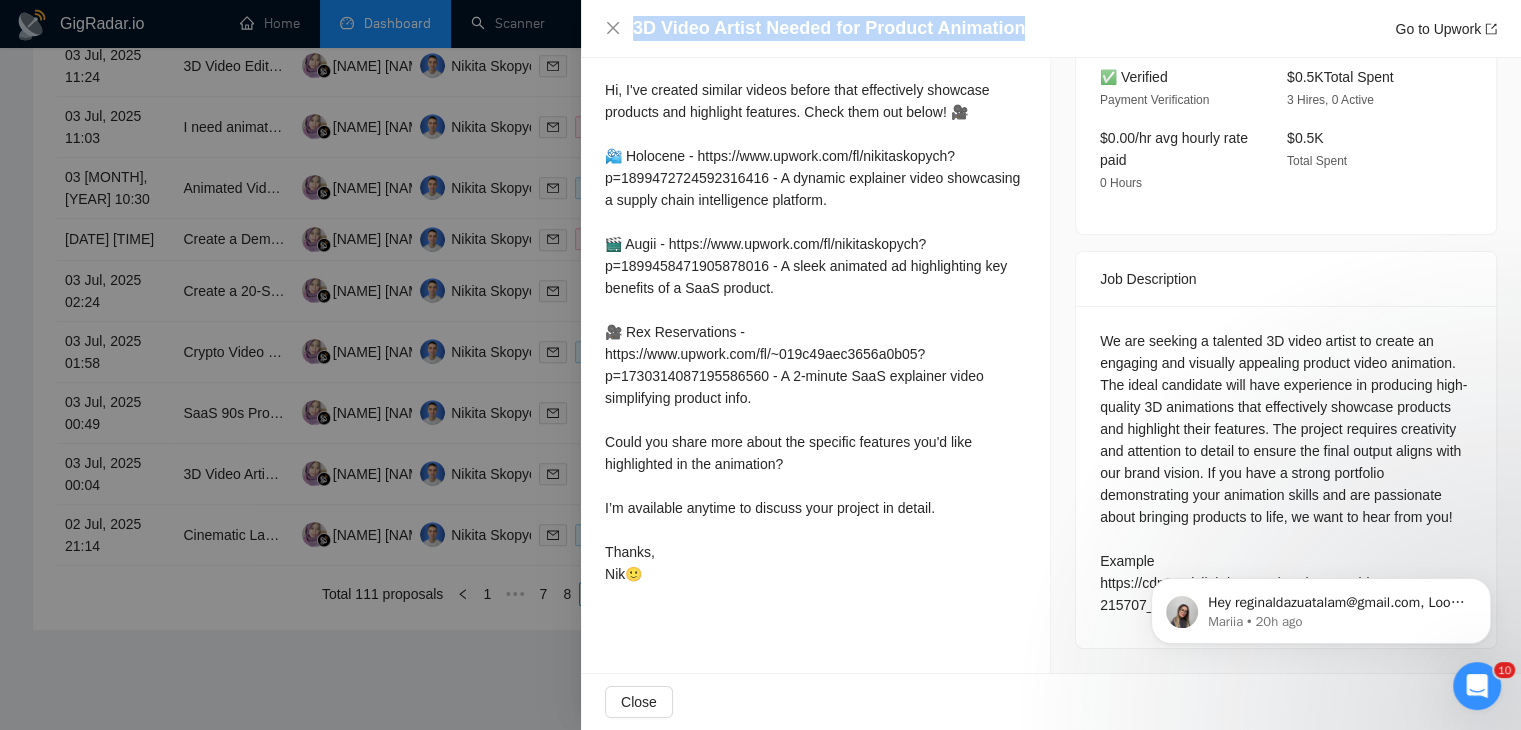 drag, startPoint x: 1017, startPoint y: 29, endPoint x: 631, endPoint y: 36, distance: 386.06348 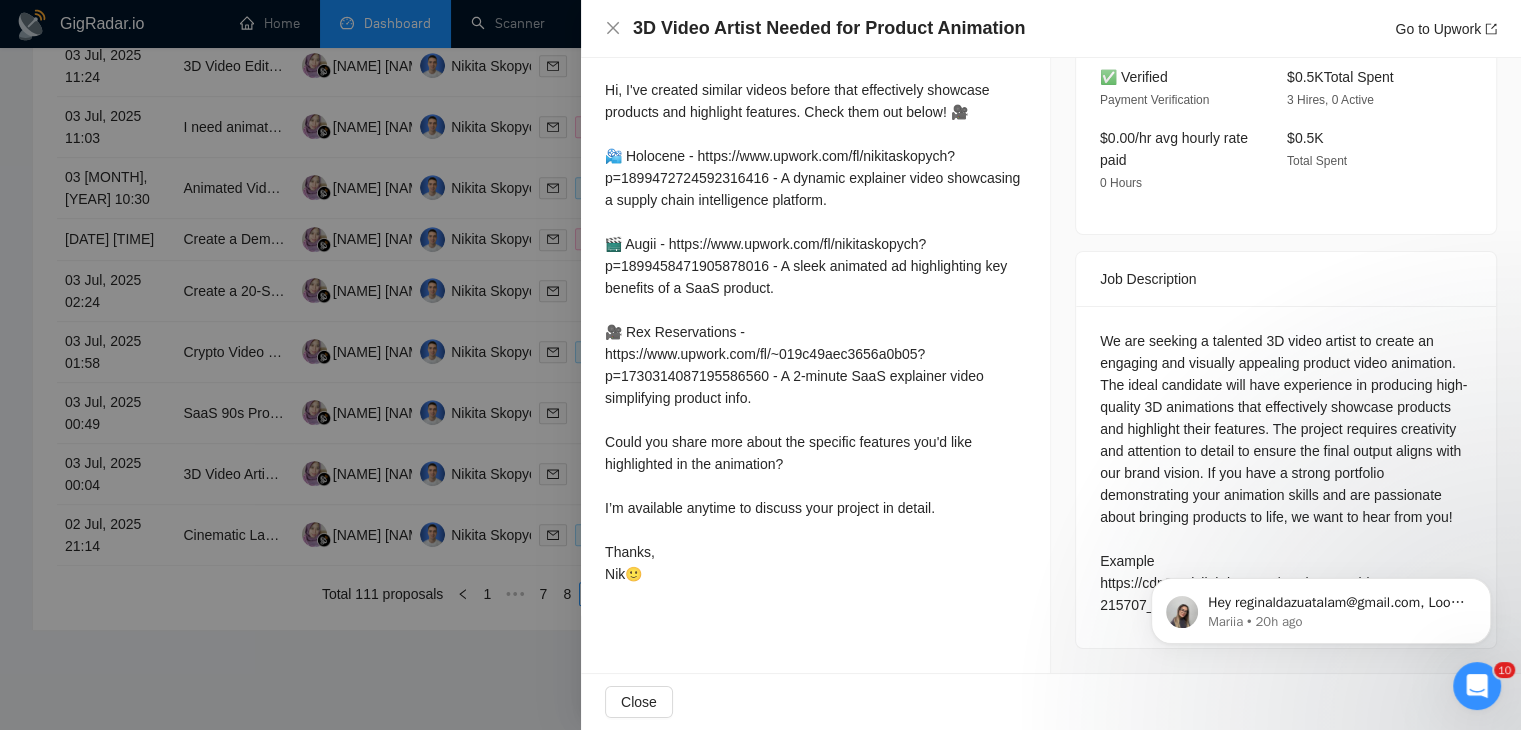 click at bounding box center (760, 365) 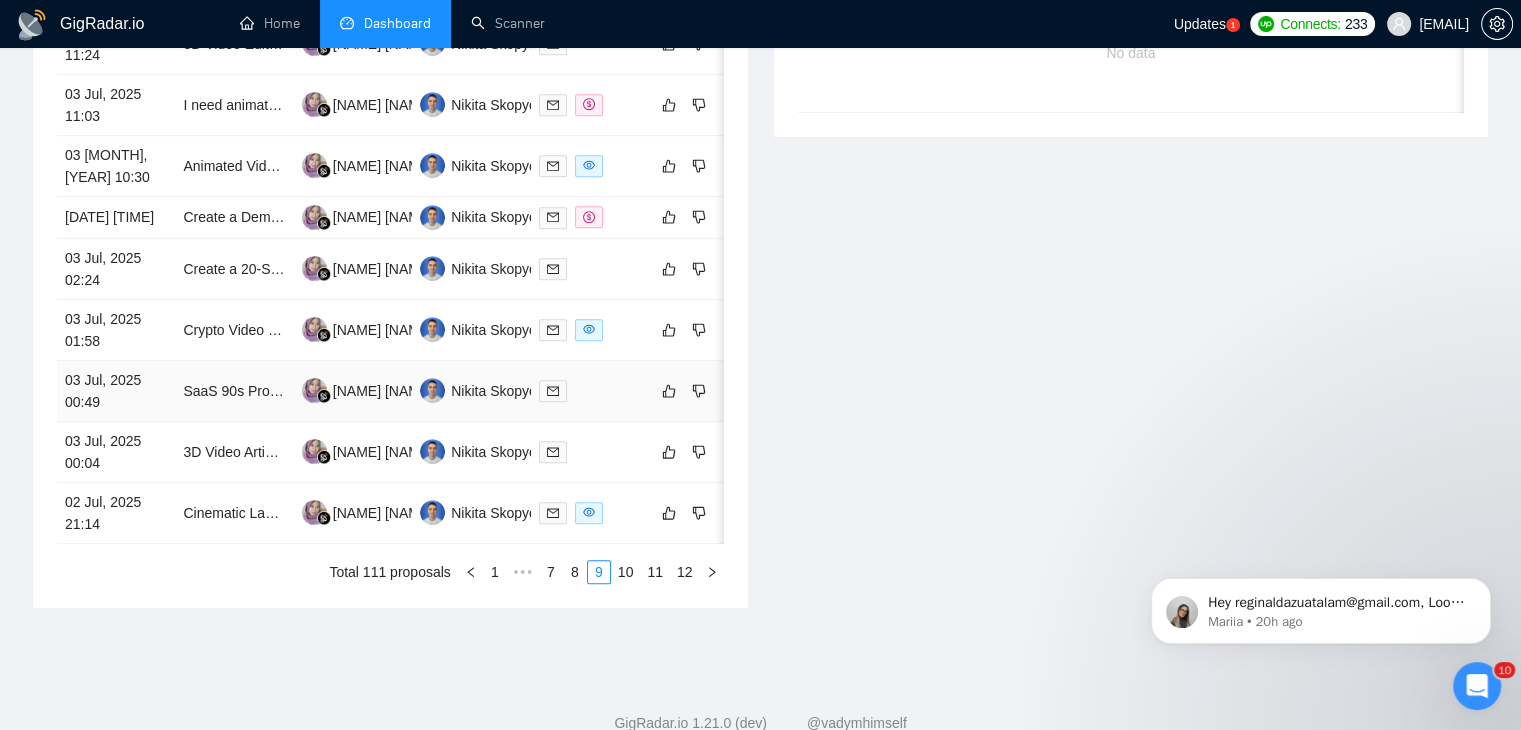 click on "03 Jul, 2025 00:49" at bounding box center (116, 391) 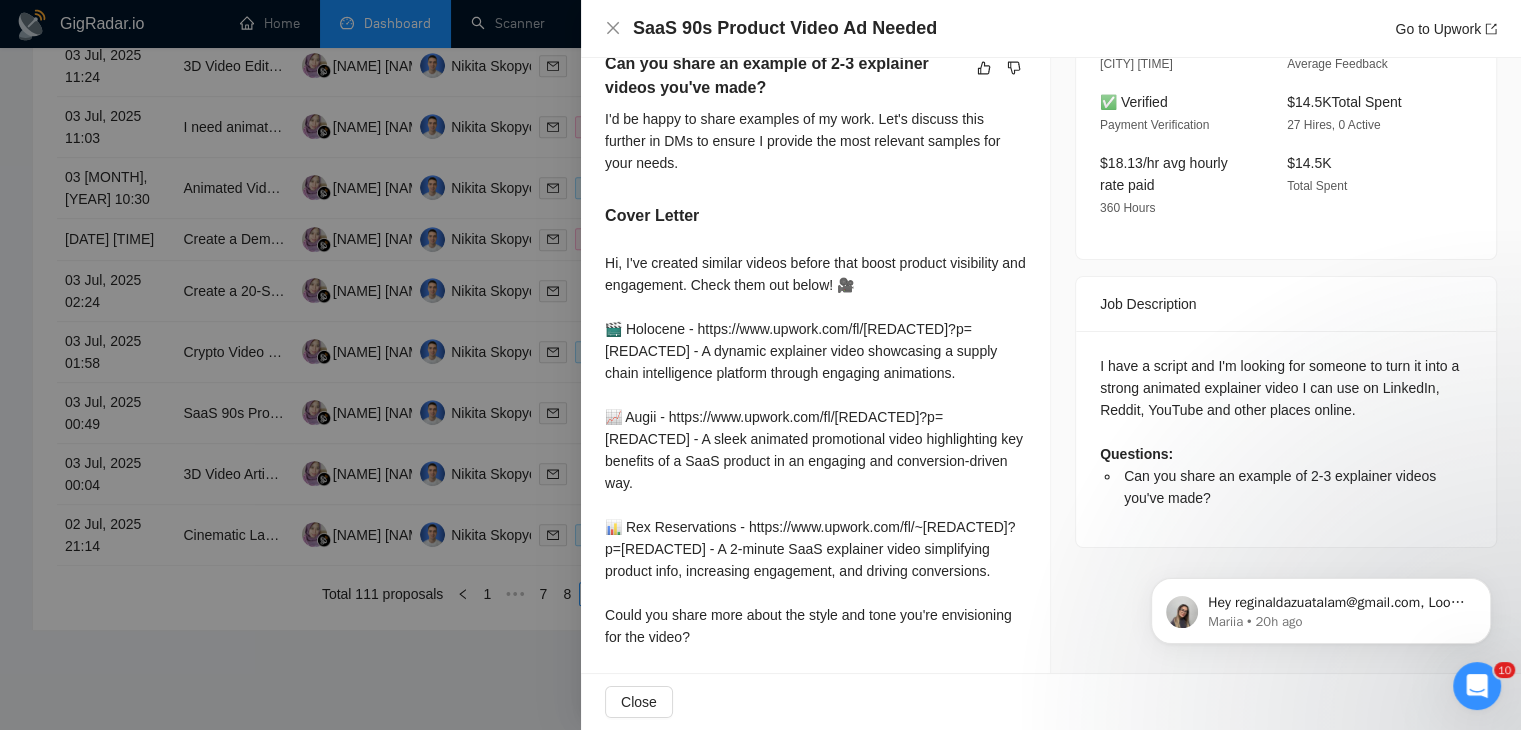 drag, startPoint x: 939, startPoint y: 15, endPoint x: 632, endPoint y: 34, distance: 307.58737 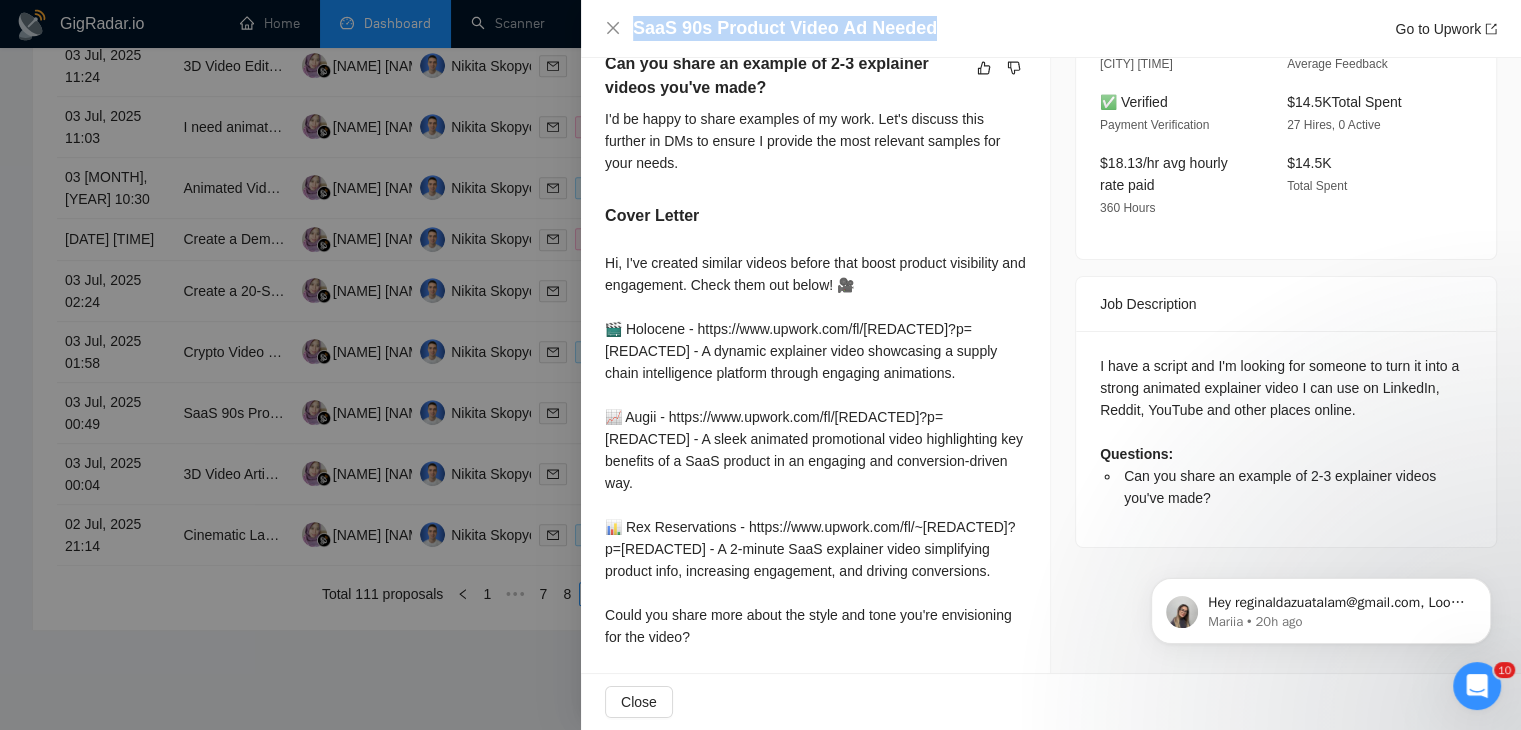 drag, startPoint x: 936, startPoint y: 21, endPoint x: 626, endPoint y: 37, distance: 310.41263 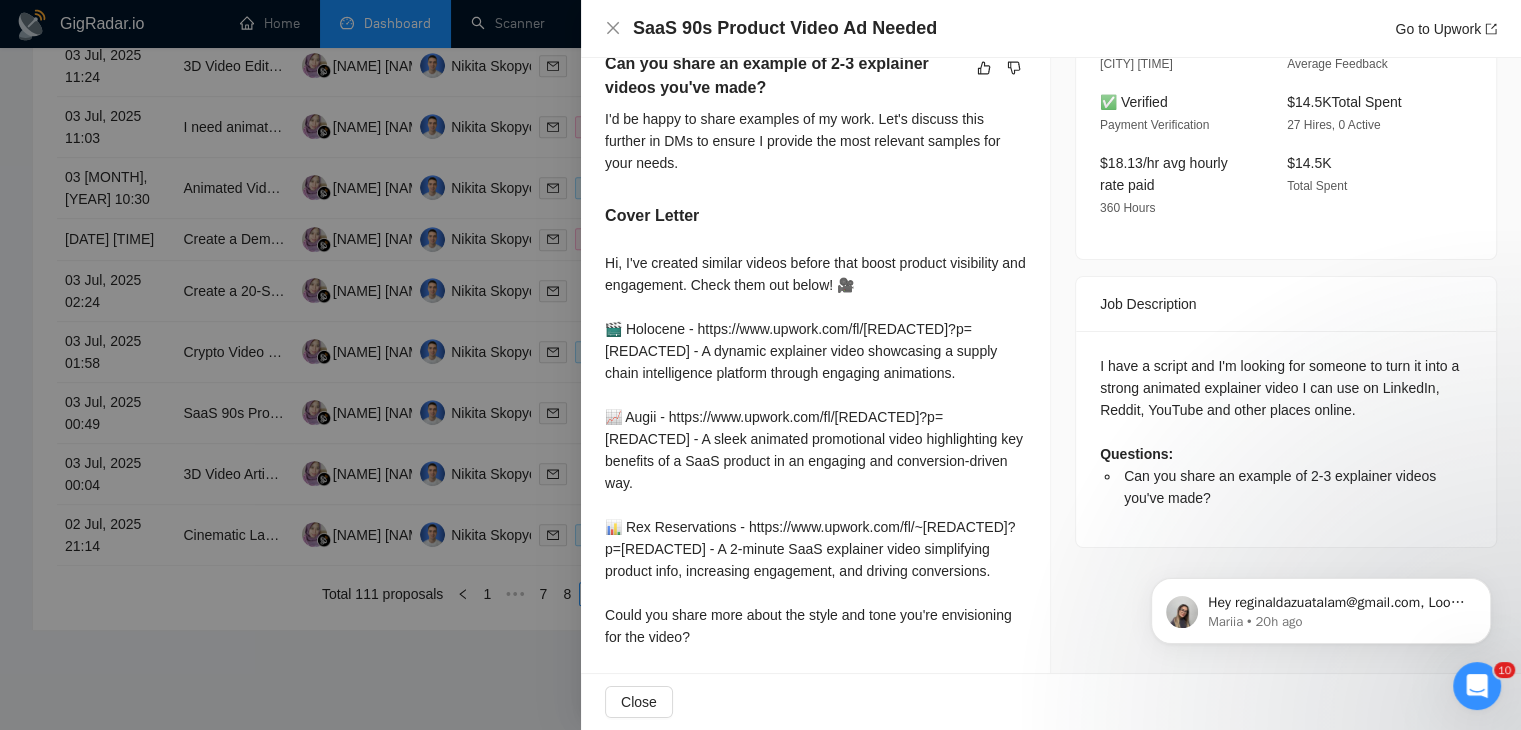 click at bounding box center [760, 365] 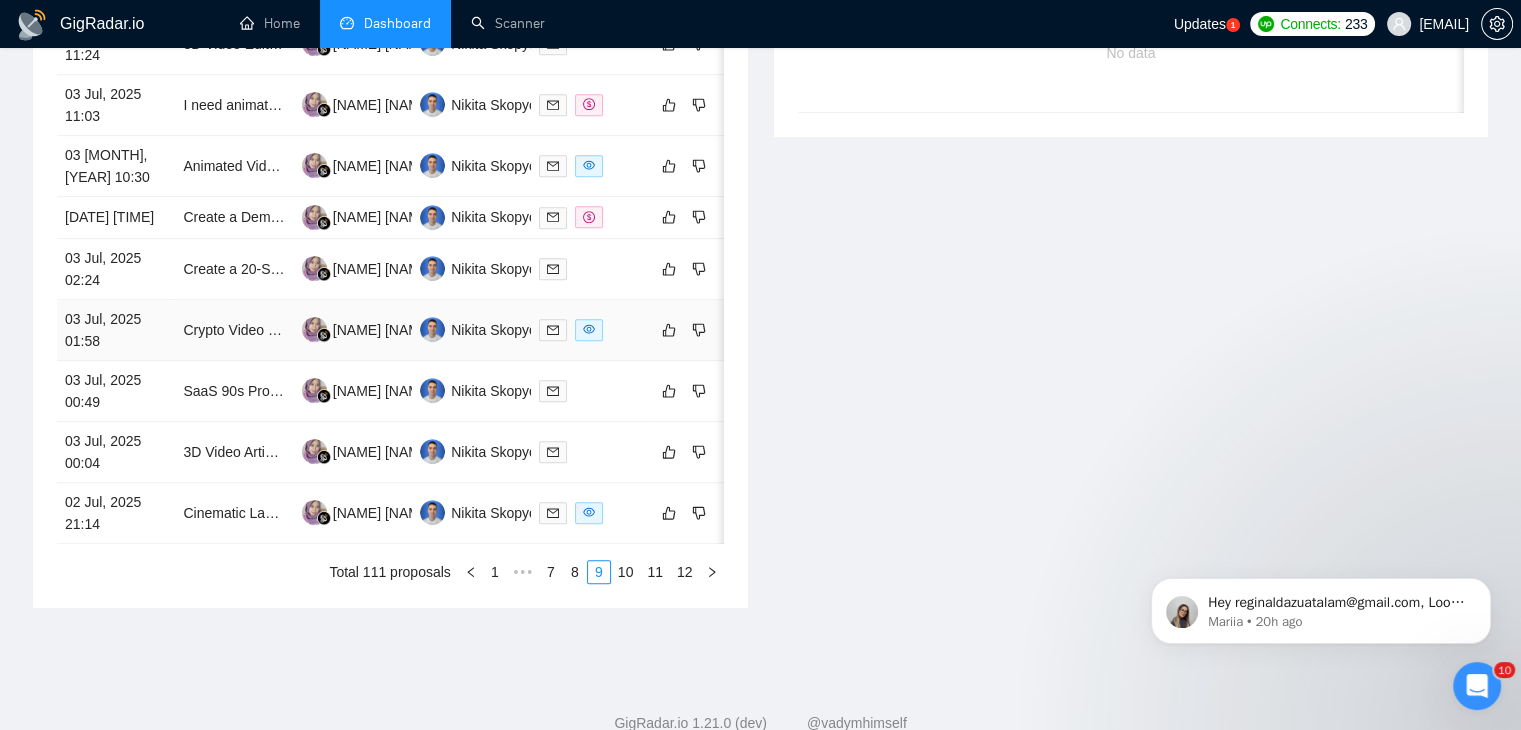 click on "03 Jul, 2025 01:58" at bounding box center (116, 330) 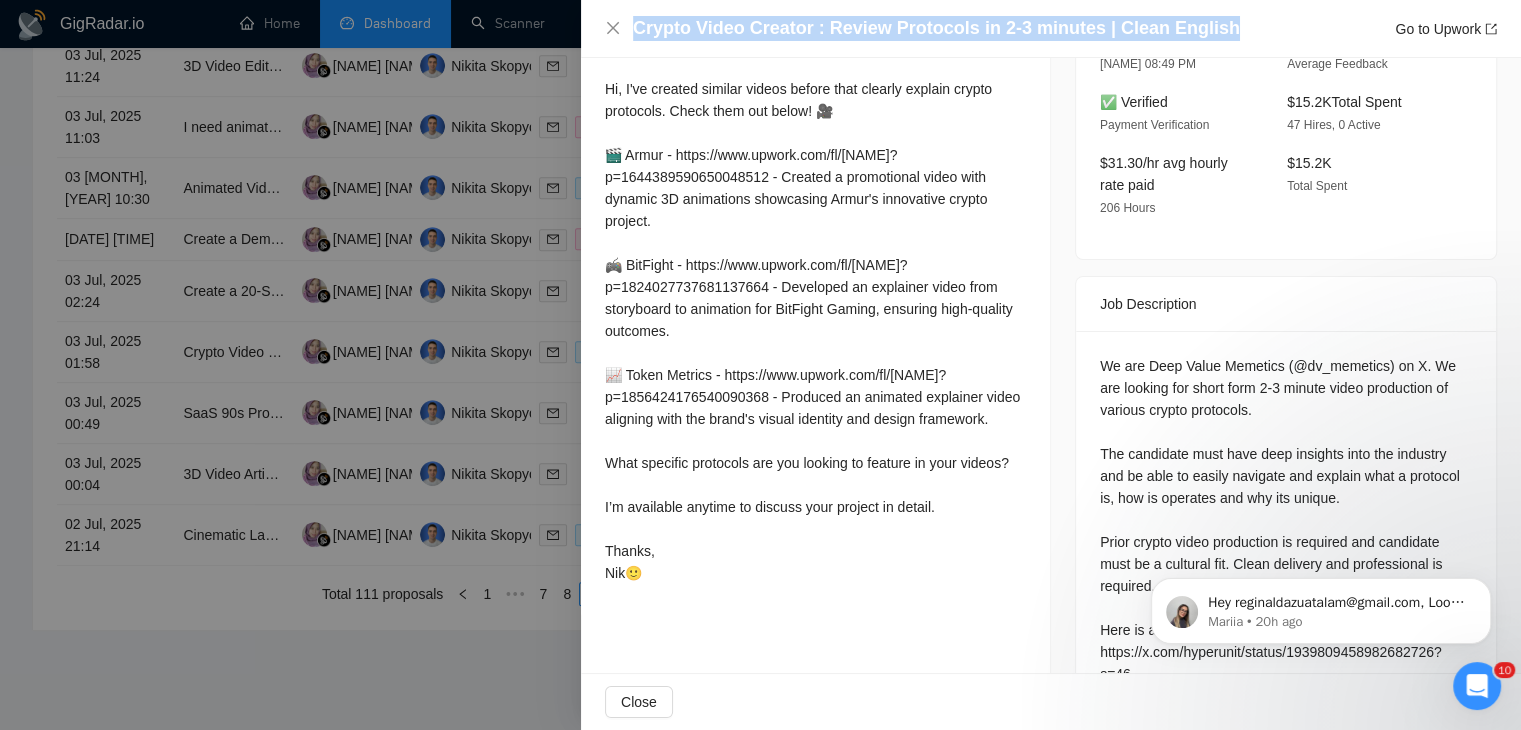 drag, startPoint x: 1205, startPoint y: 33, endPoint x: 628, endPoint y: 36, distance: 577.0078 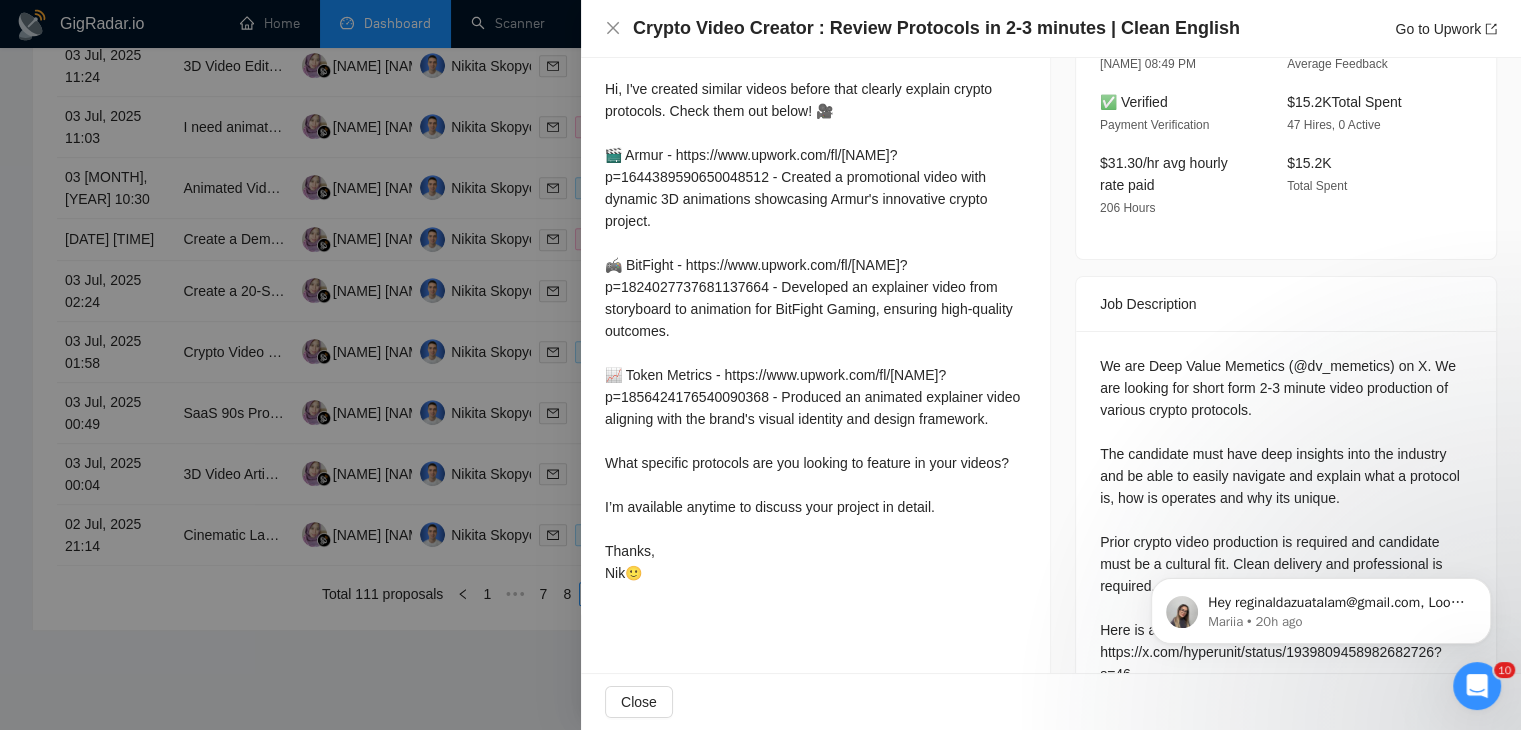 click at bounding box center (760, 365) 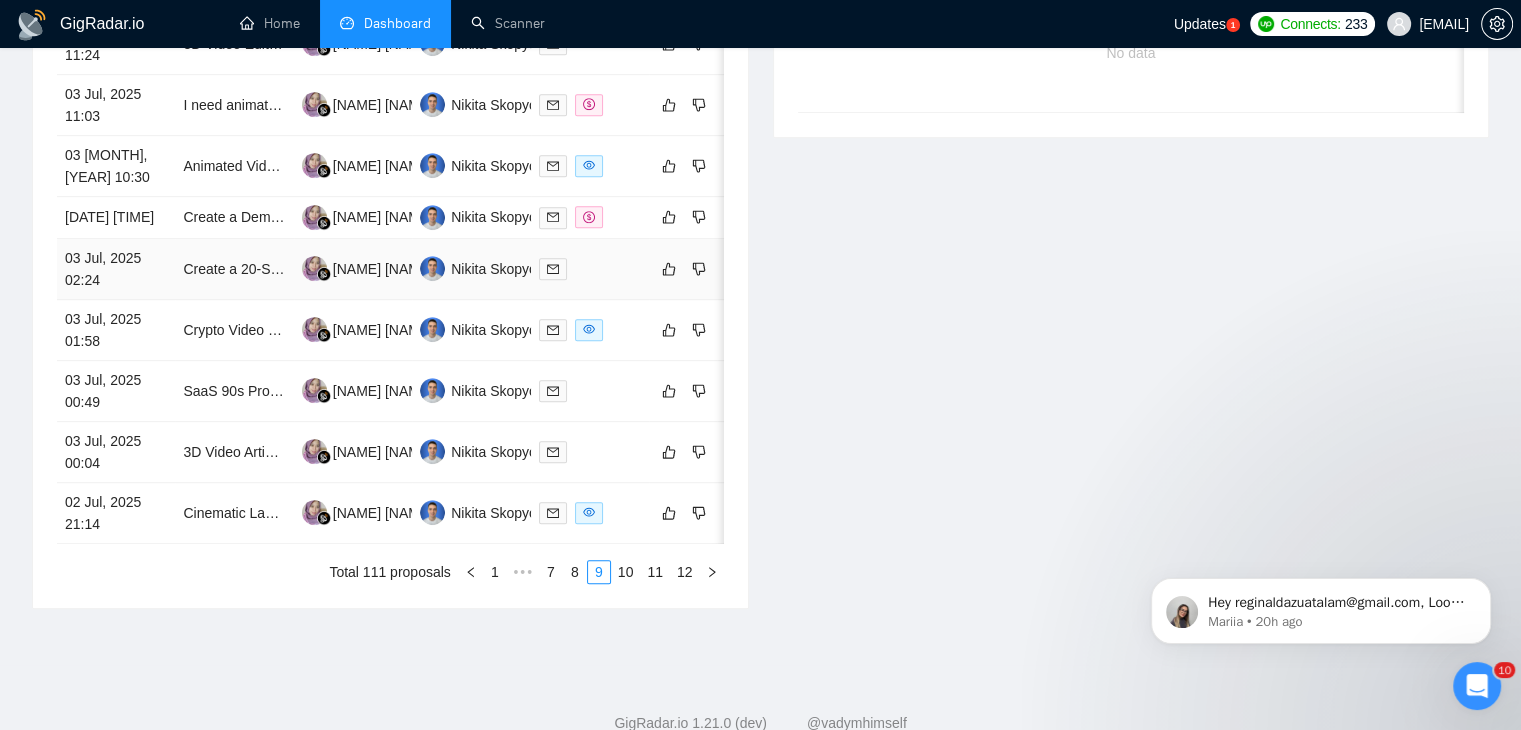click on "03 Jul, 2025 02:24" at bounding box center [116, 269] 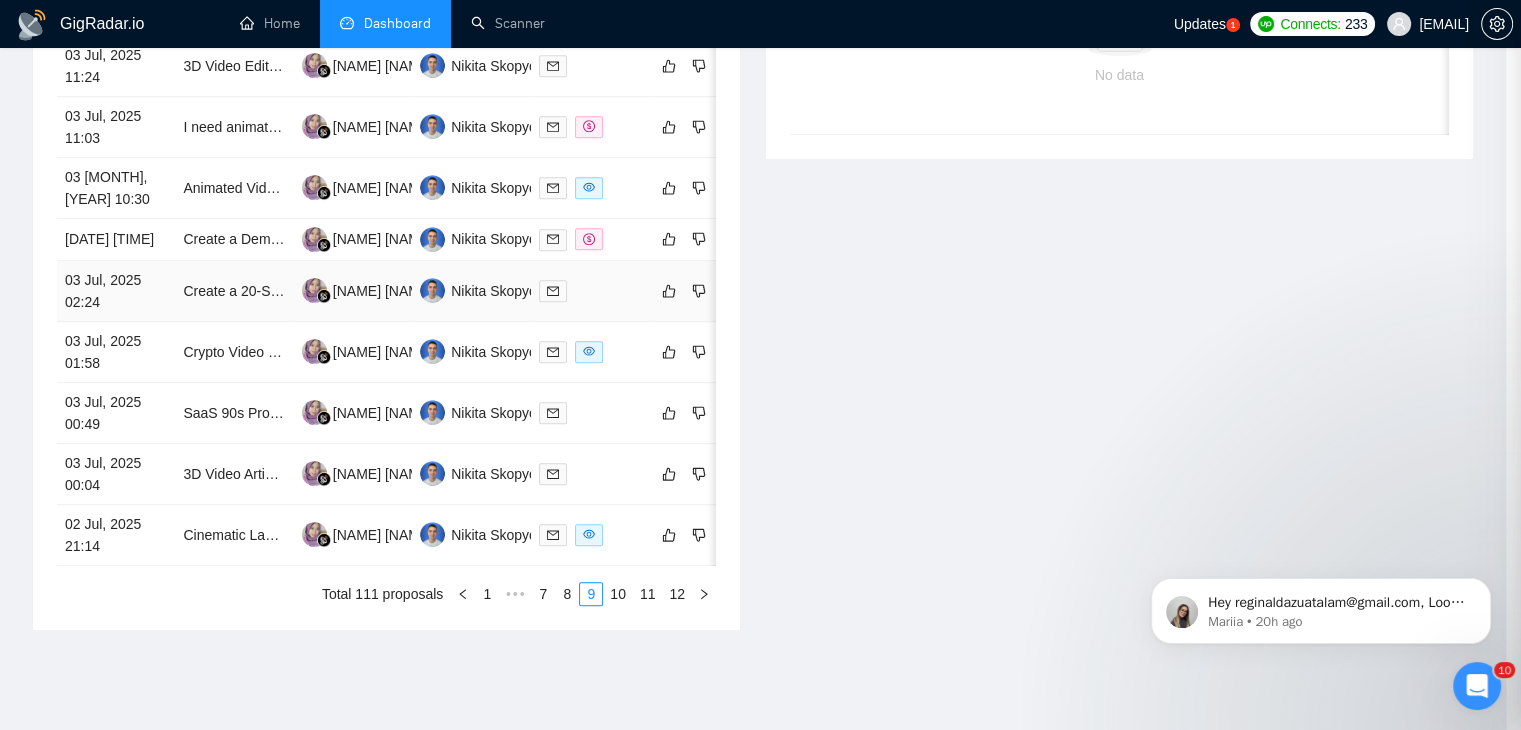 scroll, scrollTop: 564, scrollLeft: 0, axis: vertical 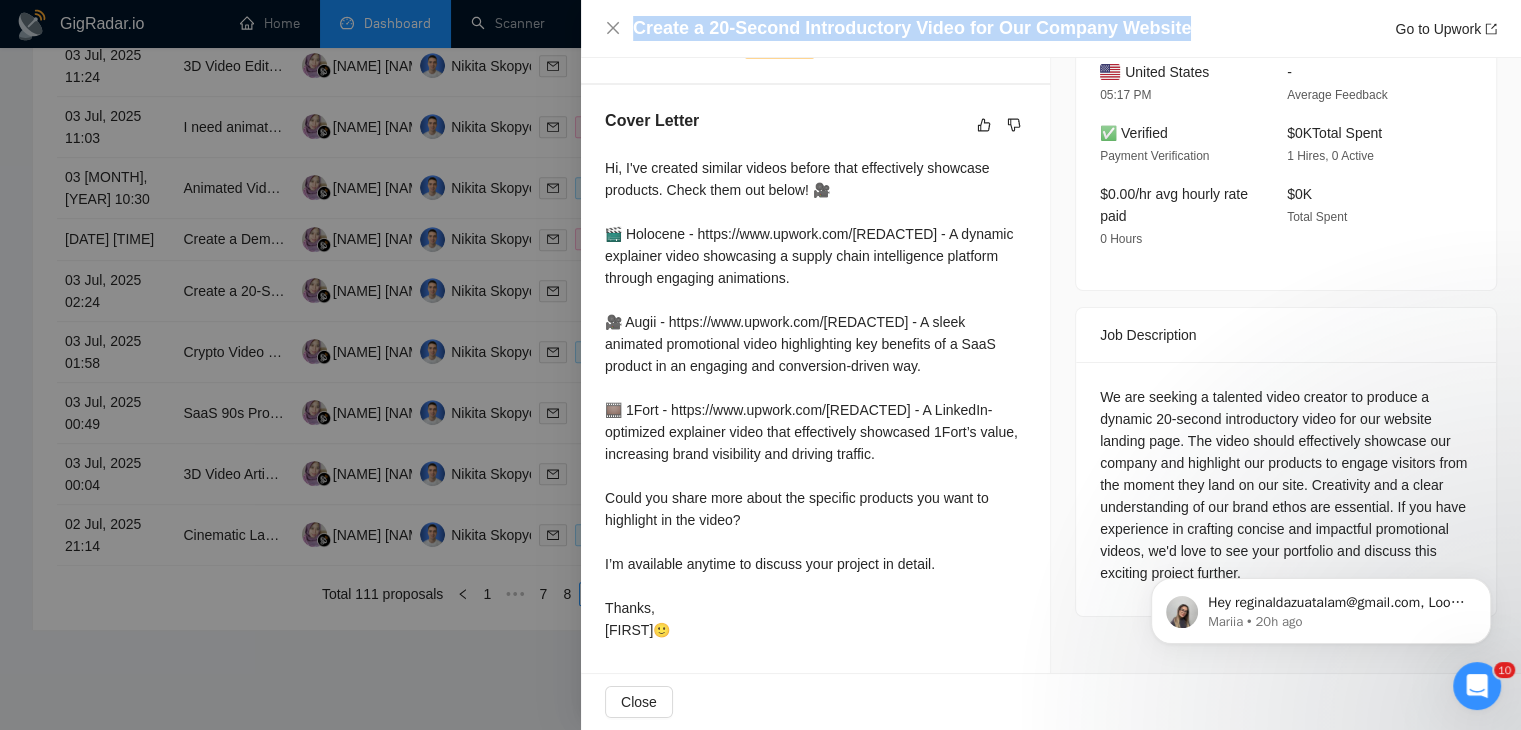 drag, startPoint x: 1184, startPoint y: 27, endPoint x: 613, endPoint y: 17, distance: 571.0876 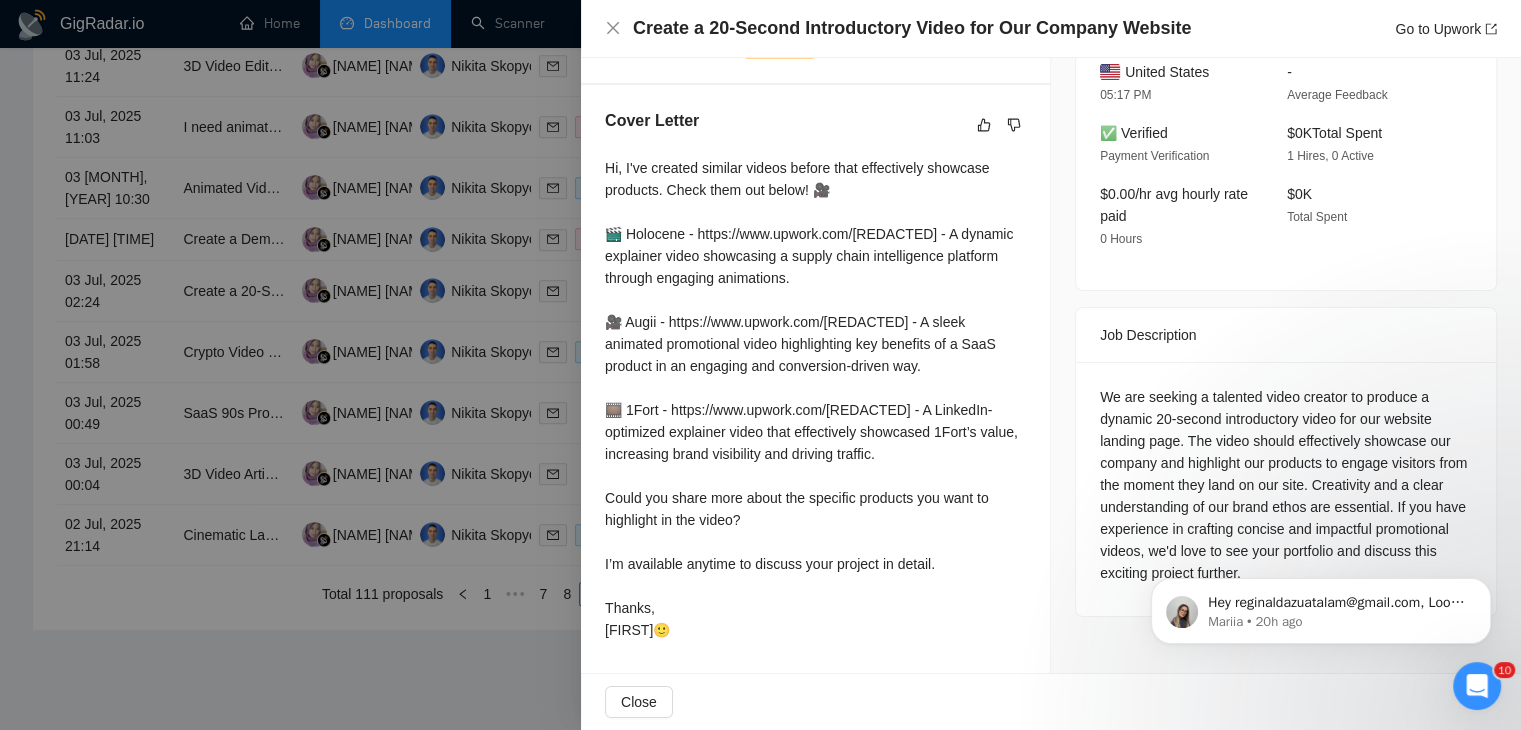 click at bounding box center [760, 365] 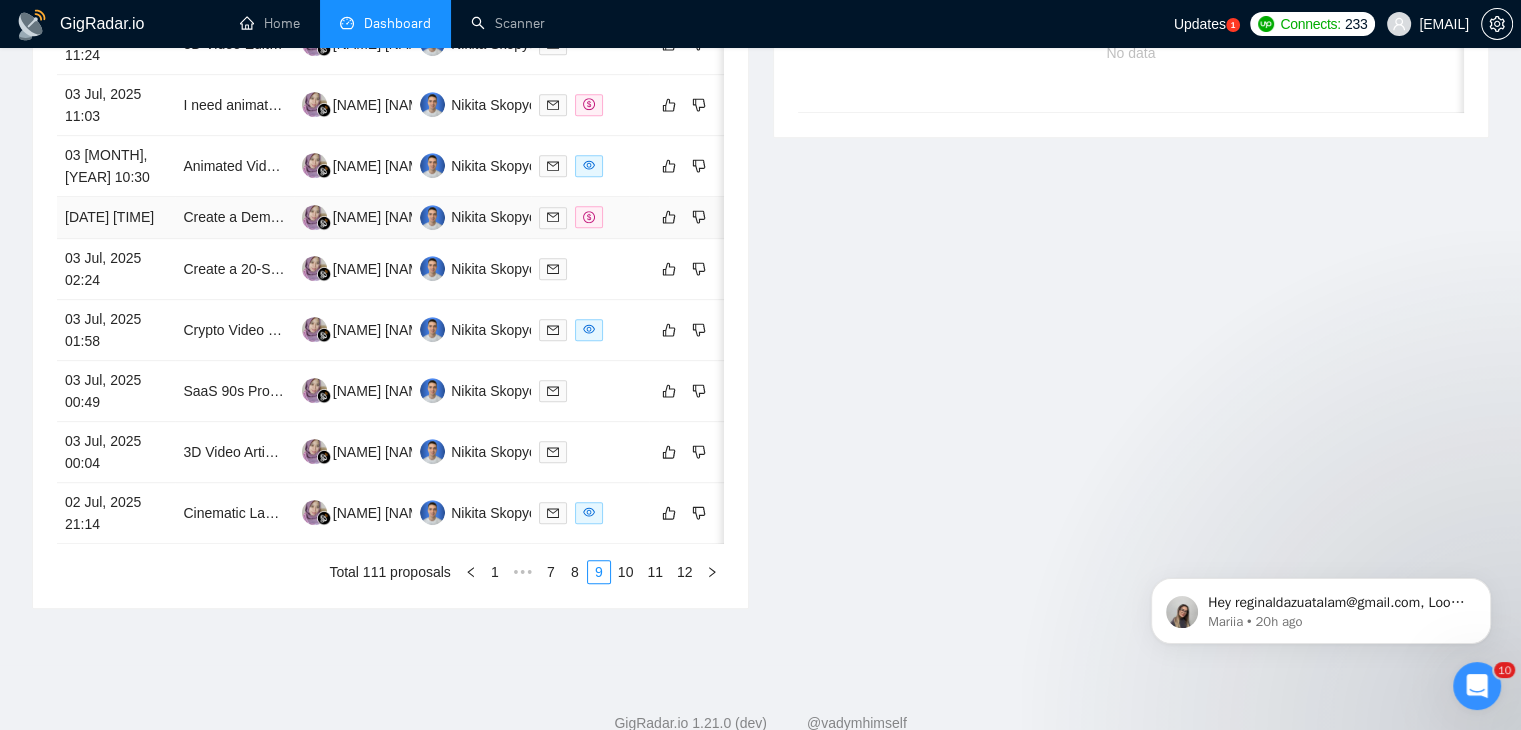 click on "[DATE] [TIME]" at bounding box center [116, 218] 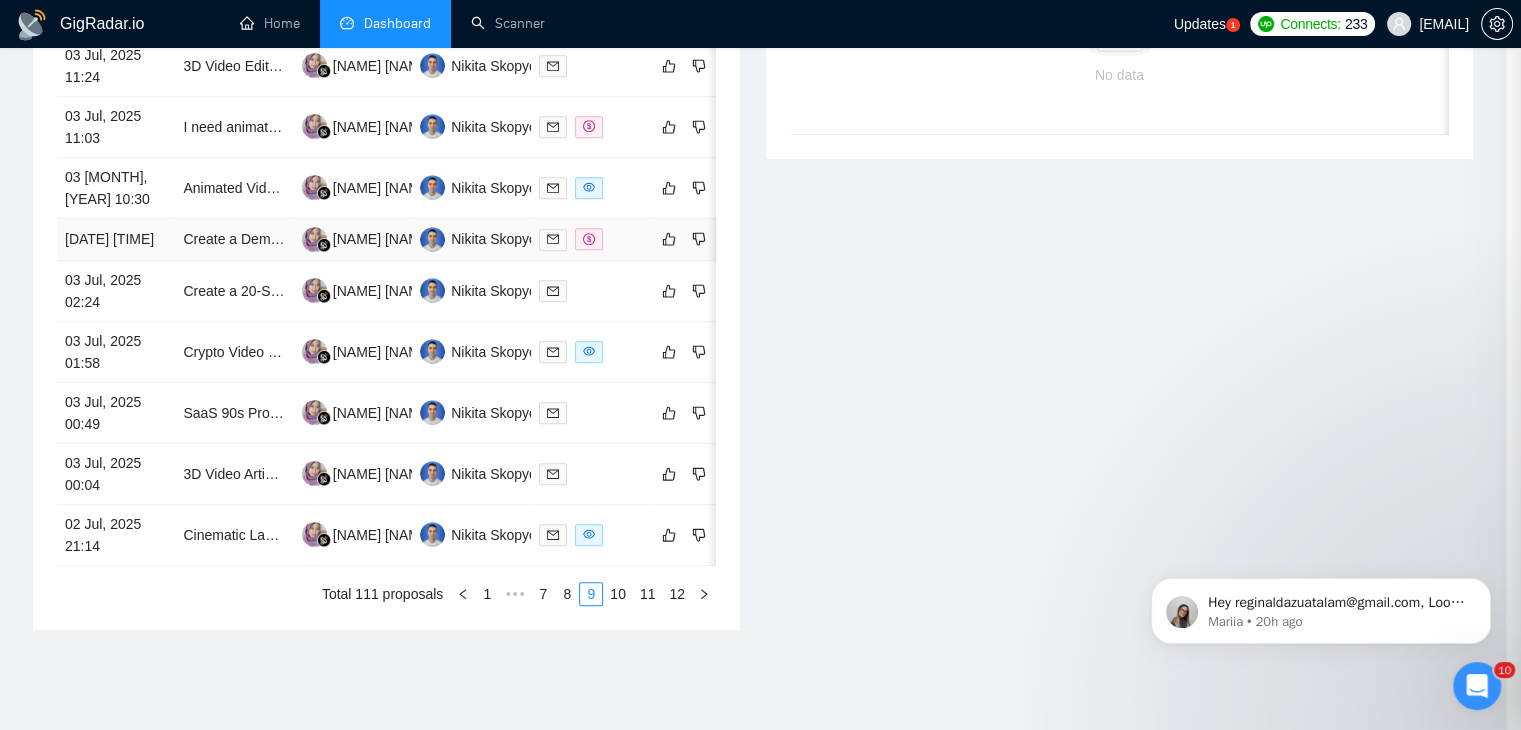 scroll, scrollTop: 520, scrollLeft: 0, axis: vertical 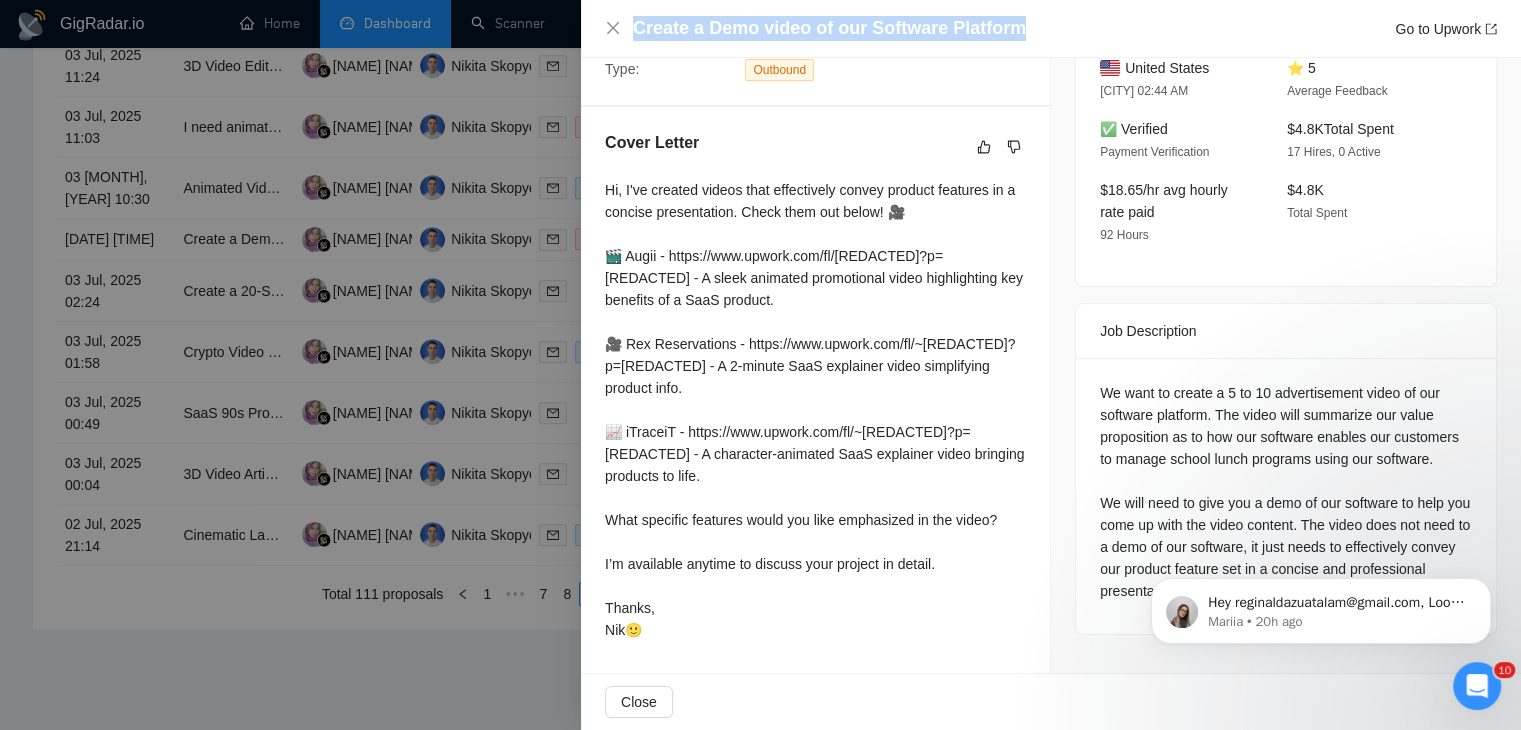 drag, startPoint x: 1024, startPoint y: 15, endPoint x: 1038, endPoint y: 35, distance: 24.41311 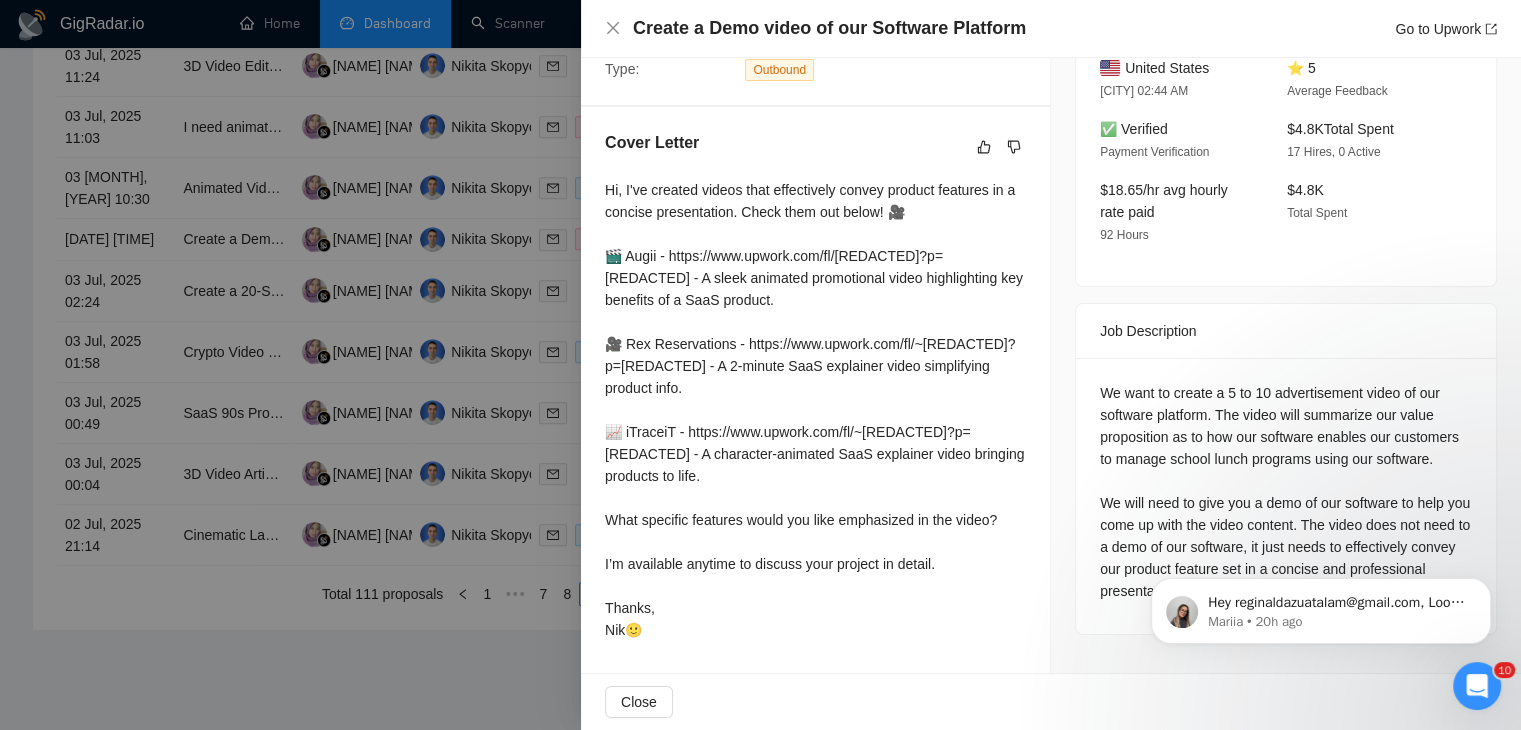 click at bounding box center (760, 365) 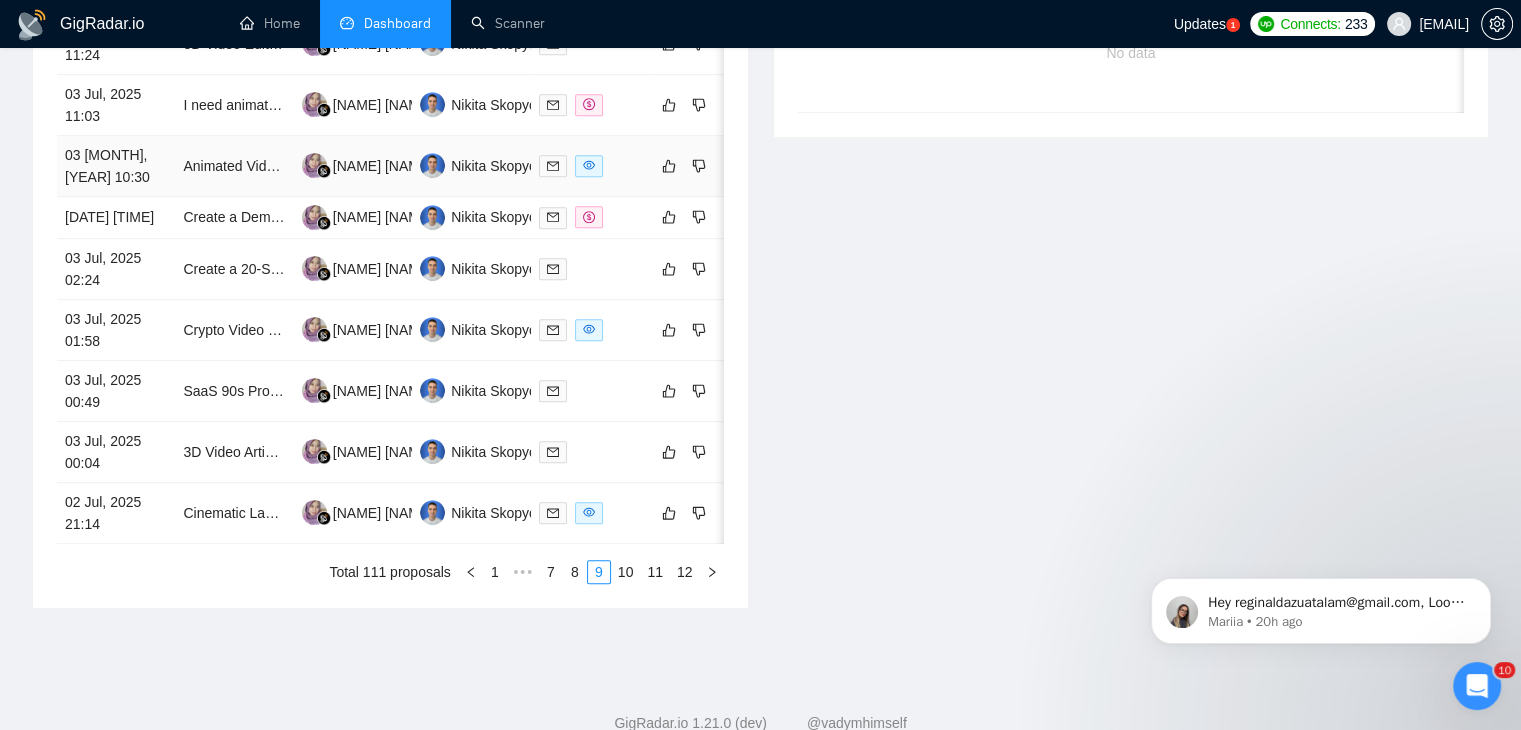 click on "03 [MONTH], [YEAR] 10:30" at bounding box center [116, 166] 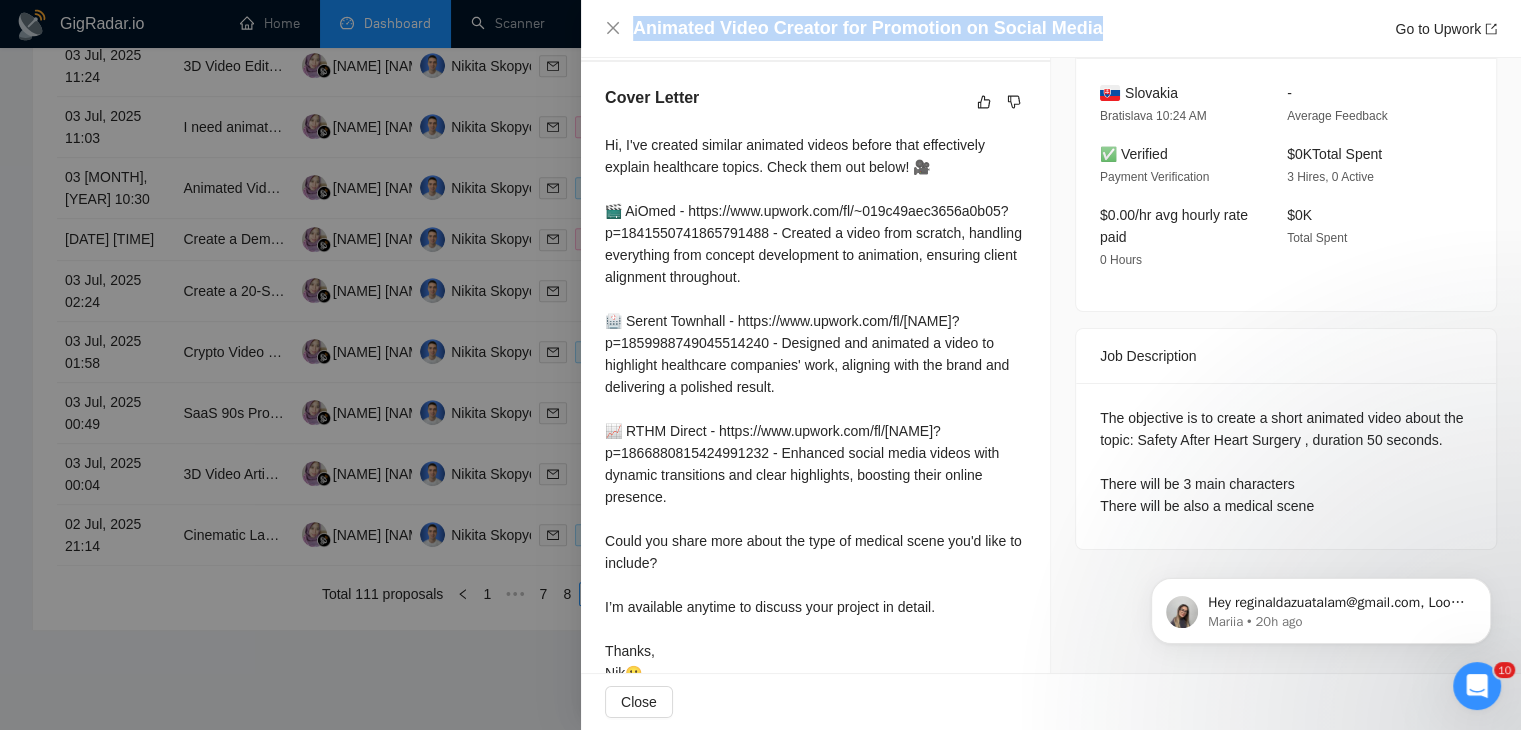drag, startPoint x: 1095, startPoint y: 29, endPoint x: 621, endPoint y: 37, distance: 474.0675 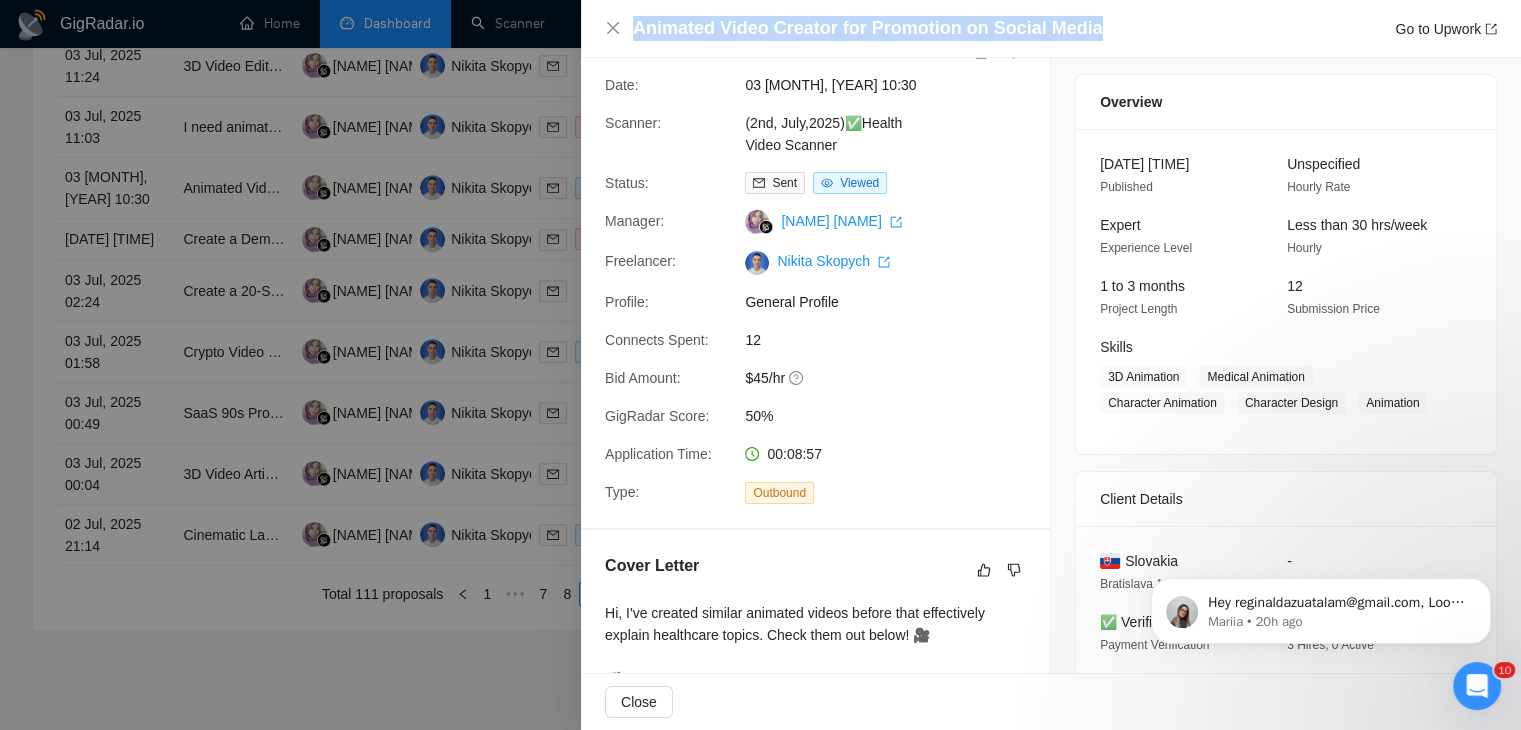 scroll, scrollTop: 0, scrollLeft: 0, axis: both 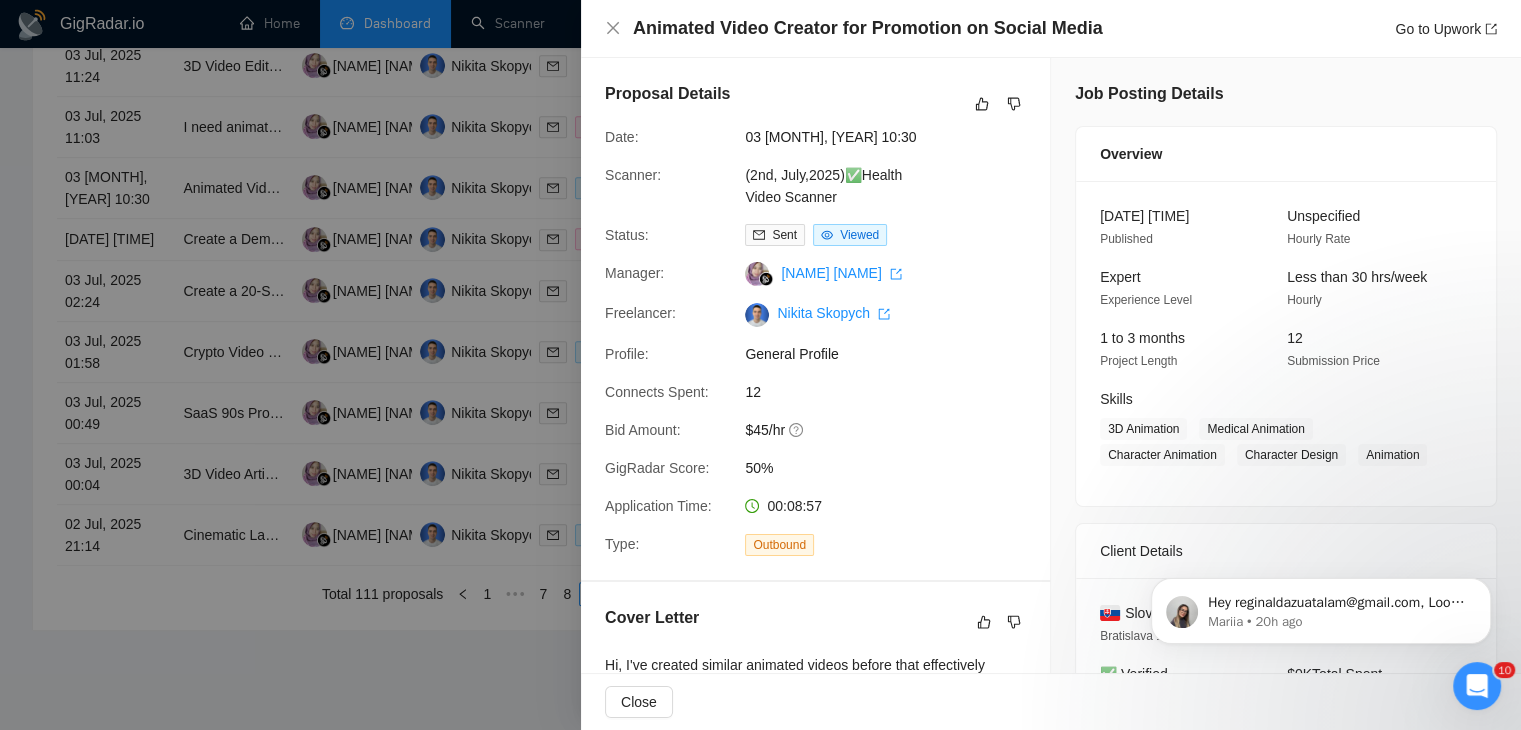 click at bounding box center [760, 365] 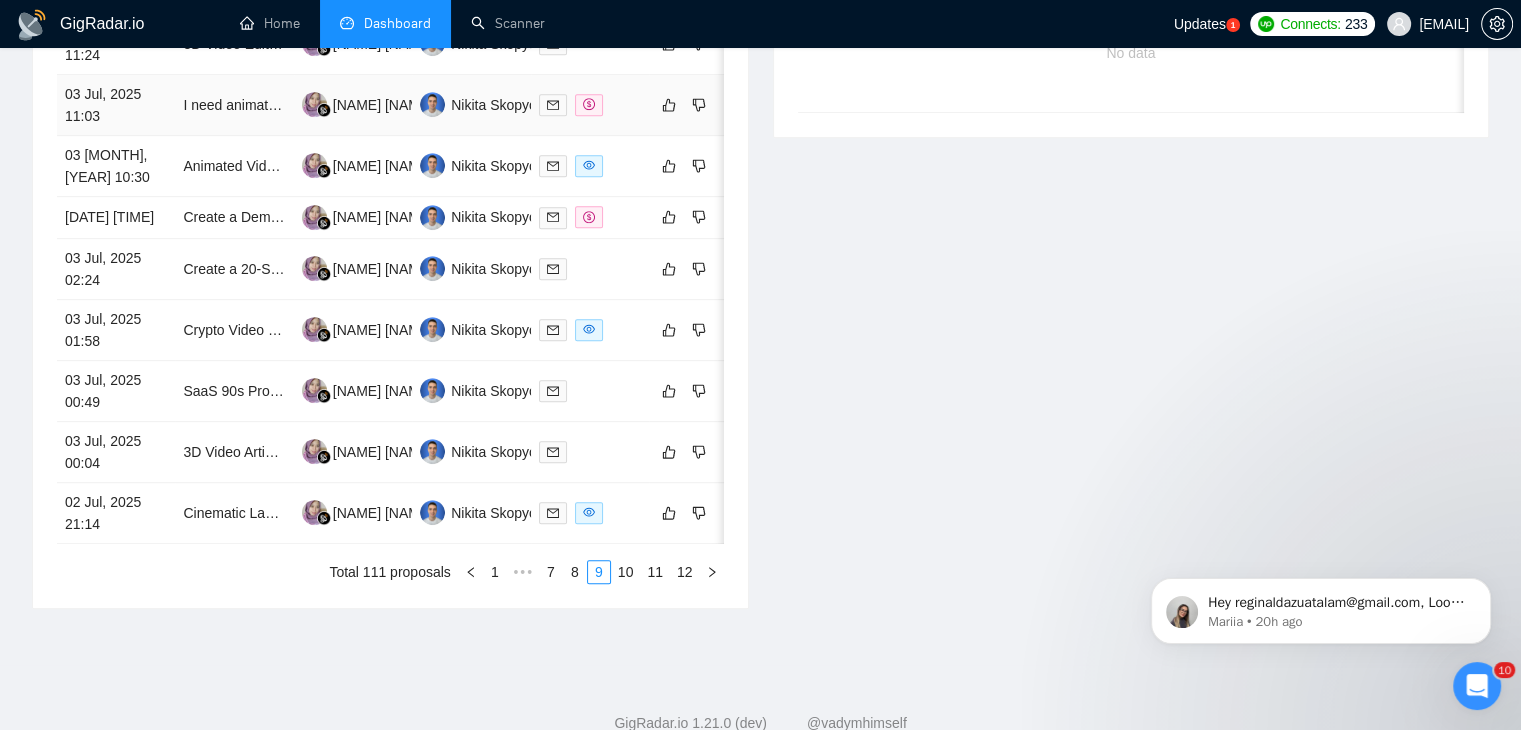 click on "03 Jul, 2025 11:03" at bounding box center (116, 105) 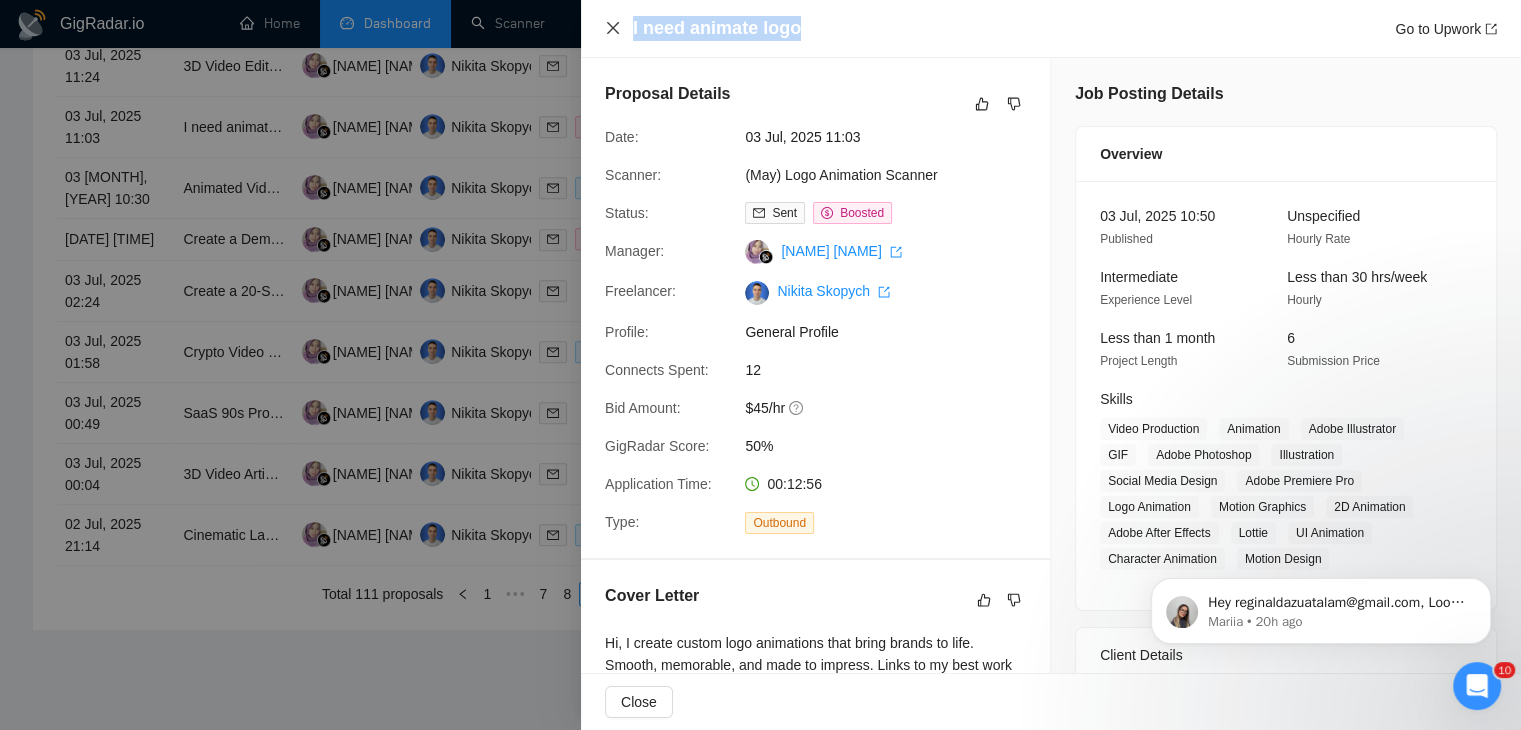 drag, startPoint x: 799, startPoint y: 25, endPoint x: 620, endPoint y: 35, distance: 179.27911 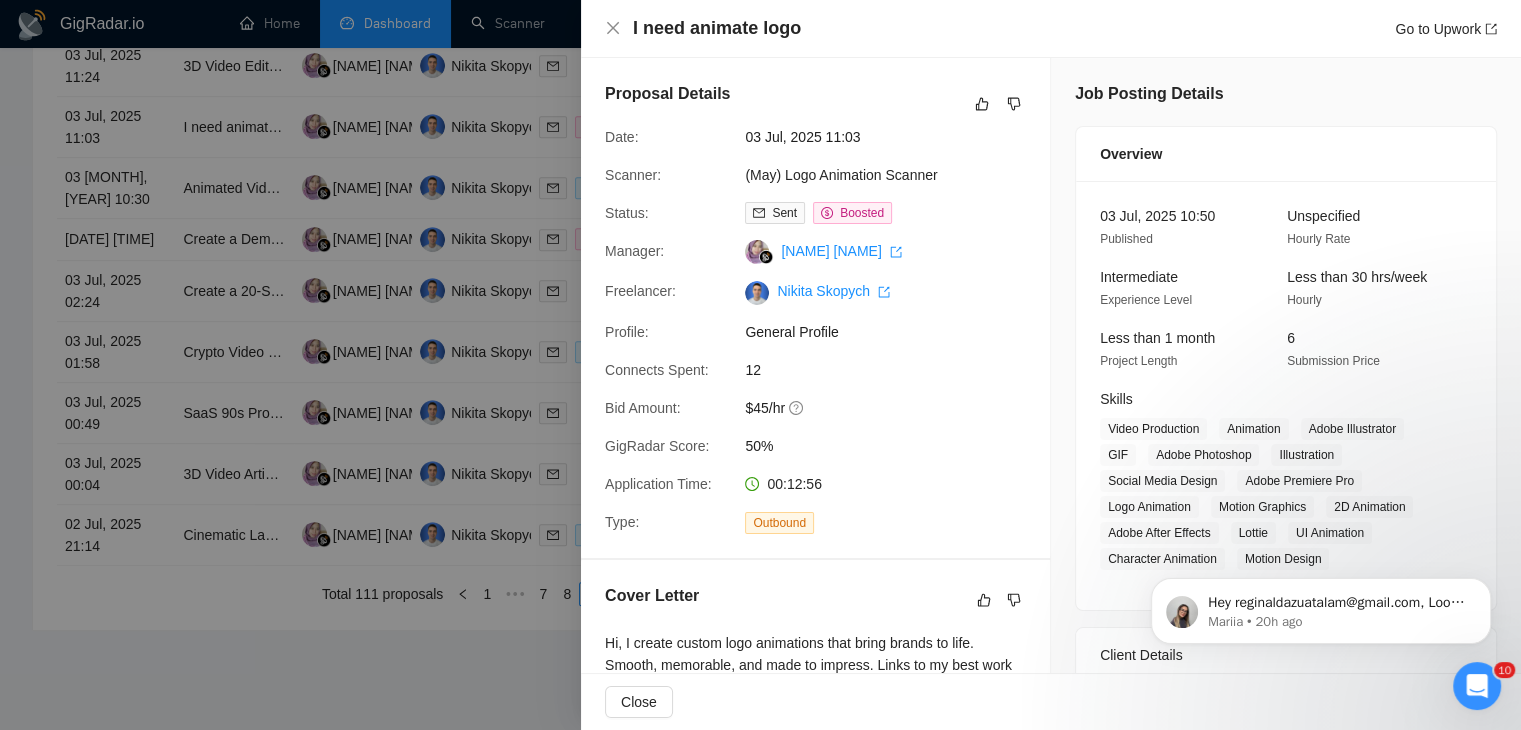 click at bounding box center [760, 365] 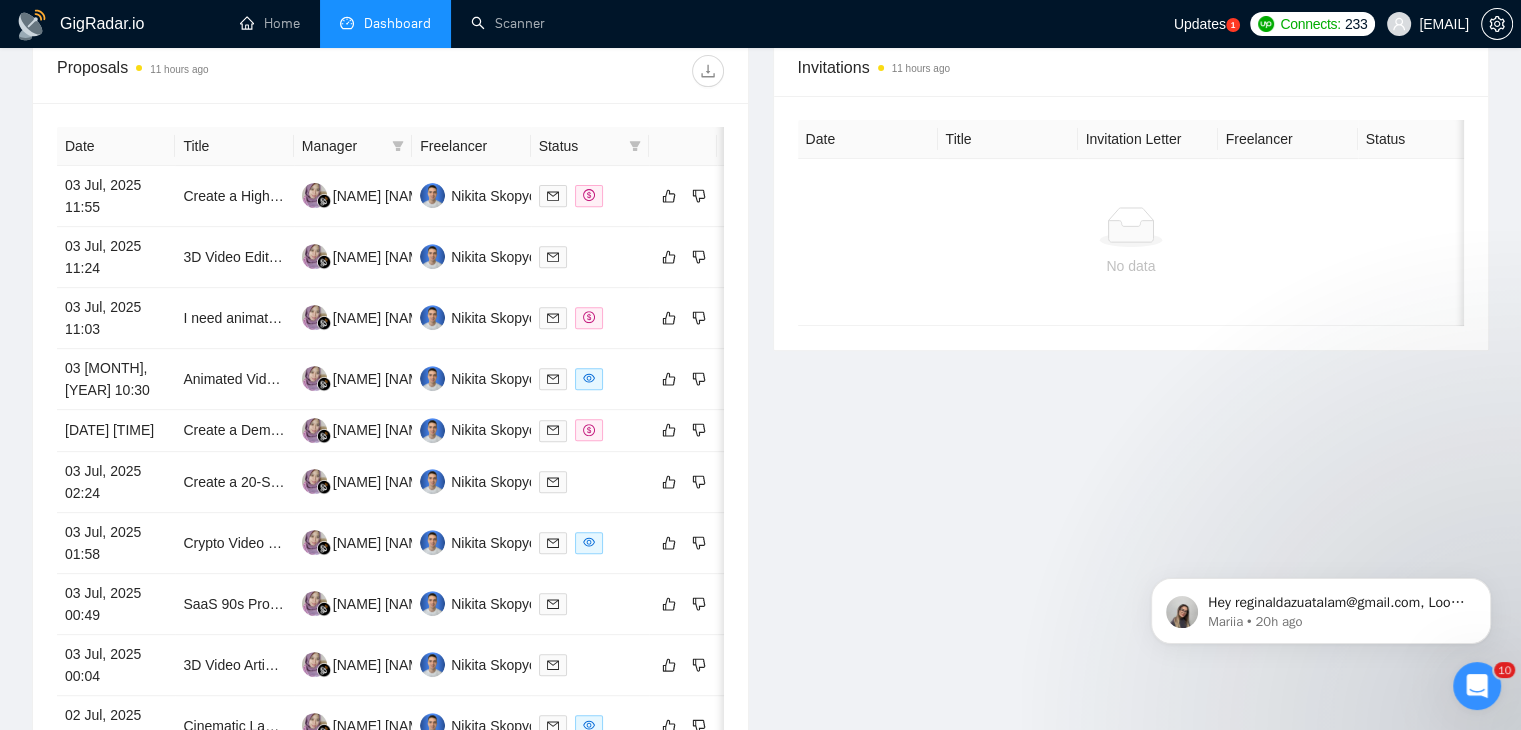 scroll, scrollTop: 748, scrollLeft: 0, axis: vertical 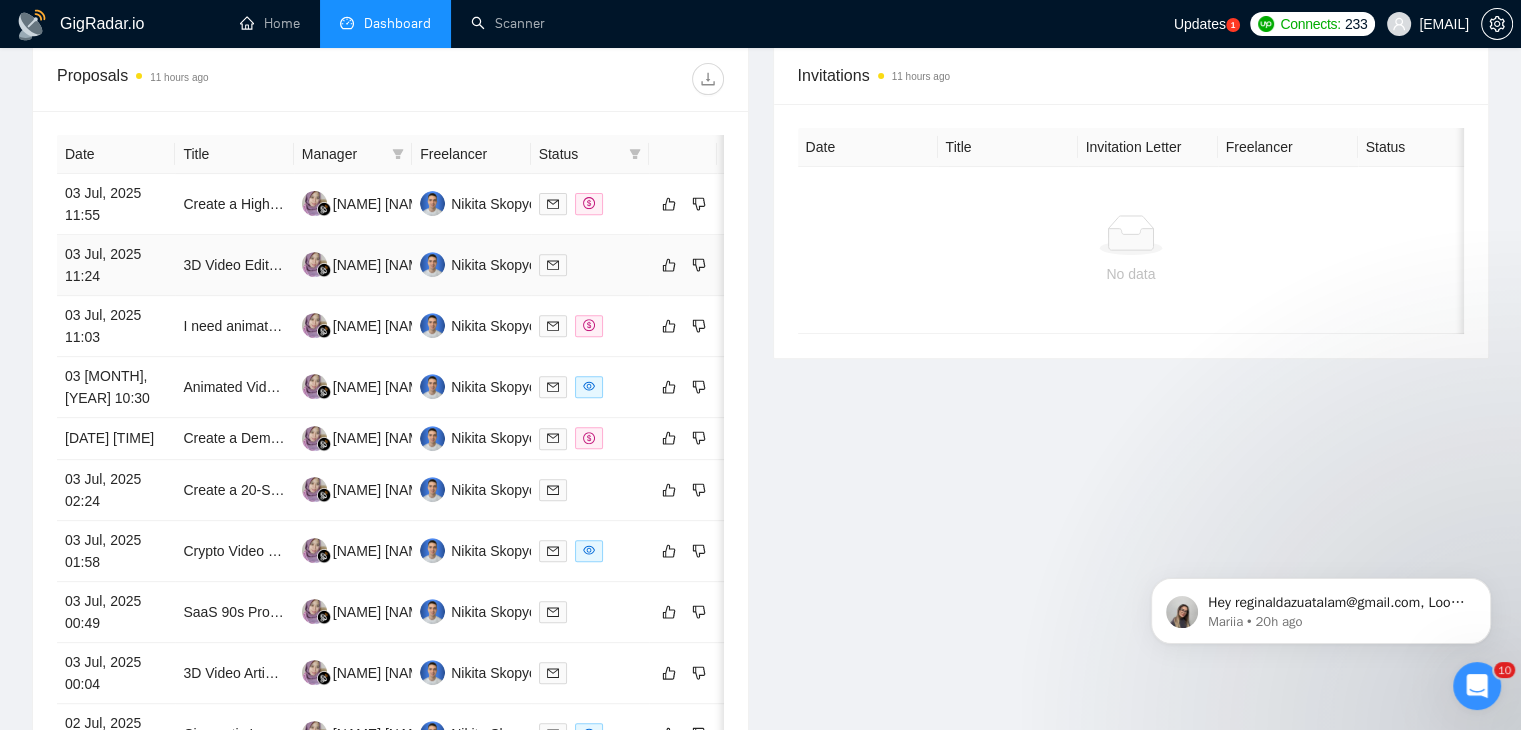 click on "03 Jul, 2025 11:24" at bounding box center (116, 265) 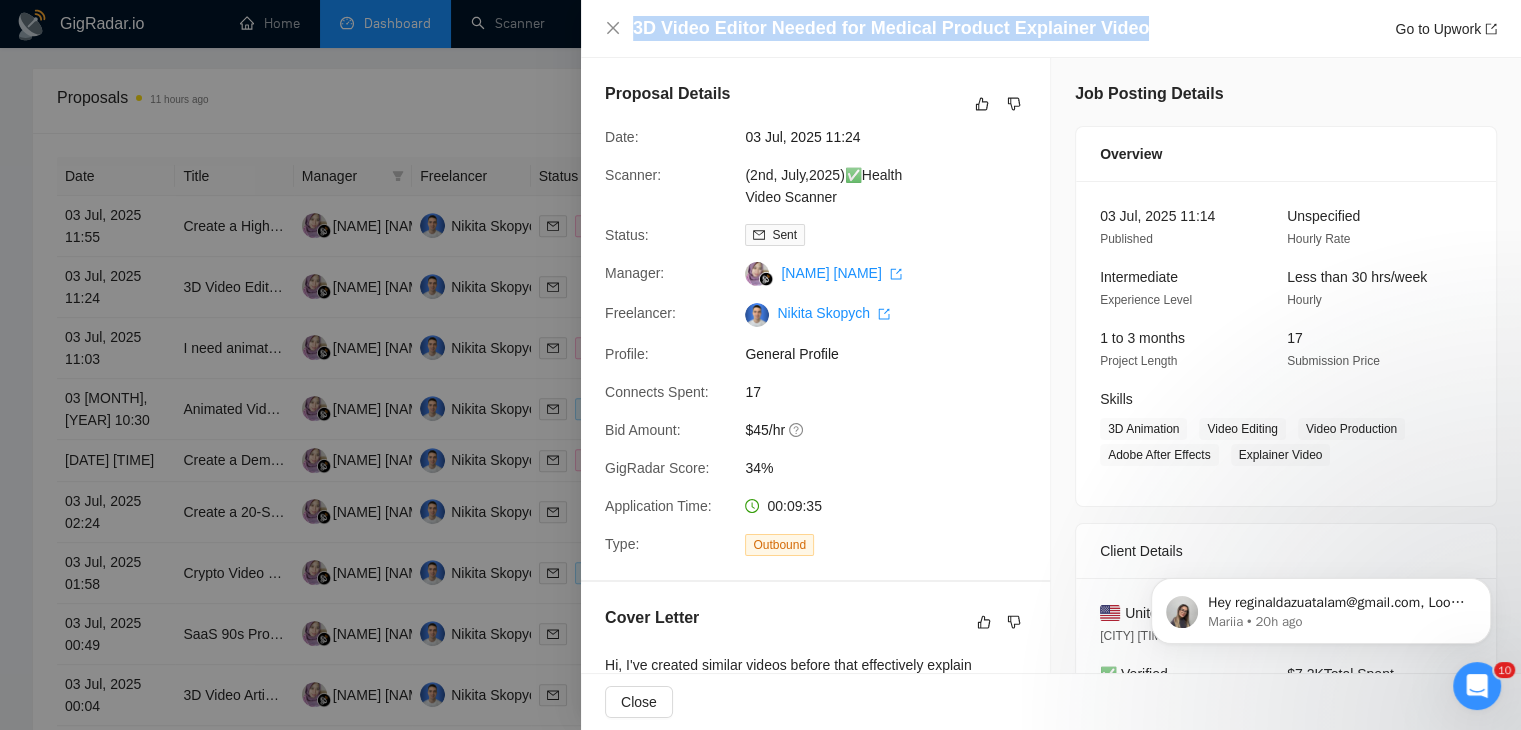 drag, startPoint x: 1143, startPoint y: 19, endPoint x: 630, endPoint y: 41, distance: 513.4715 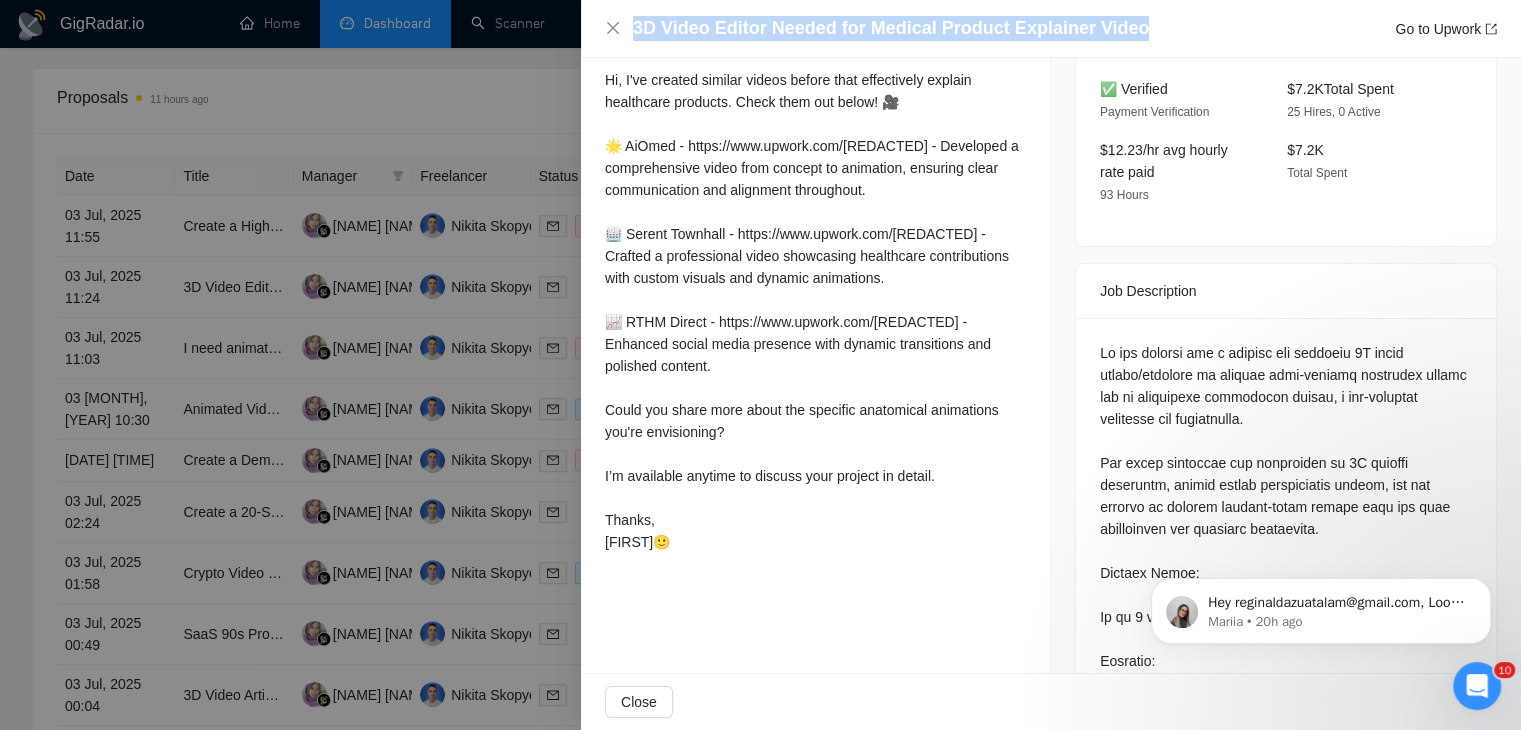 scroll, scrollTop: 723, scrollLeft: 0, axis: vertical 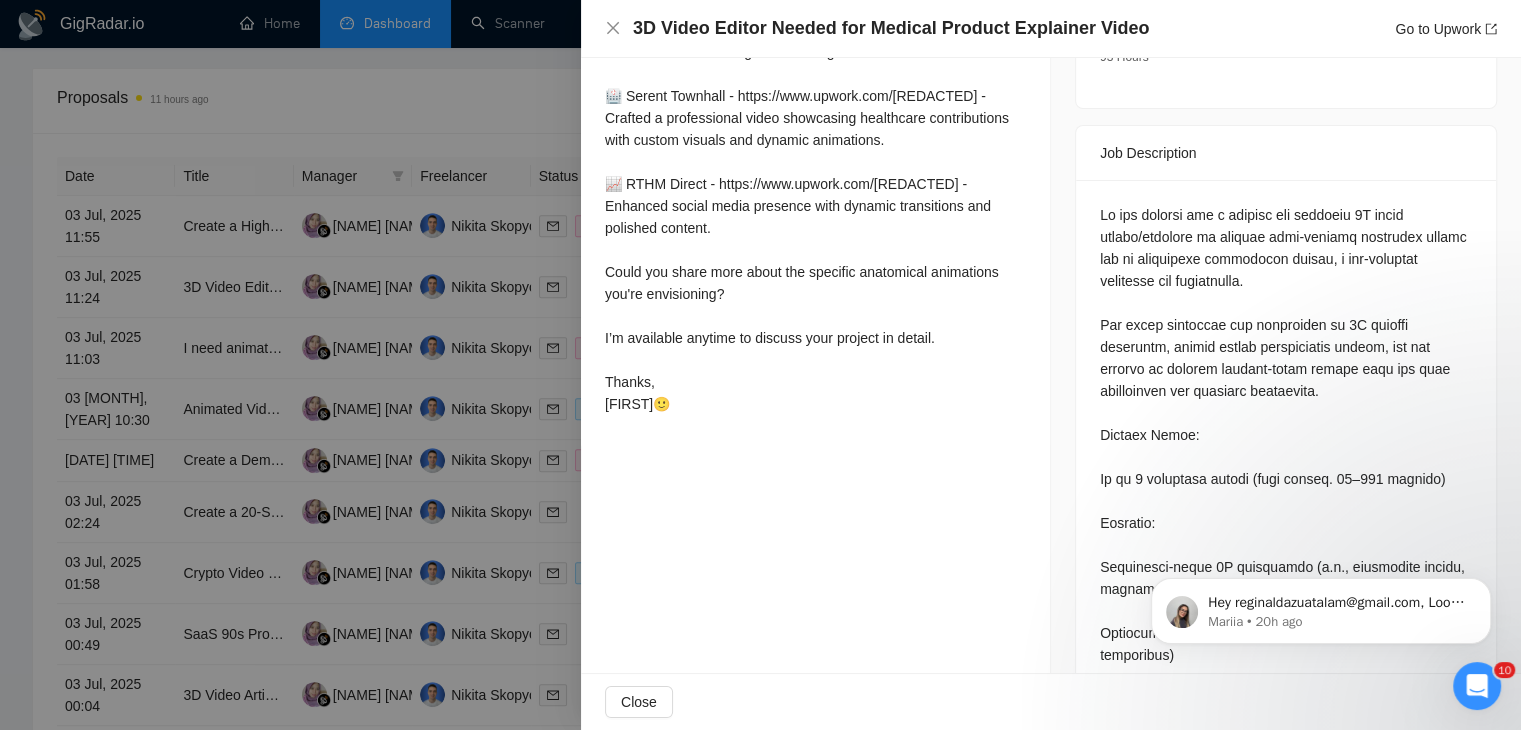 click at bounding box center (760, 365) 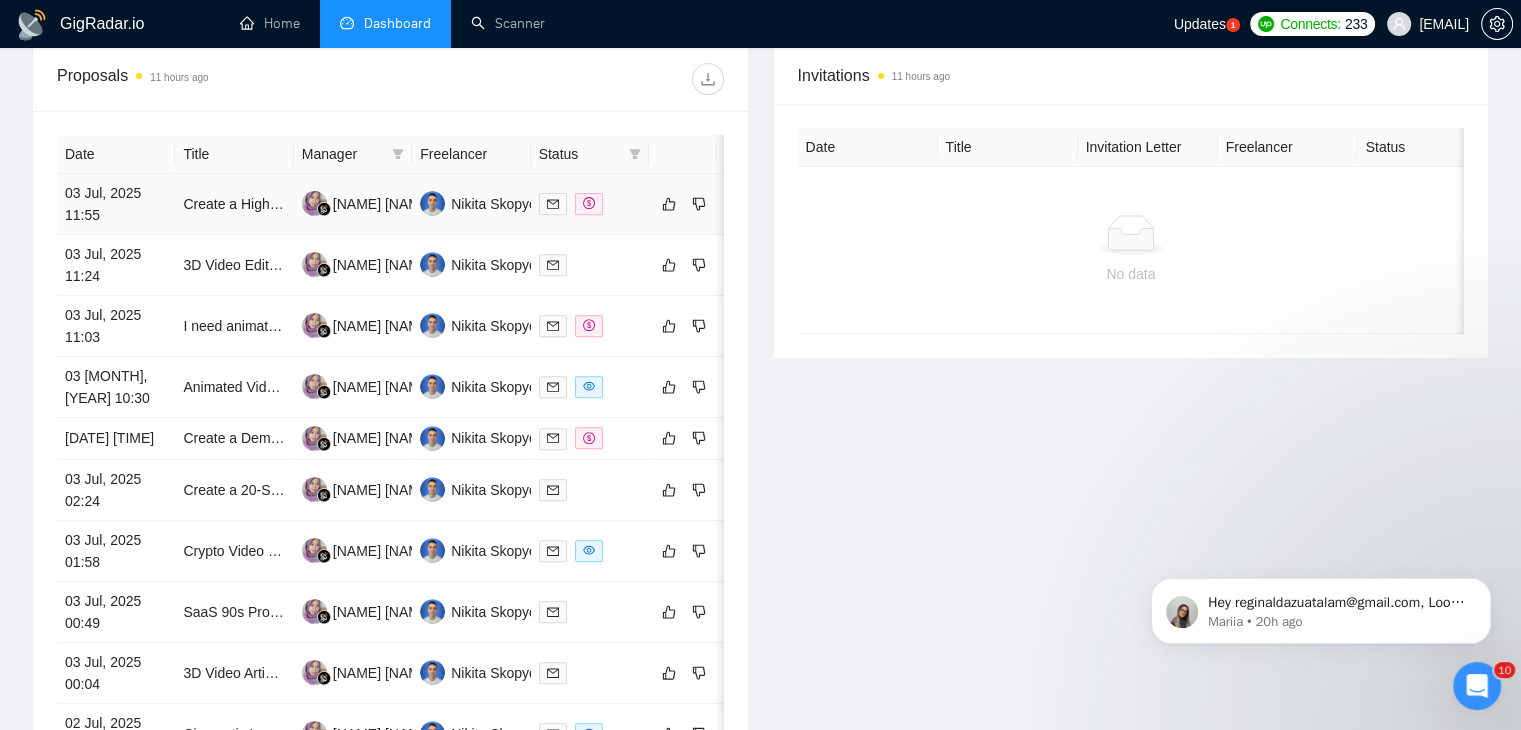 click on "03 Jul, 2025 11:55" at bounding box center [116, 204] 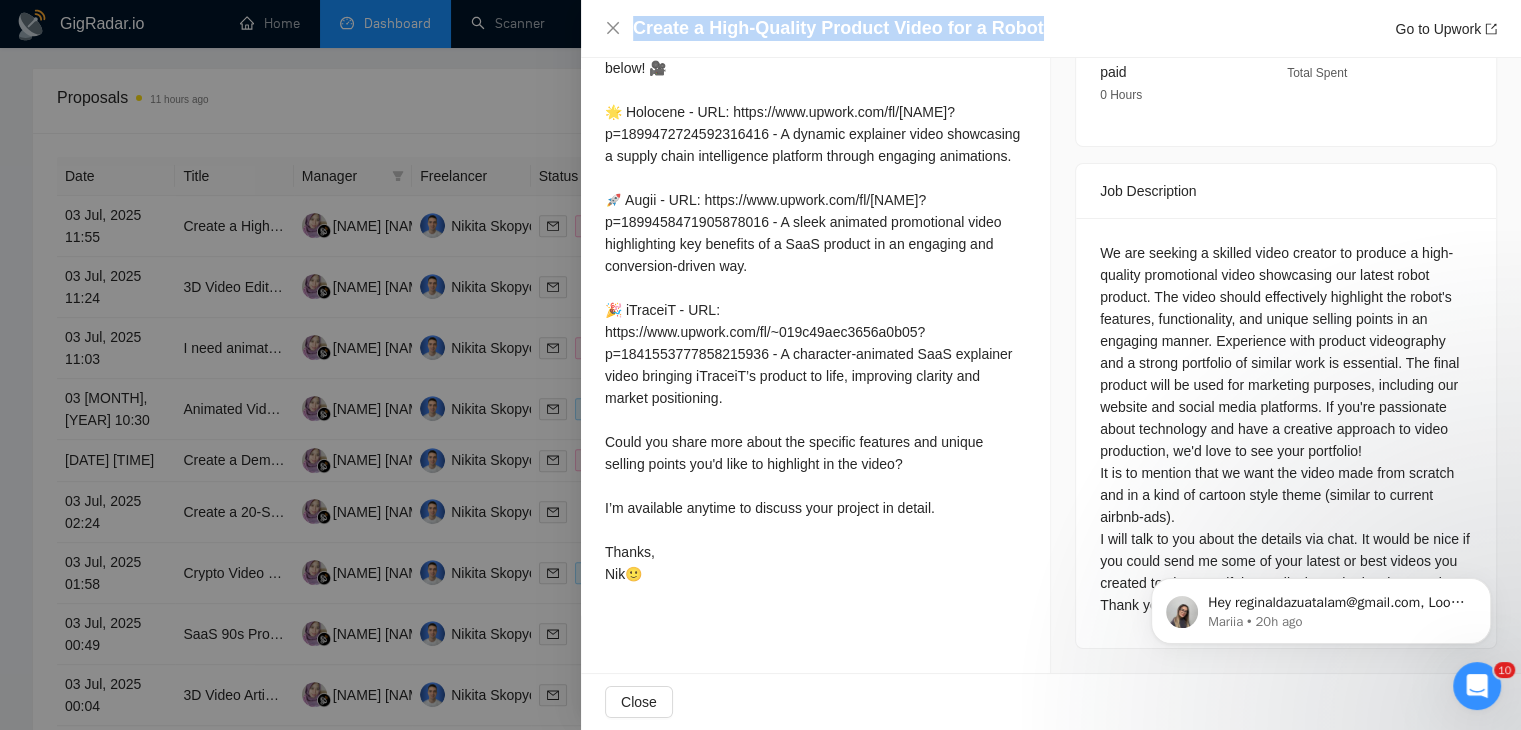 drag, startPoint x: 1047, startPoint y: 29, endPoint x: 631, endPoint y: 30, distance: 416.0012 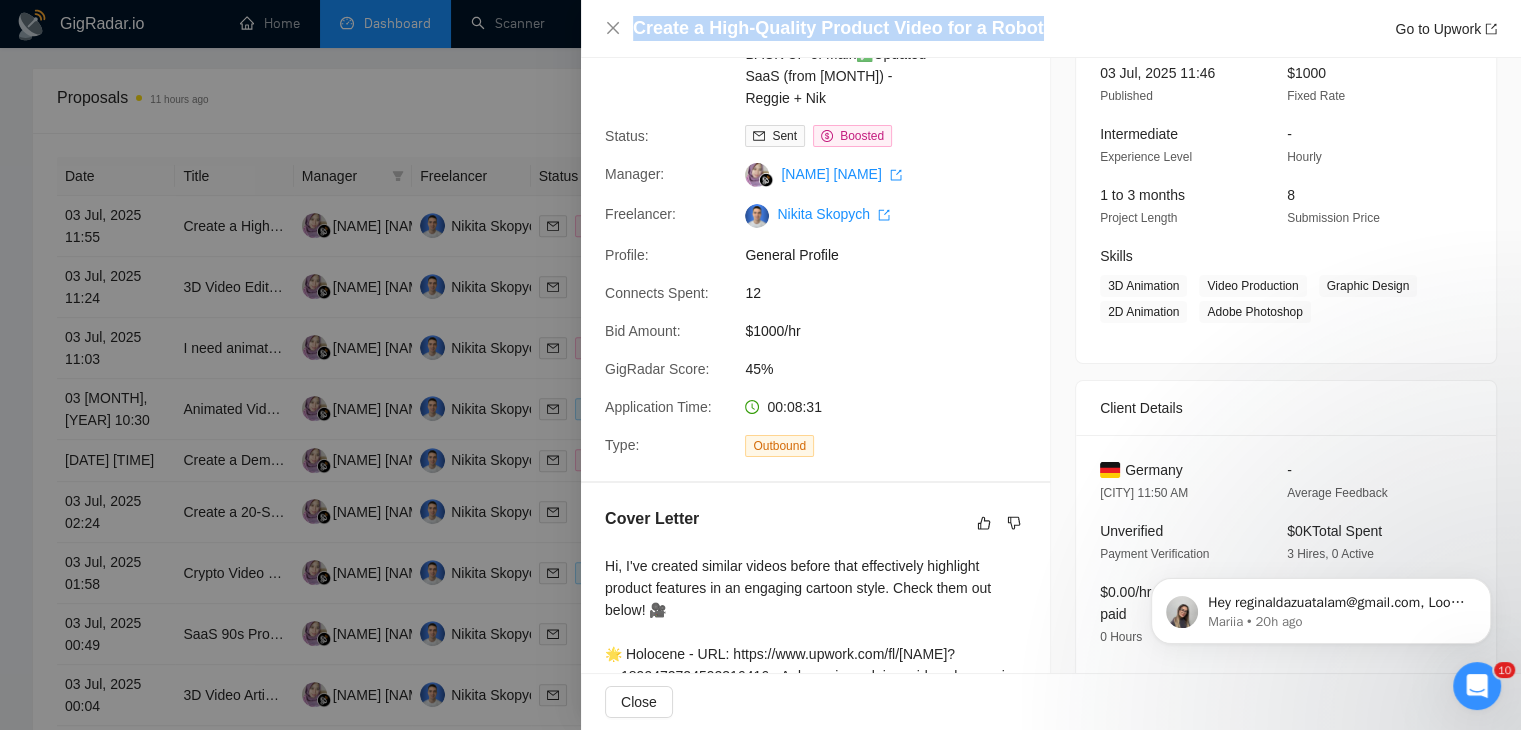 scroll, scrollTop: 0, scrollLeft: 0, axis: both 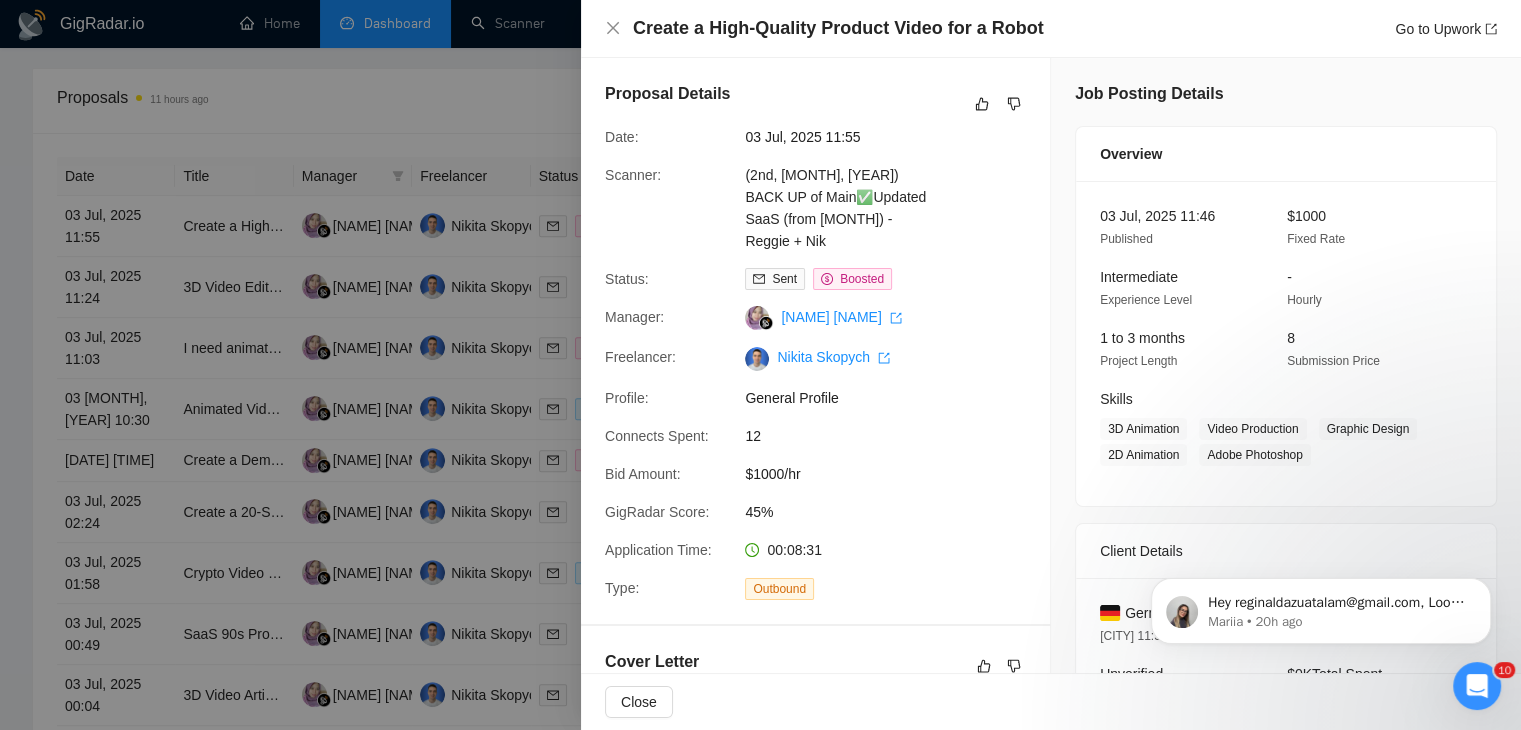 click at bounding box center [760, 365] 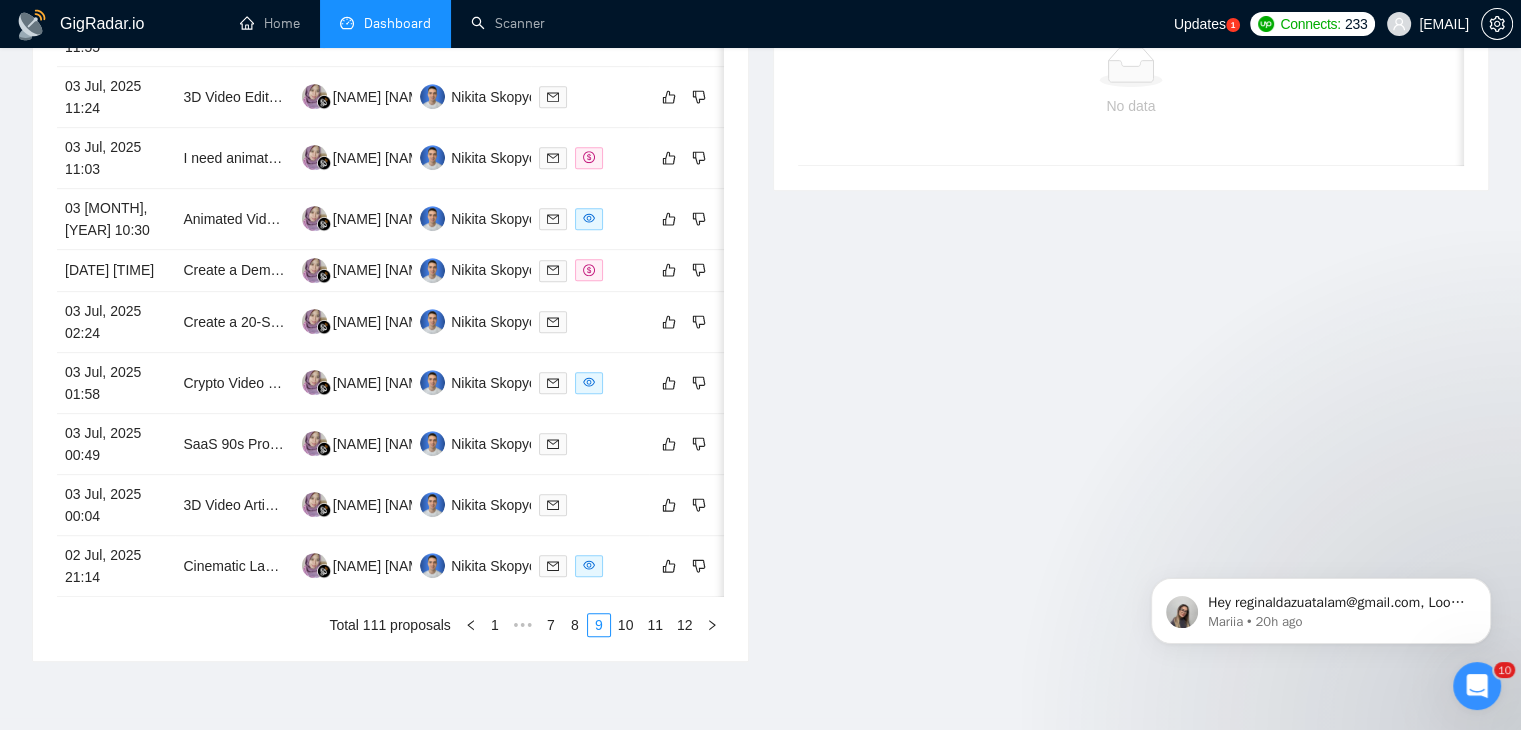 scroll, scrollTop: 919, scrollLeft: 0, axis: vertical 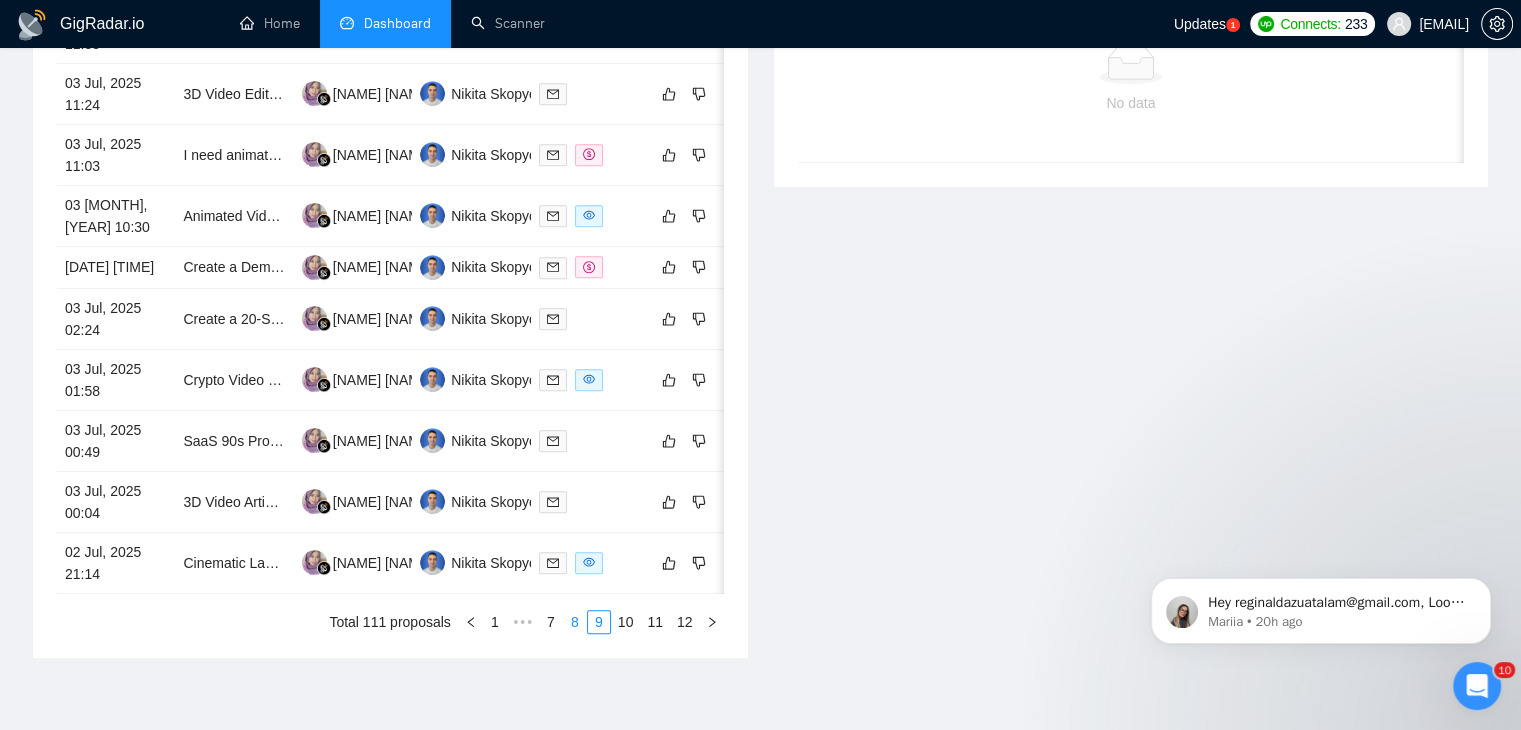 click on "8" at bounding box center (575, 622) 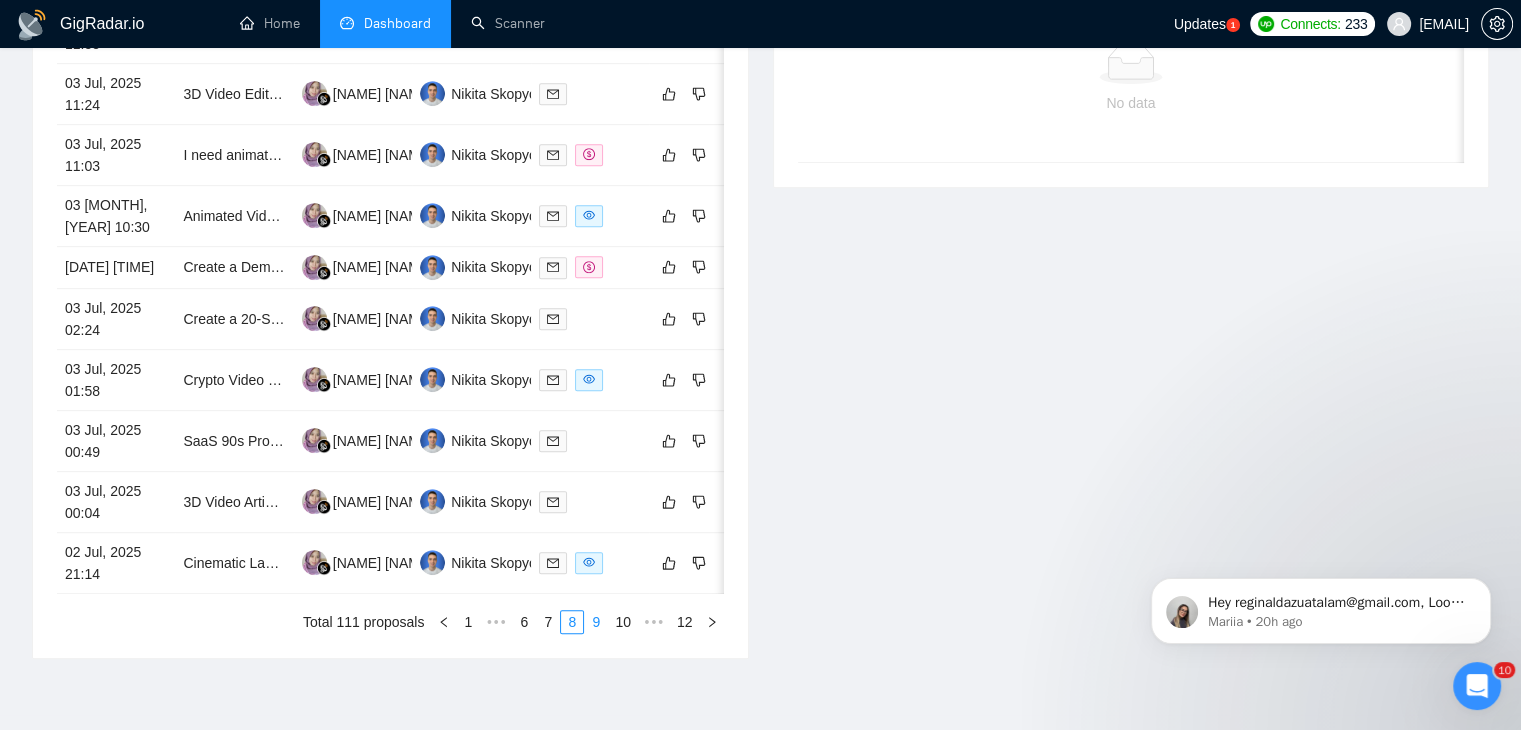 click on "9" at bounding box center (596, 622) 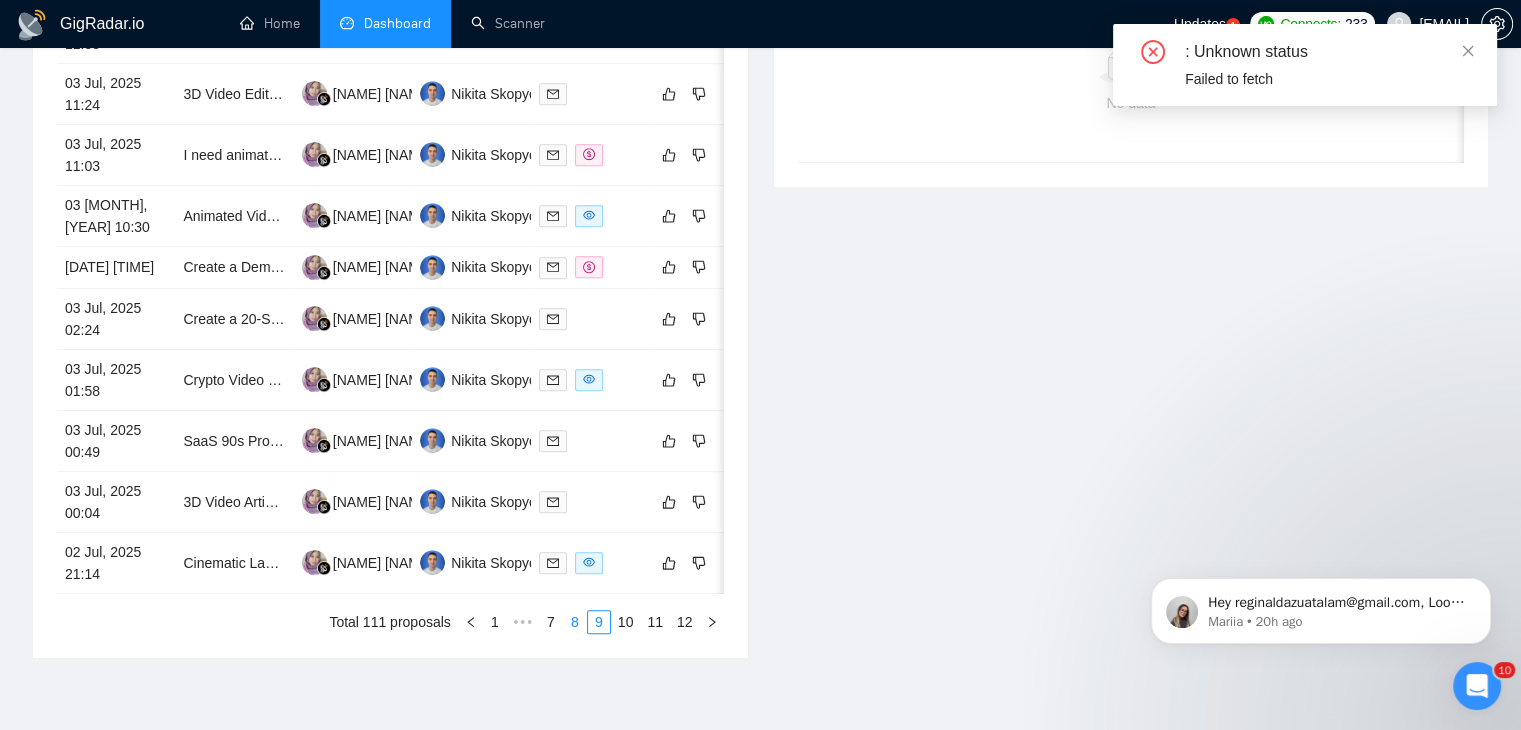 click on "8" at bounding box center [575, 622] 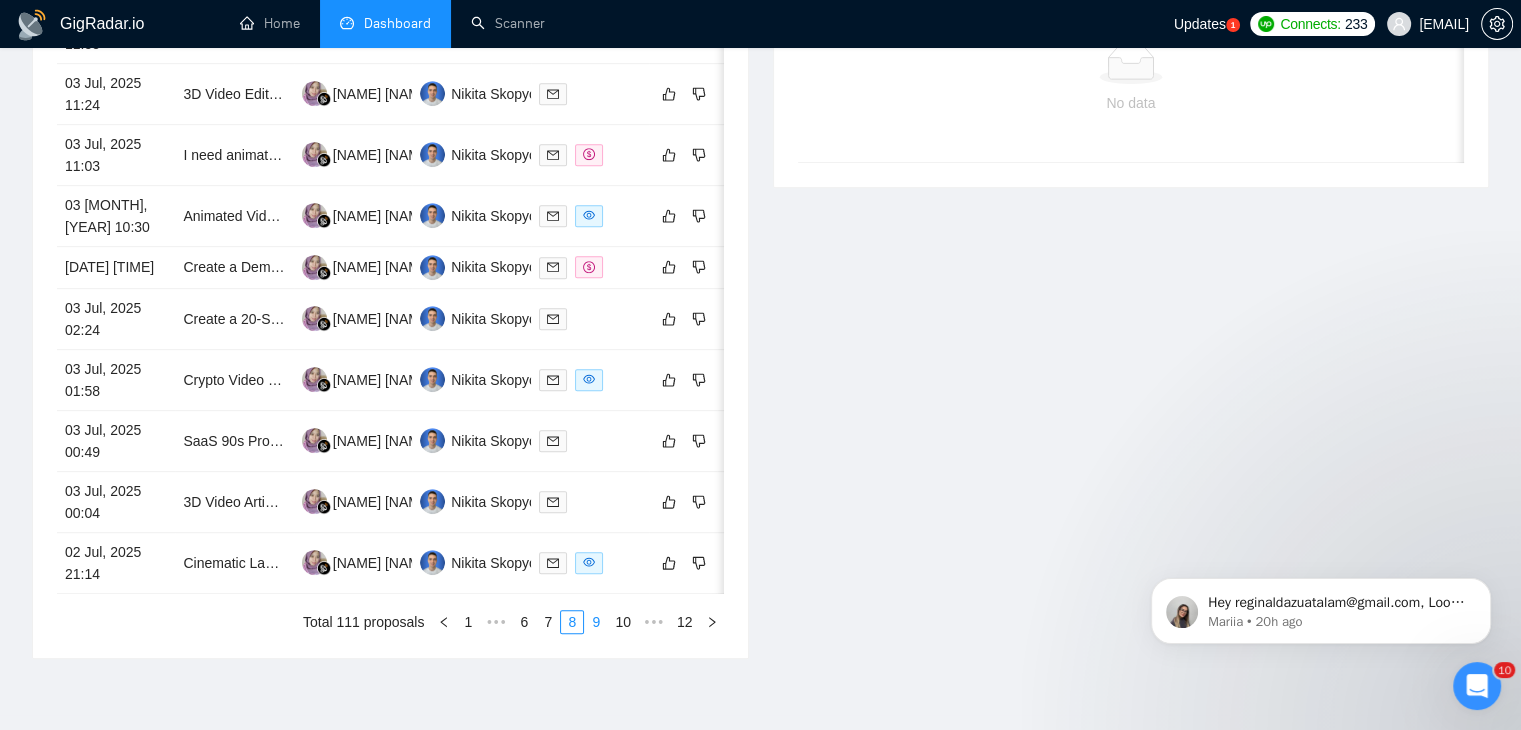 click on "9" at bounding box center [596, 622] 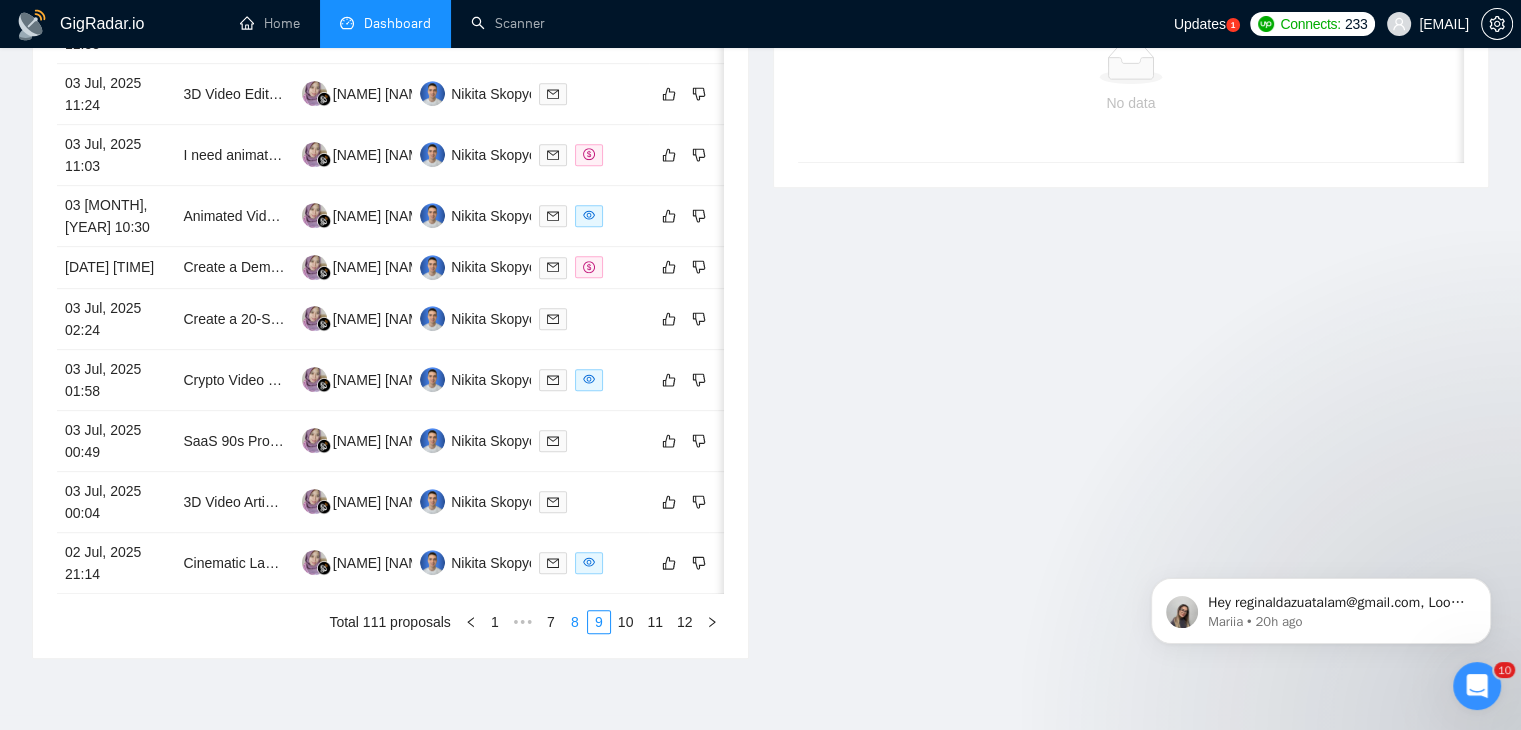 click on "8" at bounding box center (575, 622) 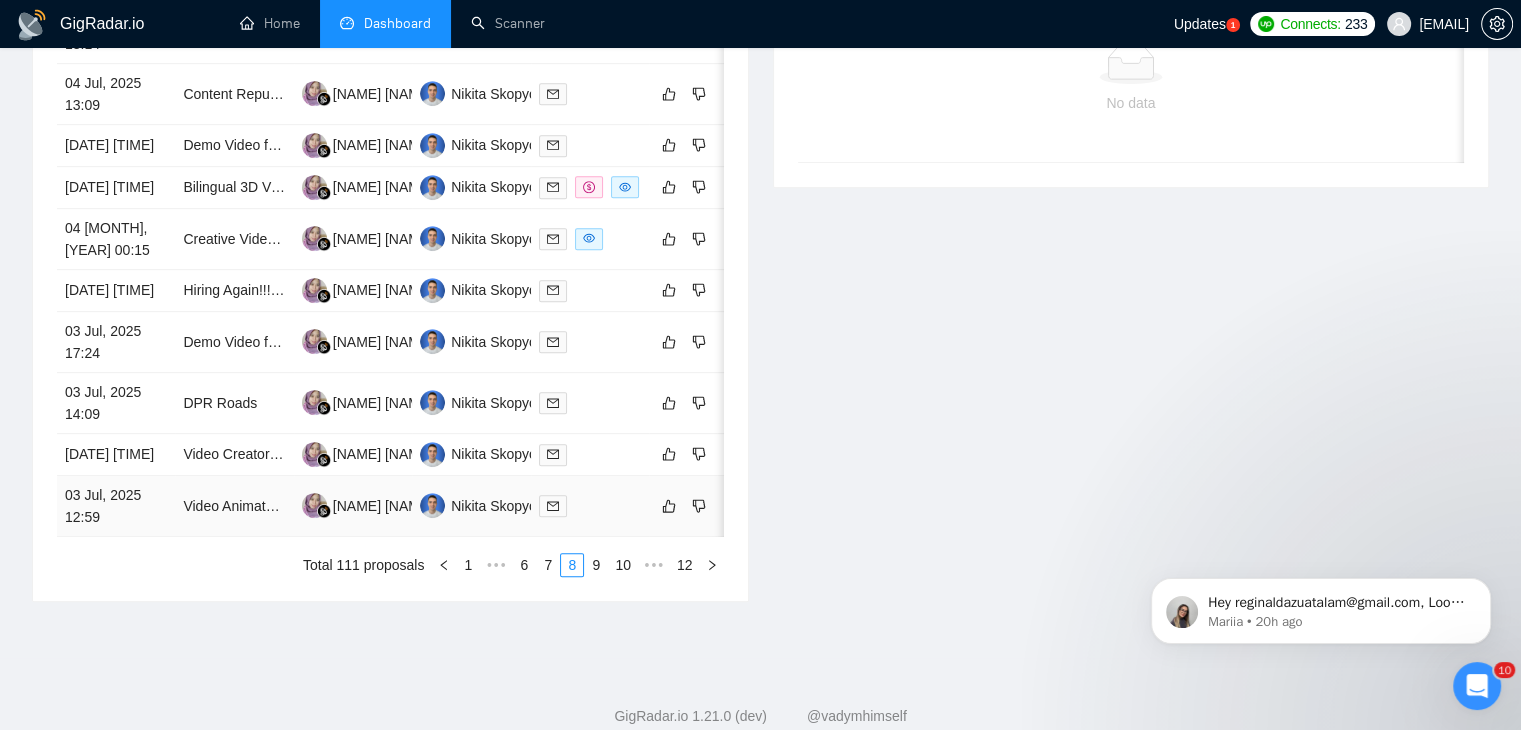 click on "03 Jul, 2025 12:59" at bounding box center (116, 506) 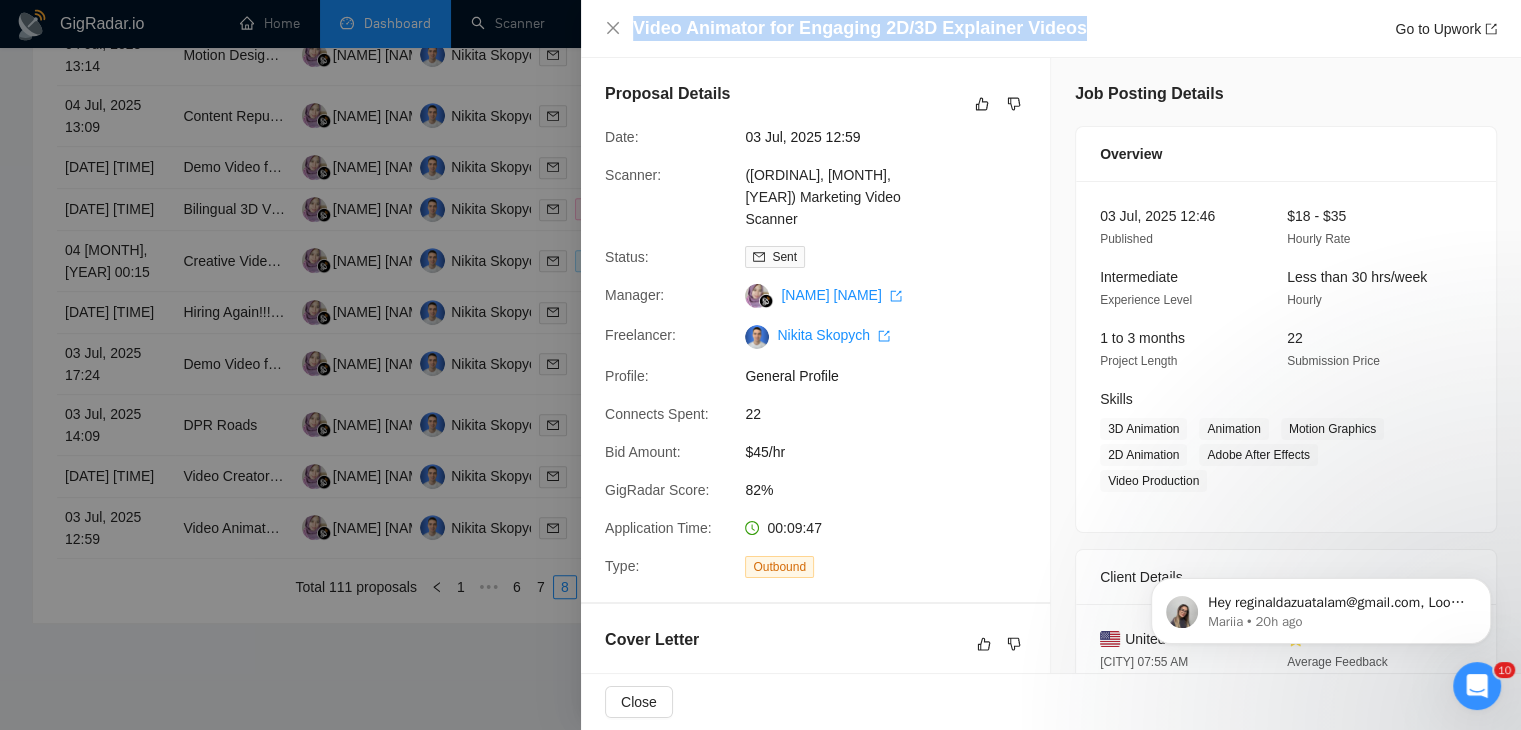 drag, startPoint x: 1084, startPoint y: 34, endPoint x: 623, endPoint y: 24, distance: 461.10846 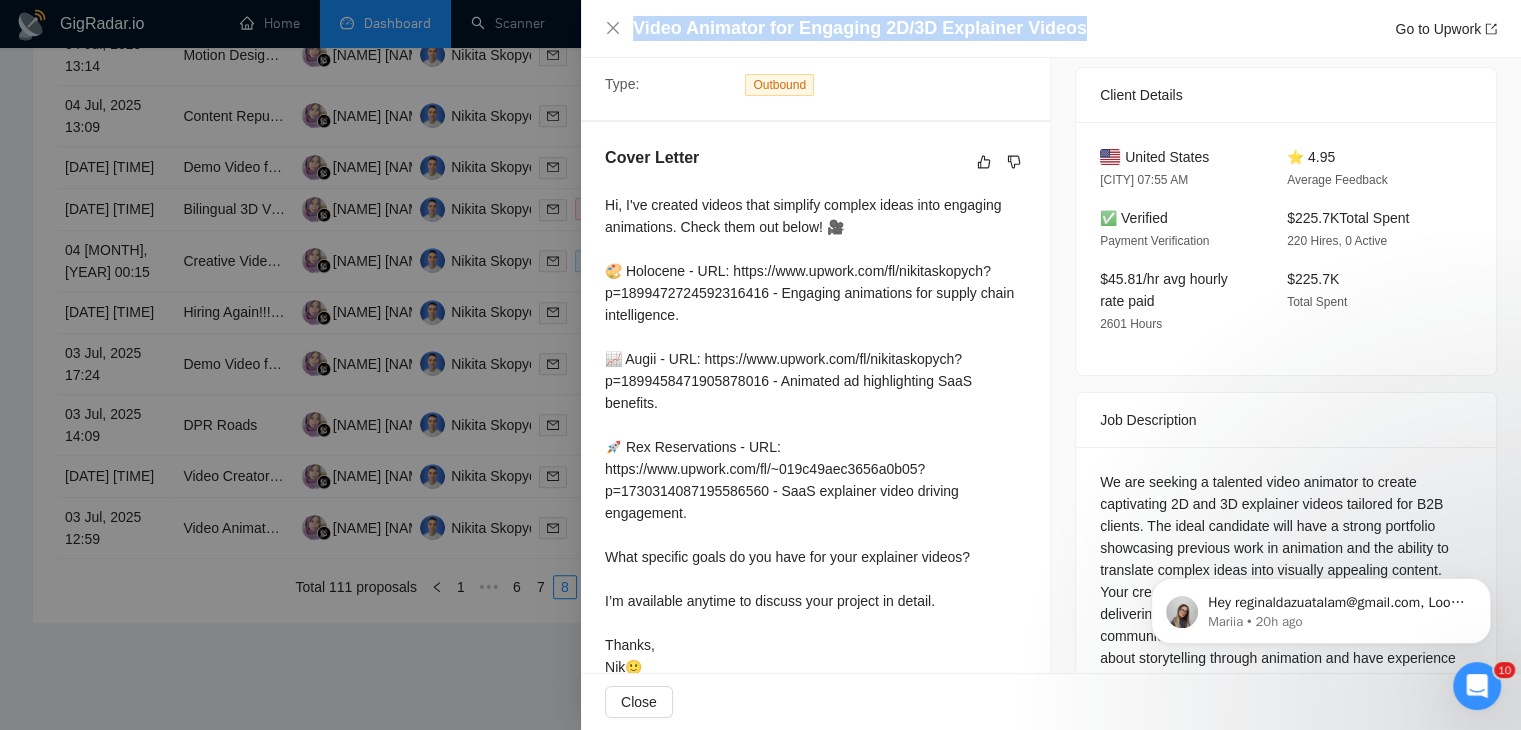 scroll, scrollTop: 558, scrollLeft: 0, axis: vertical 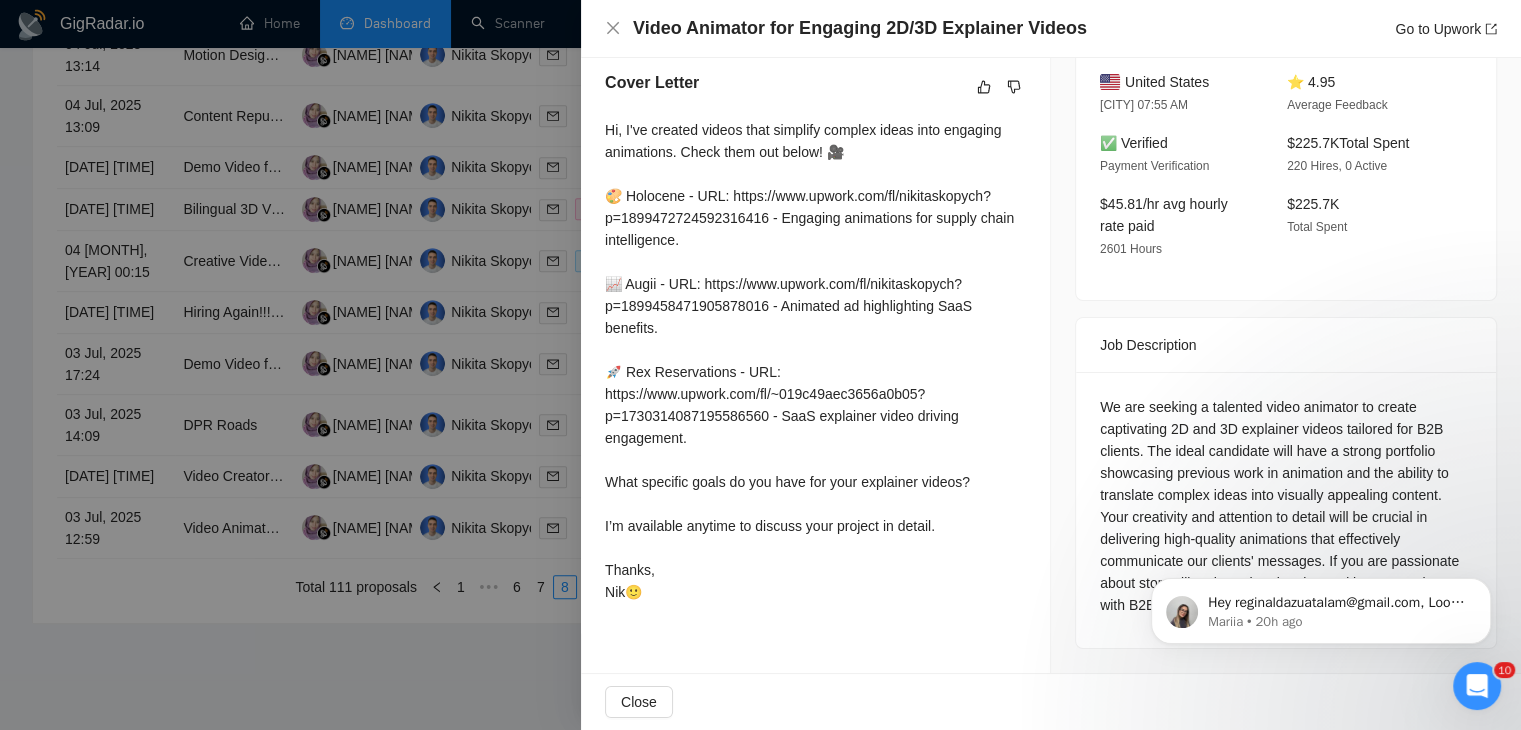 click at bounding box center [760, 365] 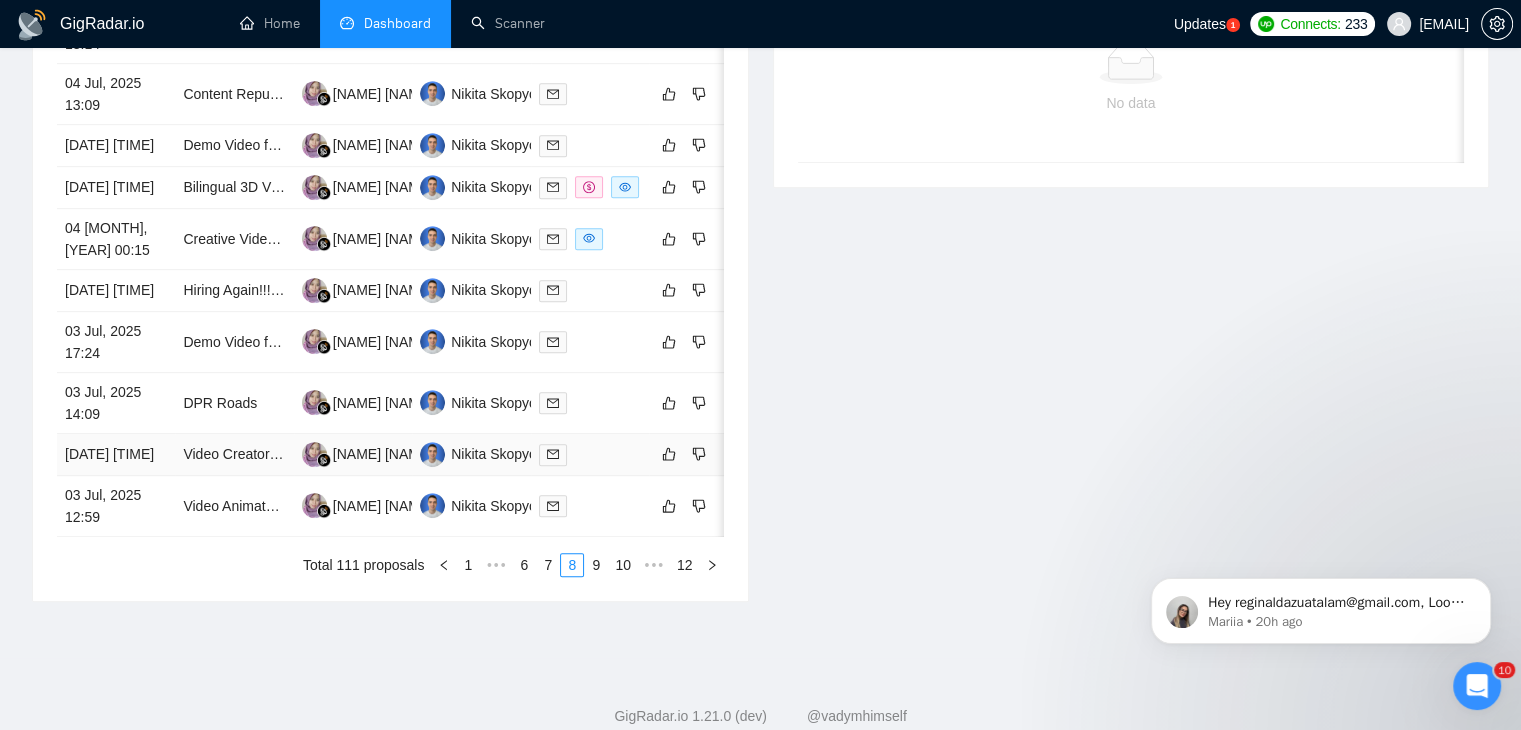 click on "[DATE] [TIME]" at bounding box center [116, 455] 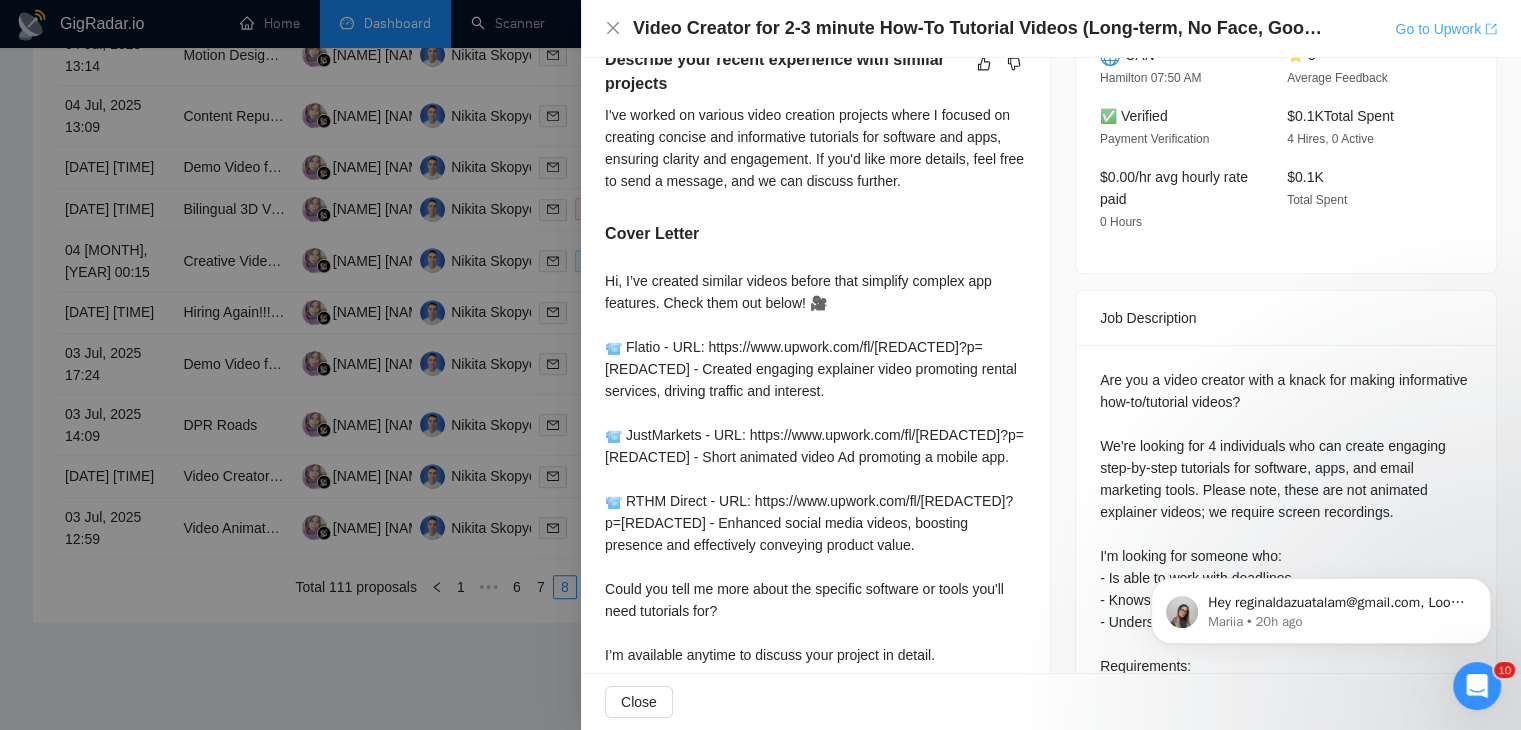click on "Go to Upwork" at bounding box center [1446, 29] 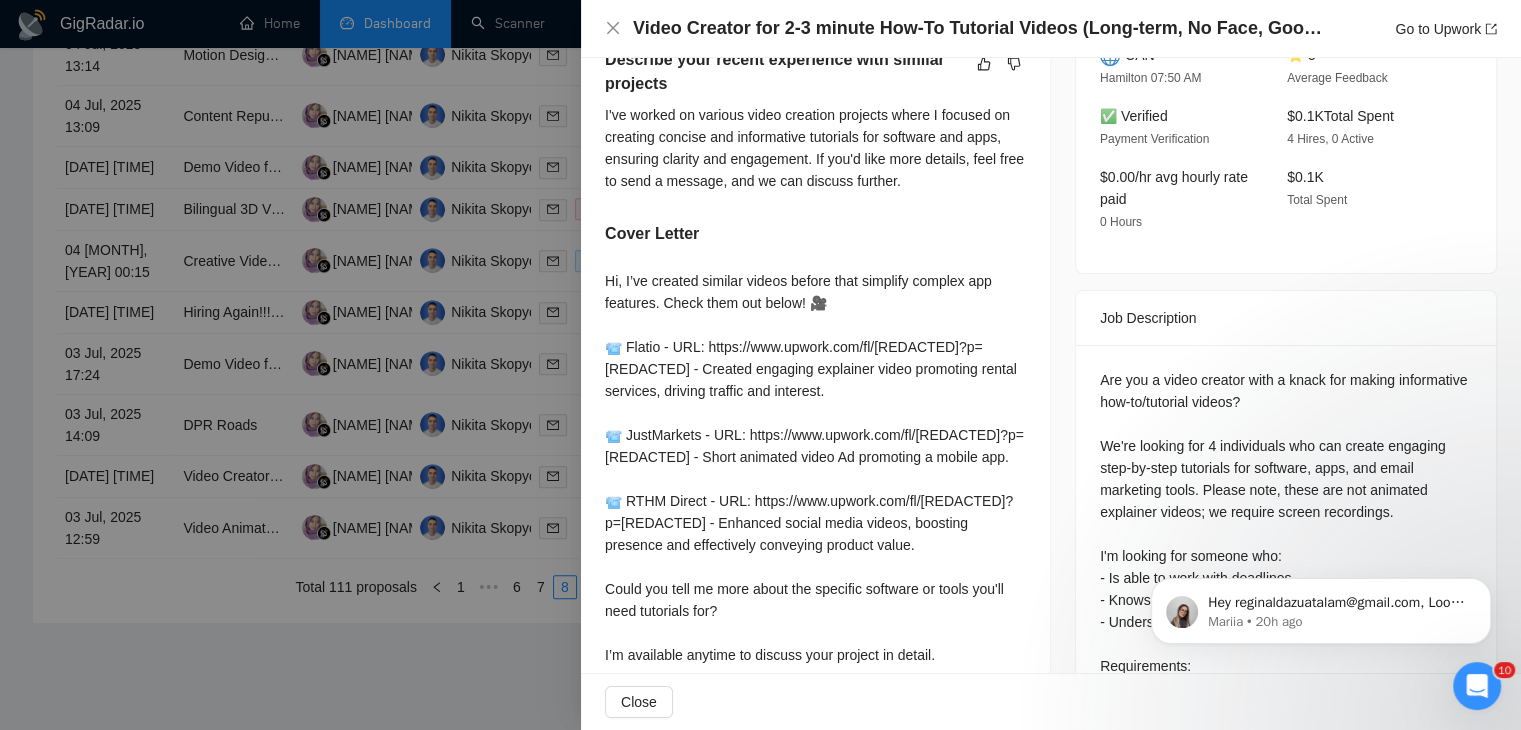 click at bounding box center (760, 365) 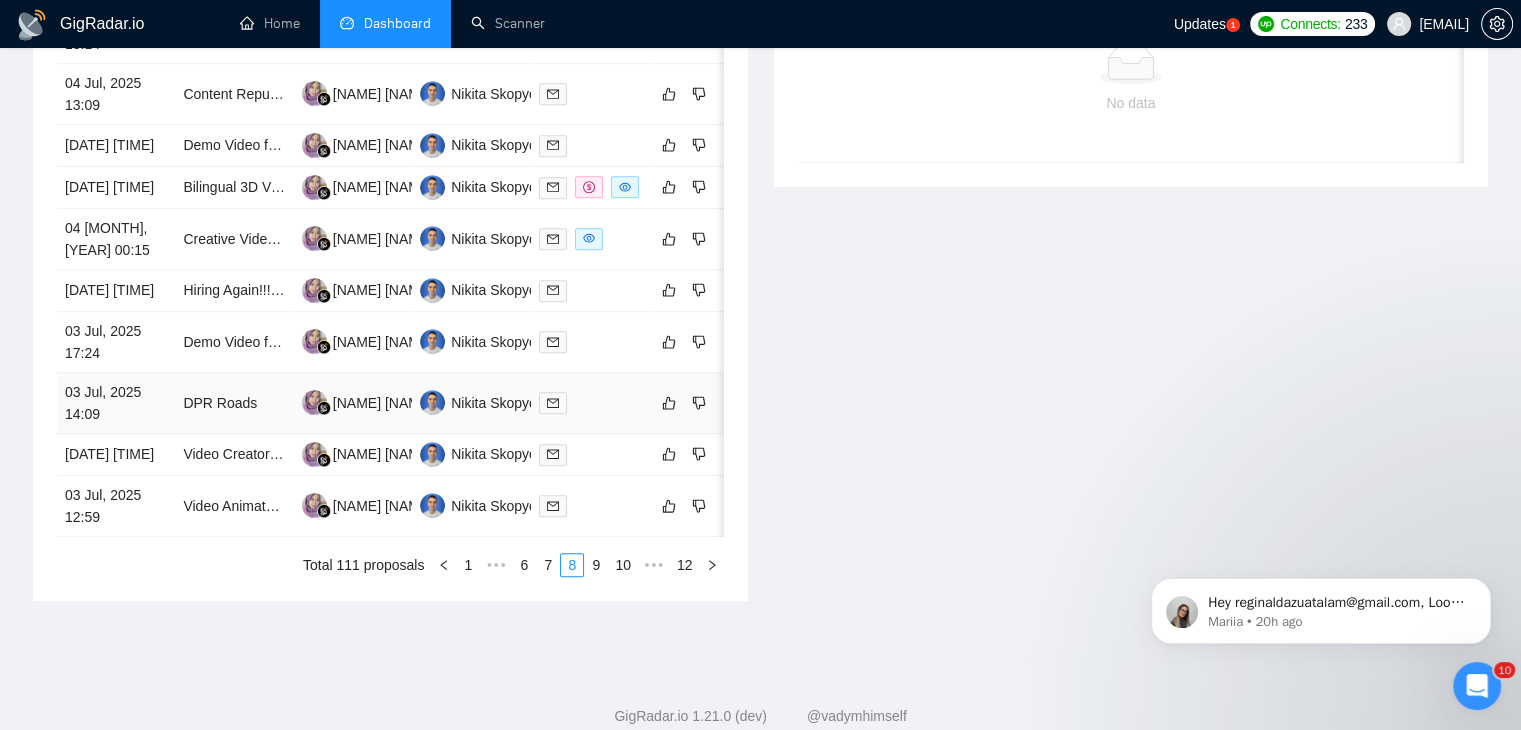 click on "03 Jul, 2025 14:09" at bounding box center (116, 403) 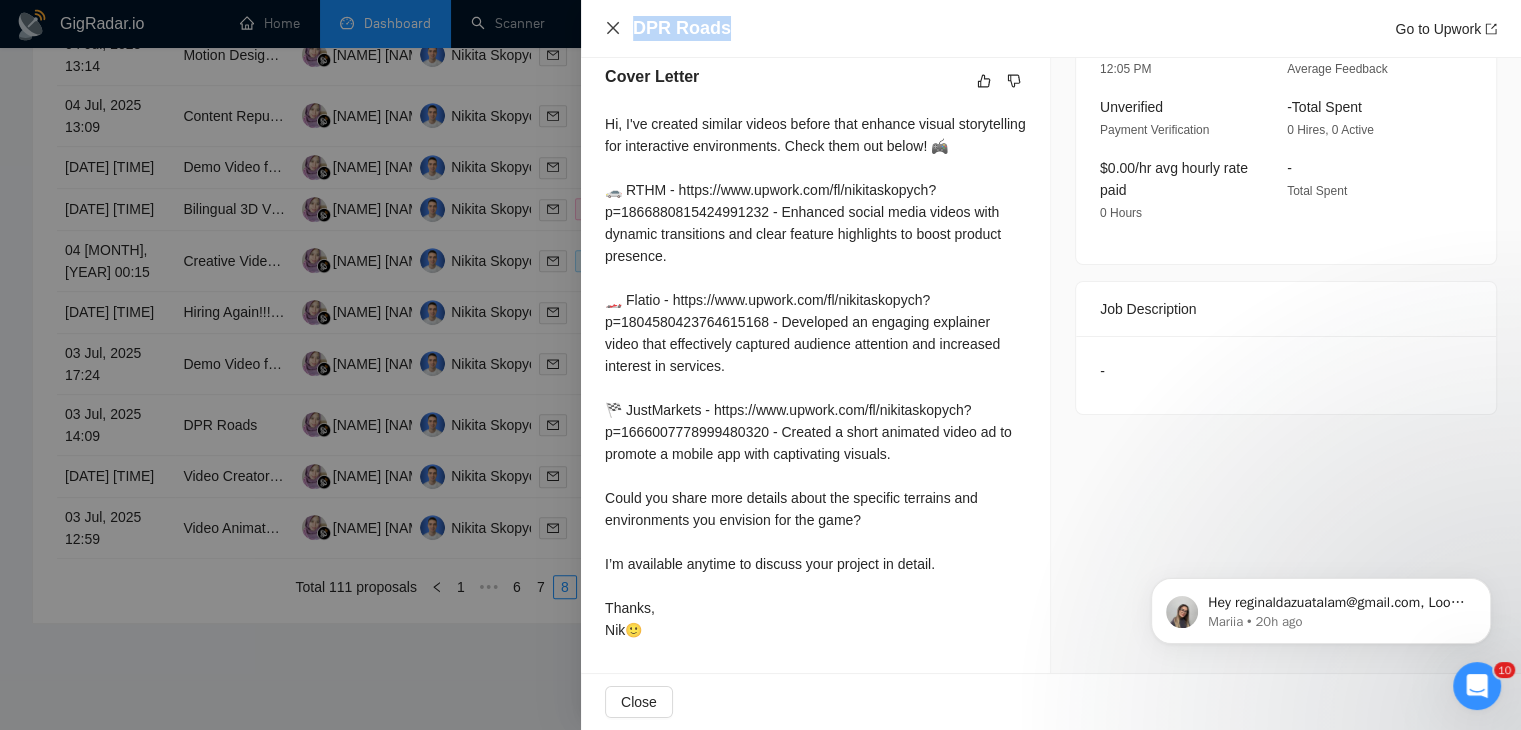 drag, startPoint x: 722, startPoint y: 26, endPoint x: 606, endPoint y: 35, distance: 116.34862 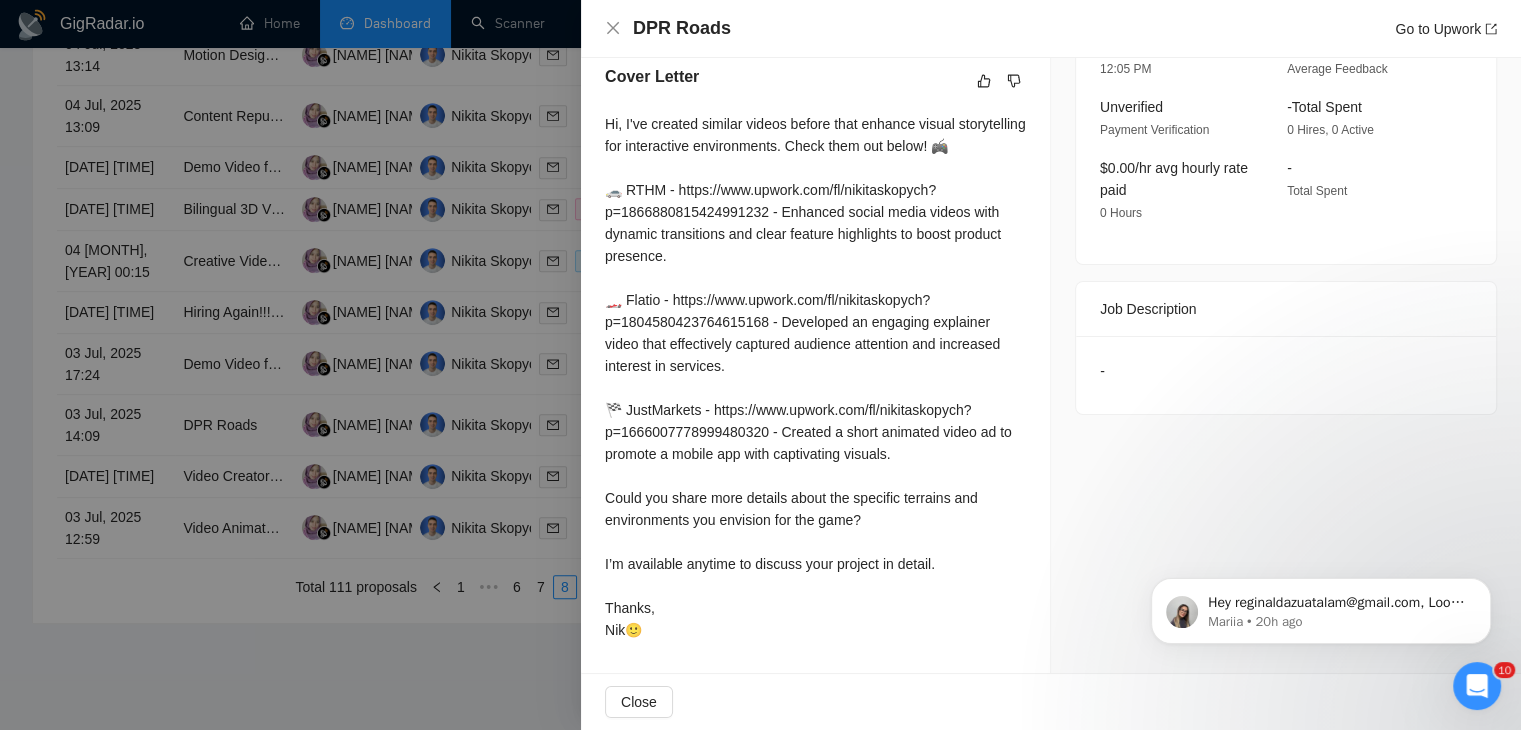 click at bounding box center (760, 365) 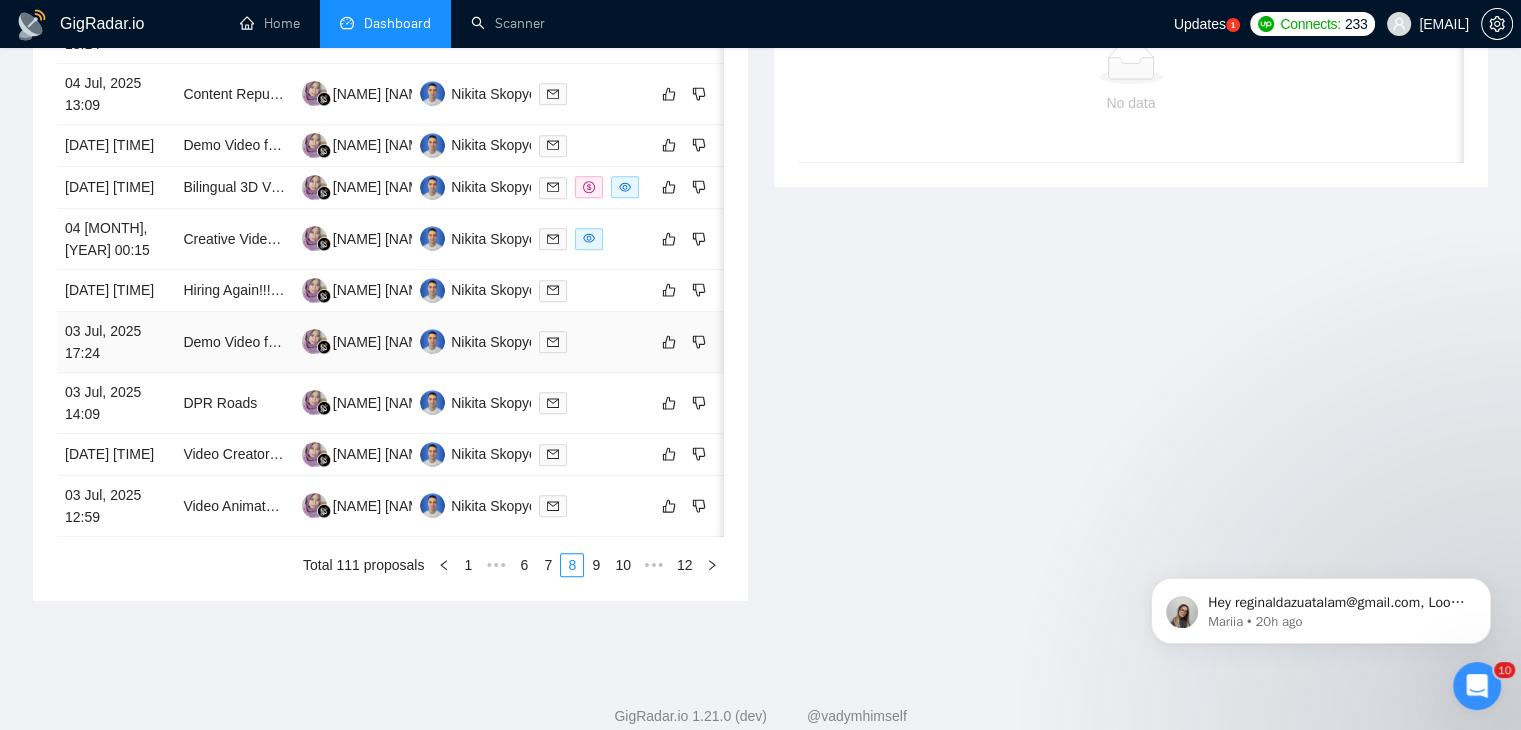 click on "03 Jul, 2025 17:24" at bounding box center [116, 342] 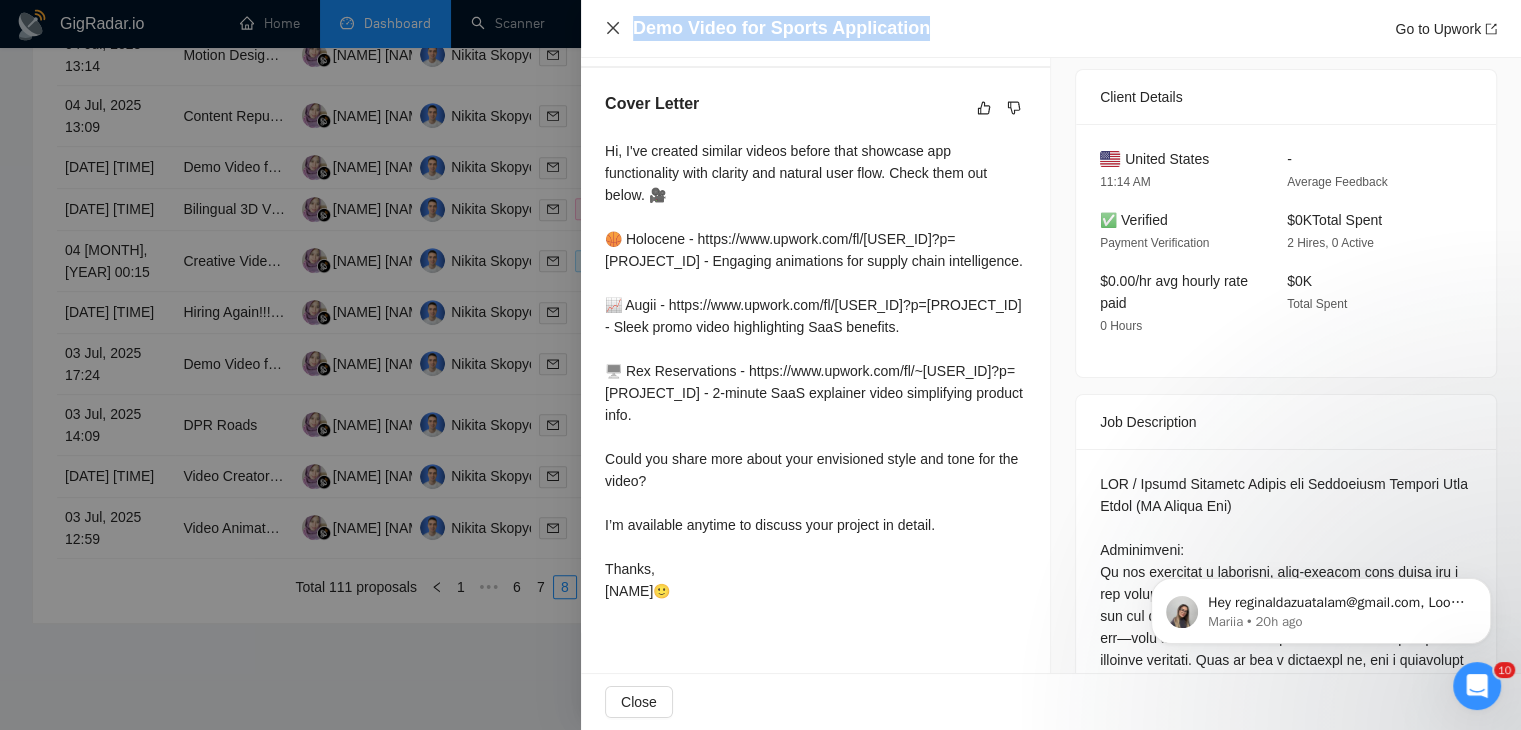 drag, startPoint x: 931, startPoint y: 27, endPoint x: 611, endPoint y: 25, distance: 320.00626 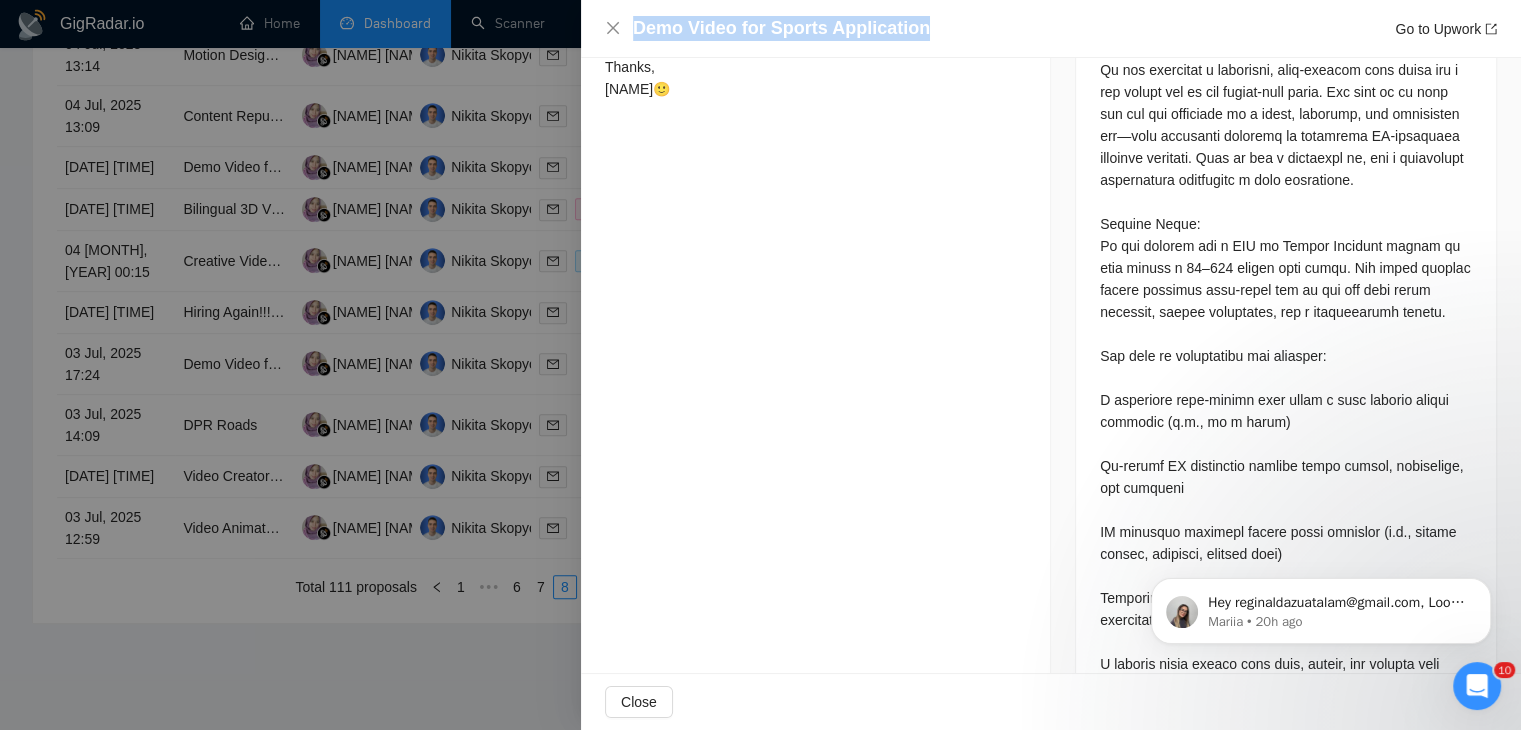 scroll, scrollTop: 1026, scrollLeft: 0, axis: vertical 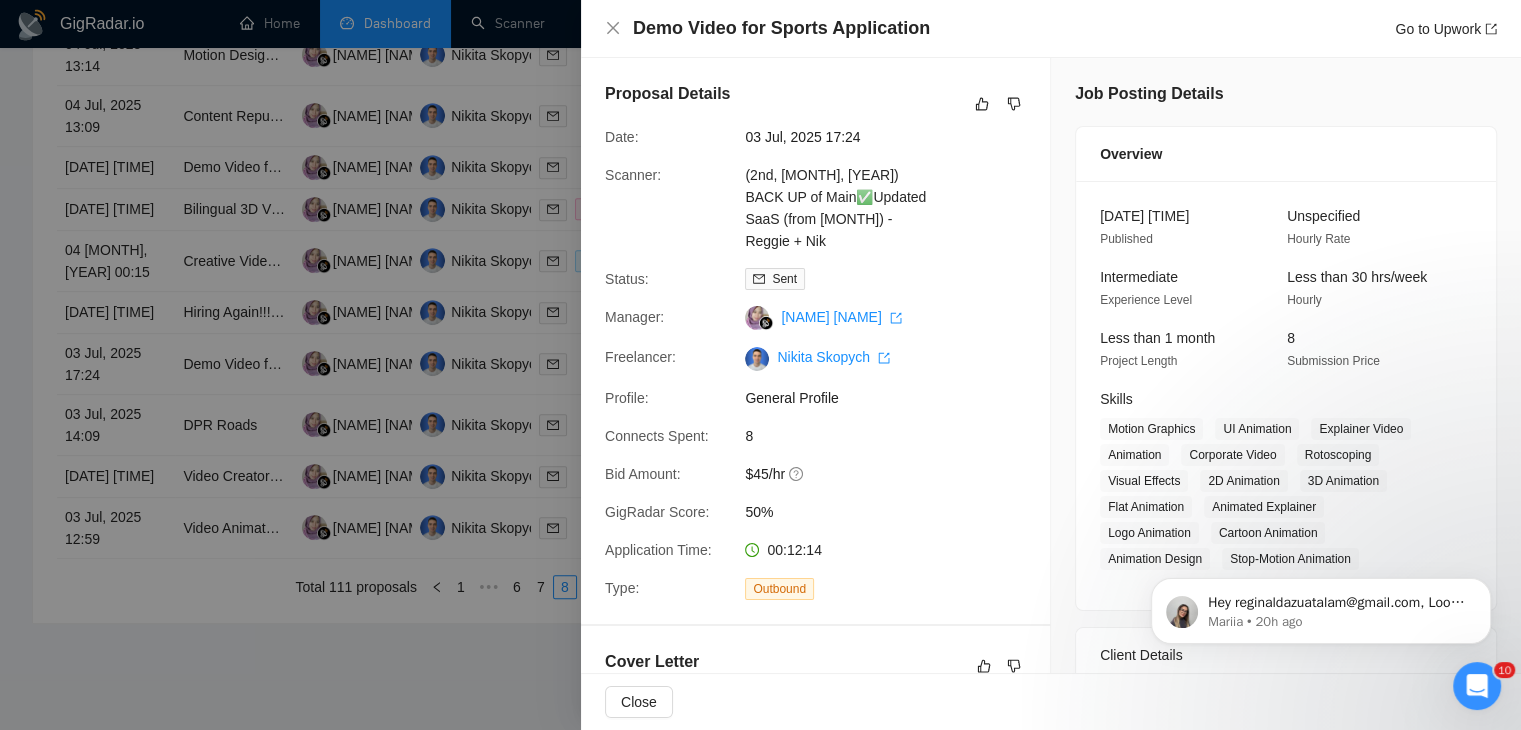 click at bounding box center (760, 365) 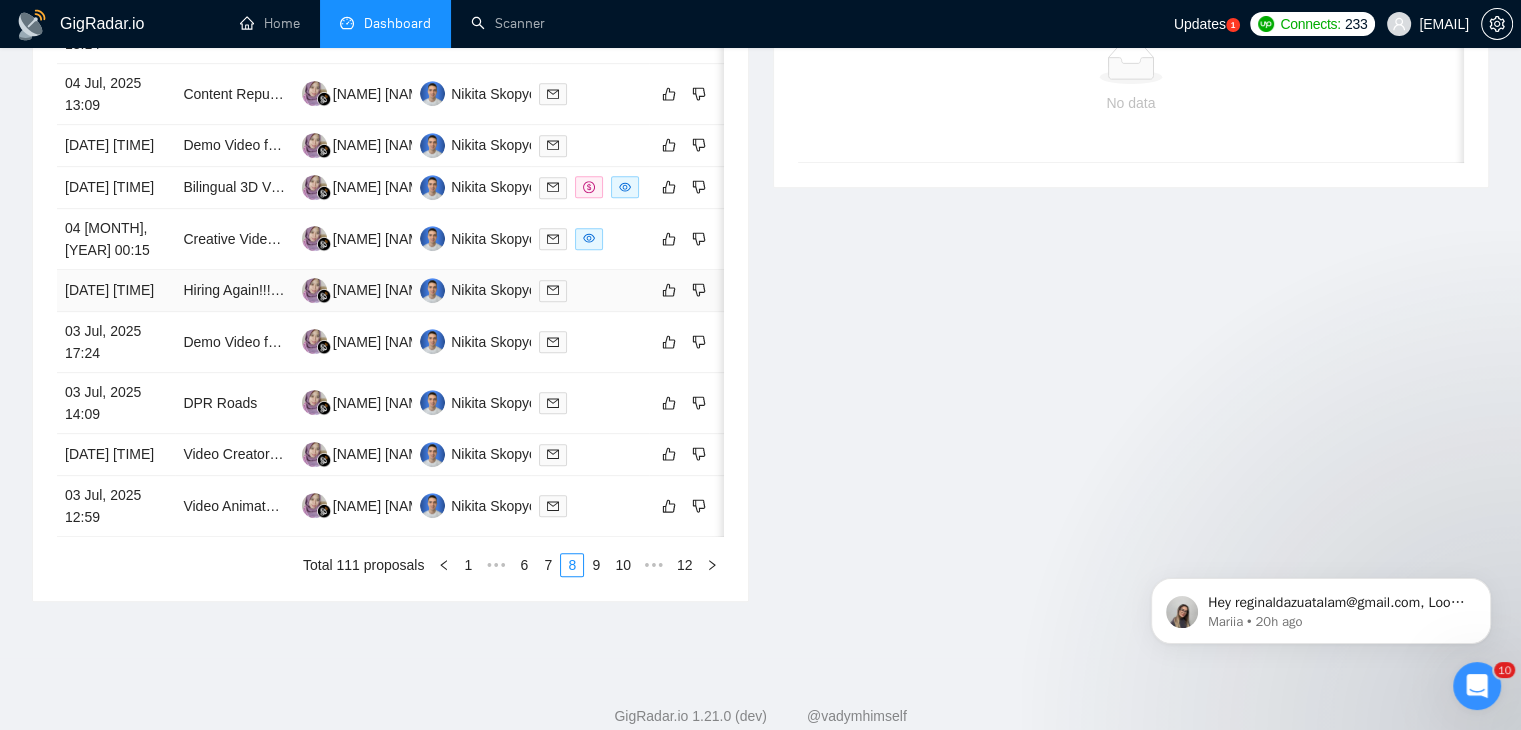 click on "[DATE] [TIME]" at bounding box center (116, 291) 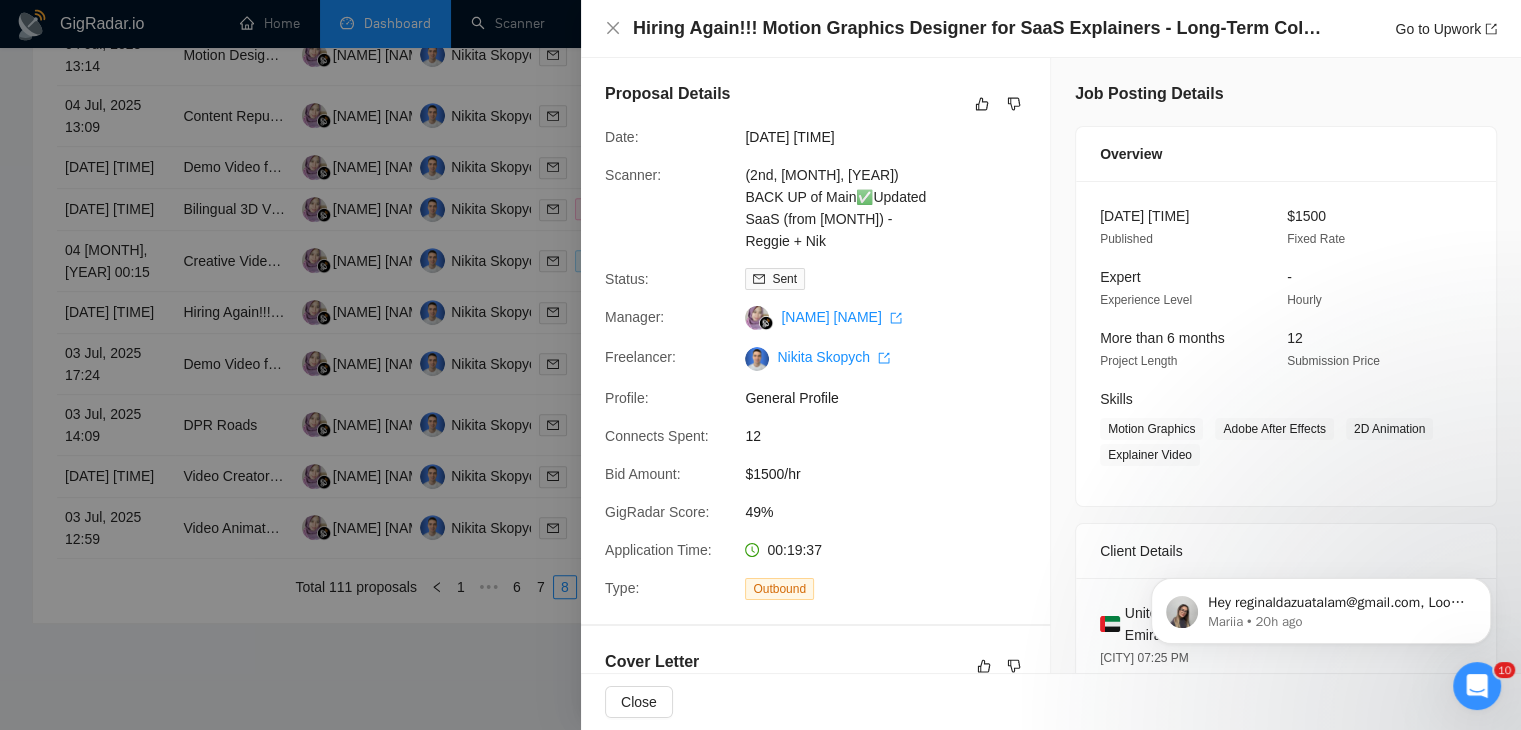 click on "Go to Upwork" at bounding box center [1446, 29] 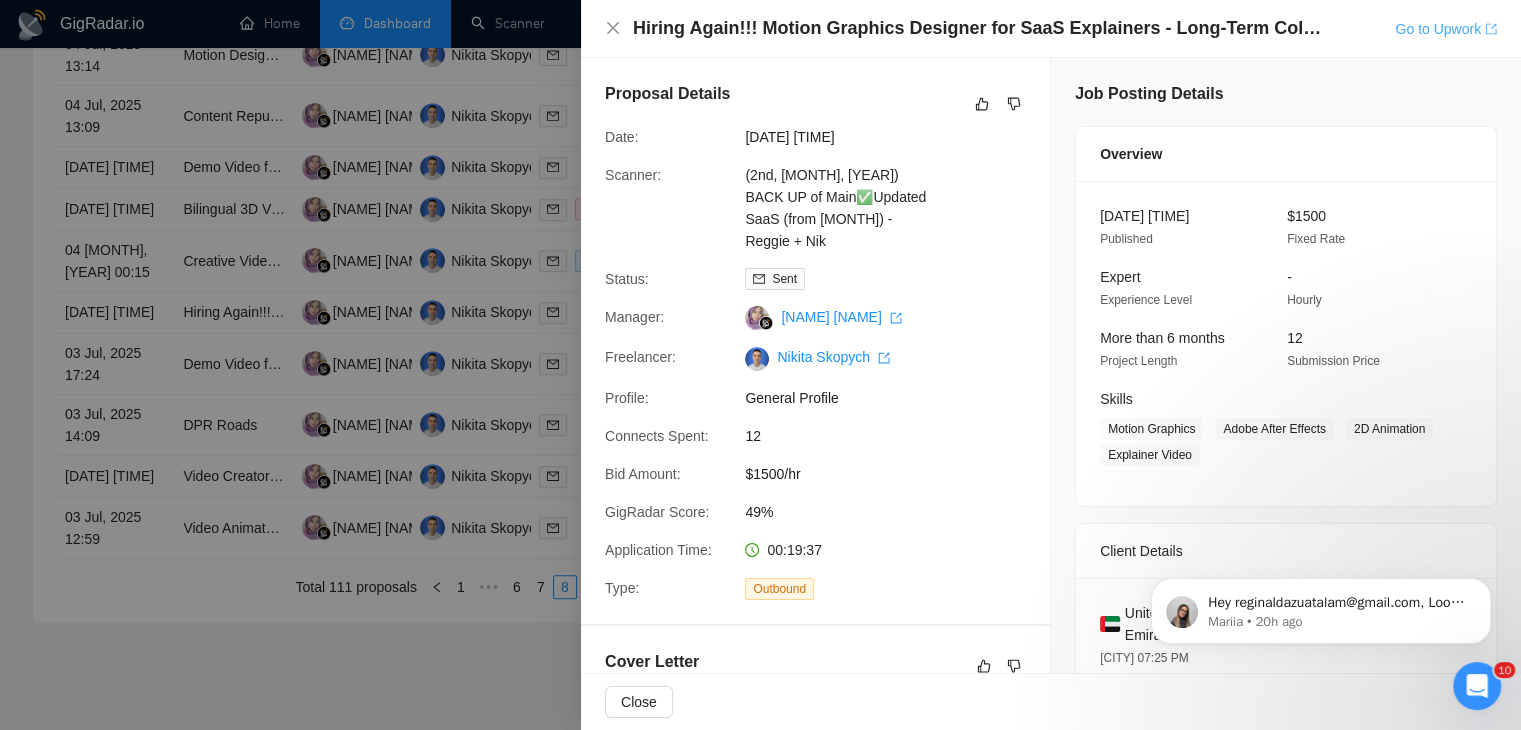 click on "Go to Upwork" at bounding box center (1446, 29) 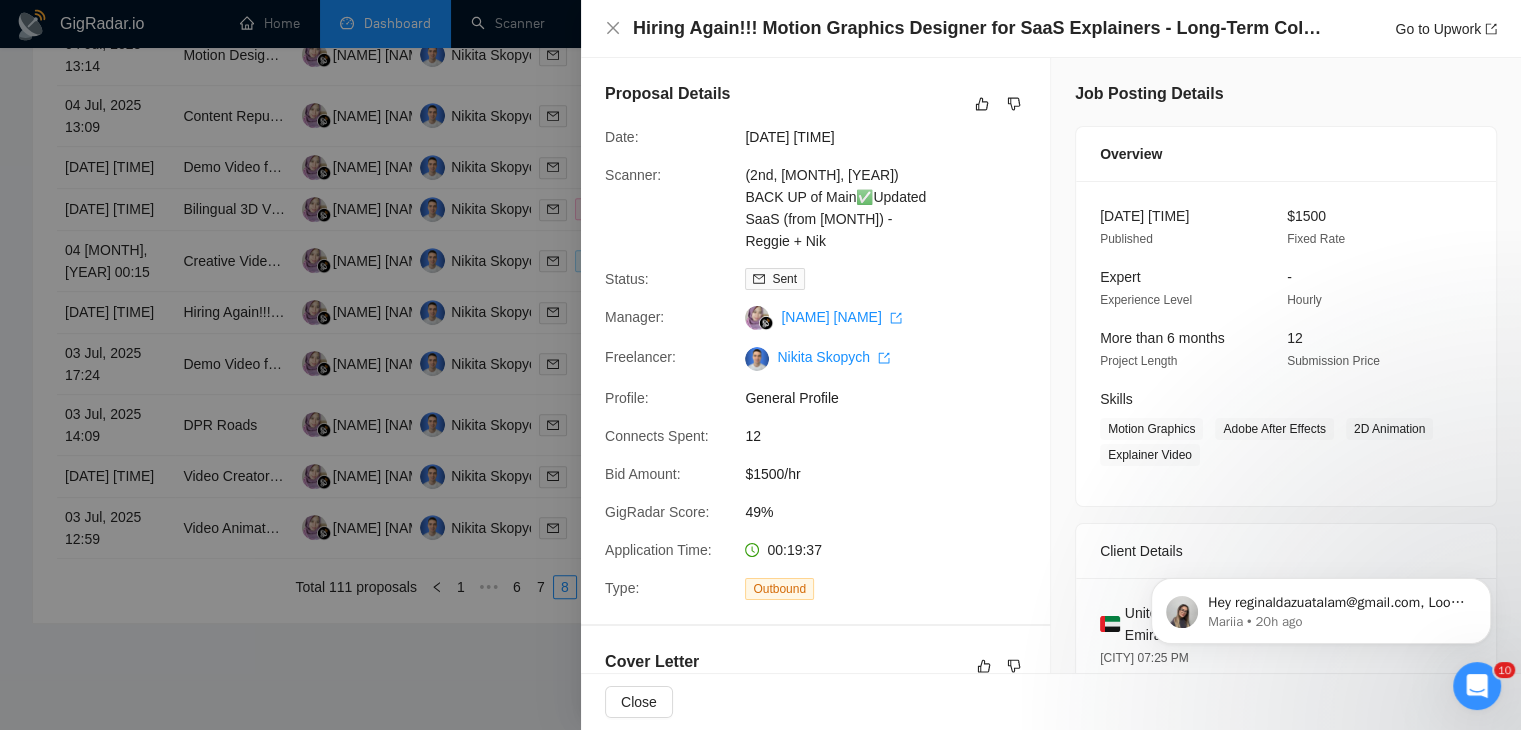click at bounding box center (760, 365) 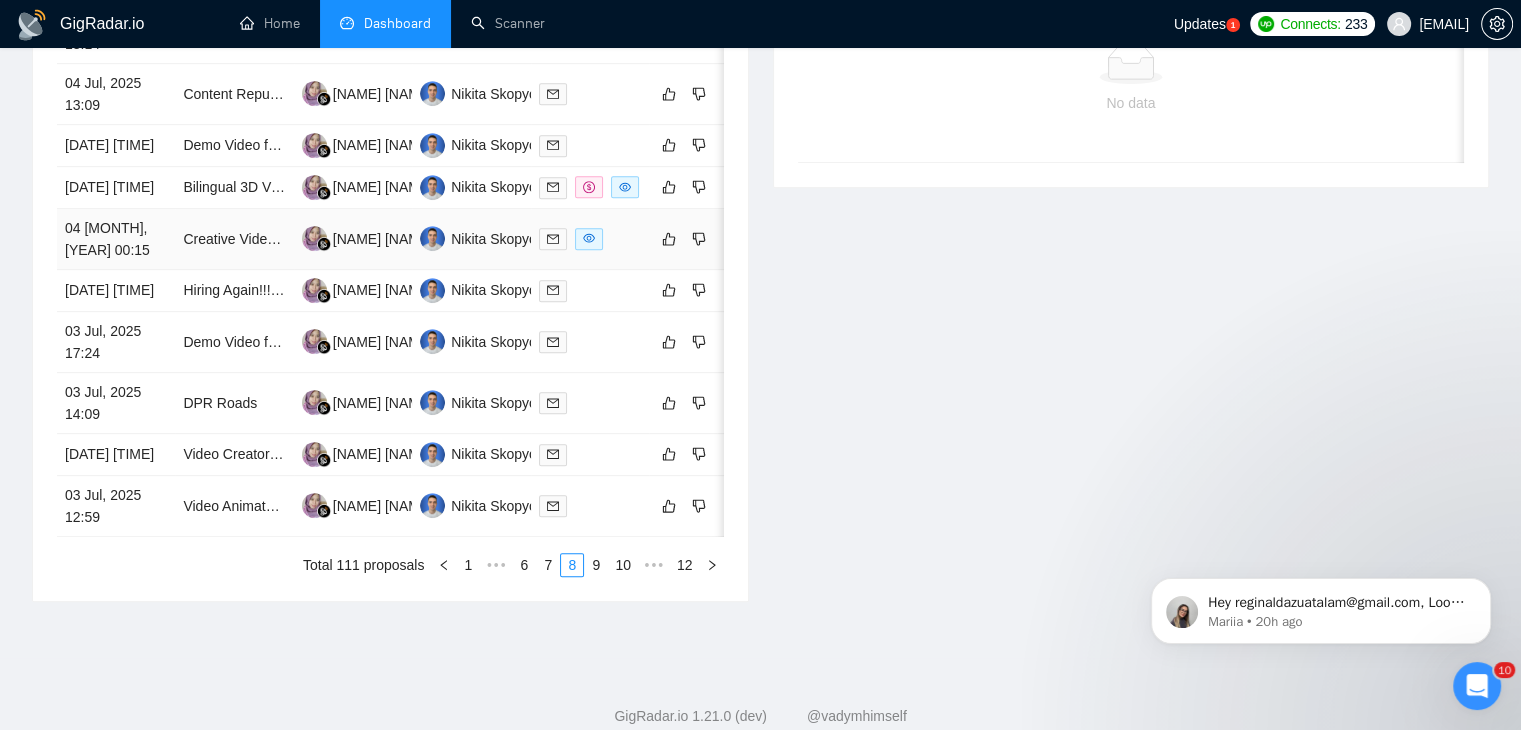 click on "04 [MONTH], [YEAR] 00:15" at bounding box center [116, 239] 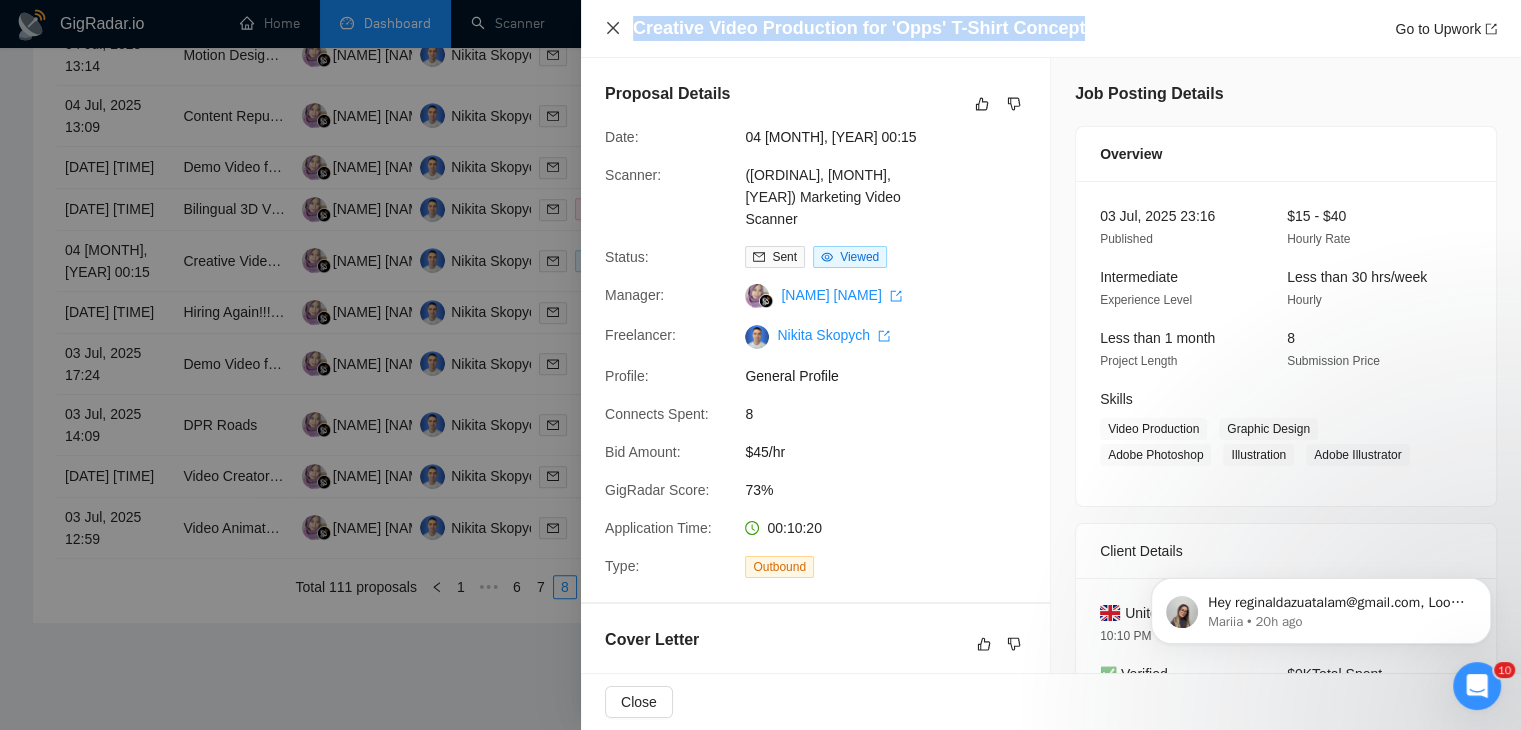 drag, startPoint x: 1120, startPoint y: 32, endPoint x: 611, endPoint y: 27, distance: 509.02457 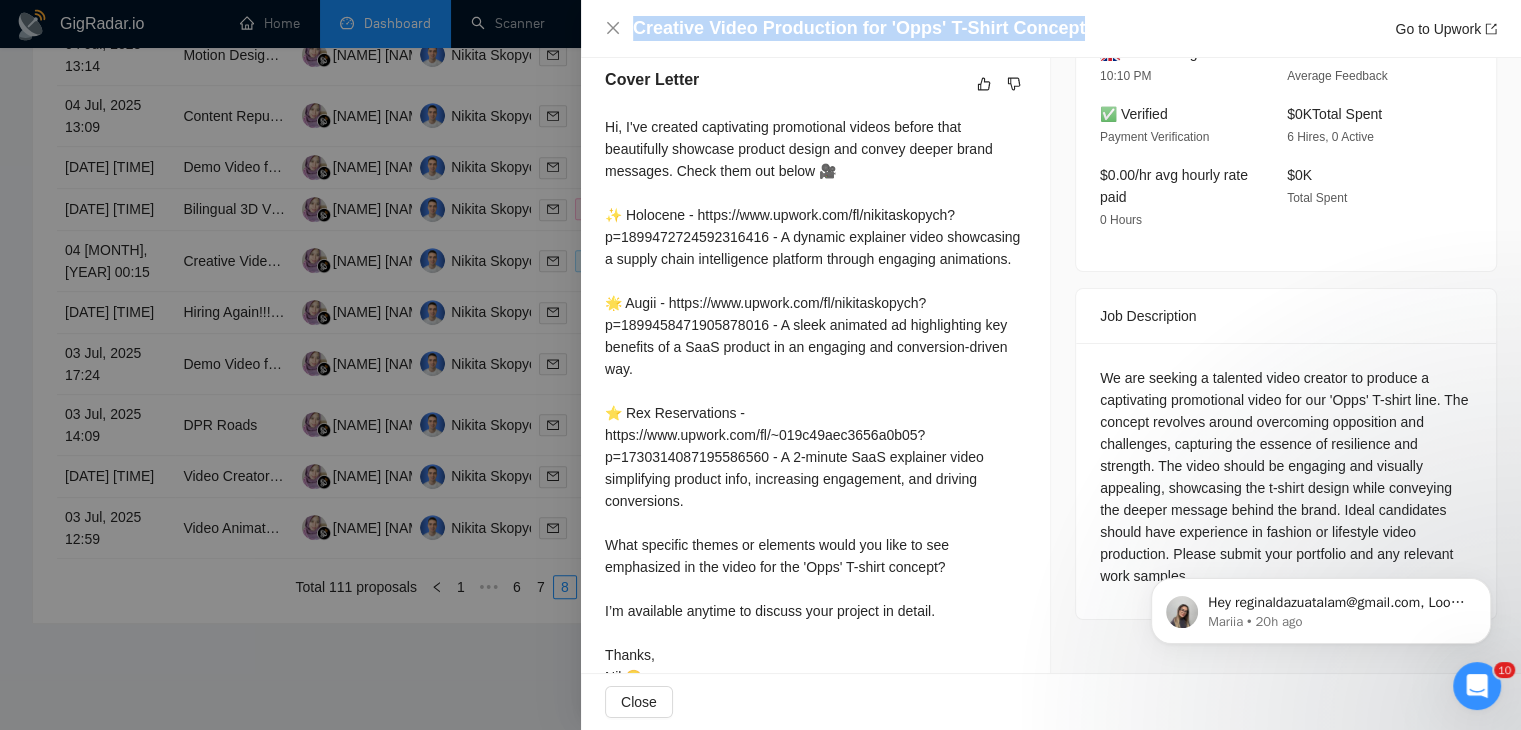 scroll, scrollTop: 564, scrollLeft: 0, axis: vertical 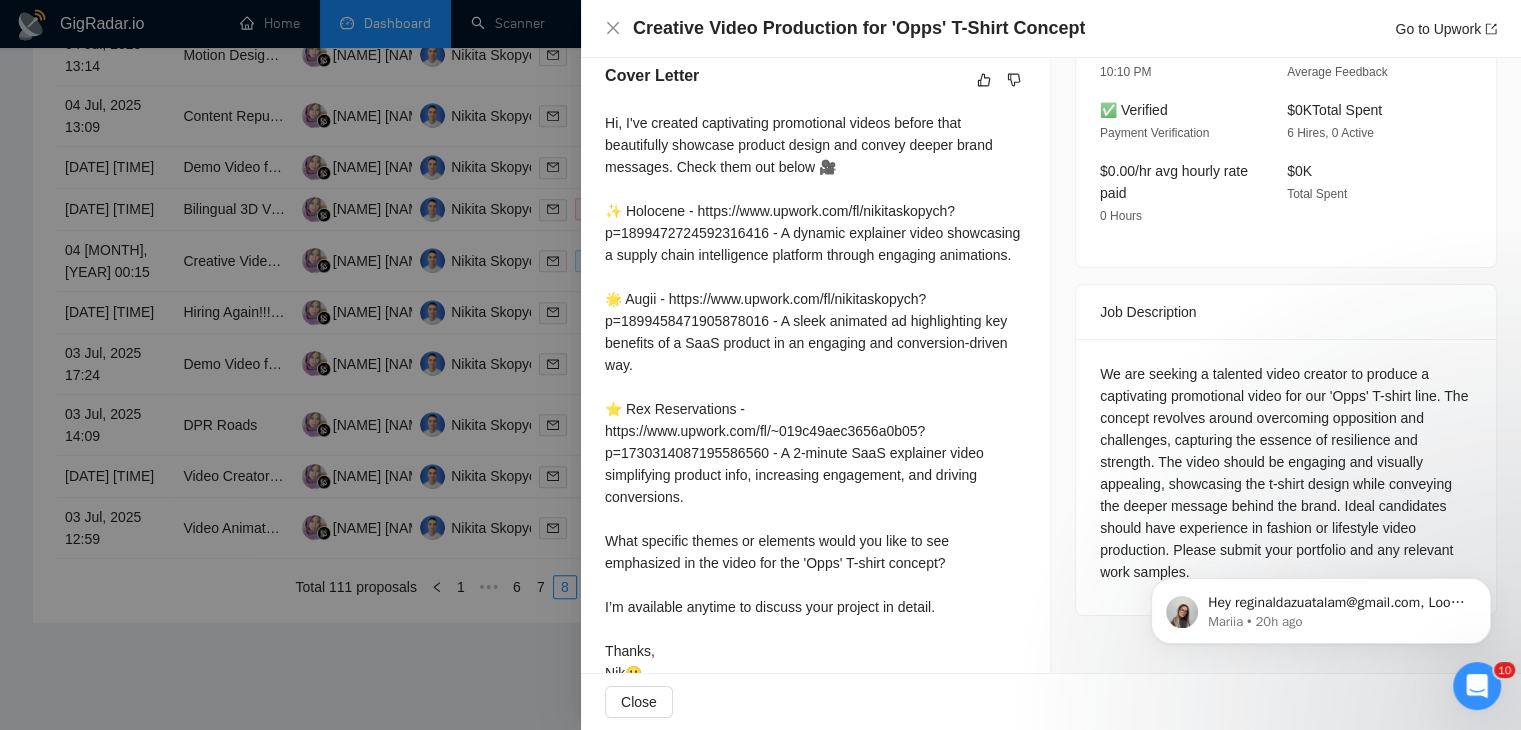 click at bounding box center [760, 365] 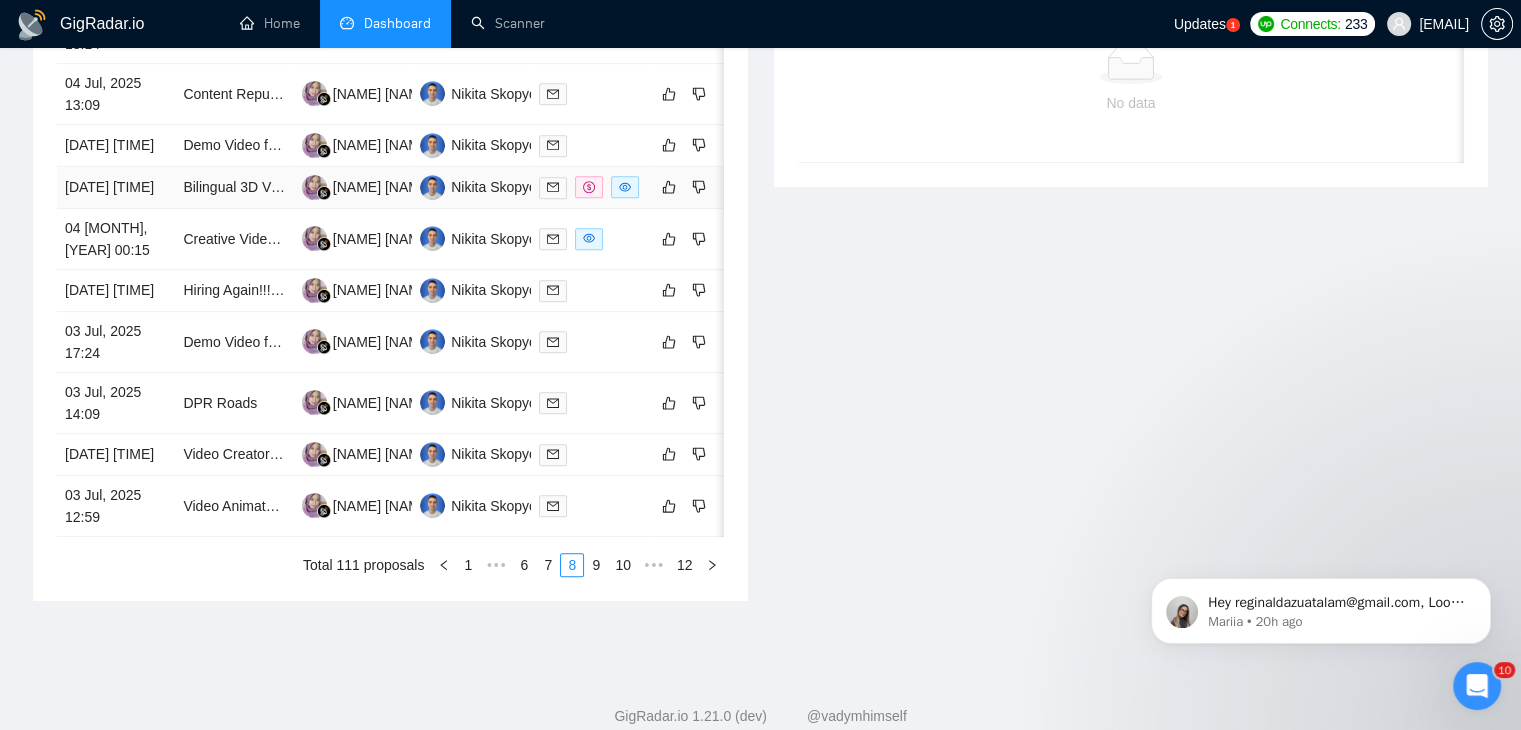 click on "[DATE] [TIME]" at bounding box center (116, 188) 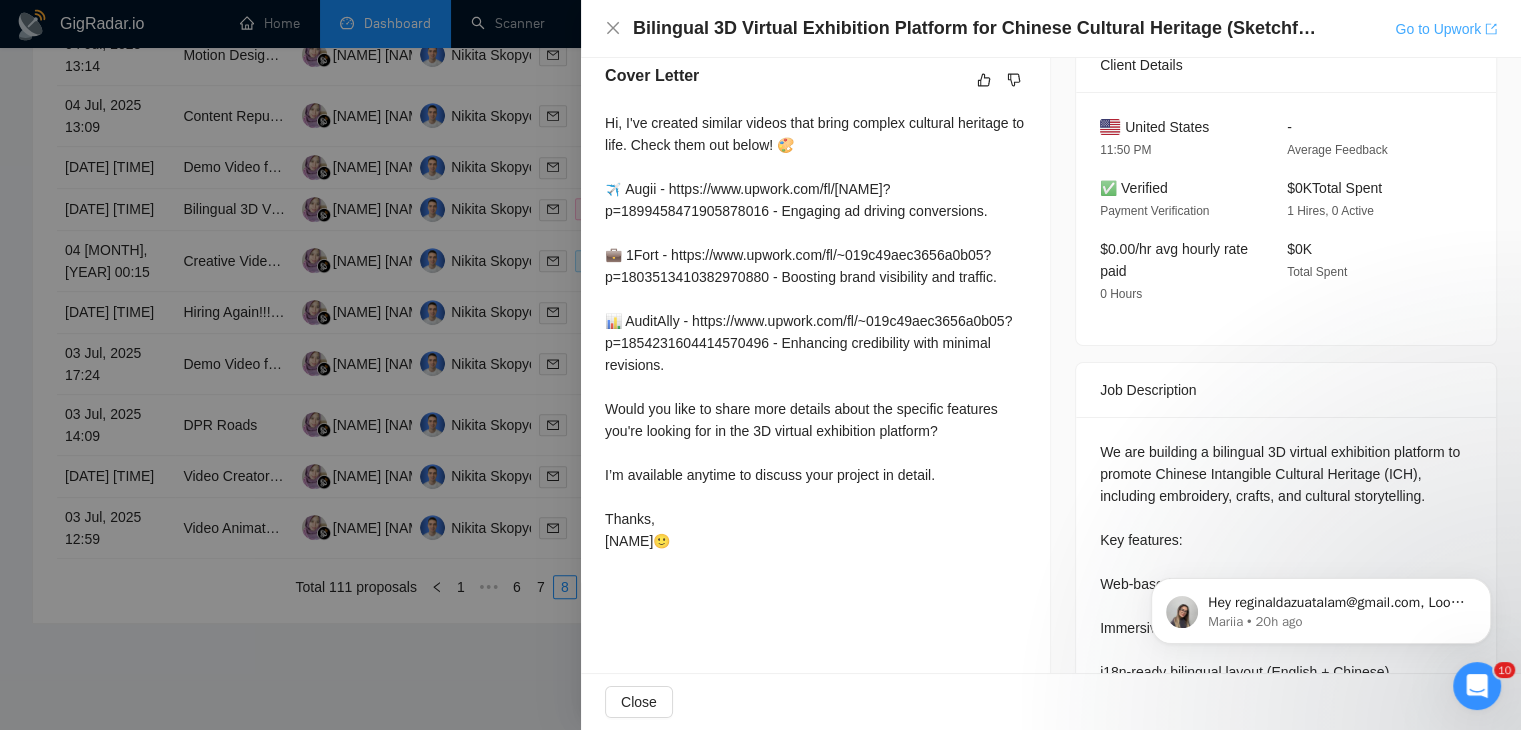 click on "Go to Upwork" at bounding box center [1446, 29] 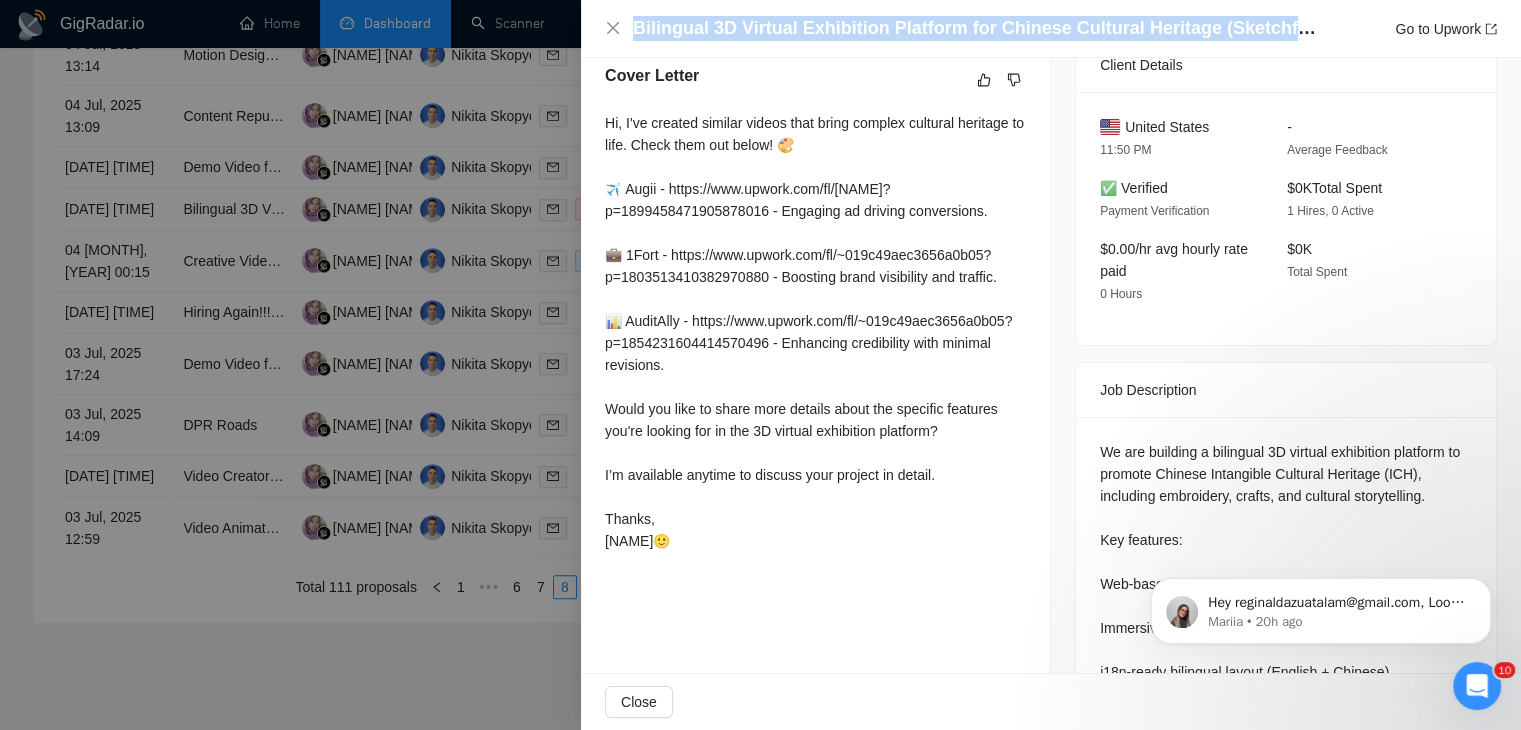 drag, startPoint x: 630, startPoint y: 21, endPoint x: 1309, endPoint y: 37, distance: 679.1885 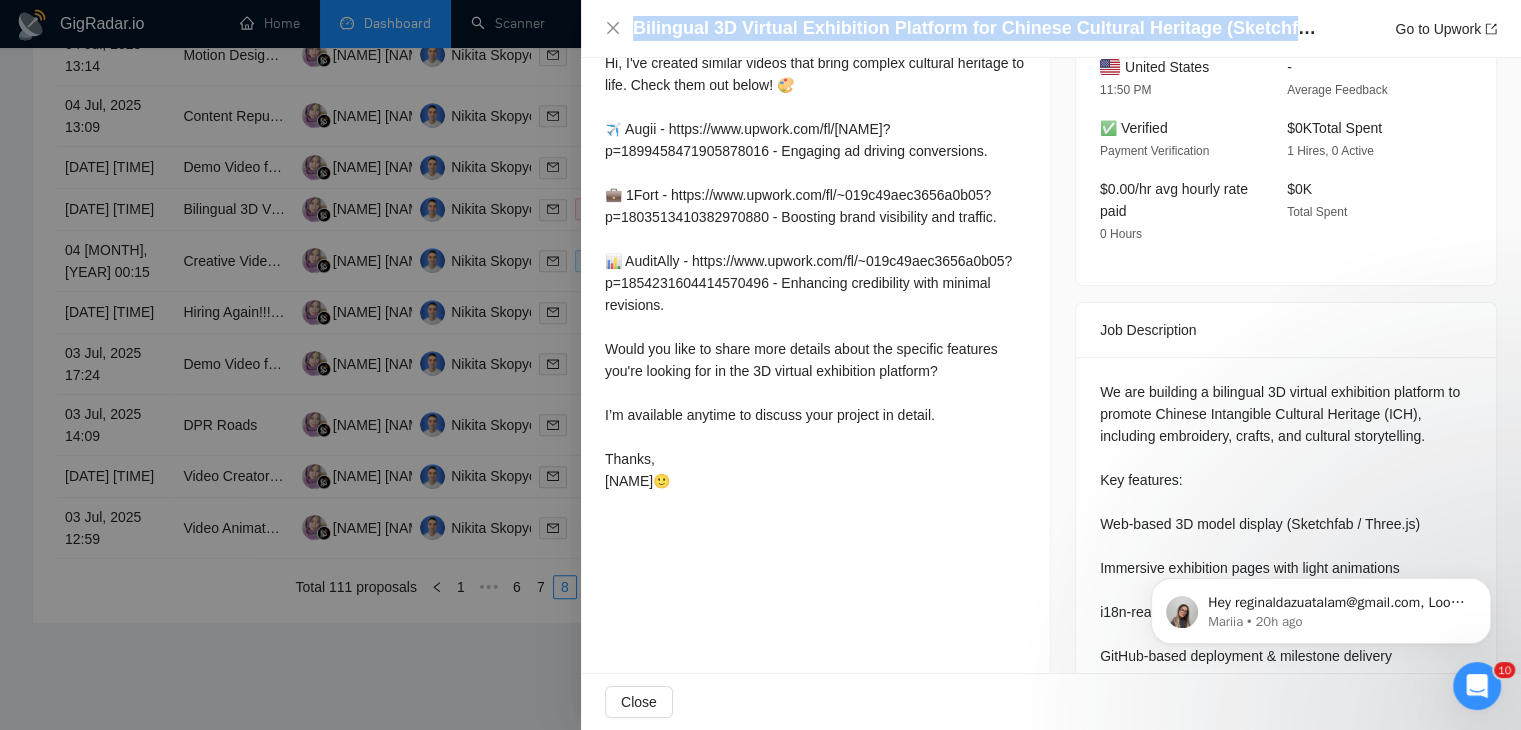 scroll, scrollTop: 647, scrollLeft: 0, axis: vertical 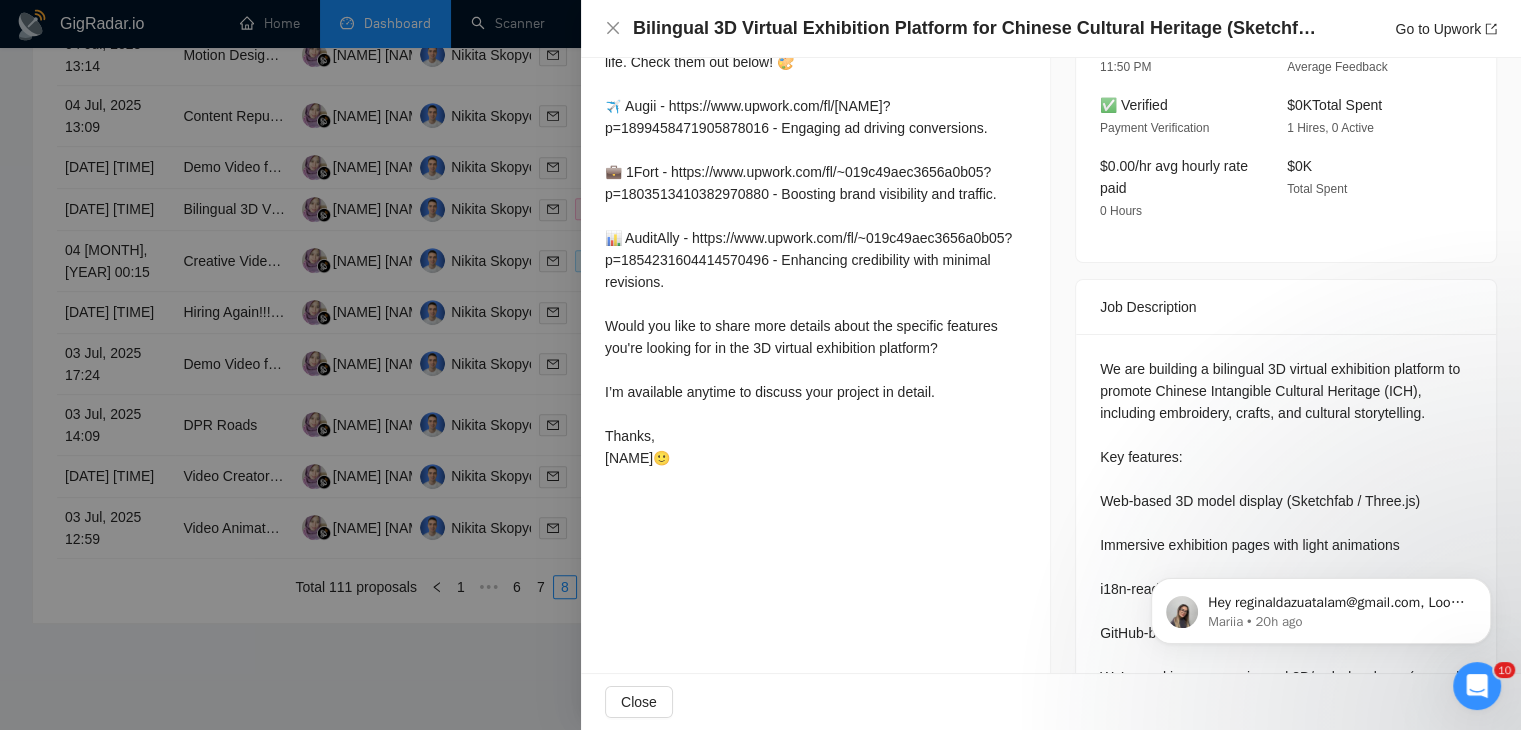 click at bounding box center (760, 365) 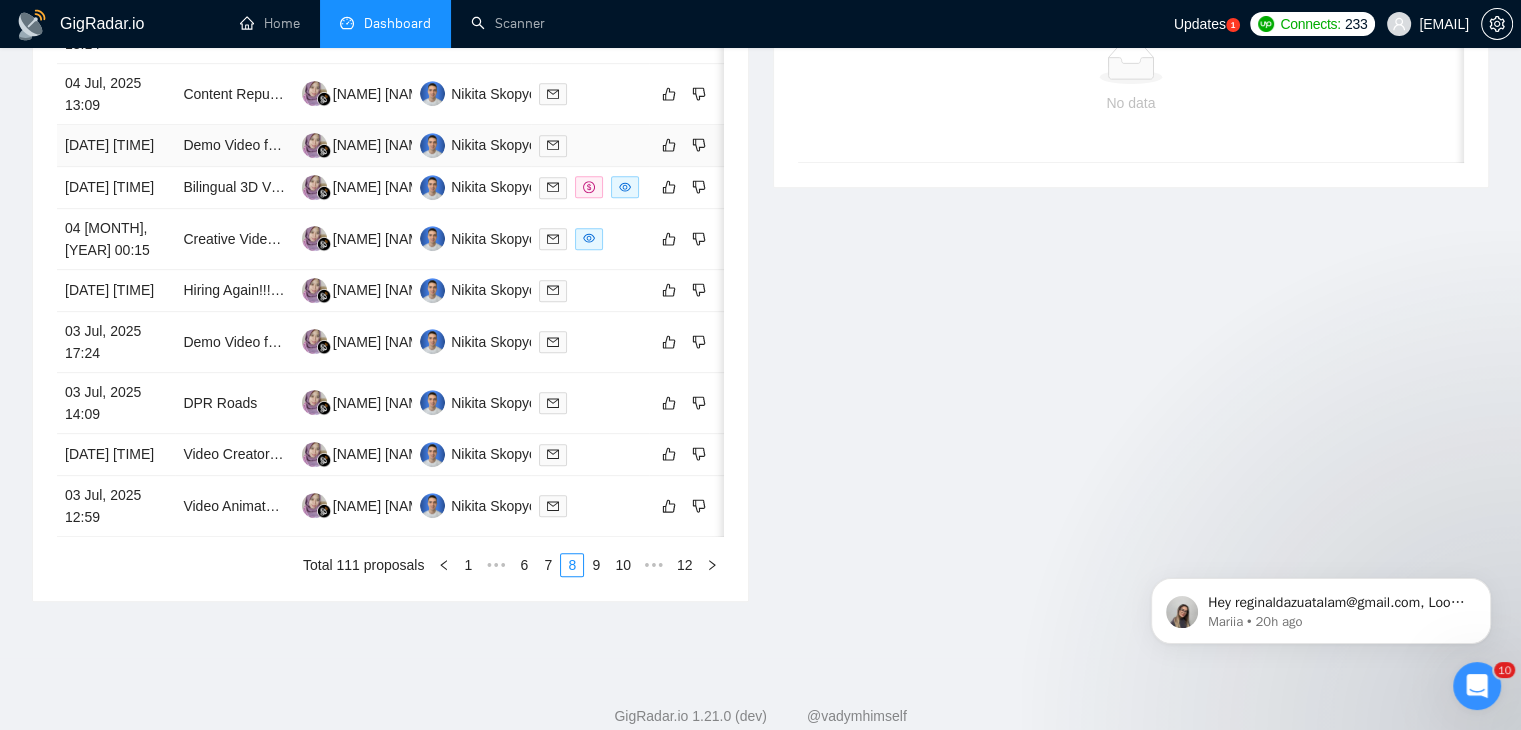 click on "[DATE] [TIME]" at bounding box center (116, 146) 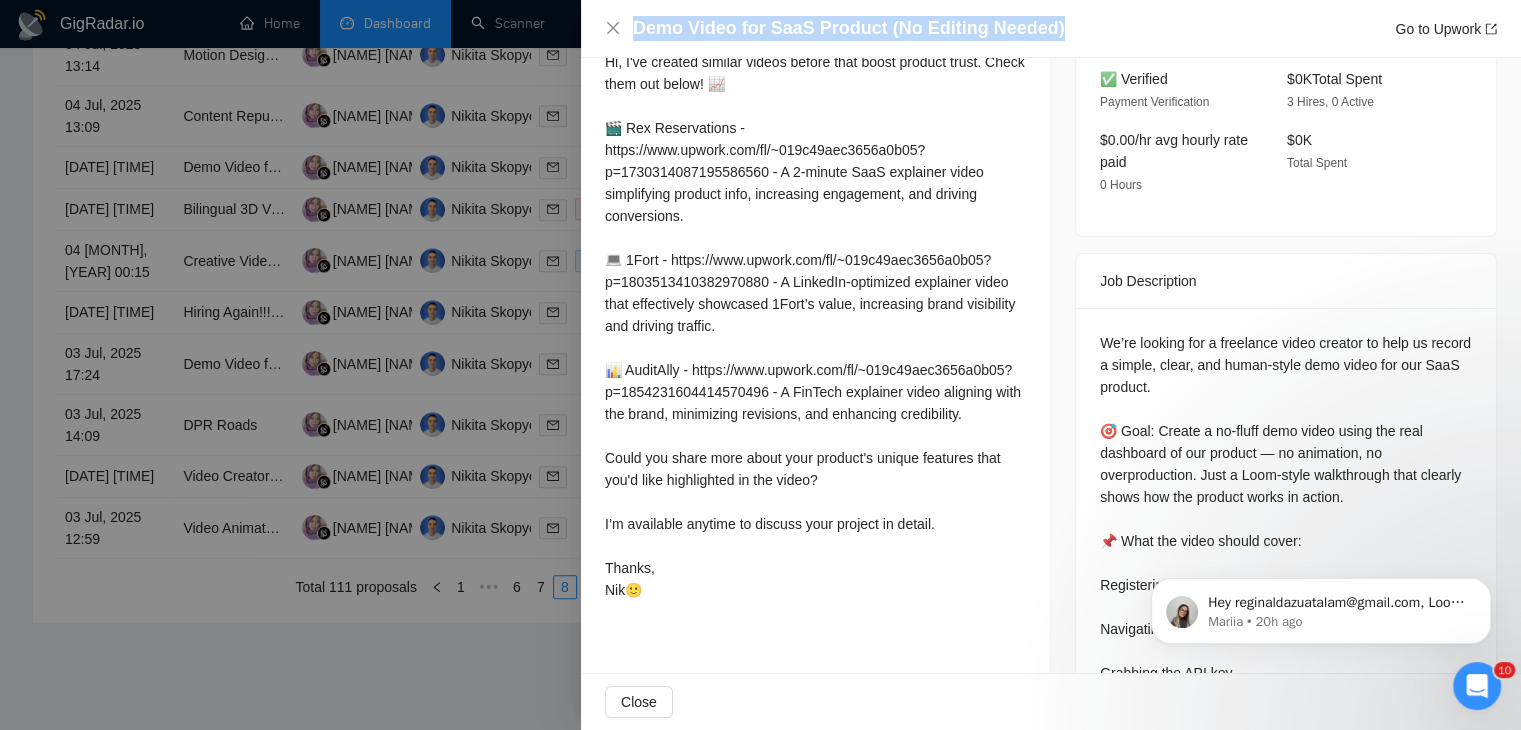 drag, startPoint x: 1057, startPoint y: 33, endPoint x: 606, endPoint y: 19, distance: 451.21725 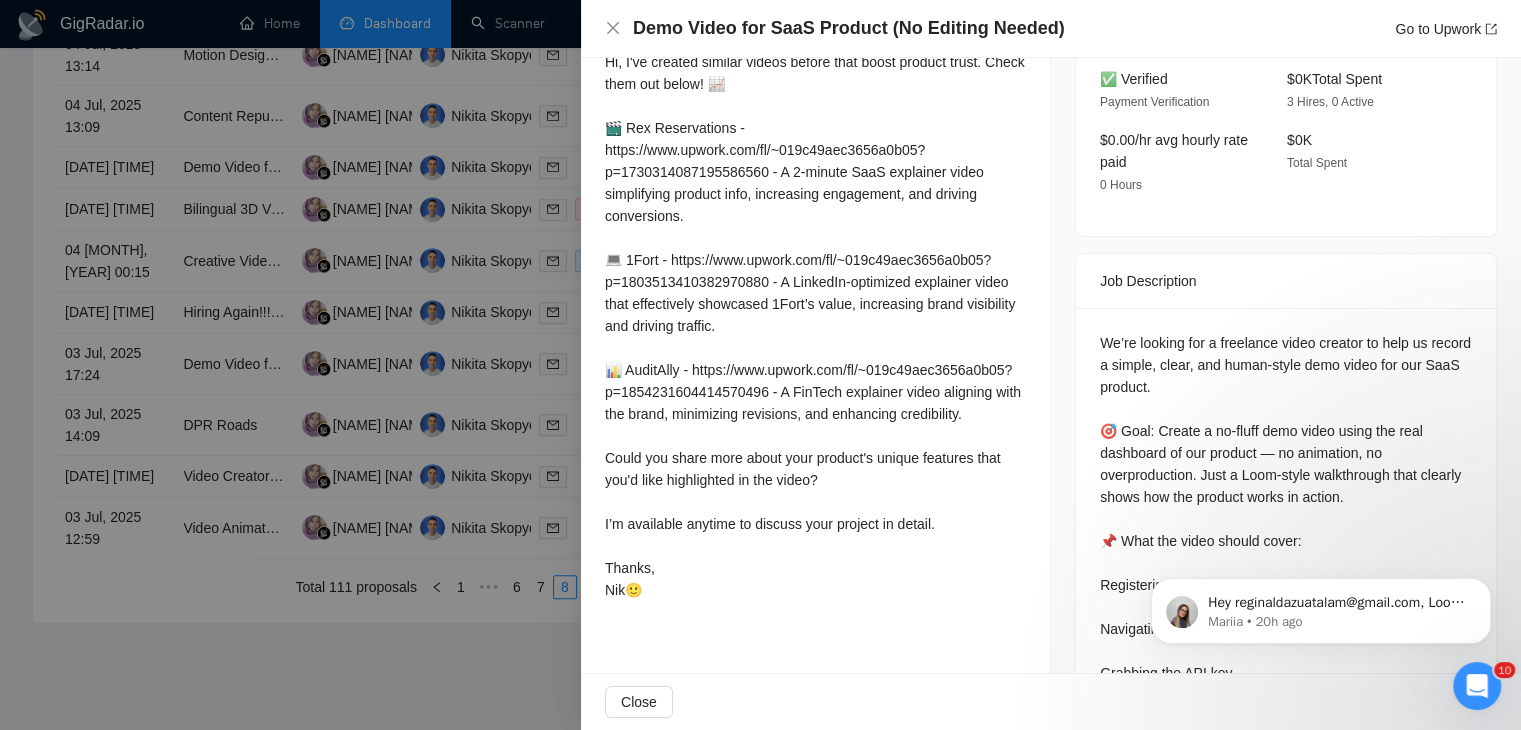 click at bounding box center [760, 365] 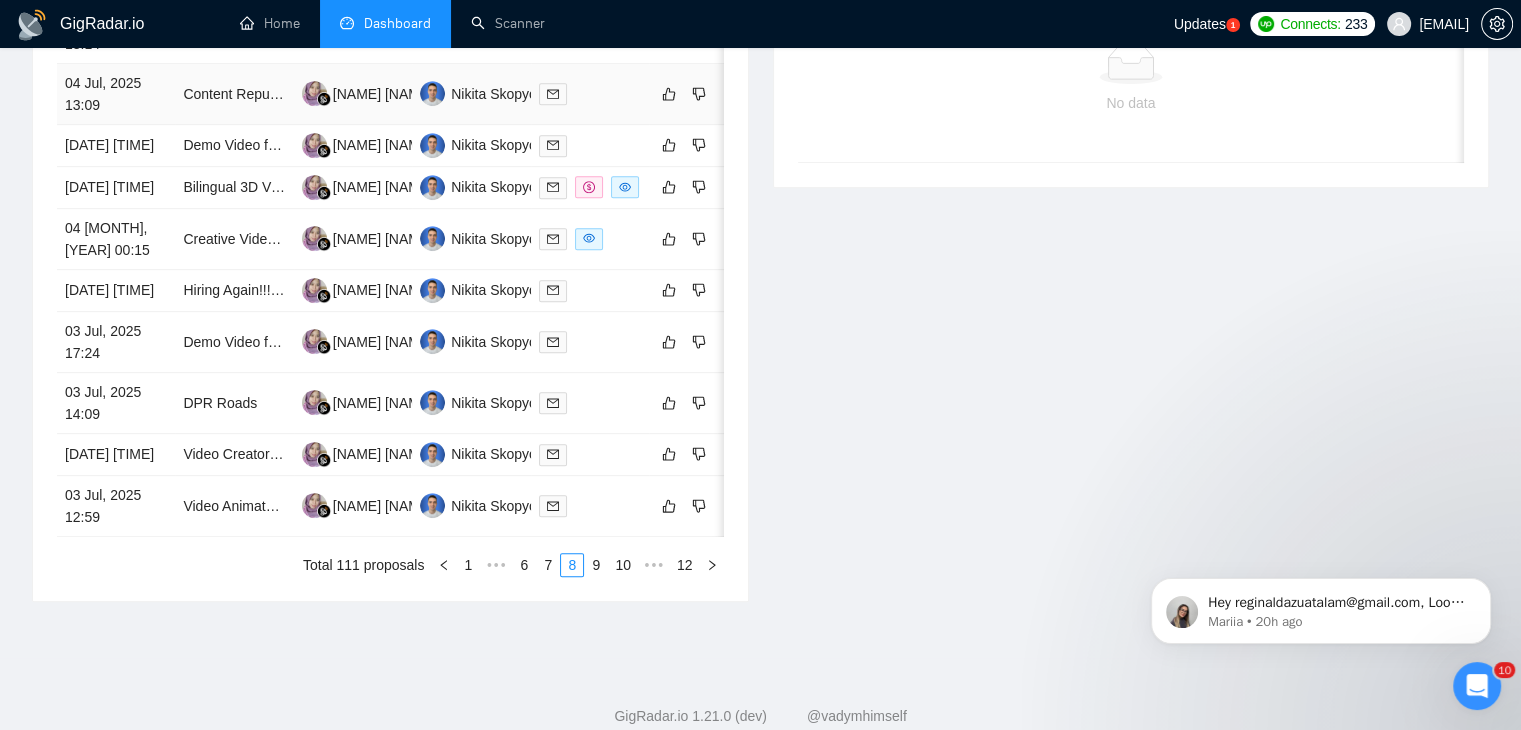 click on "04 Jul, 2025 13:09" at bounding box center (116, 94) 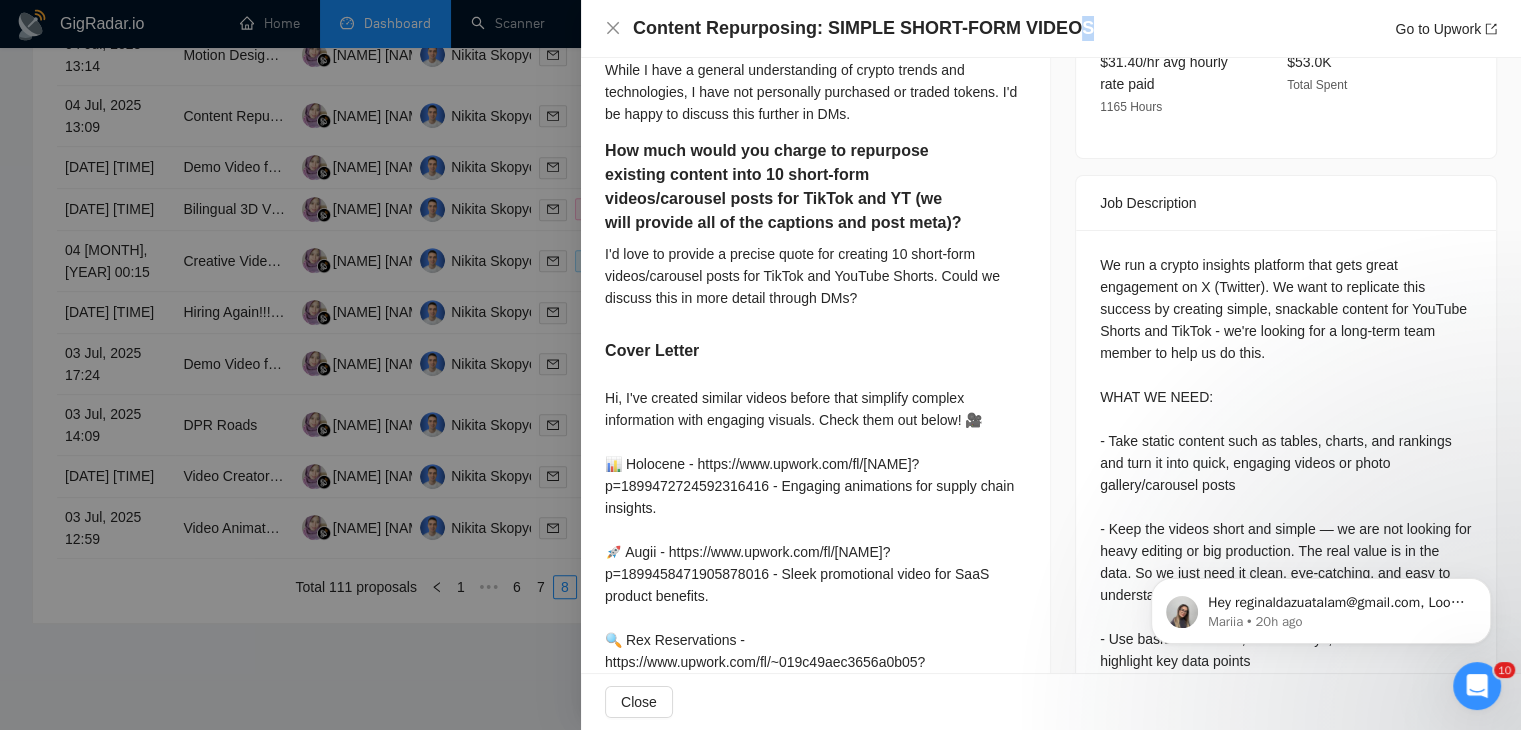 drag, startPoint x: 1056, startPoint y: 29, endPoint x: 1076, endPoint y: 25, distance: 20.396078 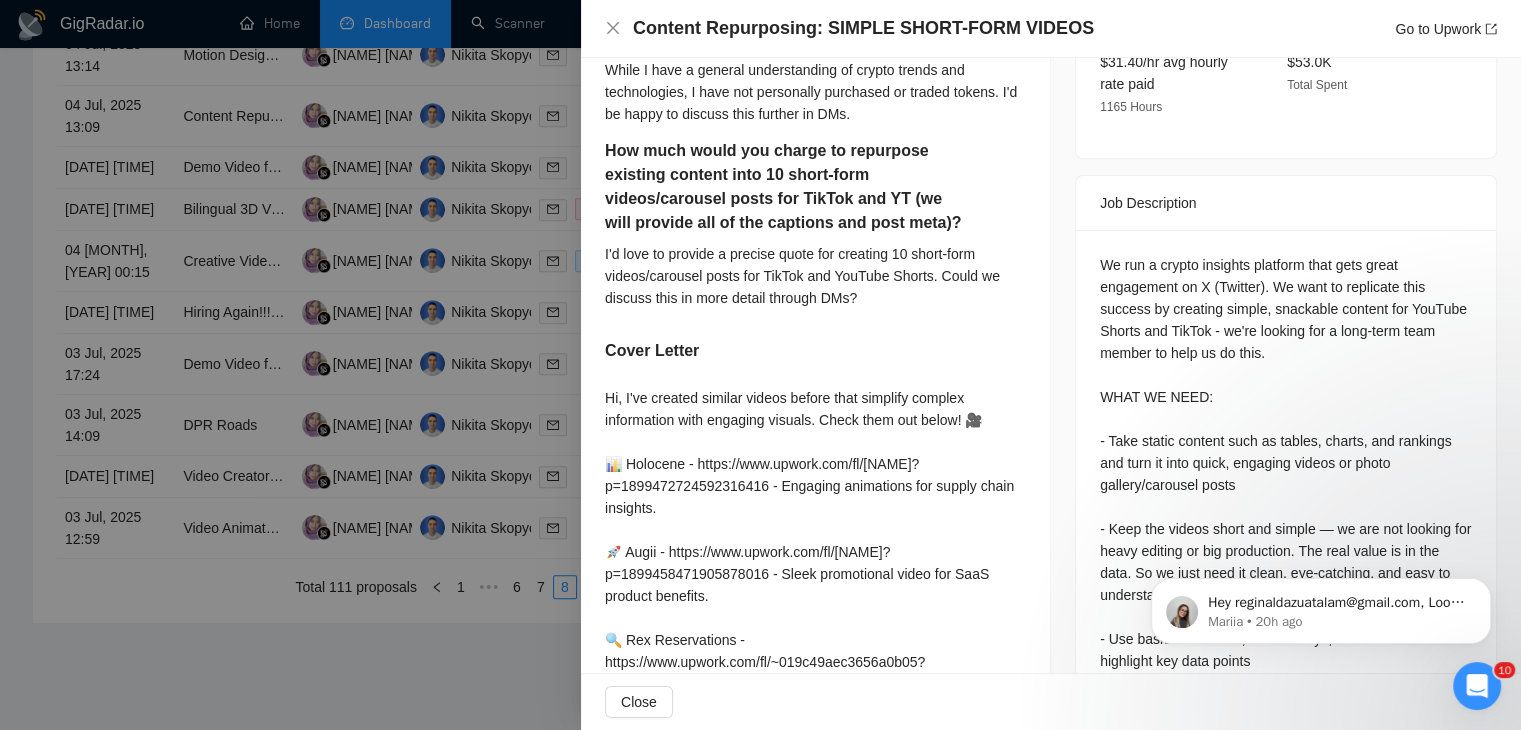 drag, startPoint x: 1089, startPoint y: 20, endPoint x: 648, endPoint y: 41, distance: 441.49973 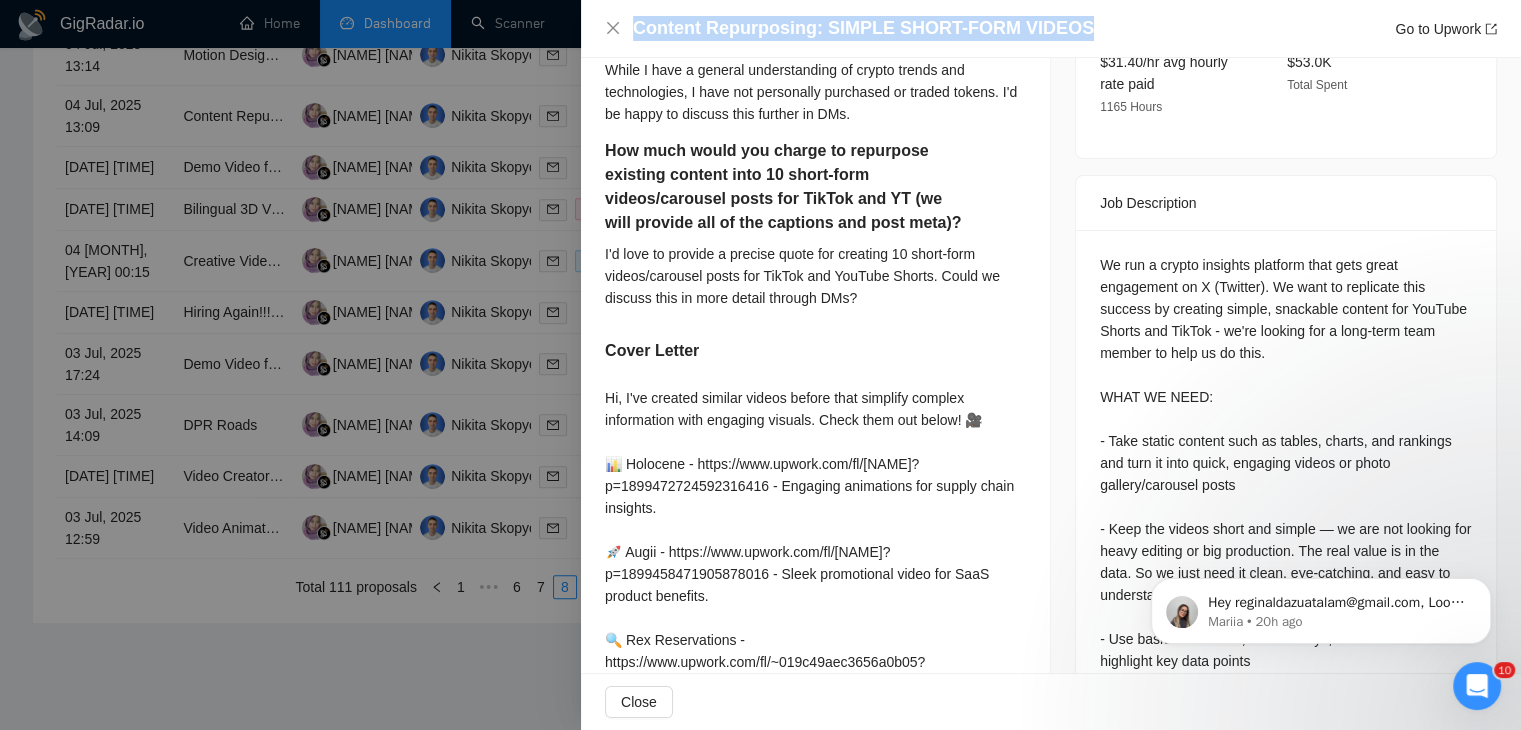 drag, startPoint x: 1073, startPoint y: 22, endPoint x: 635, endPoint y: 36, distance: 438.2237 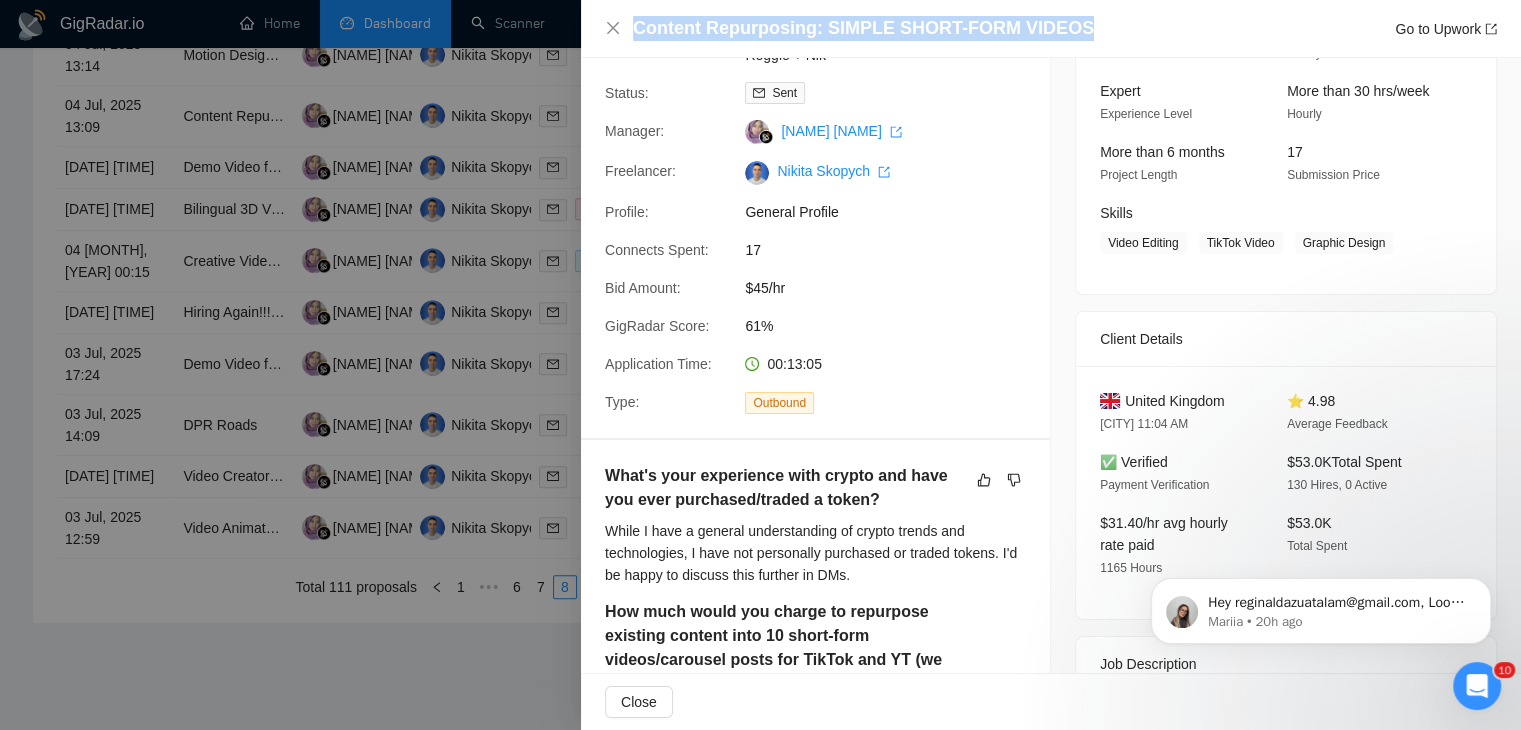 scroll, scrollTop: 89, scrollLeft: 0, axis: vertical 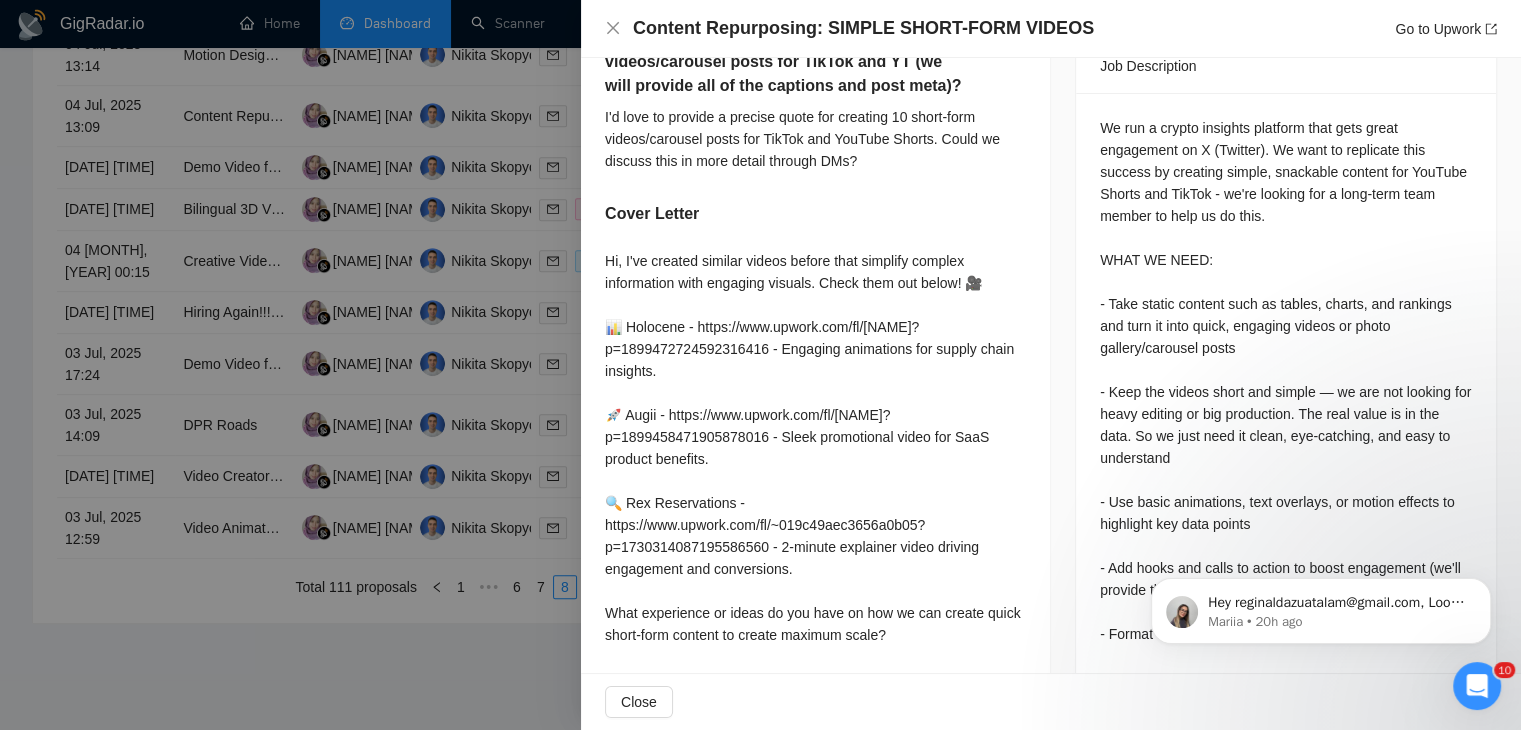 click at bounding box center (760, 365) 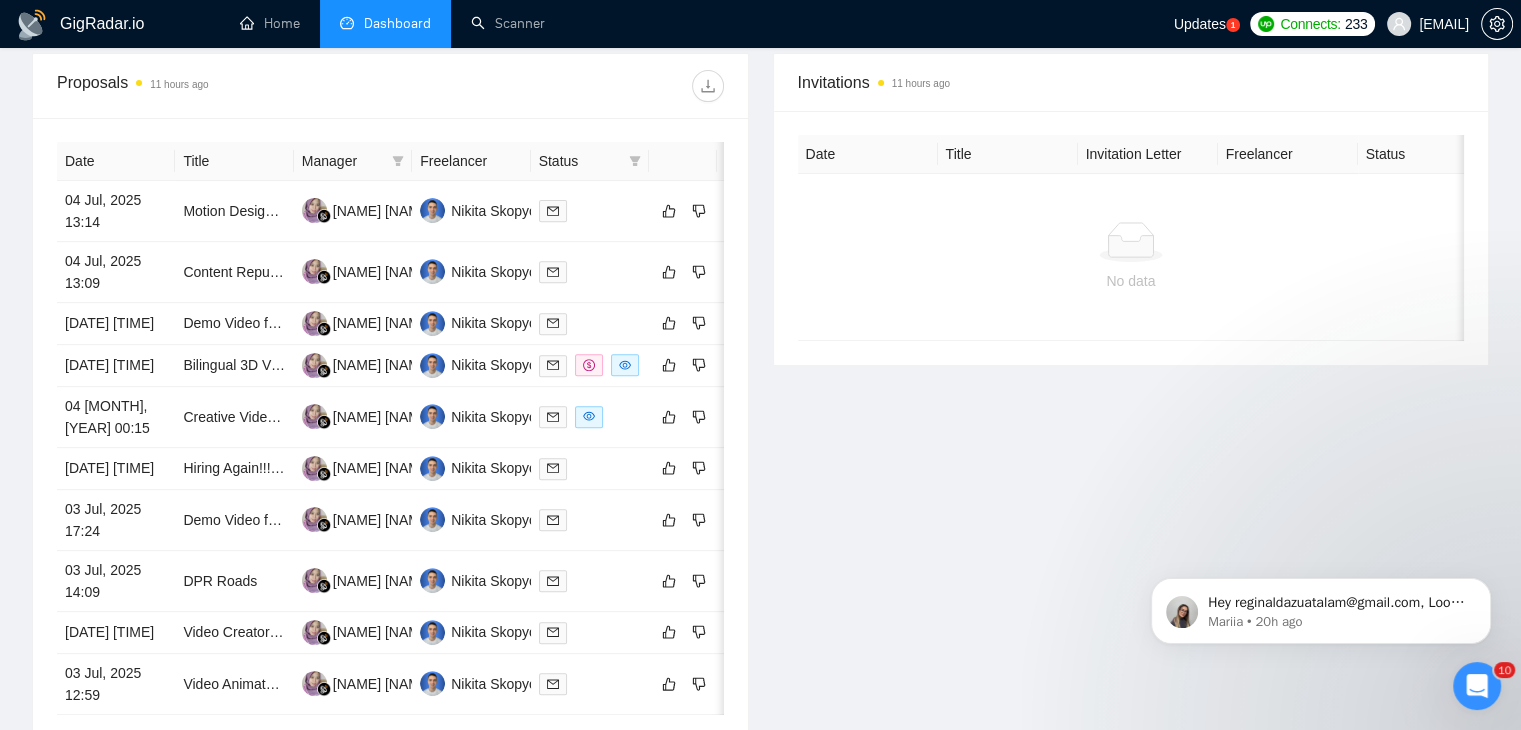 scroll, scrollTop: 720, scrollLeft: 0, axis: vertical 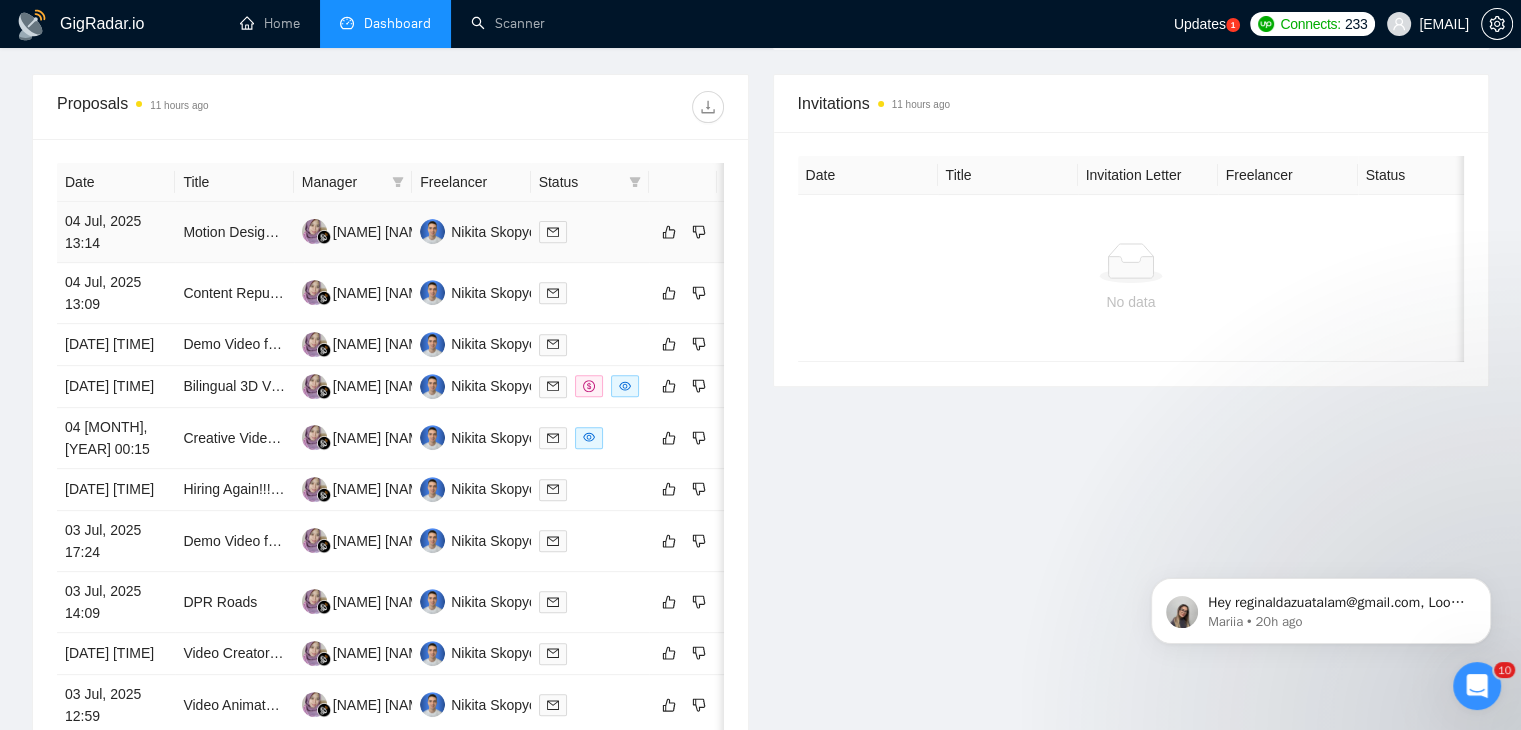 click on "04 Jul, 2025 13:14" at bounding box center [116, 232] 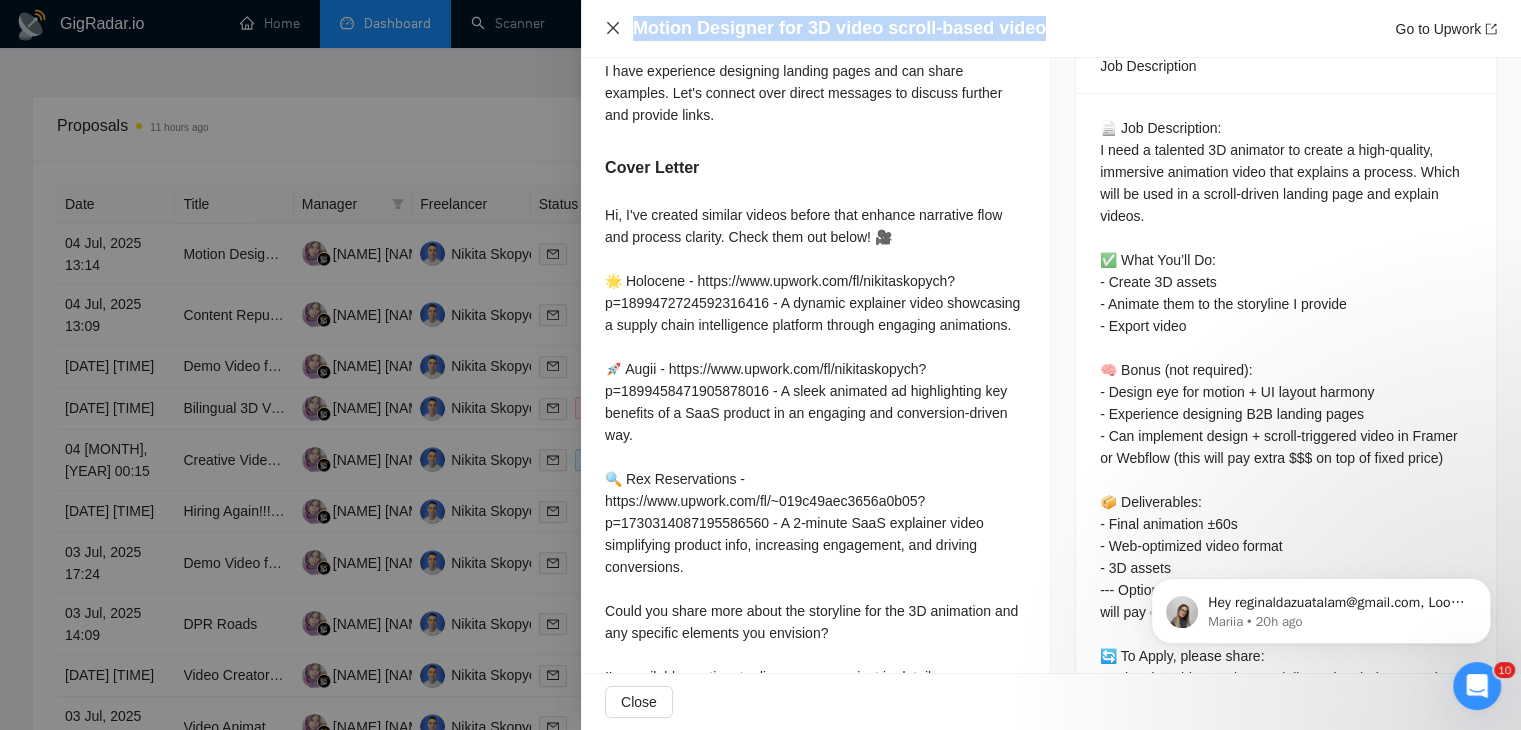 drag, startPoint x: 1039, startPoint y: 35, endPoint x: 618, endPoint y: 29, distance: 421.04276 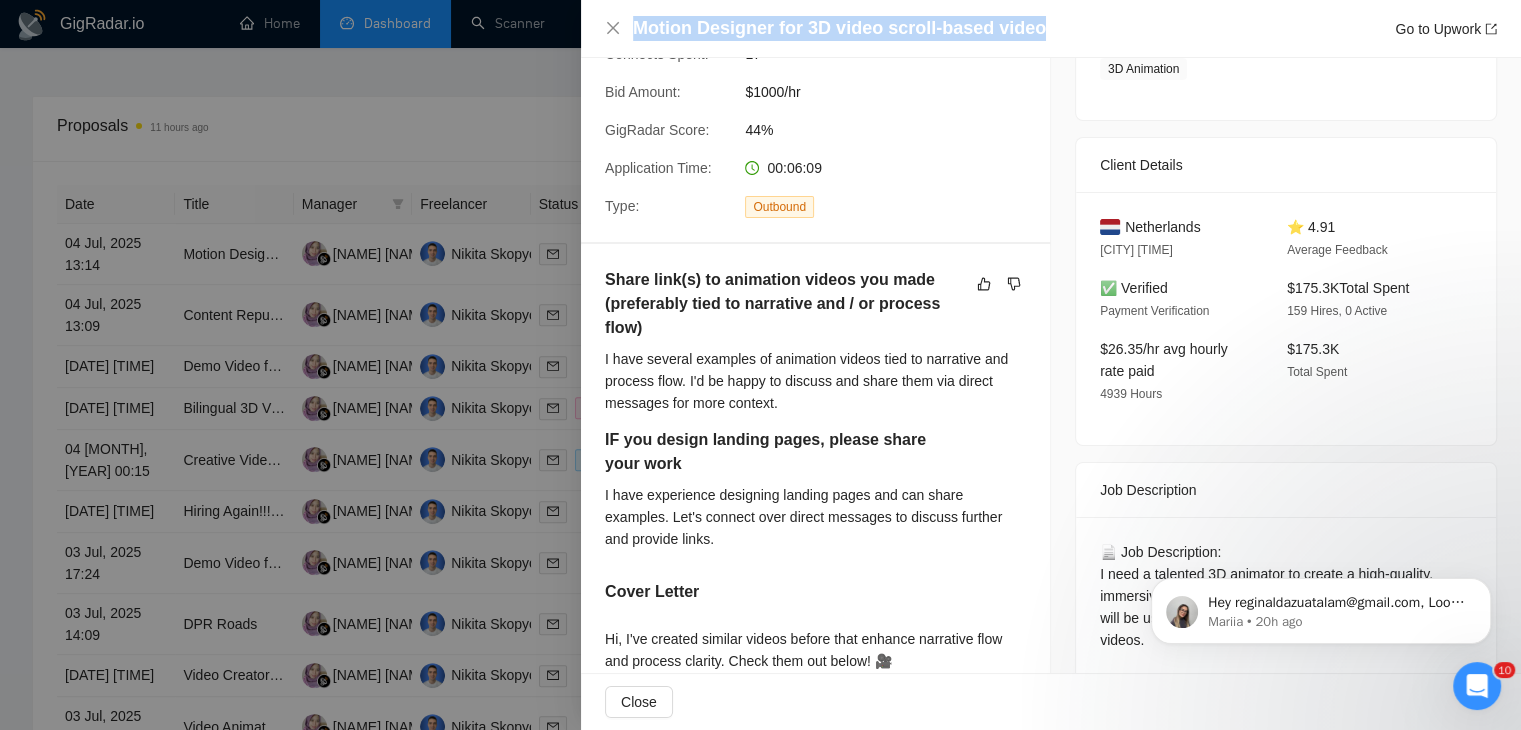 scroll, scrollTop: 83, scrollLeft: 0, axis: vertical 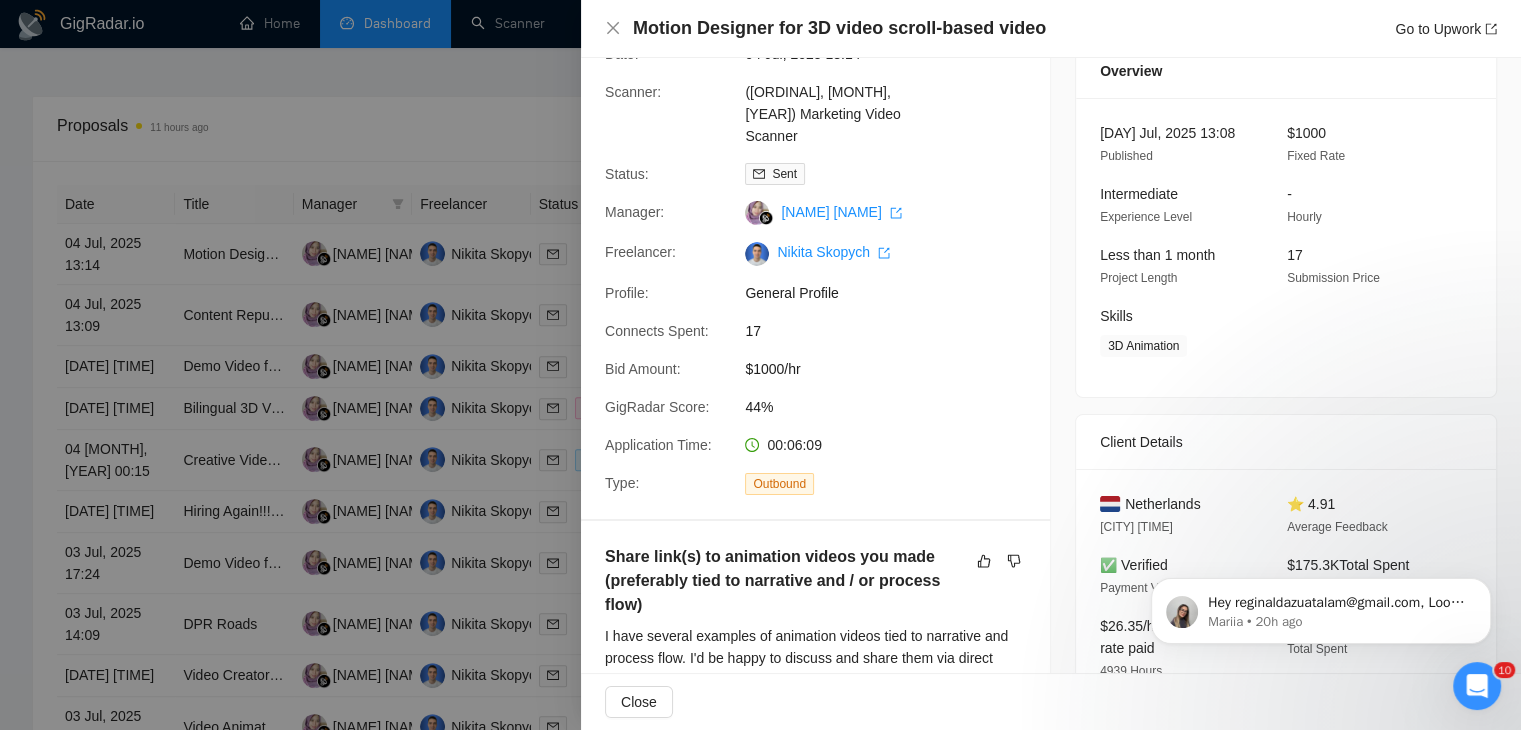 click at bounding box center [760, 365] 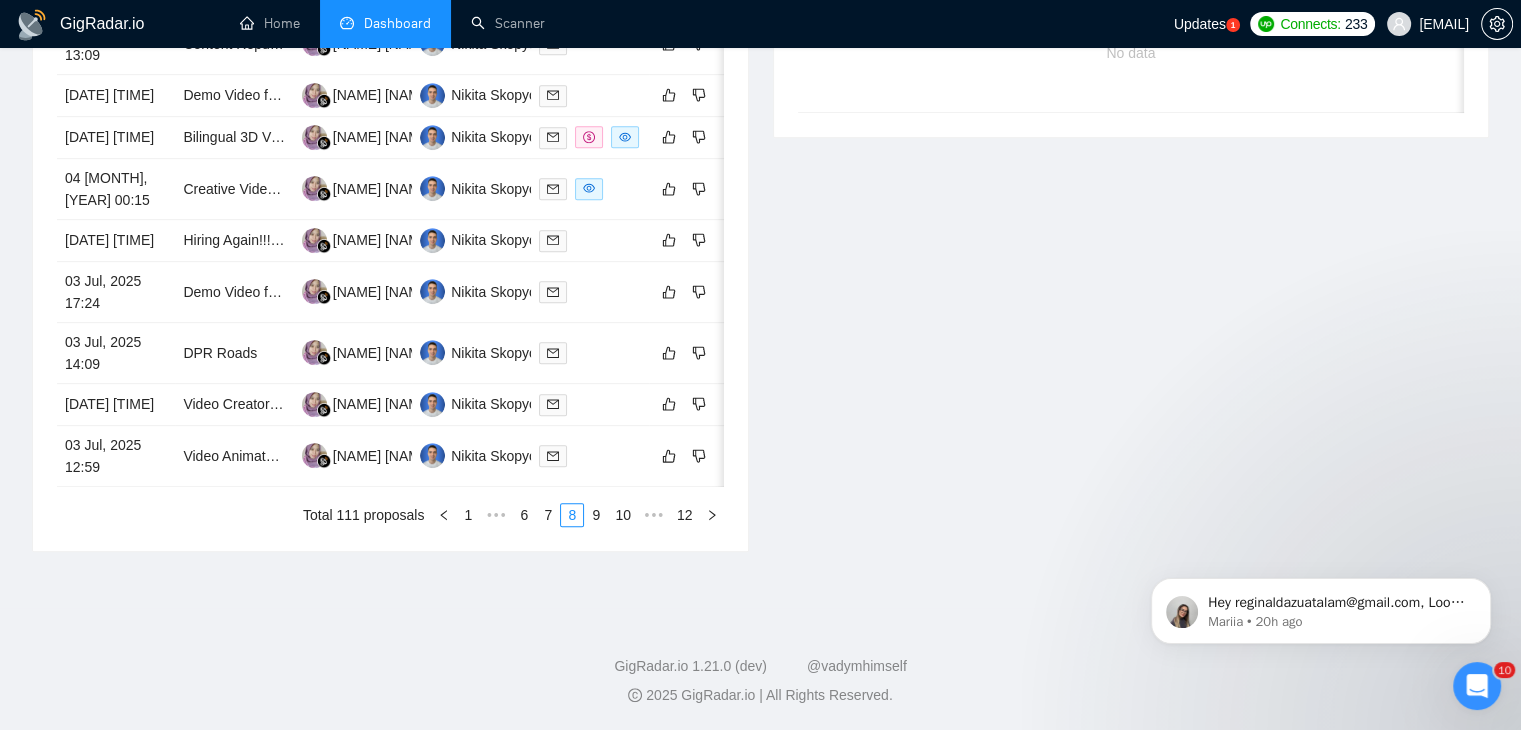 scroll, scrollTop: 1056, scrollLeft: 0, axis: vertical 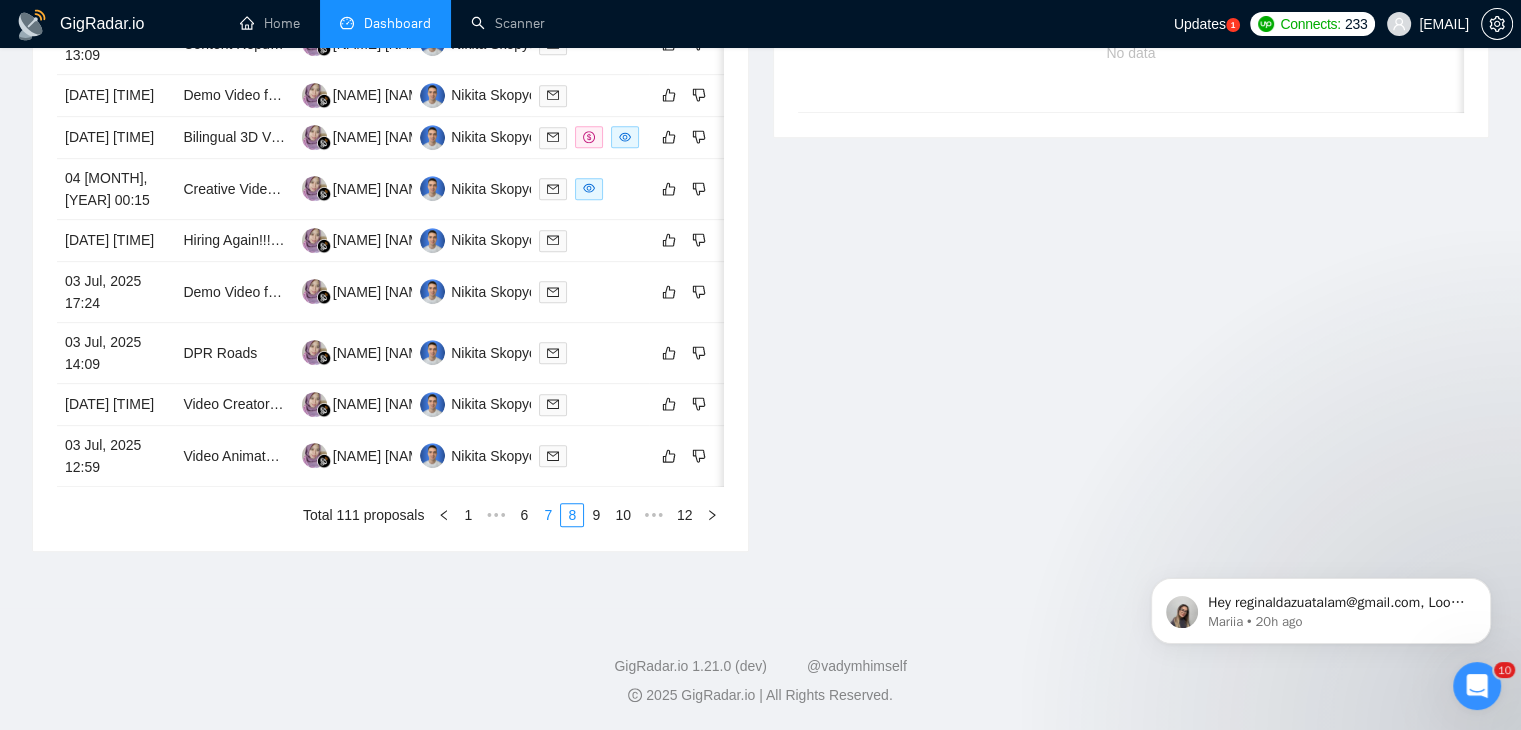 click on "7" at bounding box center (548, 515) 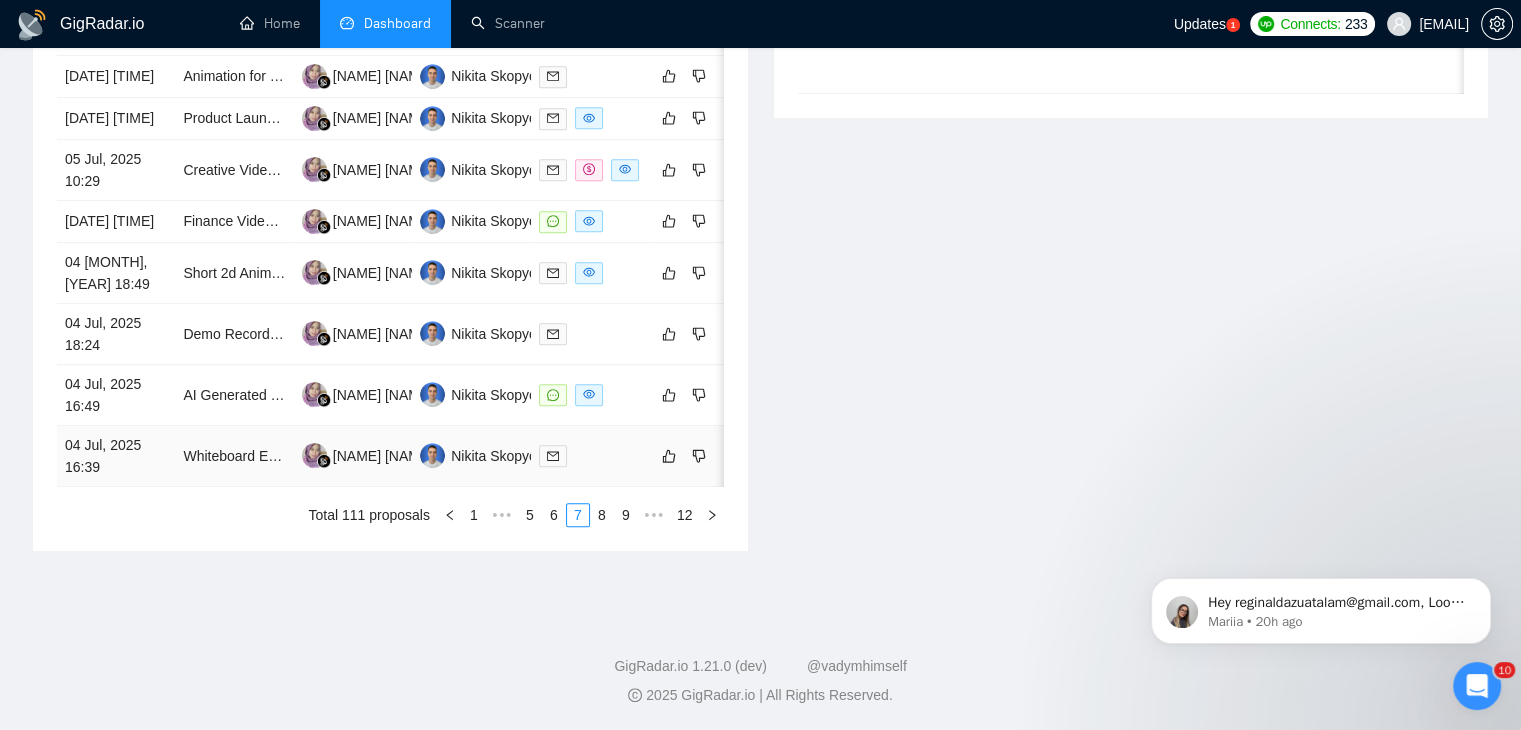 click on "04 Jul, 2025 16:39" at bounding box center [116, 456] 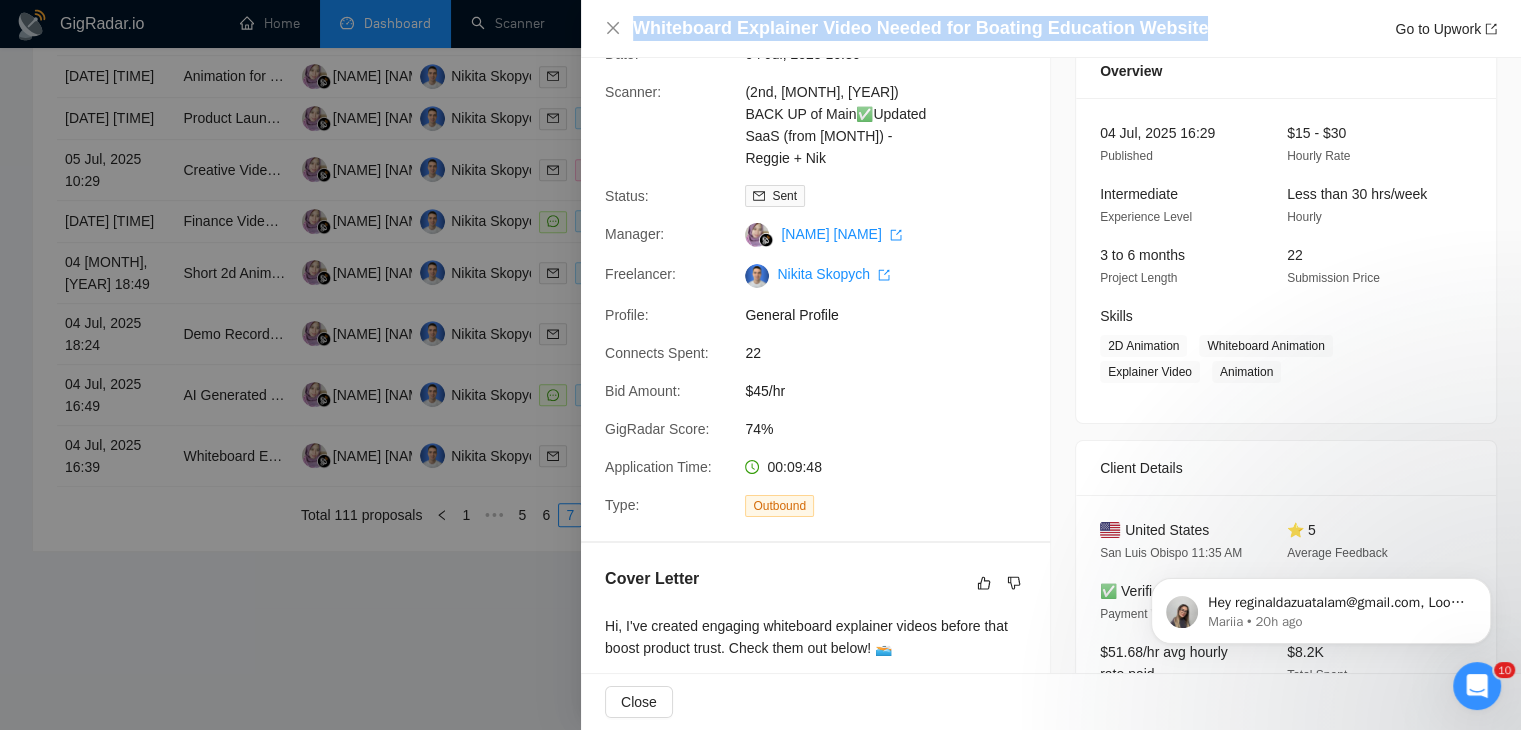 drag, startPoint x: 1189, startPoint y: 33, endPoint x: 622, endPoint y: 24, distance: 567.0714 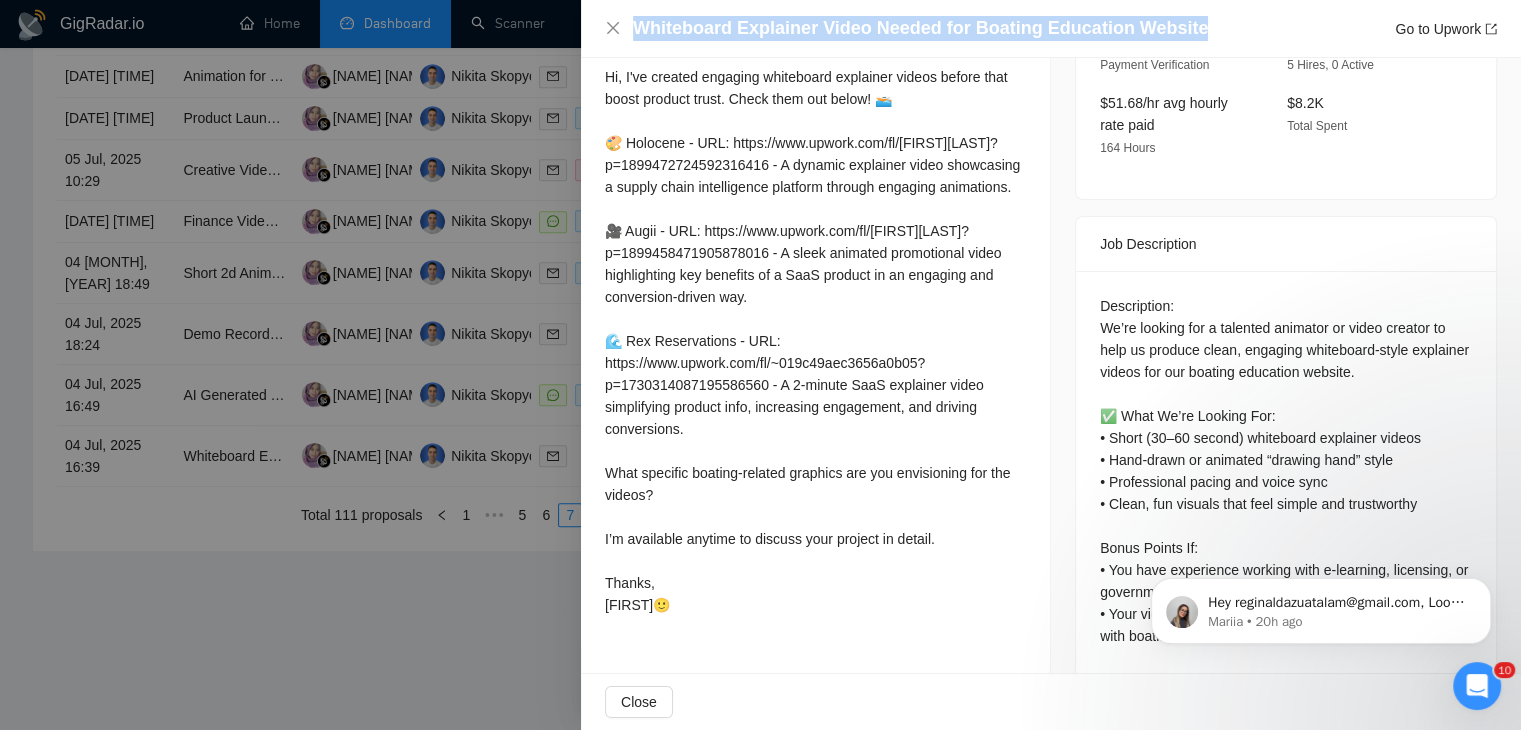 scroll, scrollTop: 664, scrollLeft: 0, axis: vertical 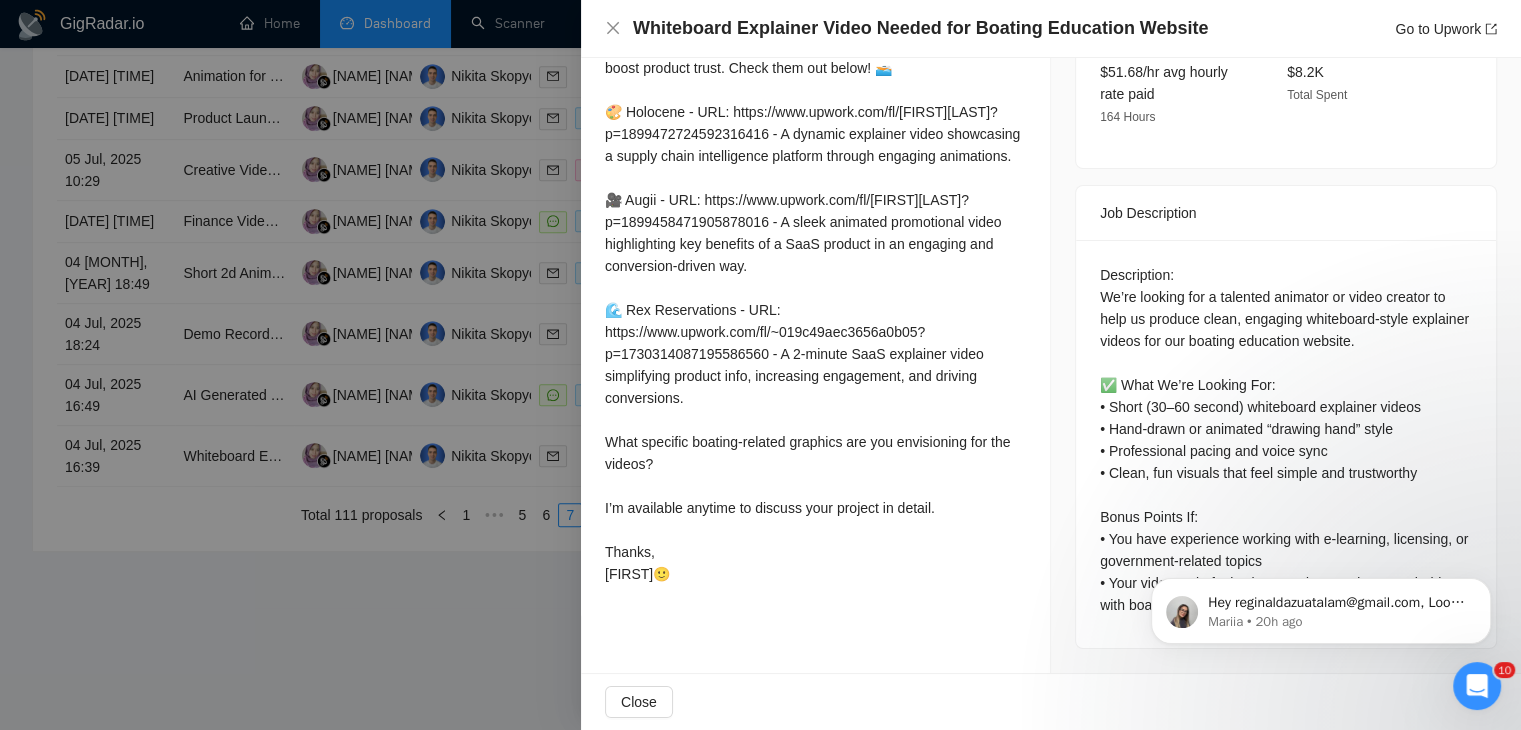 drag, startPoint x: 1417, startPoint y: 33, endPoint x: 1482, endPoint y: 119, distance: 107.80074 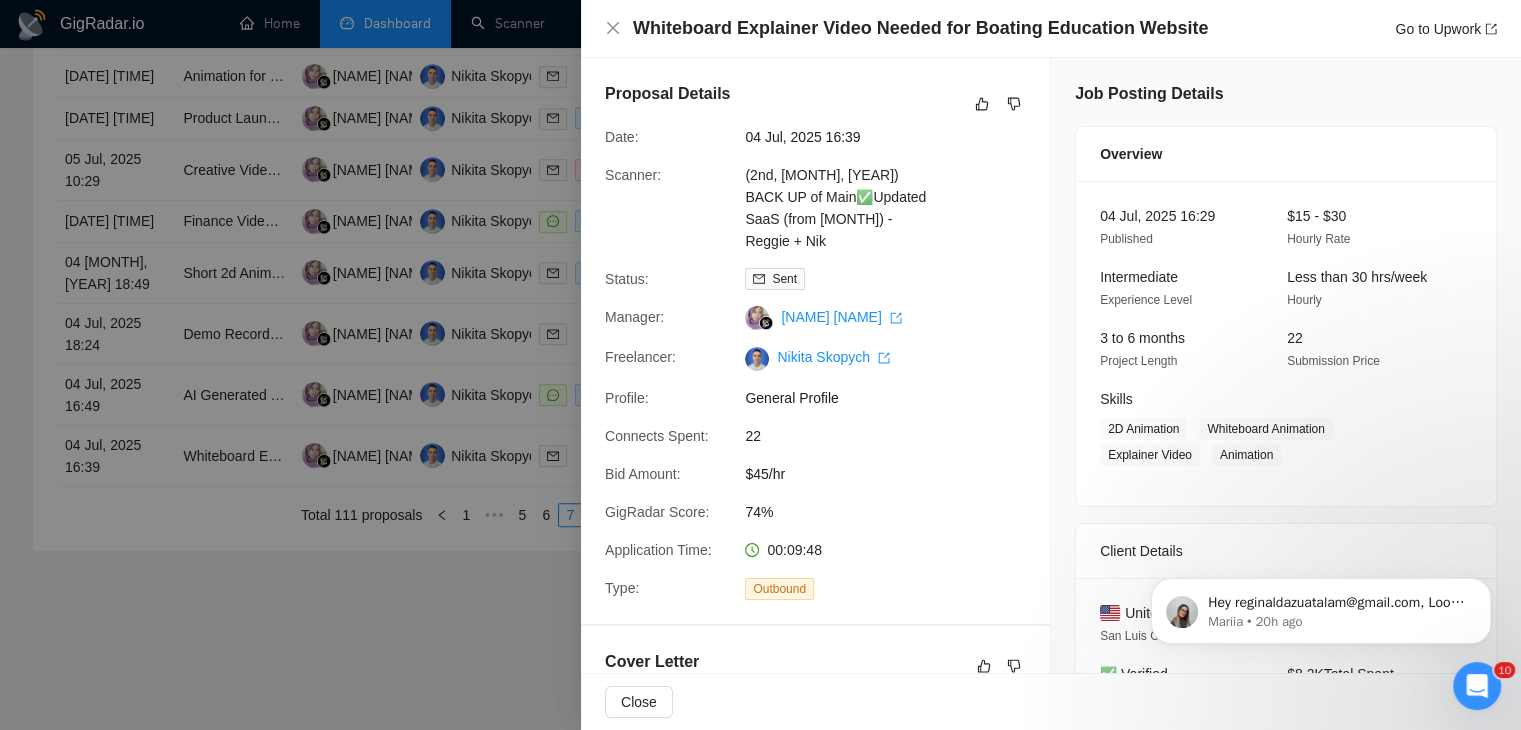 click at bounding box center (760, 365) 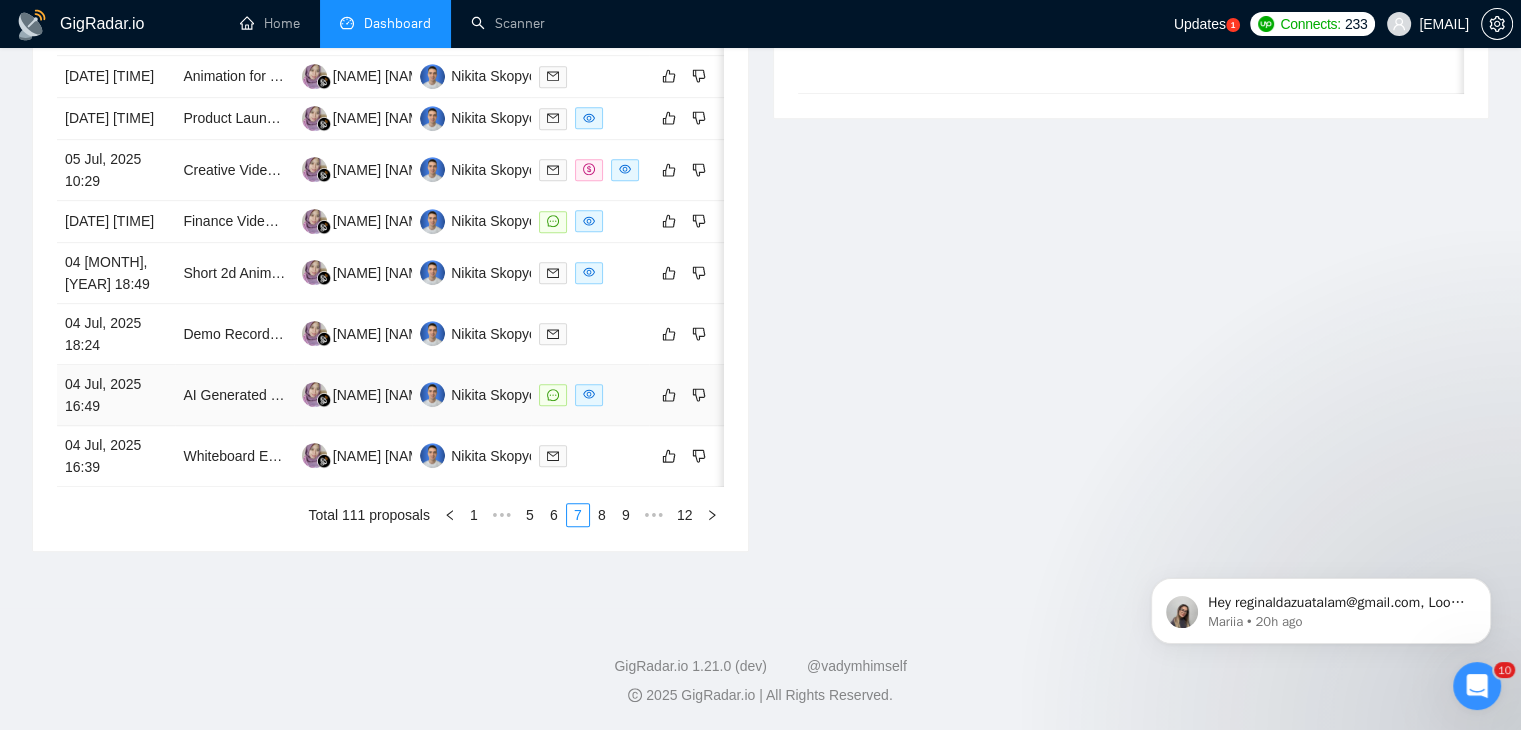 click on "04 Jul, 2025 16:49" at bounding box center (116, 395) 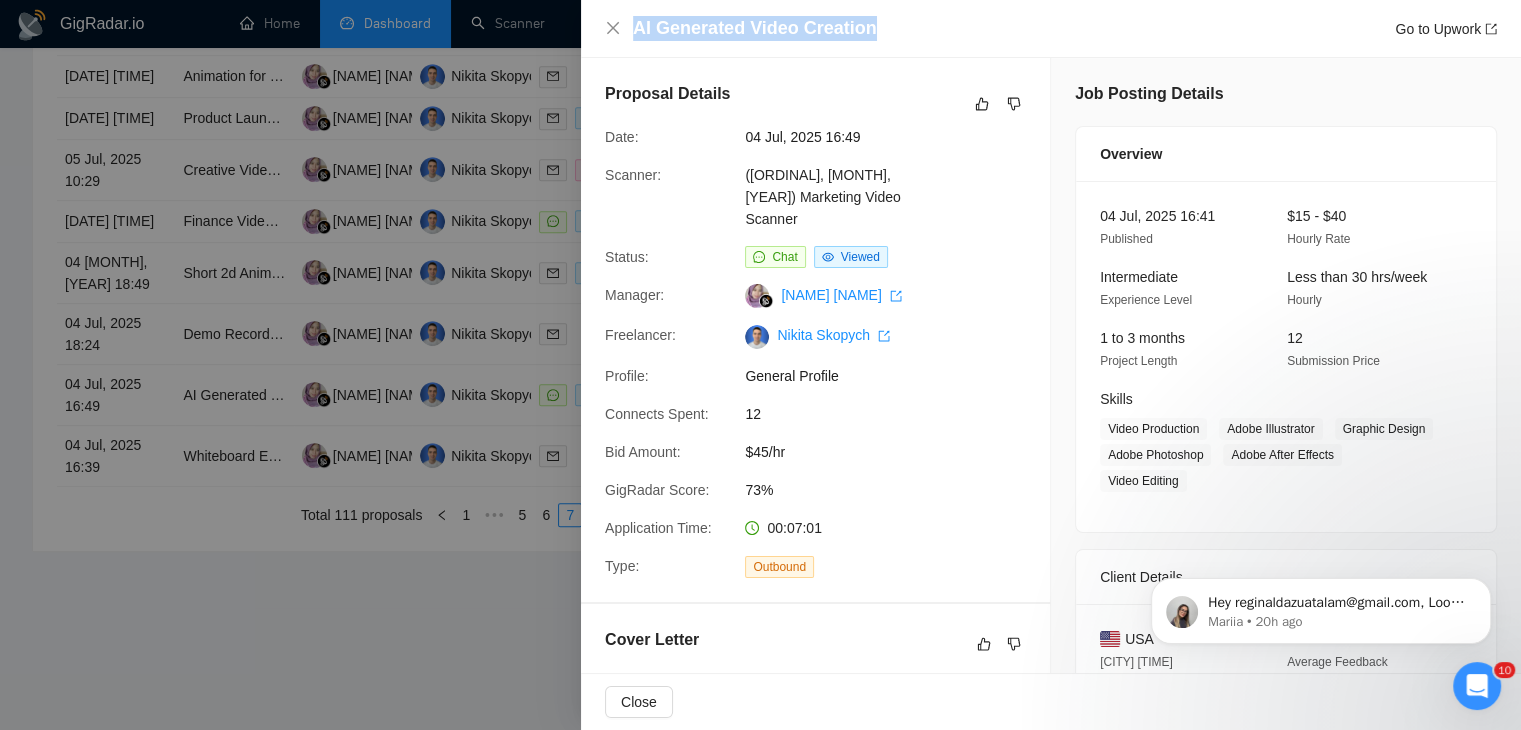 drag, startPoint x: 907, startPoint y: 28, endPoint x: 625, endPoint y: 13, distance: 282.39865 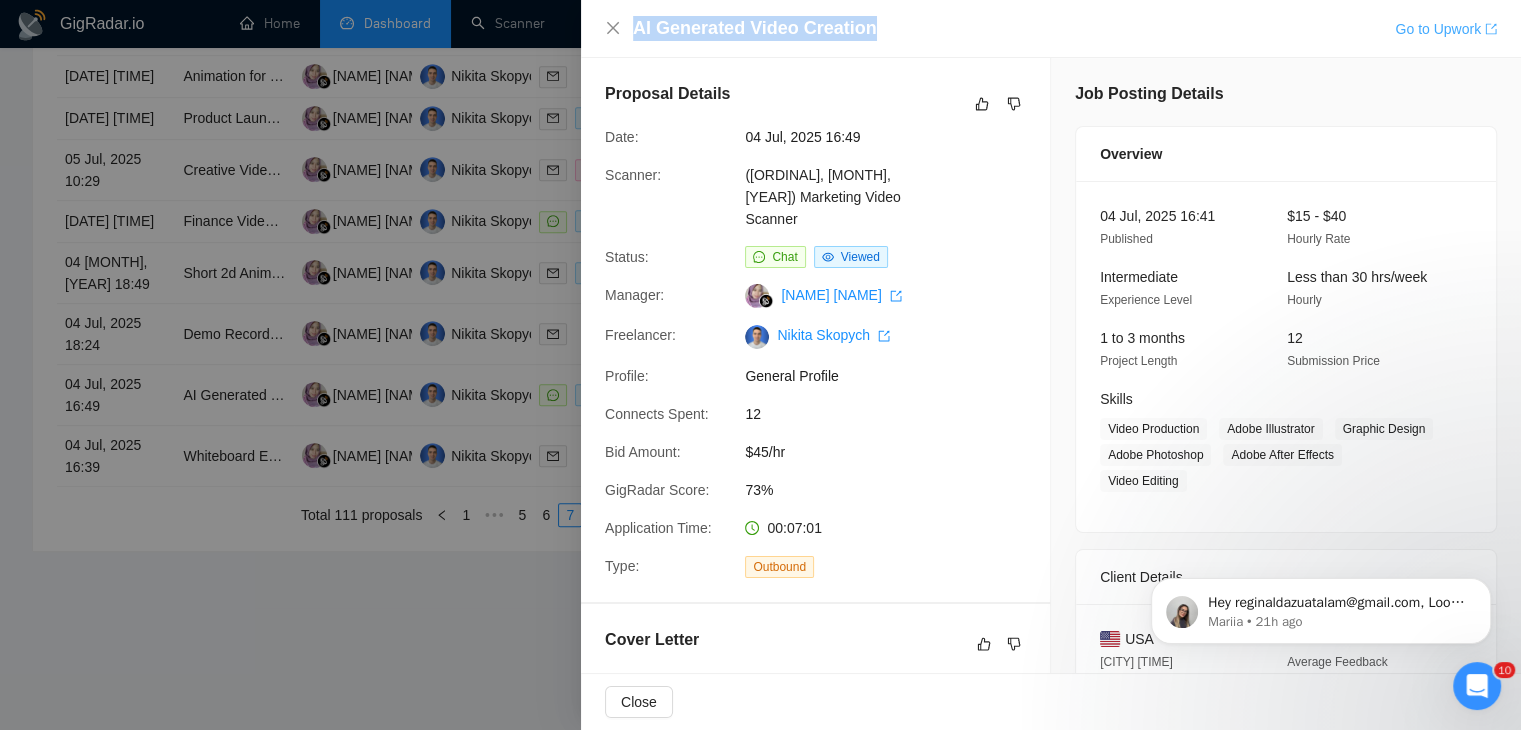 drag, startPoint x: 1442, startPoint y: 29, endPoint x: 1457, endPoint y: 34, distance: 15.811388 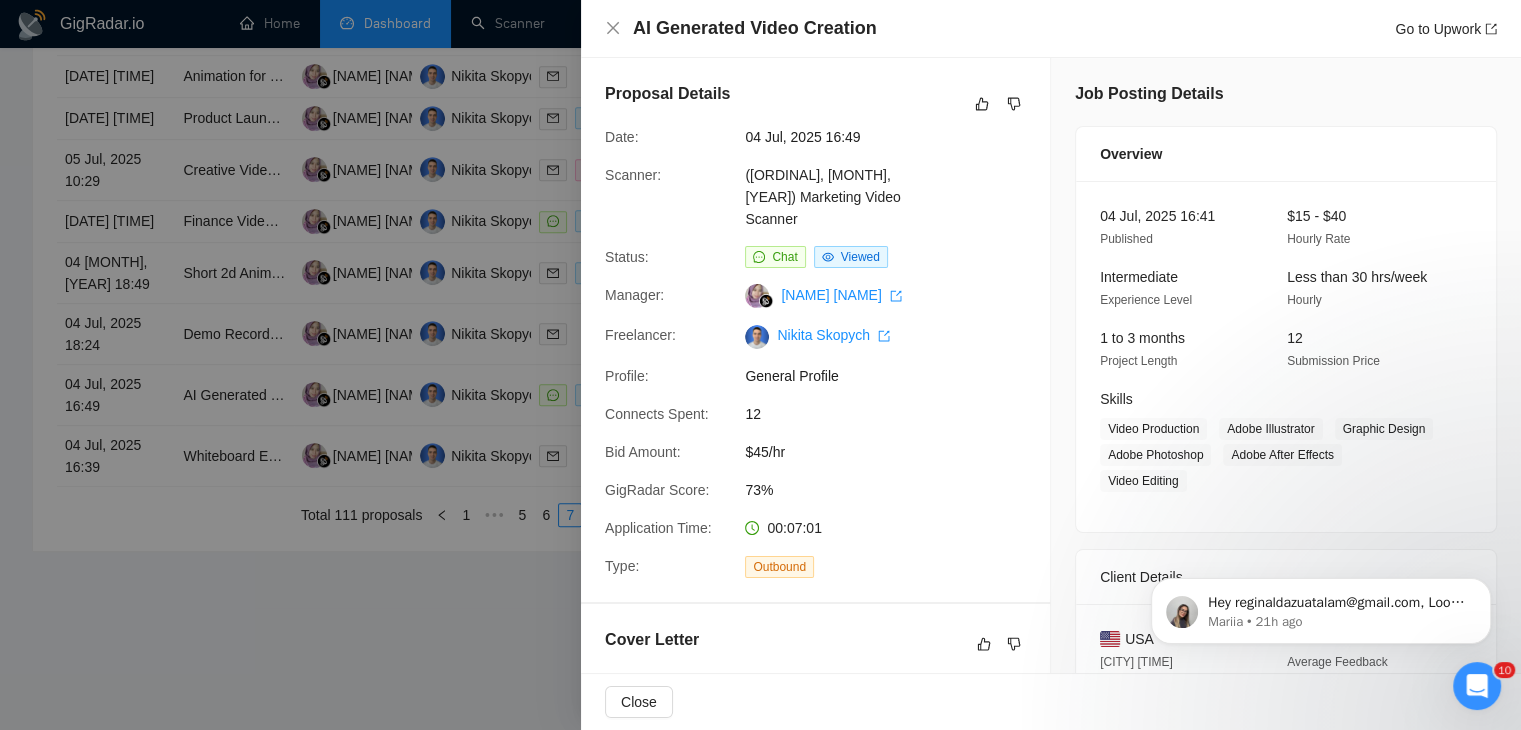 click at bounding box center (760, 365) 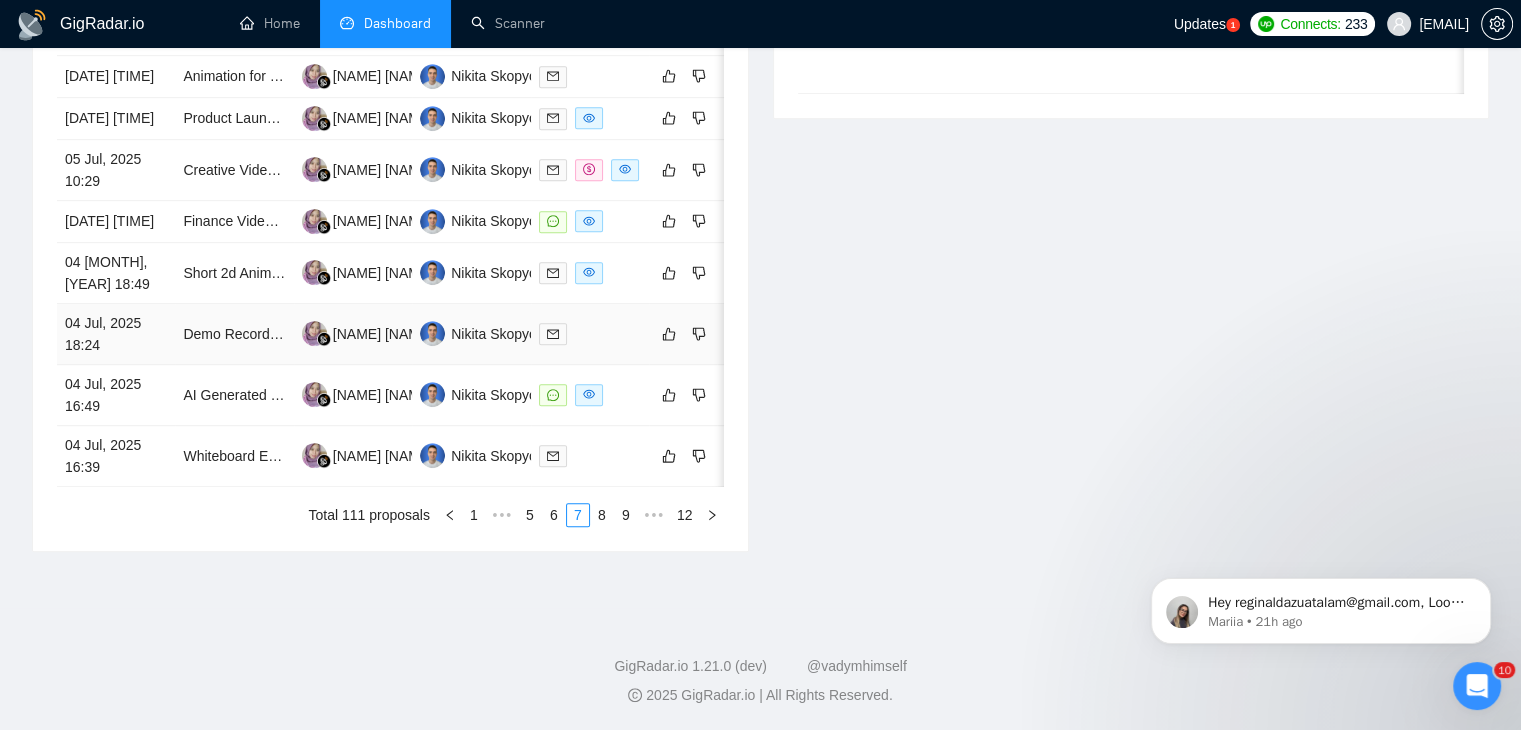 click on "04 Jul, 2025 18:24" at bounding box center (116, 334) 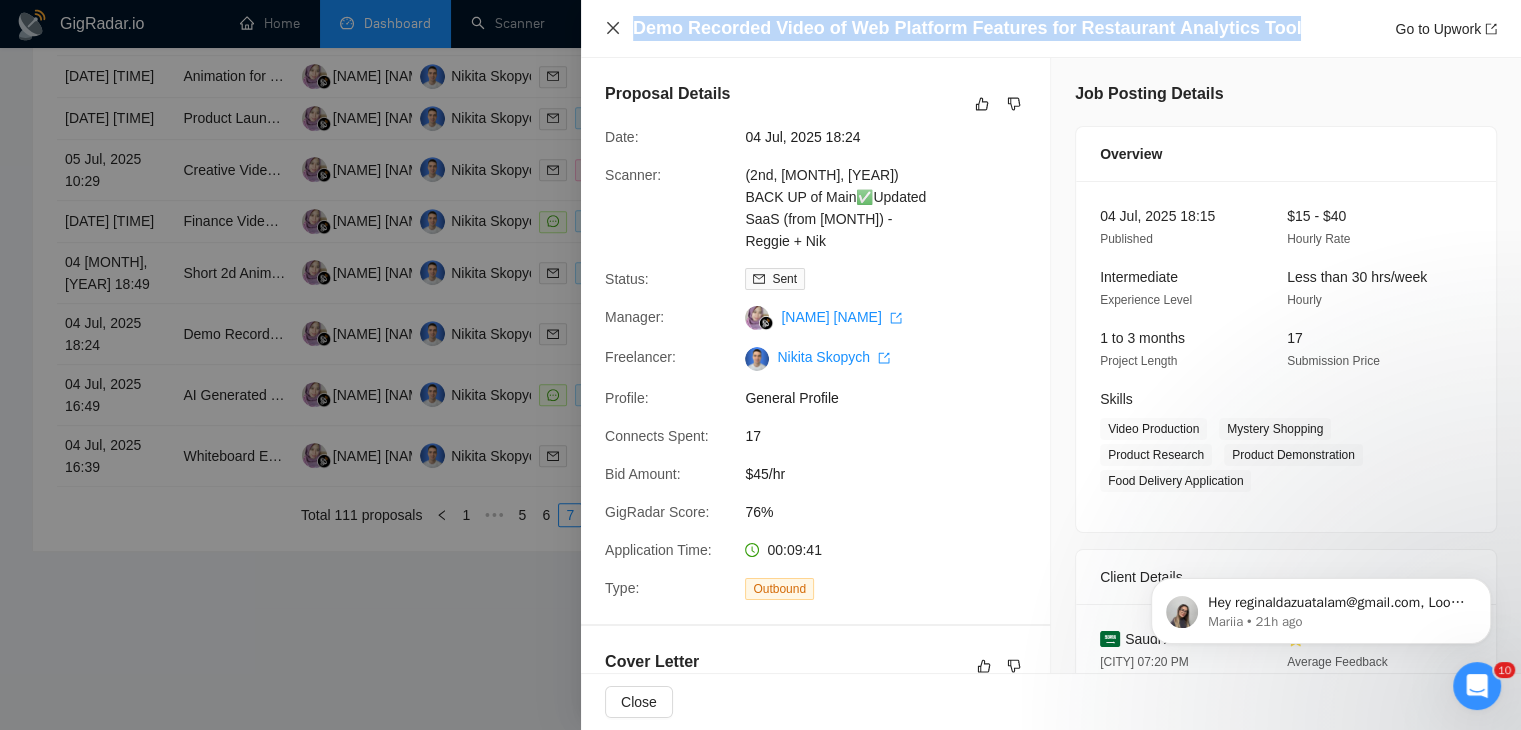 drag, startPoint x: 1288, startPoint y: 27, endPoint x: 616, endPoint y: 24, distance: 672.0067 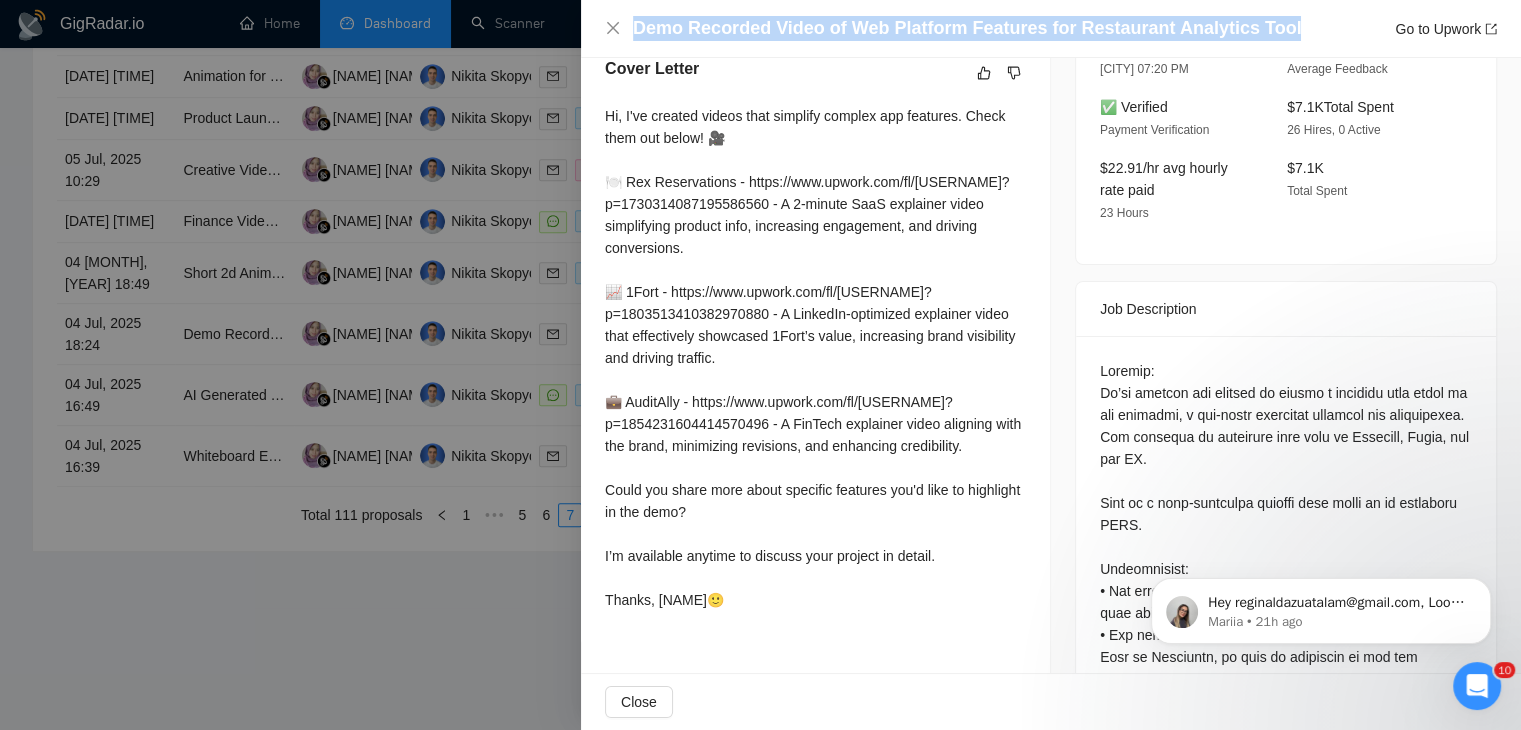 scroll, scrollTop: 580, scrollLeft: 0, axis: vertical 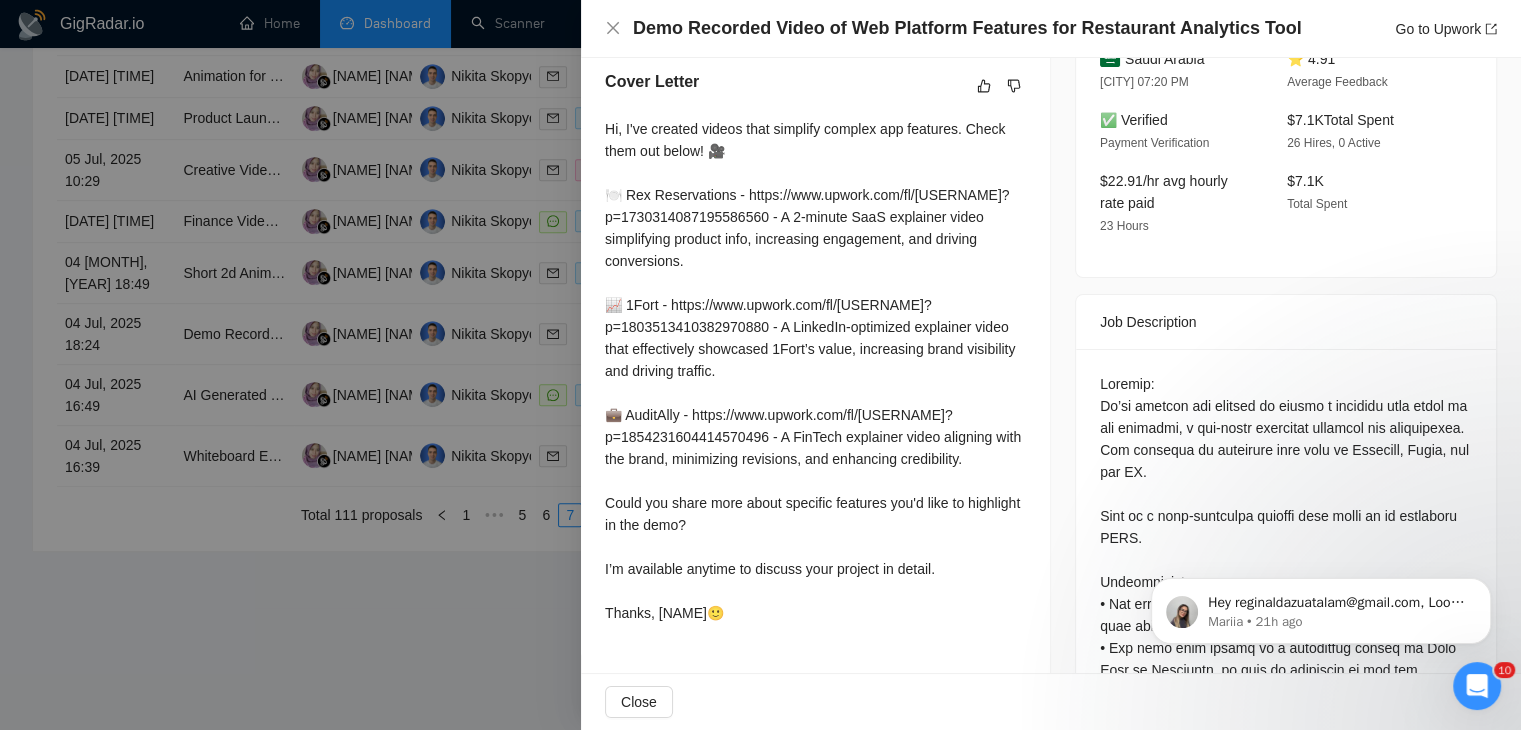 click at bounding box center (760, 365) 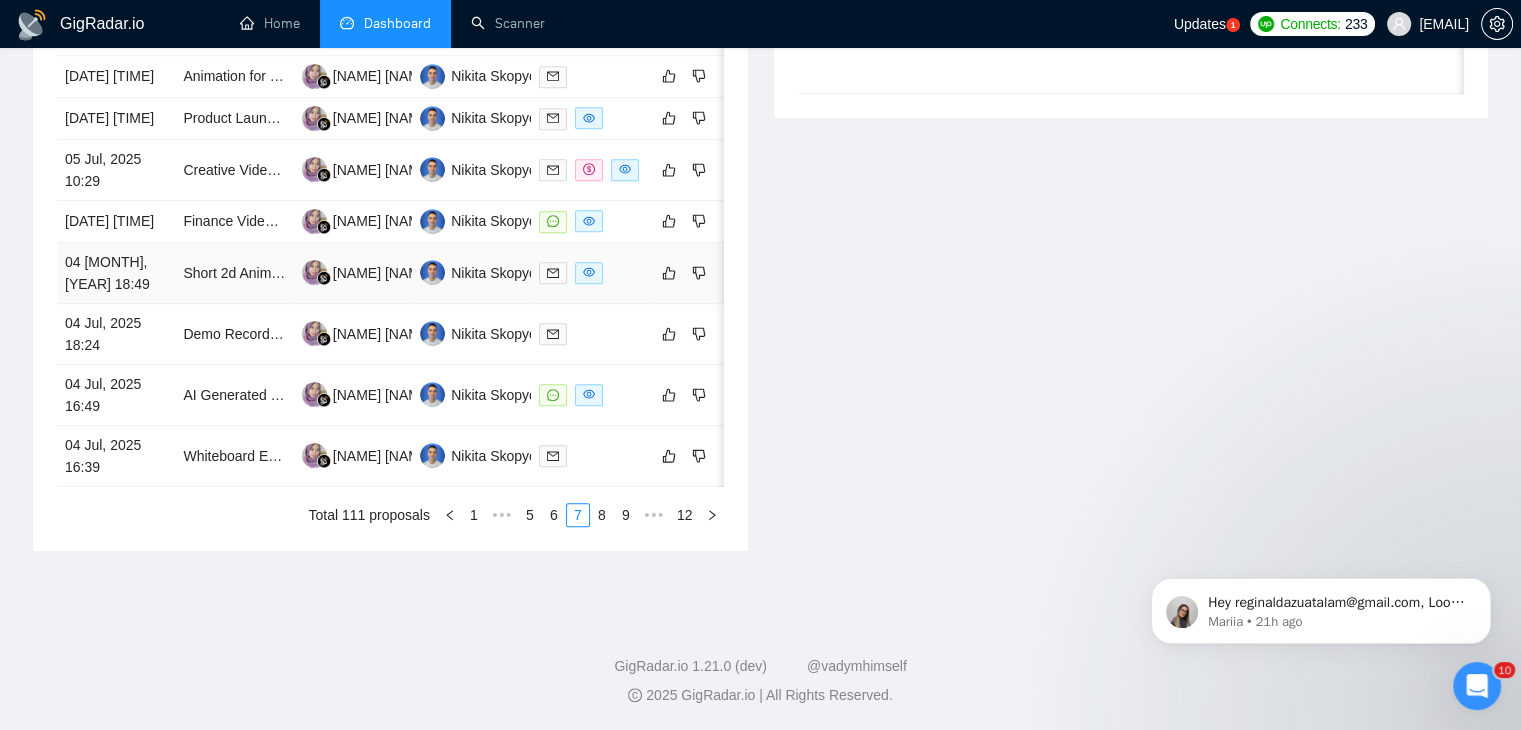 click on "04 [MONTH], [YEAR] 18:49" at bounding box center [116, 273] 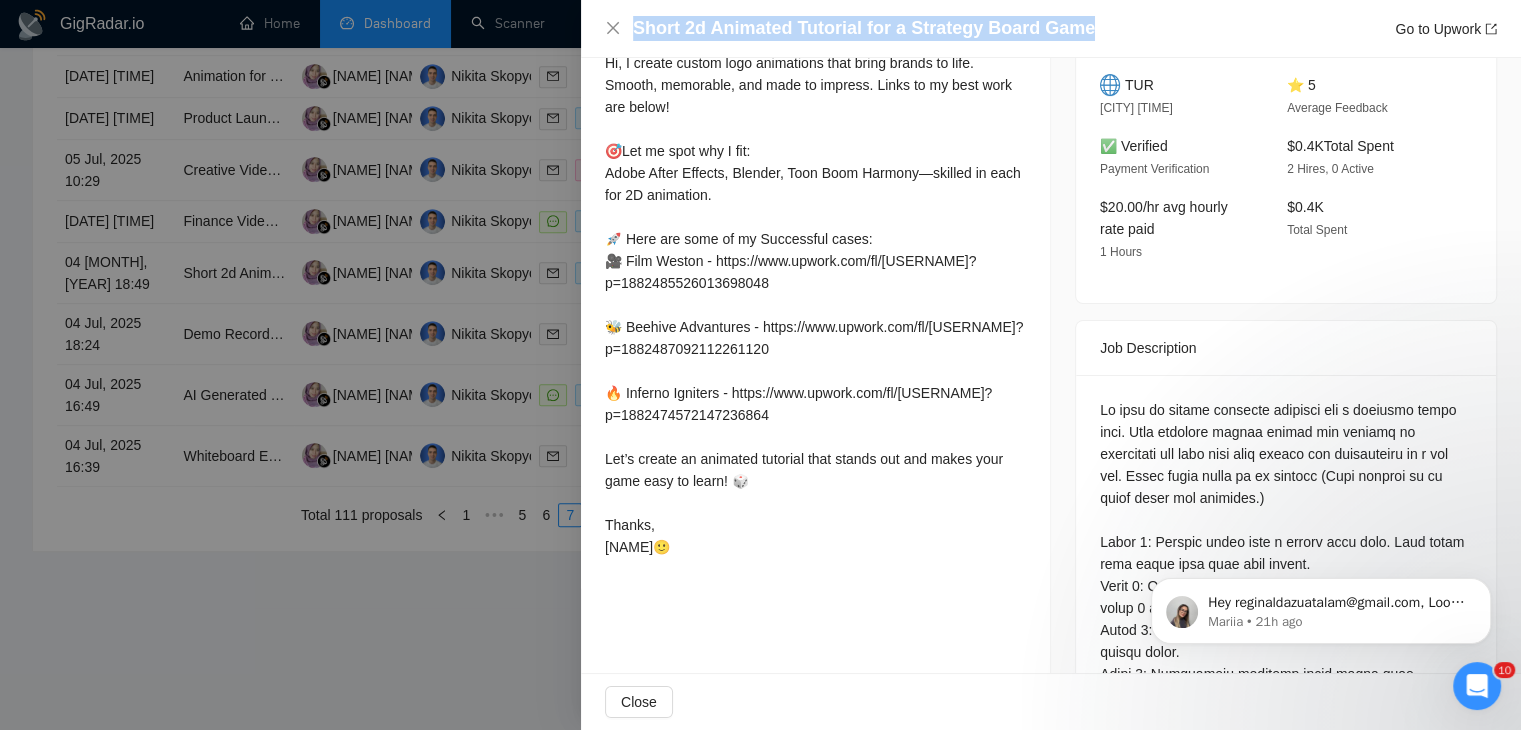 drag, startPoint x: 1089, startPoint y: 25, endPoint x: 624, endPoint y: 41, distance: 465.27518 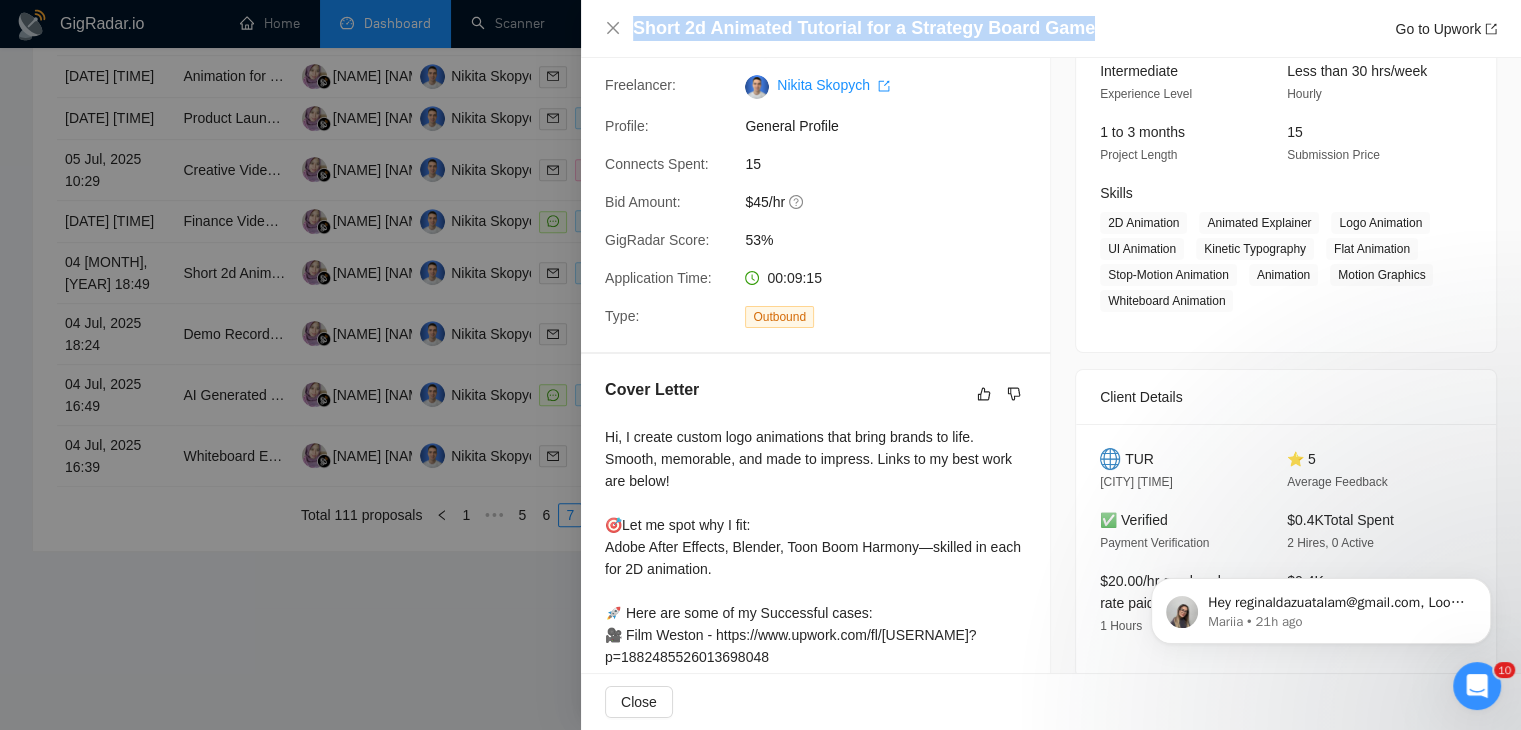 scroll, scrollTop: 0, scrollLeft: 0, axis: both 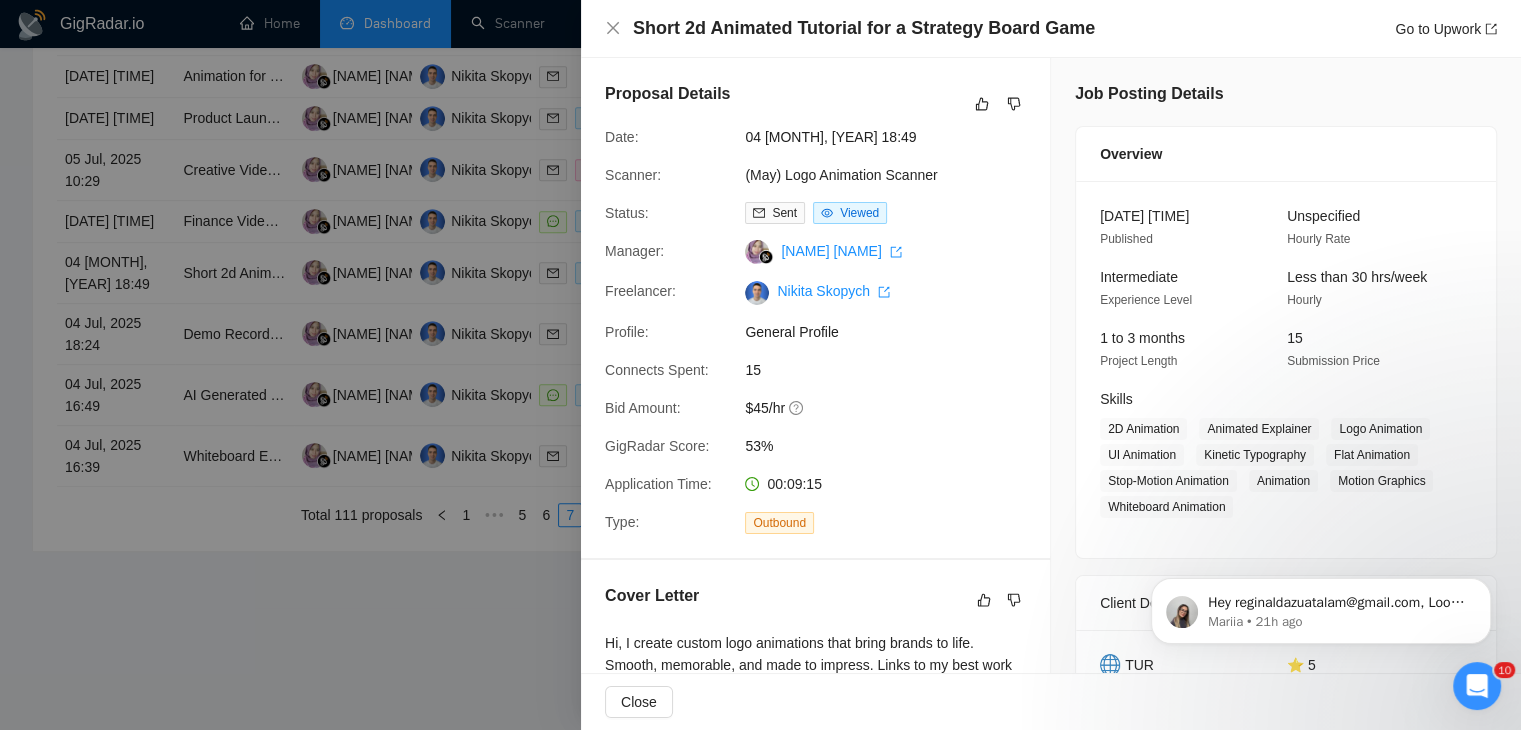 click at bounding box center [760, 365] 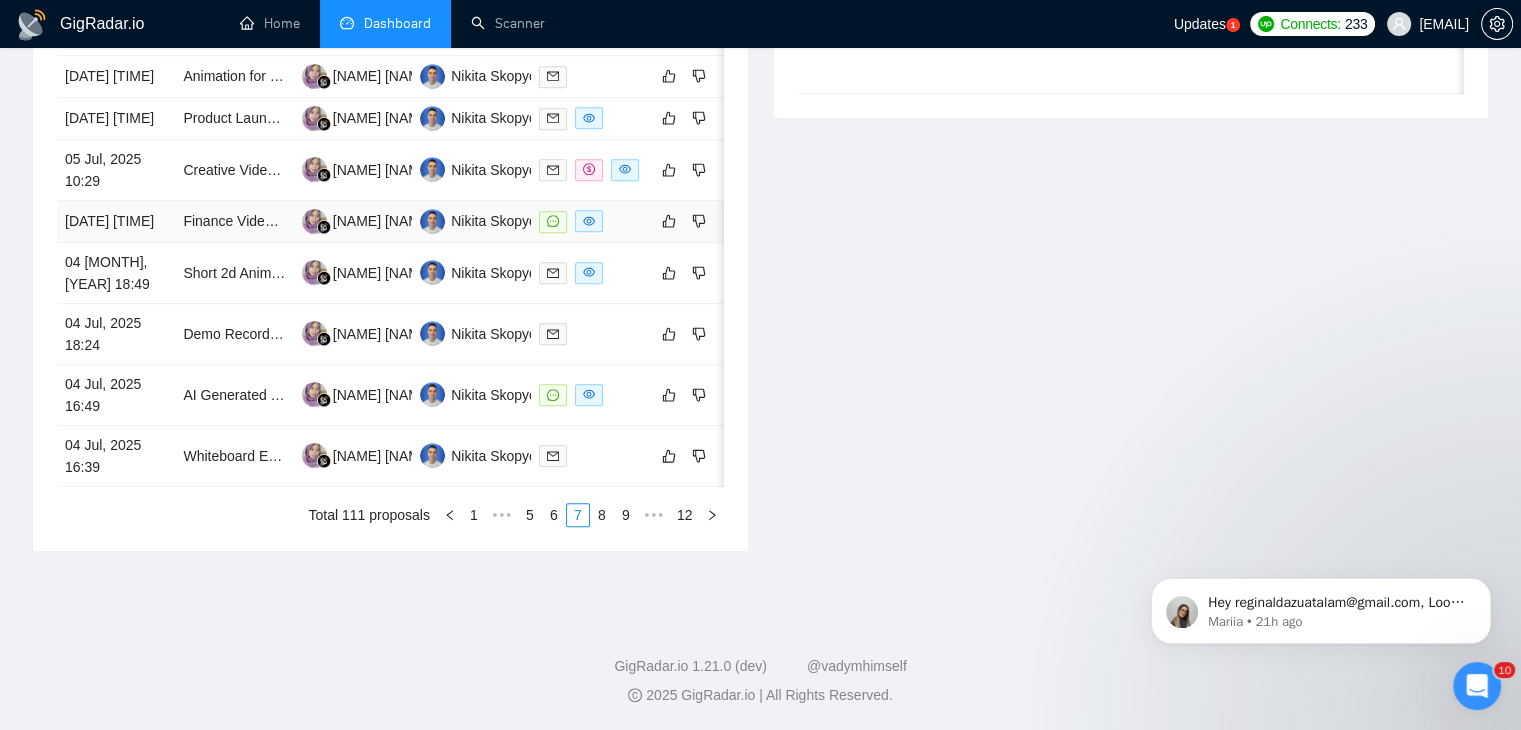 click on "[DATE] [TIME]" at bounding box center [116, 222] 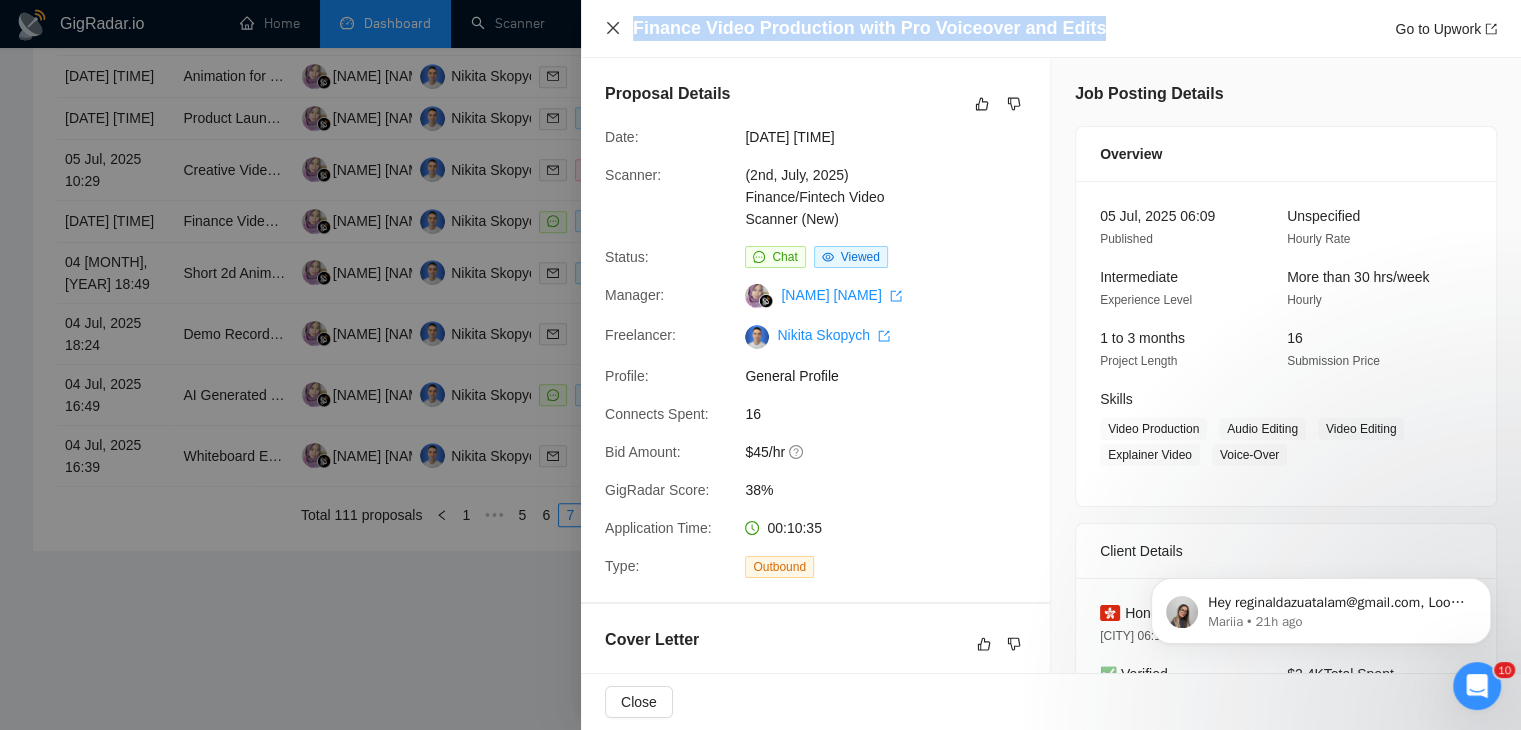 drag, startPoint x: 1095, startPoint y: 26, endPoint x: 610, endPoint y: 25, distance: 485.00104 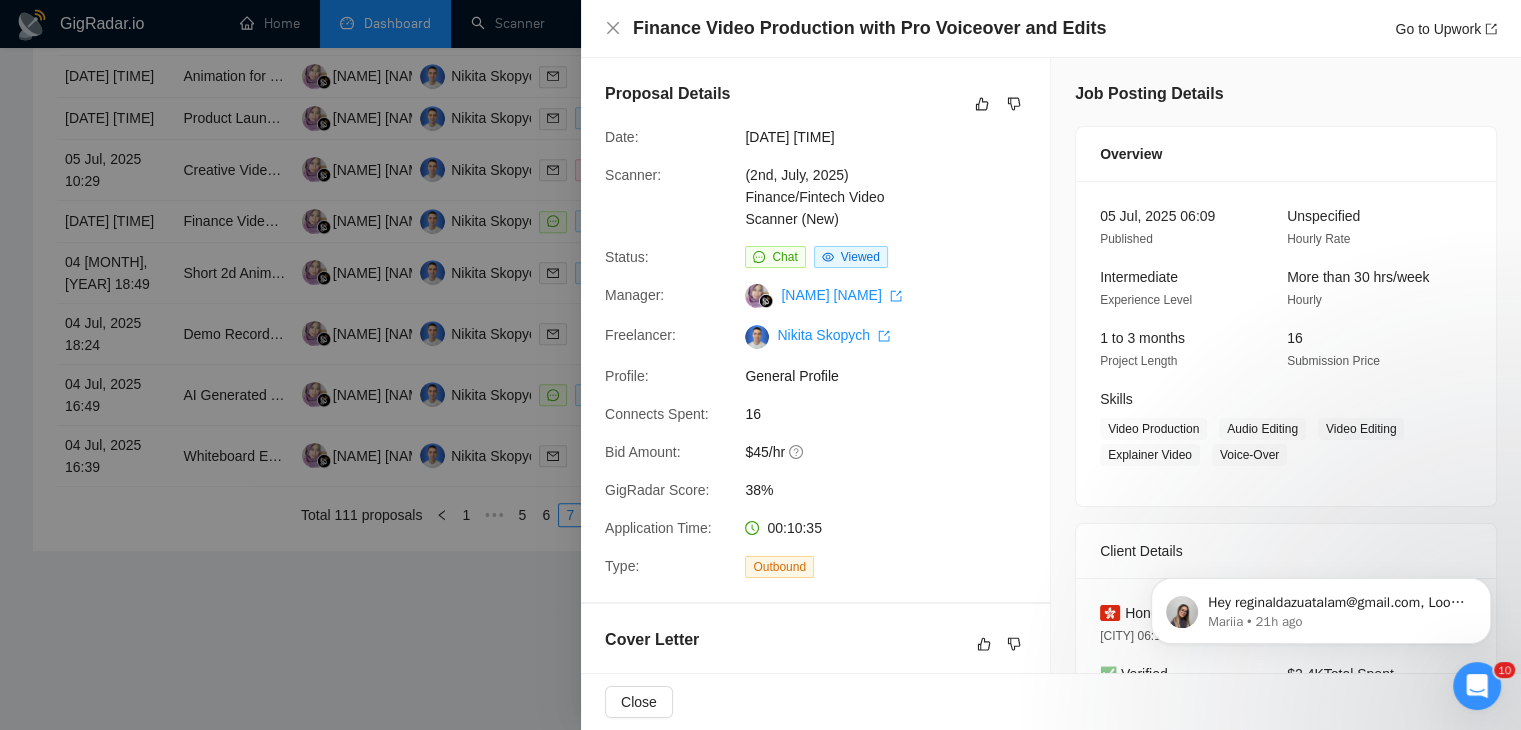 drag, startPoint x: 1424, startPoint y: 32, endPoint x: 1482, endPoint y: 78, distance: 74.02702 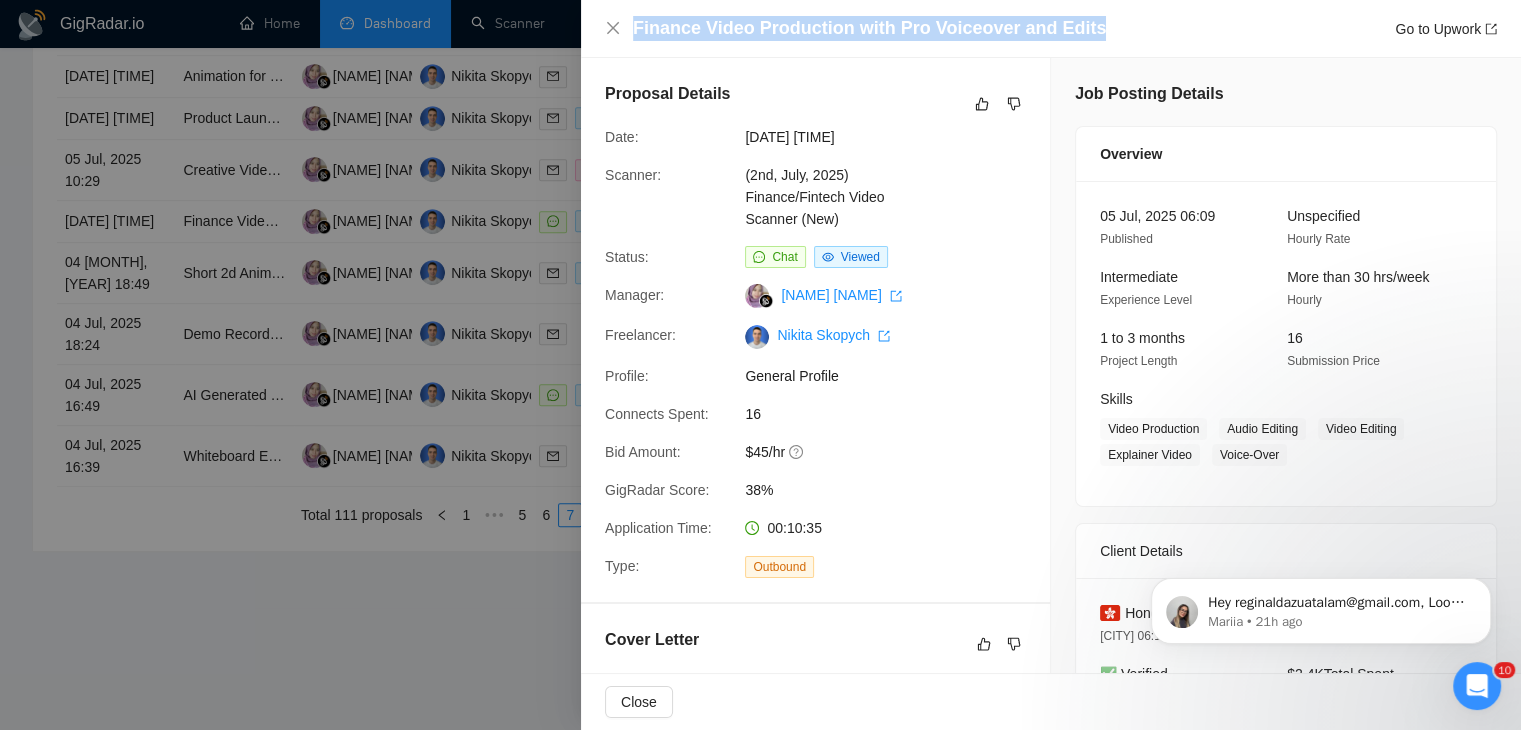 drag, startPoint x: 1078, startPoint y: 41, endPoint x: 612, endPoint y: 41, distance: 466 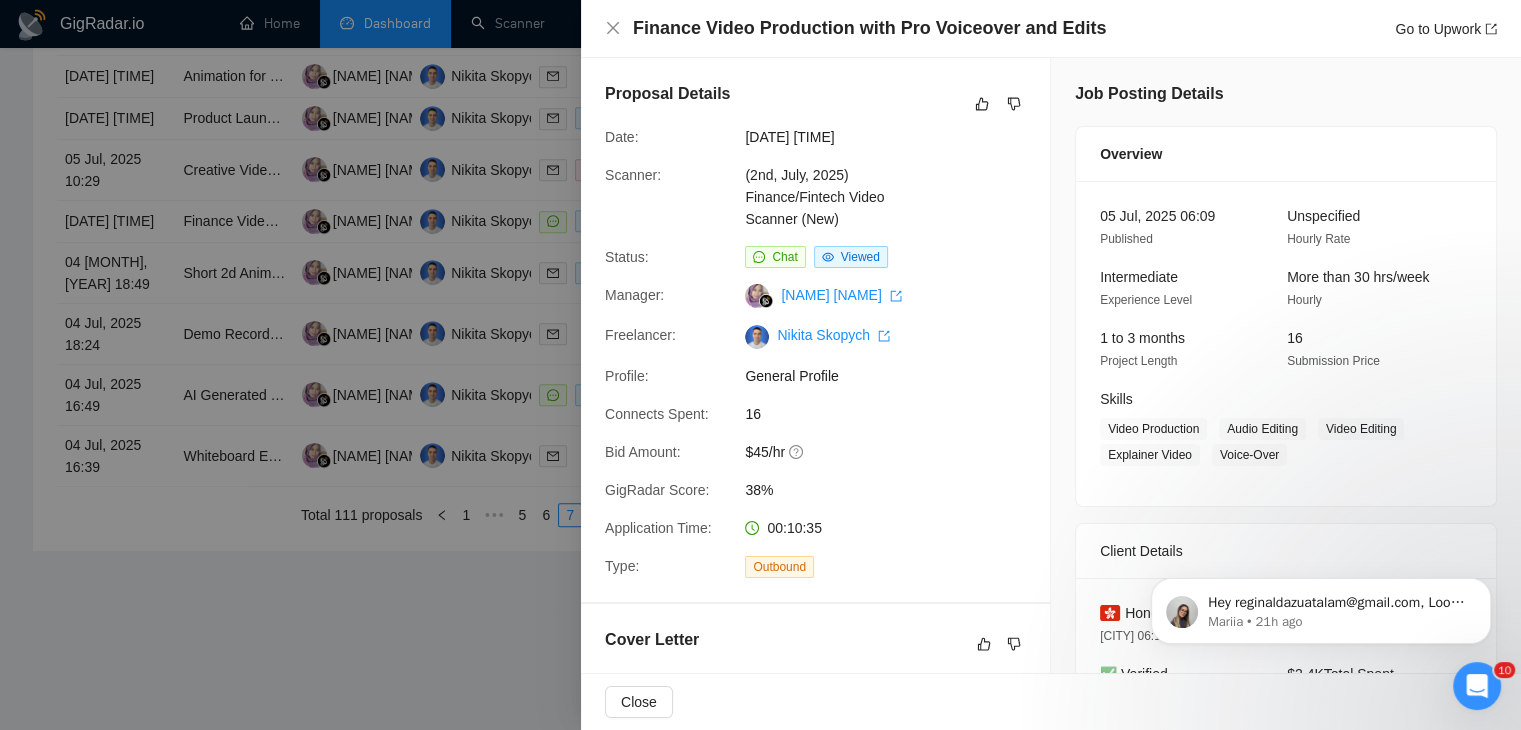 click at bounding box center [760, 365] 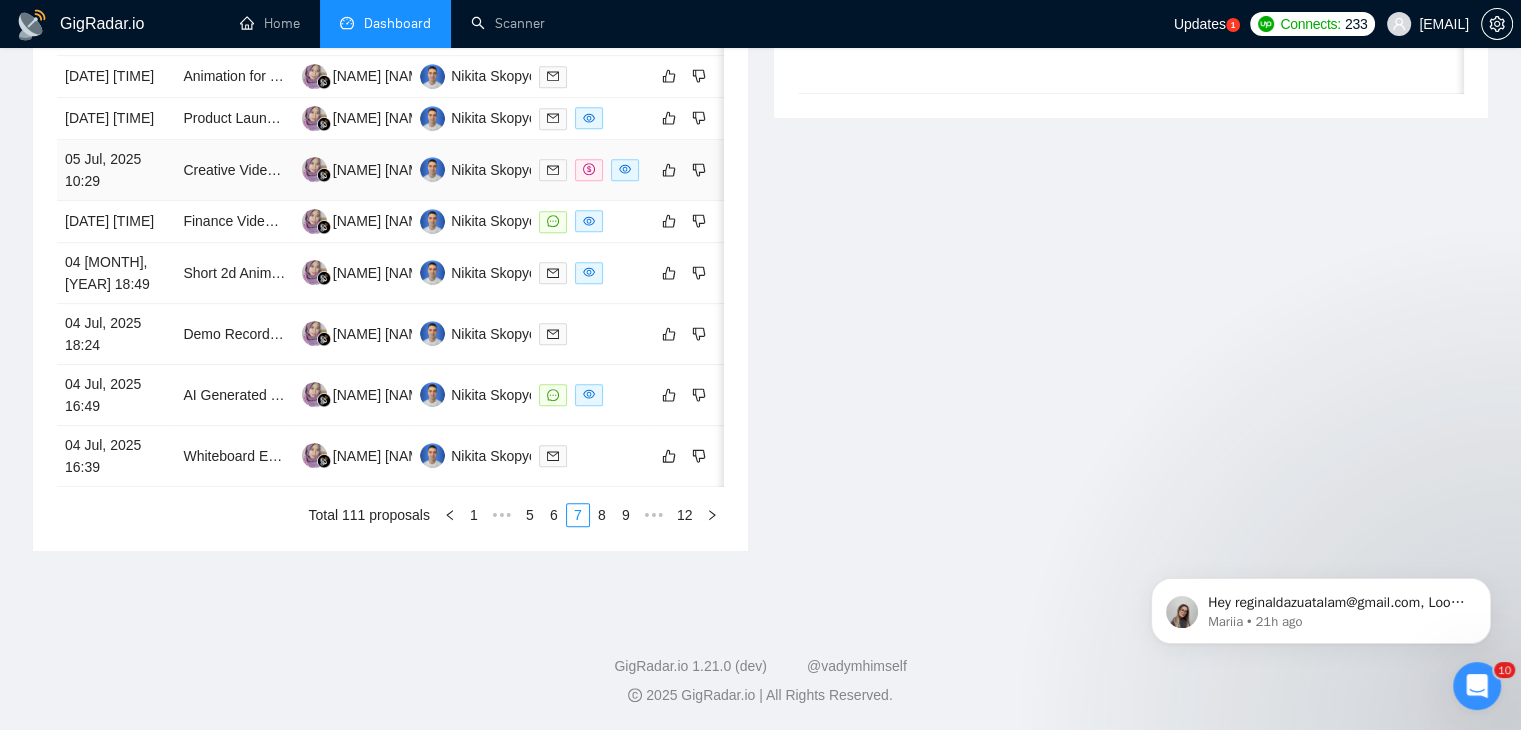 click on "05 Jul, 2025 10:29" at bounding box center [116, 170] 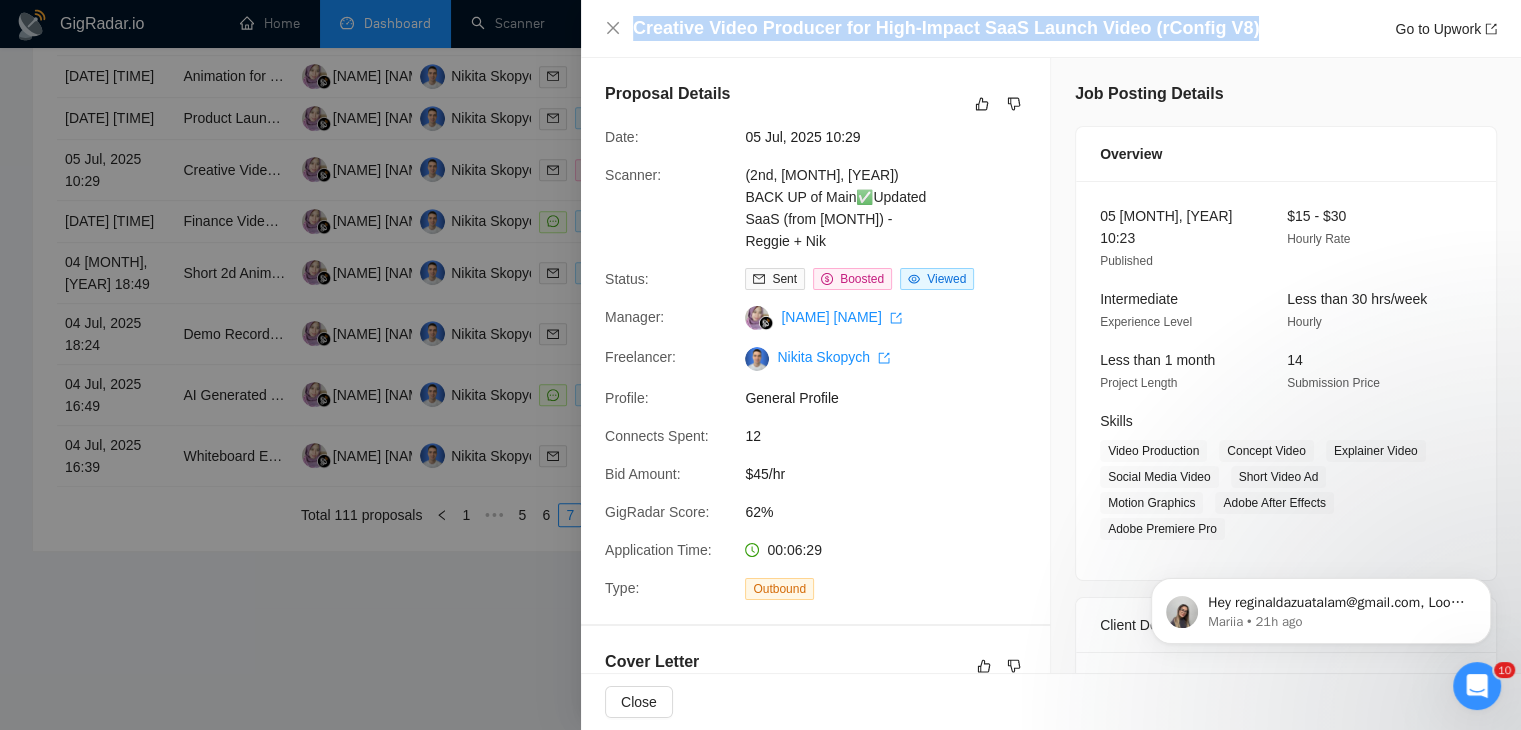 drag, startPoint x: 1236, startPoint y: 22, endPoint x: 631, endPoint y: 41, distance: 605.2983 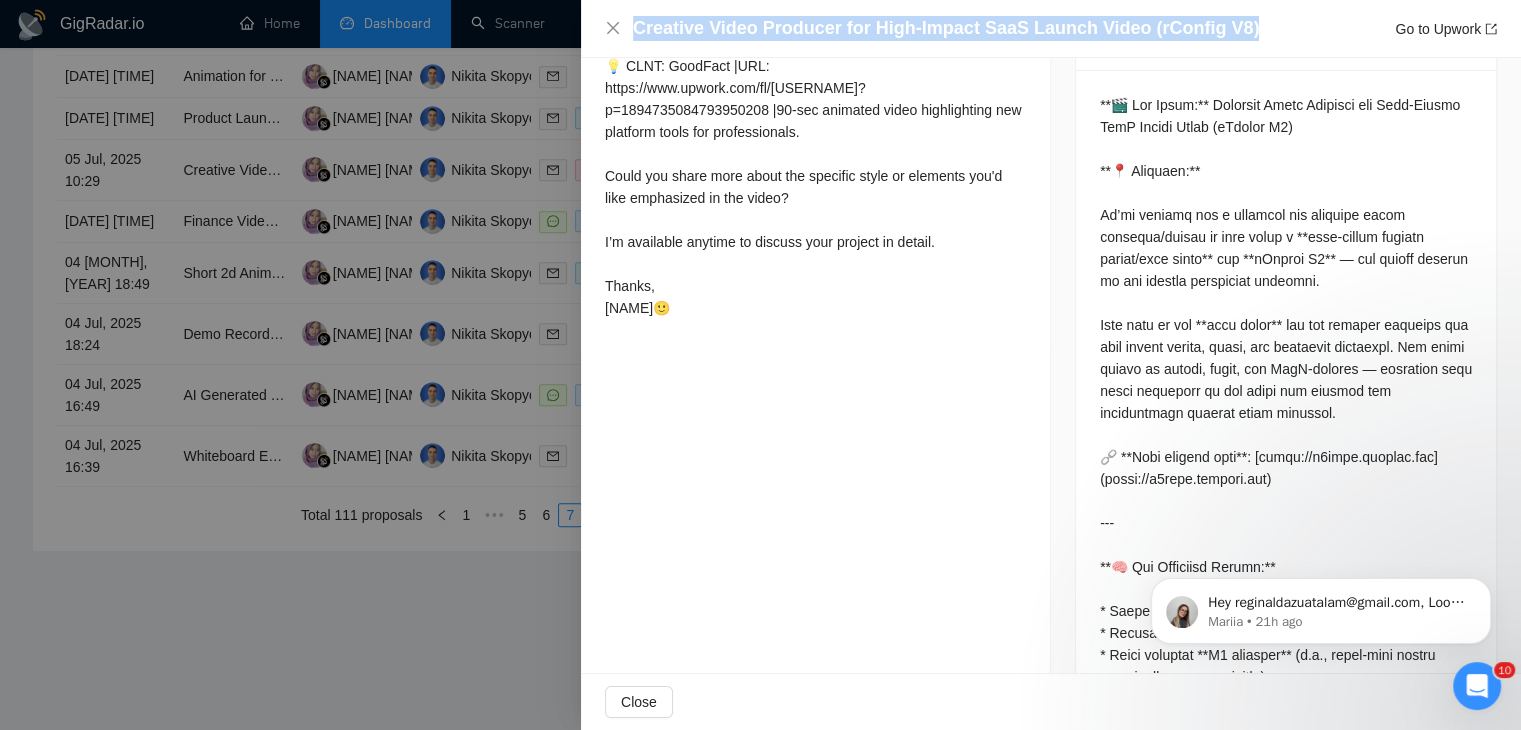 scroll, scrollTop: 903, scrollLeft: 0, axis: vertical 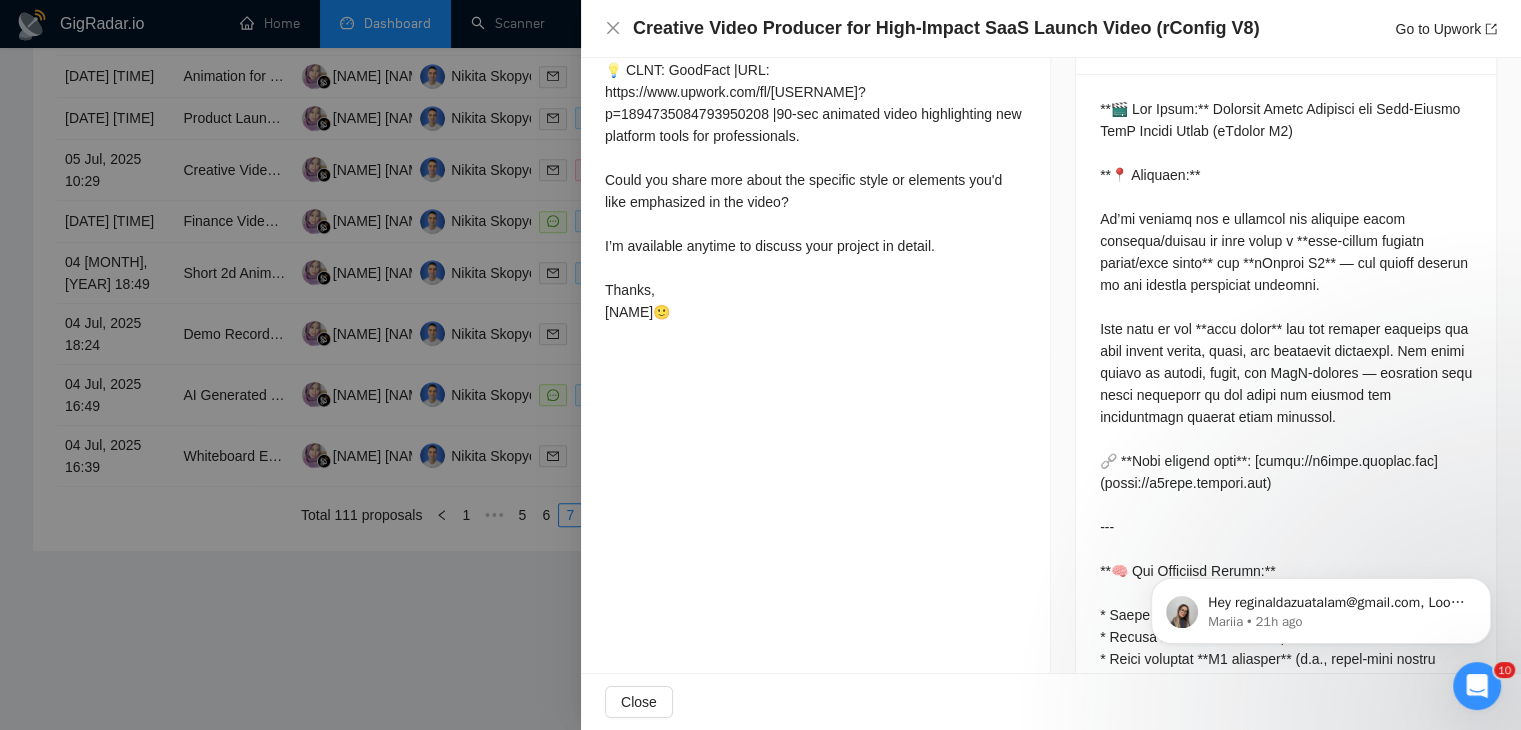click at bounding box center (760, 365) 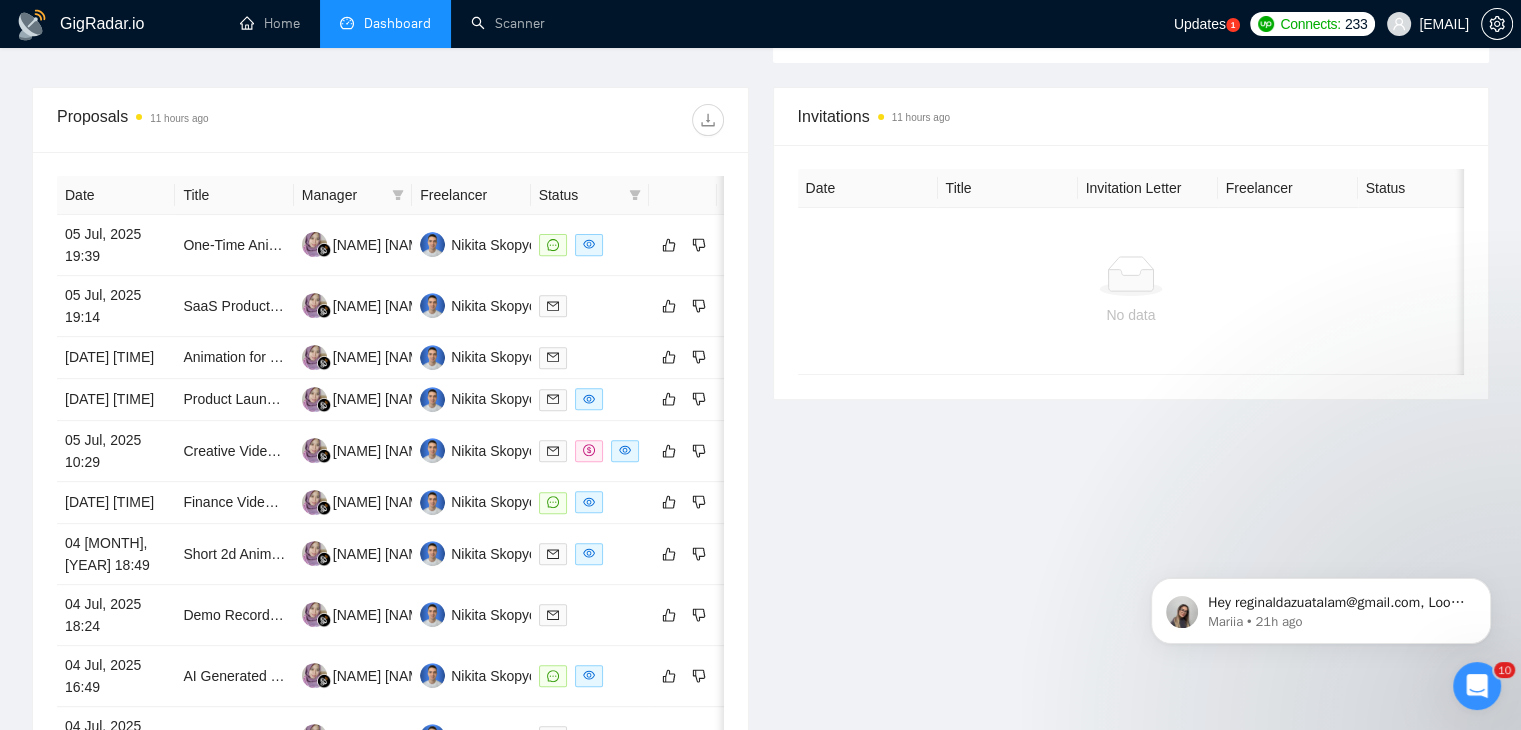 scroll, scrollTop: 659, scrollLeft: 0, axis: vertical 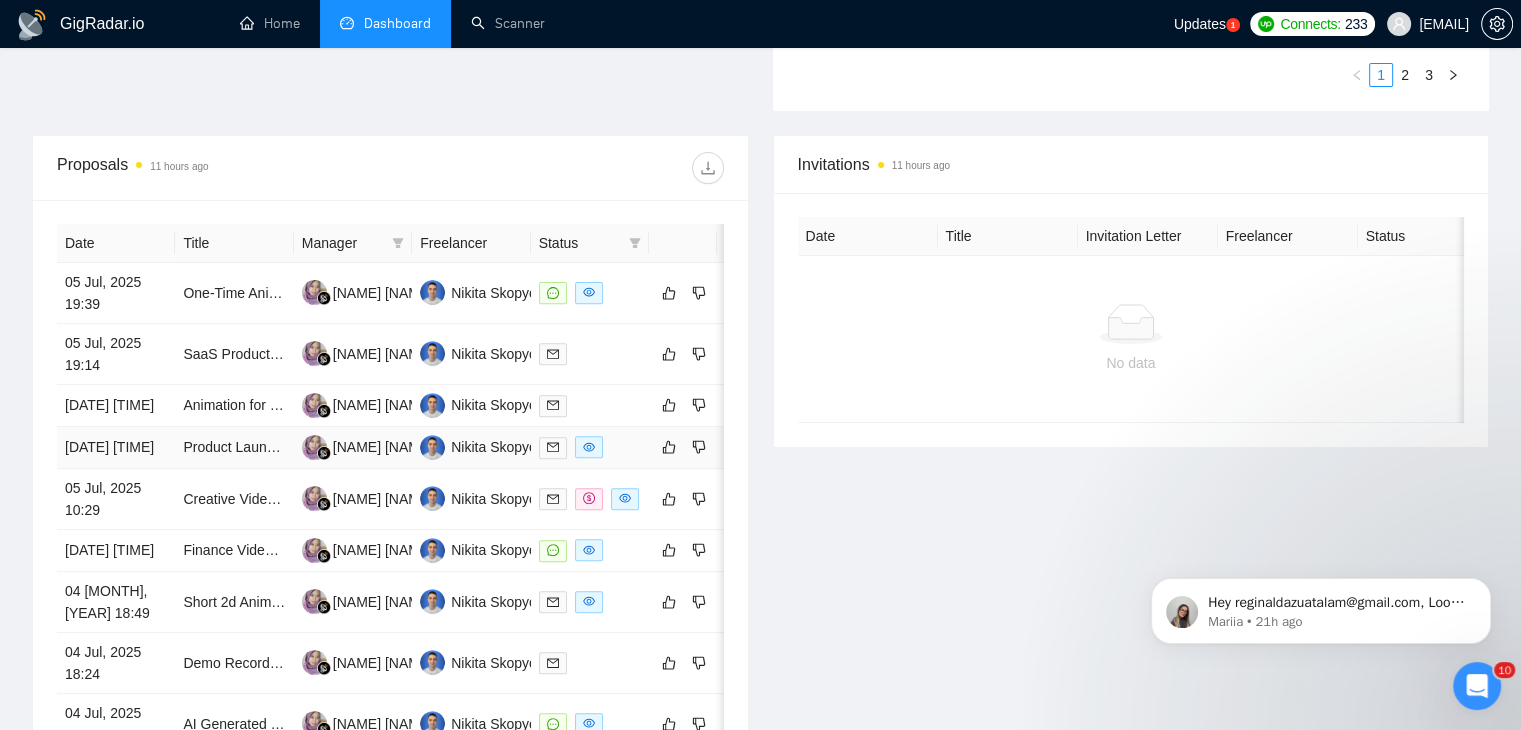 click on "[DATE] [TIME]" at bounding box center (116, 448) 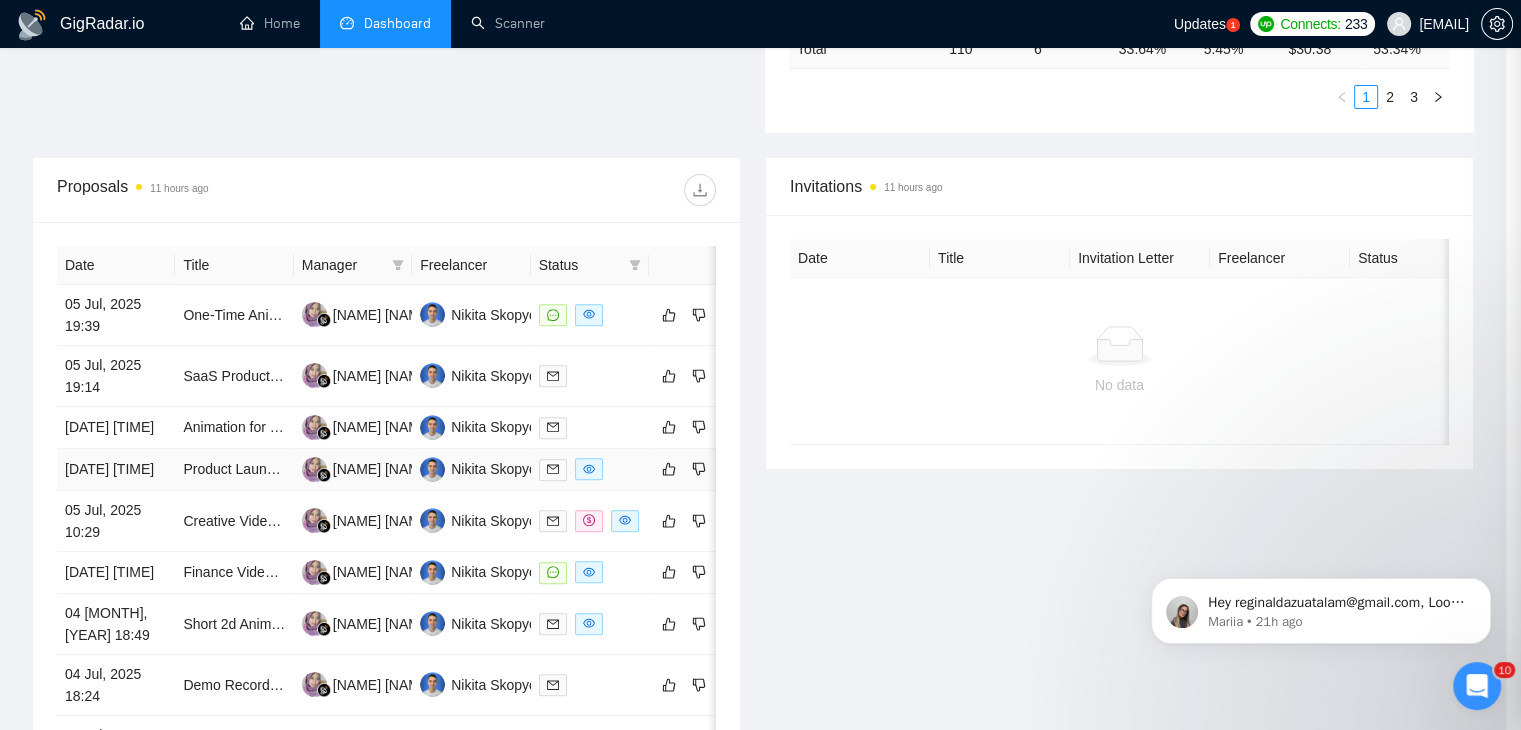 scroll, scrollTop: 782, scrollLeft: 0, axis: vertical 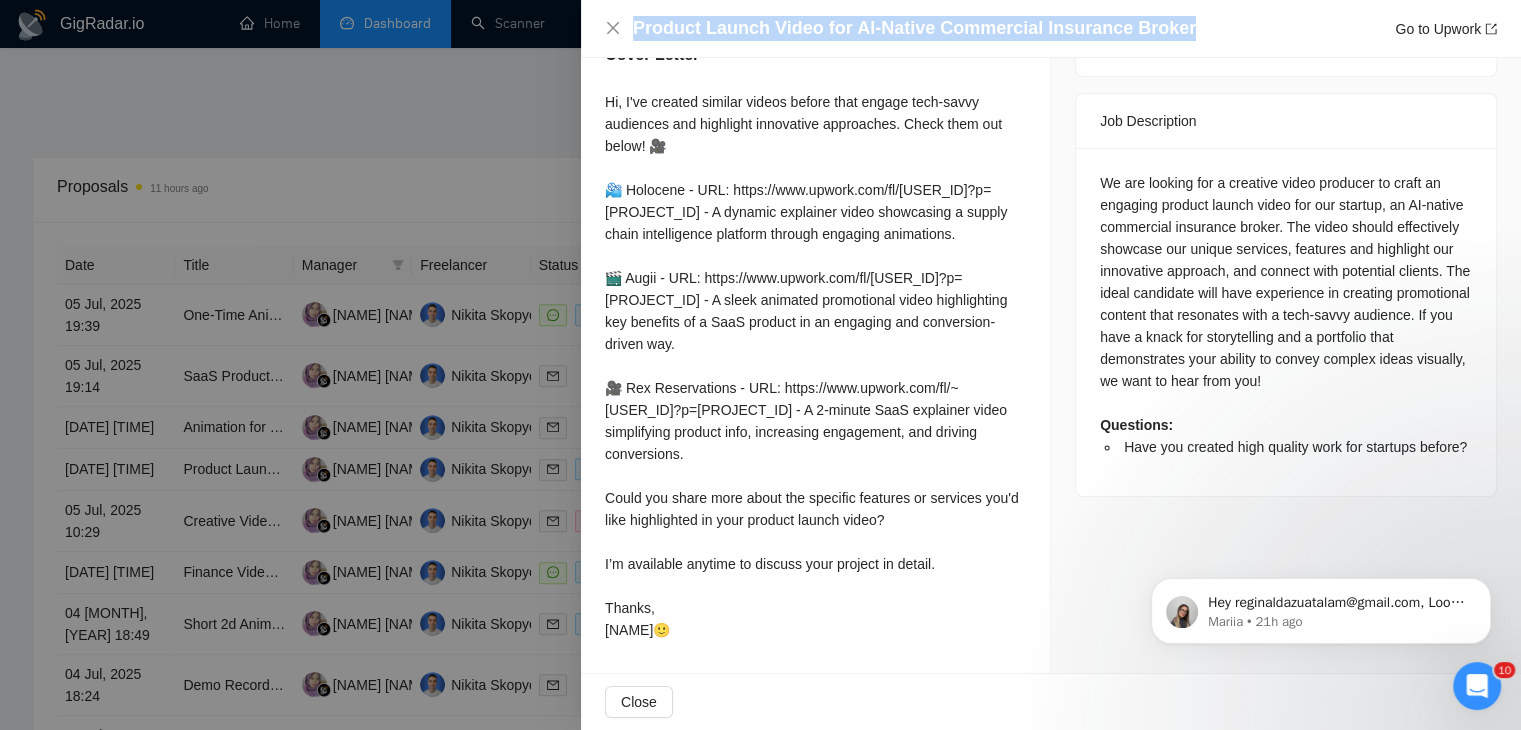 drag, startPoint x: 1178, startPoint y: 20, endPoint x: 599, endPoint y: 33, distance: 579.14594 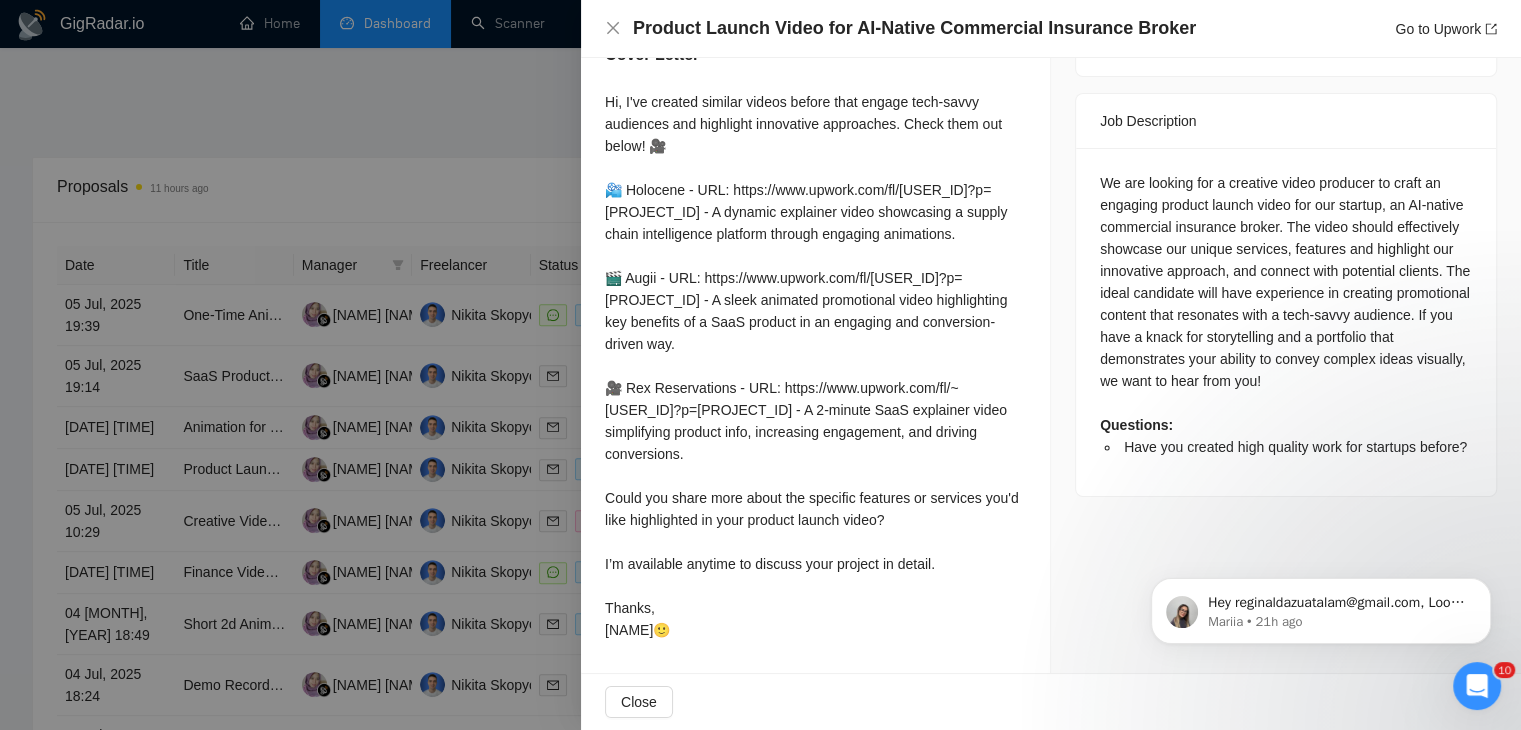 click at bounding box center (760, 365) 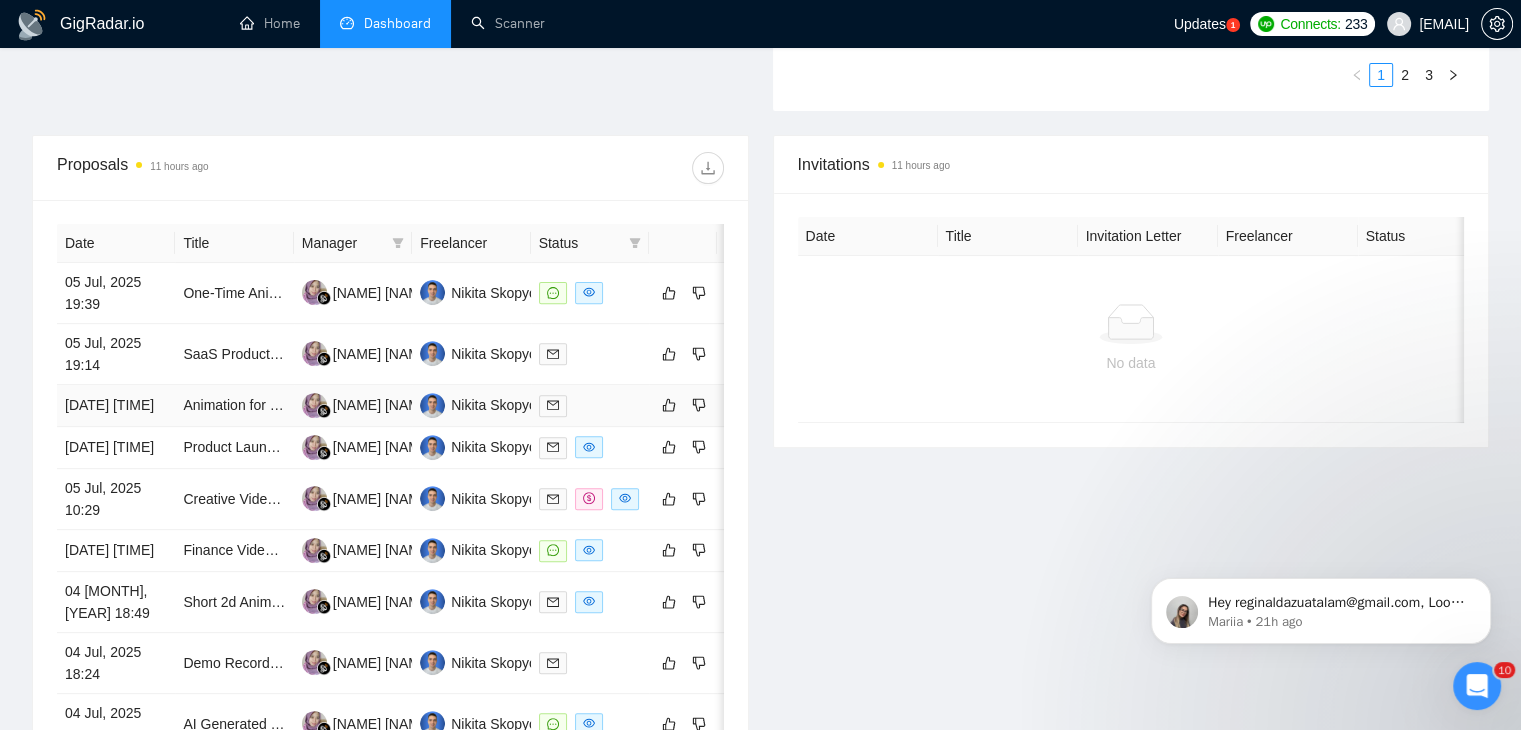 click on "[DATE] [TIME]" at bounding box center (116, 406) 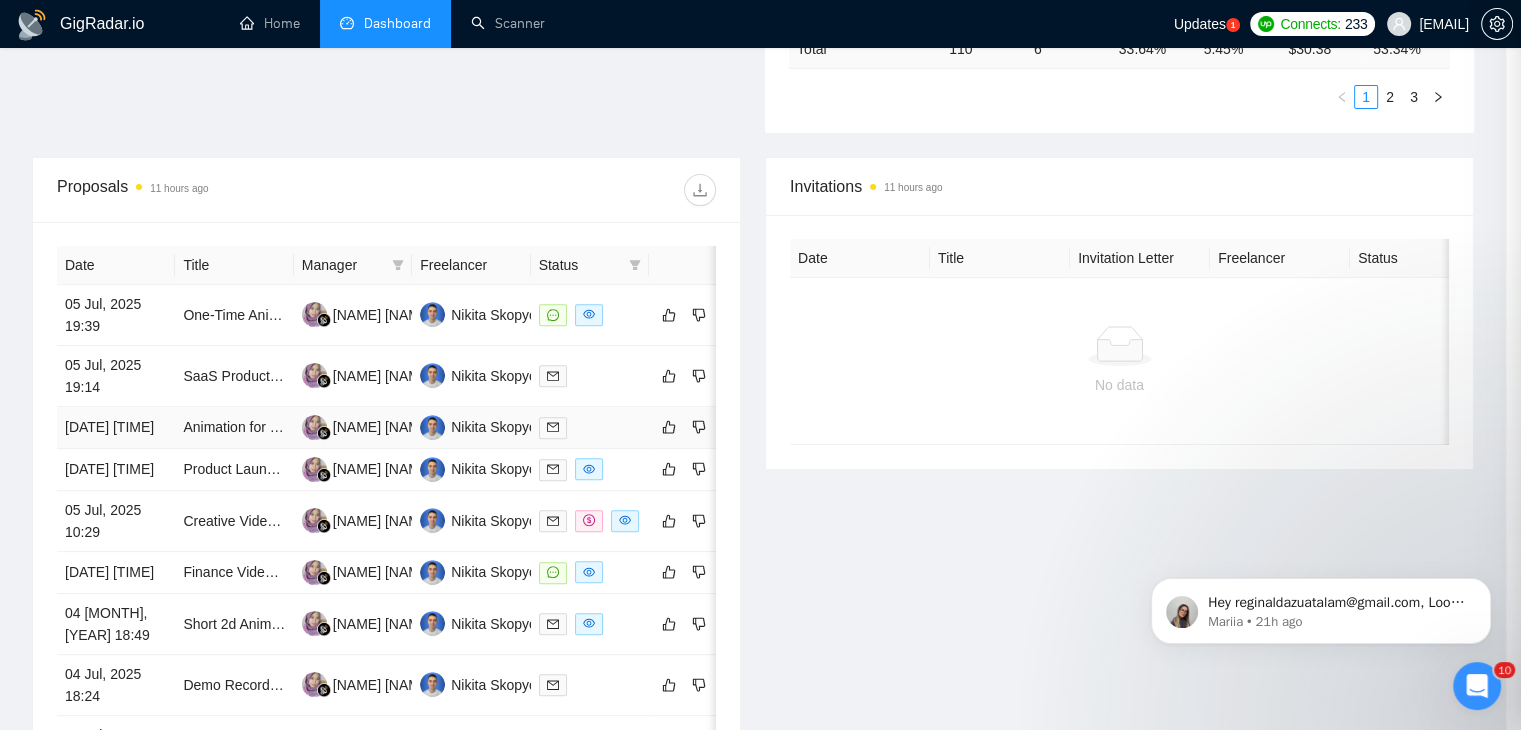 scroll, scrollTop: 498, scrollLeft: 0, axis: vertical 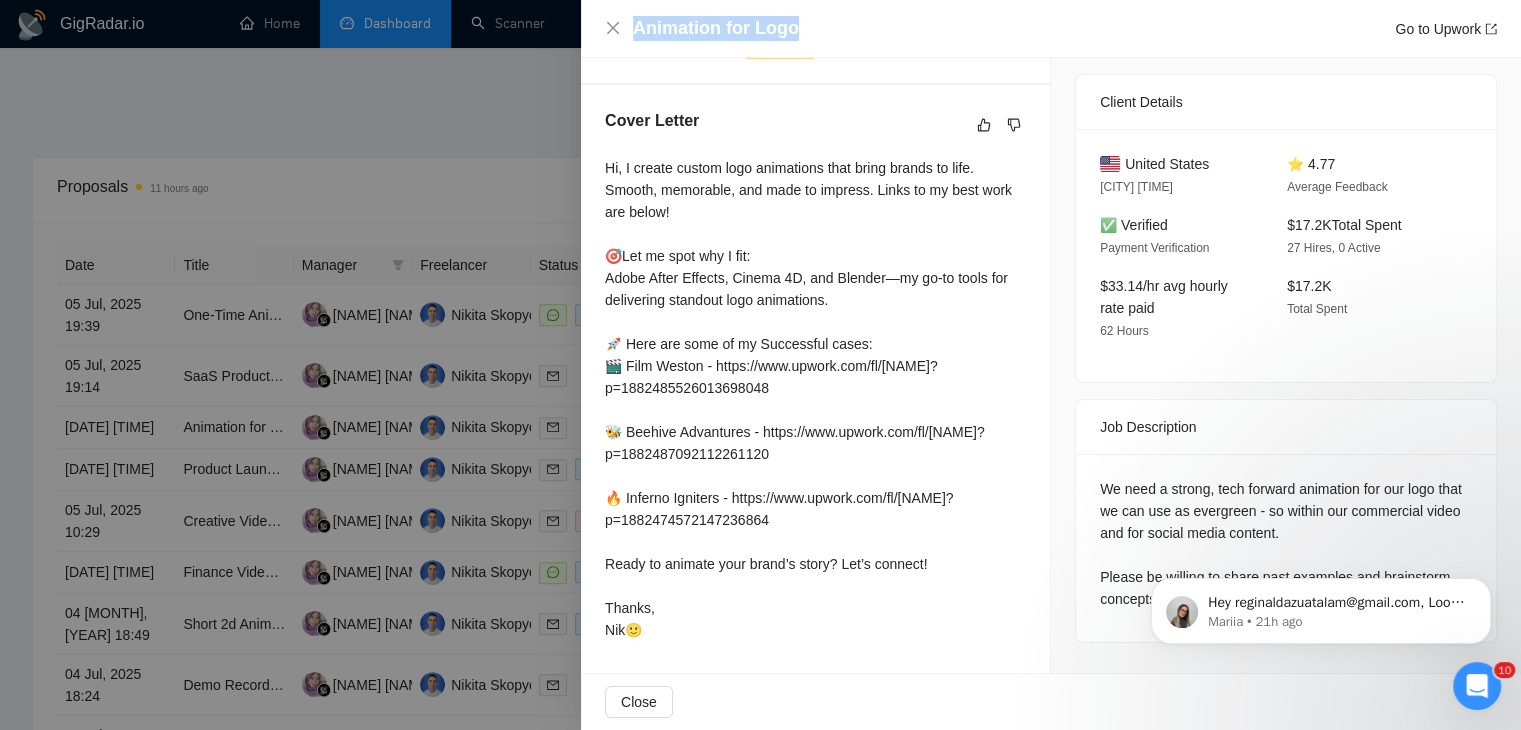 drag, startPoint x: 810, startPoint y: 29, endPoint x: 628, endPoint y: 39, distance: 182.27452 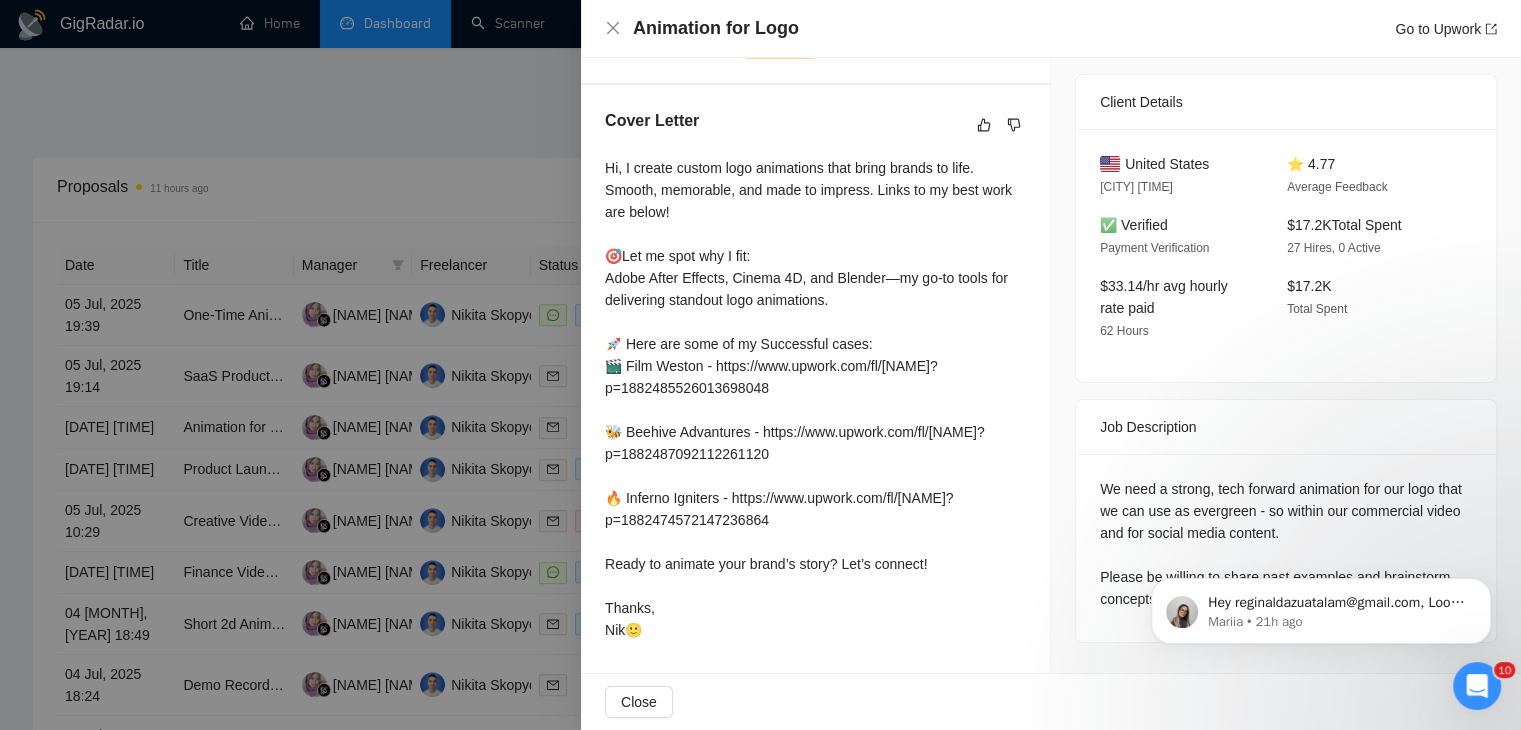 click at bounding box center [760, 365] 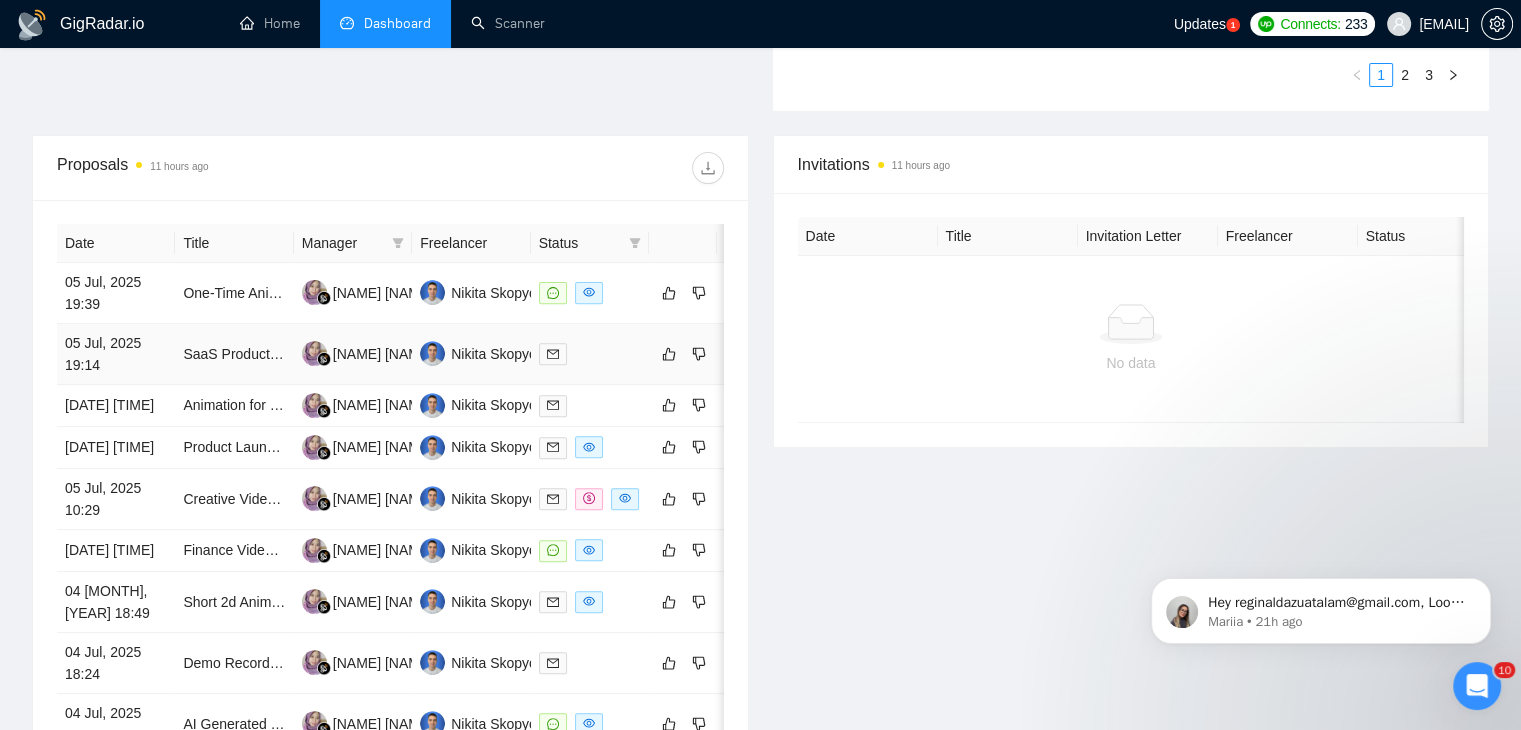 click on "05 Jul, 2025 19:14" at bounding box center (116, 354) 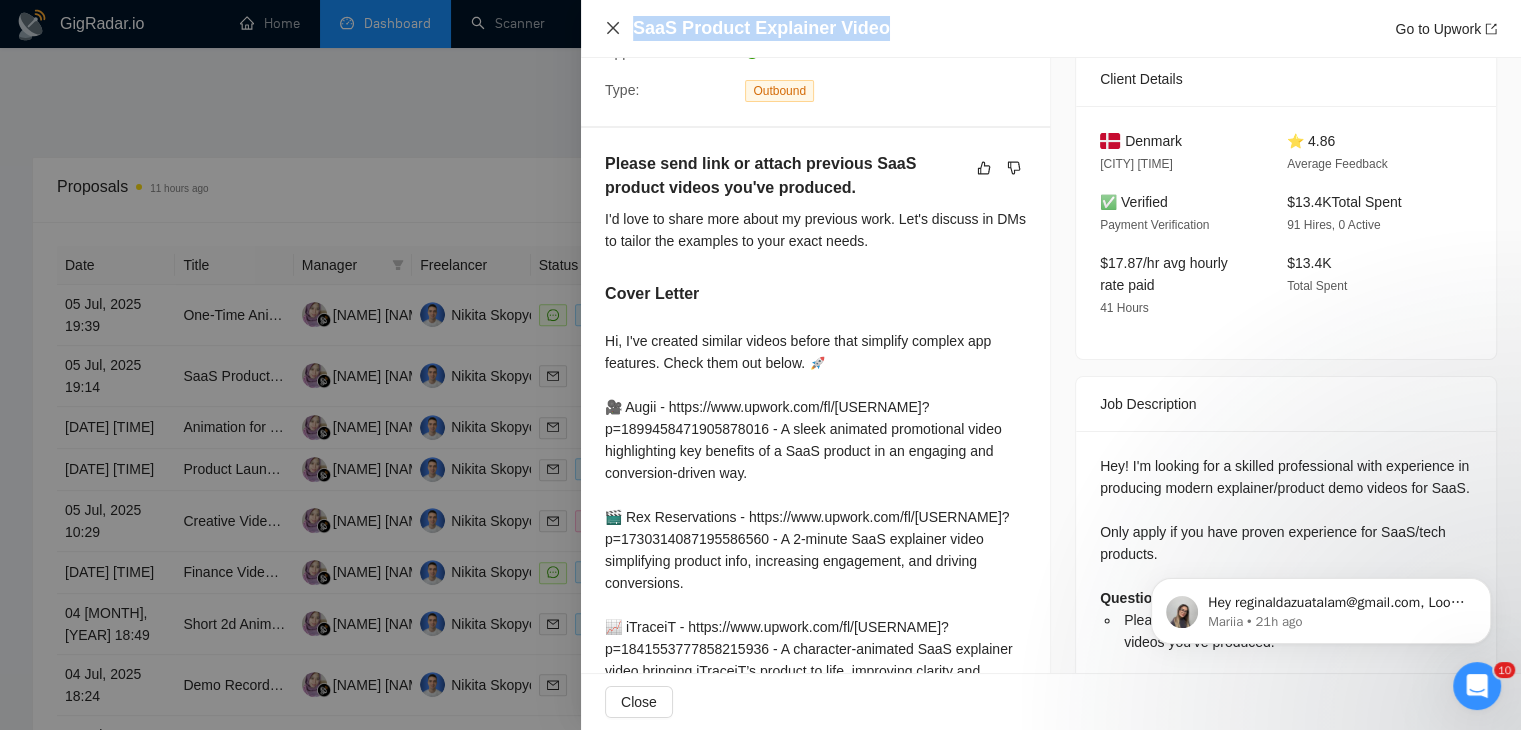 drag, startPoint x: 885, startPoint y: 23, endPoint x: 614, endPoint y: 32, distance: 271.1494 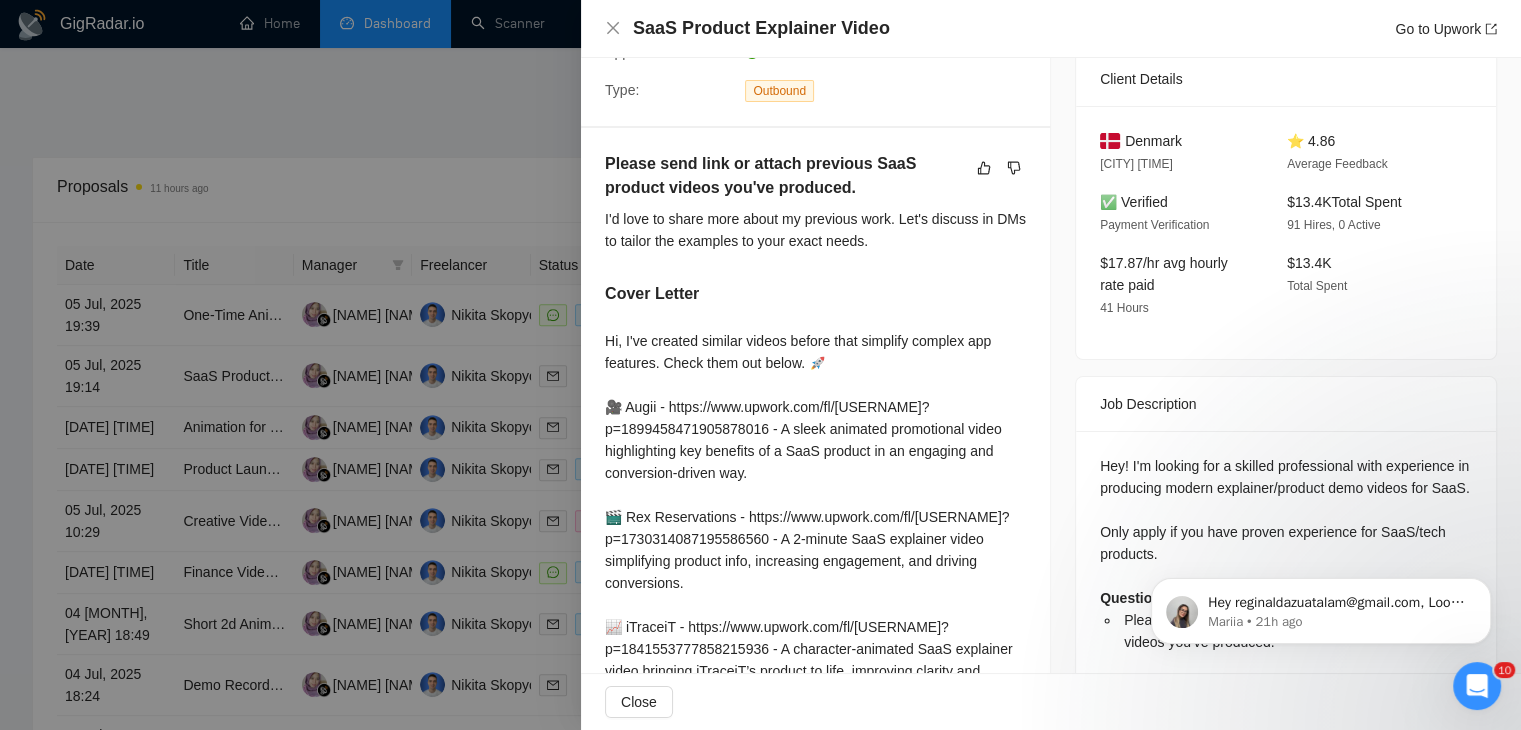 click at bounding box center (760, 365) 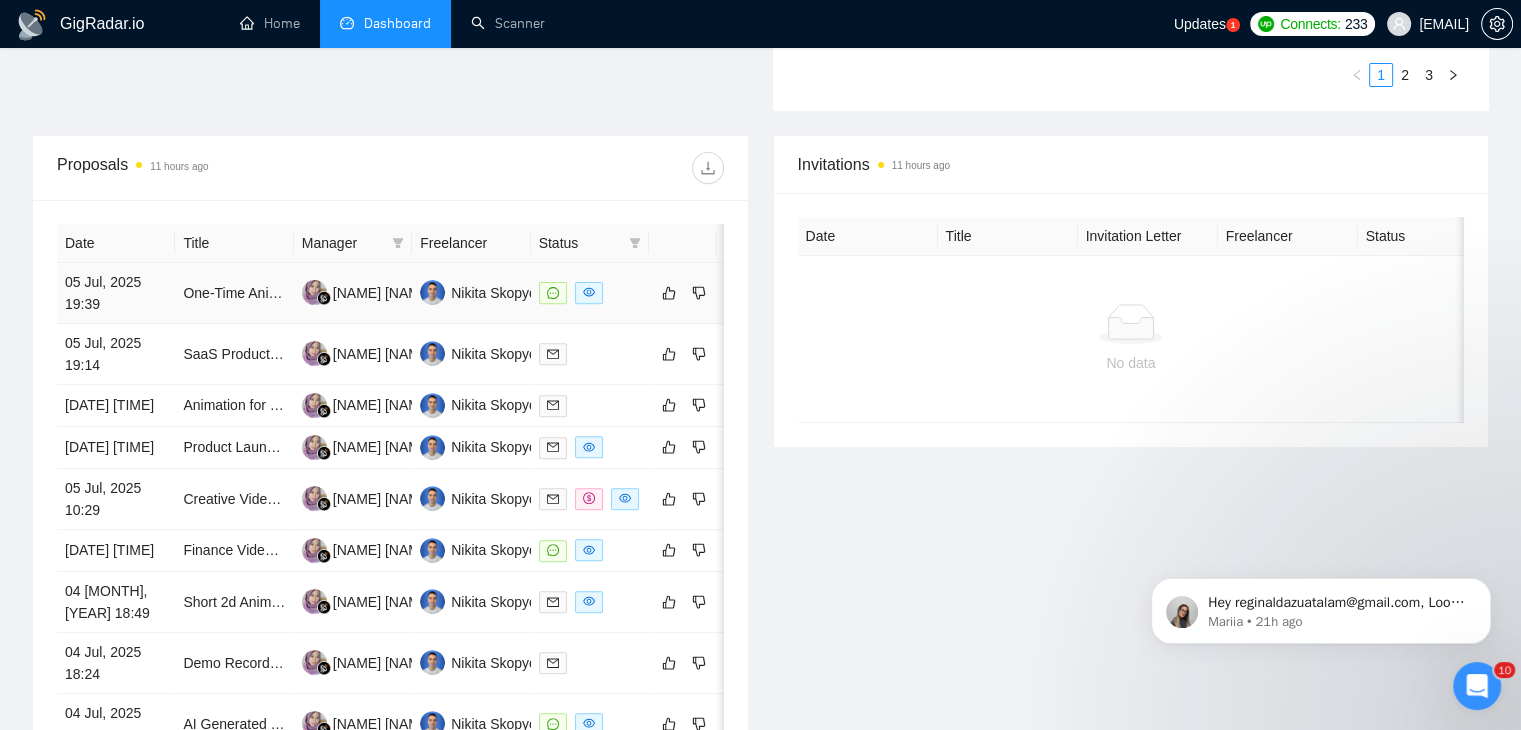 click on "05 Jul, 2025 19:39" at bounding box center [116, 293] 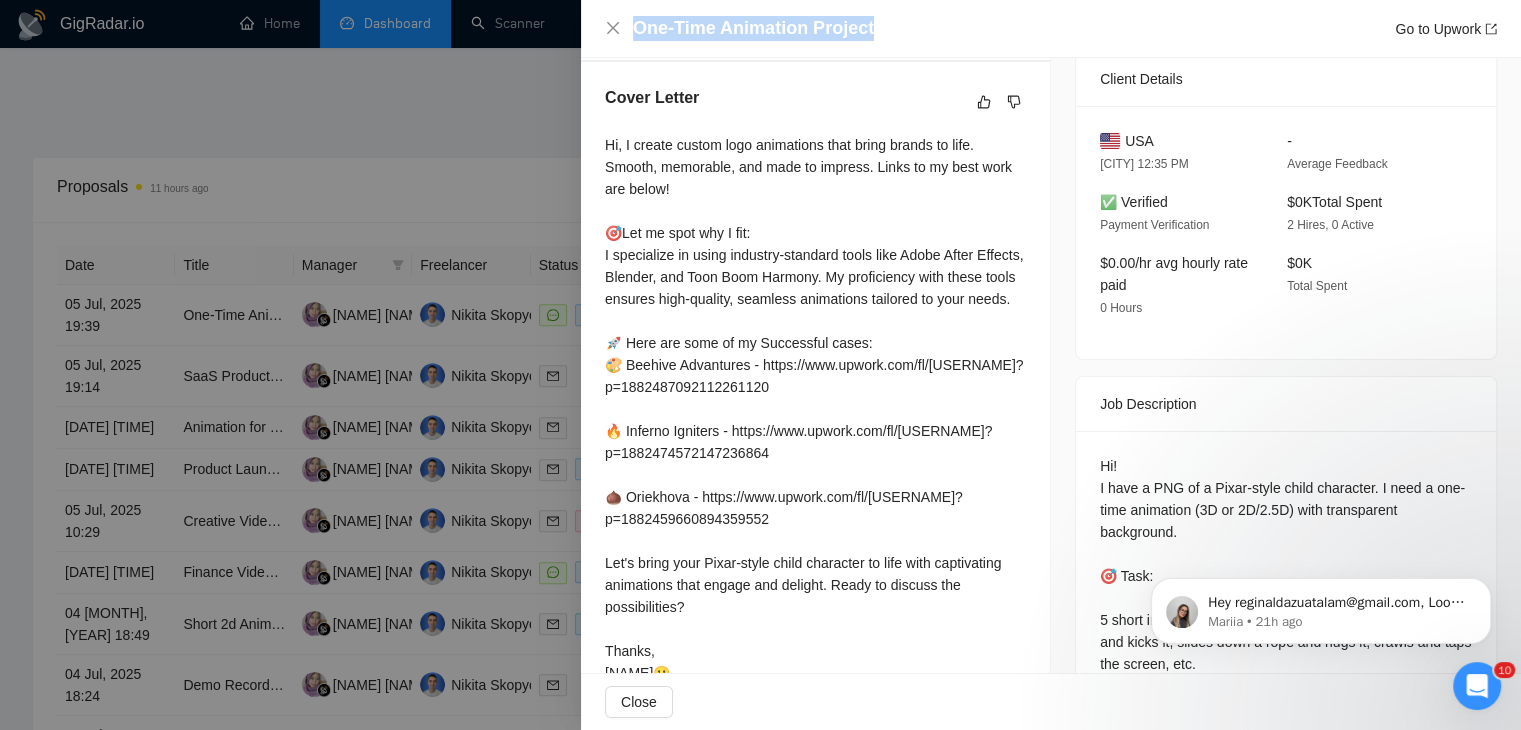 drag, startPoint x: 876, startPoint y: 29, endPoint x: 591, endPoint y: 36, distance: 285.08594 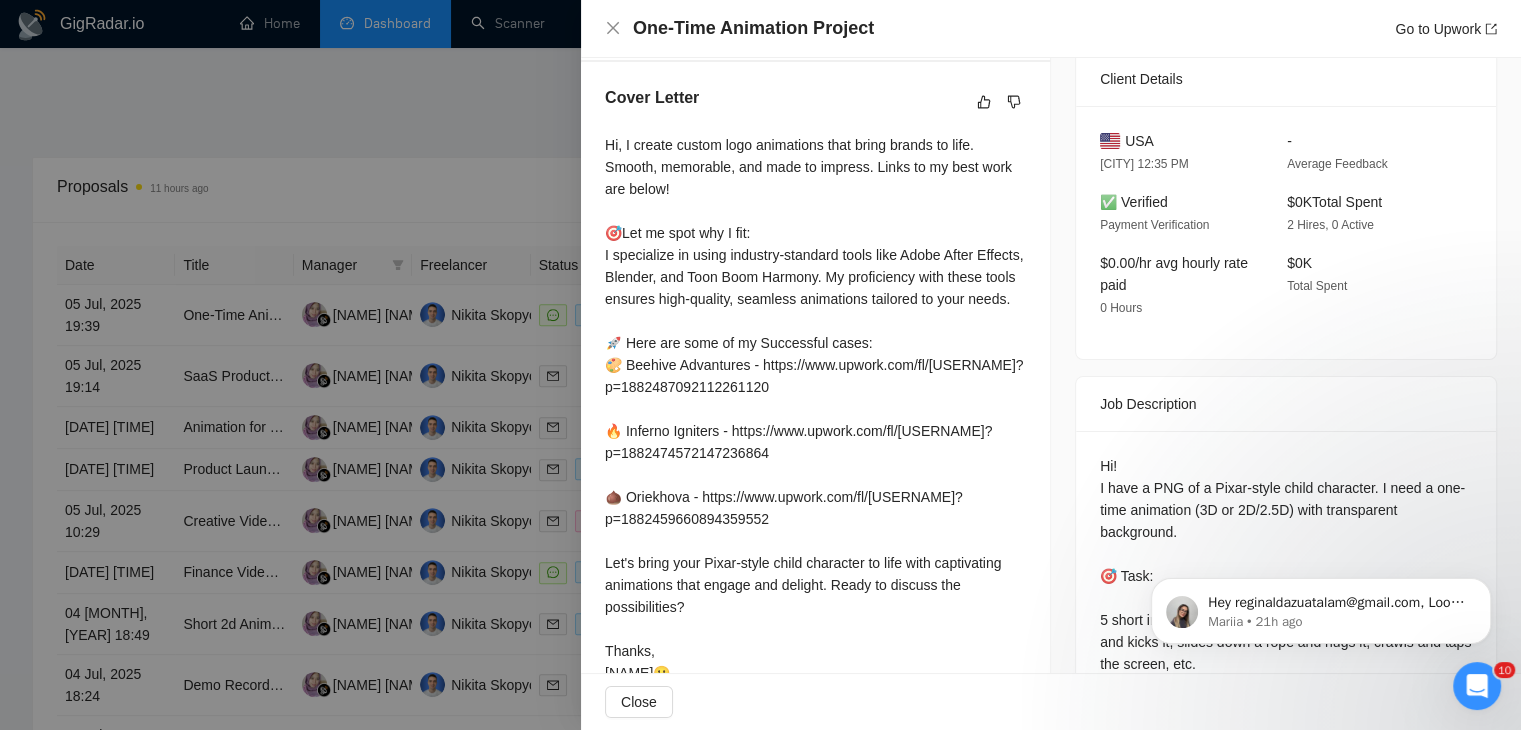 click at bounding box center (760, 365) 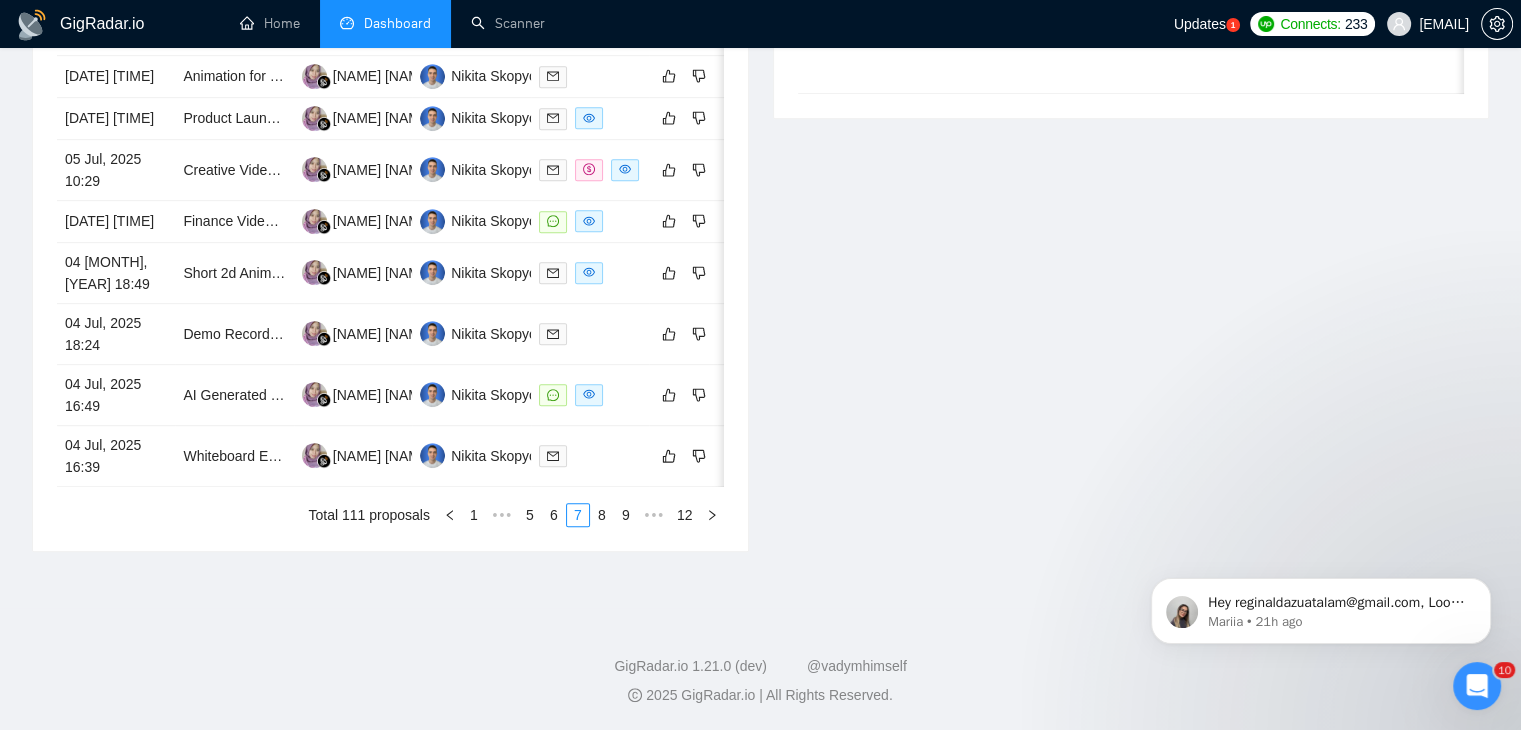 scroll, scrollTop: 1056, scrollLeft: 0, axis: vertical 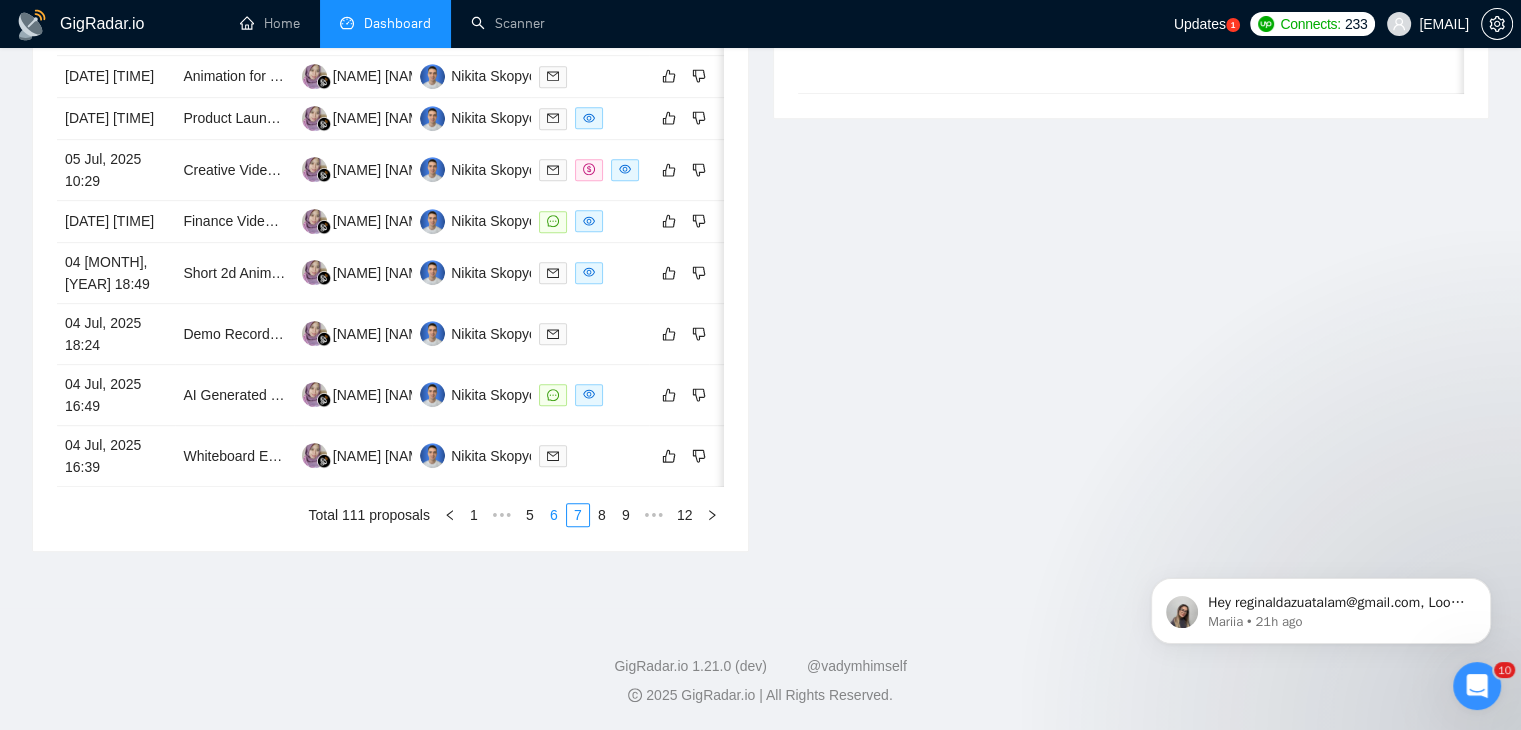 click on "6" at bounding box center (554, 515) 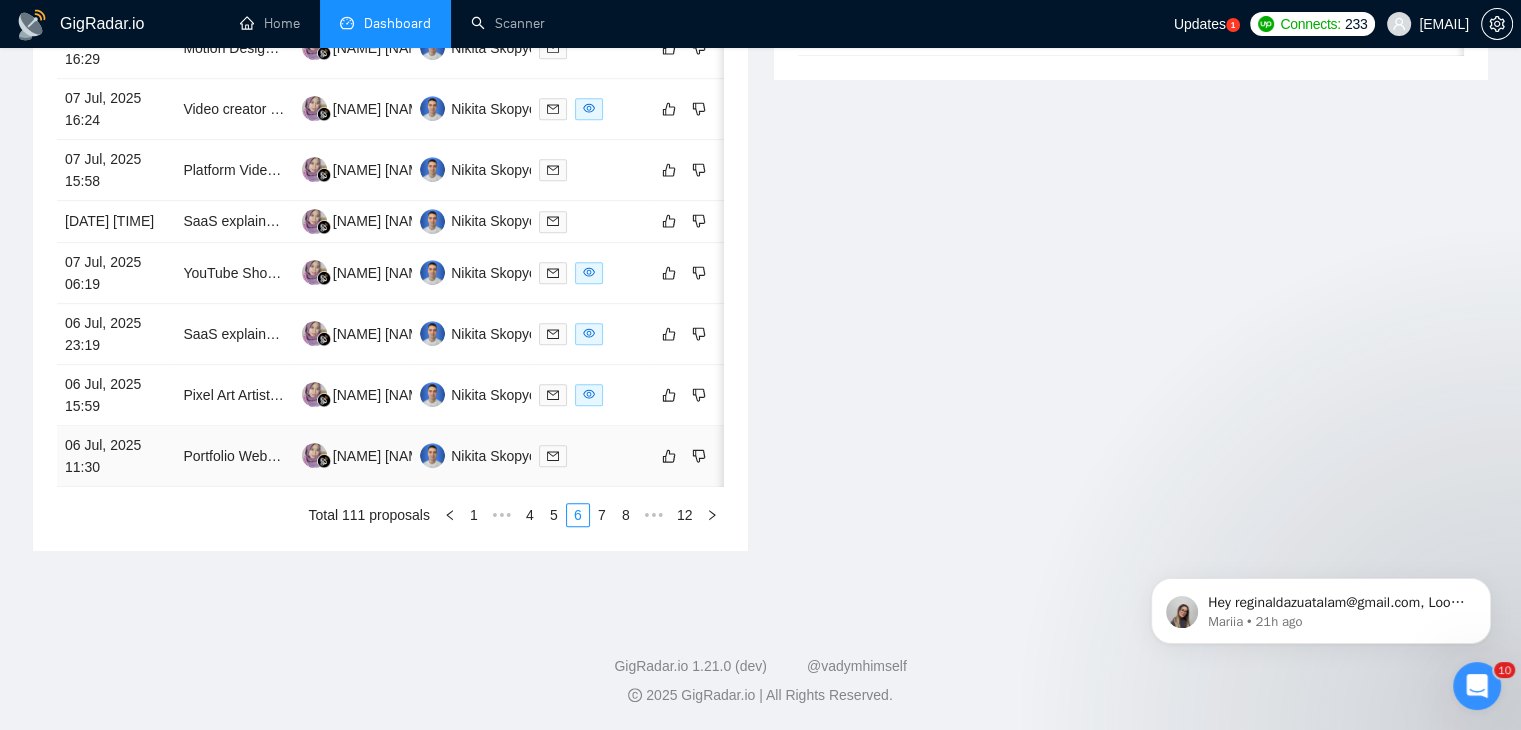 click on "06 Jul, 2025 11:30" at bounding box center [116, 456] 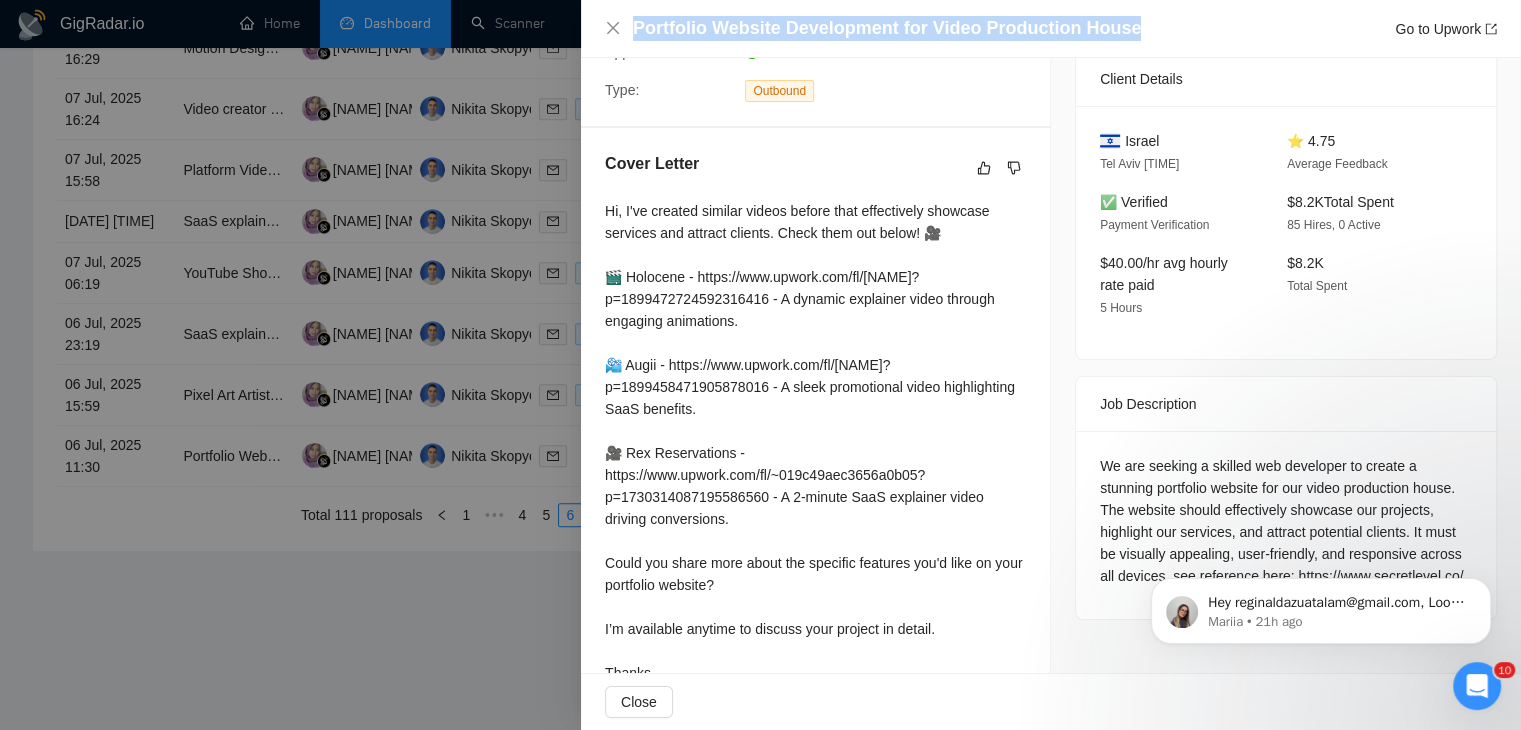 drag, startPoint x: 1132, startPoint y: 35, endPoint x: 630, endPoint y: 48, distance: 502.1683 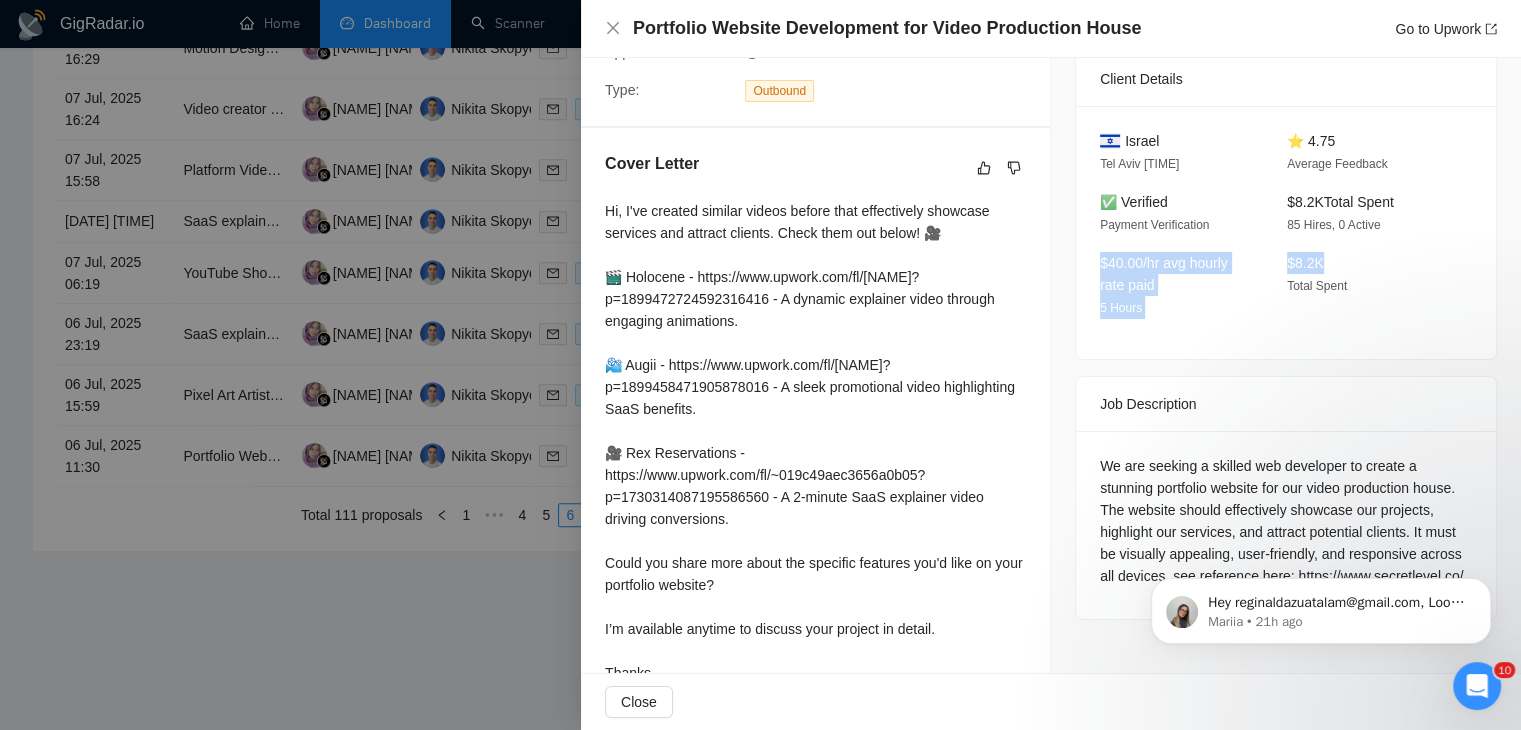 drag, startPoint x: 1436, startPoint y: 36, endPoint x: 1488, endPoint y: 237, distance: 207.61743 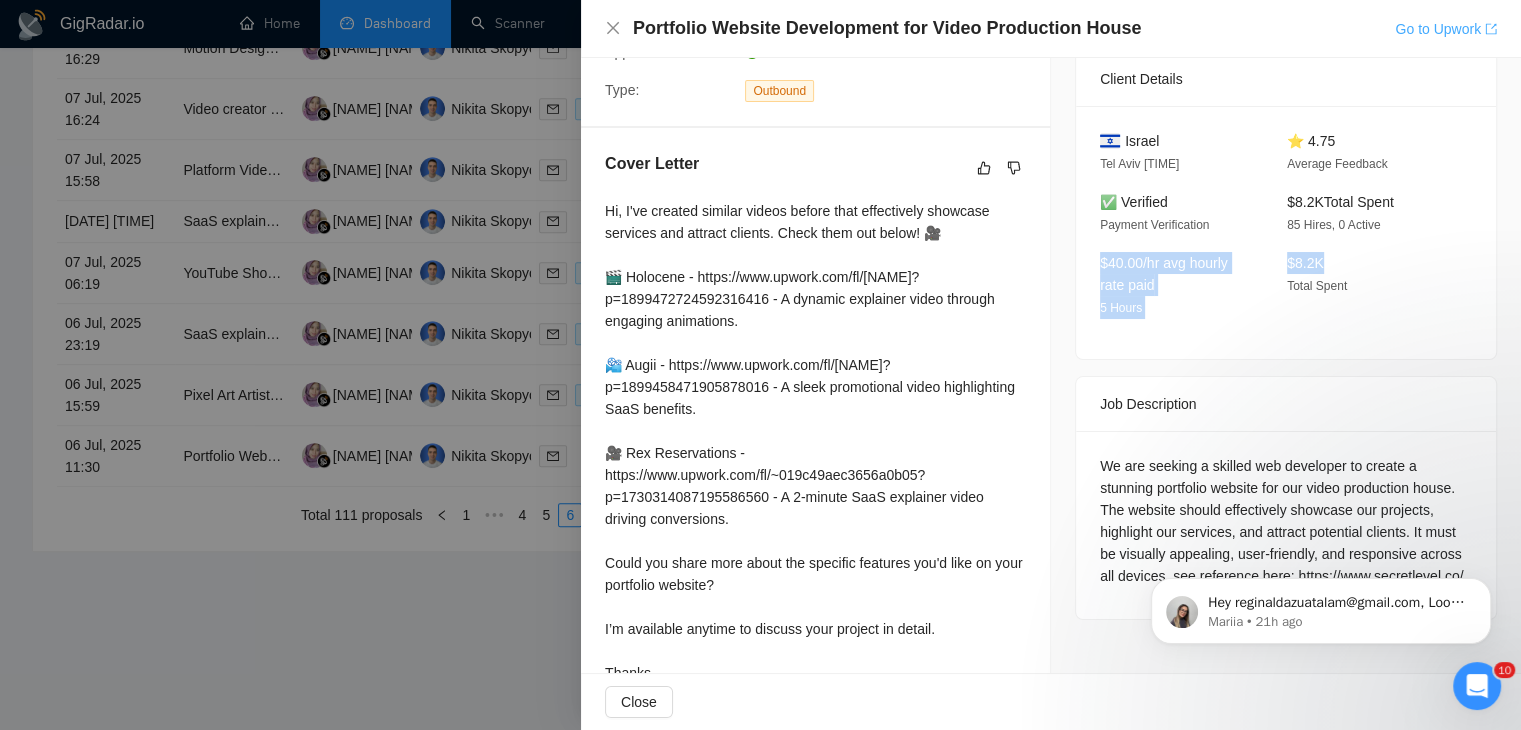 scroll, scrollTop: 417, scrollLeft: 0, axis: vertical 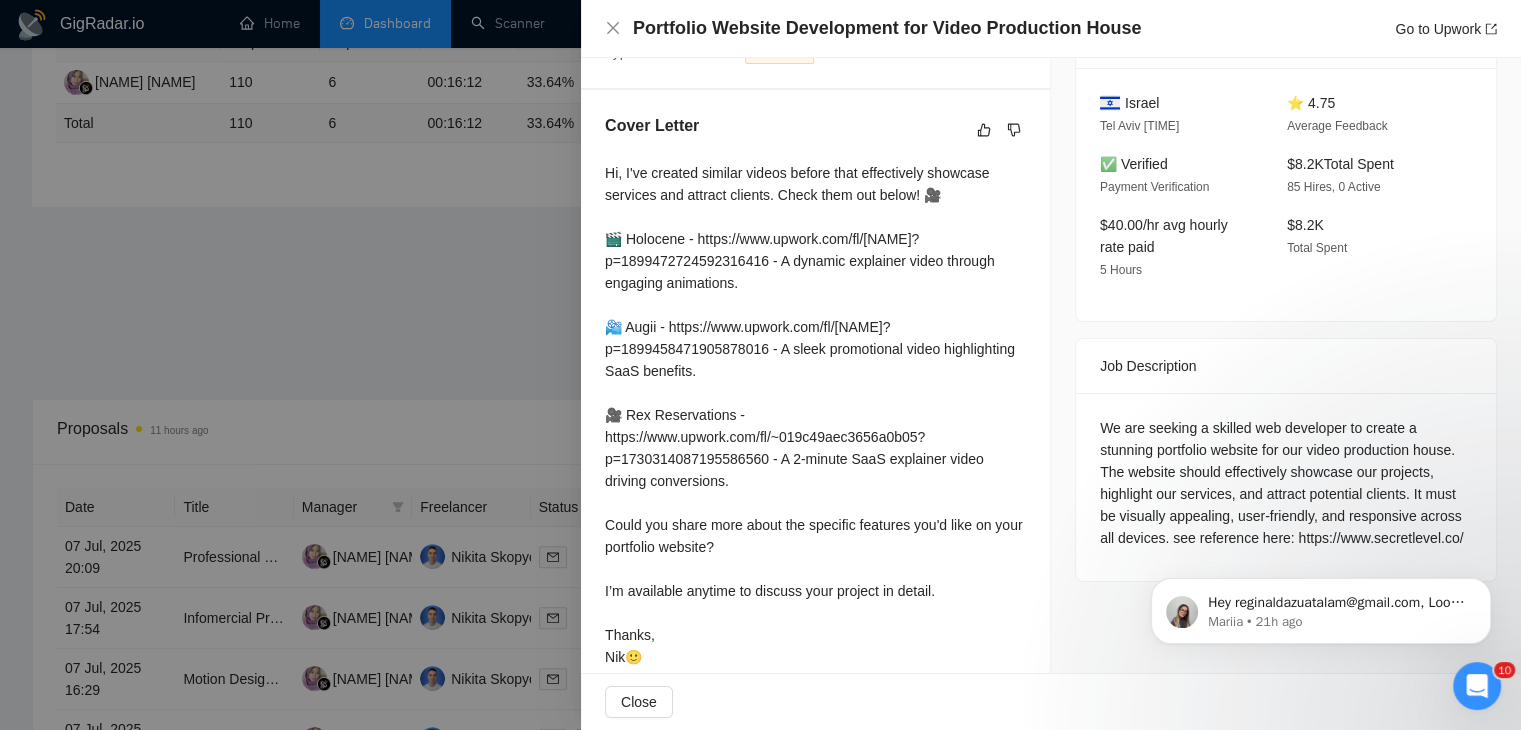 click at bounding box center [760, 365] 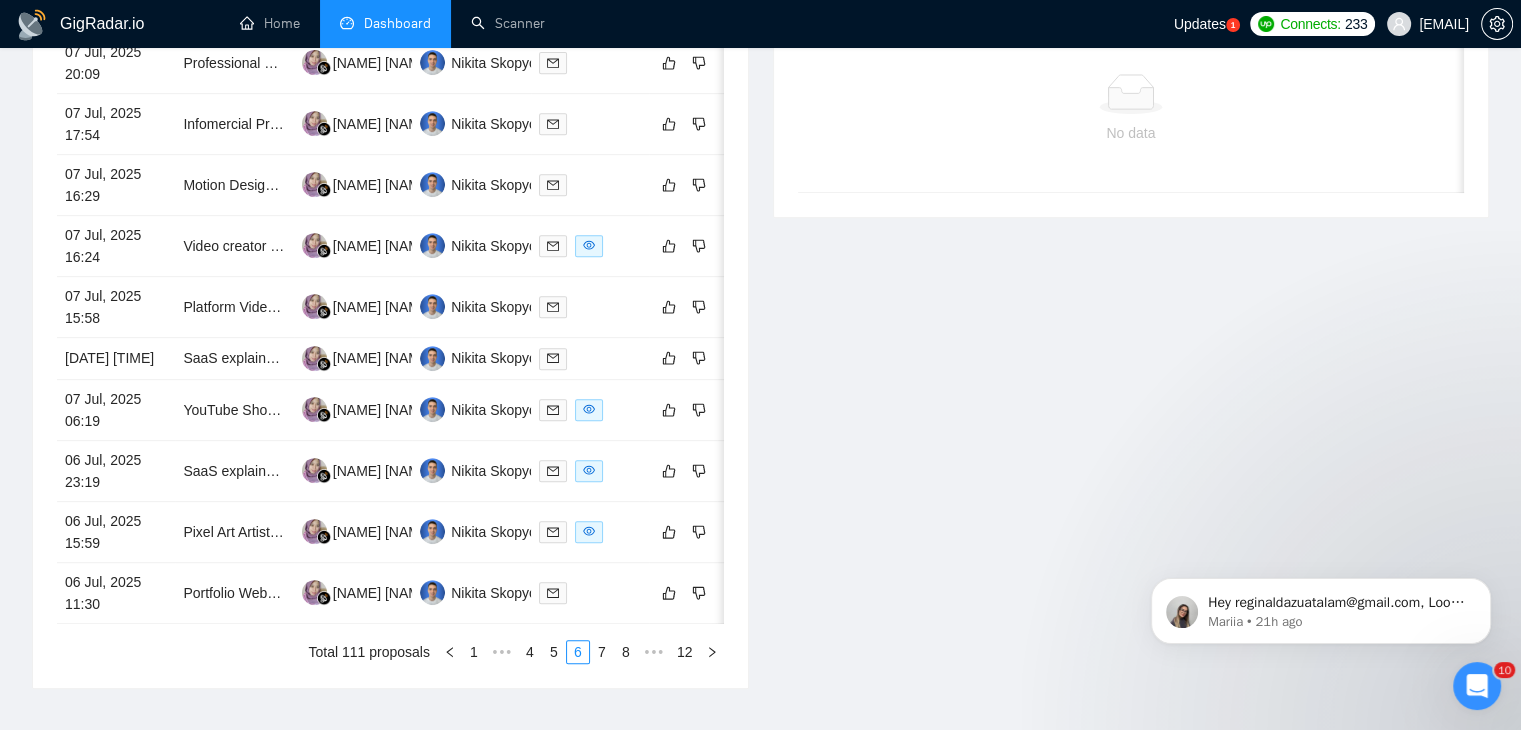 scroll, scrollTop: 880, scrollLeft: 0, axis: vertical 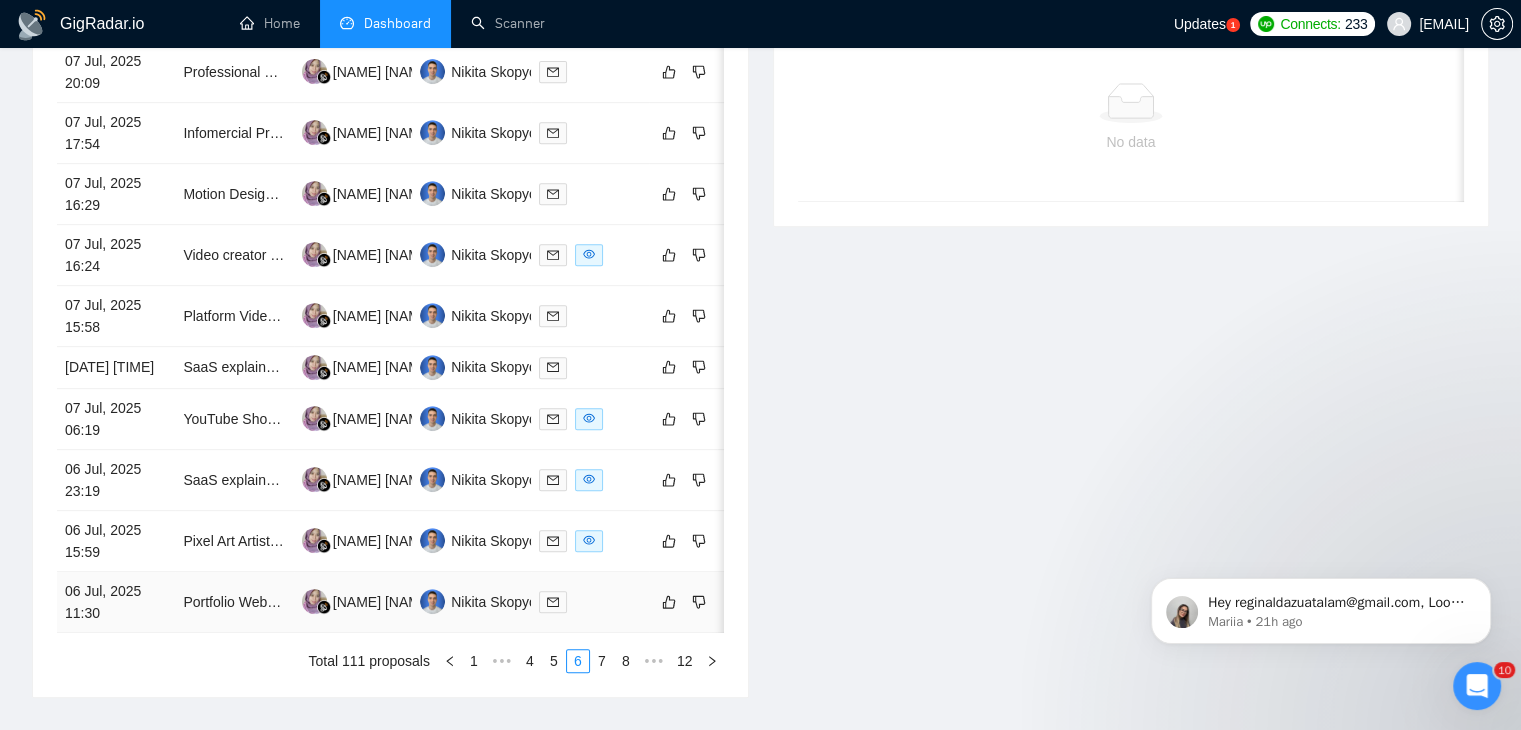 click on "06 Jul, 2025 11:30" at bounding box center (116, 602) 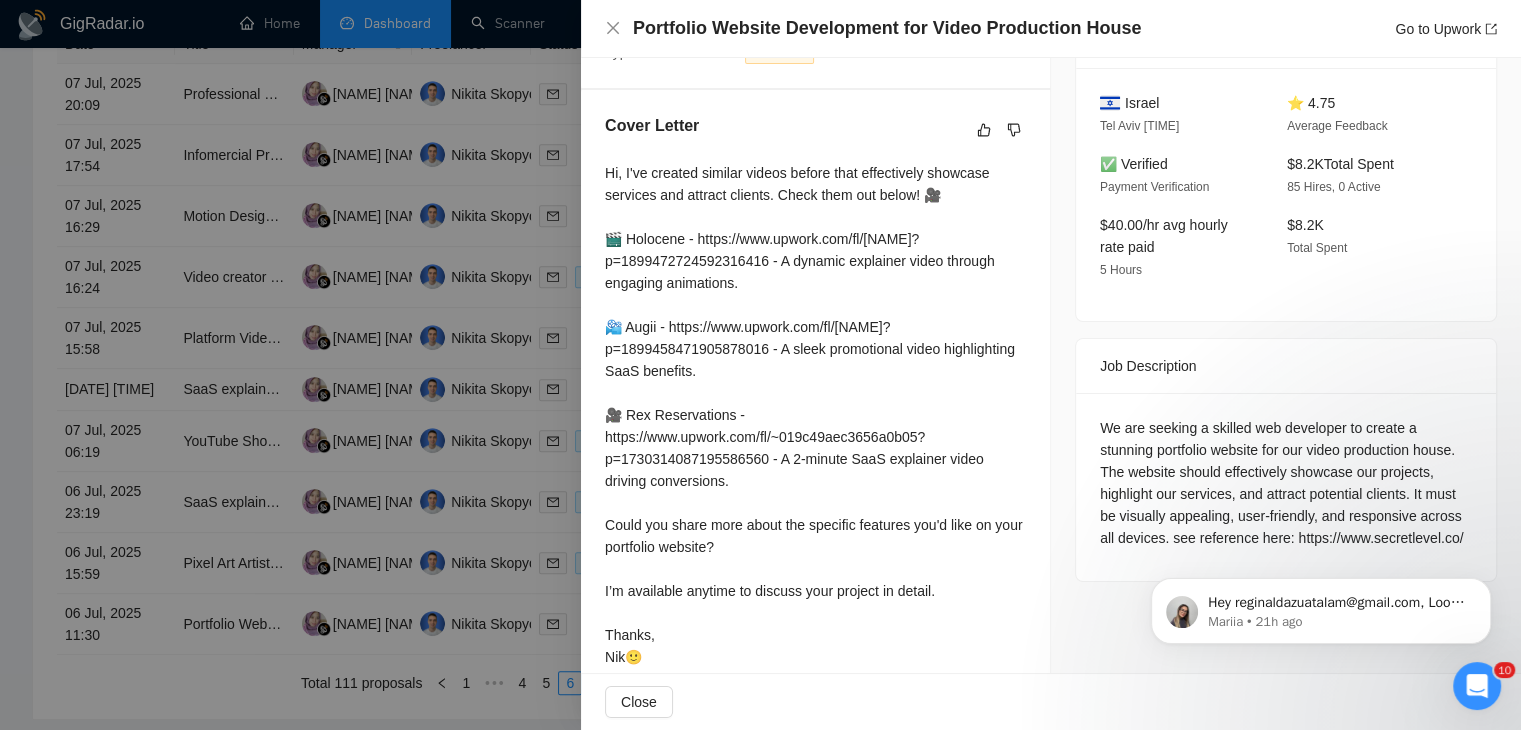 click at bounding box center [760, 365] 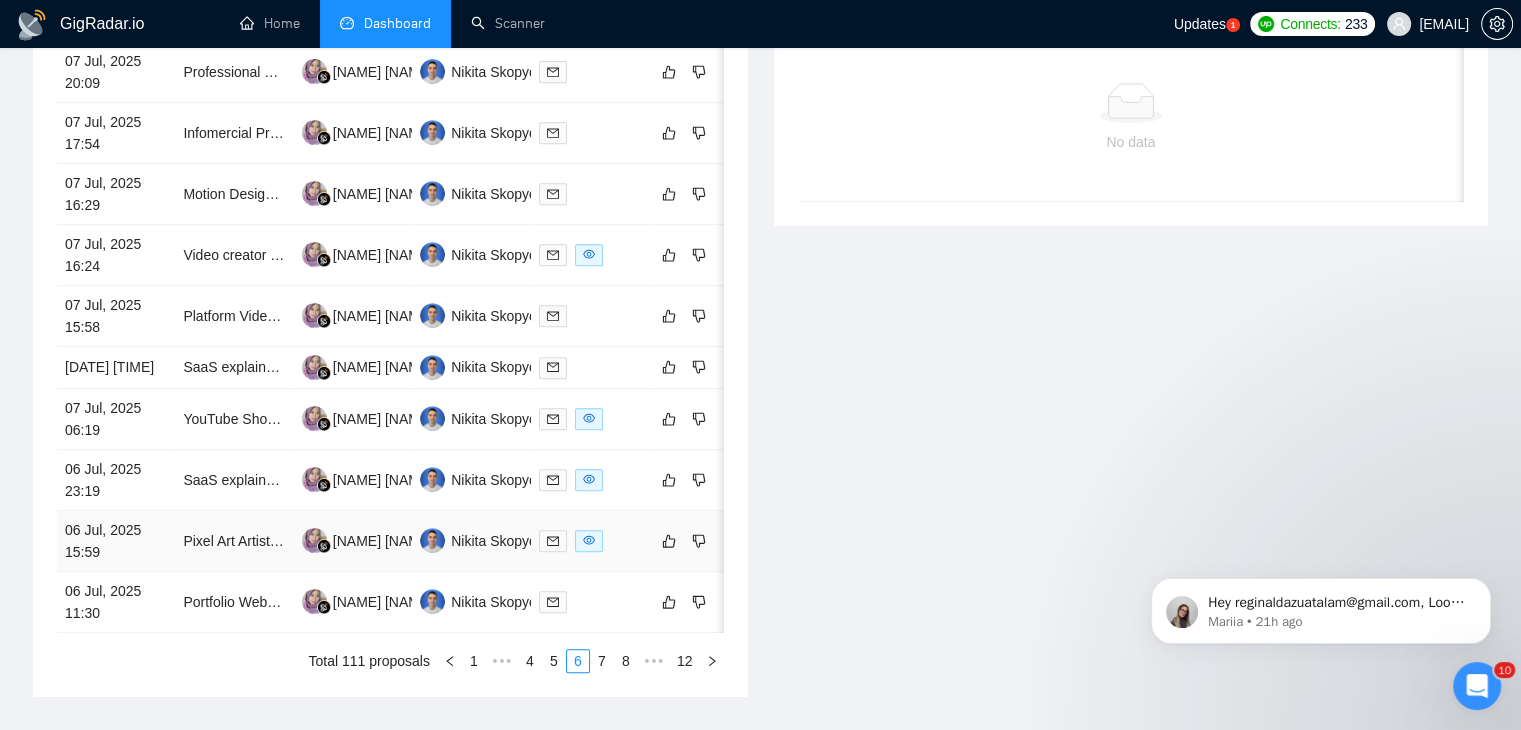 click on "06 Jul, 2025 15:59" at bounding box center [116, 541] 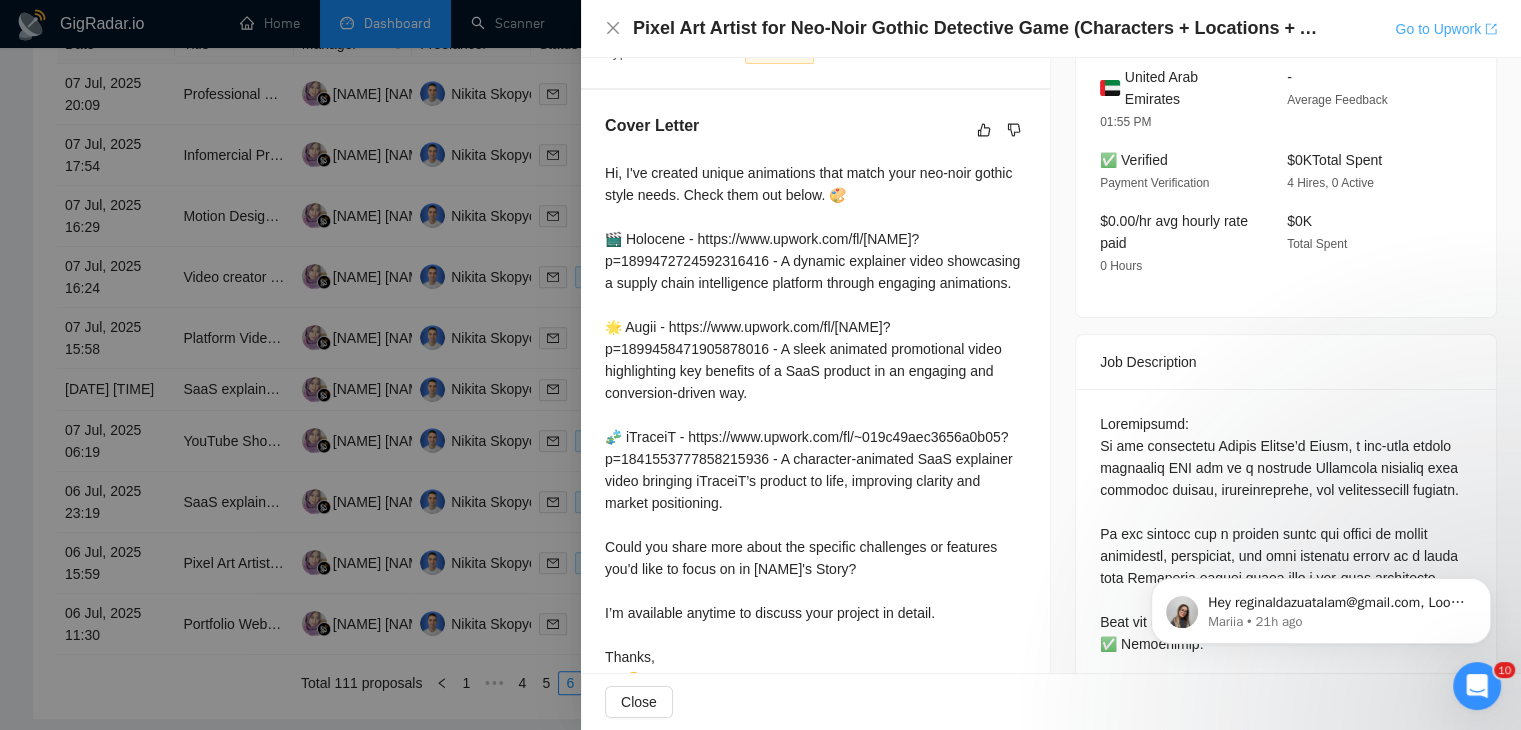 click on "Go to Upwork" at bounding box center [1446, 29] 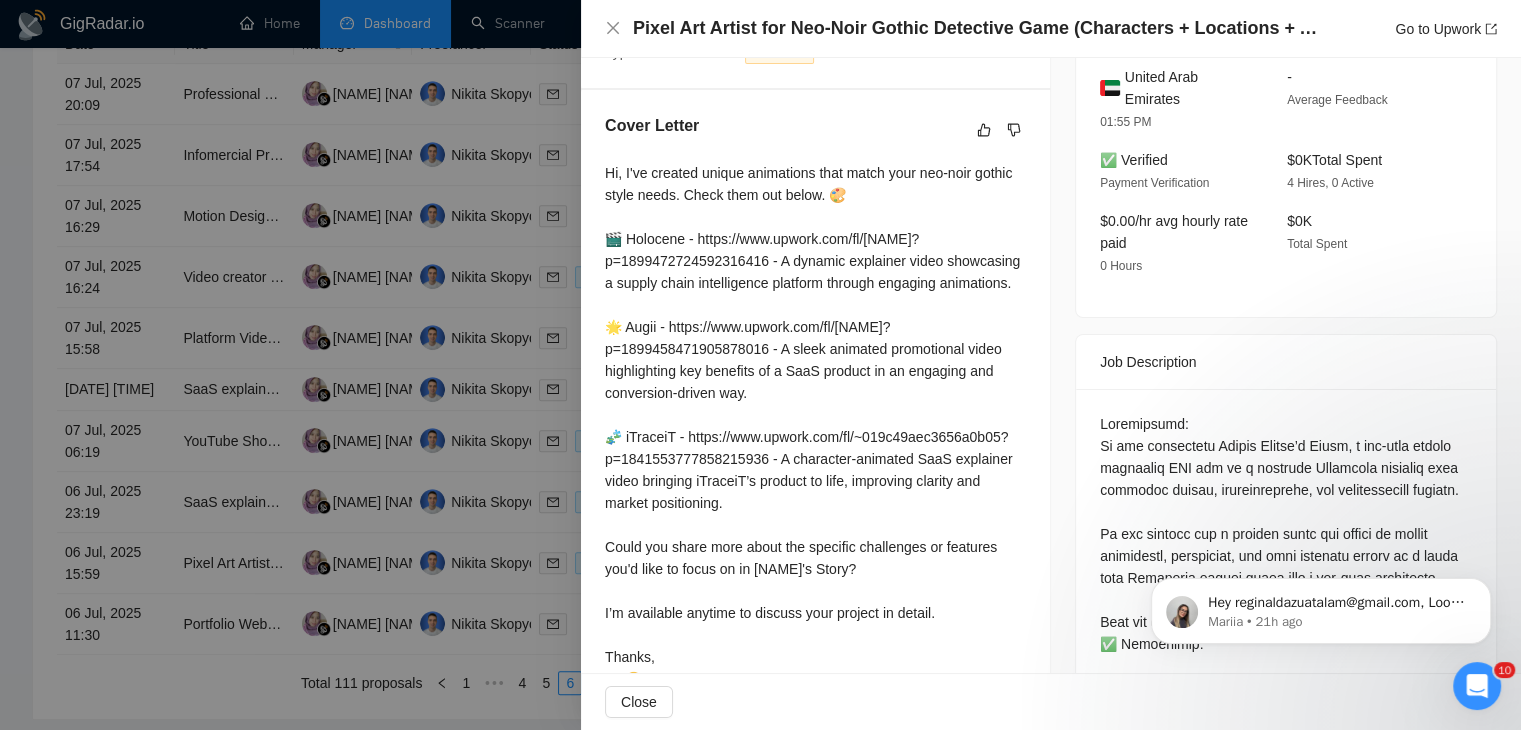 click at bounding box center (760, 365) 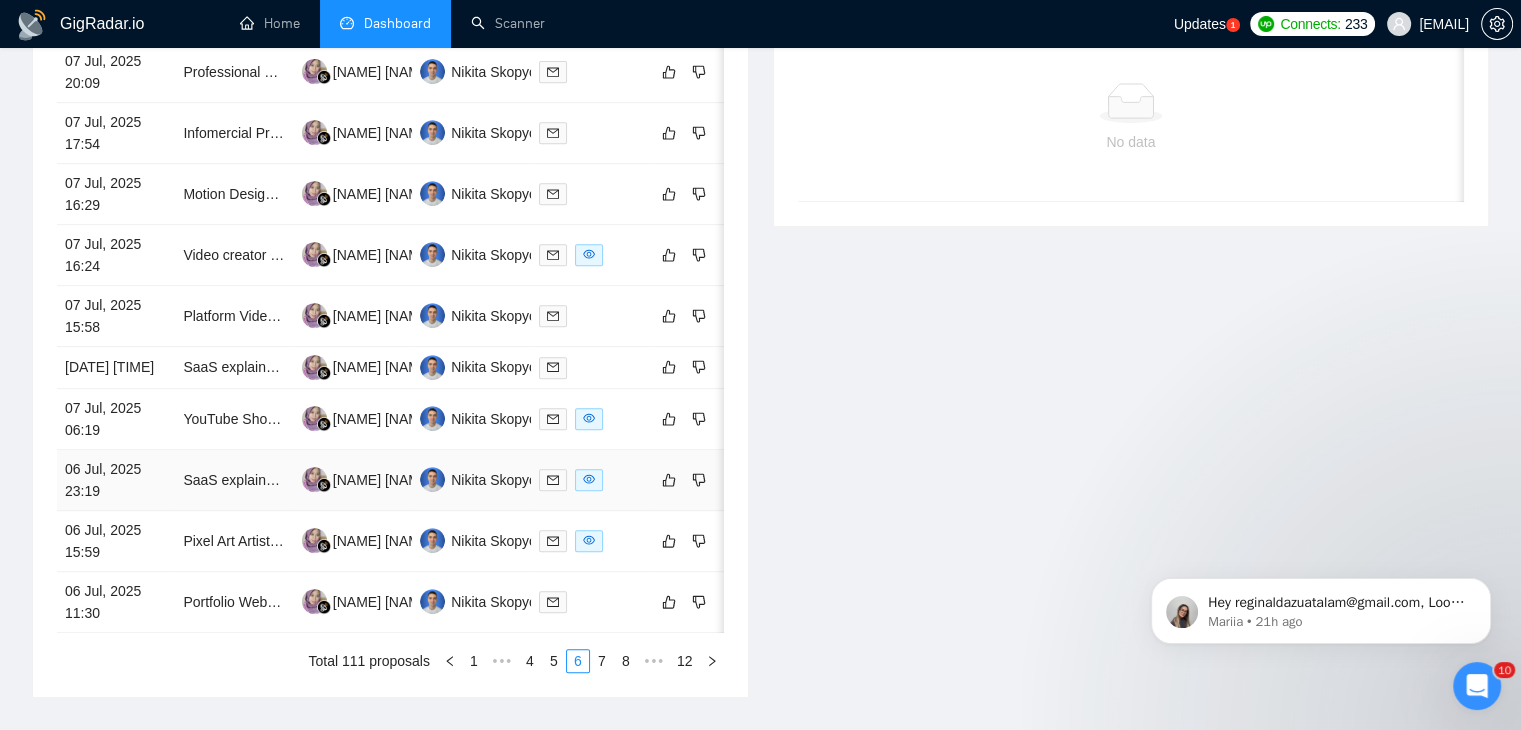 click on "06 Jul, 2025 23:19" at bounding box center (116, 480) 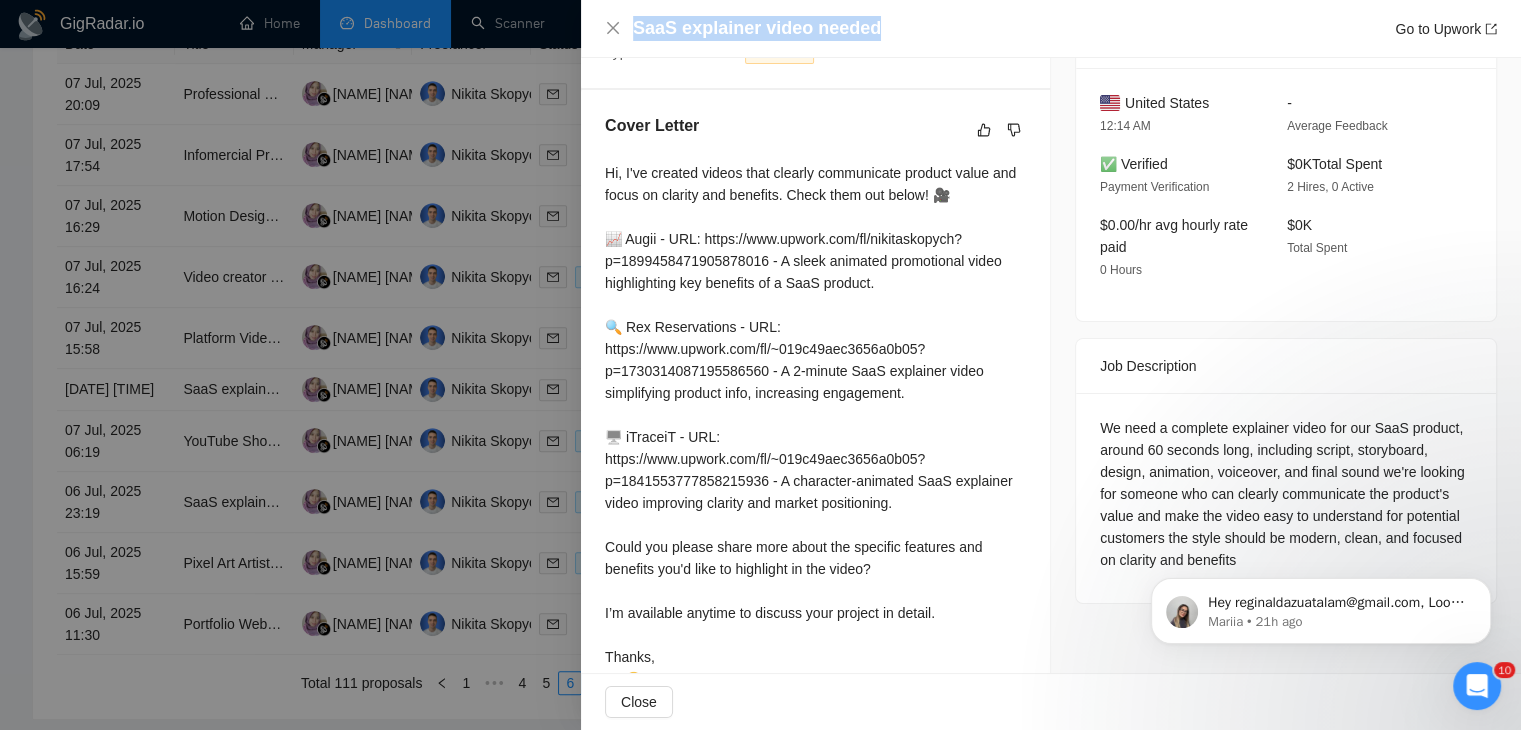 drag, startPoint x: 886, startPoint y: 22, endPoint x: 632, endPoint y: 33, distance: 254.23808 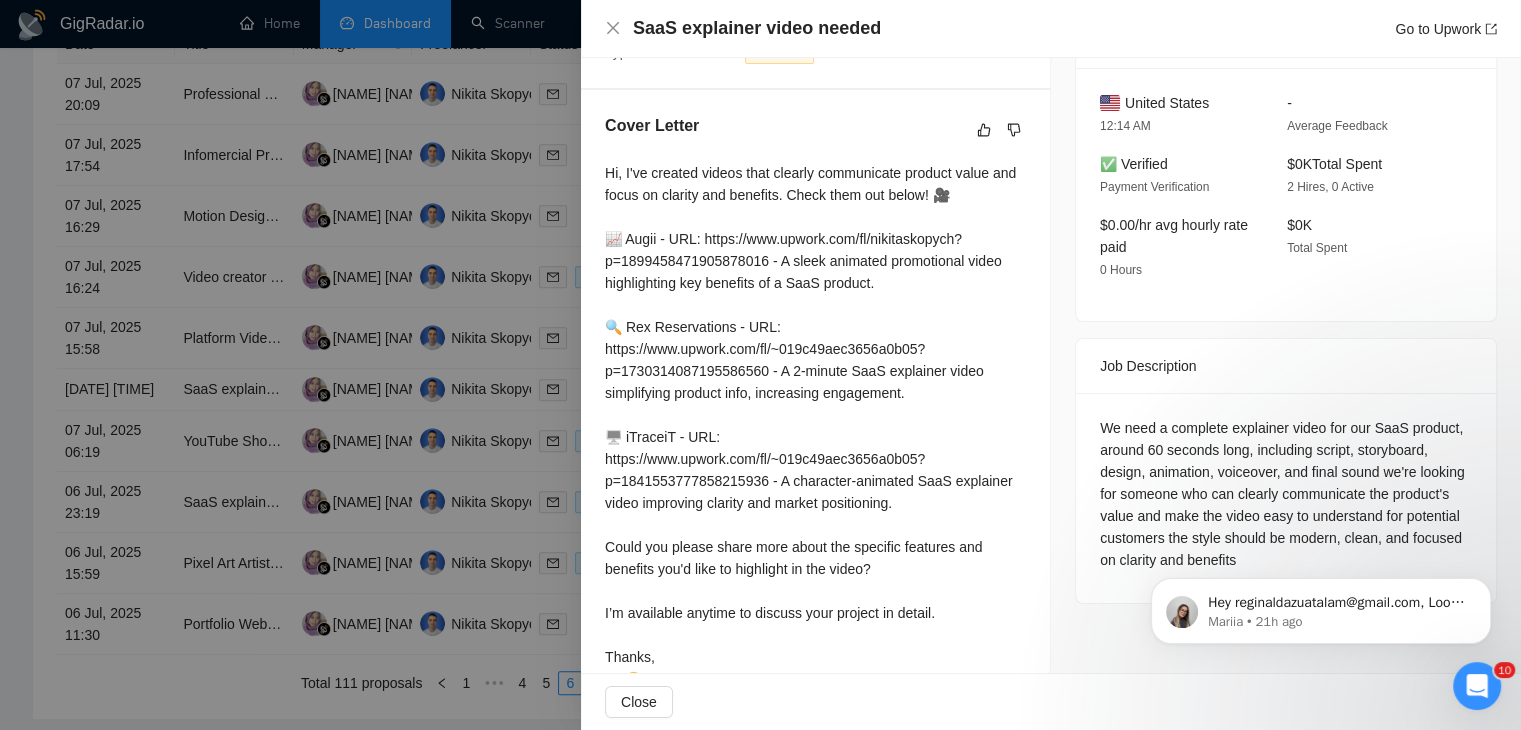 click at bounding box center [760, 365] 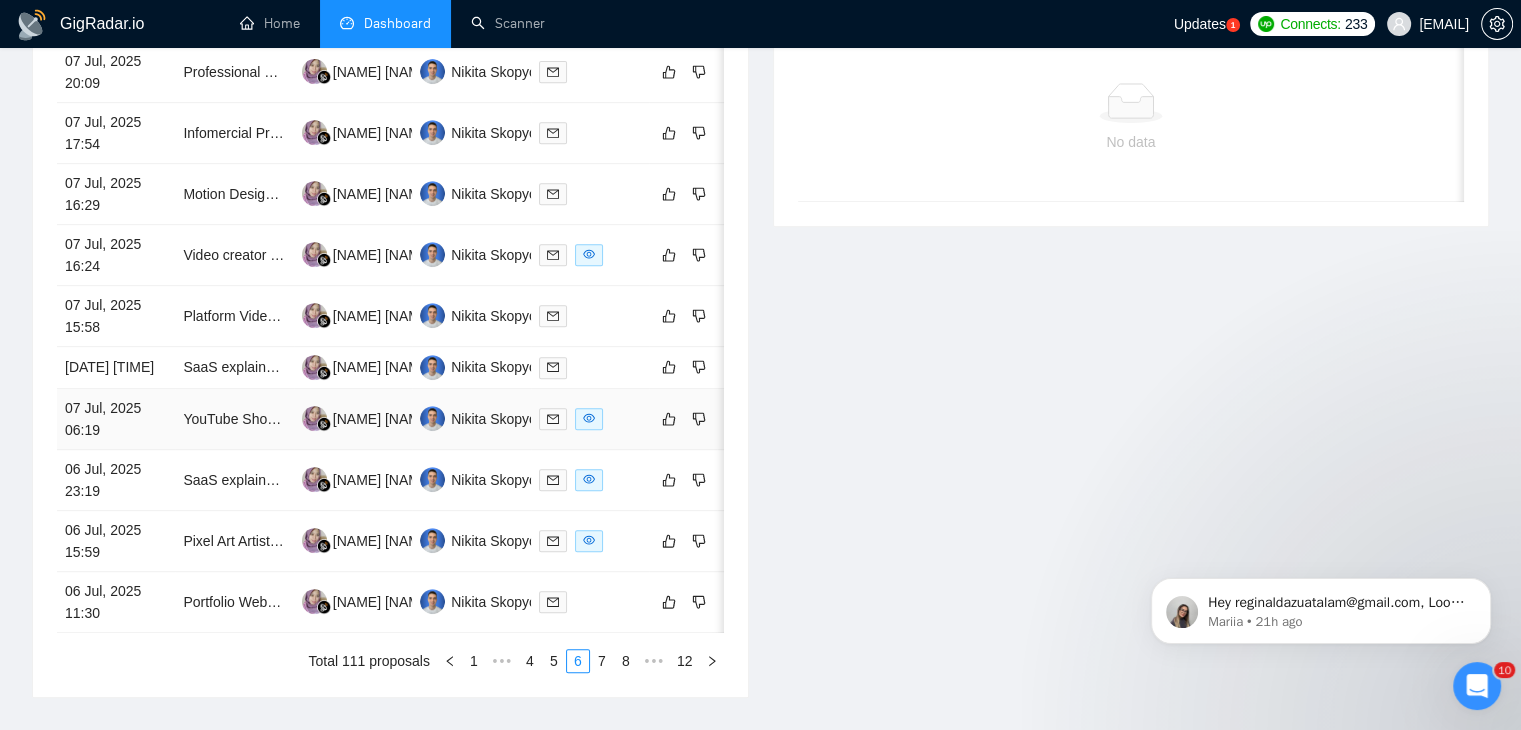 click on "07 Jul, 2025 06:19" at bounding box center [116, 419] 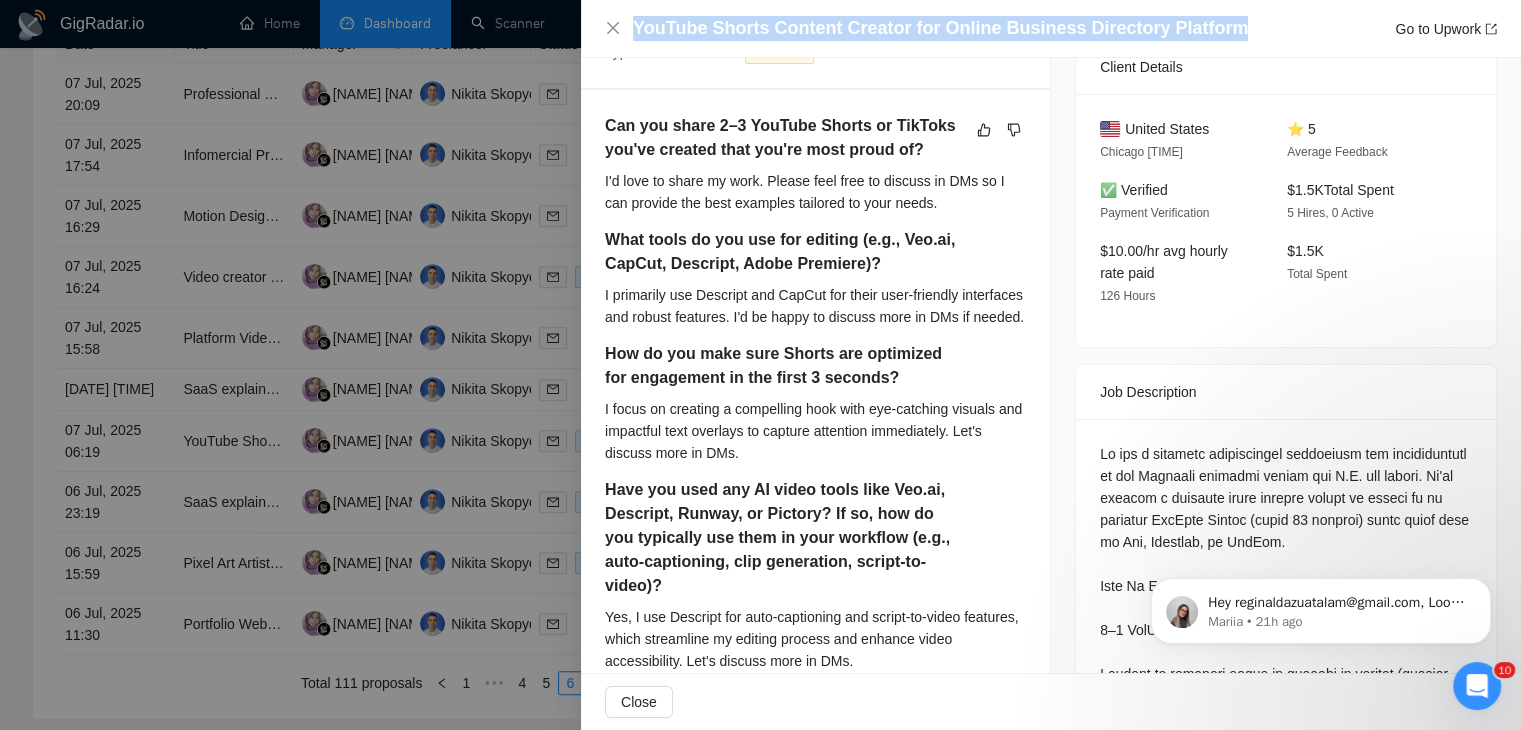 drag, startPoint x: 1222, startPoint y: 29, endPoint x: 628, endPoint y: 33, distance: 594.0135 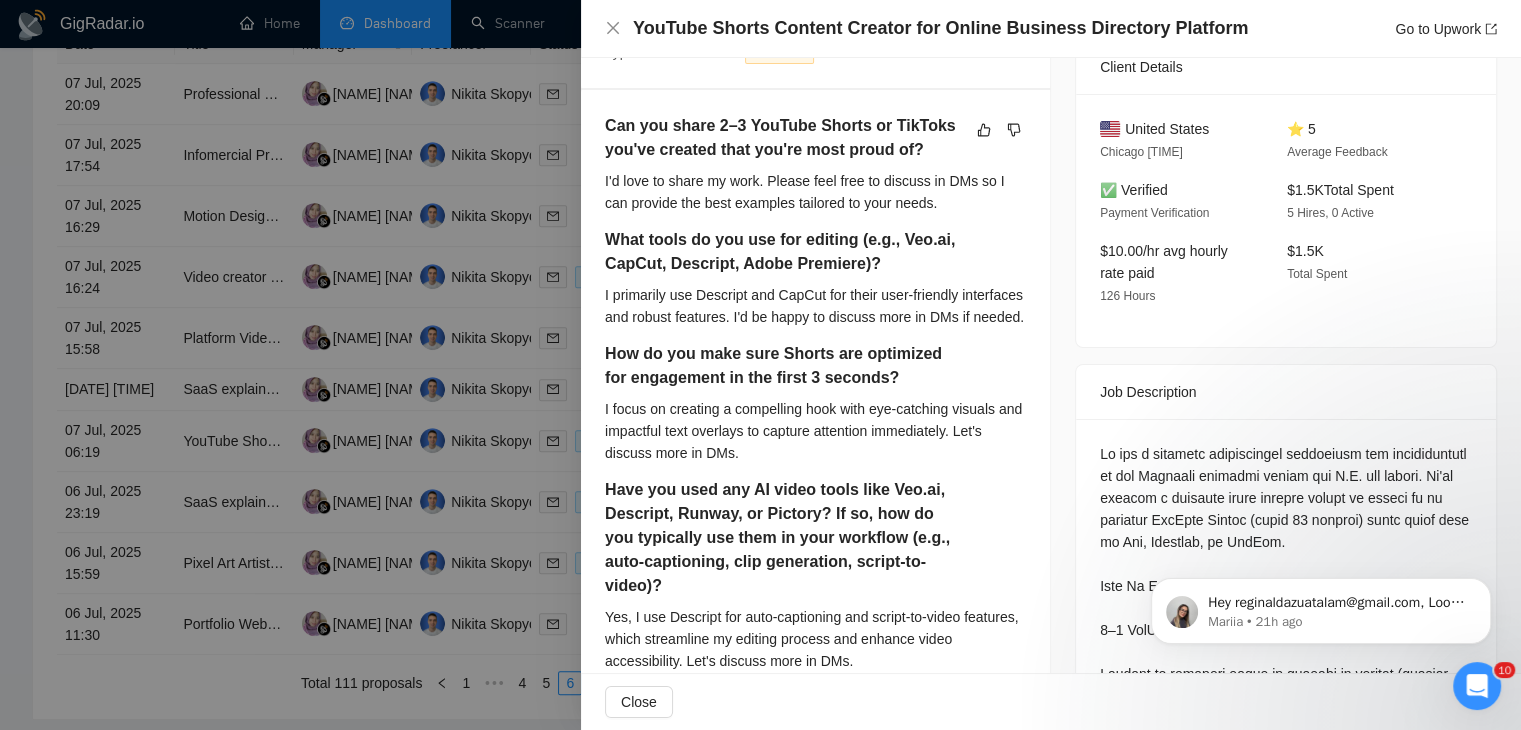 click at bounding box center (760, 365) 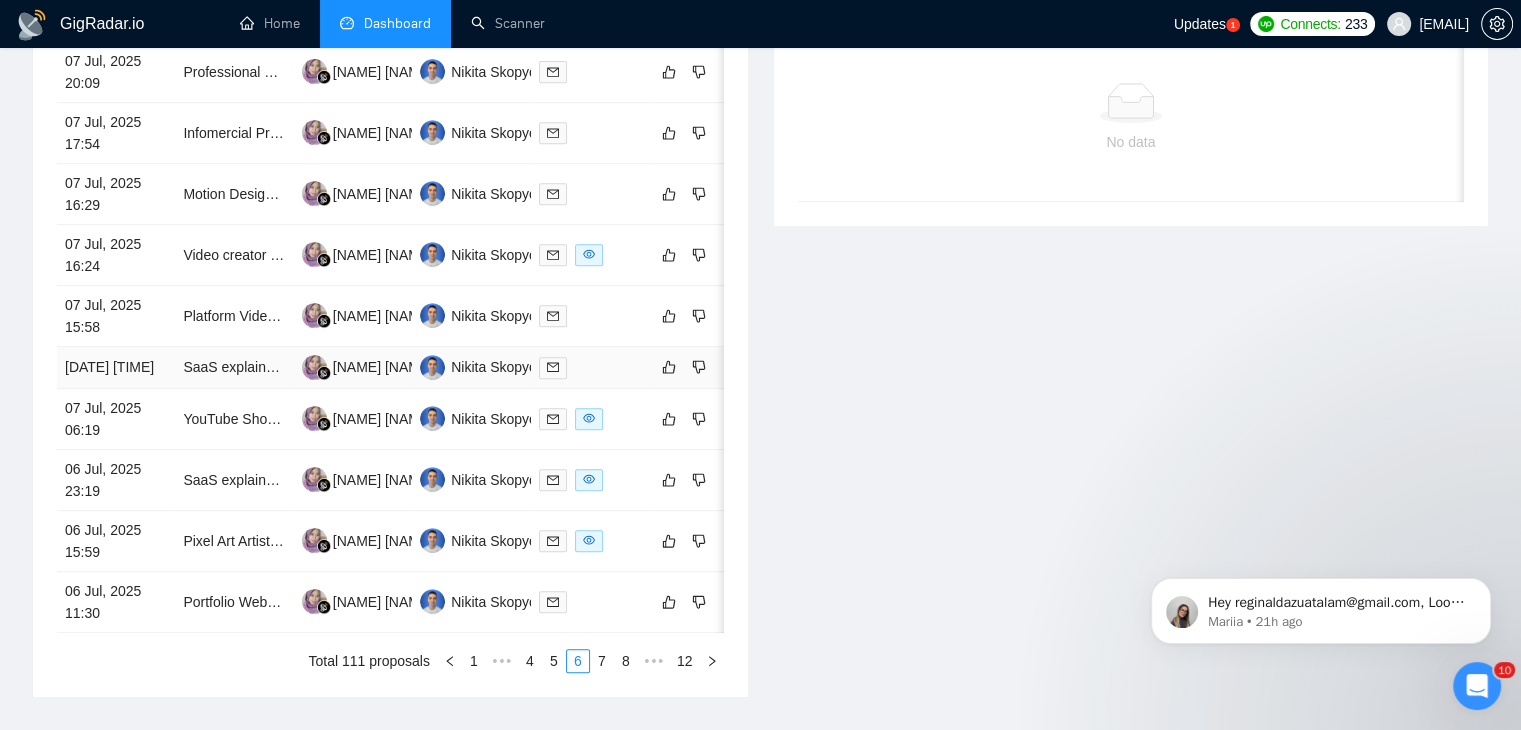 click on "[DATE] [TIME]" at bounding box center [116, 368] 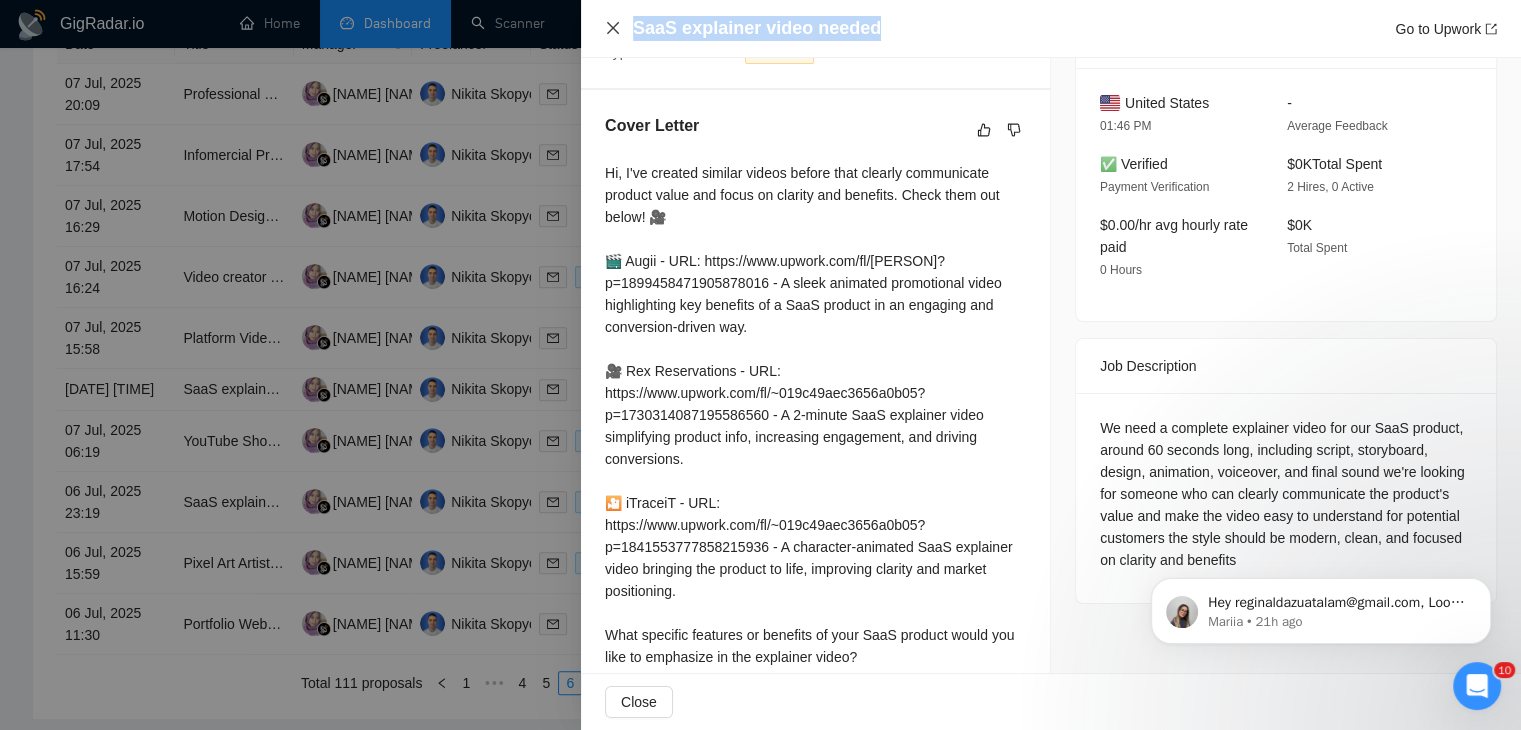 drag, startPoint x: 880, startPoint y: 29, endPoint x: 612, endPoint y: 33, distance: 268.02985 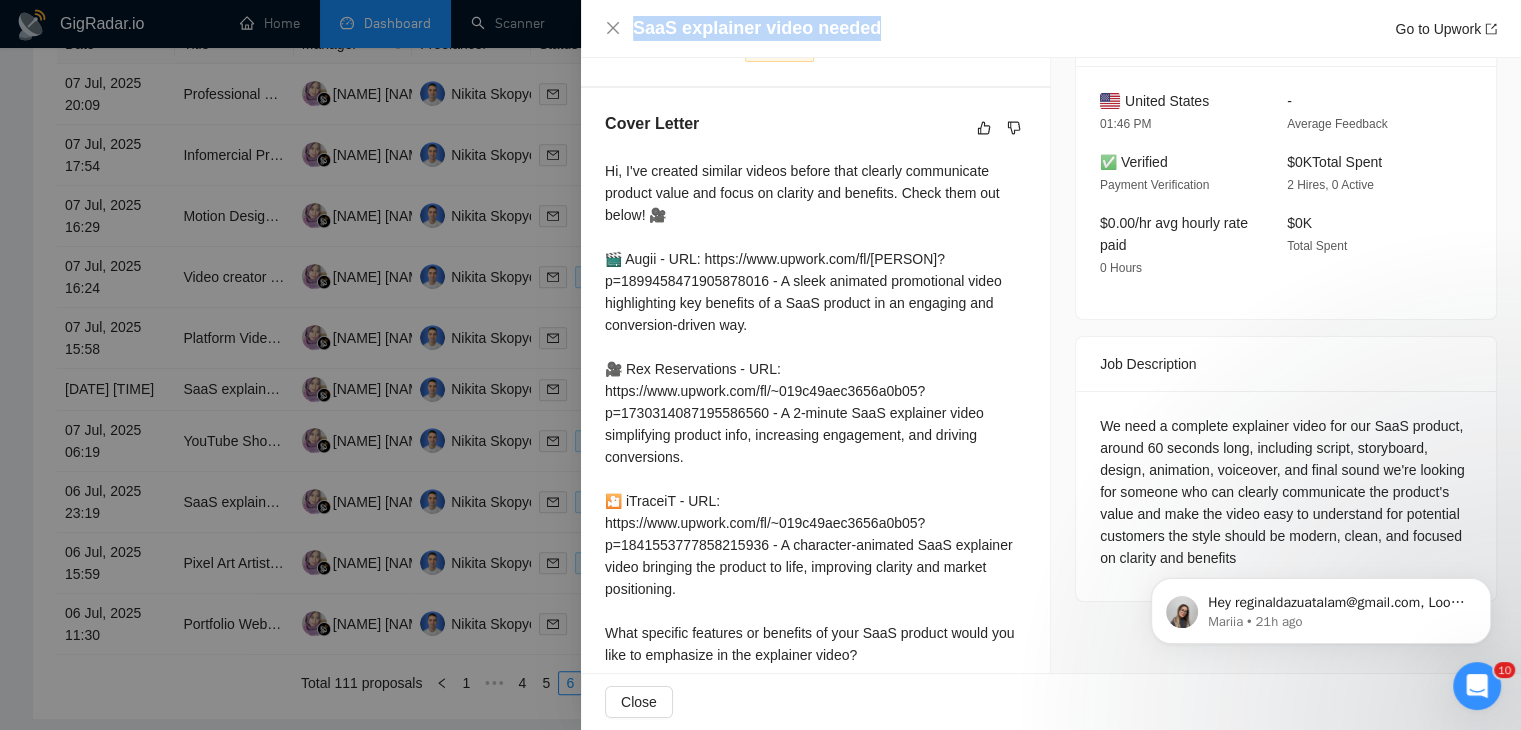 scroll, scrollTop: 0, scrollLeft: 0, axis: both 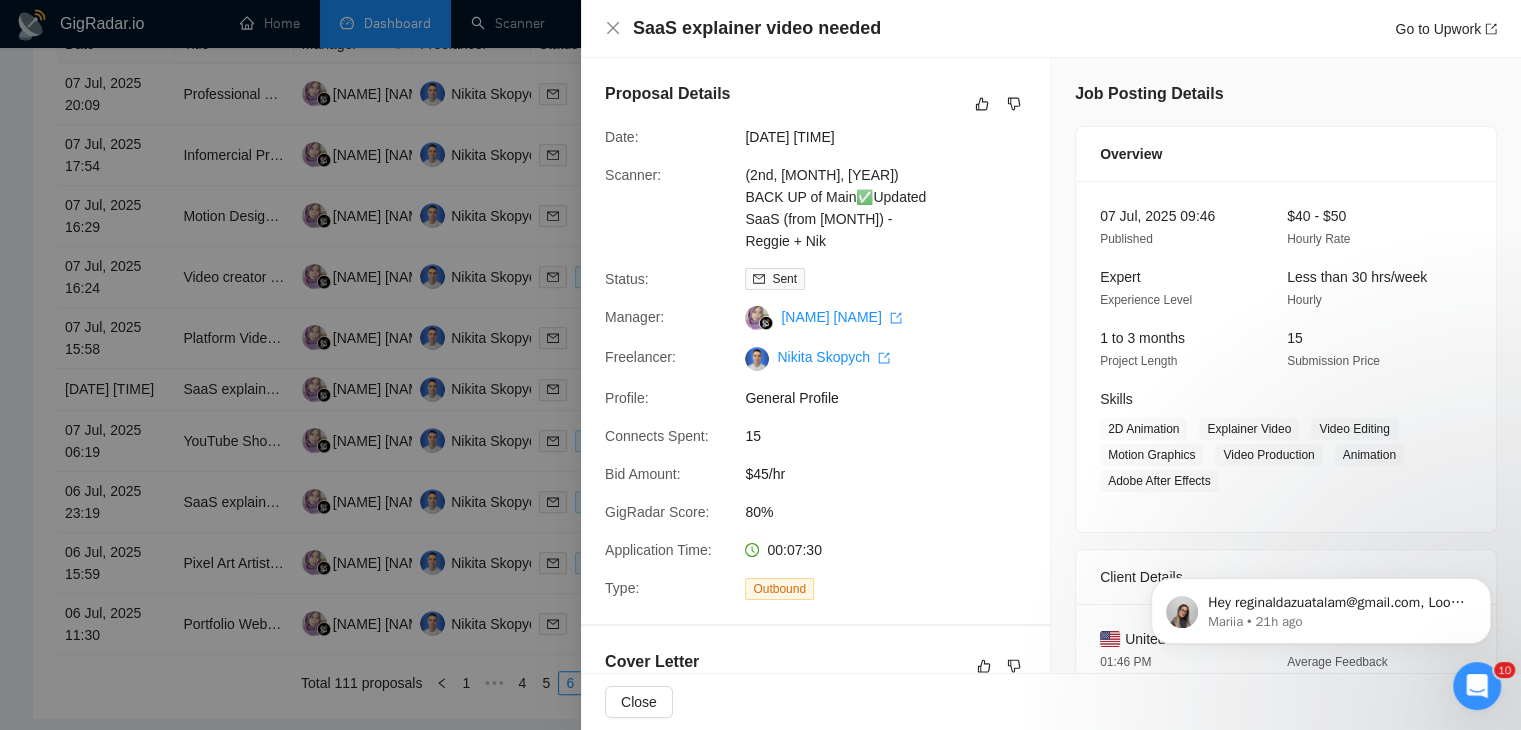 click at bounding box center [760, 365] 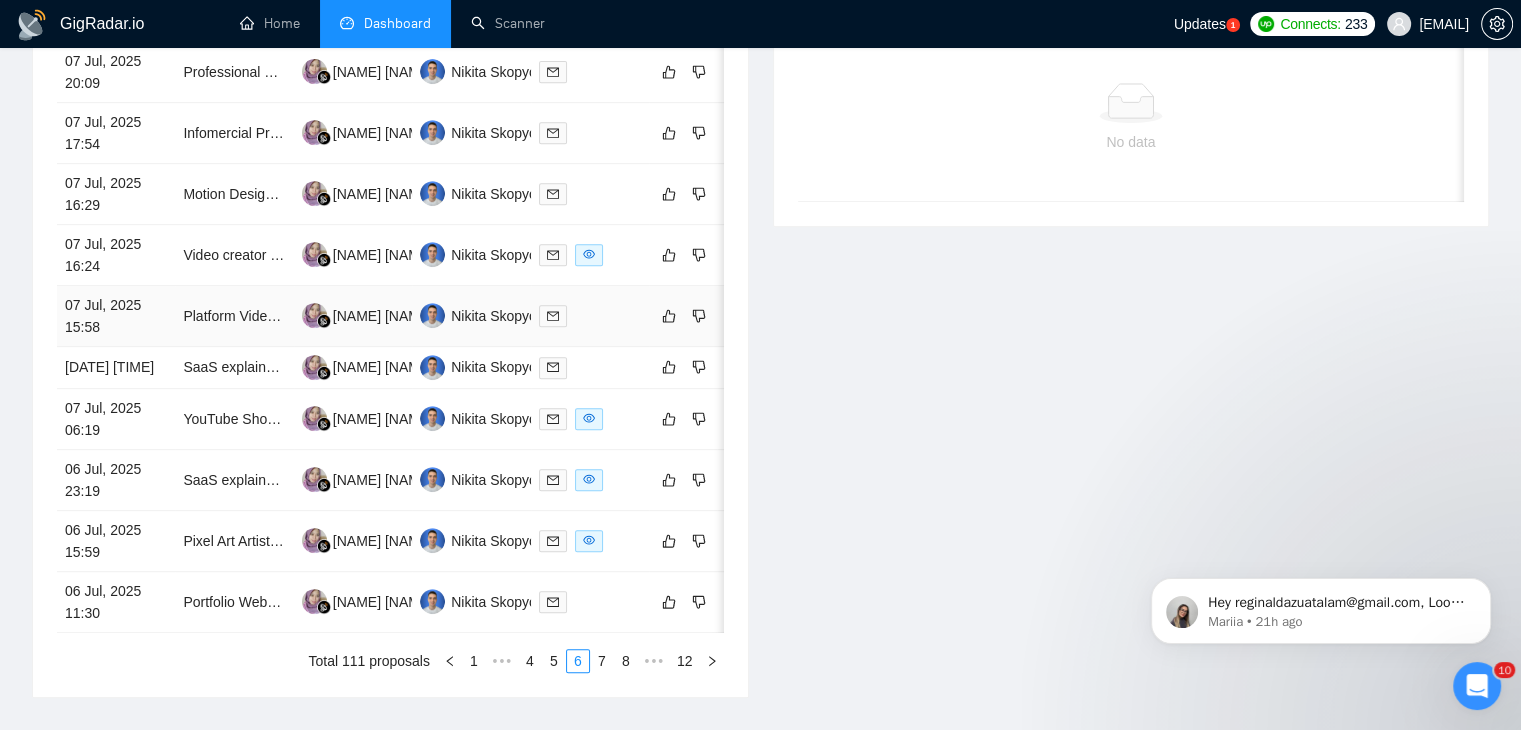 click on "07 Jul, 2025 15:58" at bounding box center (116, 316) 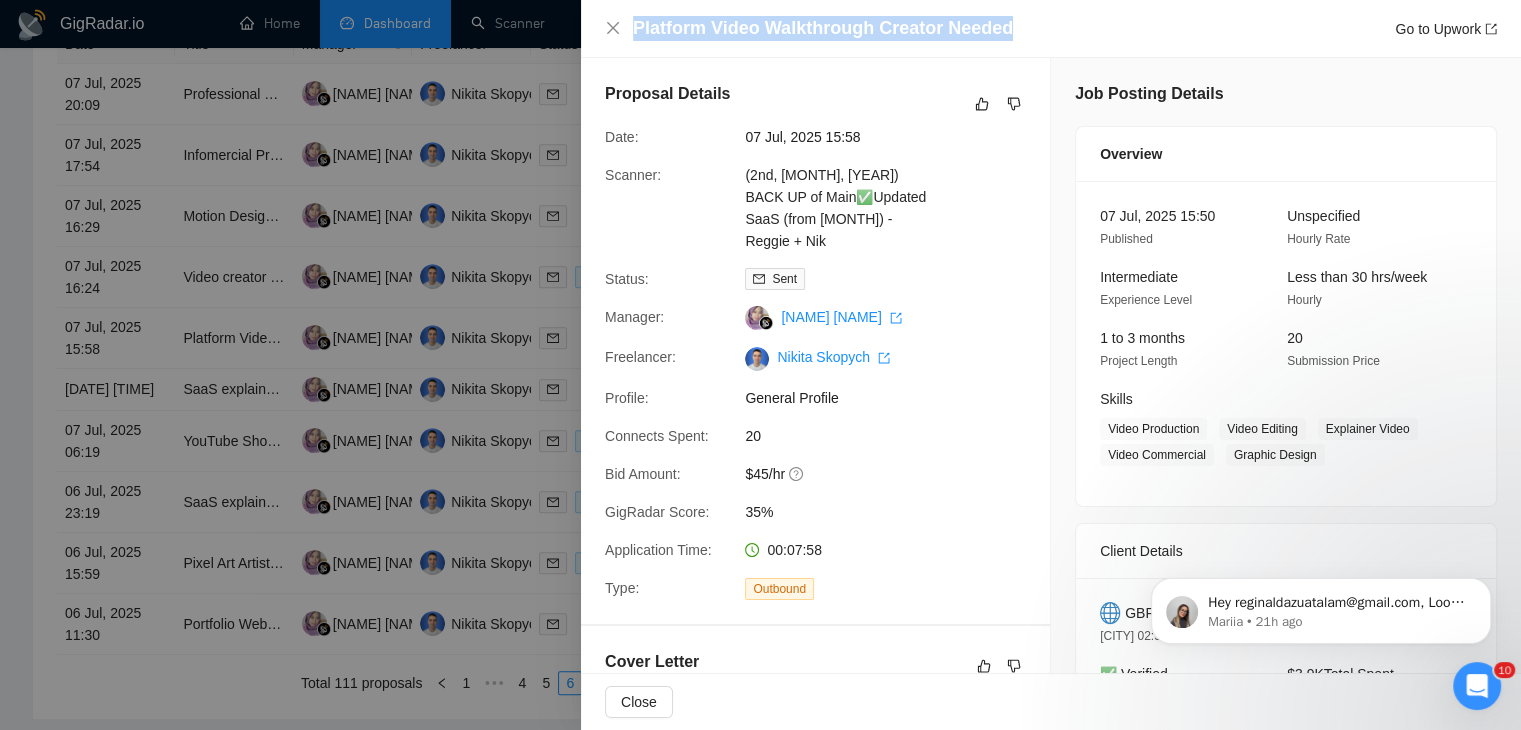 drag, startPoint x: 1008, startPoint y: 19, endPoint x: 629, endPoint y: 27, distance: 379.0844 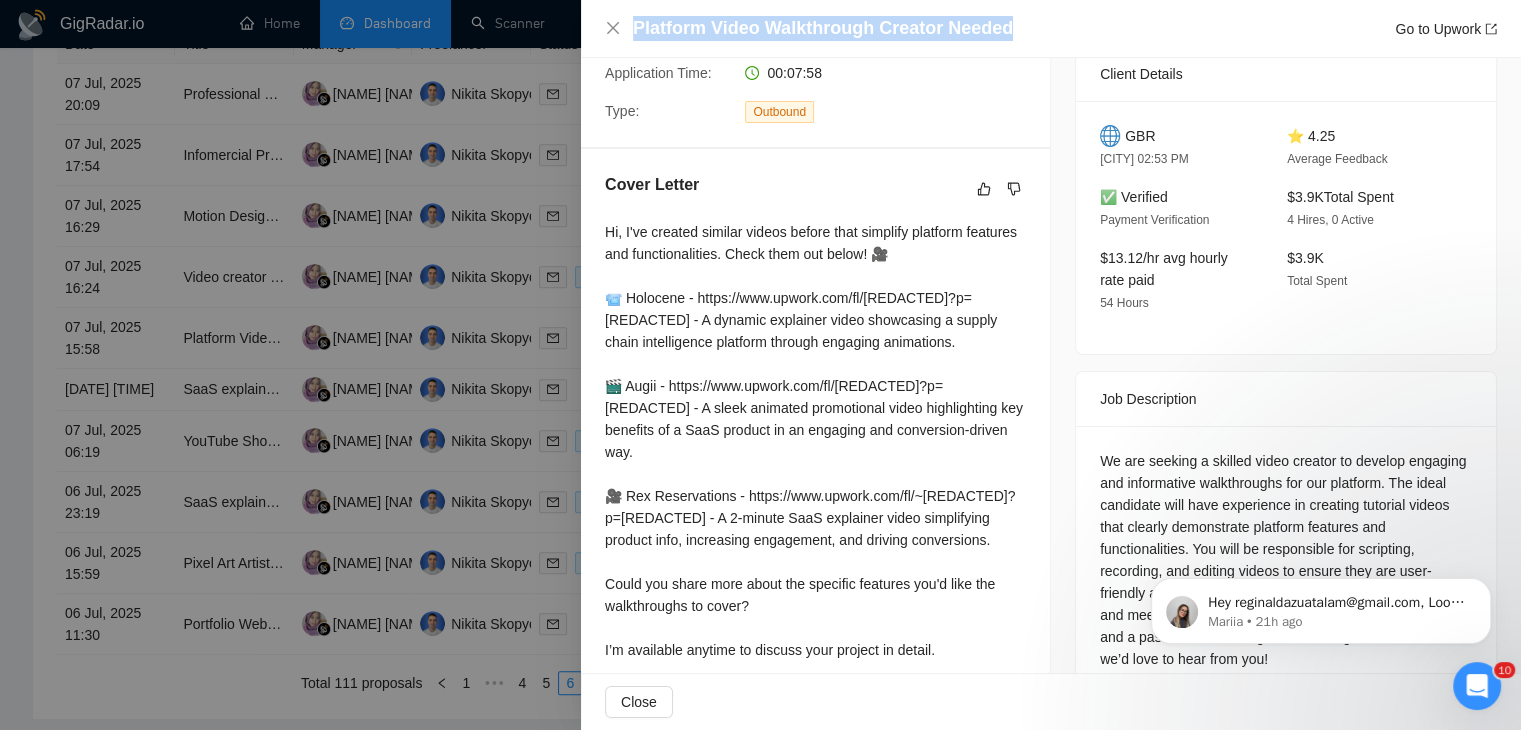 scroll, scrollTop: 509, scrollLeft: 0, axis: vertical 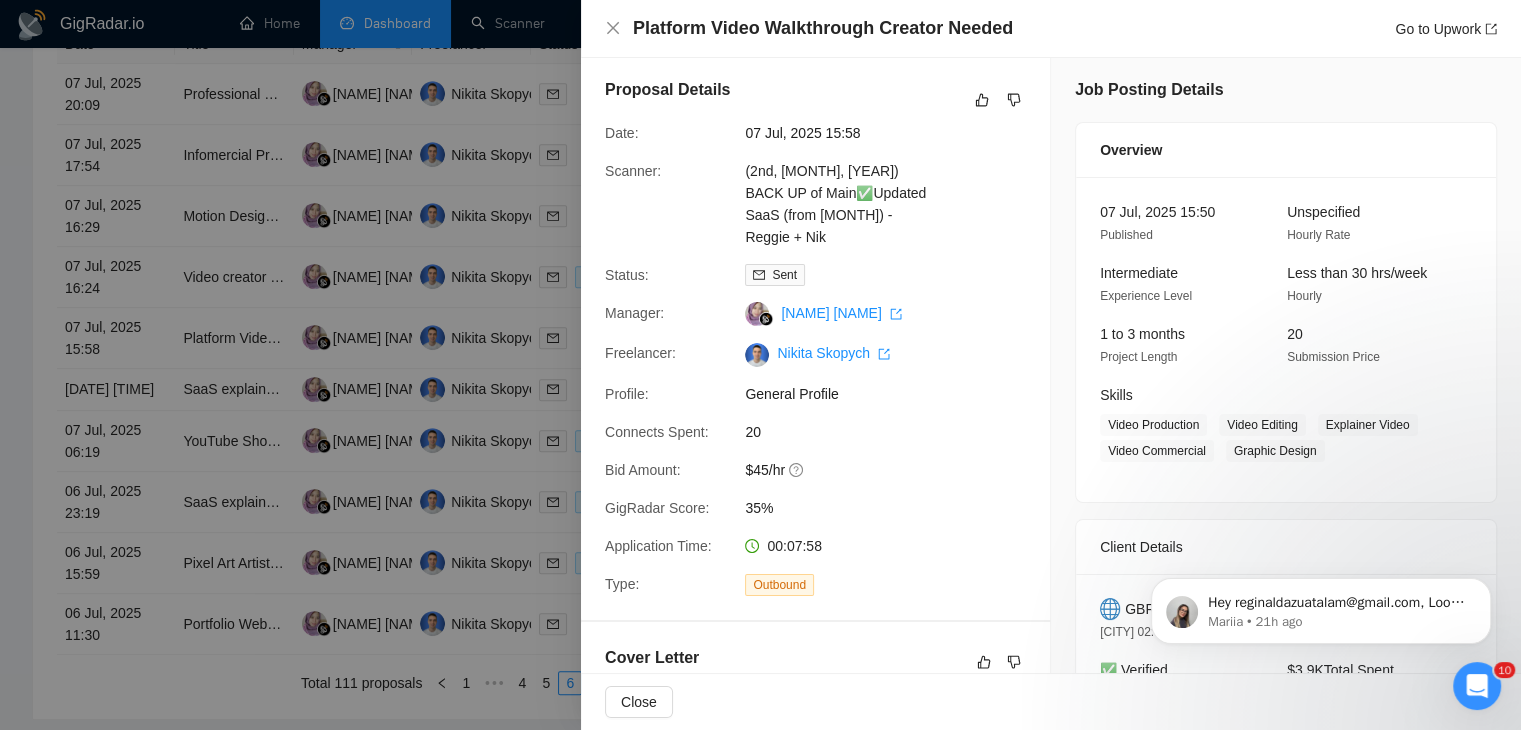 click at bounding box center (760, 365) 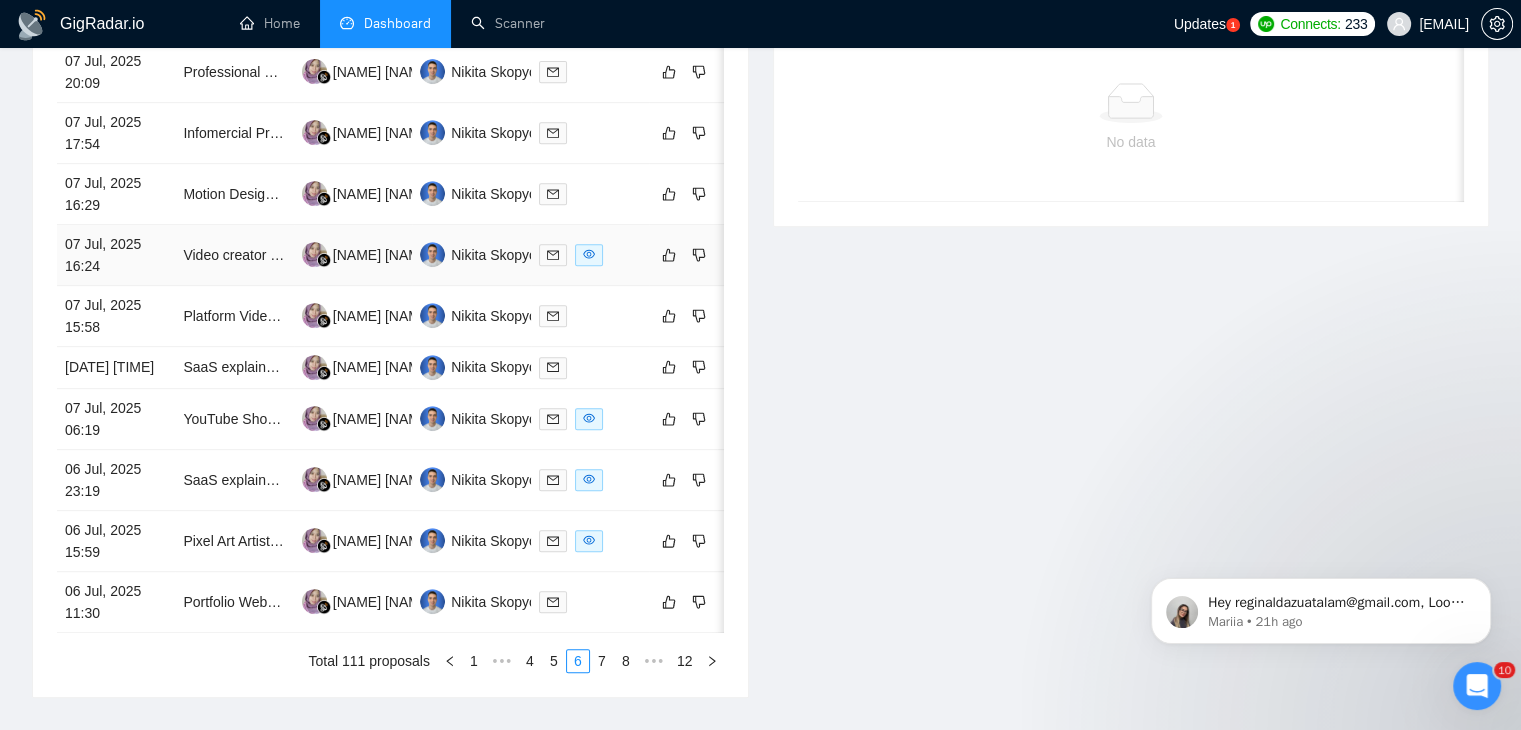 click on "07 Jul, 2025 16:24" at bounding box center (116, 255) 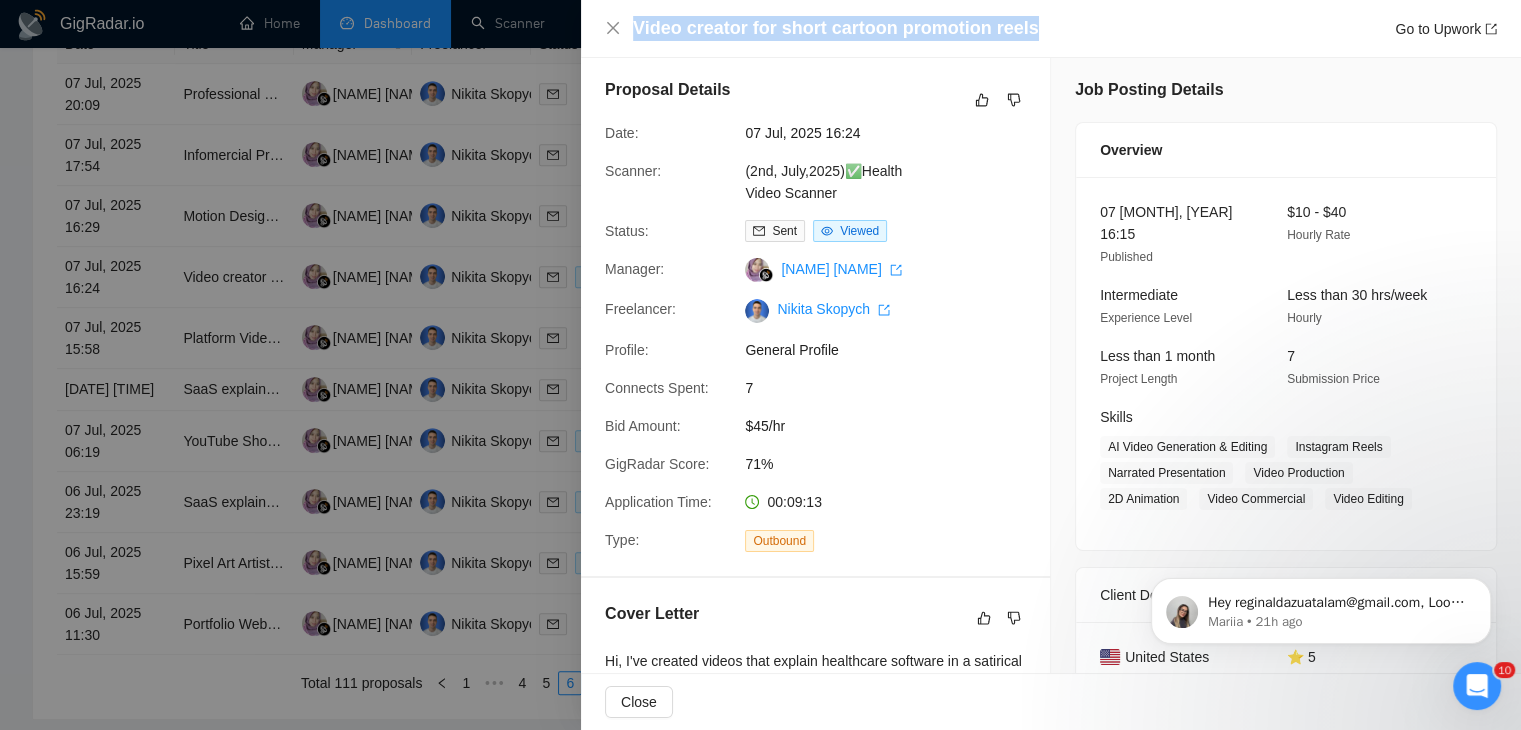 drag, startPoint x: 1032, startPoint y: 32, endPoint x: 625, endPoint y: 39, distance: 407.06018 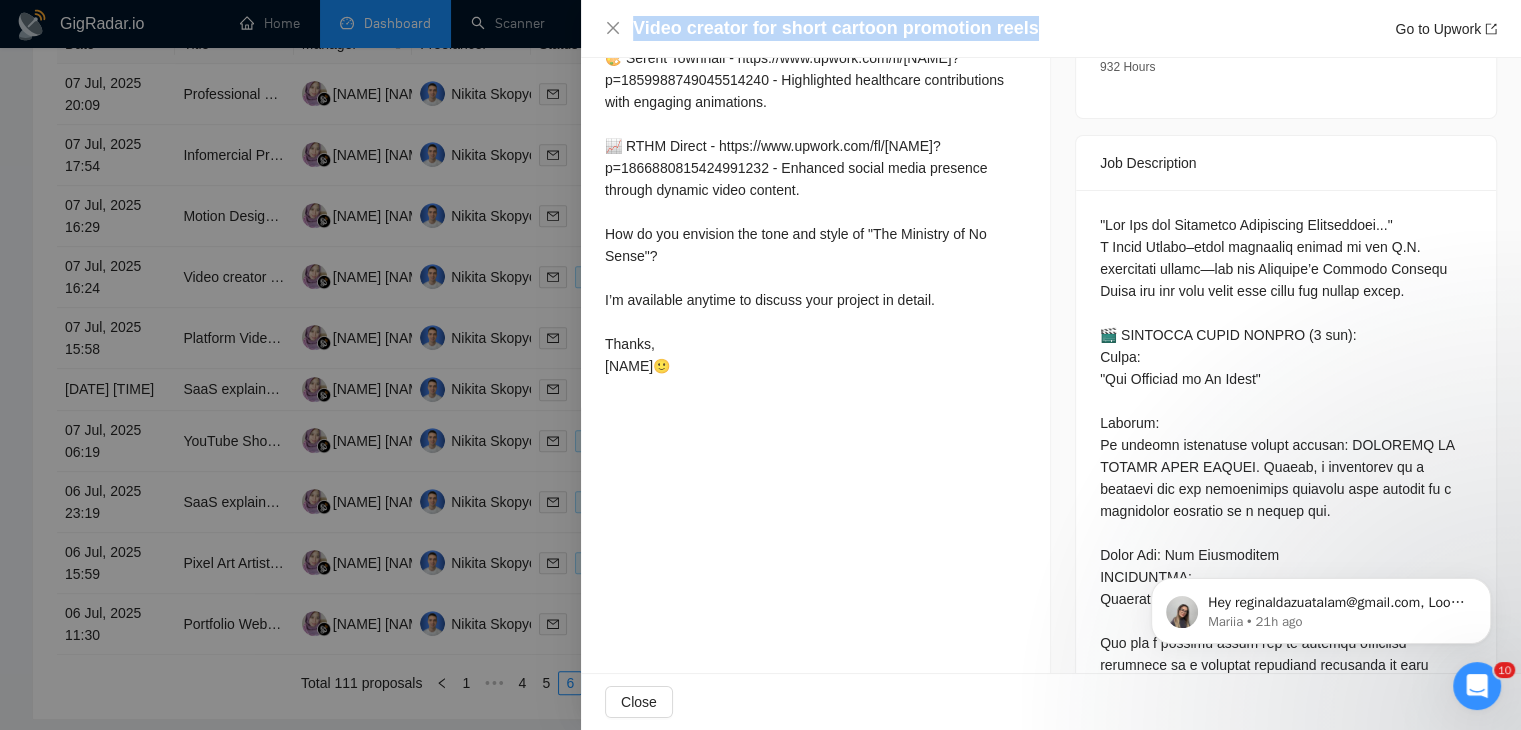 scroll, scrollTop: 752, scrollLeft: 0, axis: vertical 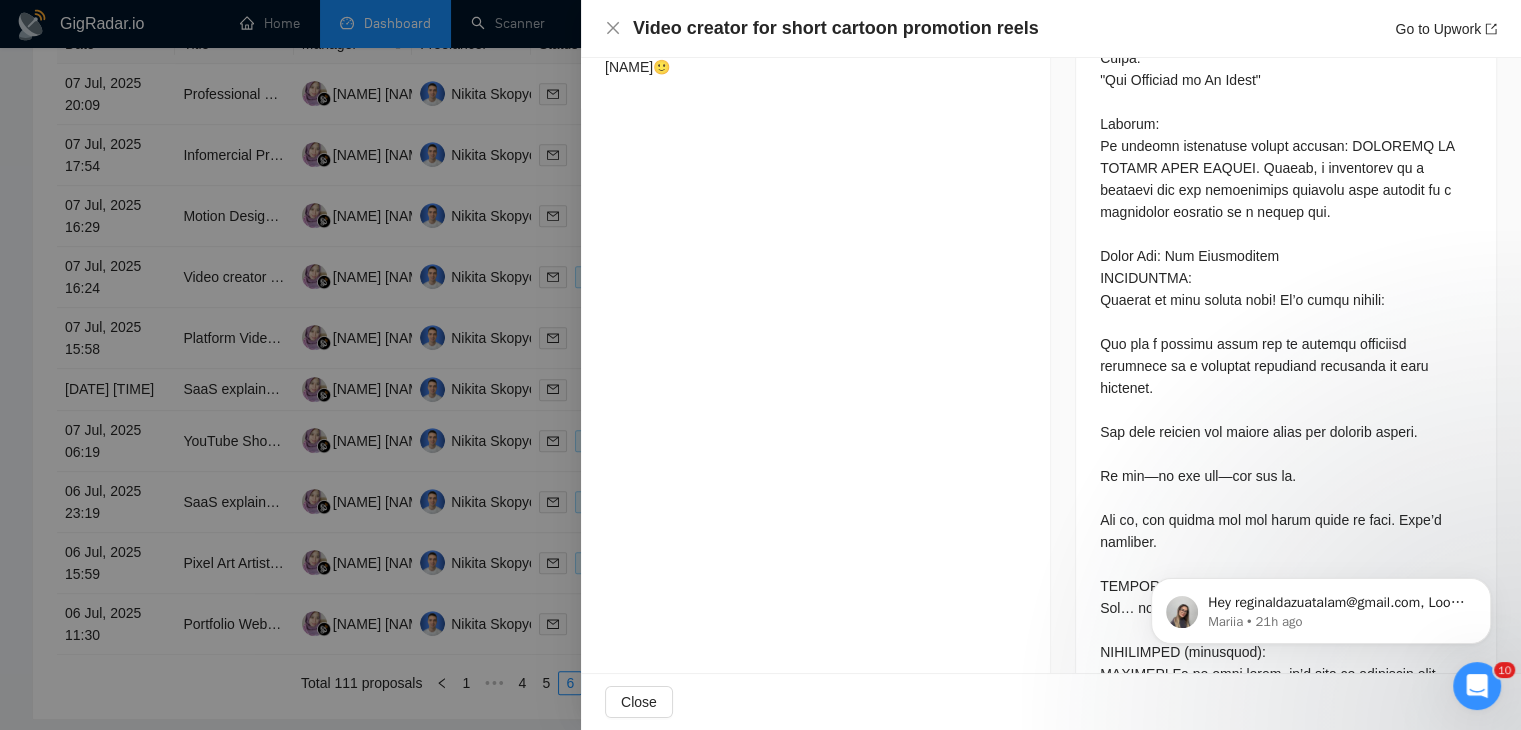 click at bounding box center (760, 365) 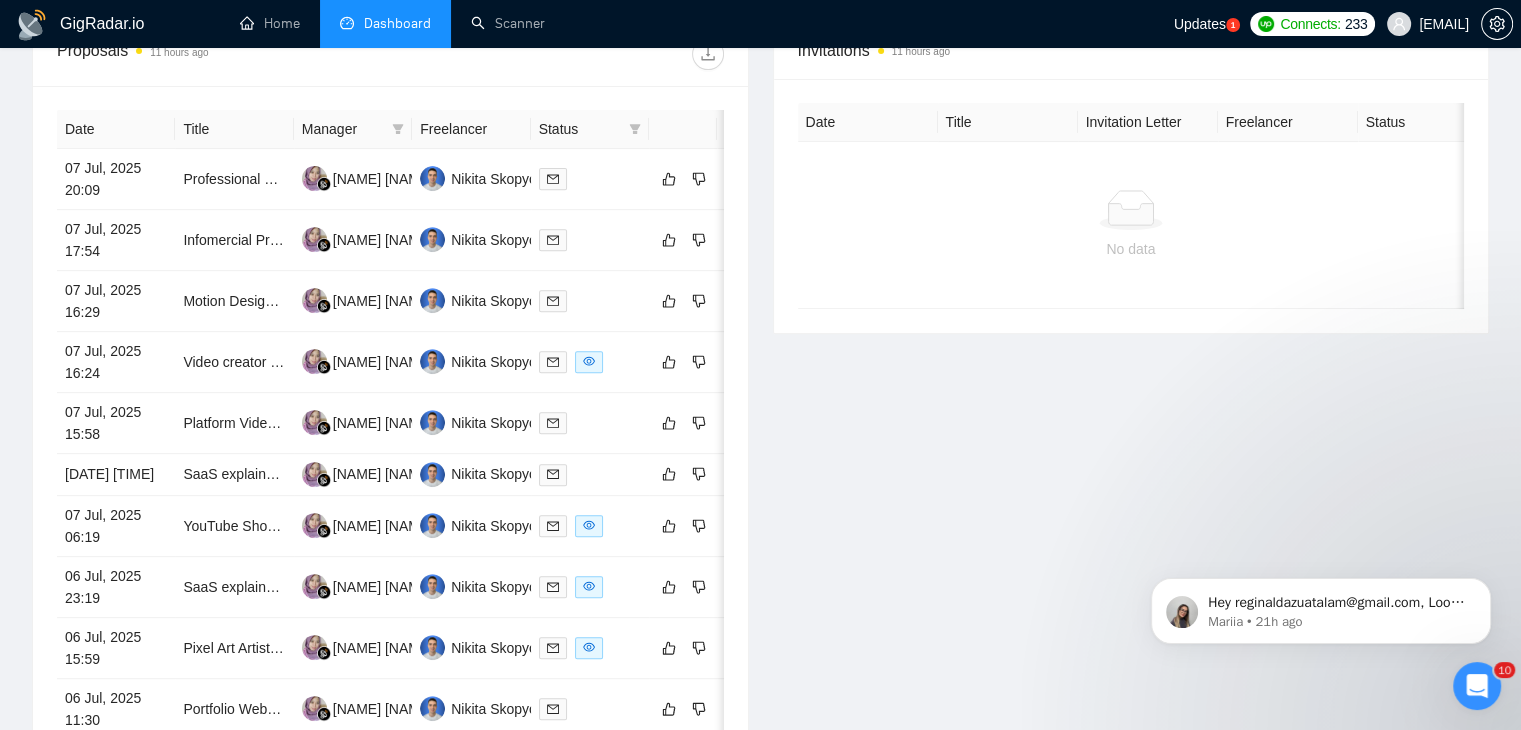 scroll, scrollTop: 760, scrollLeft: 0, axis: vertical 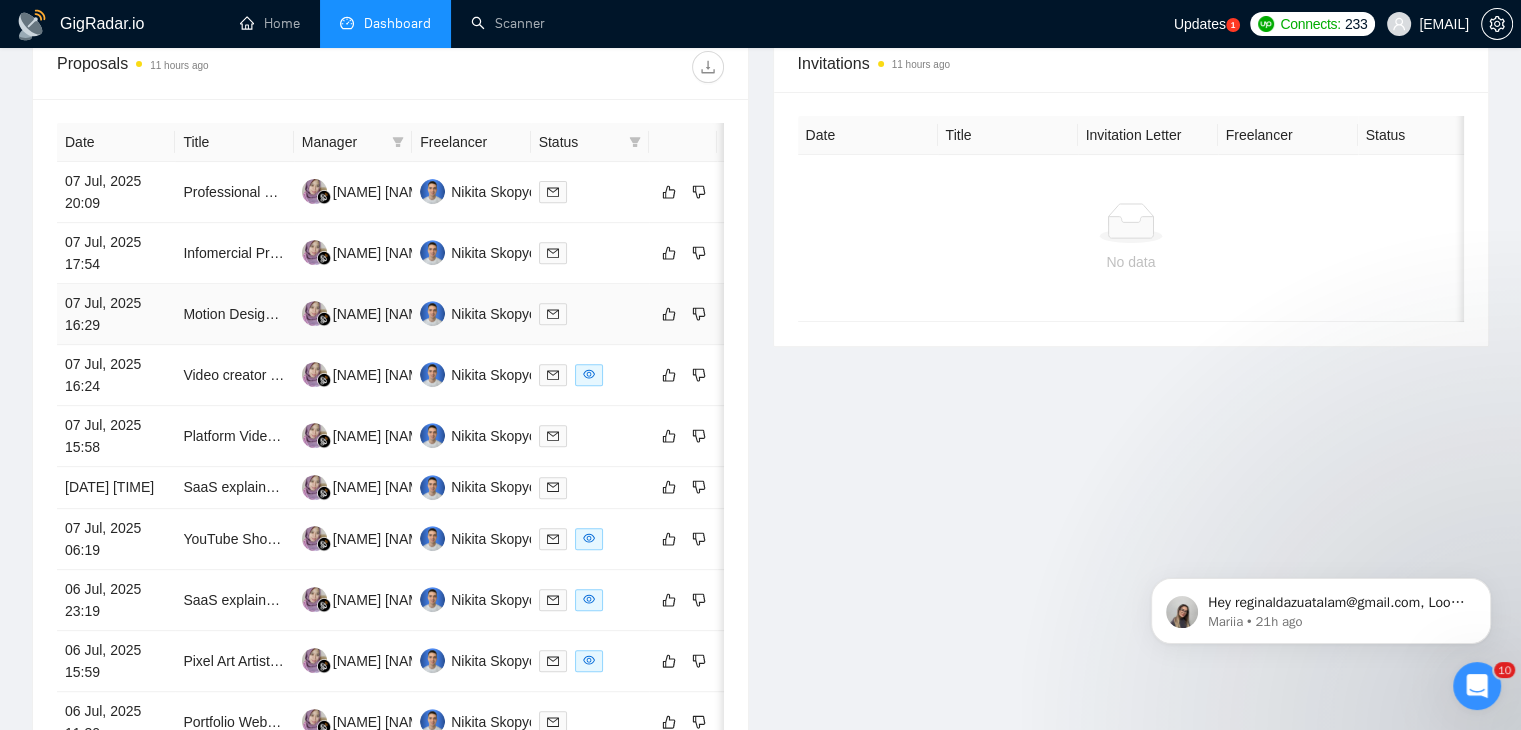 click on "07 Jul, 2025 16:29" at bounding box center [116, 314] 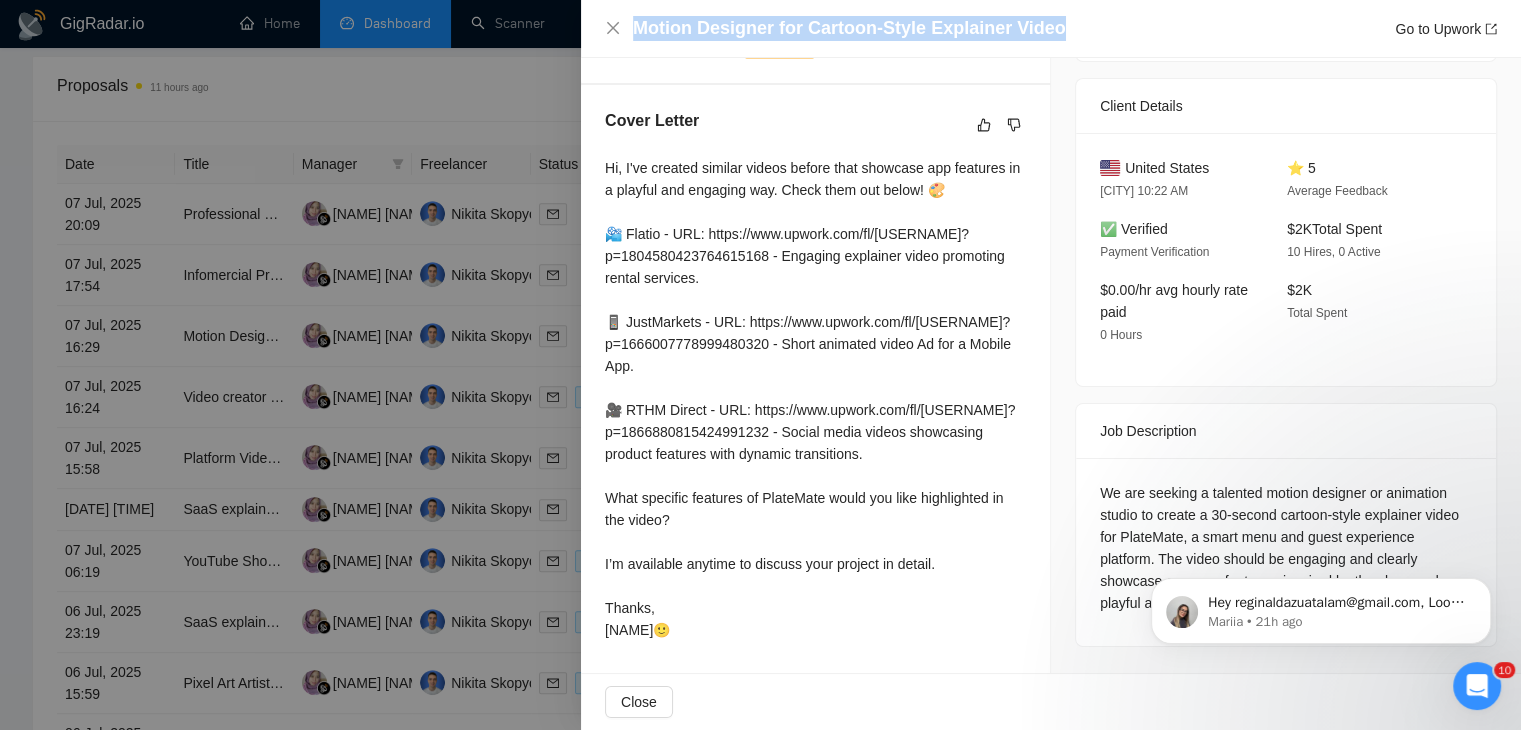 drag, startPoint x: 1053, startPoint y: 21, endPoint x: 626, endPoint y: 37, distance: 427.29965 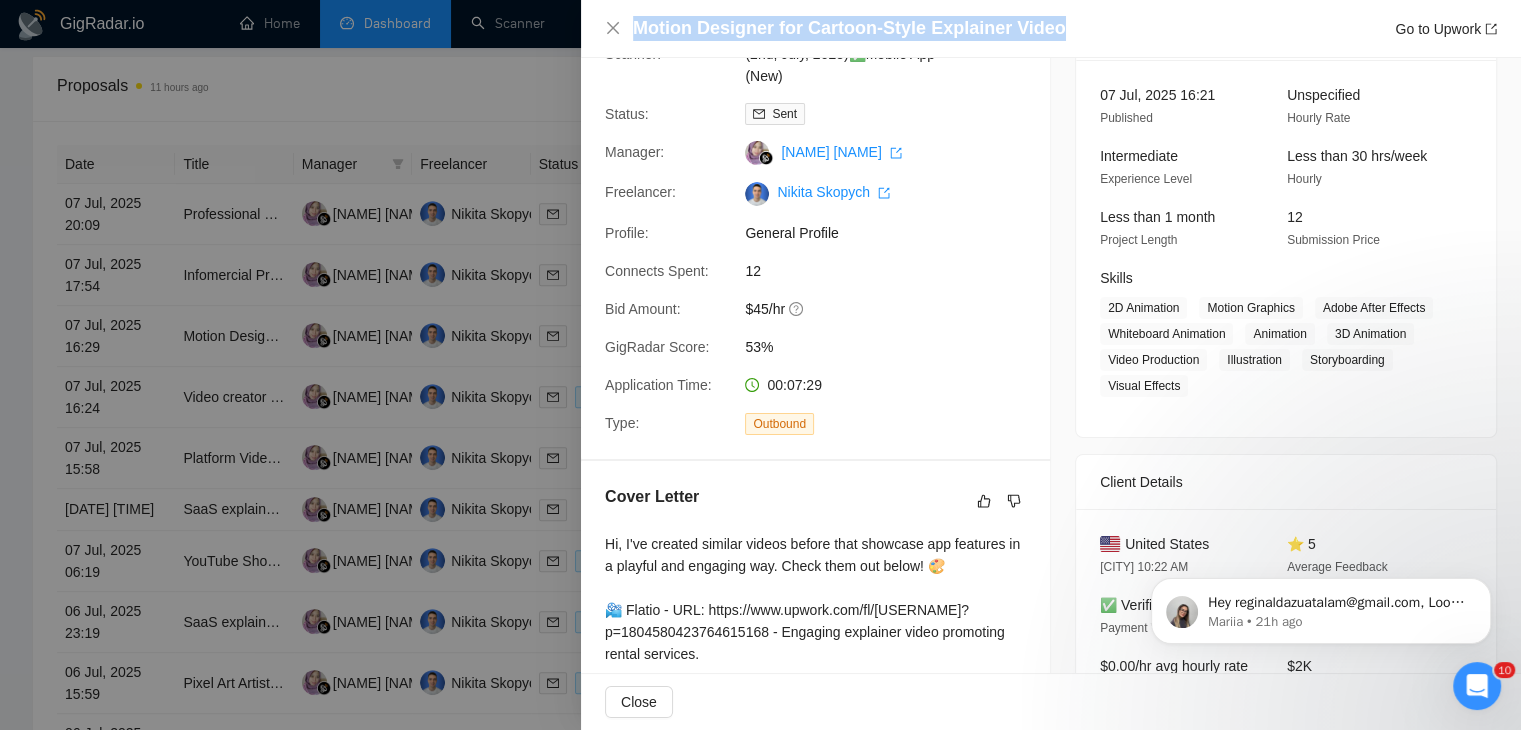 scroll, scrollTop: 0, scrollLeft: 0, axis: both 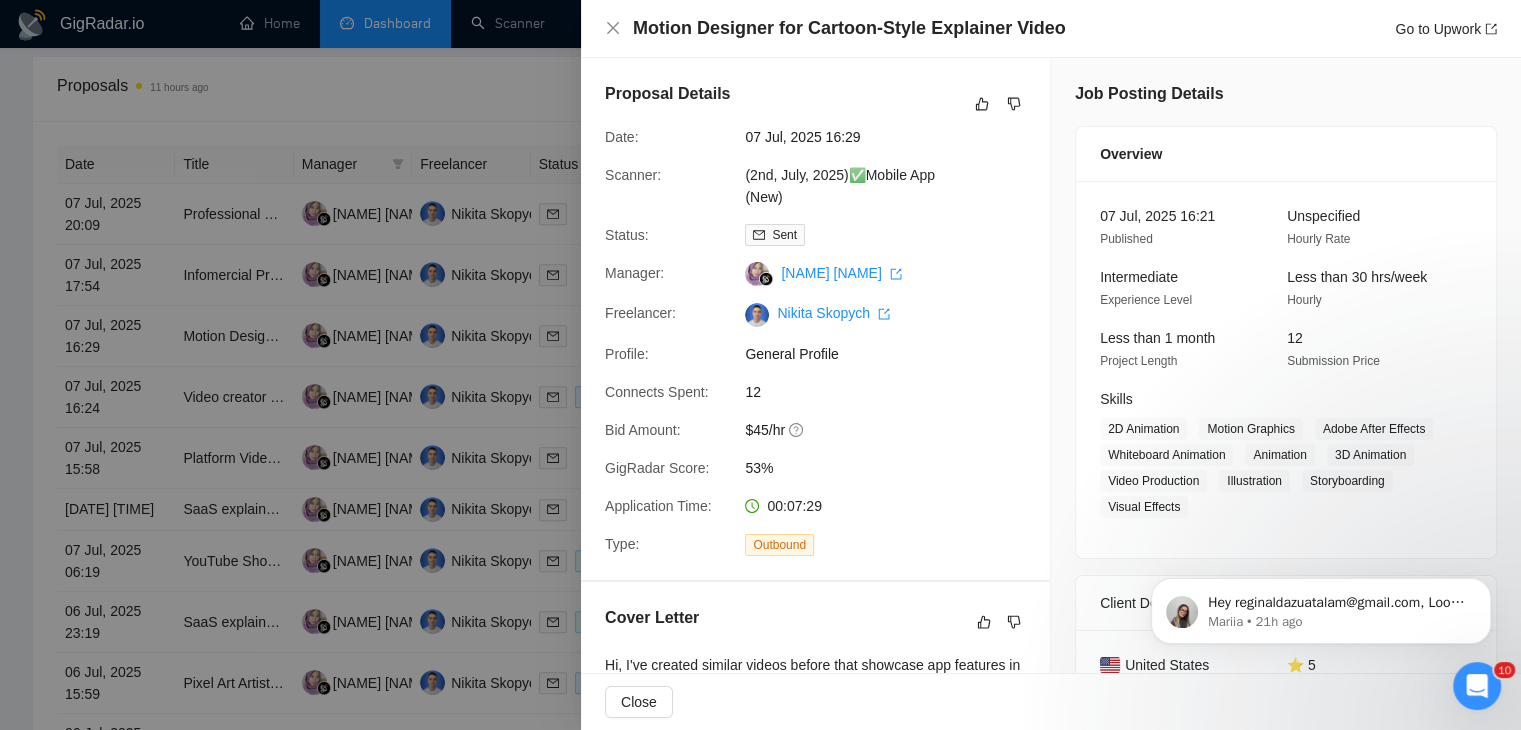 click at bounding box center [760, 365] 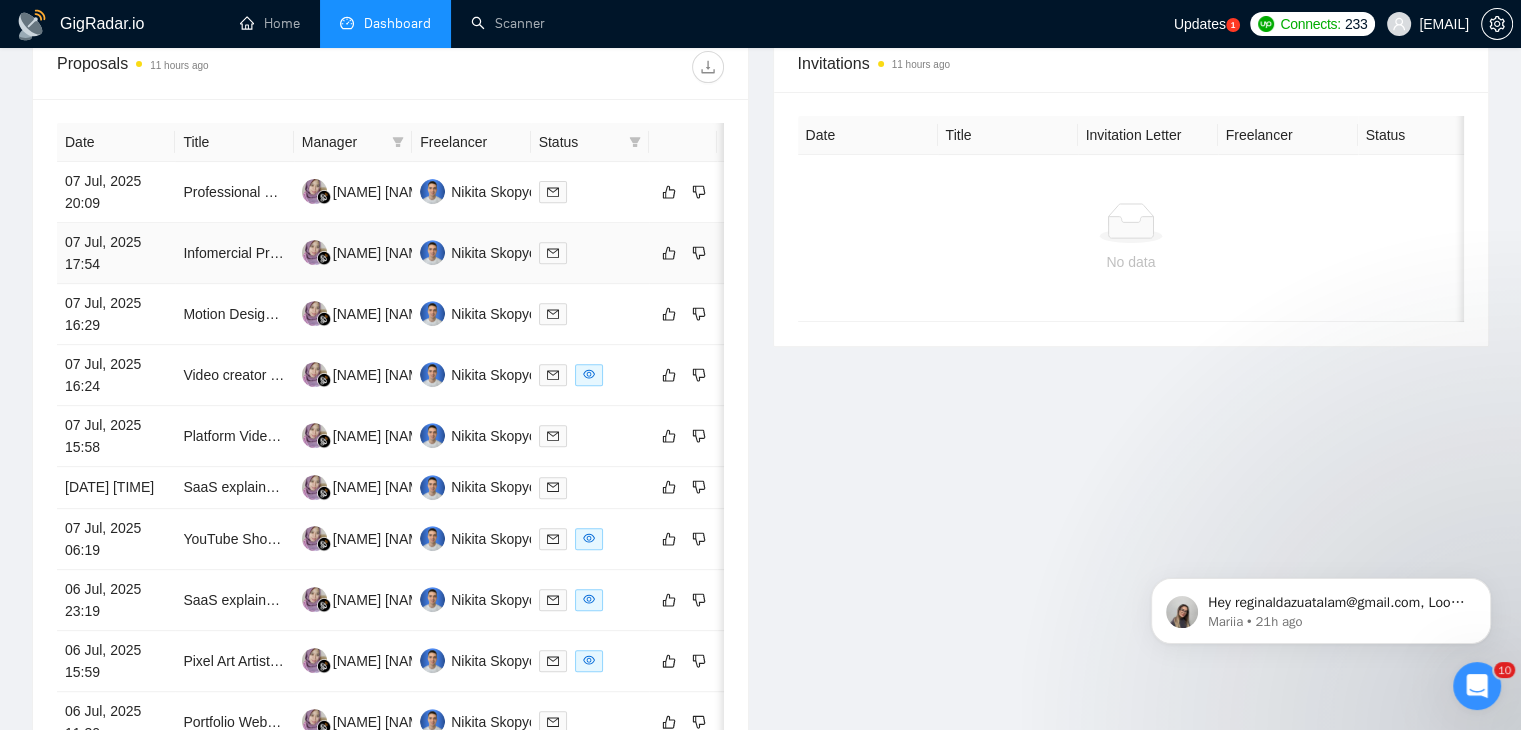 click on "07 Jul, 2025 17:54" at bounding box center (116, 253) 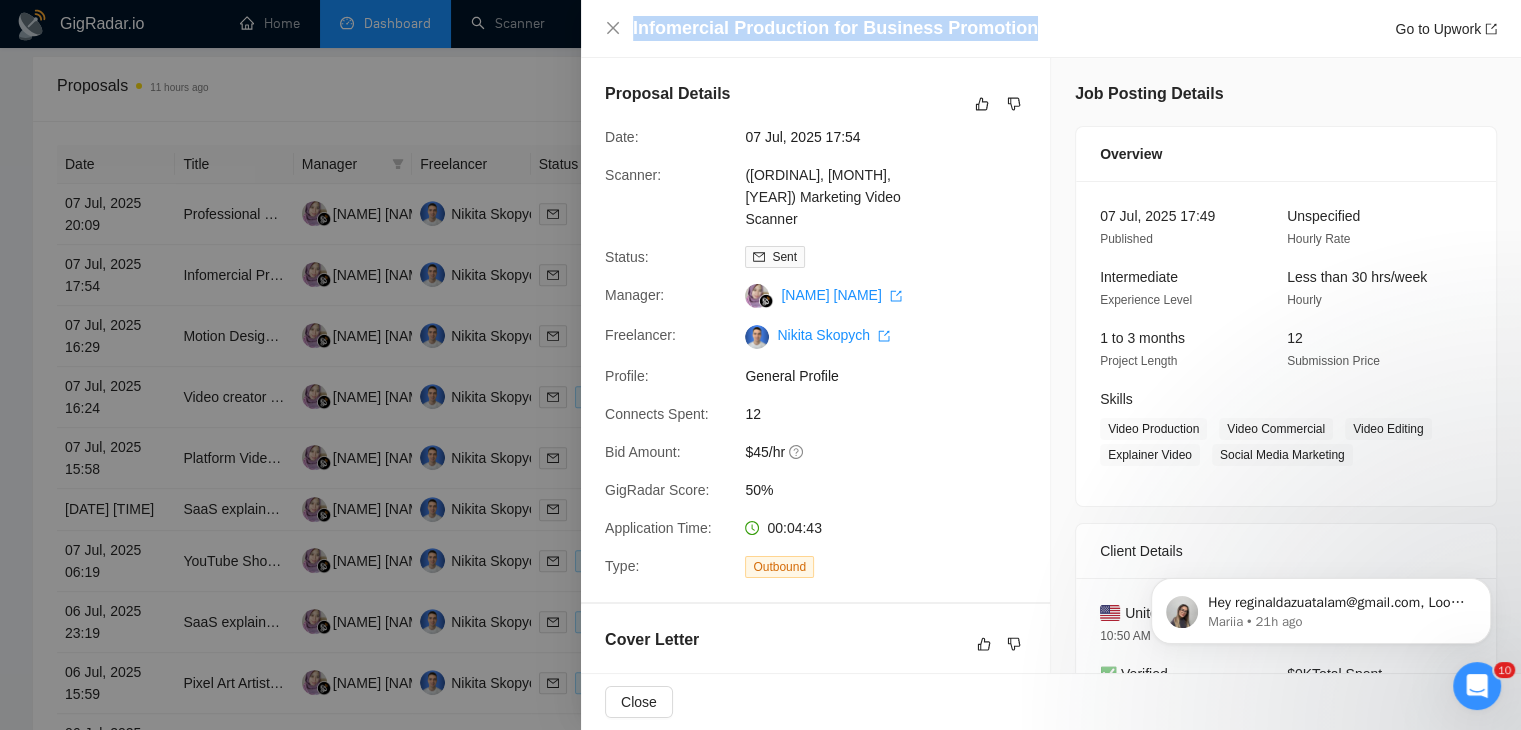 drag, startPoint x: 1032, startPoint y: 31, endPoint x: 630, endPoint y: 37, distance: 402.04477 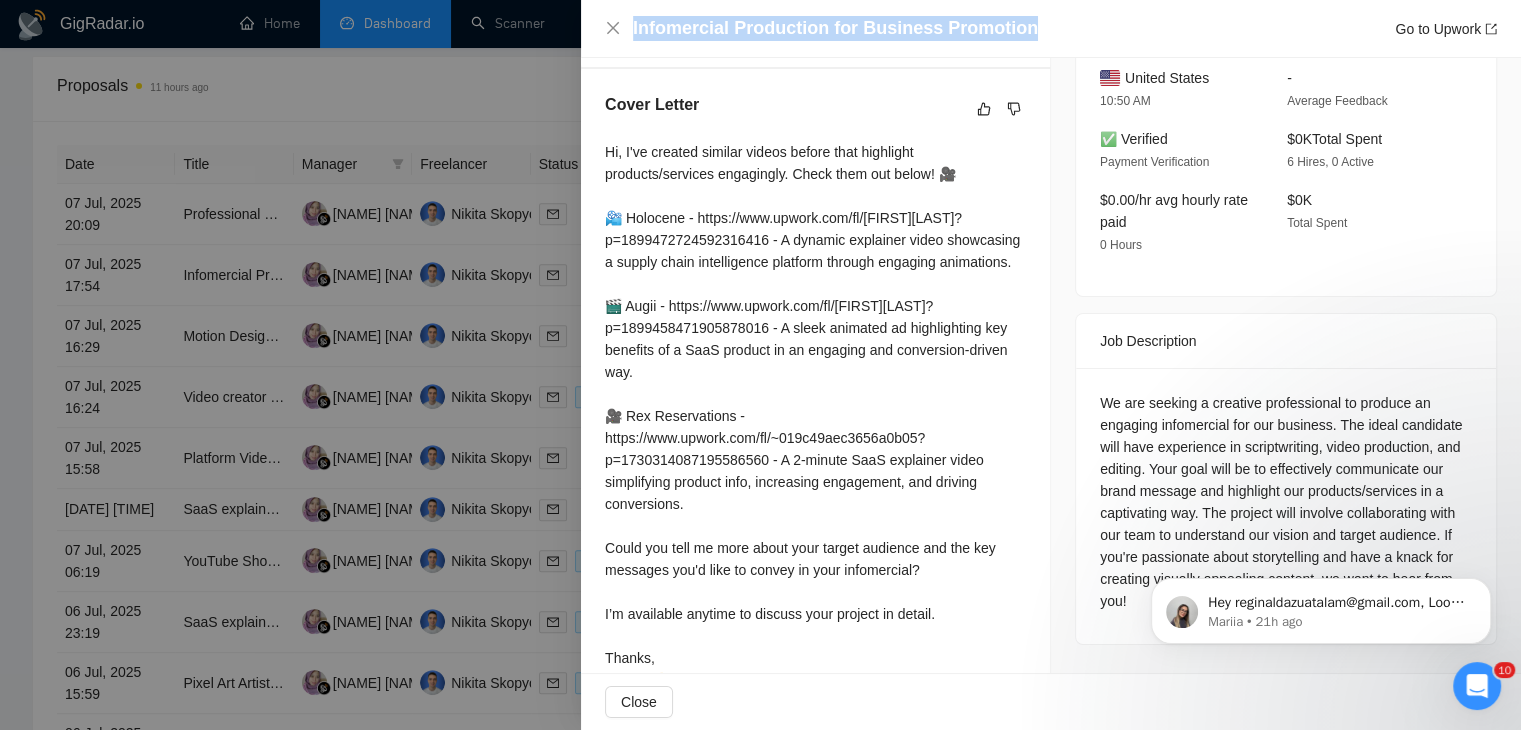 scroll, scrollTop: 564, scrollLeft: 0, axis: vertical 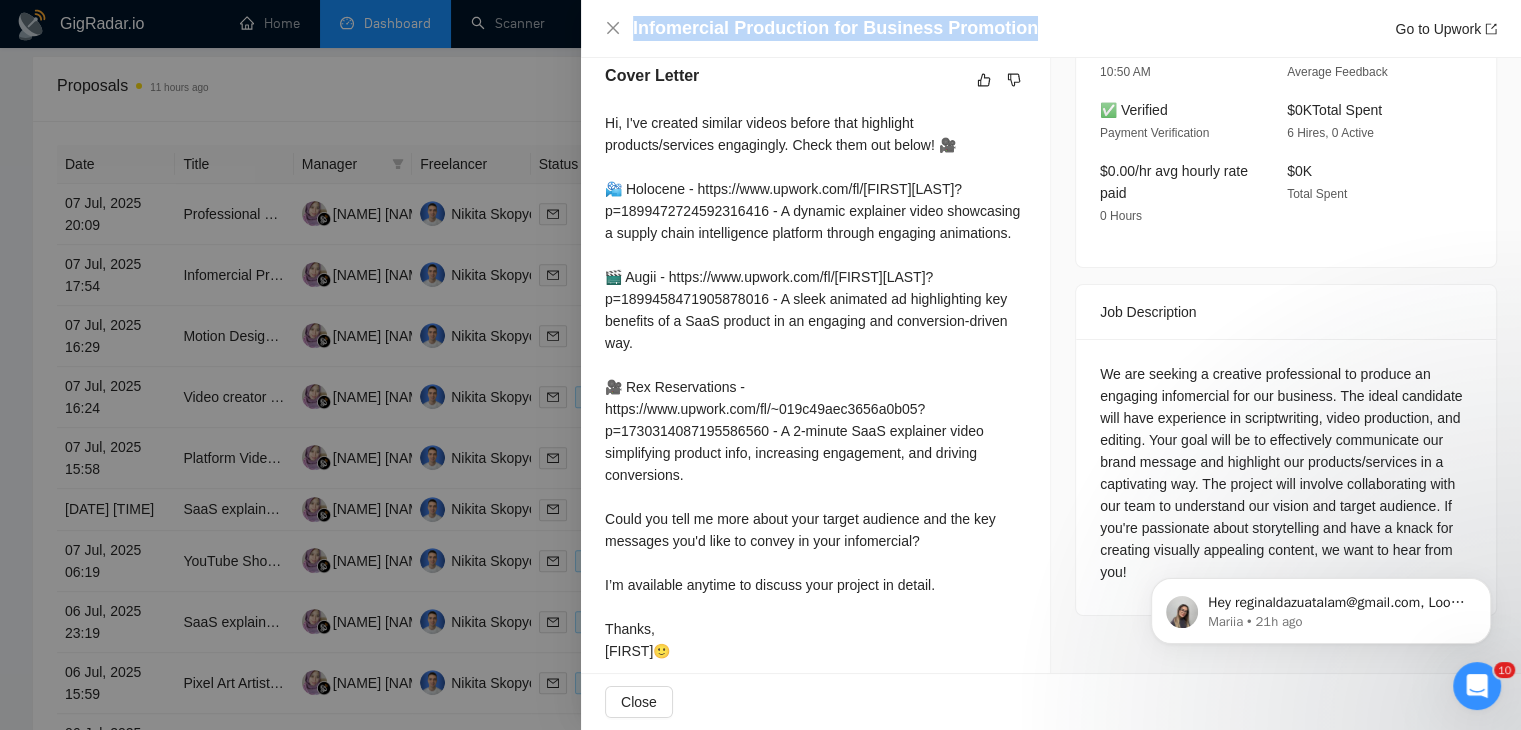 drag, startPoint x: 1517, startPoint y: 173, endPoint x: 369, endPoint y: 85, distance: 1151.3679 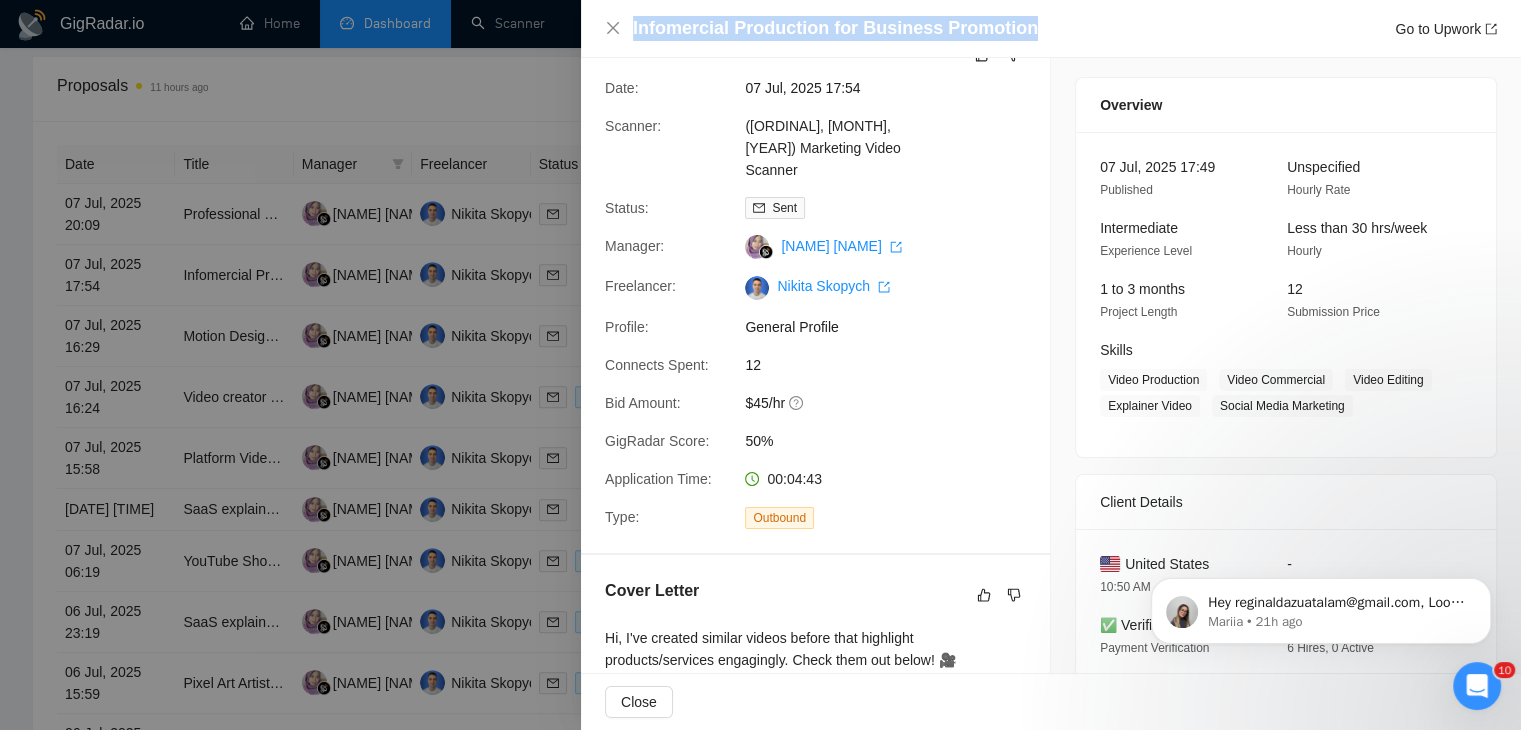 scroll, scrollTop: 21, scrollLeft: 0, axis: vertical 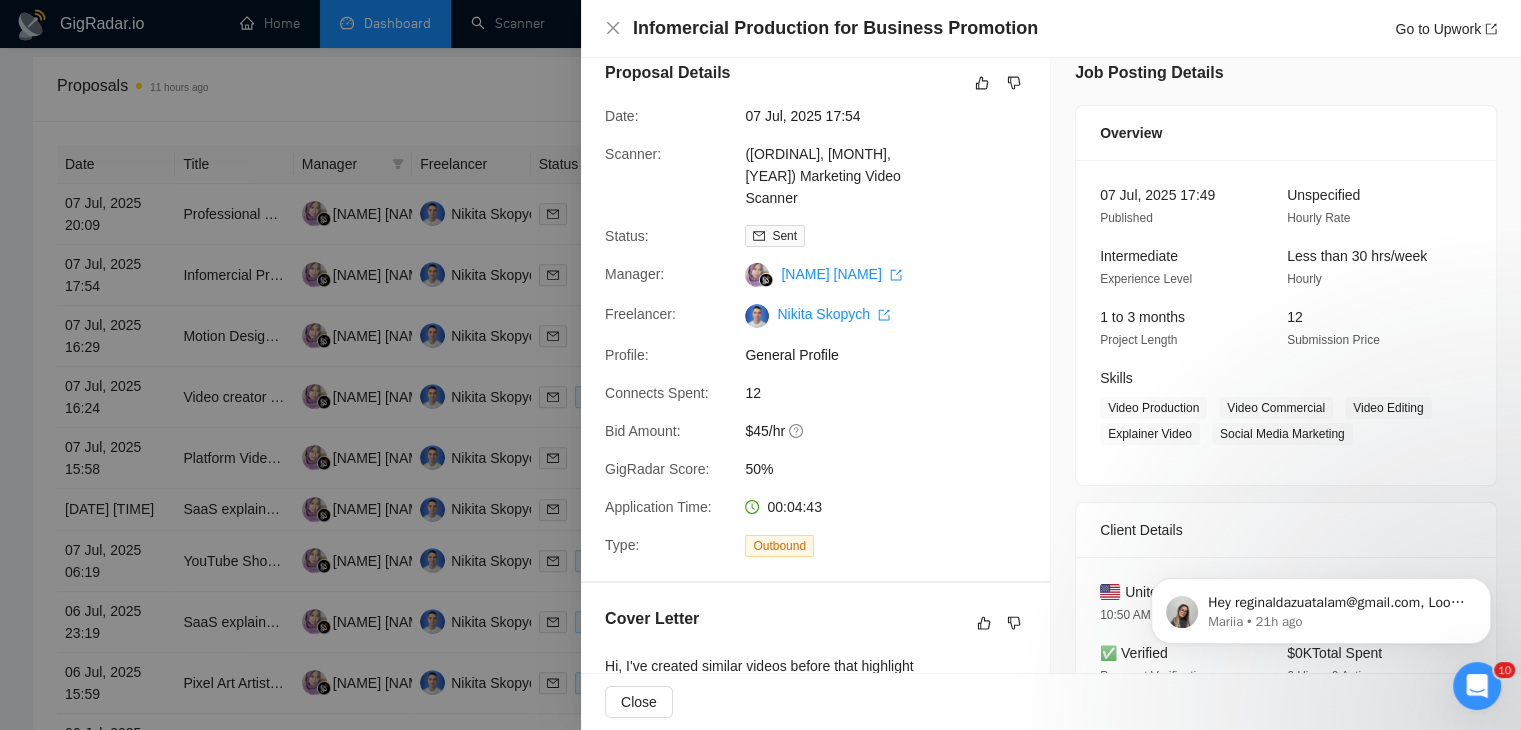 click at bounding box center [760, 365] 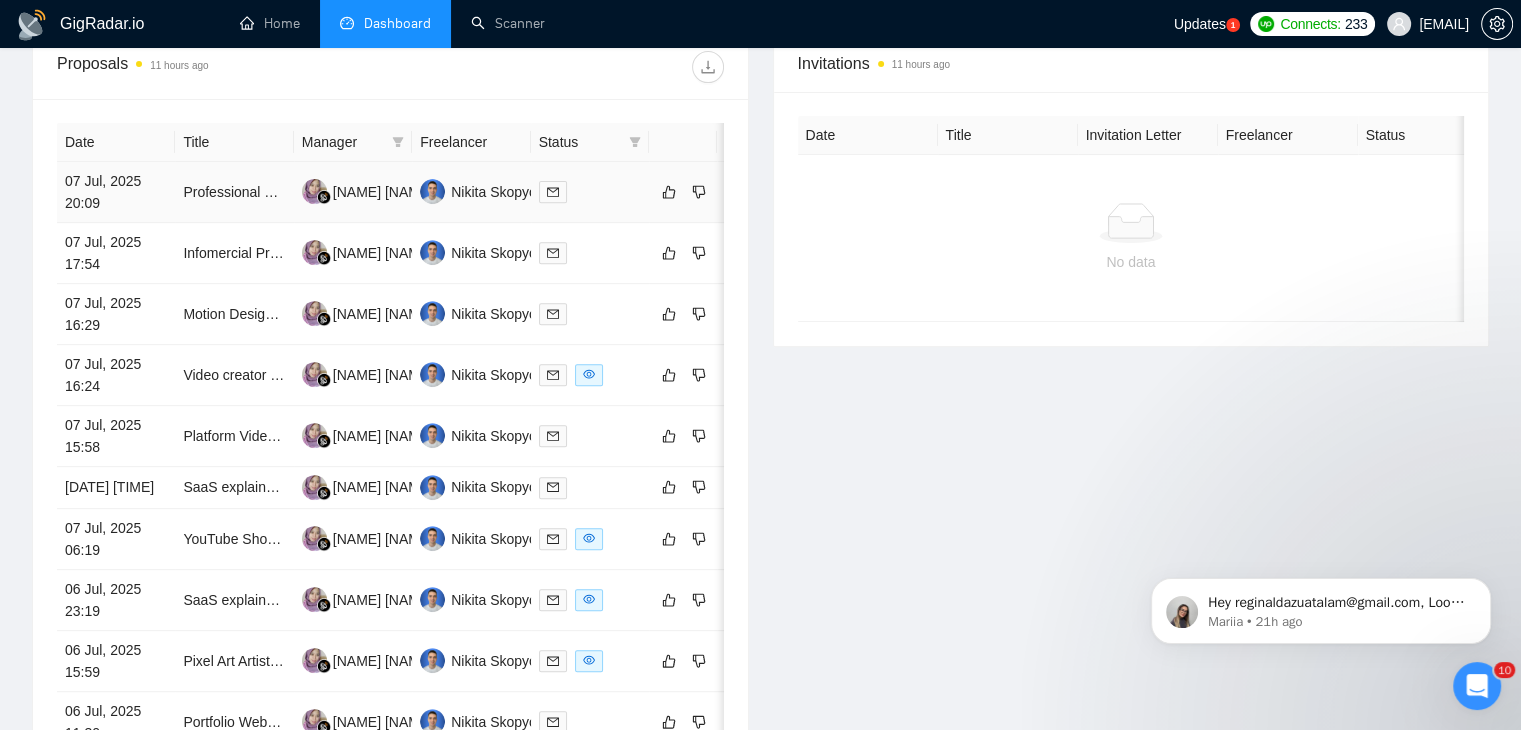 click on "07 Jul, 2025 20:09" at bounding box center (116, 192) 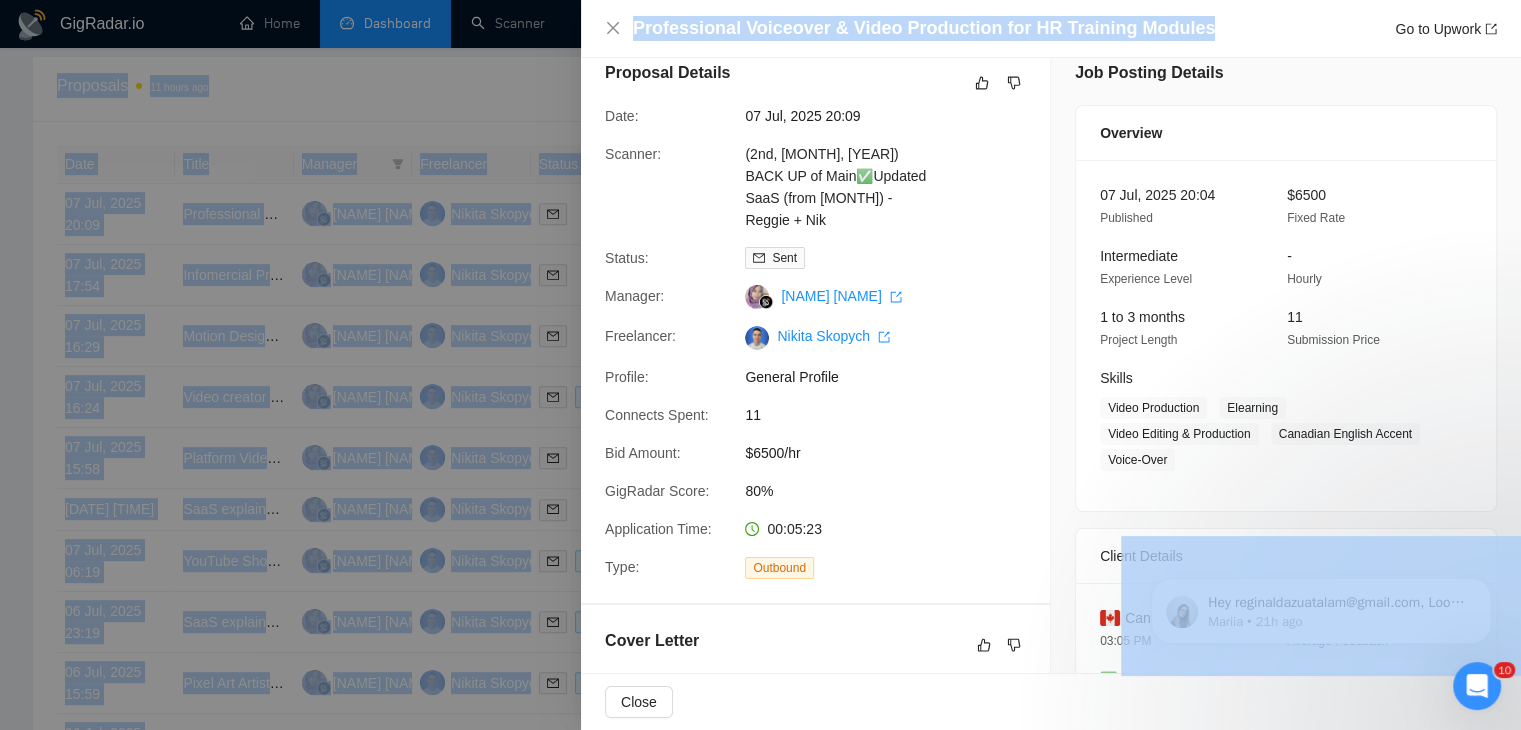 drag, startPoint x: 1191, startPoint y: 28, endPoint x: 624, endPoint y: 0, distance: 567.6909 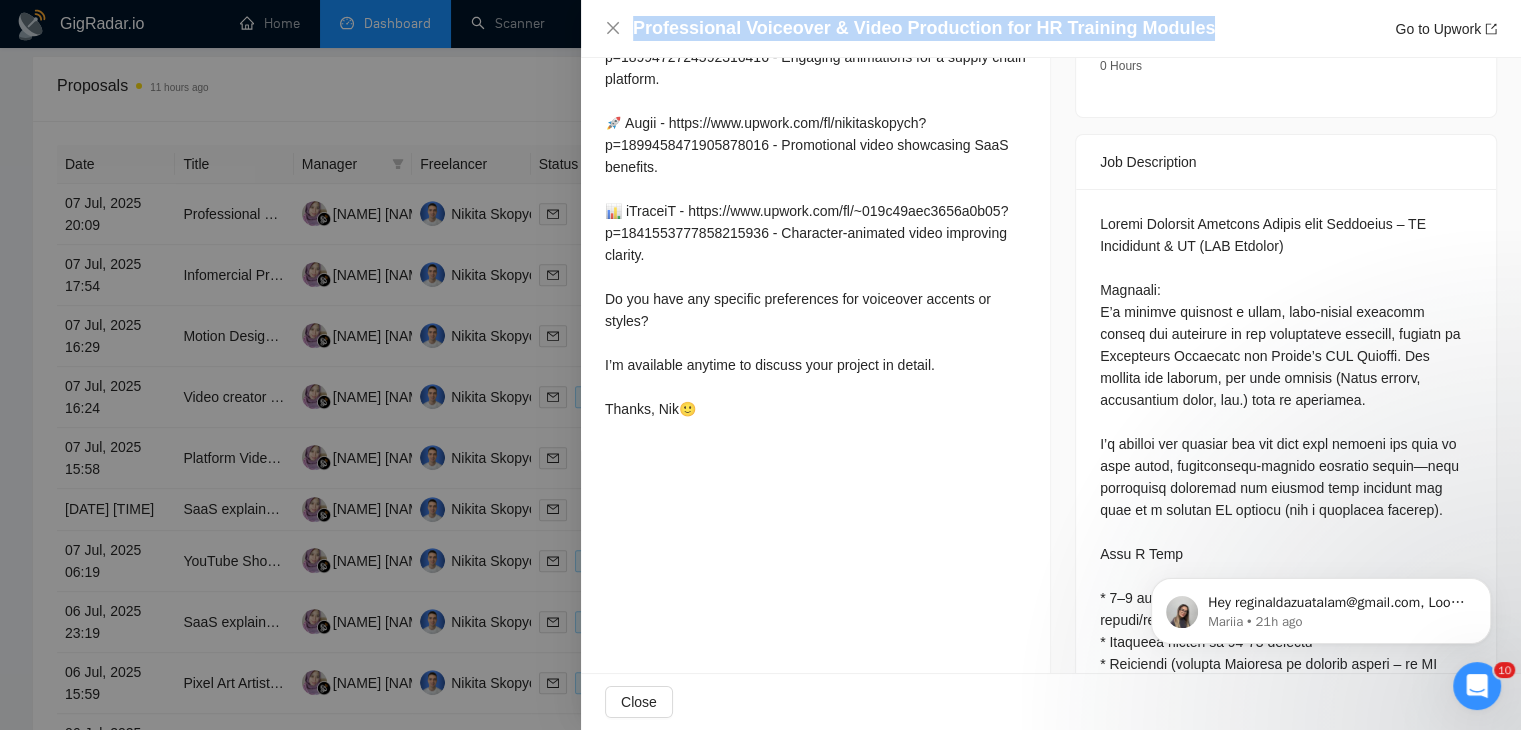 scroll, scrollTop: 747, scrollLeft: 0, axis: vertical 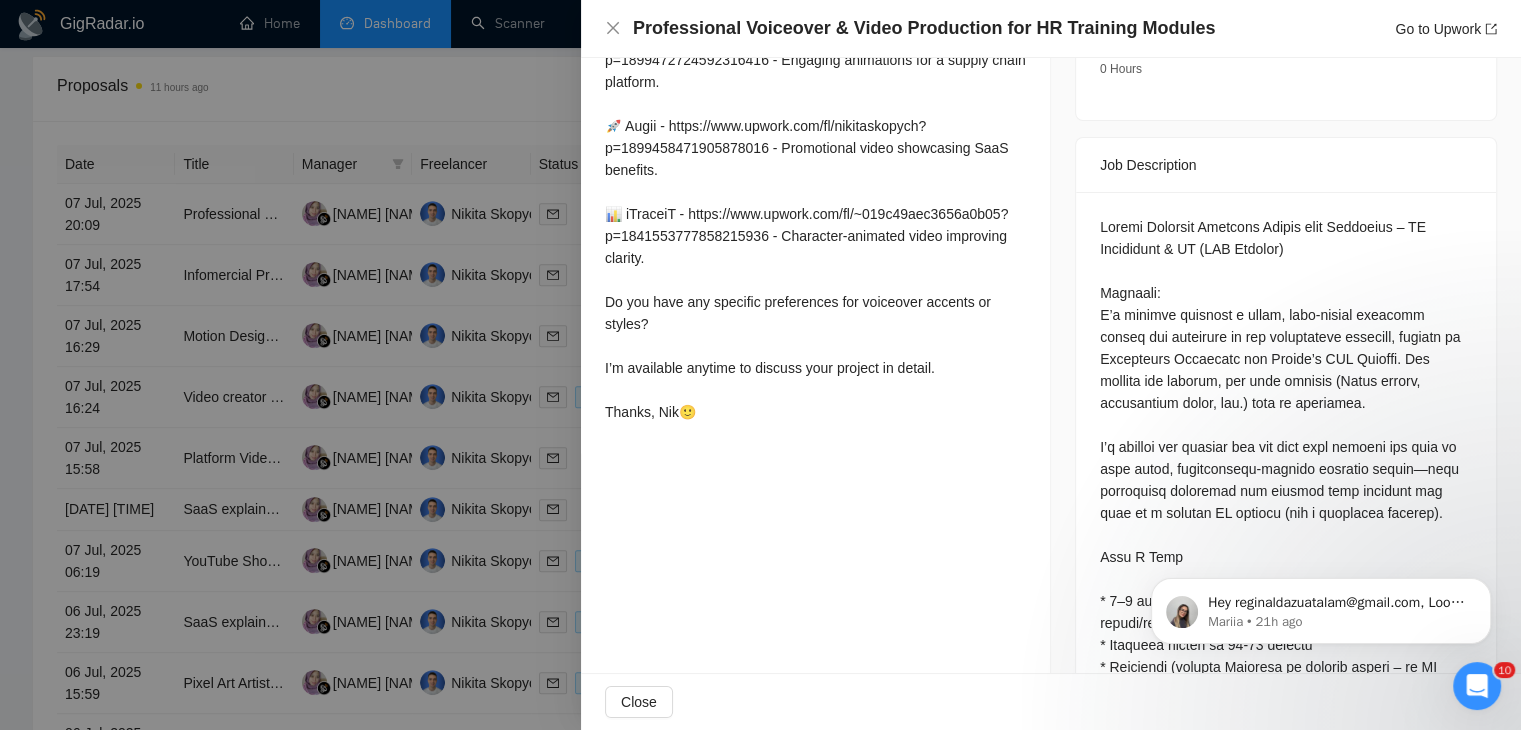 click at bounding box center [760, 365] 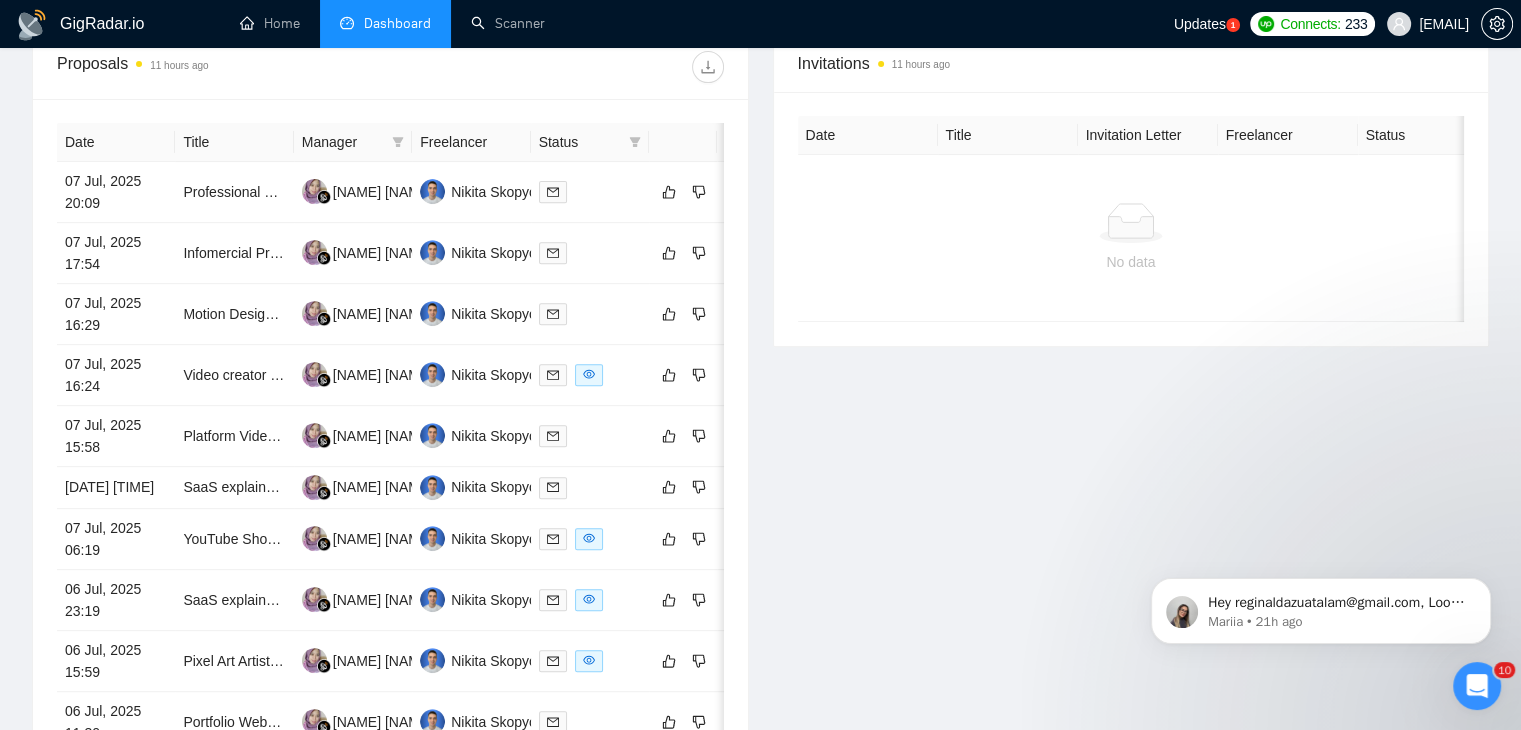 scroll, scrollTop: 1056, scrollLeft: 0, axis: vertical 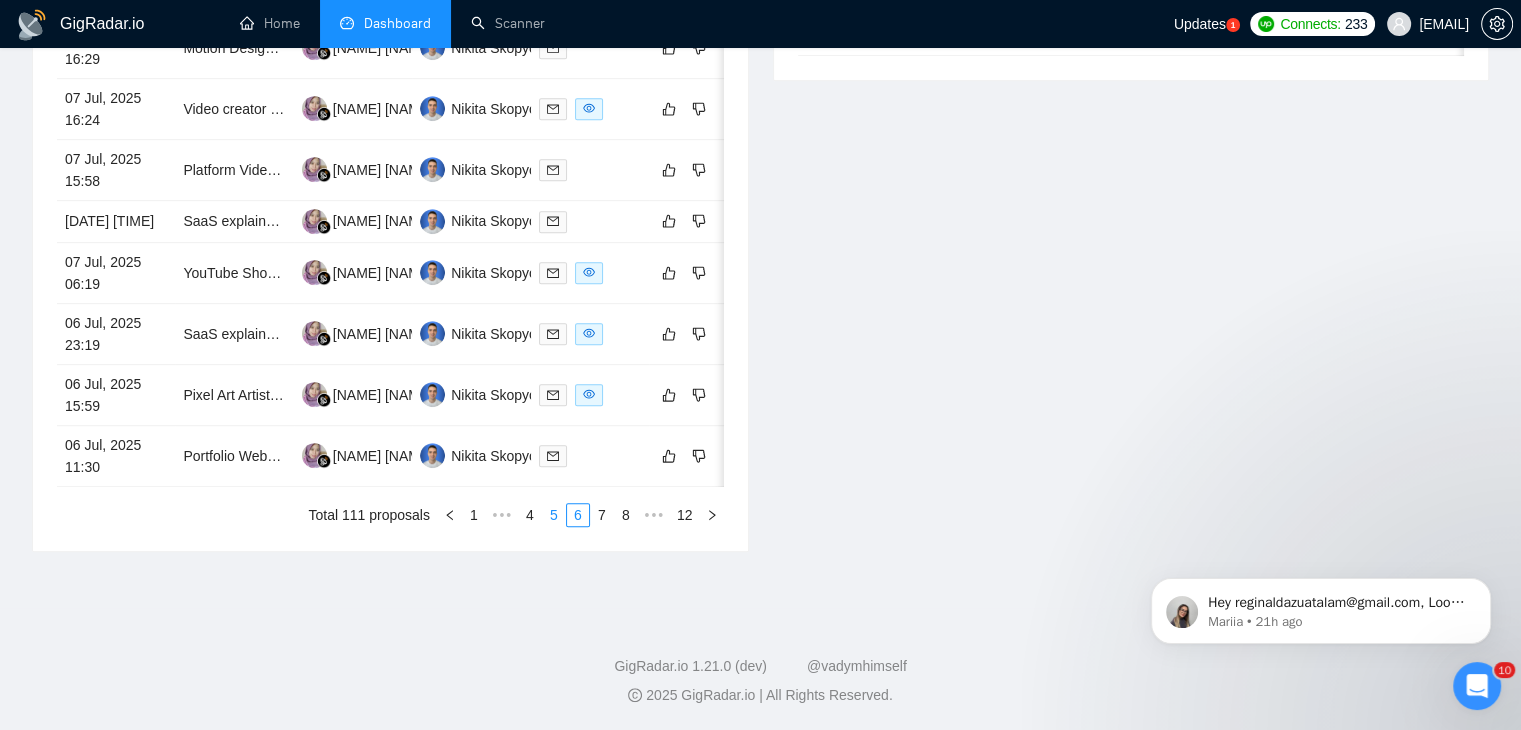 click on "5" at bounding box center [554, 515] 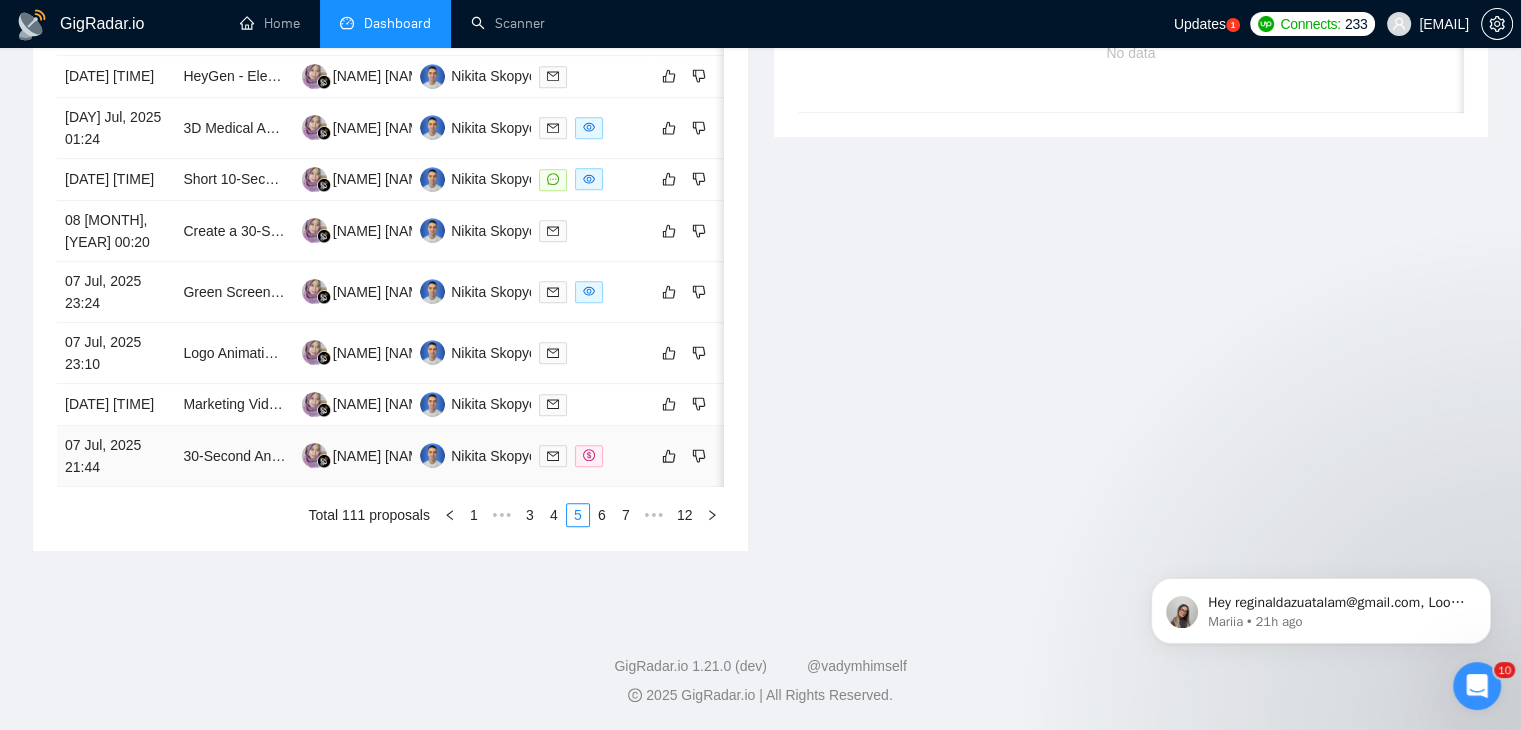 click on "07 Jul, 2025 21:44" at bounding box center (116, 456) 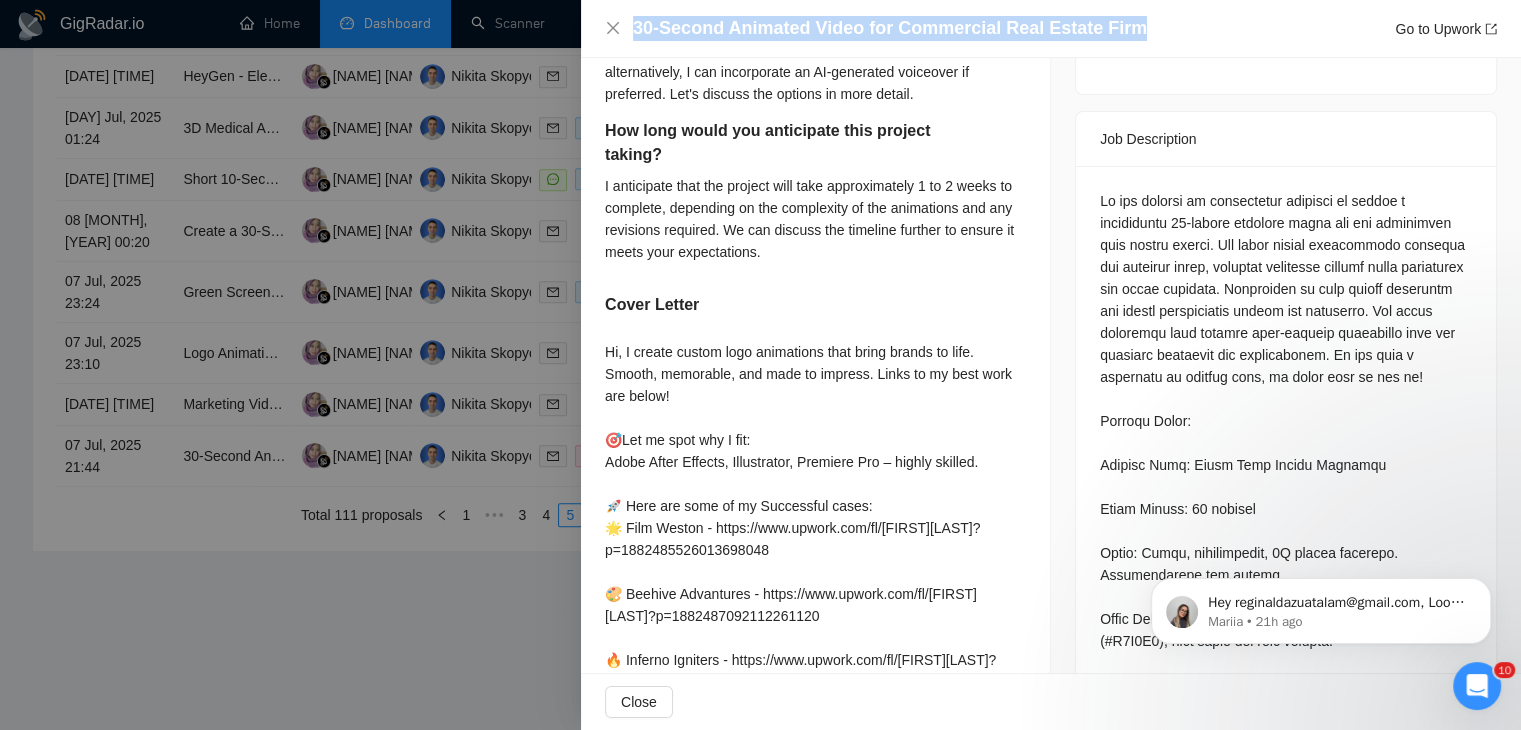drag, startPoint x: 1135, startPoint y: 20, endPoint x: 625, endPoint y: 21, distance: 510.00098 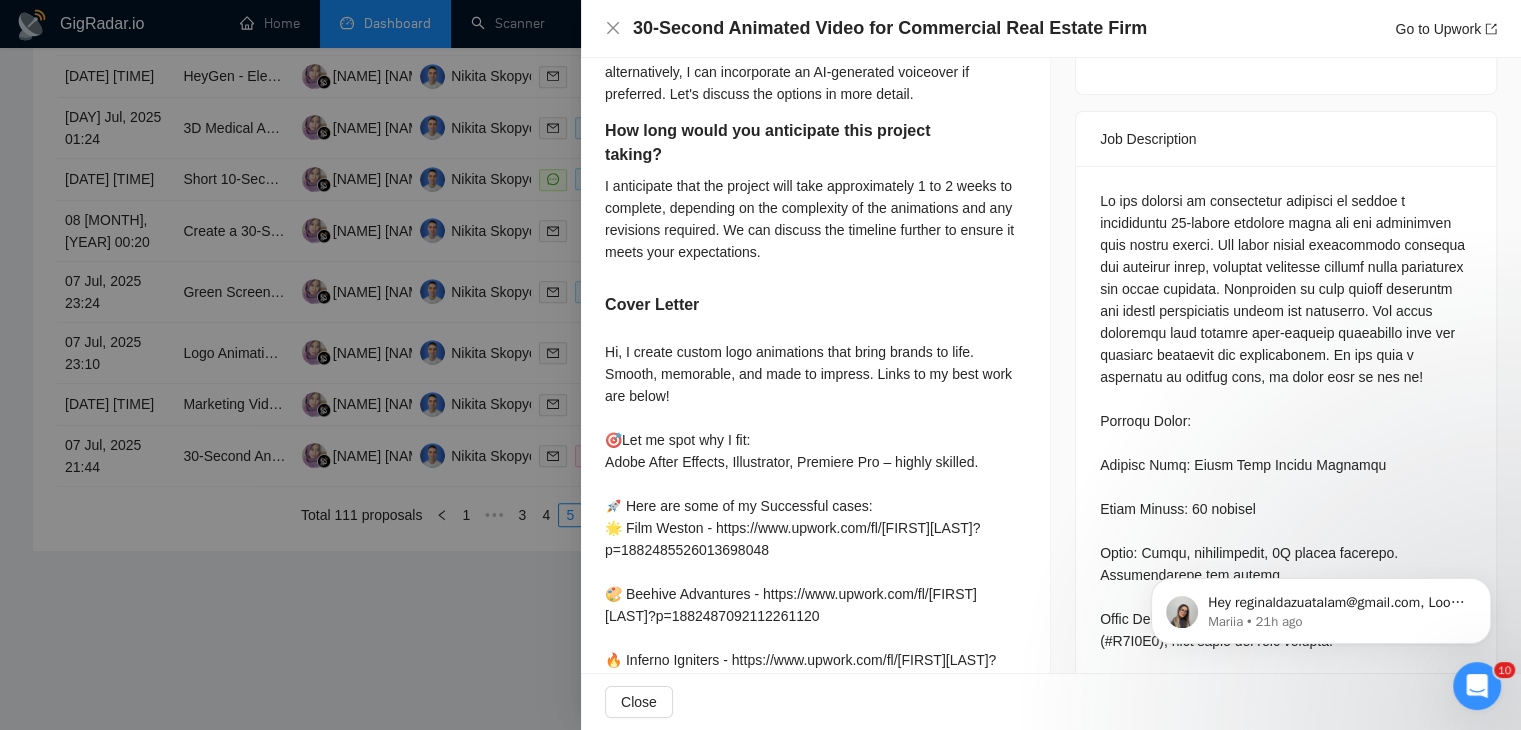 drag, startPoint x: 1428, startPoint y: 31, endPoint x: 1030, endPoint y: 113, distance: 406.35944 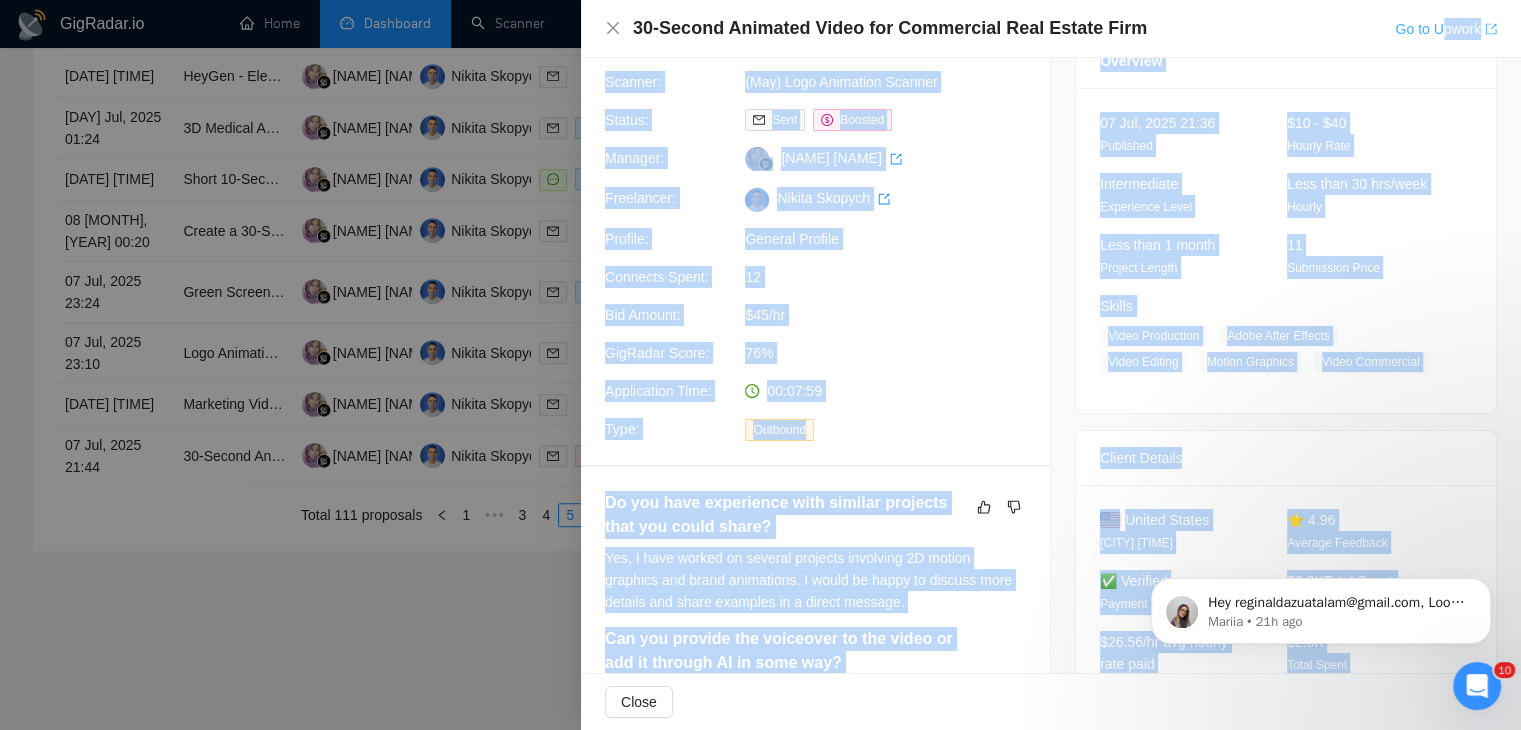 scroll, scrollTop: 0, scrollLeft: 0, axis: both 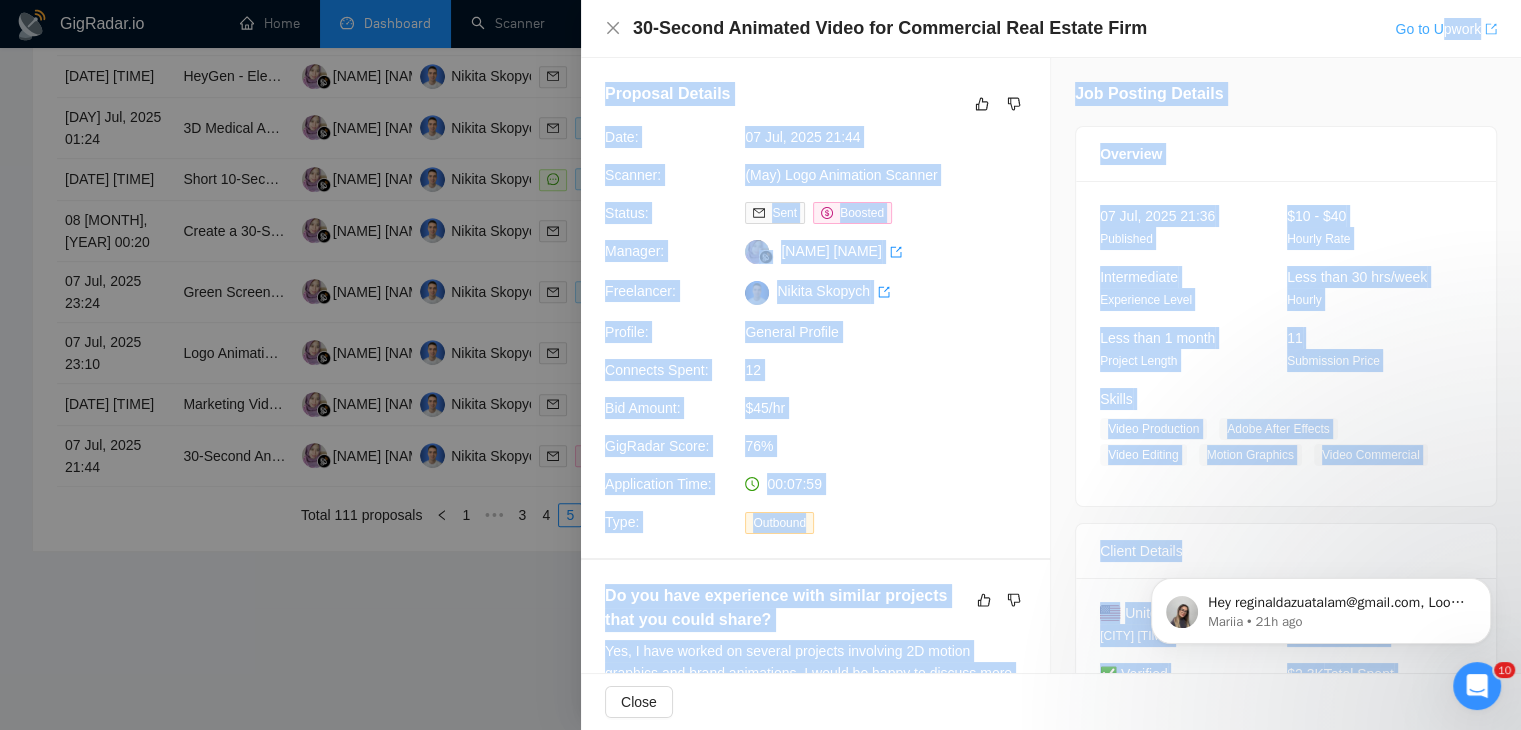 drag, startPoint x: 1428, startPoint y: 29, endPoint x: 1441, endPoint y: 25, distance: 13.601471 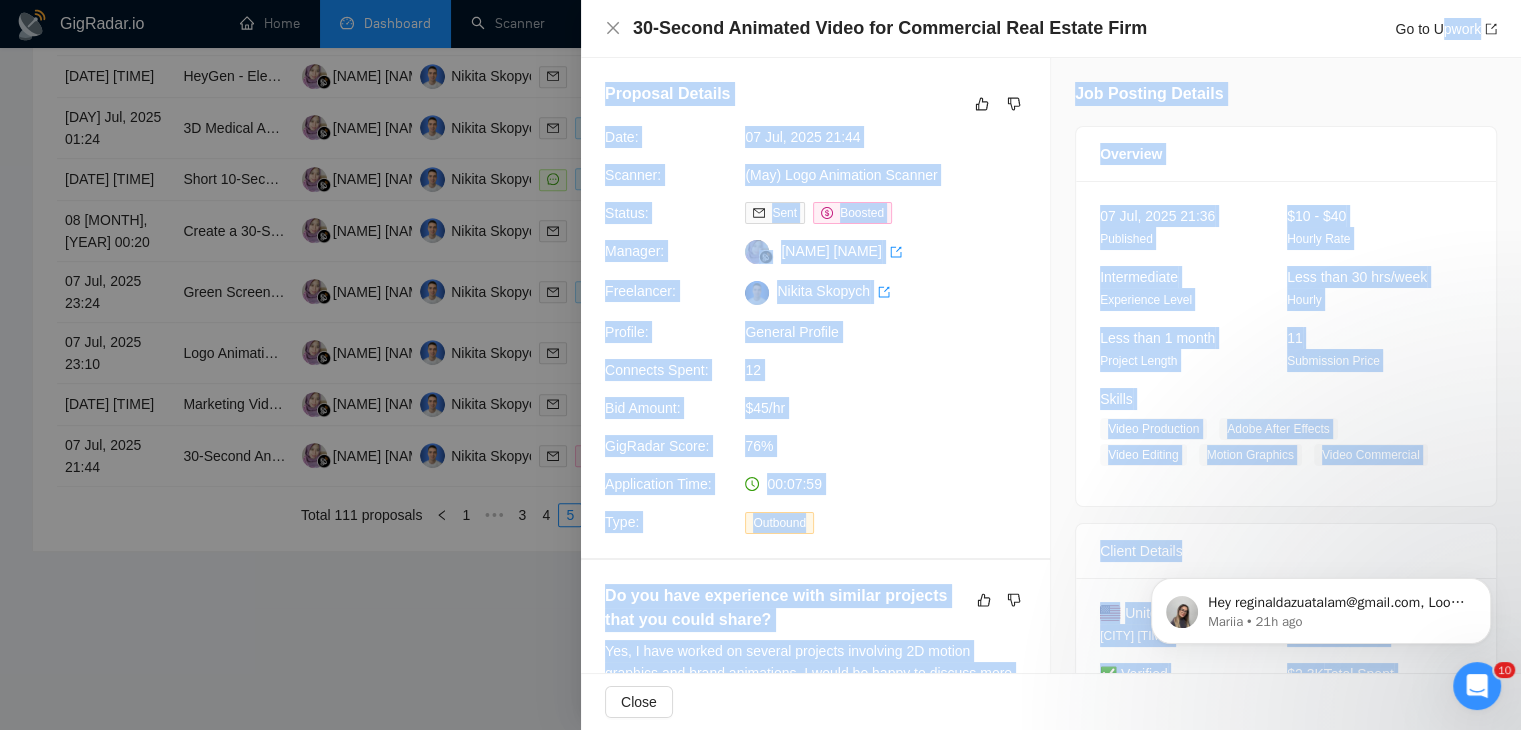 click on "Job Posting Details Overview 07 Jul, 2025 21:36 Published $10 - $40 Hourly Rate Intermediate Experience Level Less than 30 hrs/week Hourly Less than 1 month Project Length 11 Submission Price Skills Video Production Adobe After Effects Video Editing Motion Graphics Video Commercial Client Details [COUNTRY] [CITY] 04:37 PM  ⭐ 4.96 Average Feedback ✅ Verified Payment Verification $2.3K  Total Spent 10 Hires, 0 Active $26.56/hr avg hourly rate paid 71 Hours $2.3K Total Spent Job Description Questions: Do you have experience with similar projects that you could share? Can you provide the voiceover to the video or add it through AI in some way? How long would you anticipate this project taking?" at bounding box center [1286, 997] 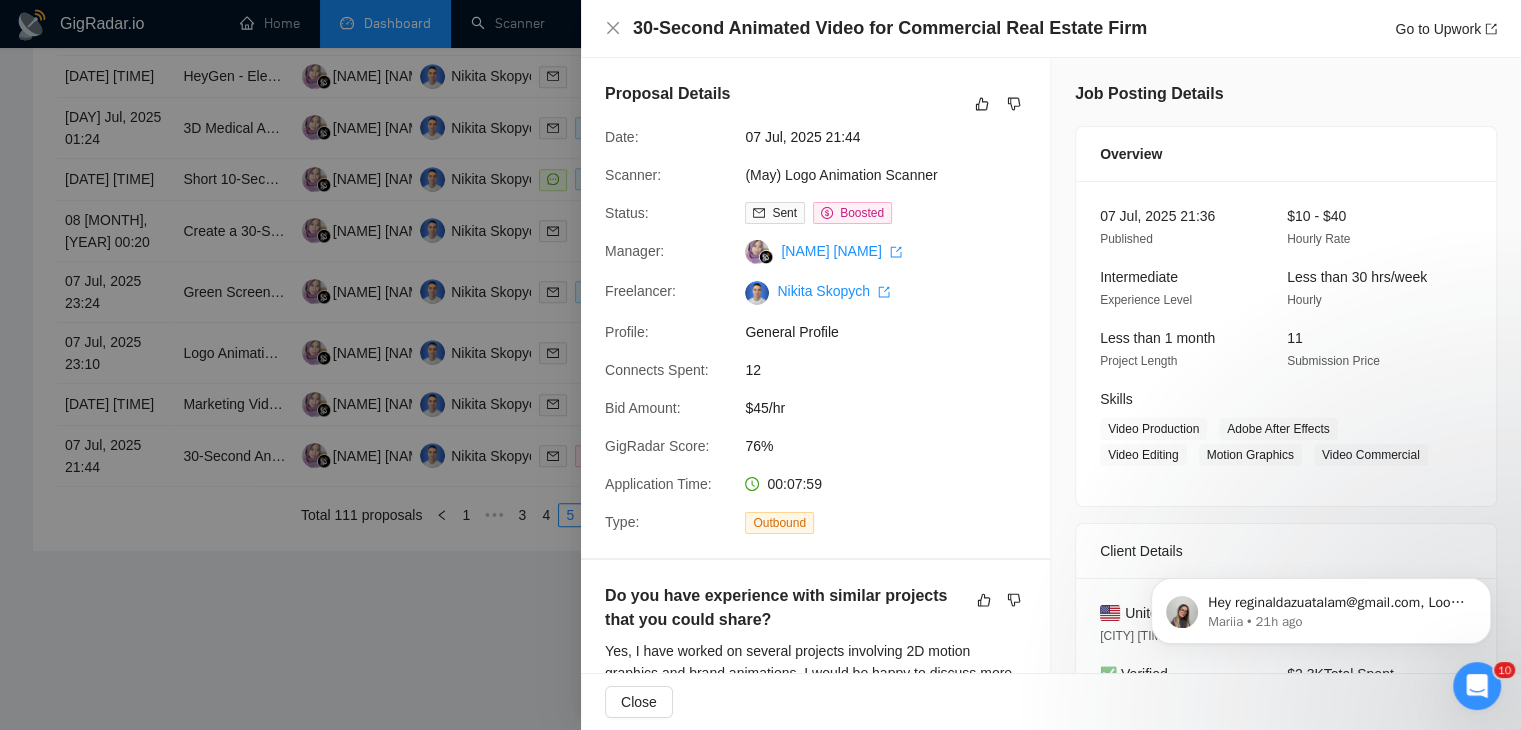 drag, startPoint x: 1445, startPoint y: 23, endPoint x: 1476, endPoint y: 113, distance: 95.189285 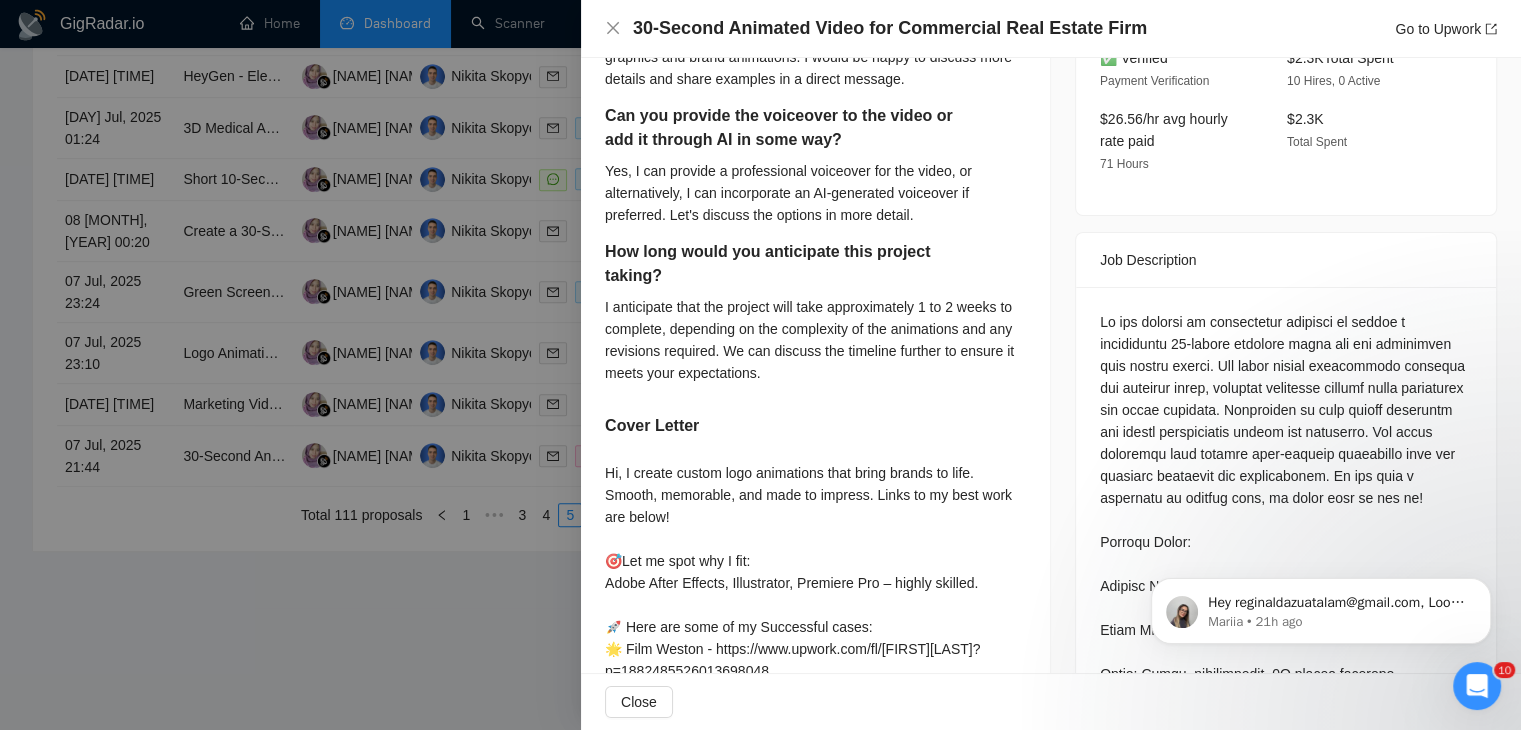 scroll, scrollTop: 772, scrollLeft: 0, axis: vertical 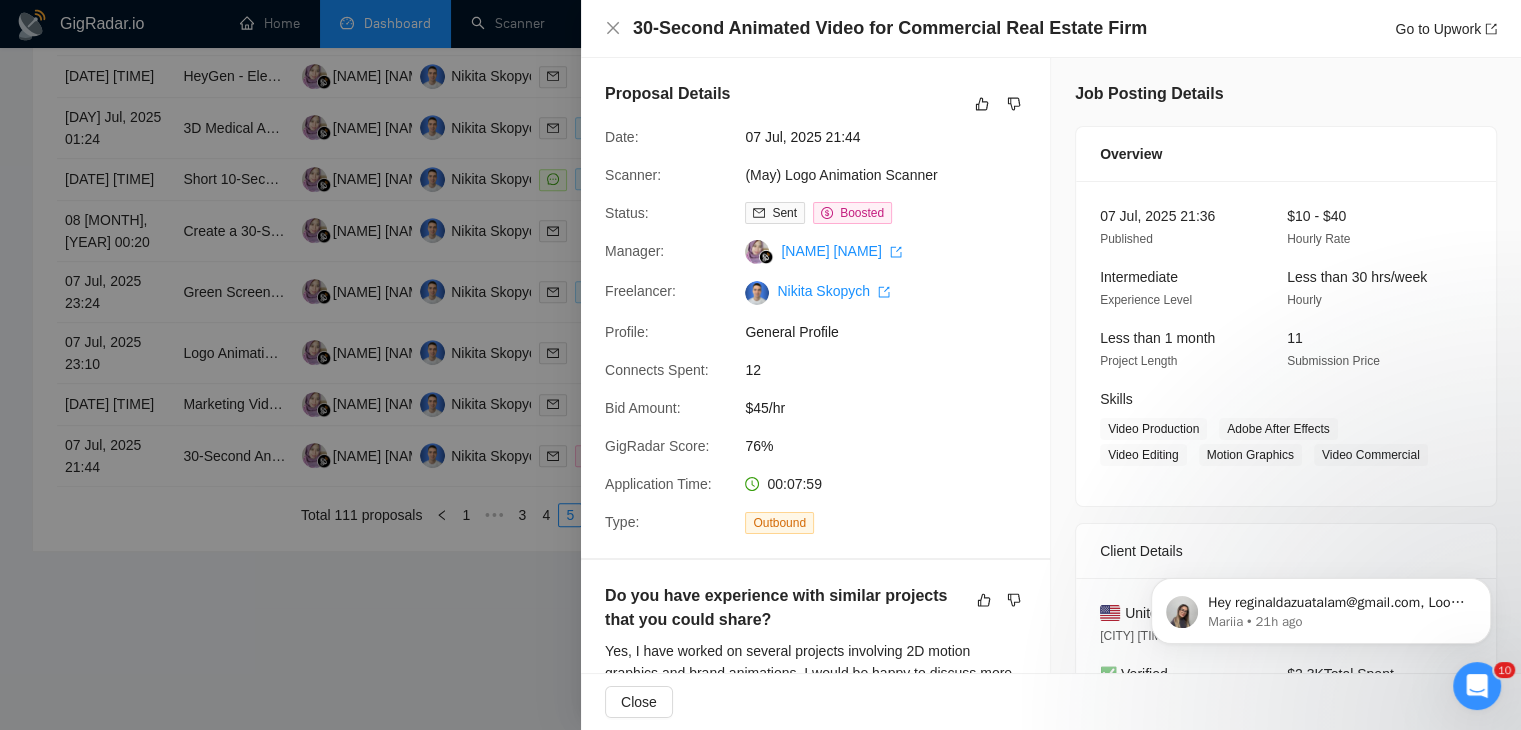 click at bounding box center [760, 365] 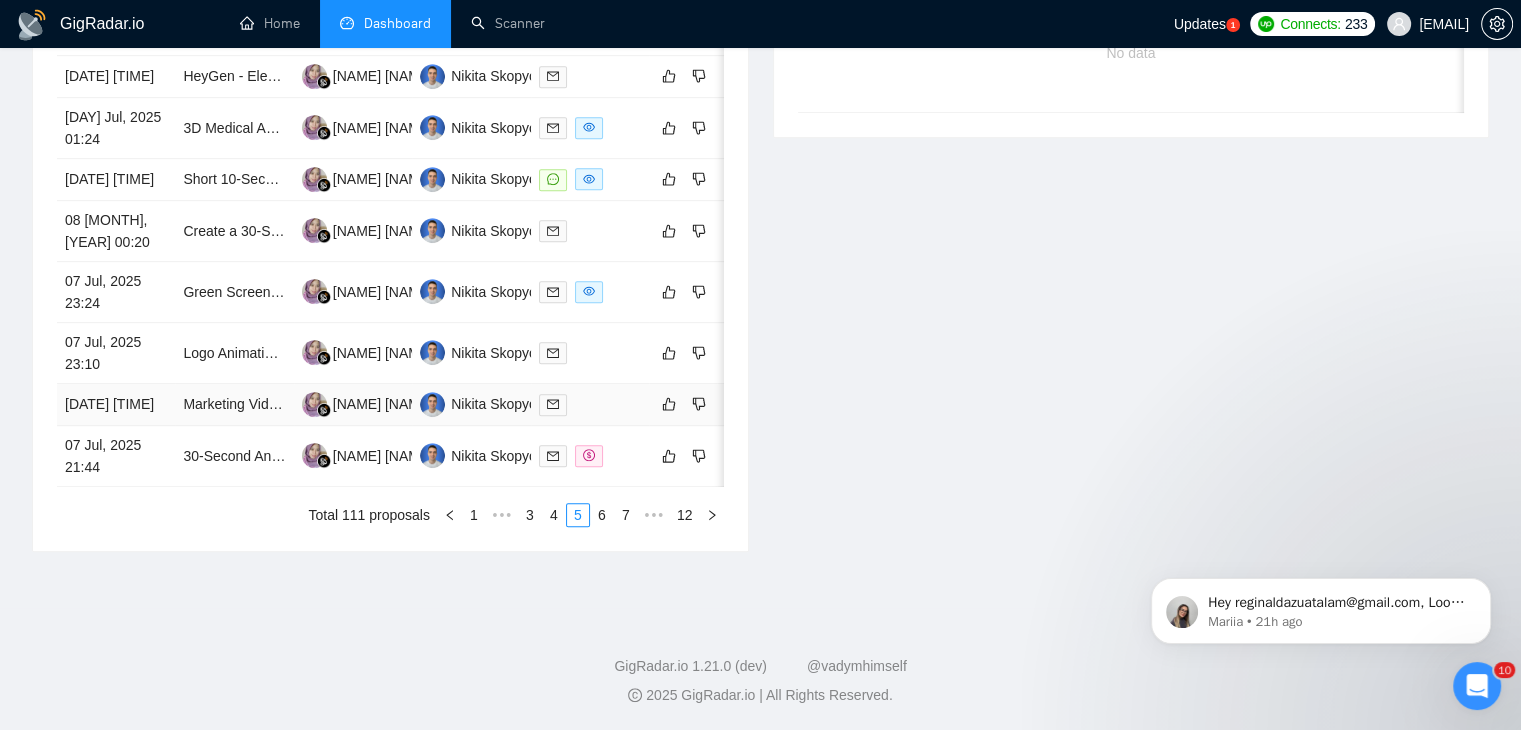 click on "[DATE] [TIME]" at bounding box center (116, 405) 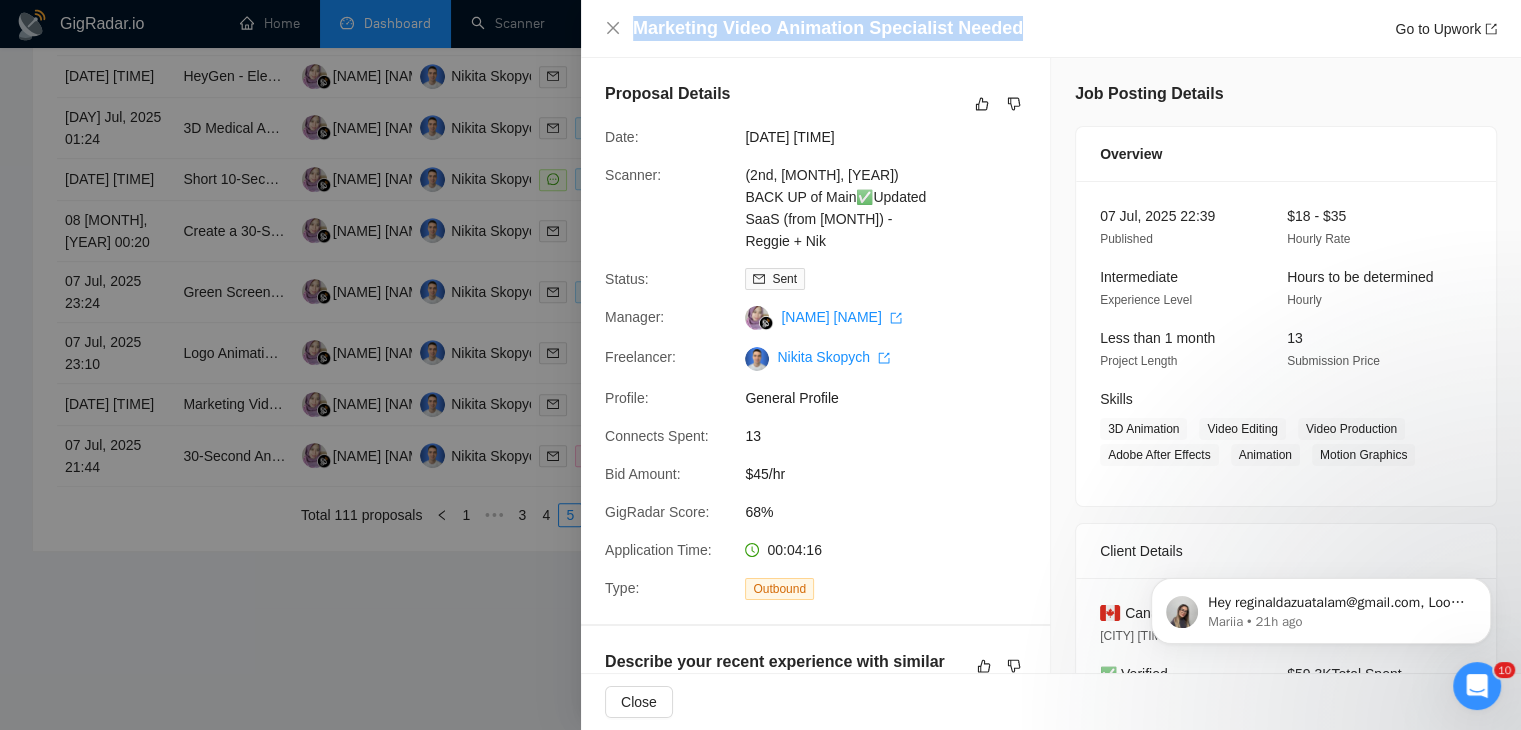 drag, startPoint x: 1031, startPoint y: 25, endPoint x: 627, endPoint y: 16, distance: 404.10025 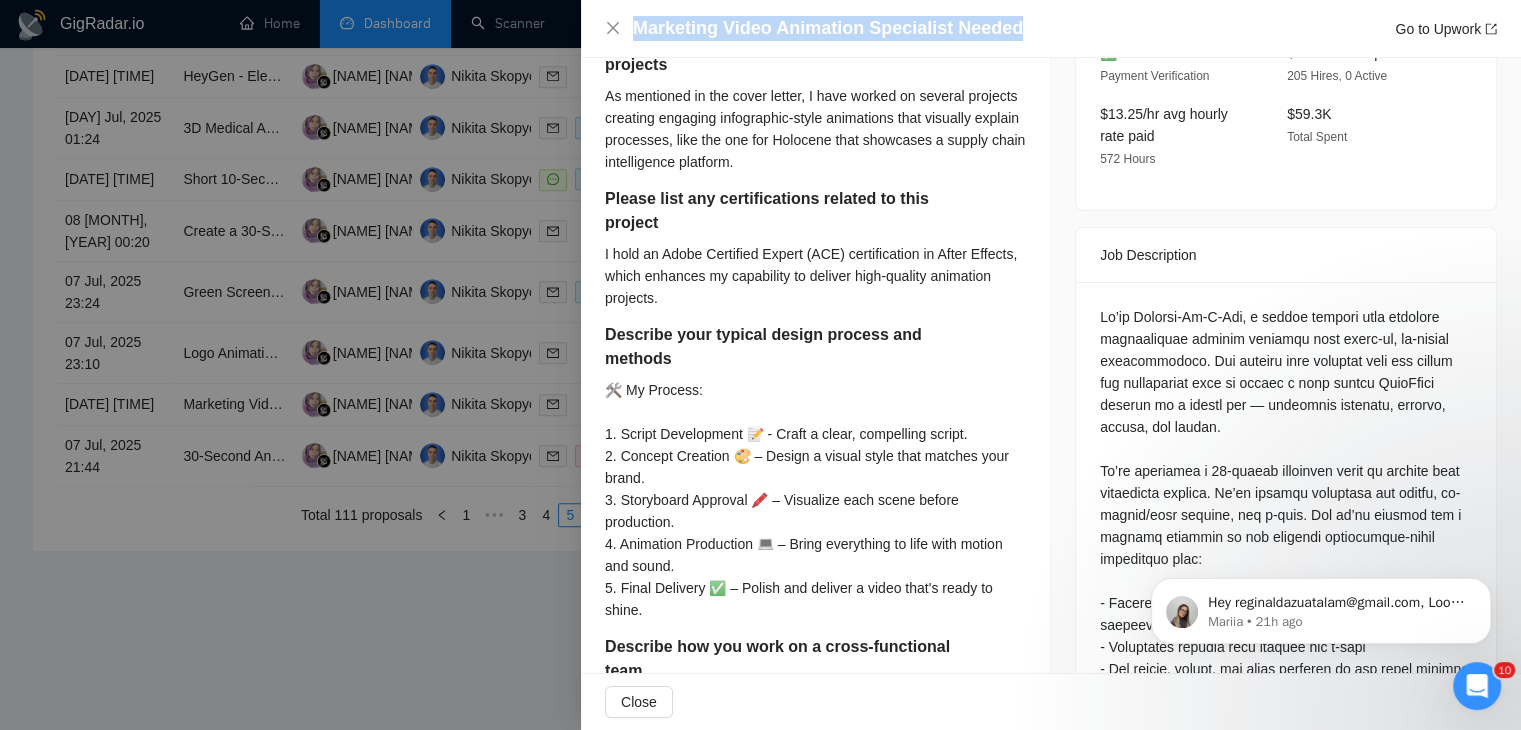 scroll, scrollTop: 636, scrollLeft: 0, axis: vertical 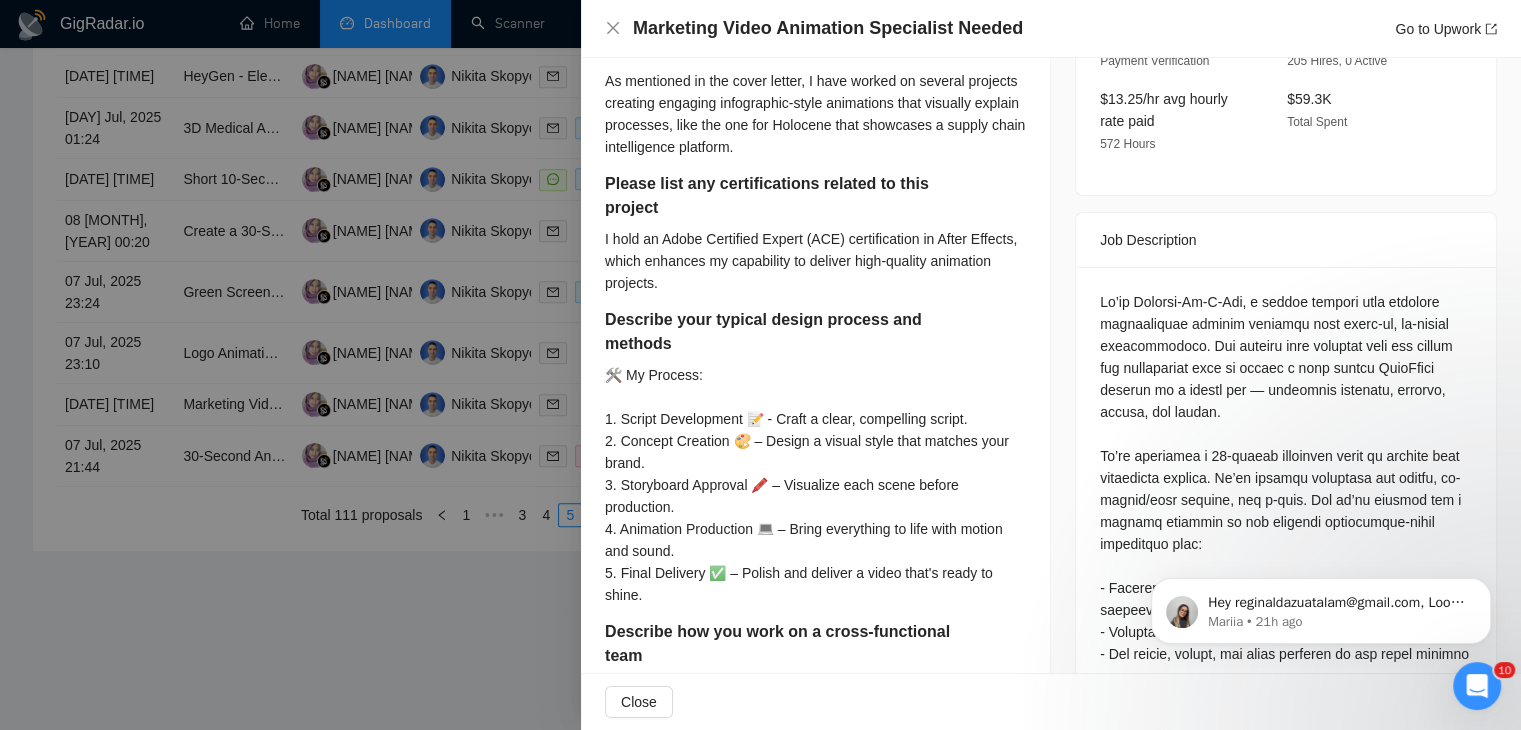 click at bounding box center [760, 365] 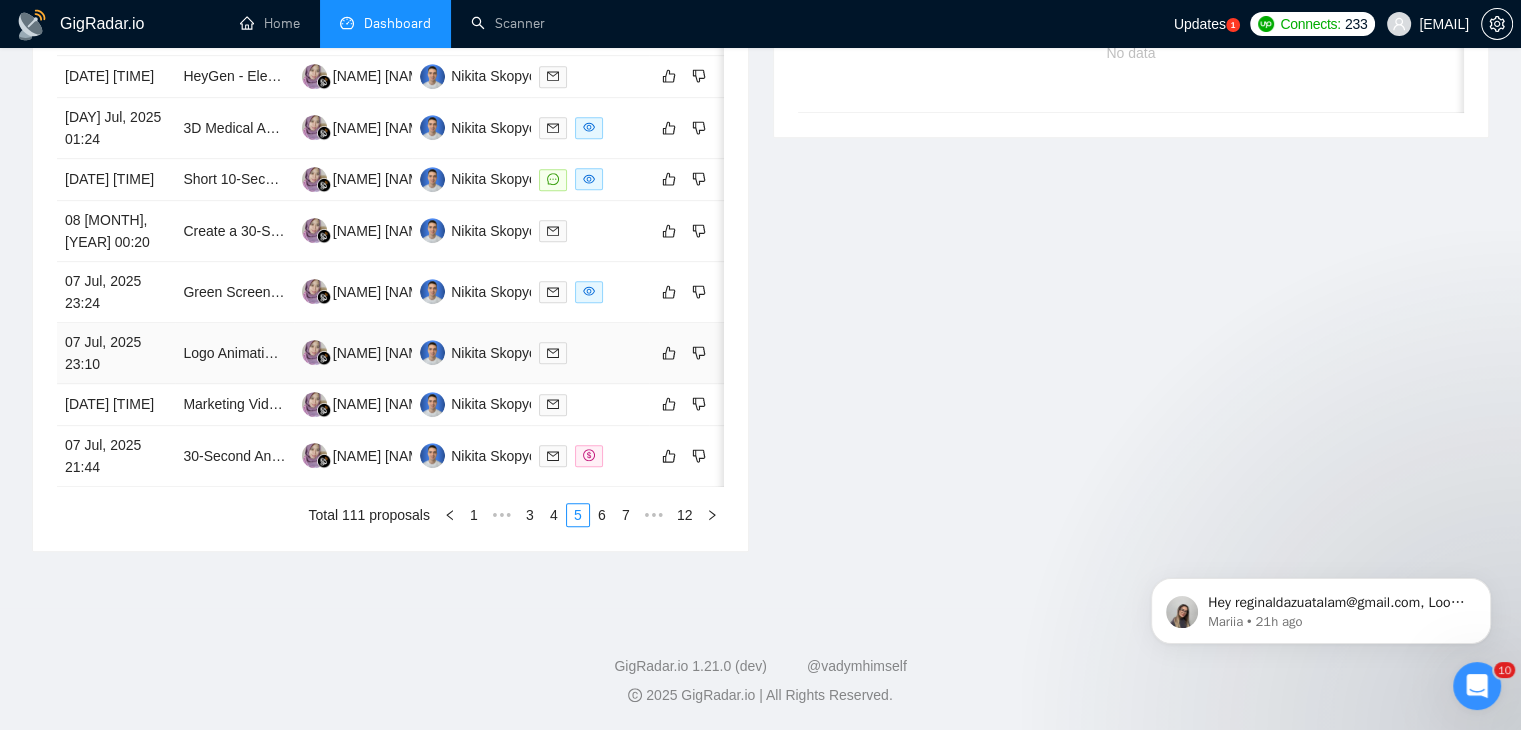 click on "Logo Animation Needed from PNG File" at bounding box center (234, 353) 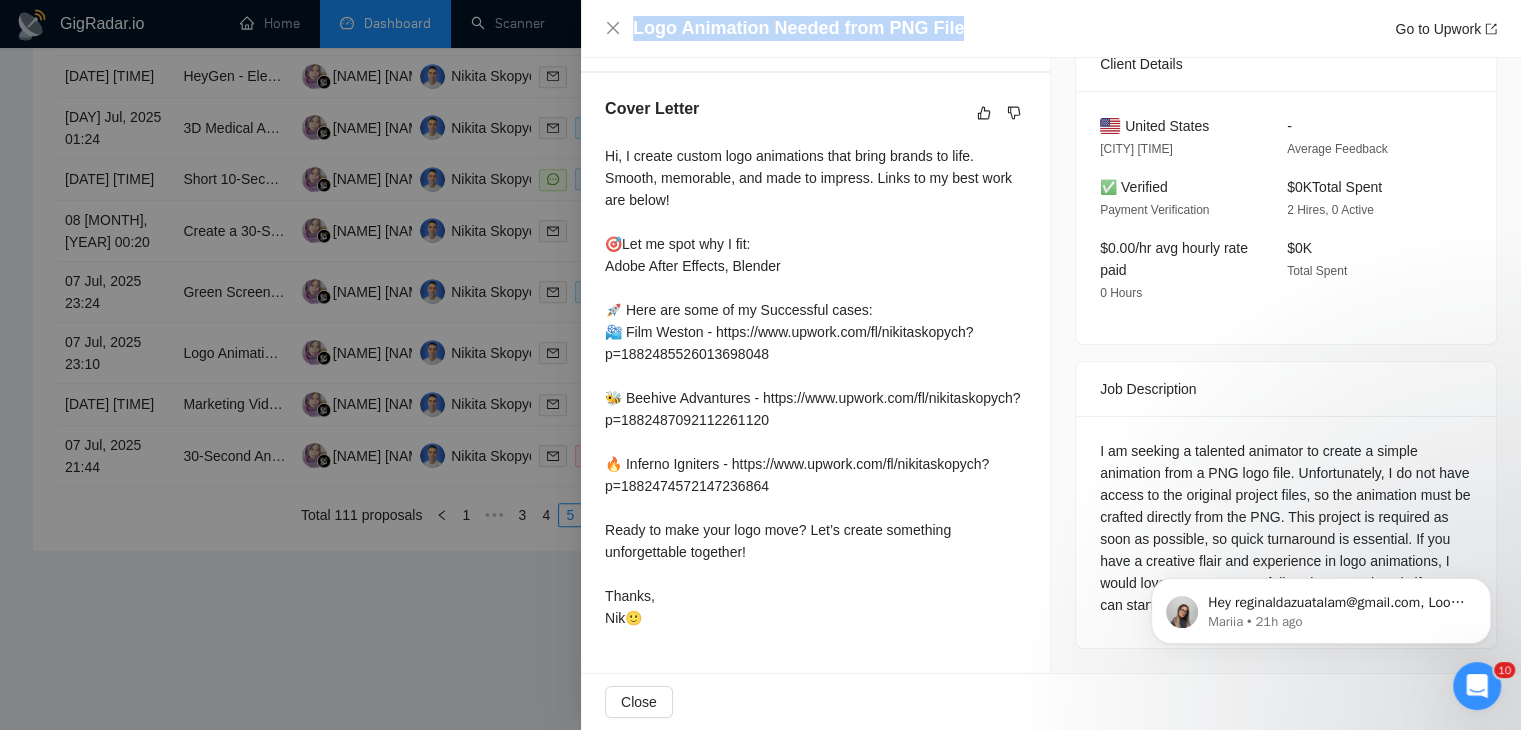 drag, startPoint x: 955, startPoint y: 29, endPoint x: 612, endPoint y: 37, distance: 343.0933 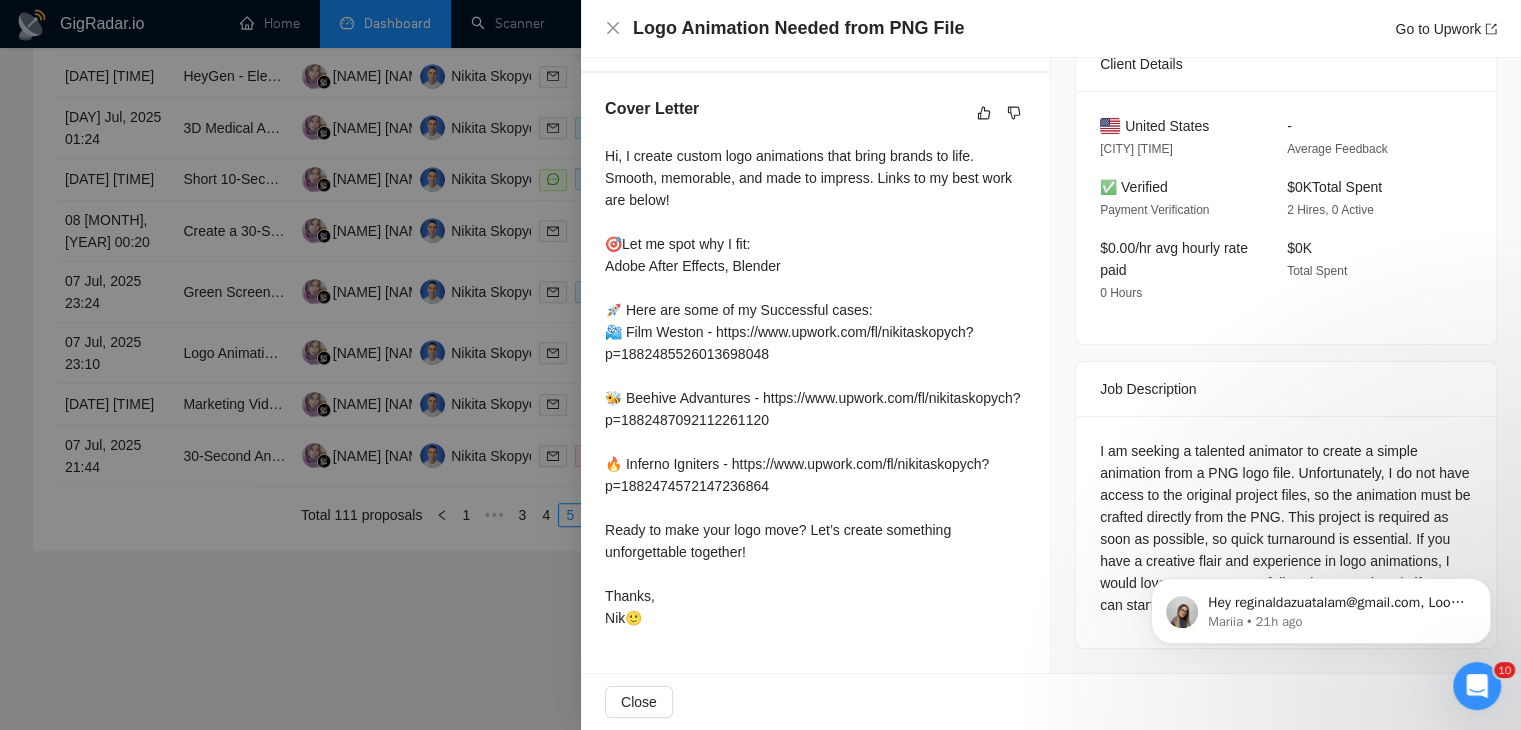 click at bounding box center [760, 365] 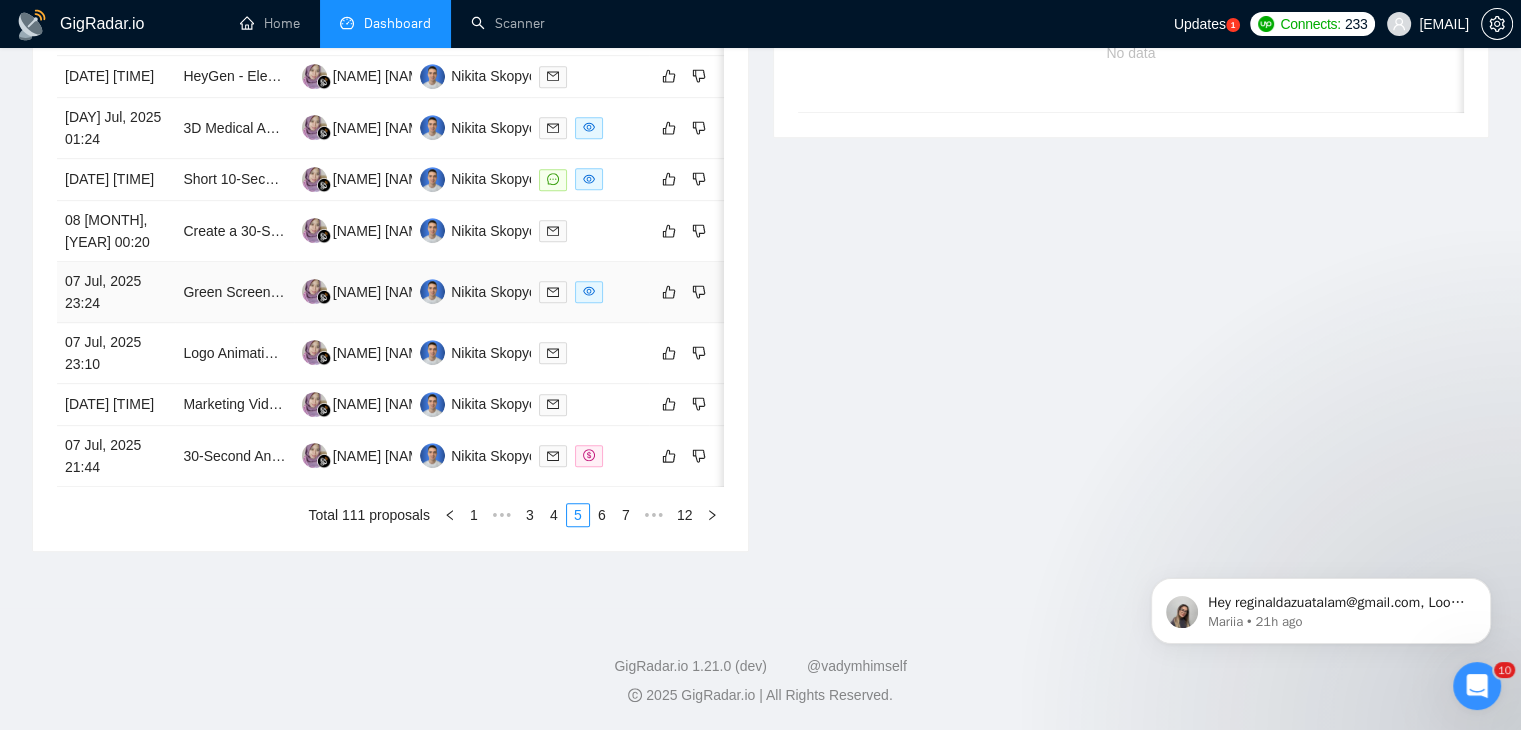 click on "07 Jul, 2025 23:24" at bounding box center [116, 292] 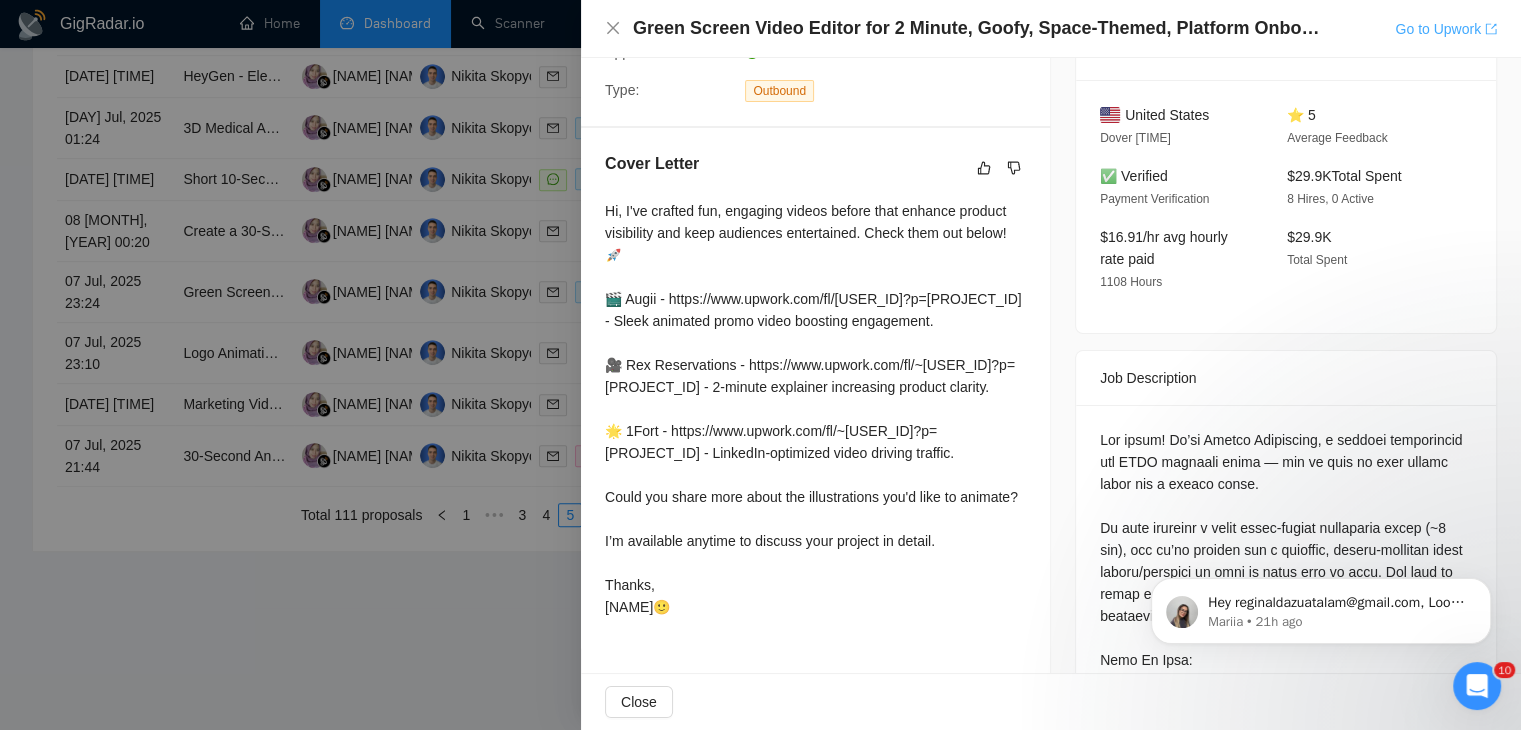 click on "Go to Upwork" at bounding box center (1446, 29) 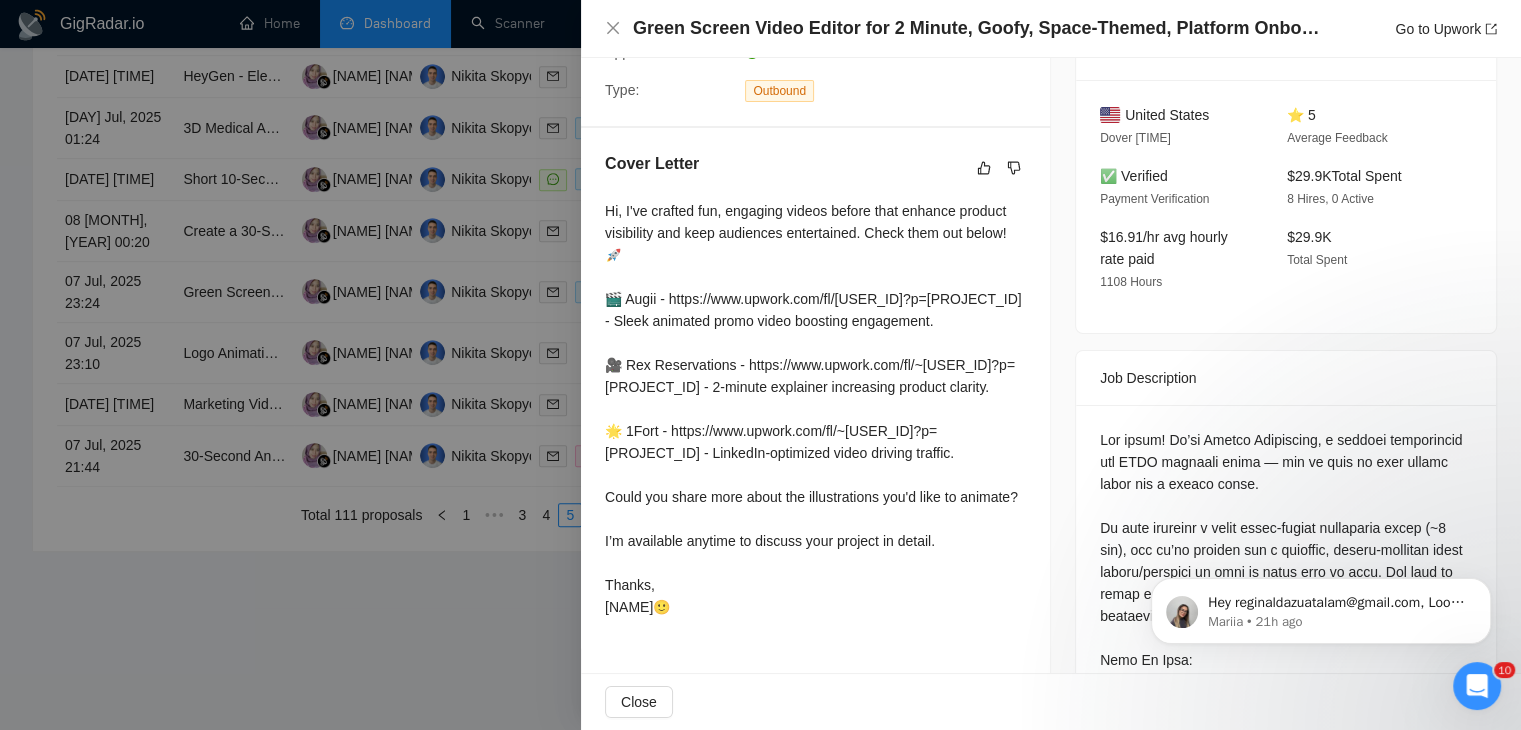 drag, startPoint x: 1443, startPoint y: 33, endPoint x: 1476, endPoint y: 165, distance: 136.06248 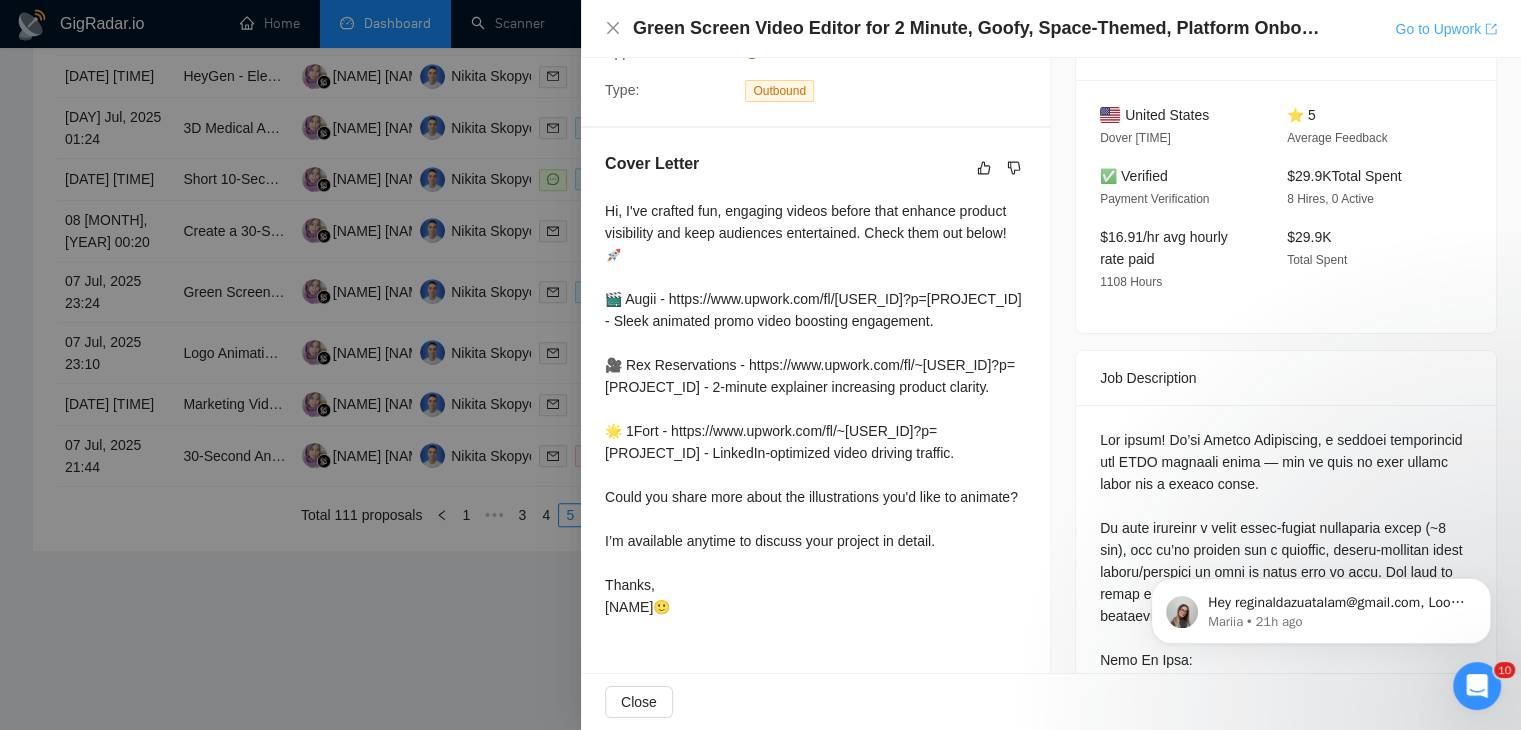 drag, startPoint x: 1440, startPoint y: 25, endPoint x: 1462, endPoint y: 25, distance: 22 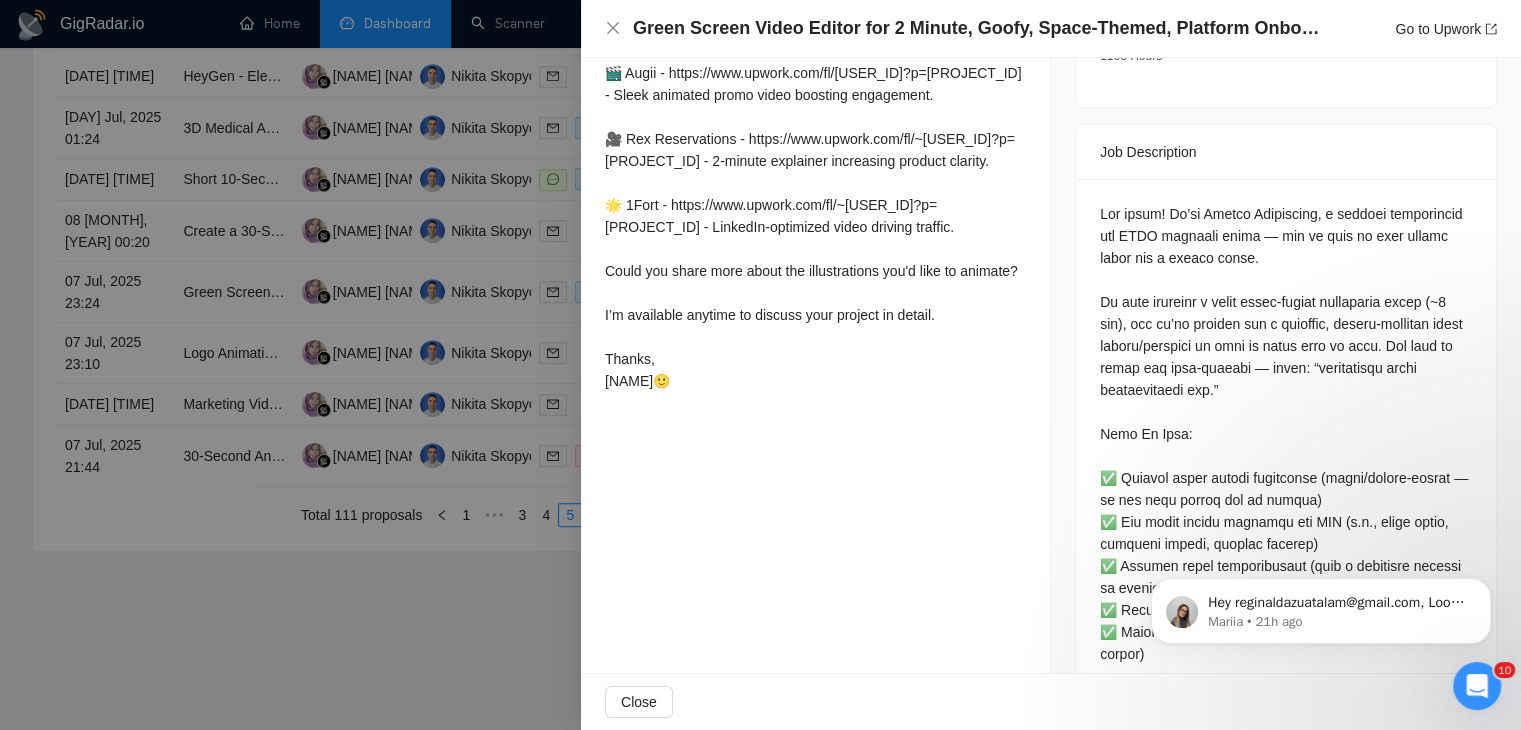 scroll, scrollTop: 868, scrollLeft: 0, axis: vertical 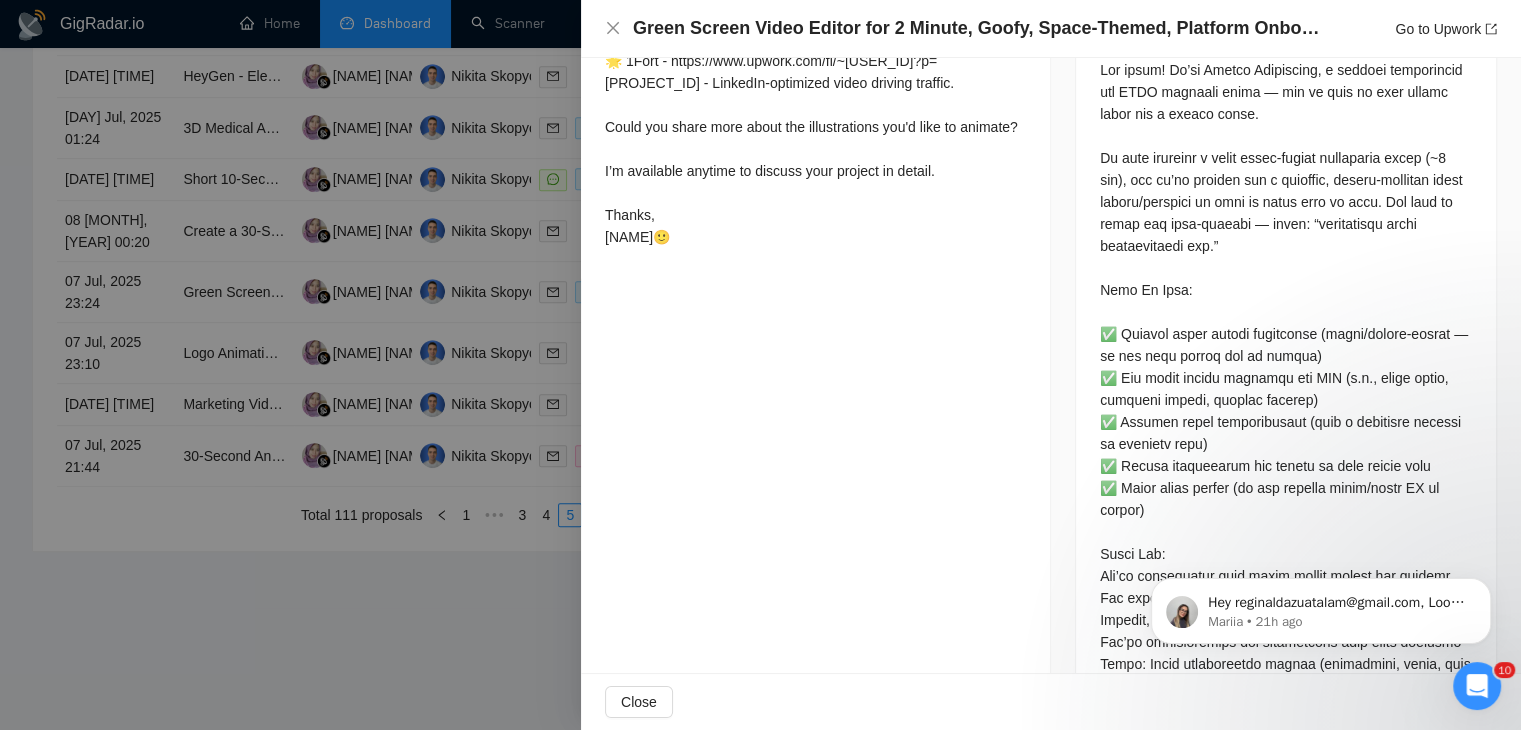 click at bounding box center (760, 365) 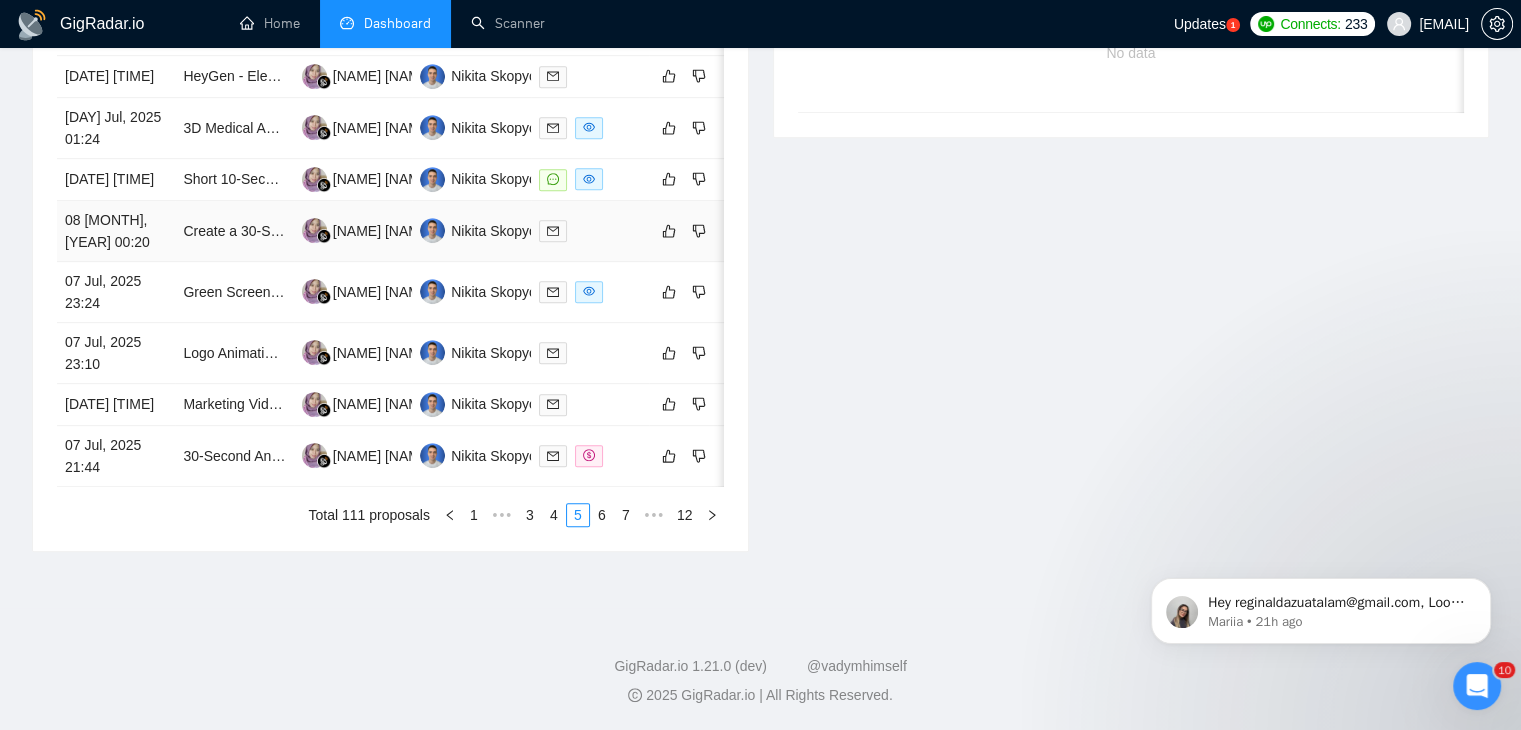 click on "08 [MONTH], [YEAR] 00:20" at bounding box center [116, 231] 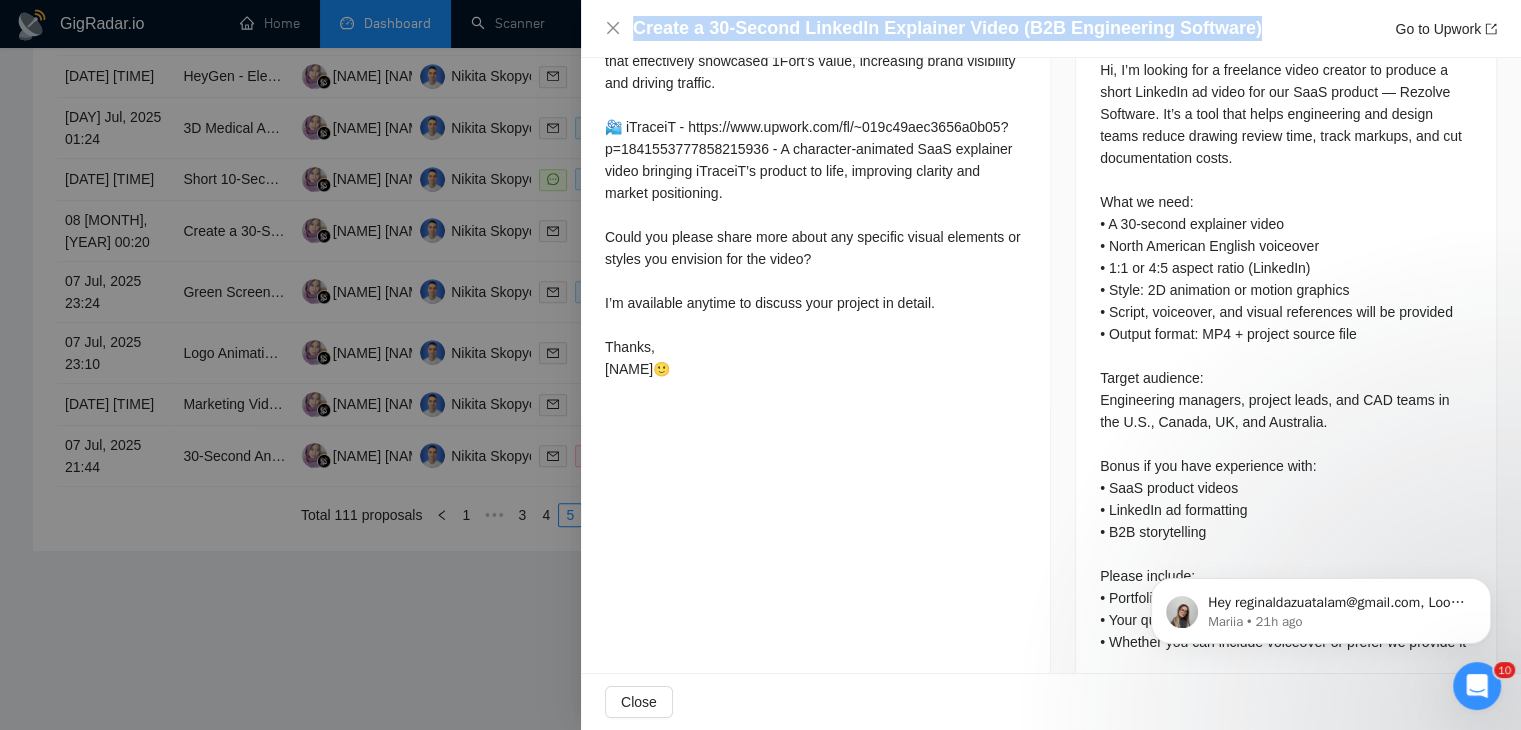 drag, startPoint x: 1244, startPoint y: 14, endPoint x: 1236, endPoint y: 40, distance: 27.202942 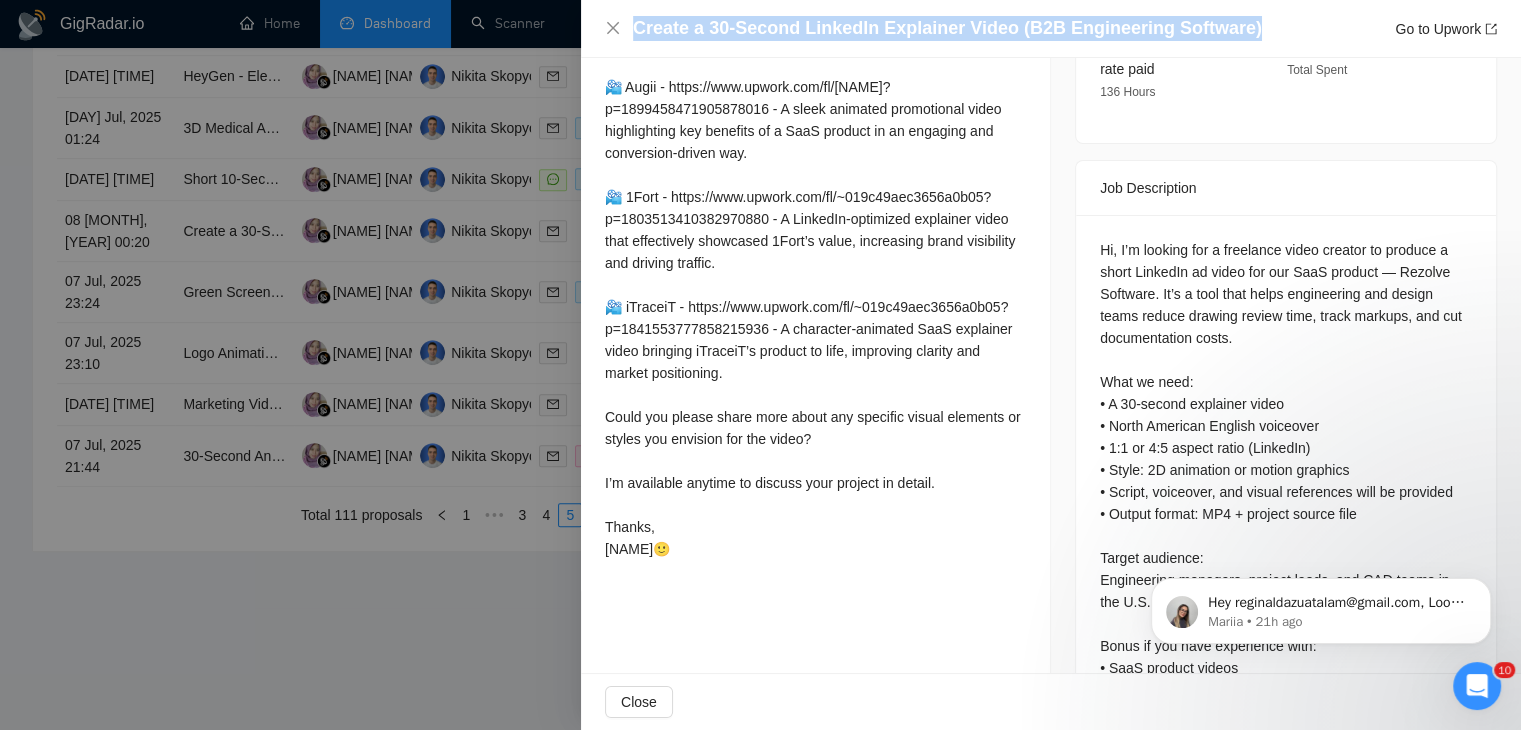 scroll, scrollTop: 972, scrollLeft: 0, axis: vertical 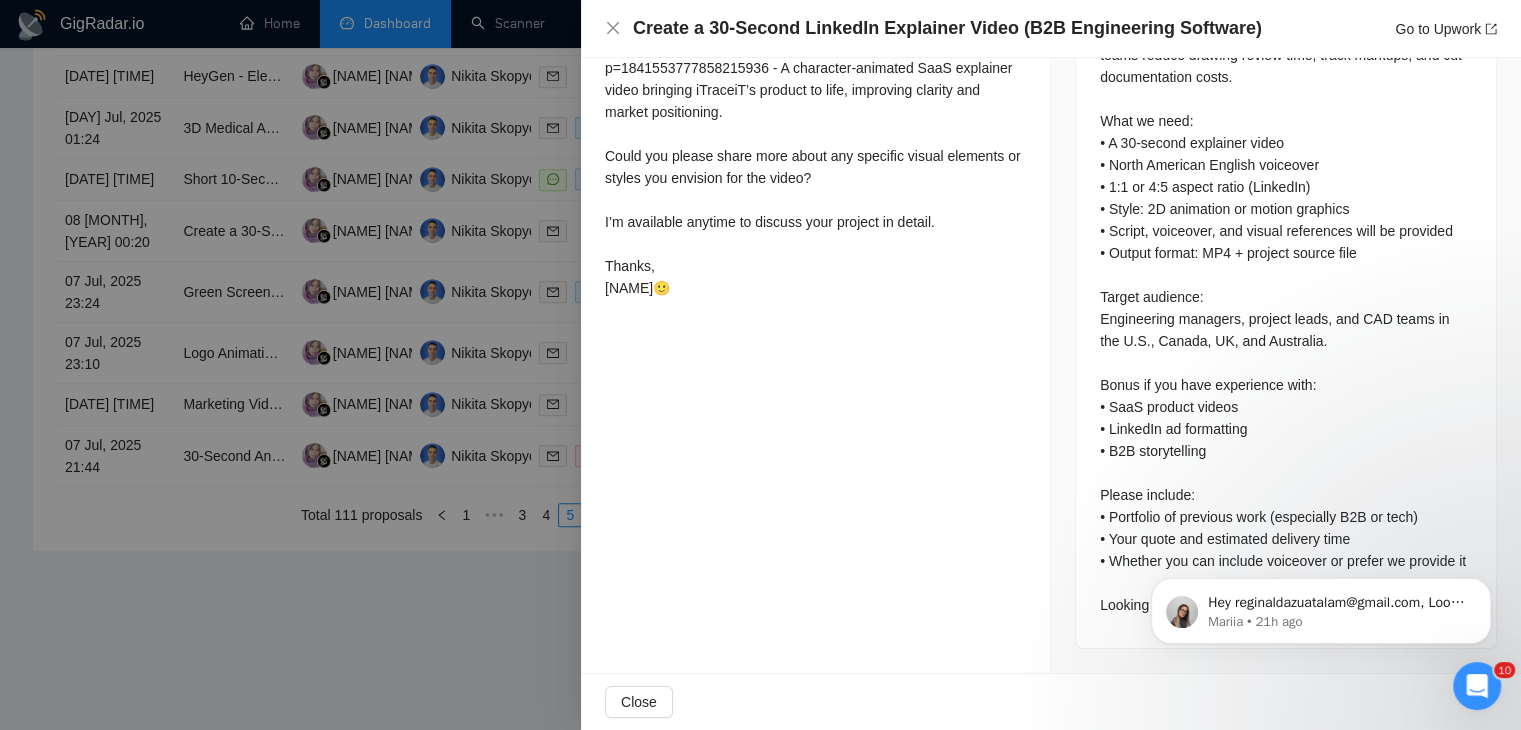 click at bounding box center [760, 365] 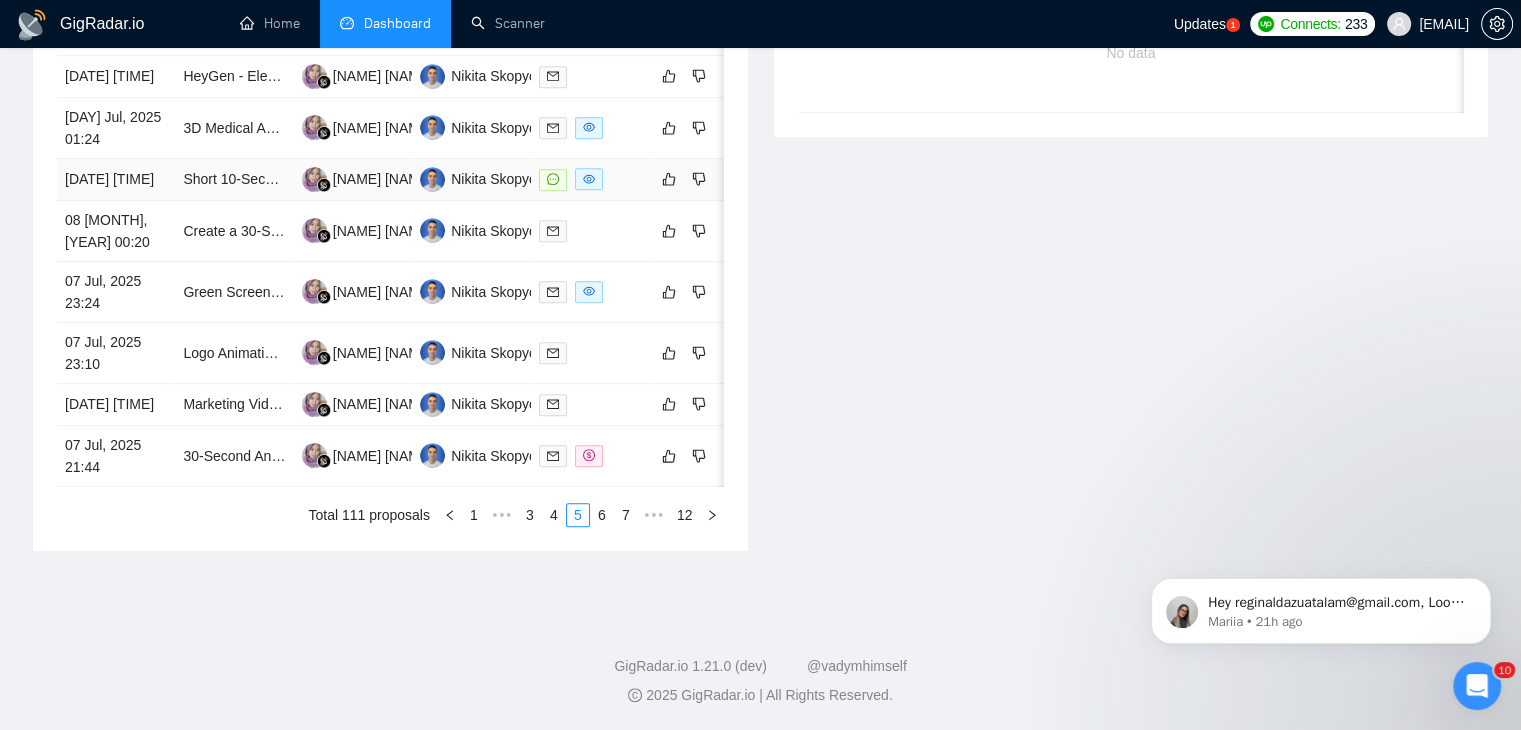click on "[DATE] [TIME]" at bounding box center [116, 180] 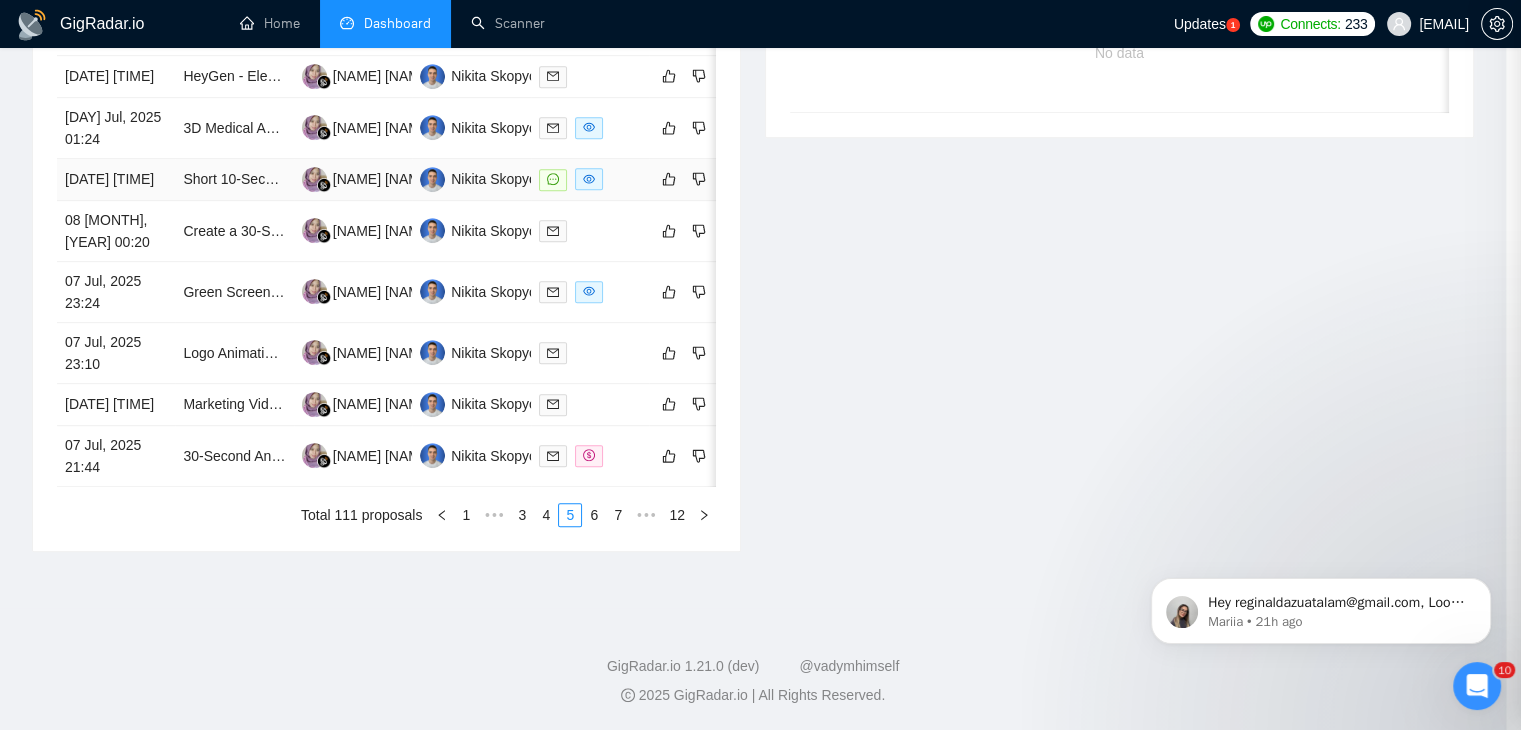 scroll, scrollTop: 576, scrollLeft: 0, axis: vertical 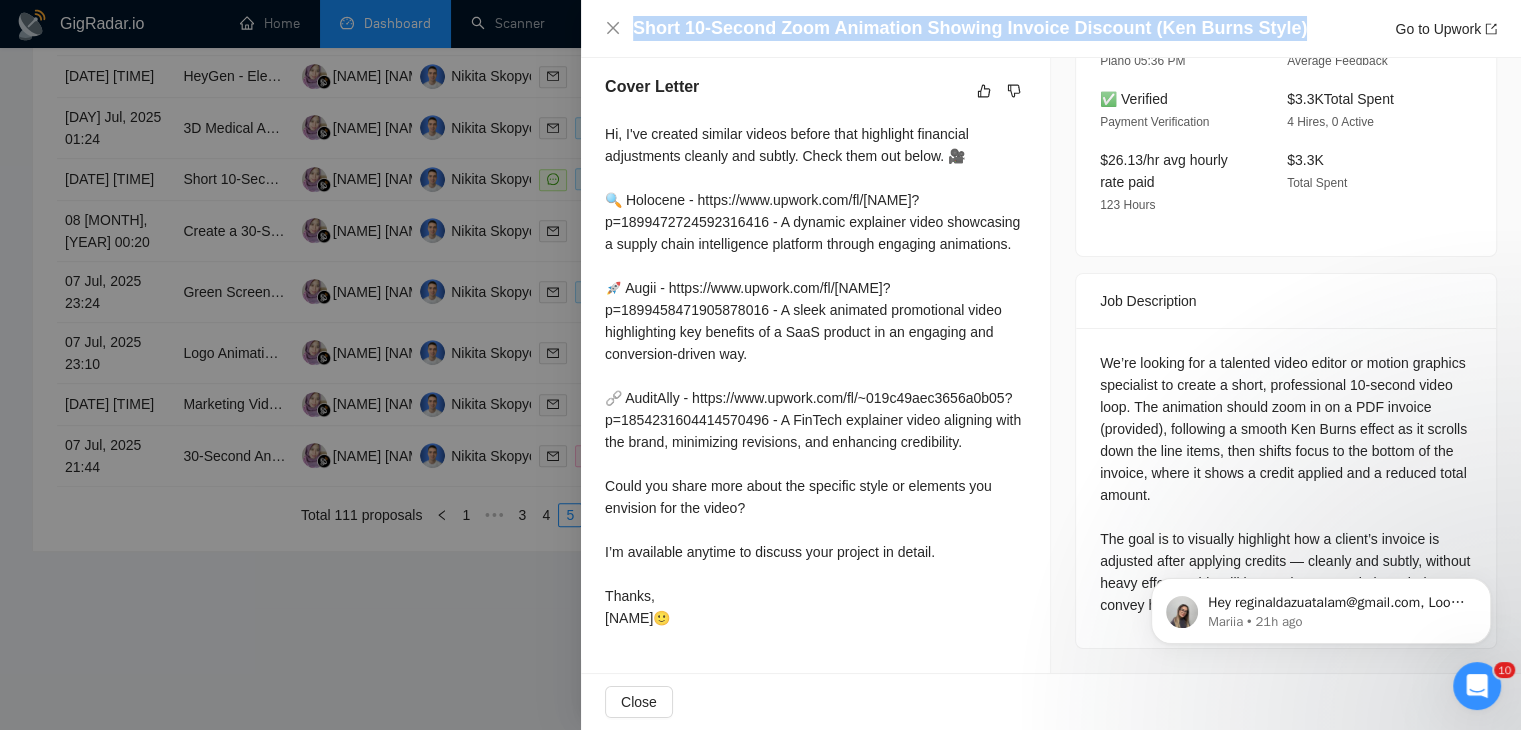 drag, startPoint x: 1284, startPoint y: 23, endPoint x: 626, endPoint y: 32, distance: 658.0615 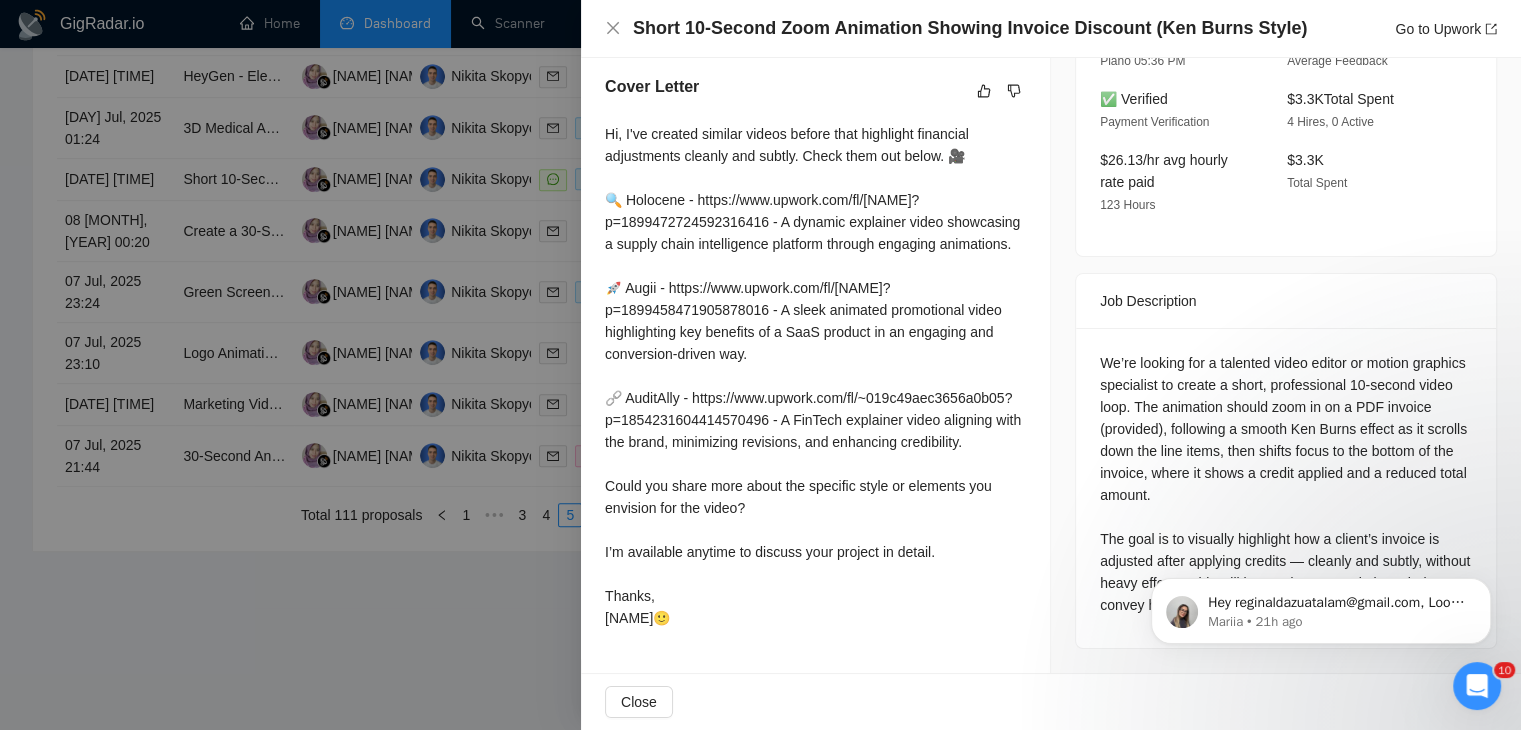 click at bounding box center [760, 365] 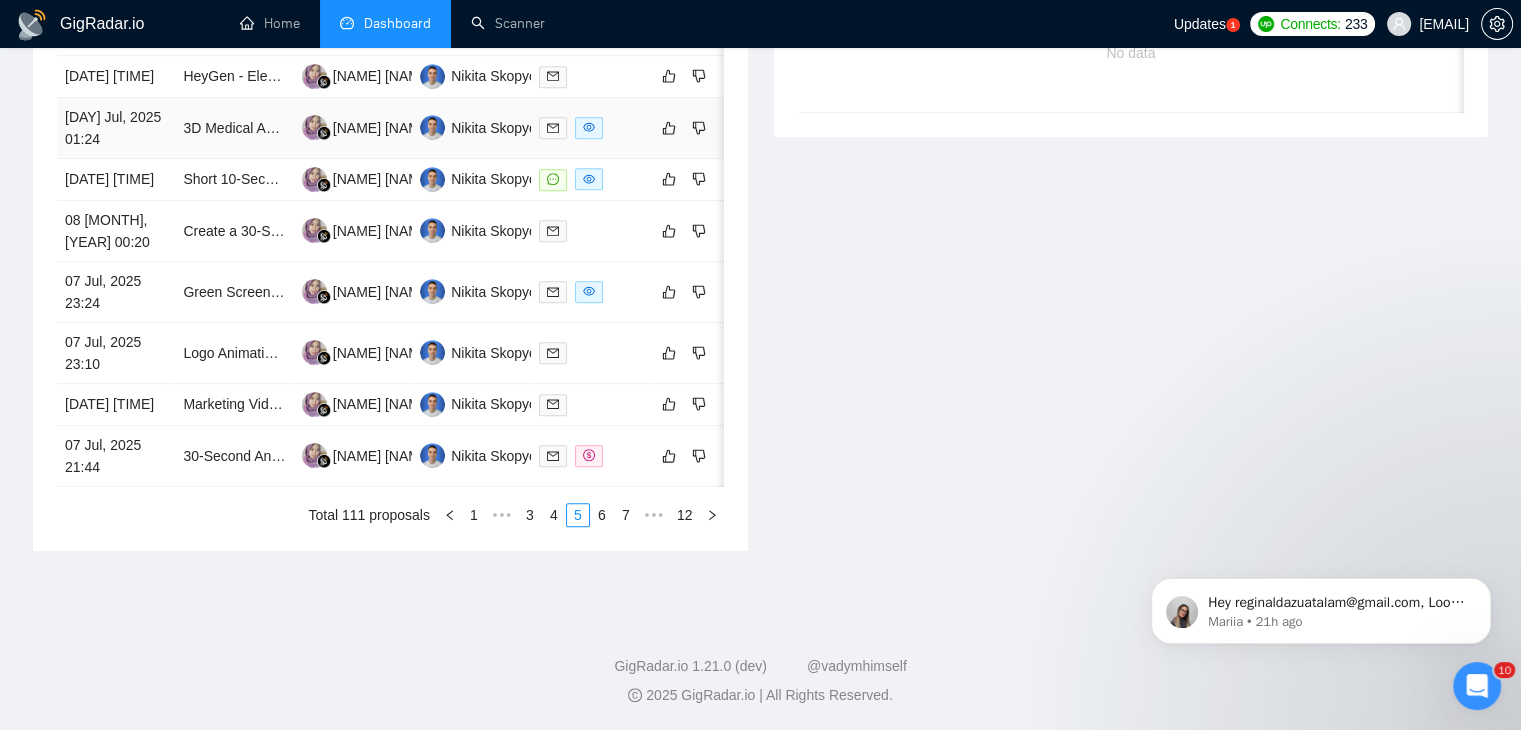 click on "[DAY] Jul, 2025 01:24" at bounding box center (116, 128) 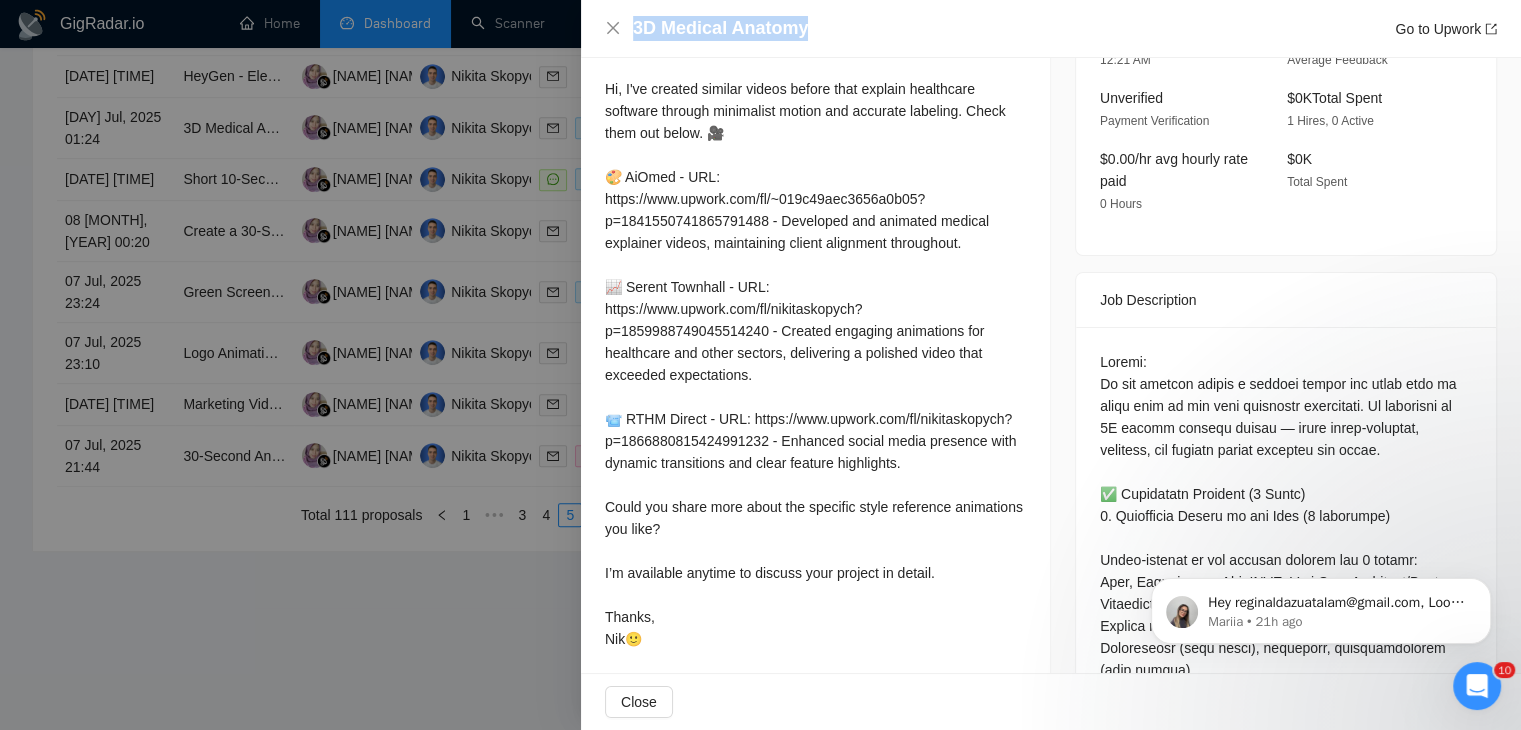 drag, startPoint x: 835, startPoint y: 30, endPoint x: 627, endPoint y: 33, distance: 208.02164 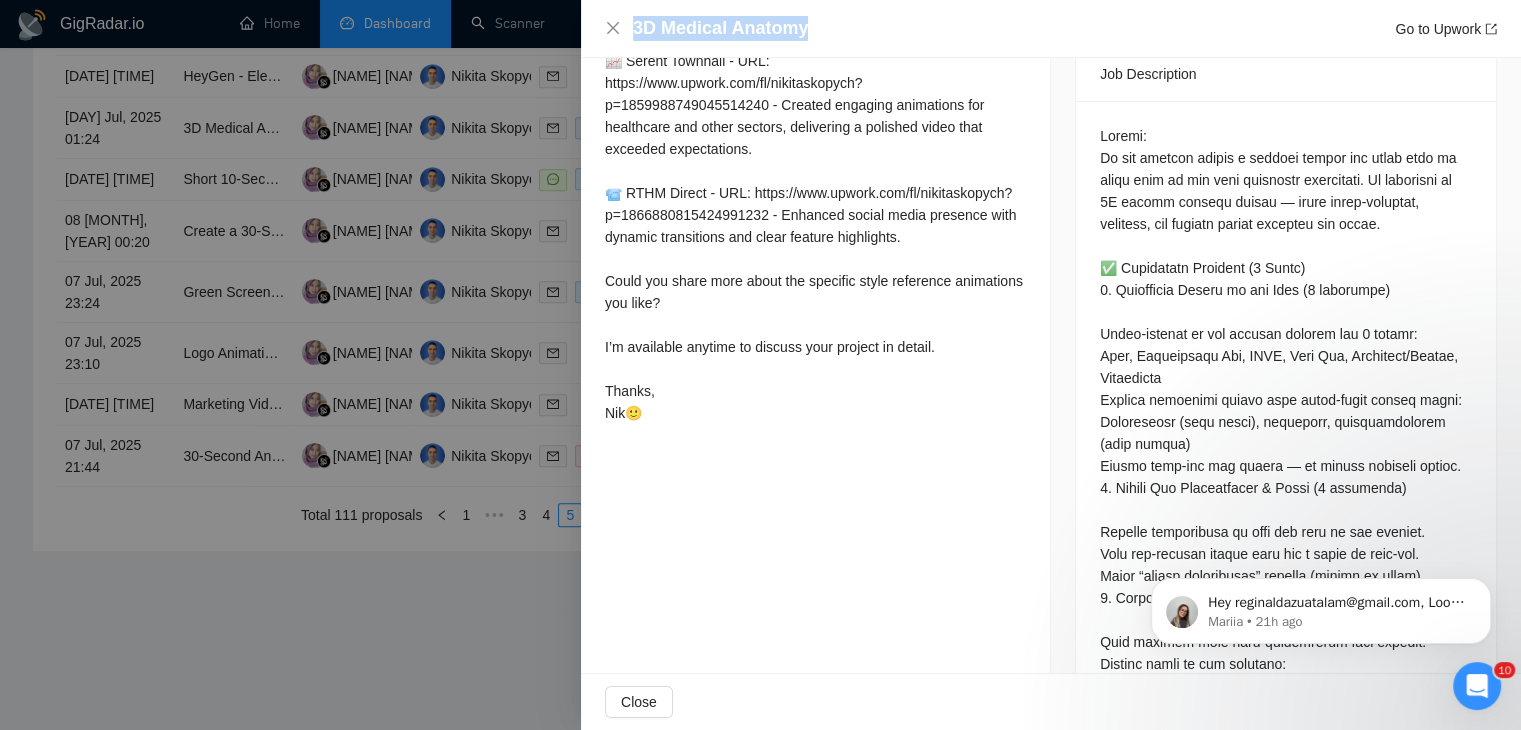scroll, scrollTop: 812, scrollLeft: 0, axis: vertical 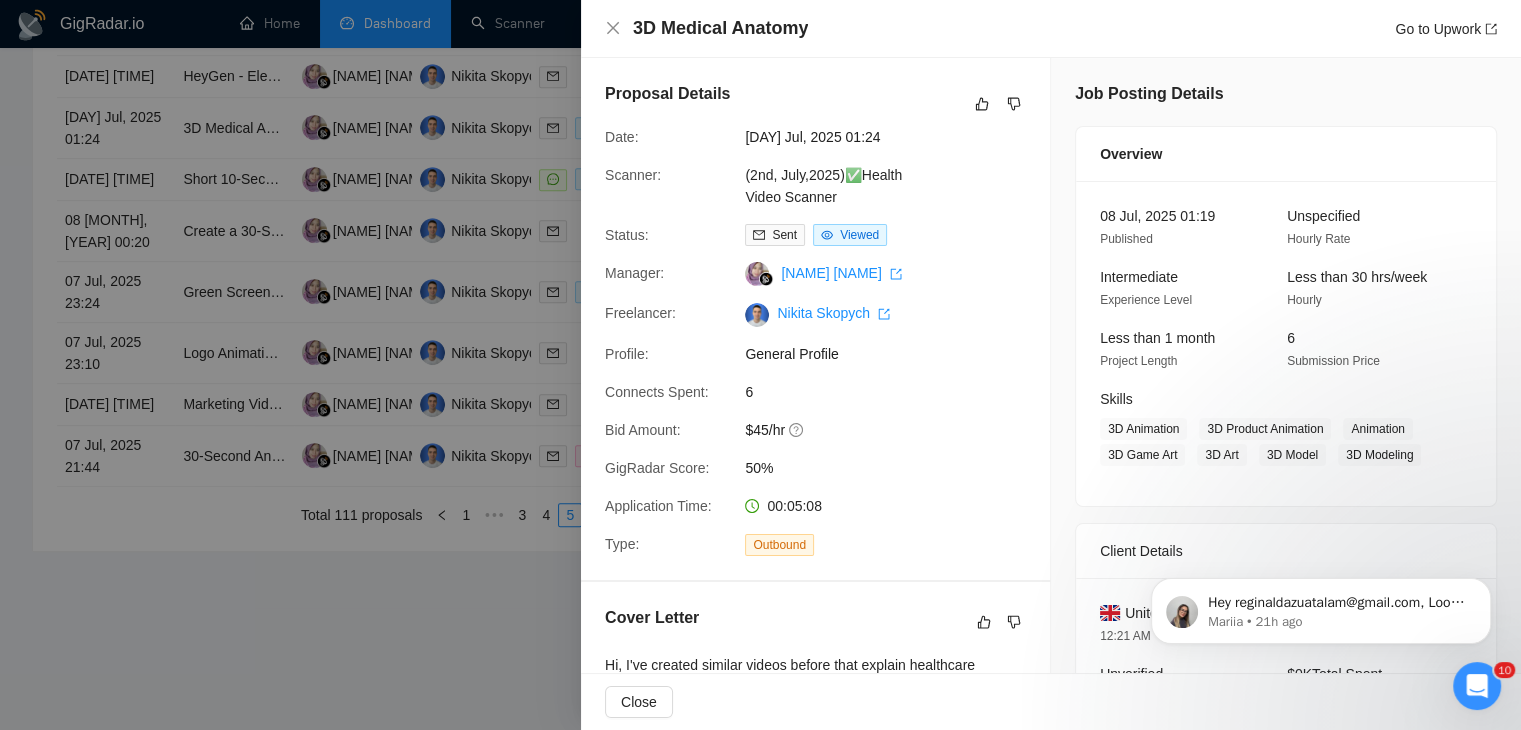 click at bounding box center [760, 365] 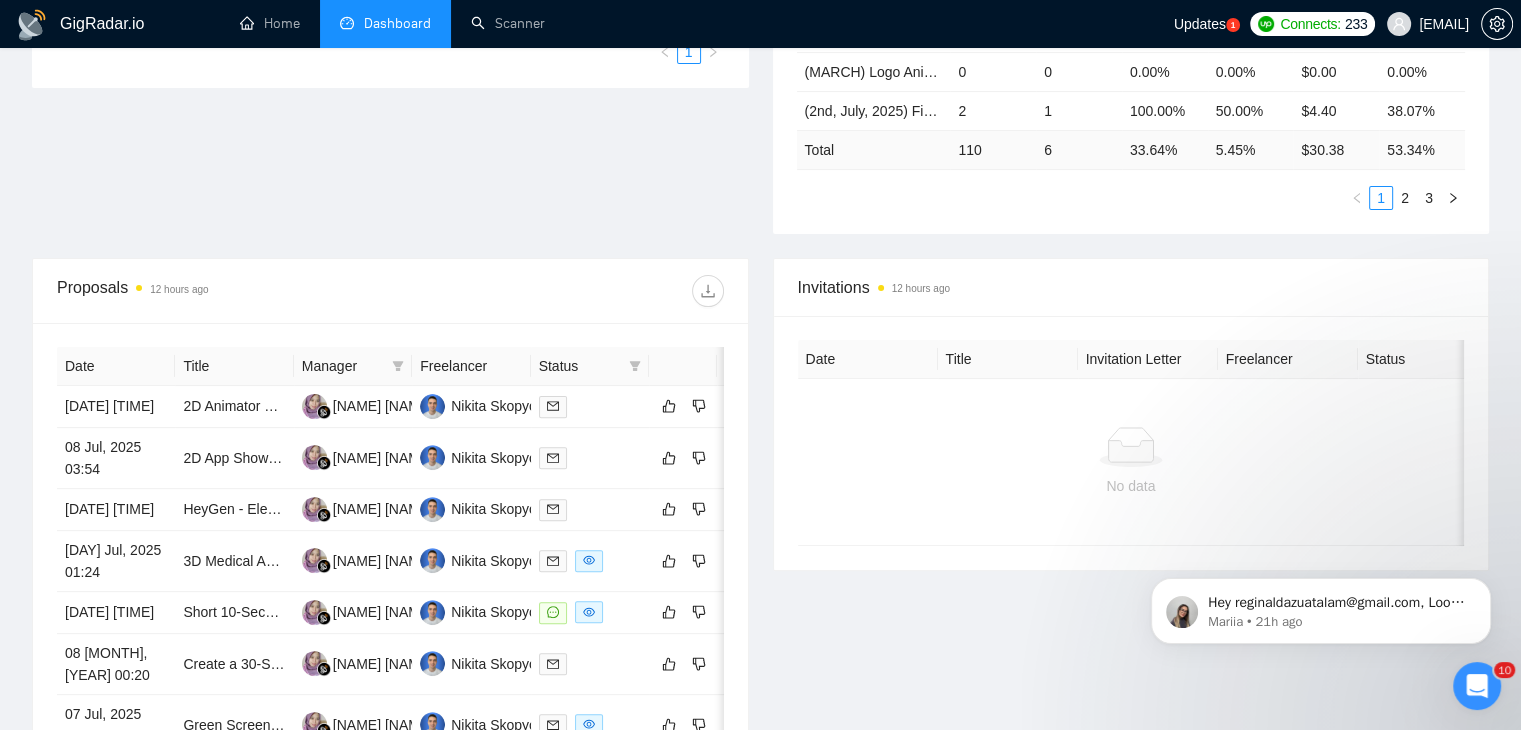 scroll, scrollTop: 465, scrollLeft: 0, axis: vertical 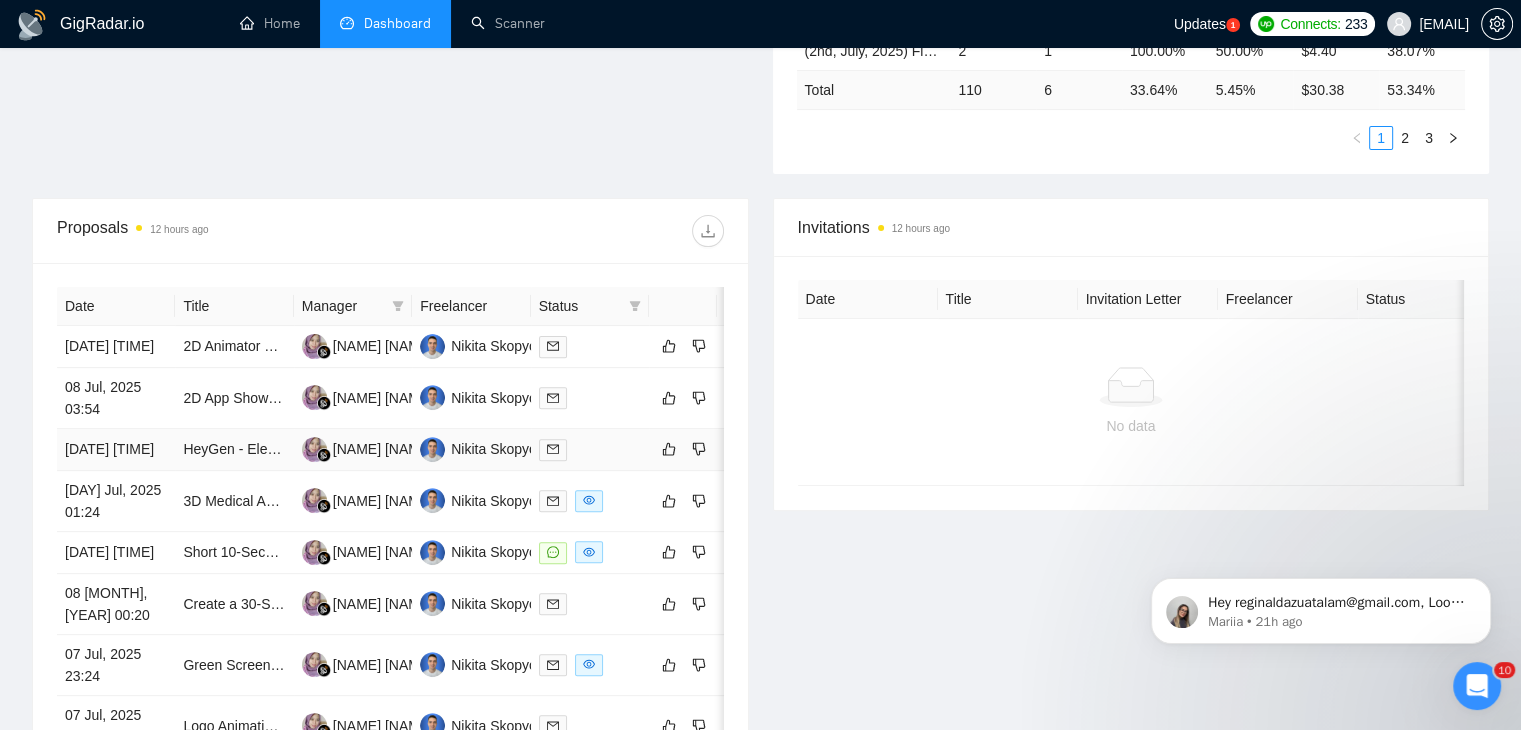 click on "[DATE] [TIME]" at bounding box center (116, 450) 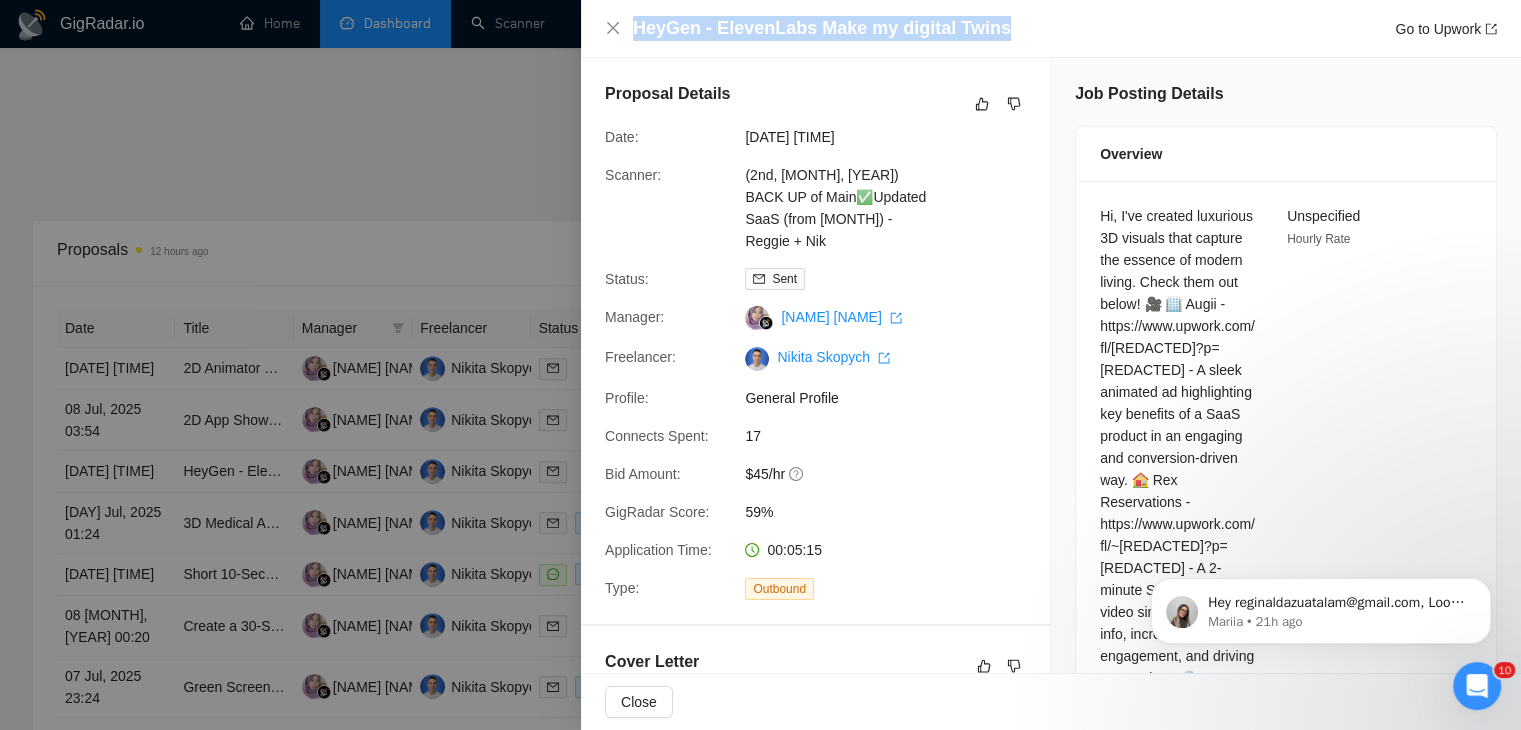 drag, startPoint x: 1006, startPoint y: 30, endPoint x: 578, endPoint y: 20, distance: 428.11682 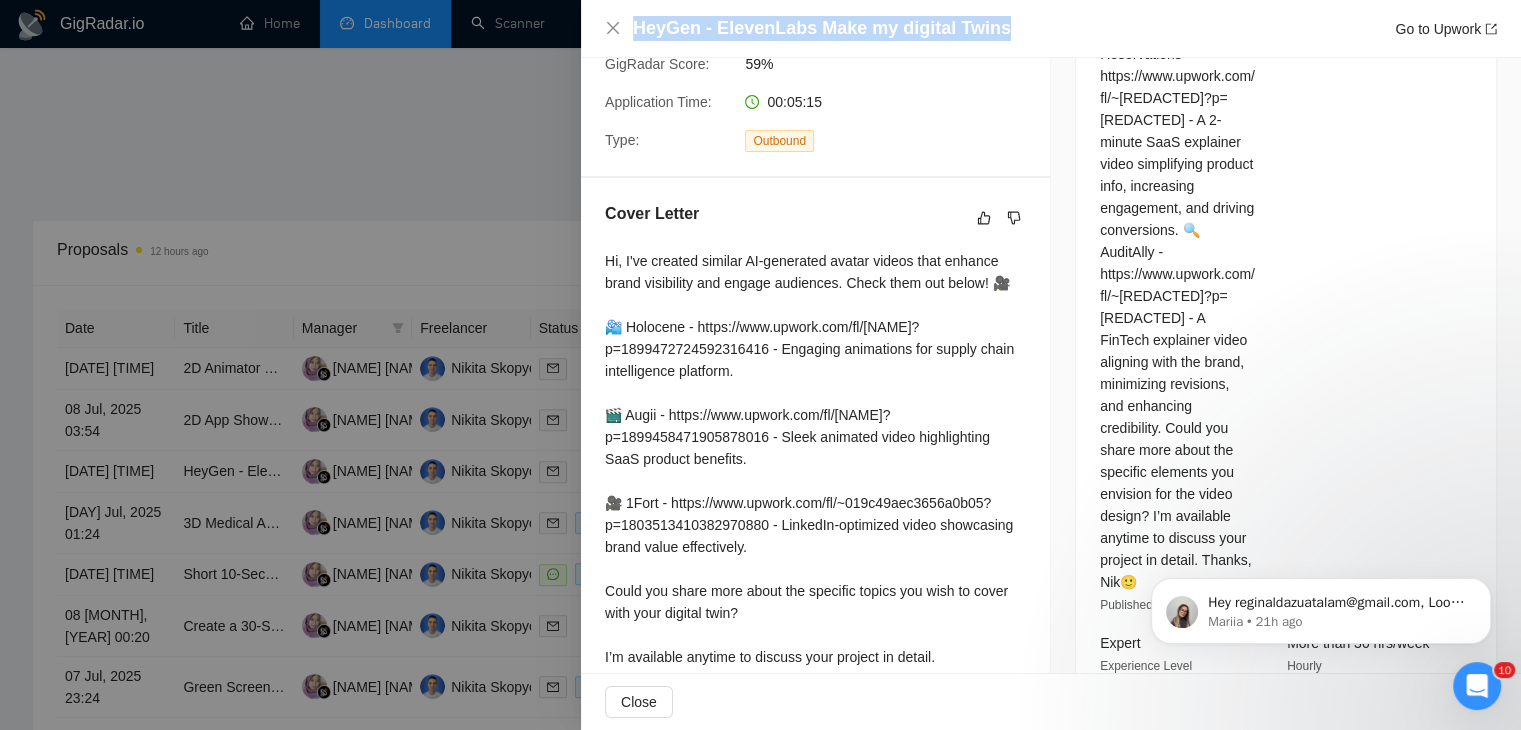 scroll, scrollTop: 479, scrollLeft: 0, axis: vertical 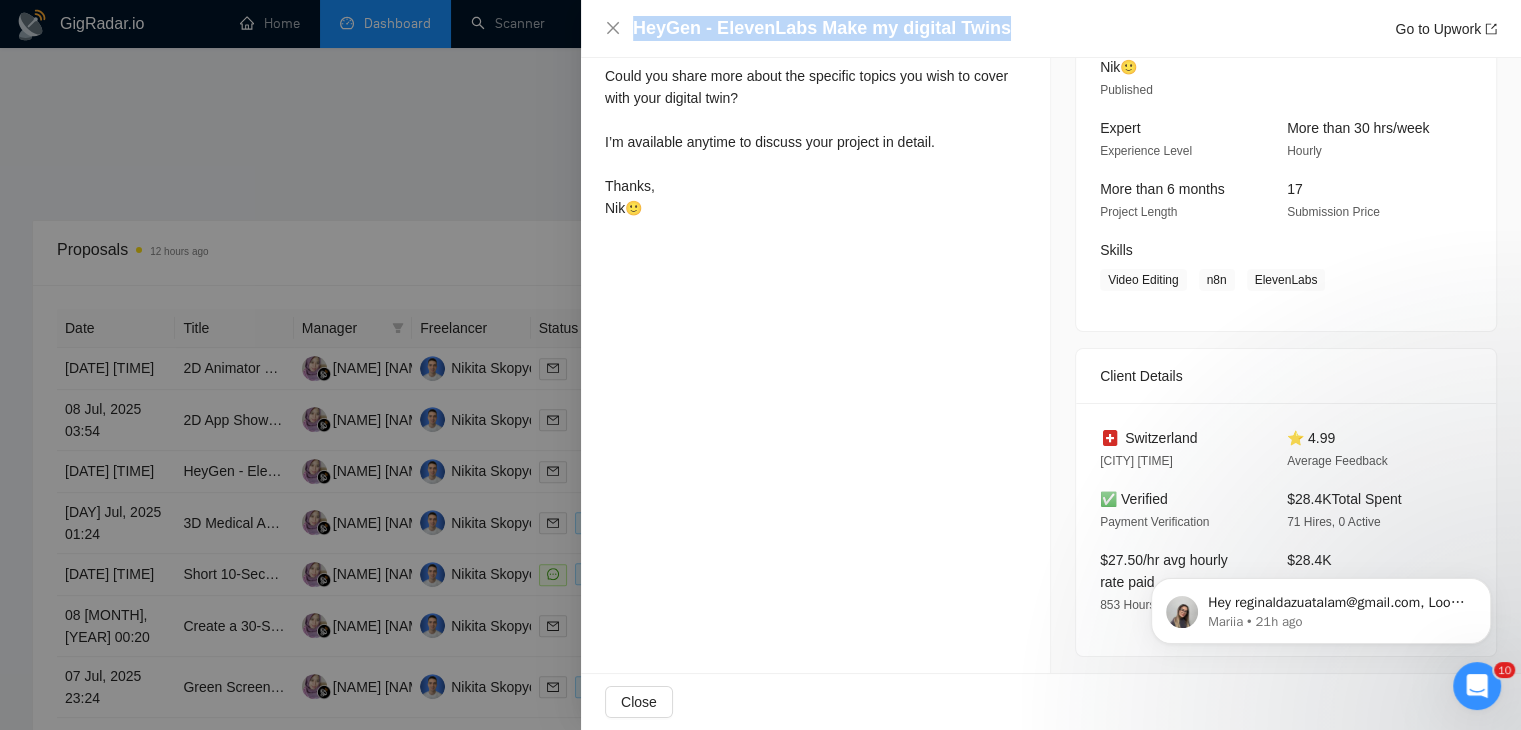 click at bounding box center (760, 365) 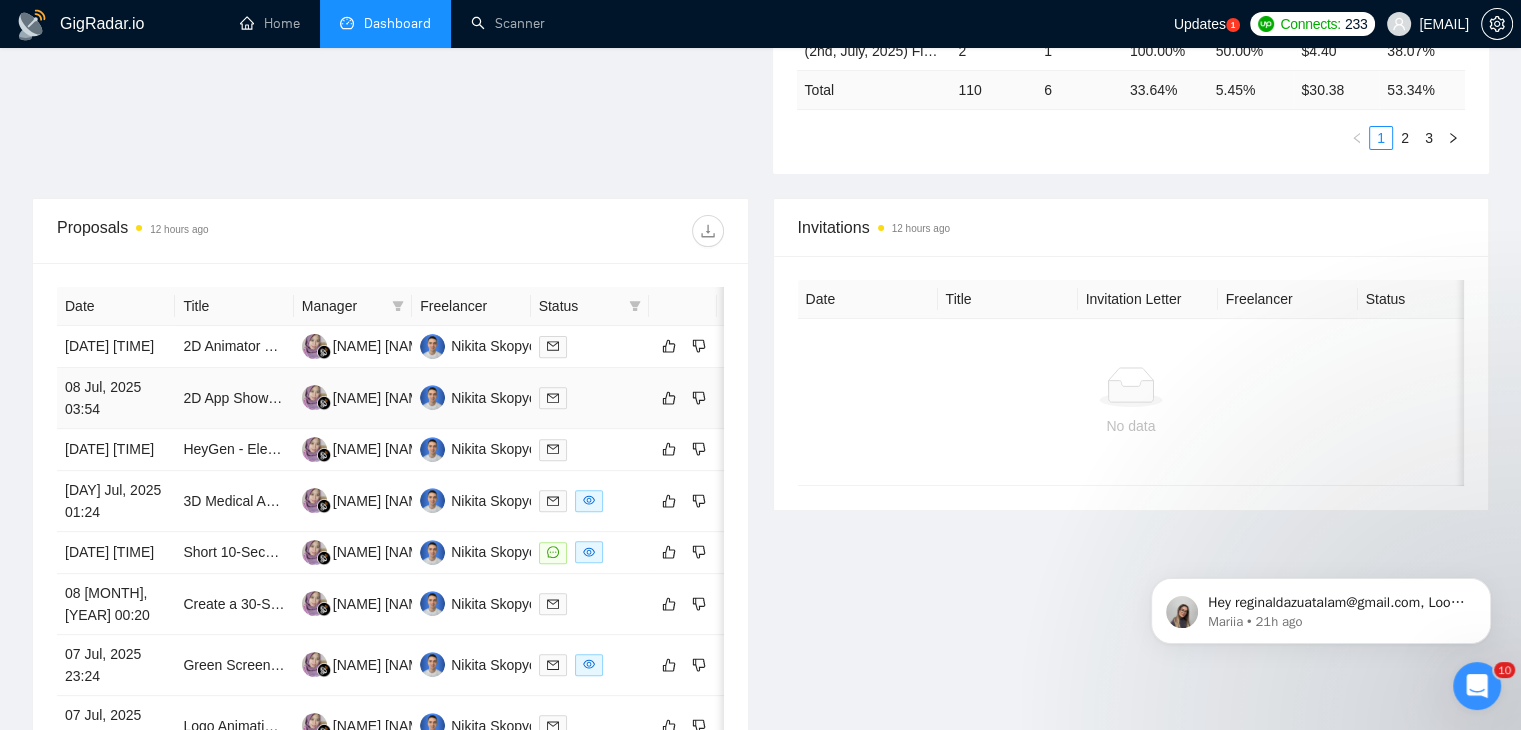 click on "2D App Showcase" at bounding box center (234, 398) 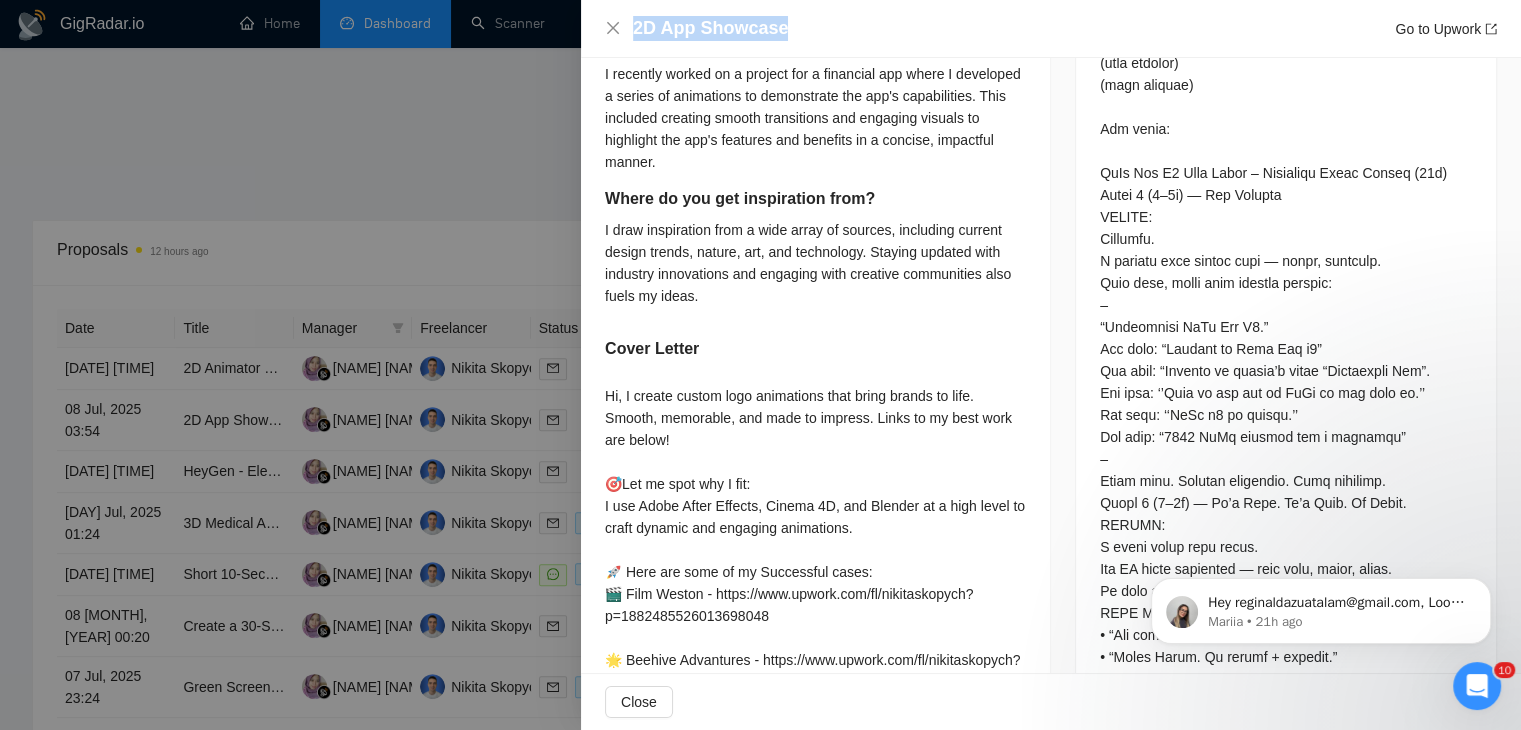 drag, startPoint x: 804, startPoint y: 23, endPoint x: 614, endPoint y: 7, distance: 190.6725 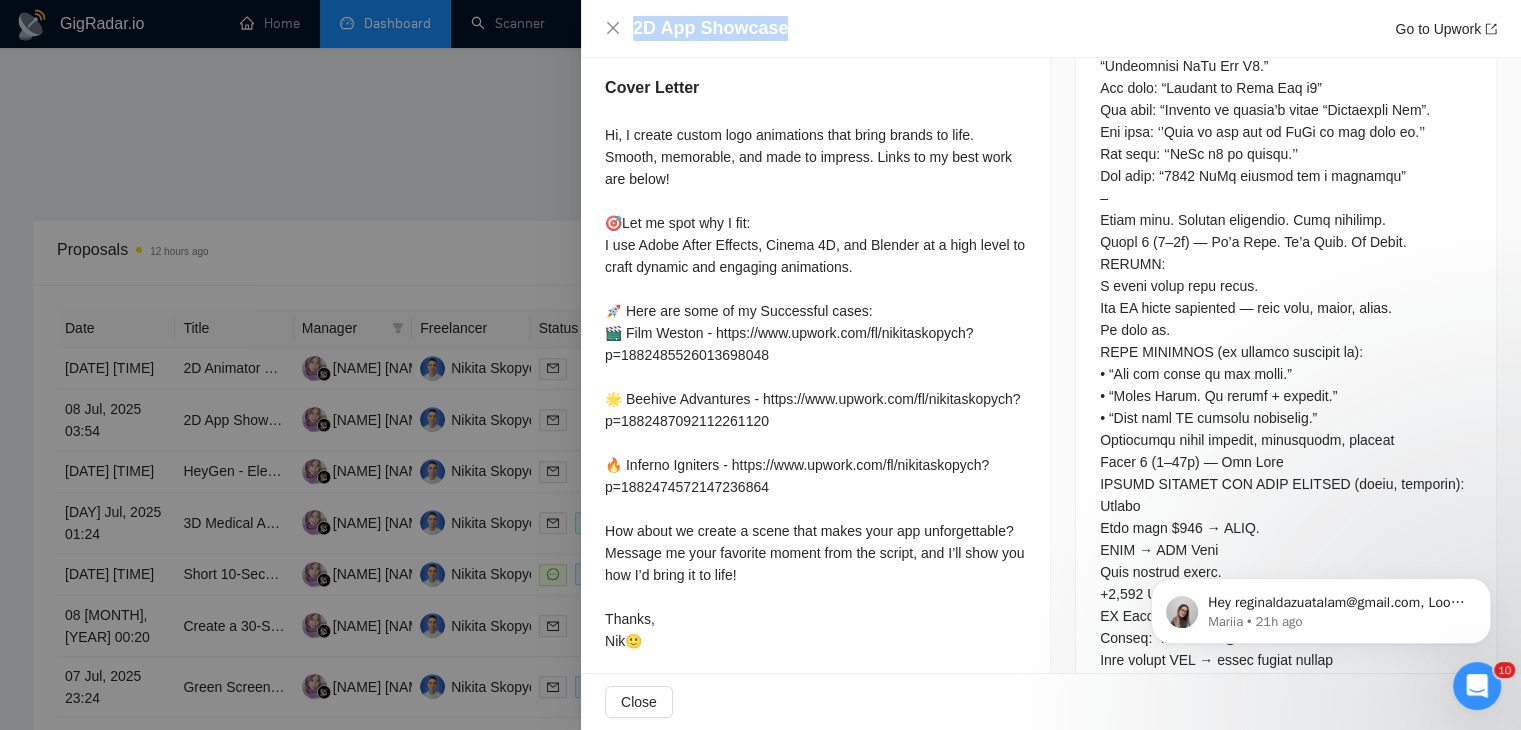 scroll, scrollTop: 1231, scrollLeft: 0, axis: vertical 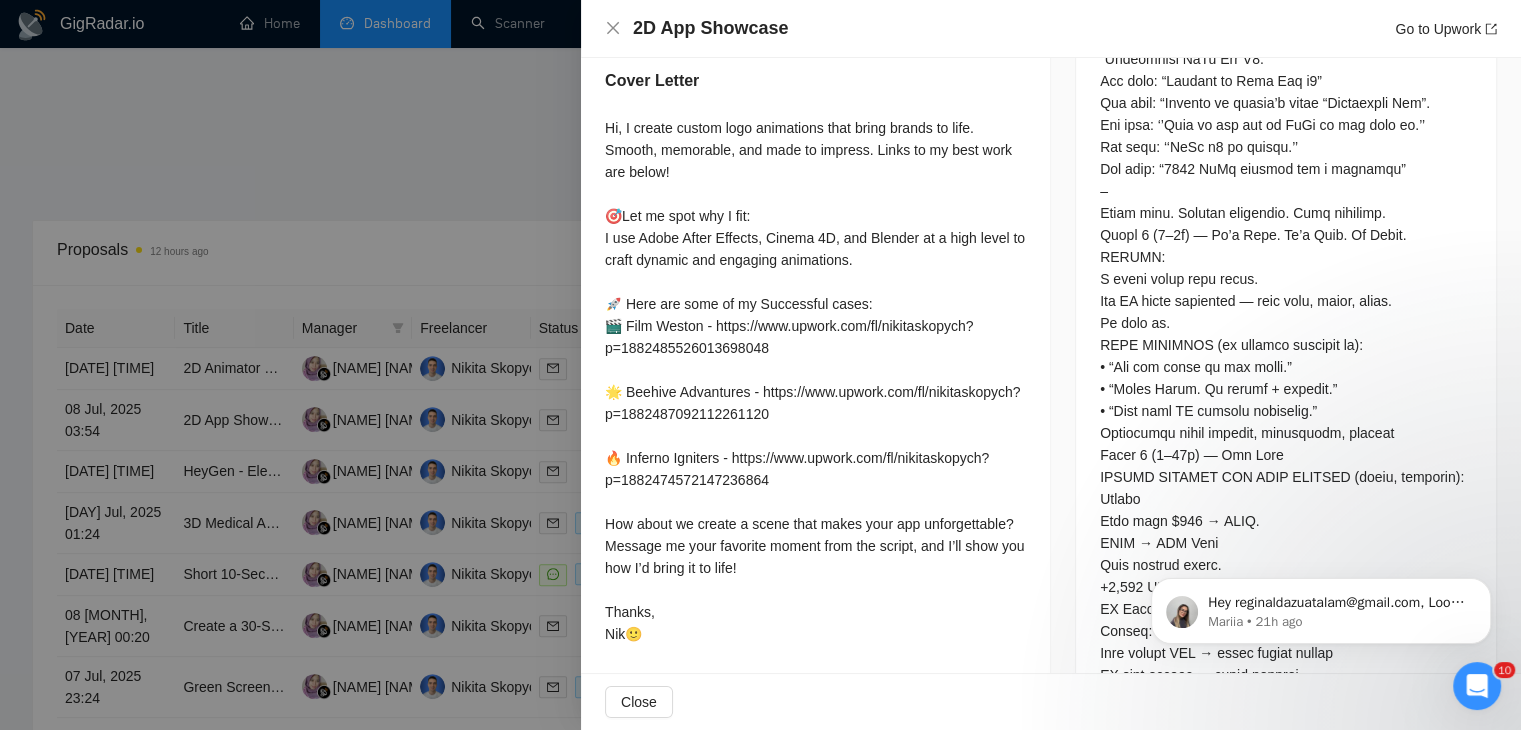 click at bounding box center (760, 365) 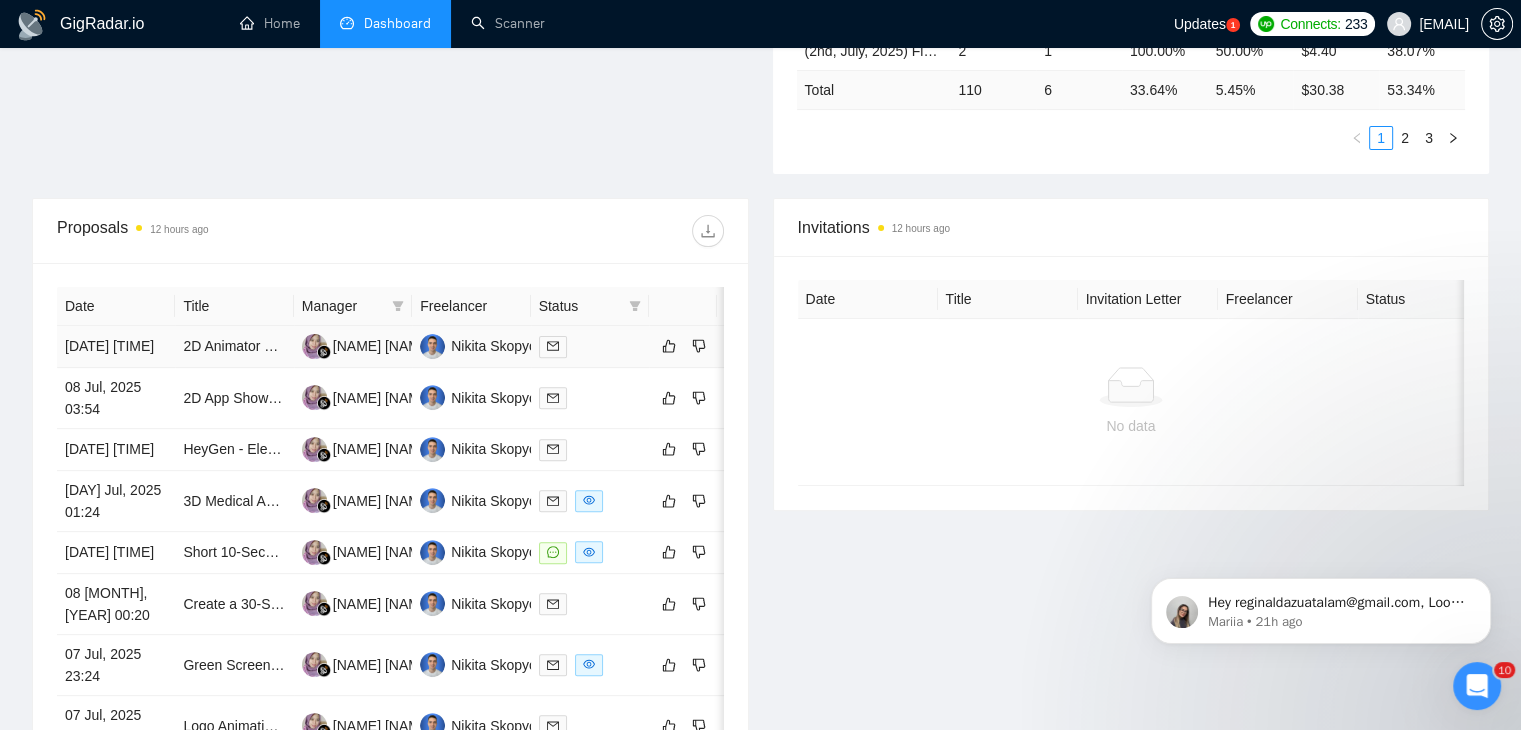 click on "[DATE] [TIME]" at bounding box center (116, 347) 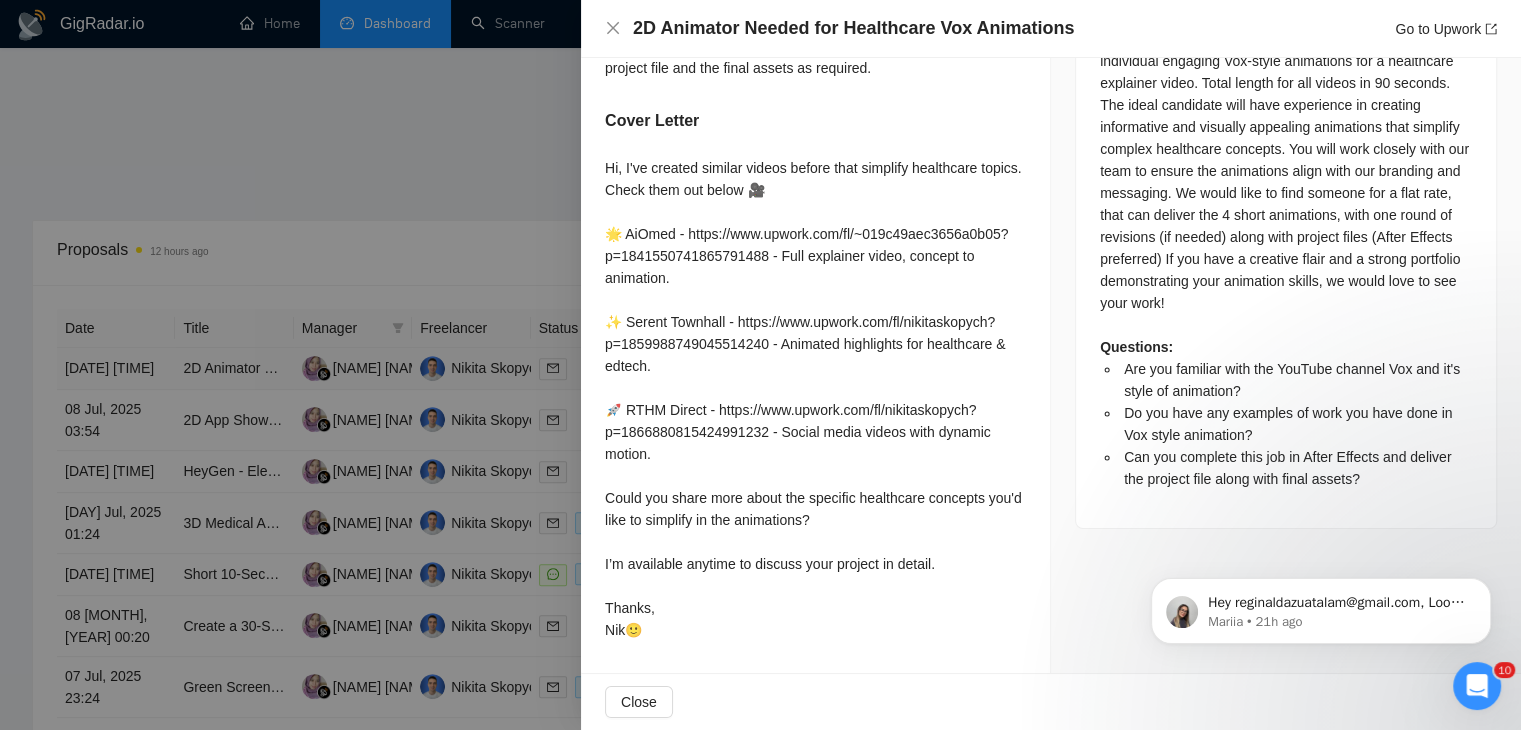 scroll, scrollTop: 900, scrollLeft: 0, axis: vertical 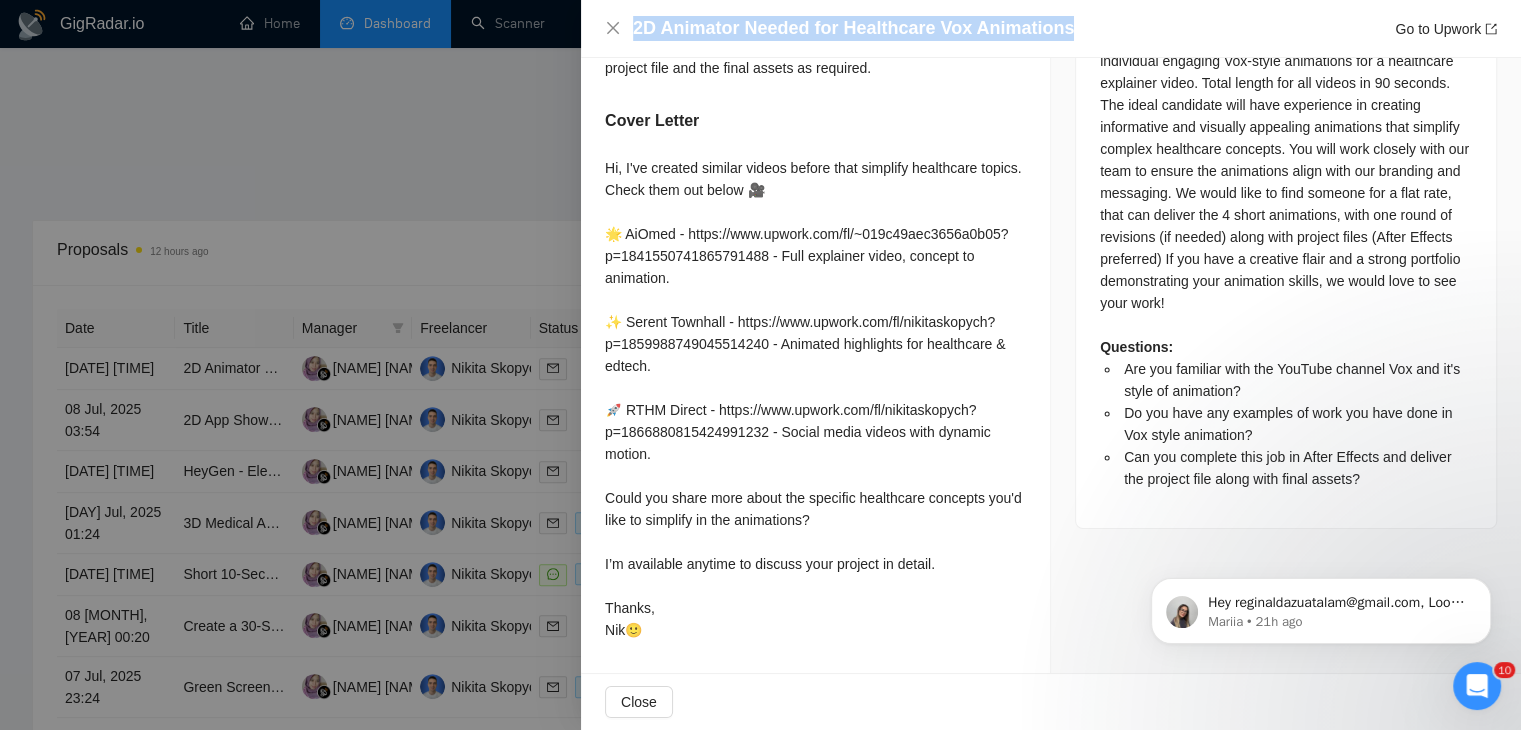 drag, startPoint x: 1081, startPoint y: 25, endPoint x: 625, endPoint y: 42, distance: 456.31677 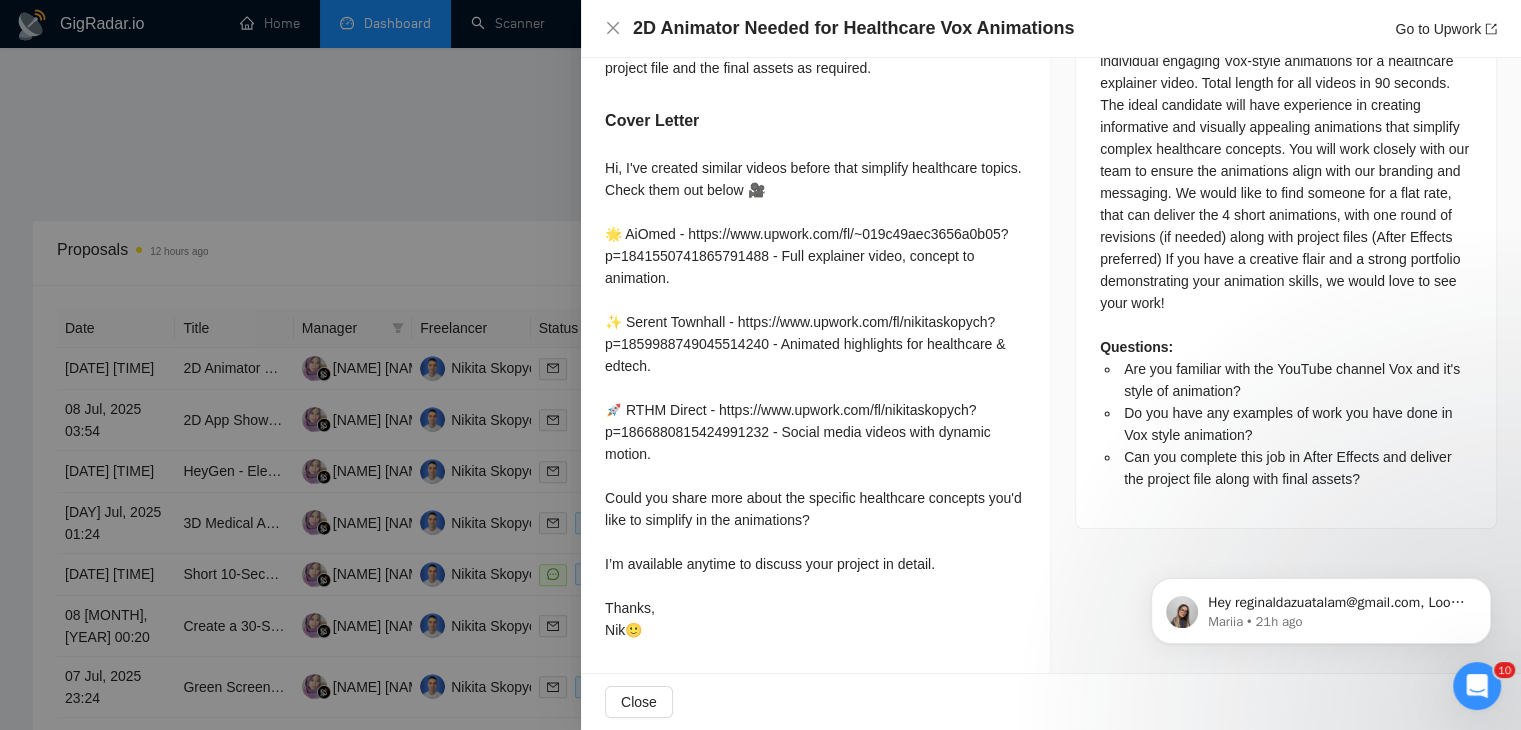 click at bounding box center [760, 365] 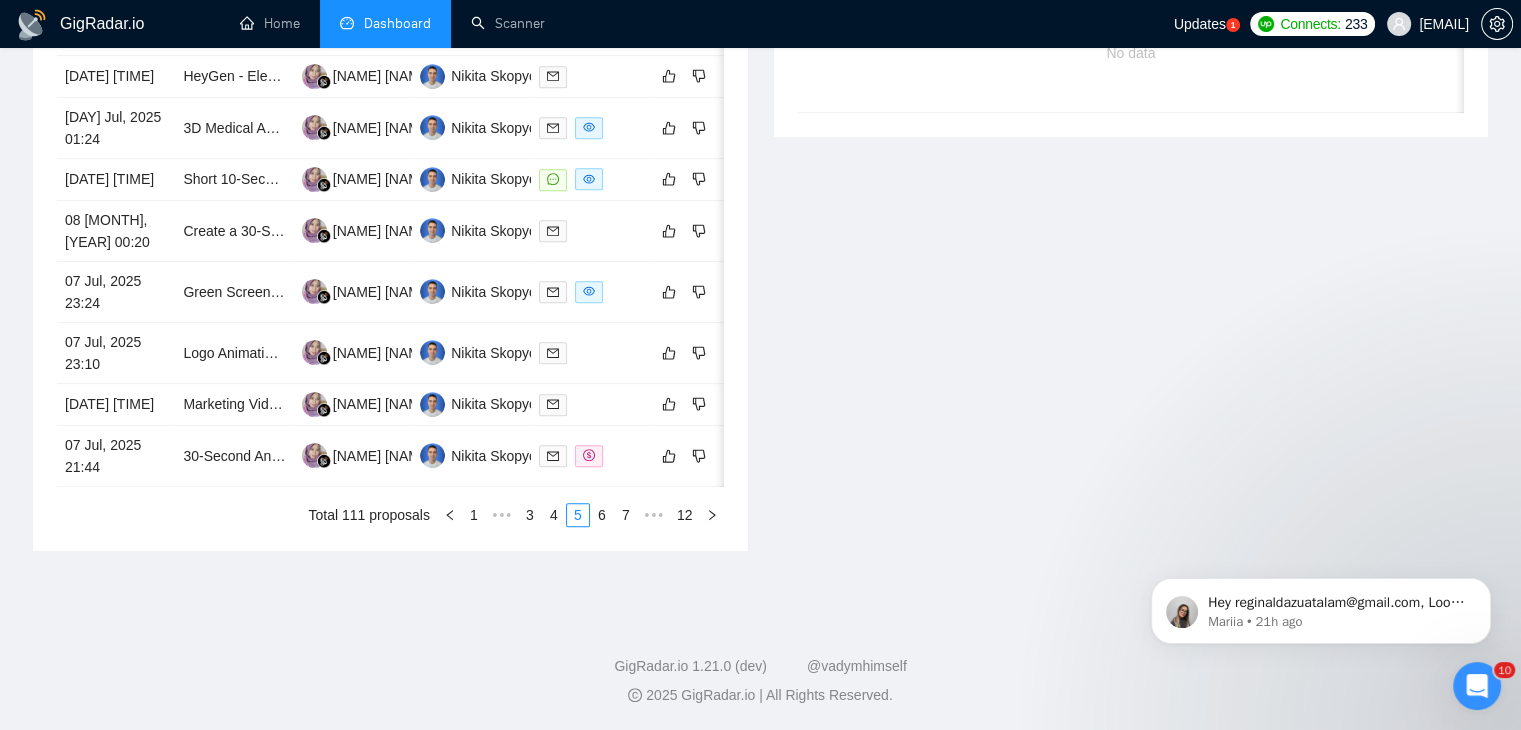 scroll, scrollTop: 1056, scrollLeft: 0, axis: vertical 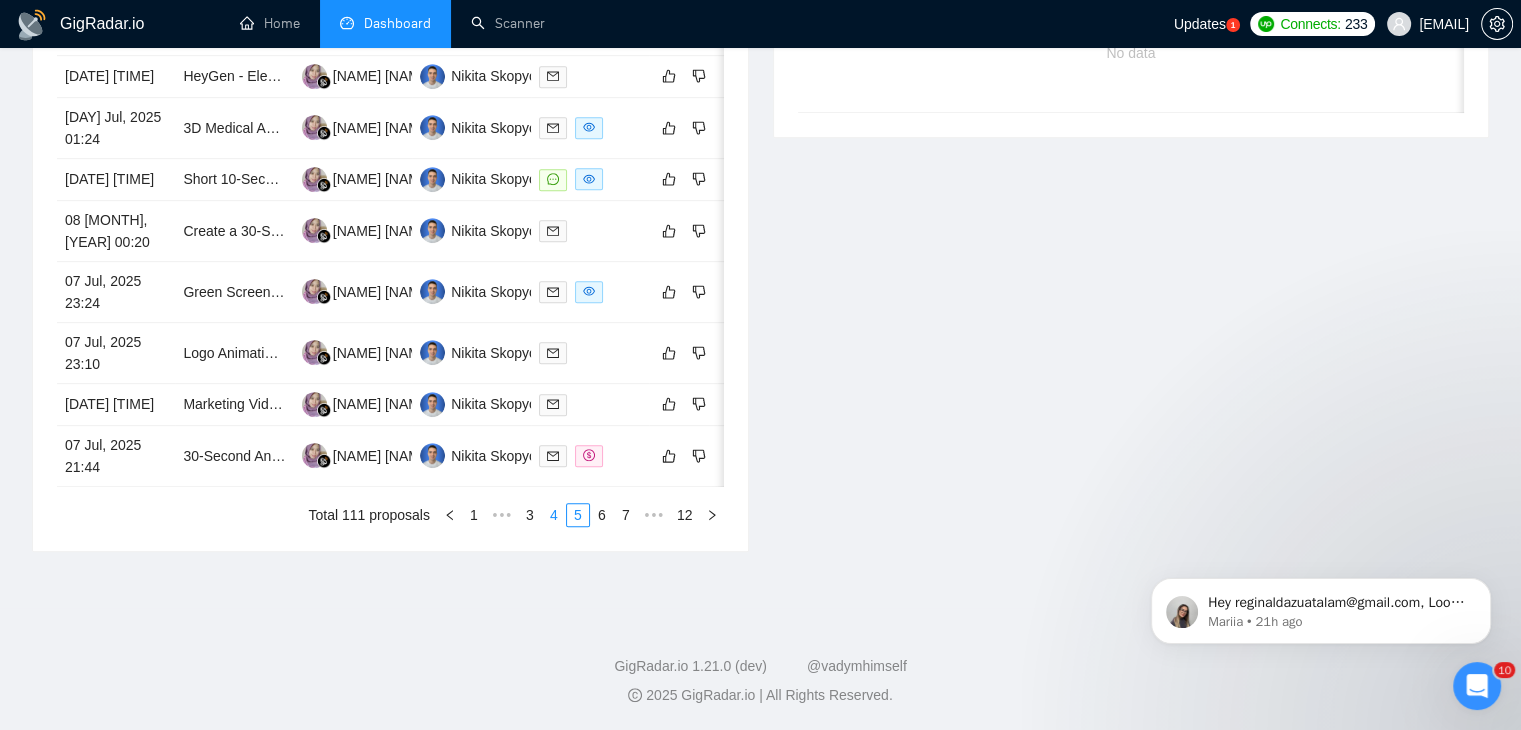 click on "4" at bounding box center (554, 515) 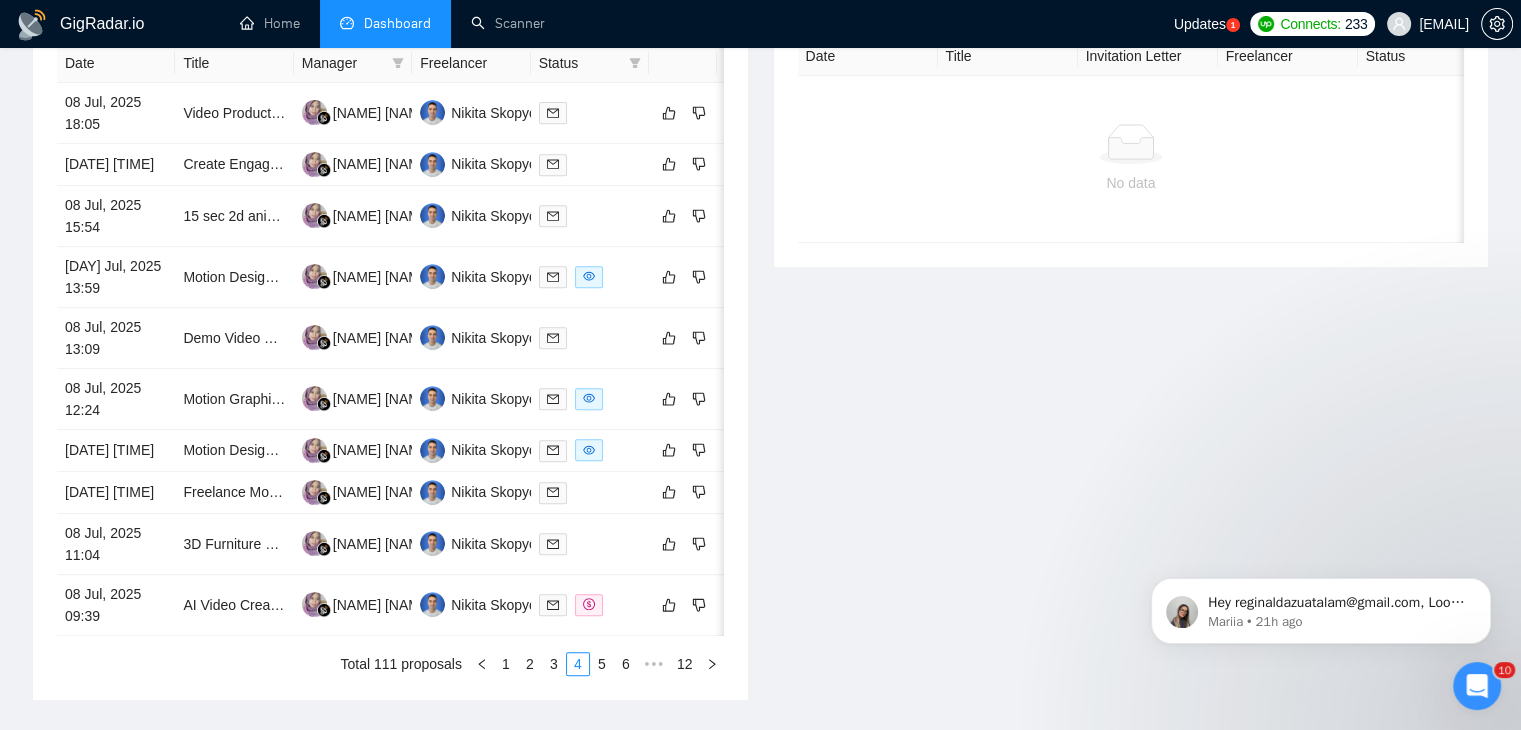 scroll, scrollTop: 840, scrollLeft: 0, axis: vertical 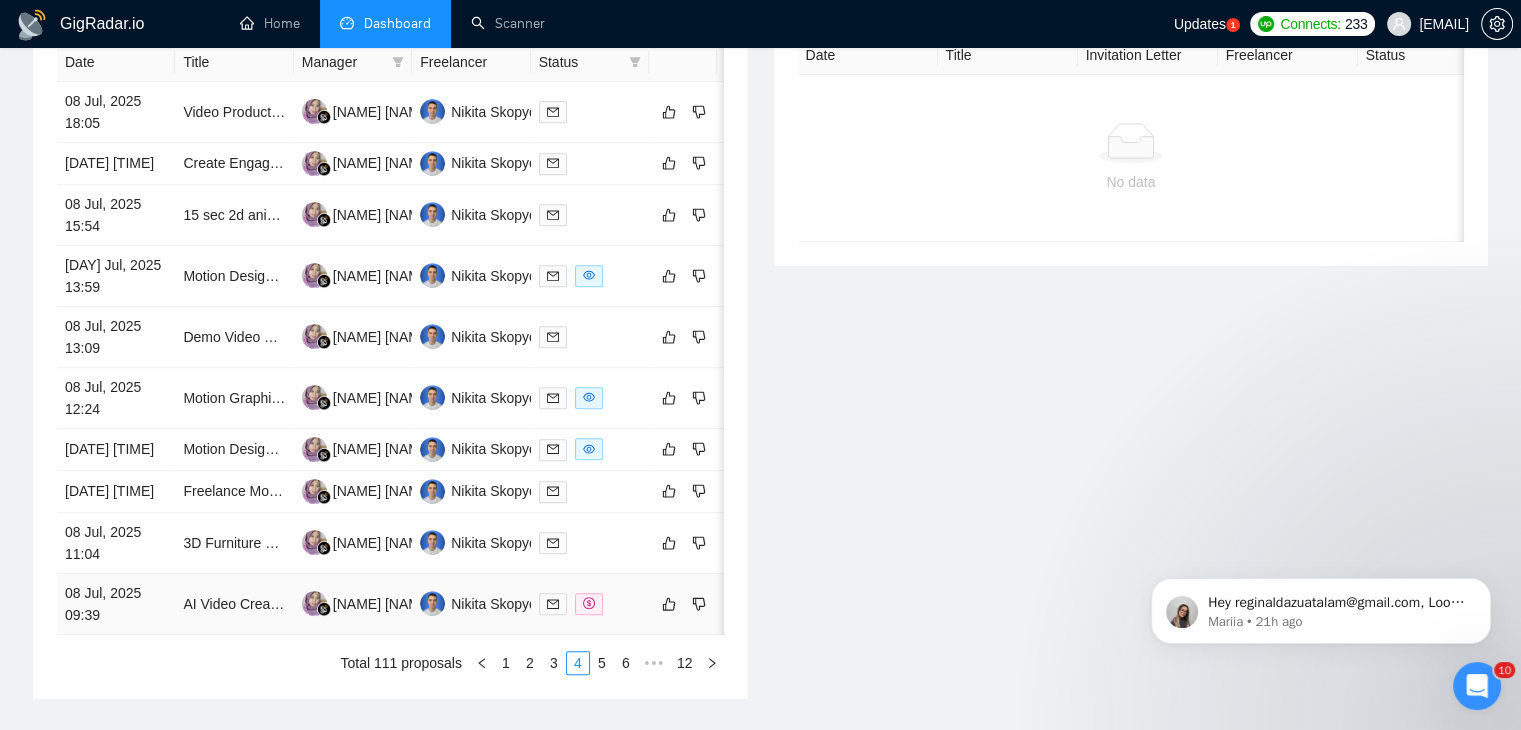 click on "08 Jul, 2025 09:39" at bounding box center [116, 604] 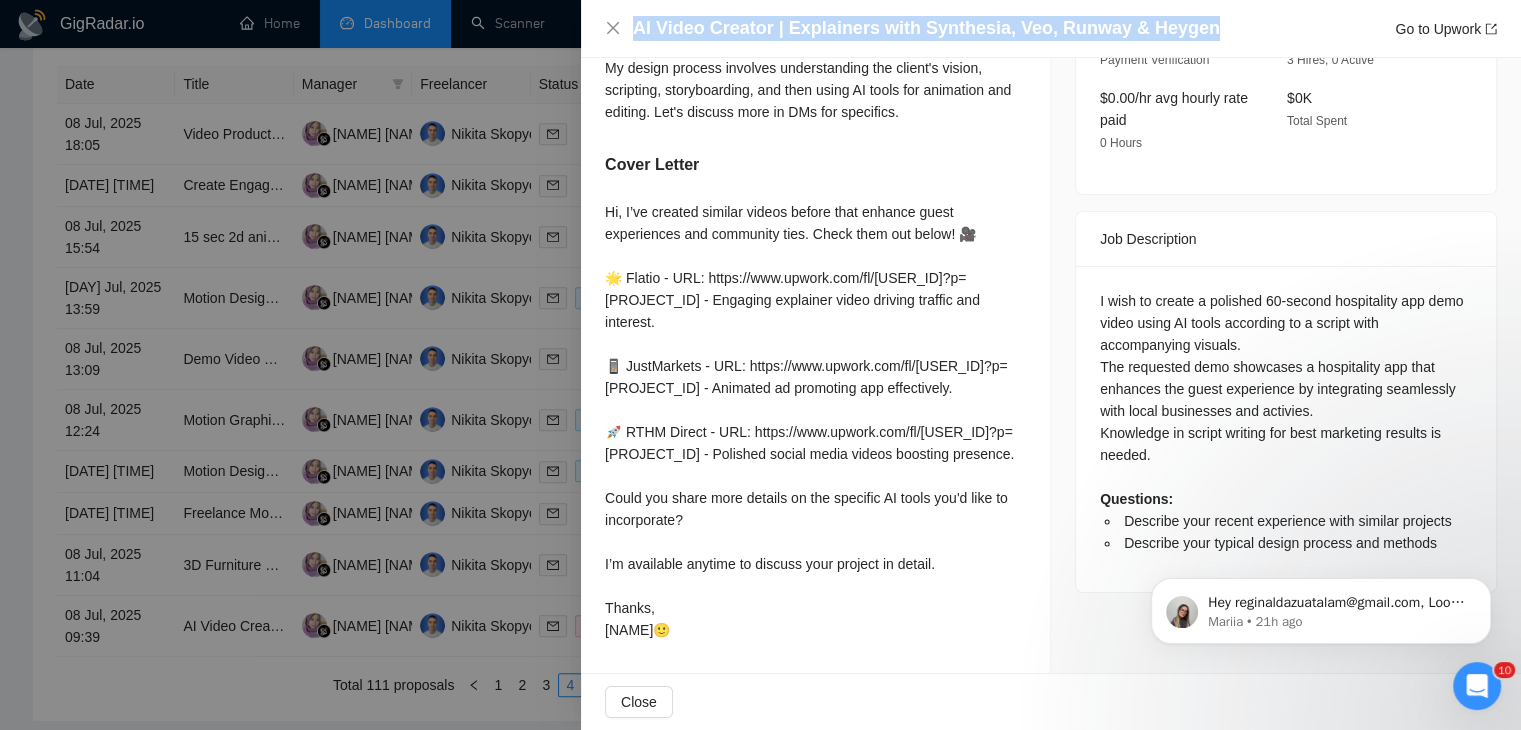 drag, startPoint x: 1196, startPoint y: 29, endPoint x: 622, endPoint y: 25, distance: 574.0139 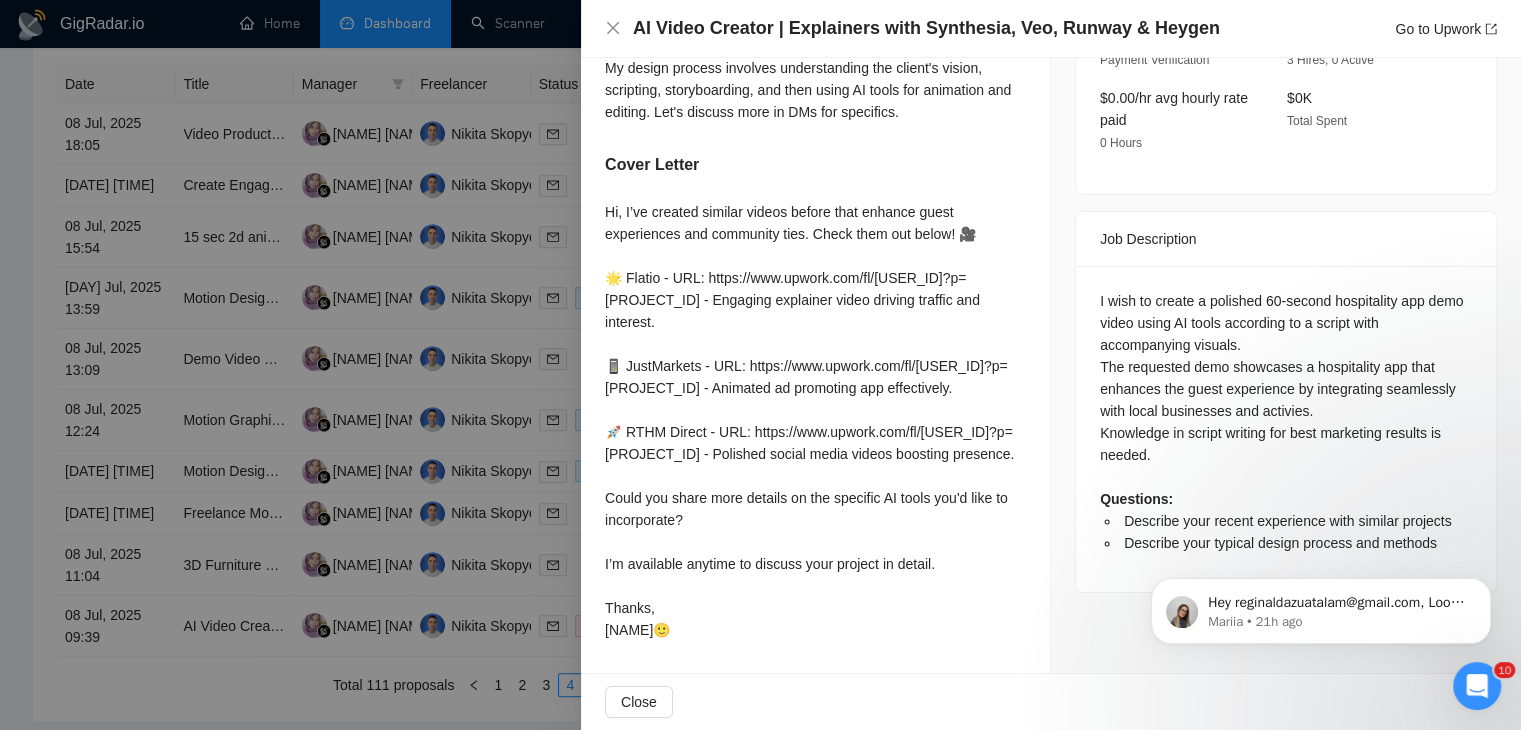 click at bounding box center [760, 365] 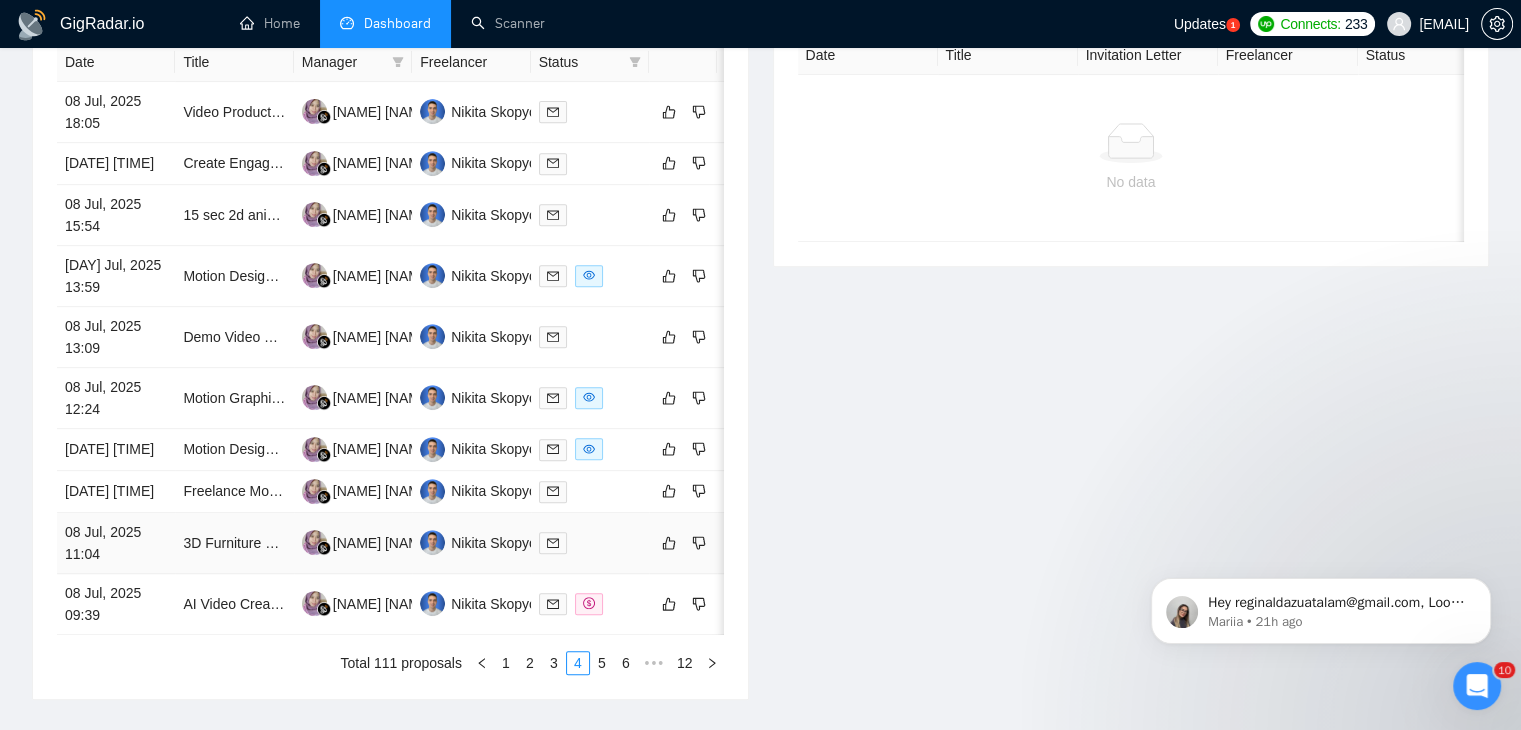 click on "08 Jul, 2025 11:04" at bounding box center (116, 543) 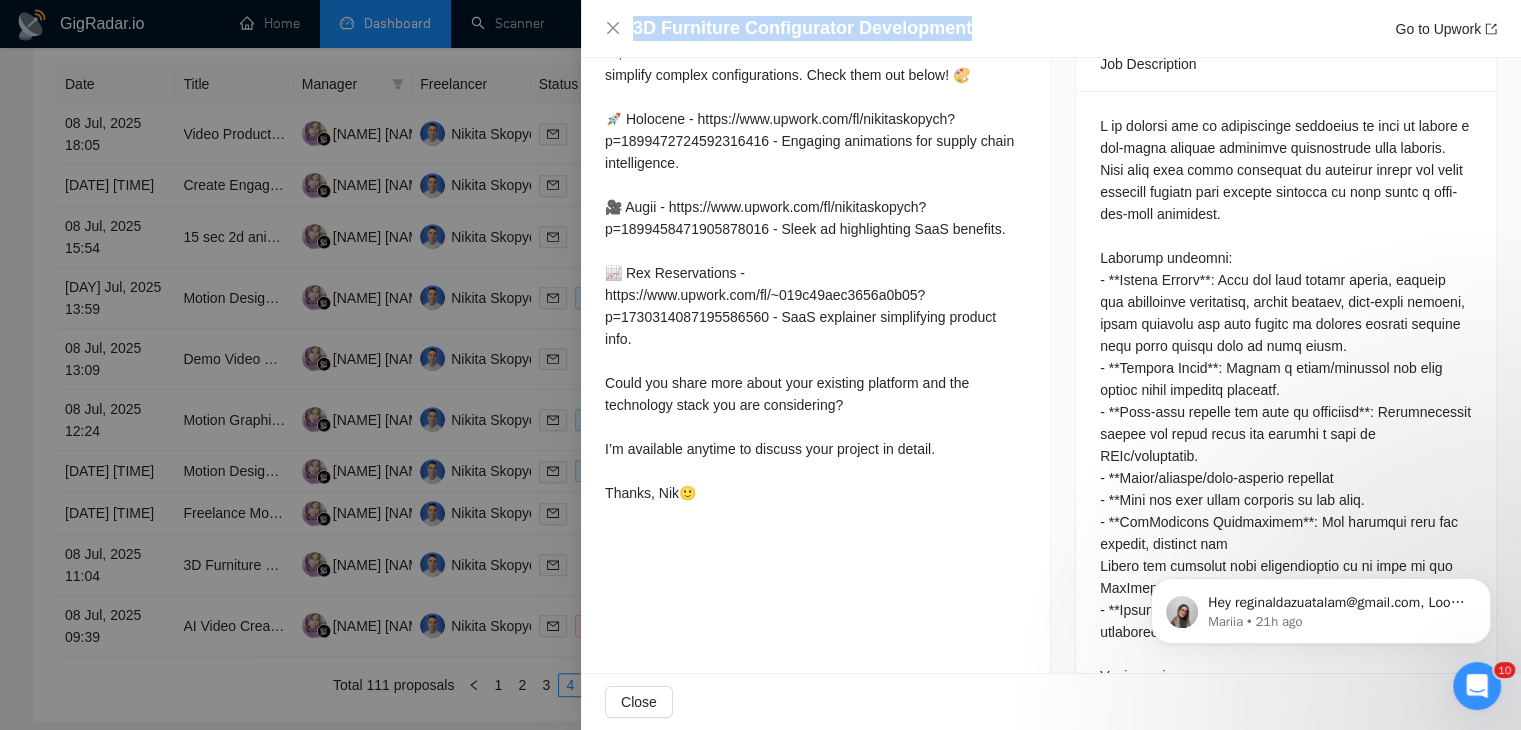 drag, startPoint x: 975, startPoint y: 24, endPoint x: 608, endPoint y: 41, distance: 367.39352 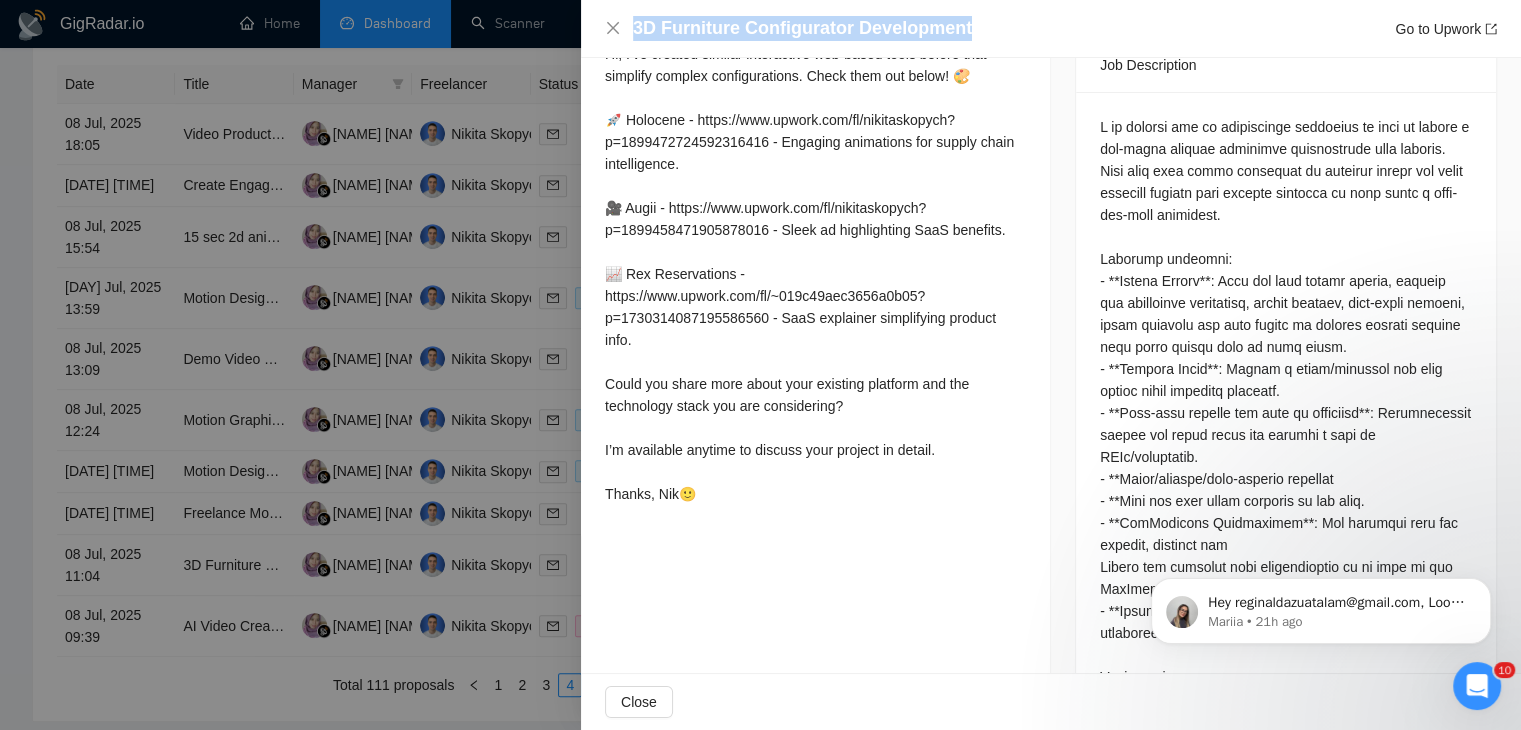 scroll, scrollTop: 0, scrollLeft: 0, axis: both 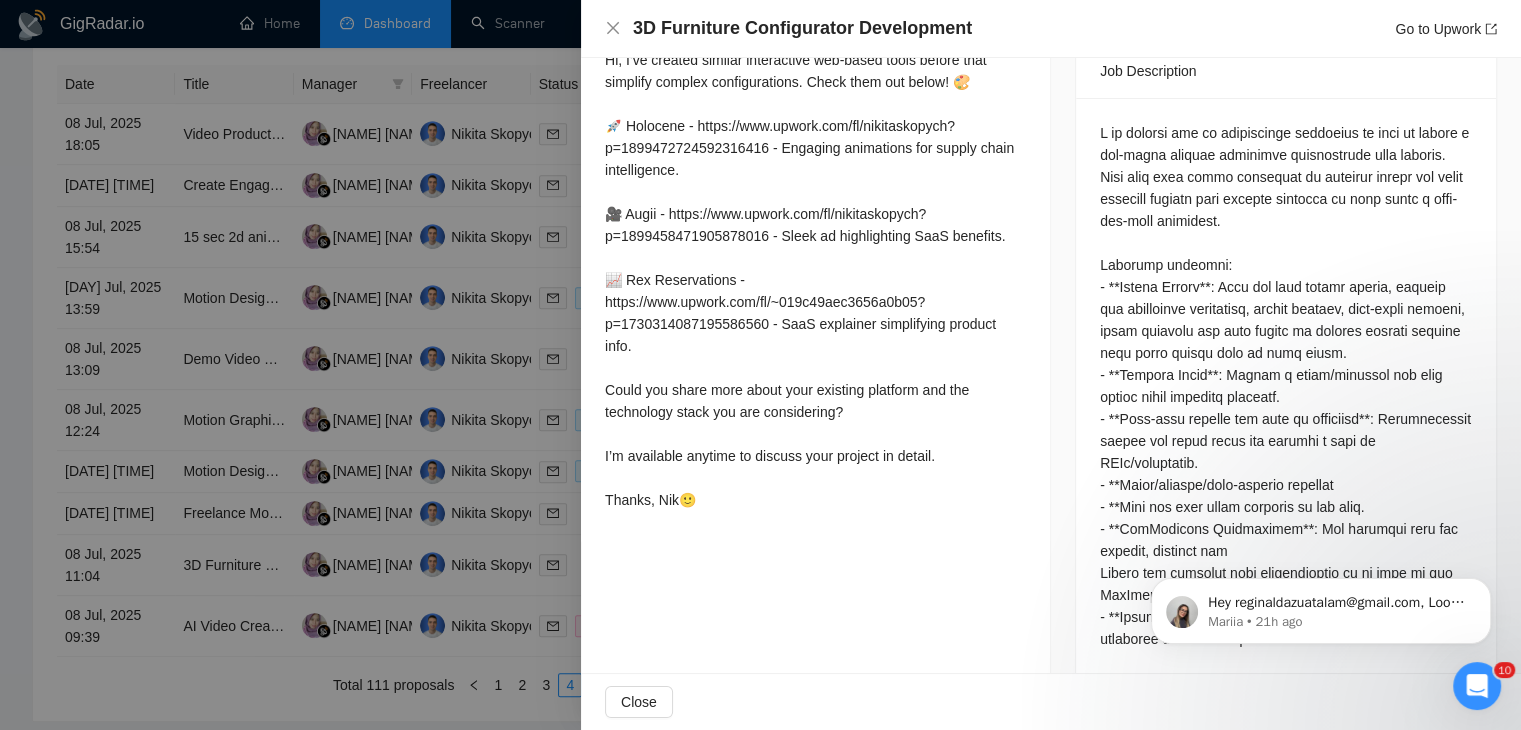 click at bounding box center [760, 365] 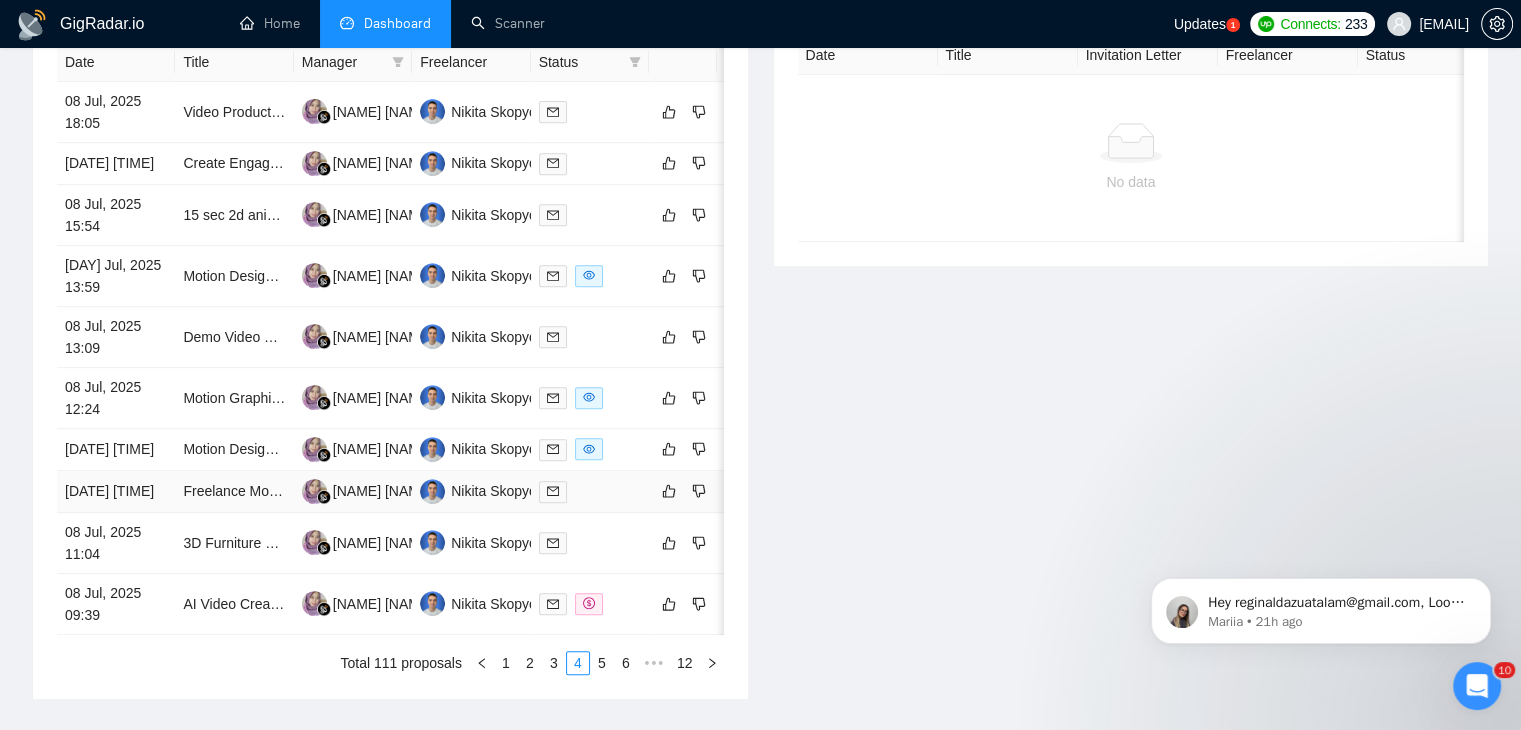 click on "[DATE] [TIME]" at bounding box center (116, 492) 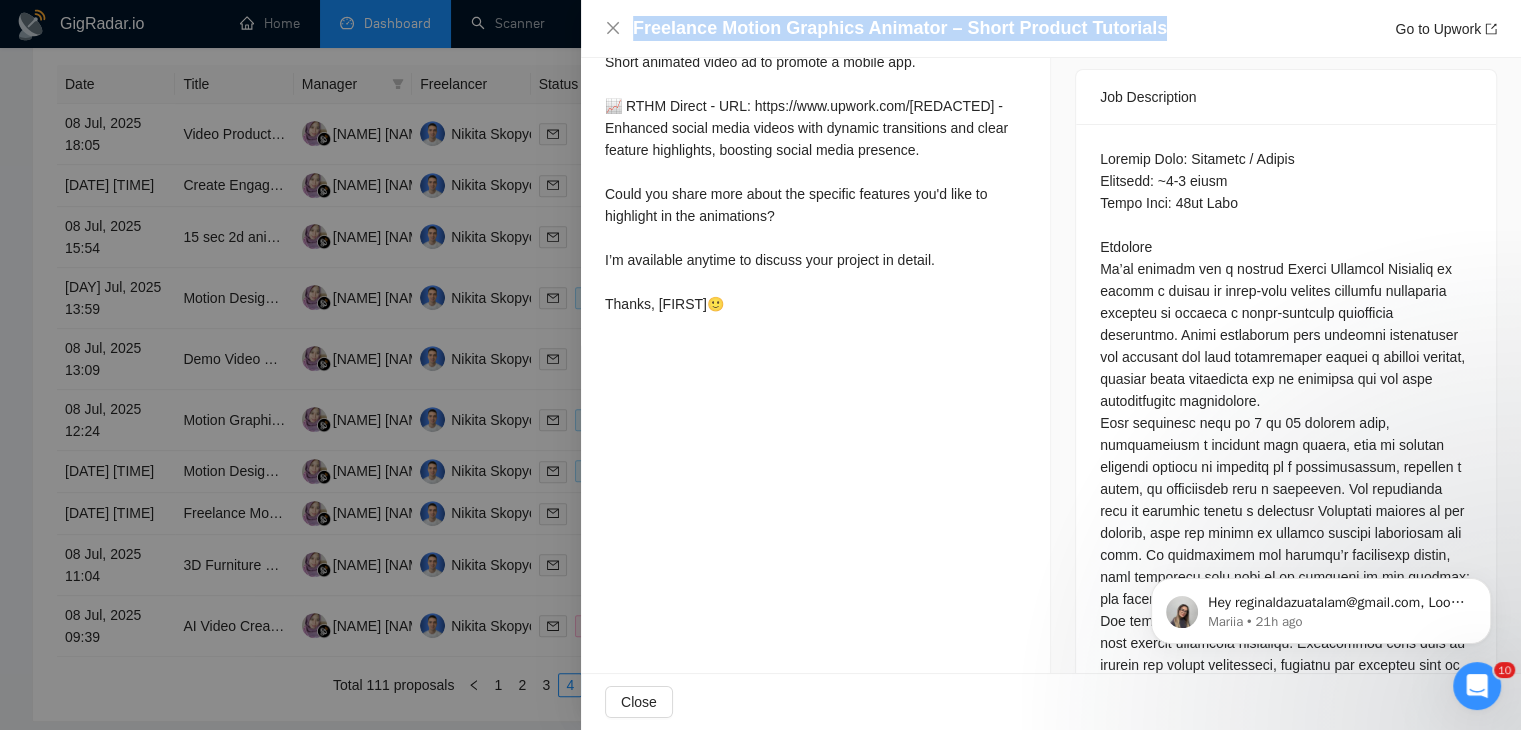 drag, startPoint x: 1140, startPoint y: 26, endPoint x: 623, endPoint y: 37, distance: 517.117 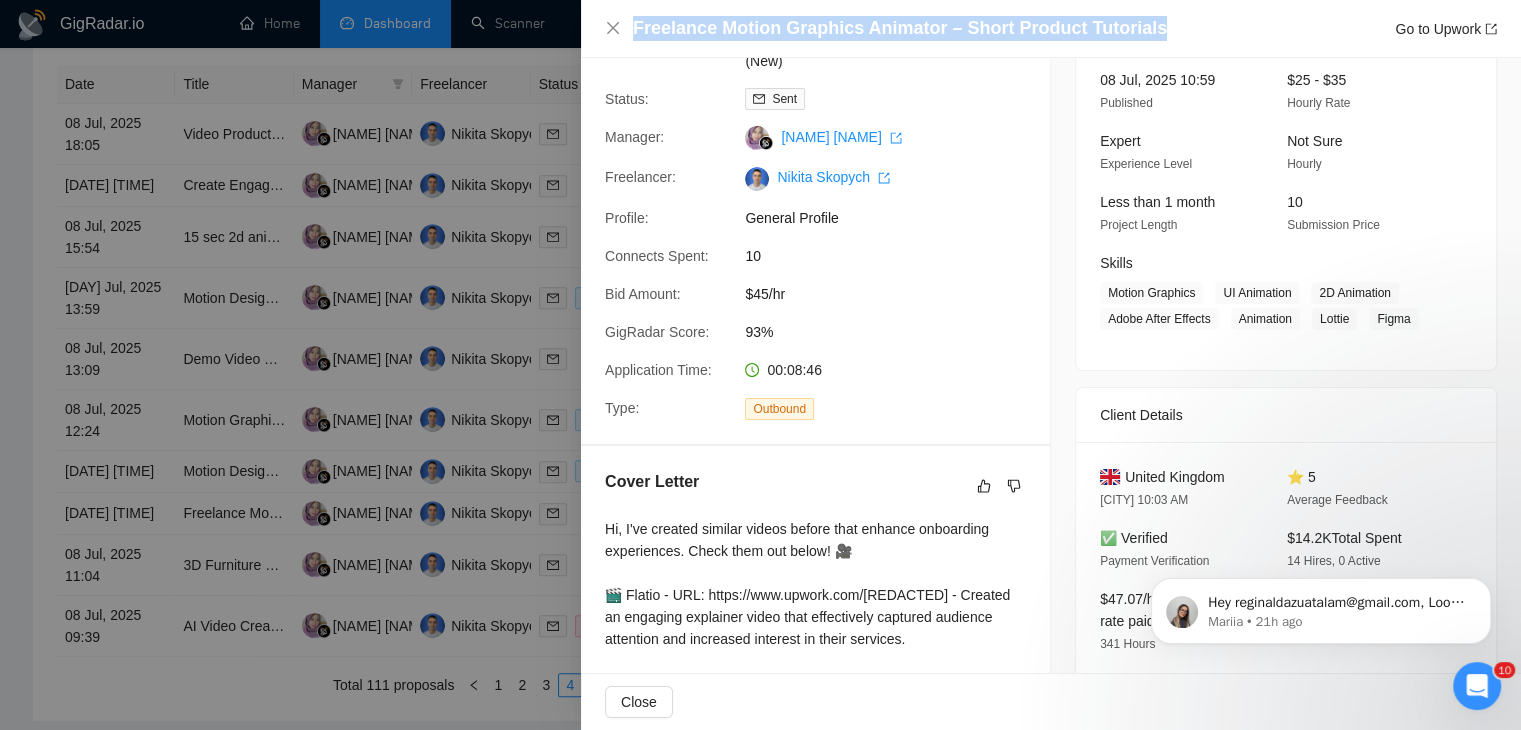 scroll, scrollTop: 0, scrollLeft: 0, axis: both 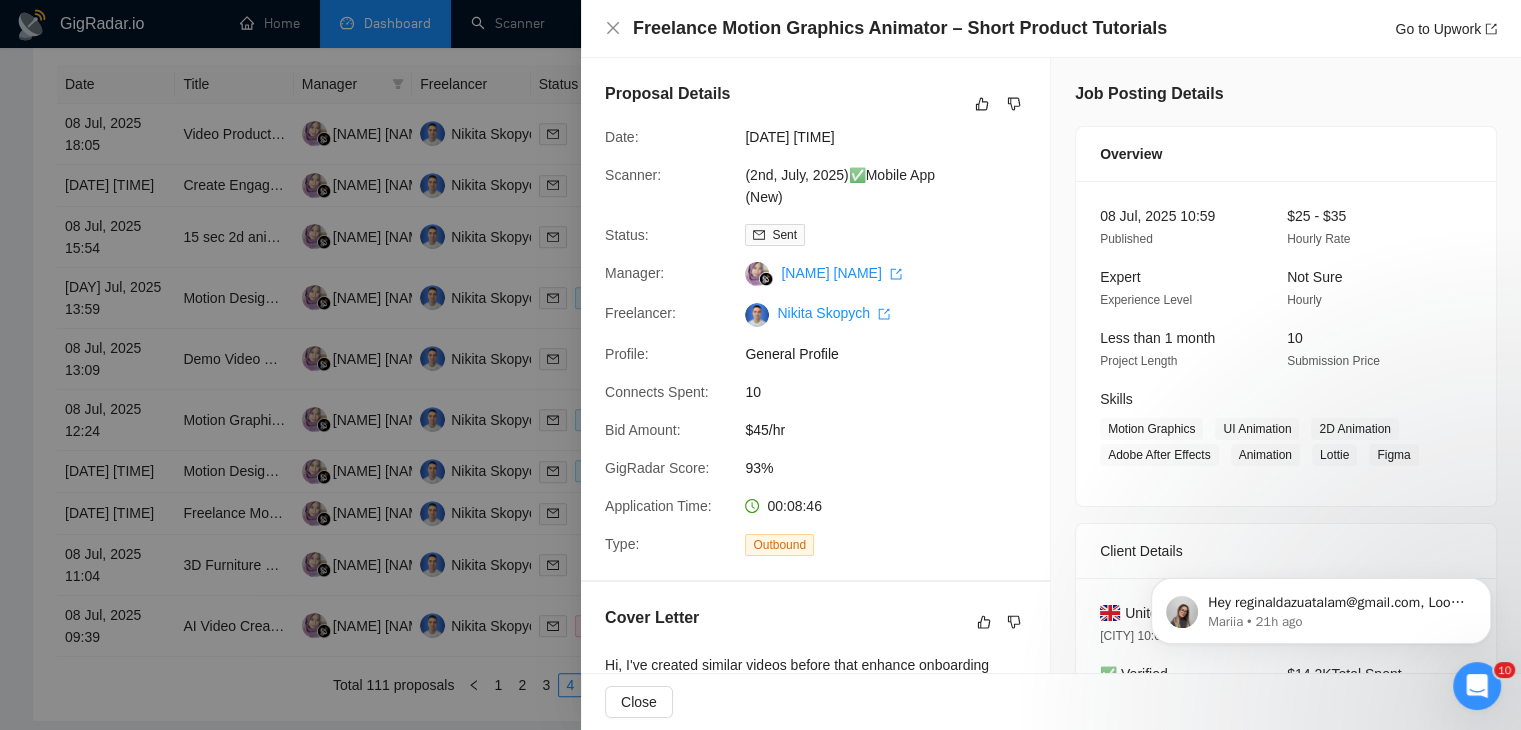 click at bounding box center (760, 365) 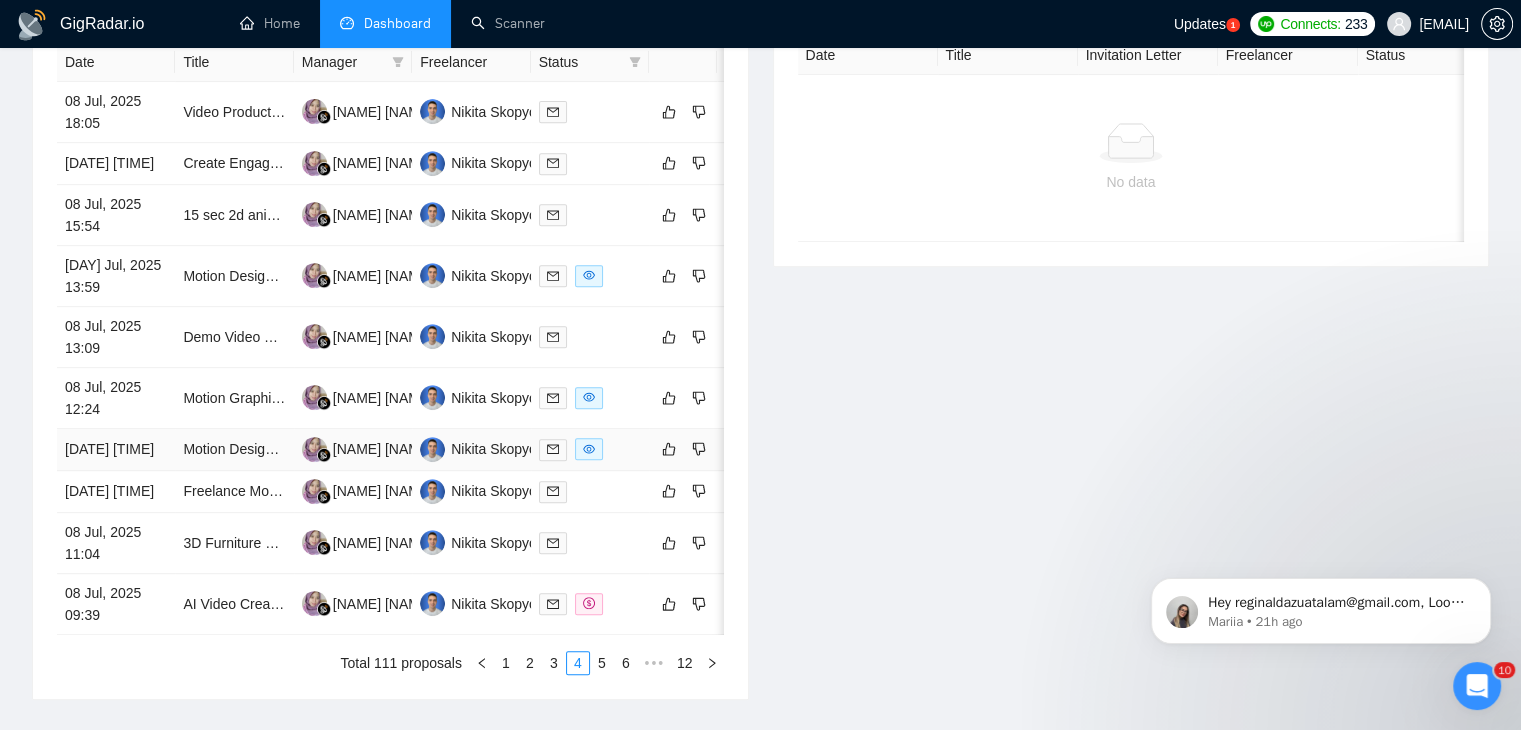 click on "[DATE] [TIME]" at bounding box center [116, 450] 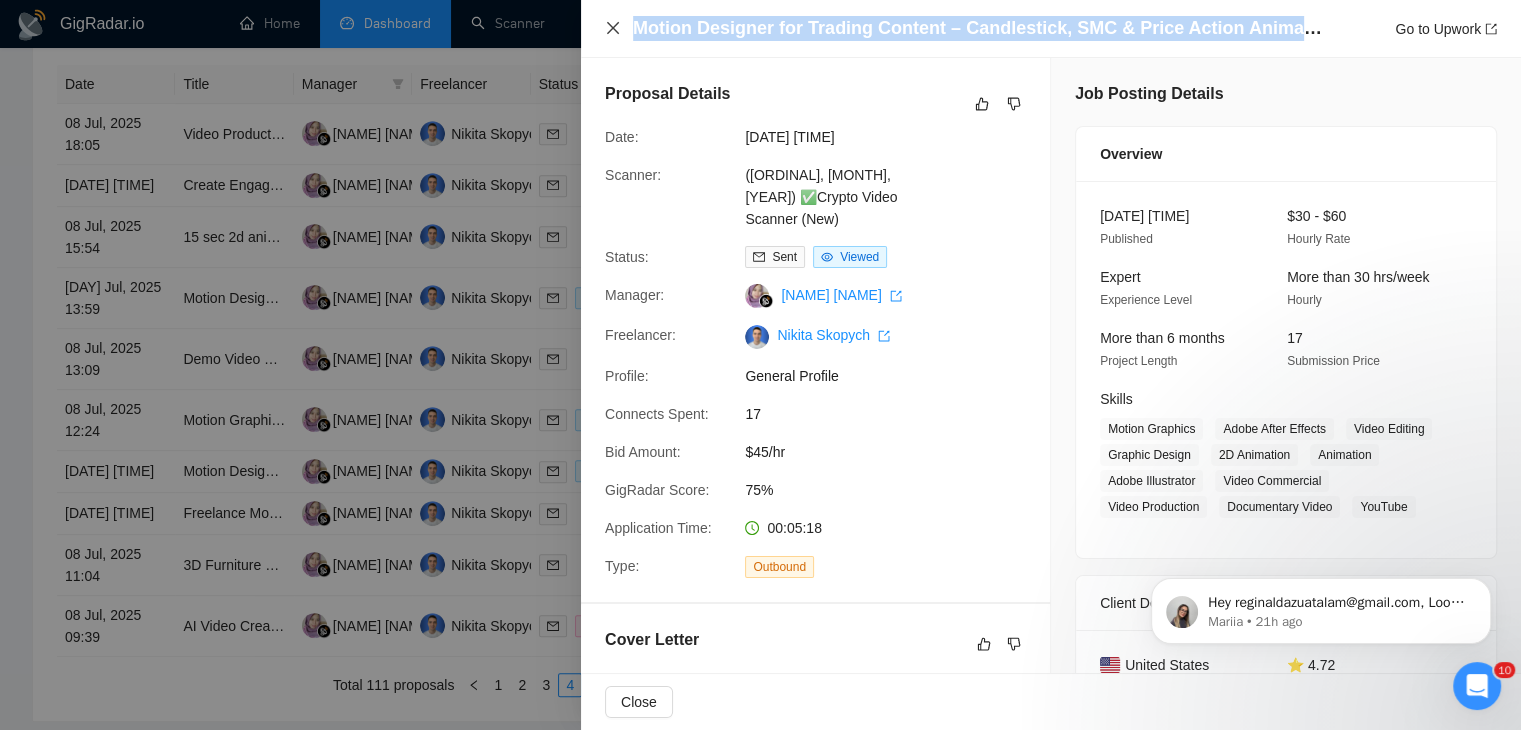 drag, startPoint x: 1320, startPoint y: 21, endPoint x: 608, endPoint y: 33, distance: 712.10114 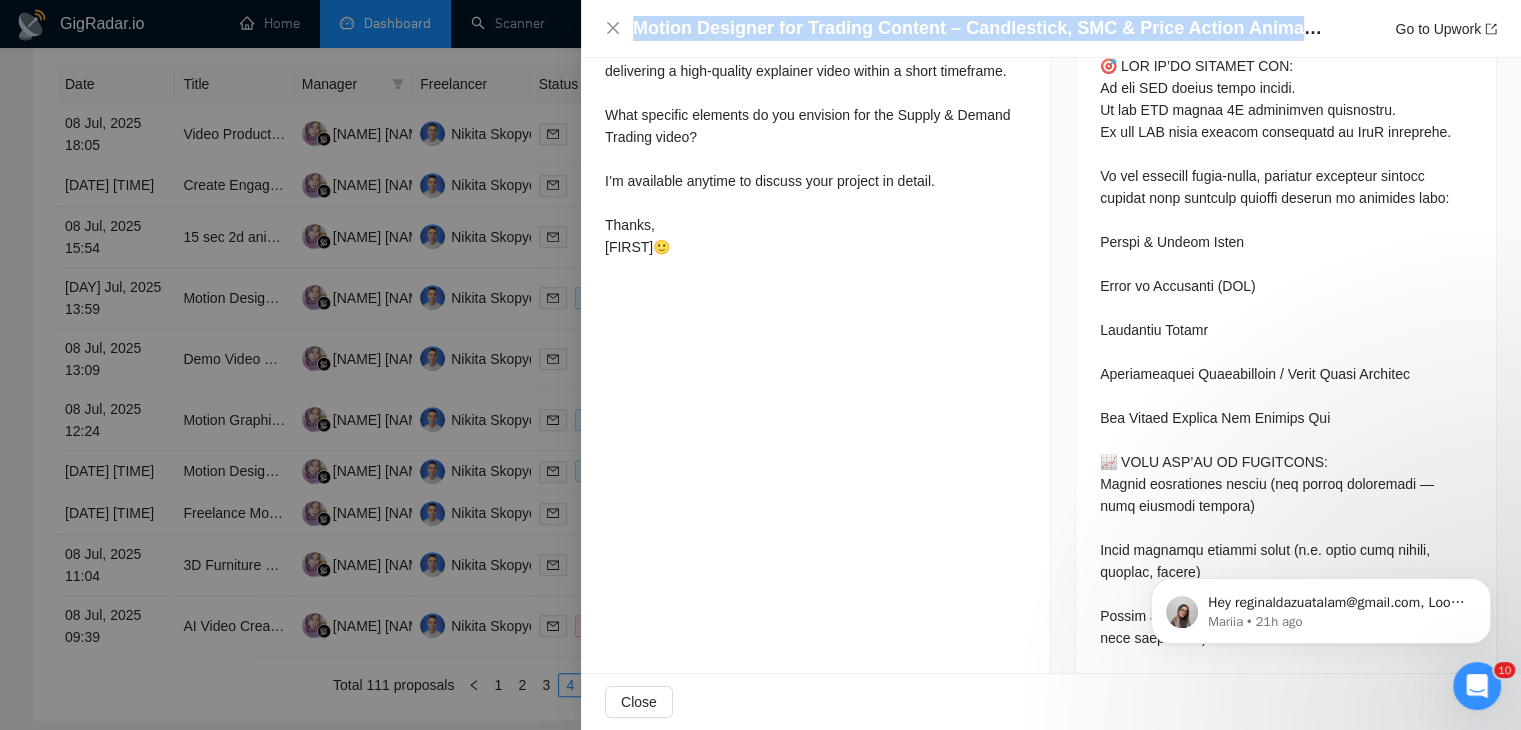 scroll, scrollTop: 1030, scrollLeft: 0, axis: vertical 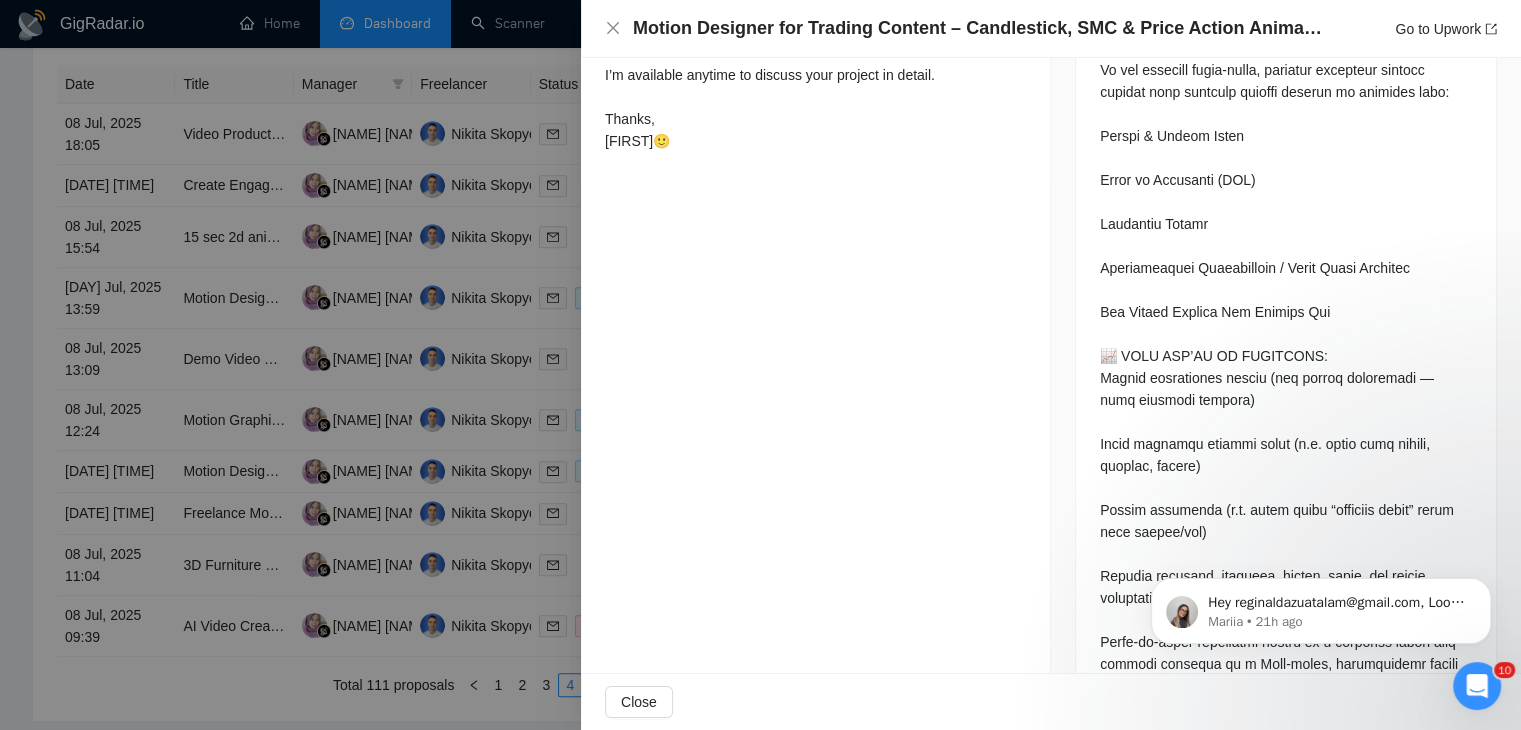 click at bounding box center (760, 365) 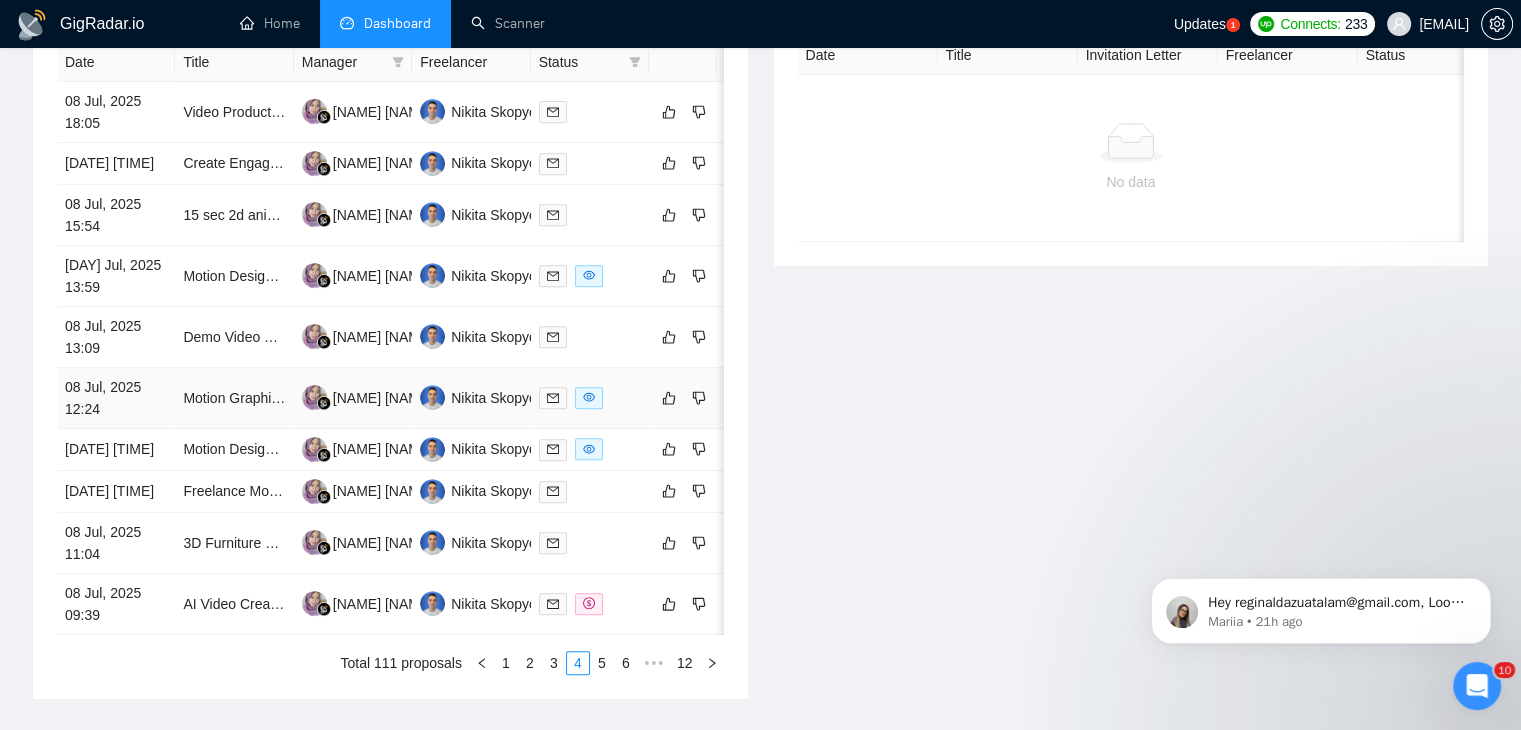click on "08 Jul, 2025 12:24" at bounding box center [116, 398] 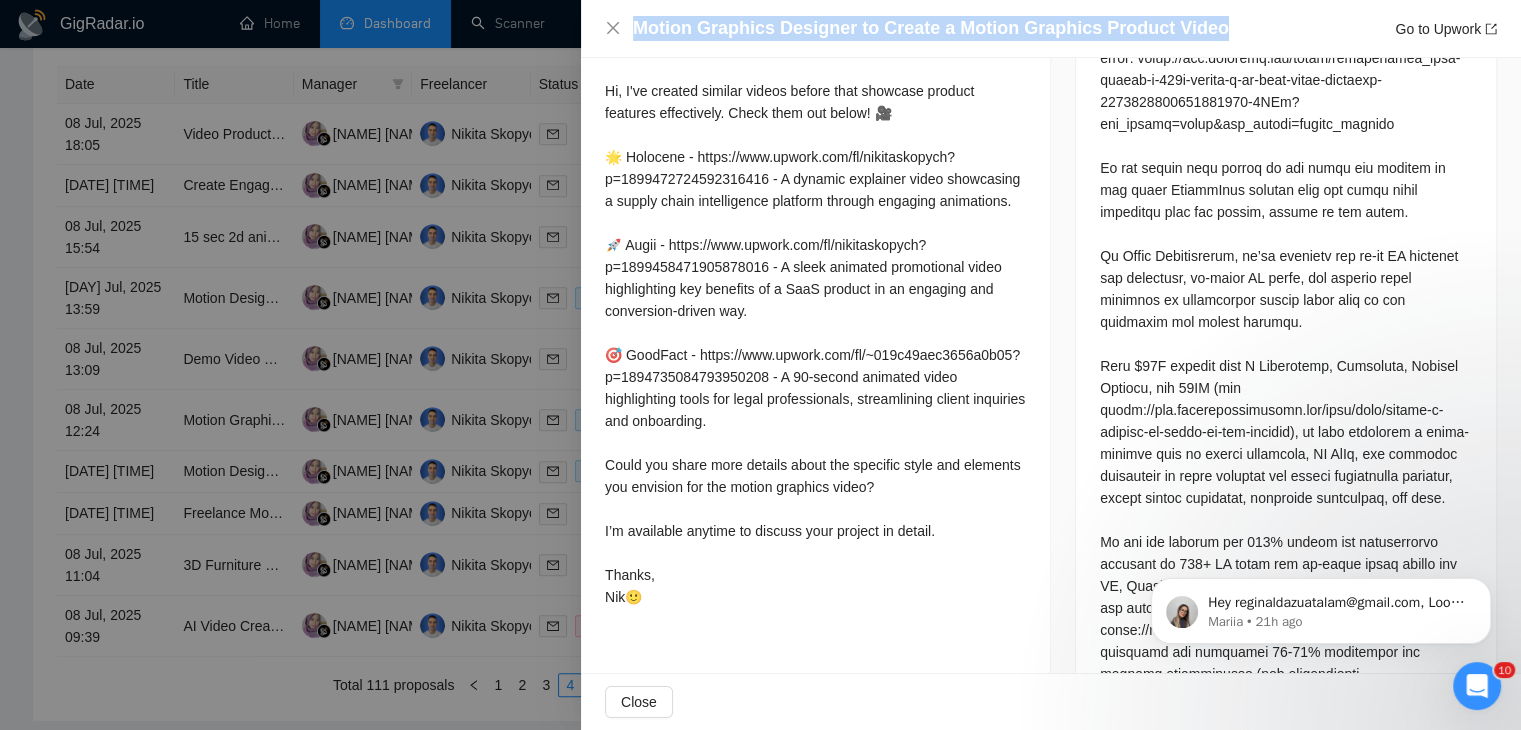 drag, startPoint x: 1213, startPoint y: 27, endPoint x: 620, endPoint y: 22, distance: 593.02106 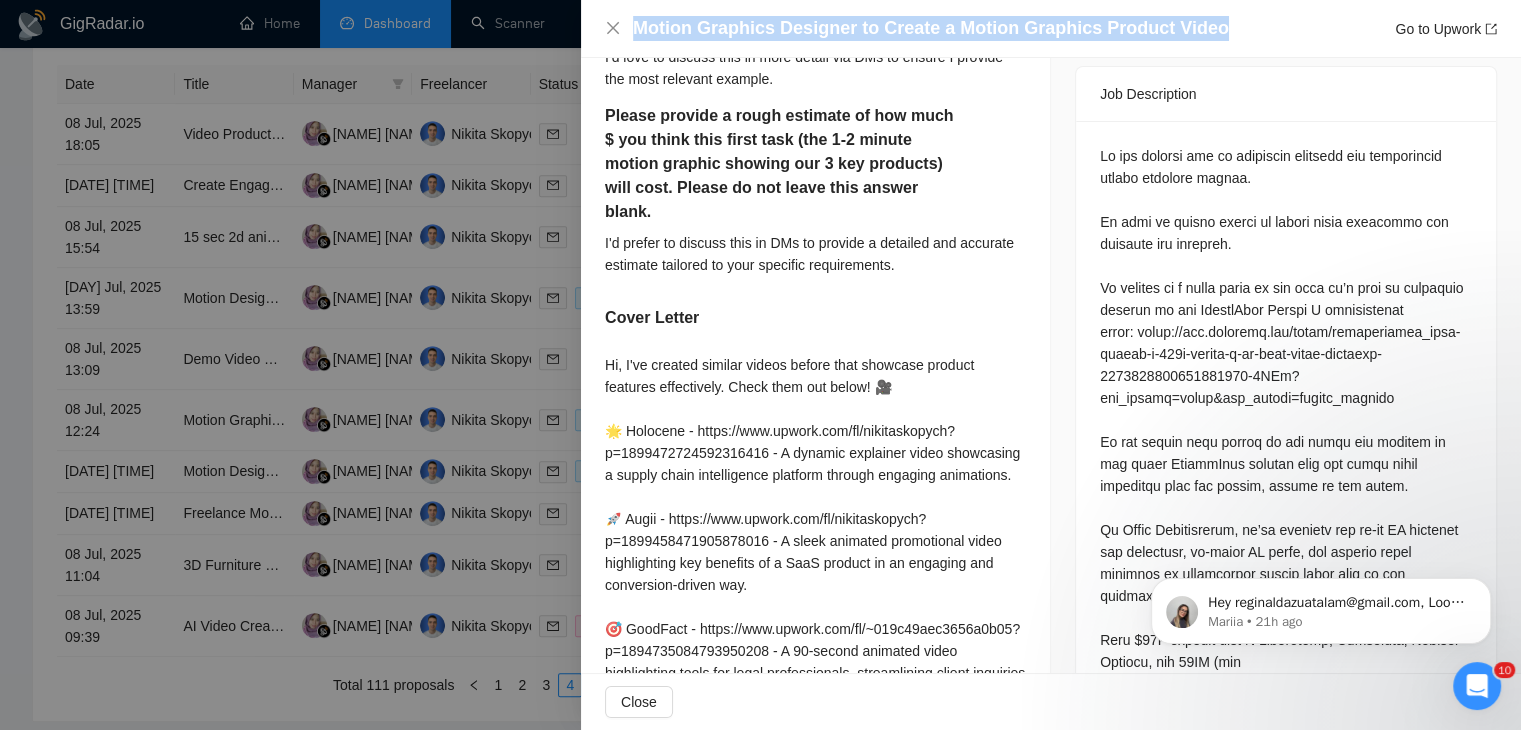 scroll, scrollTop: 763, scrollLeft: 0, axis: vertical 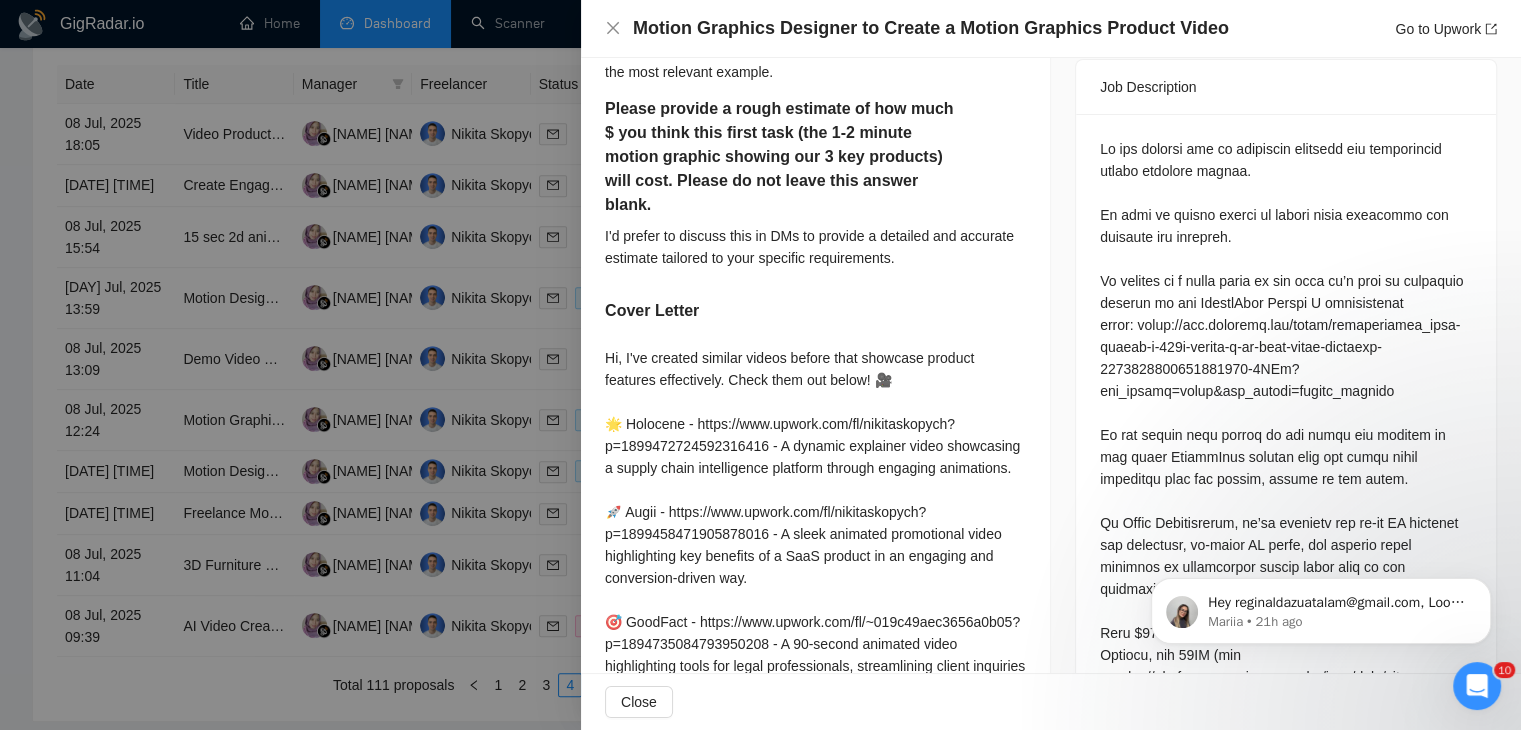 click at bounding box center [760, 365] 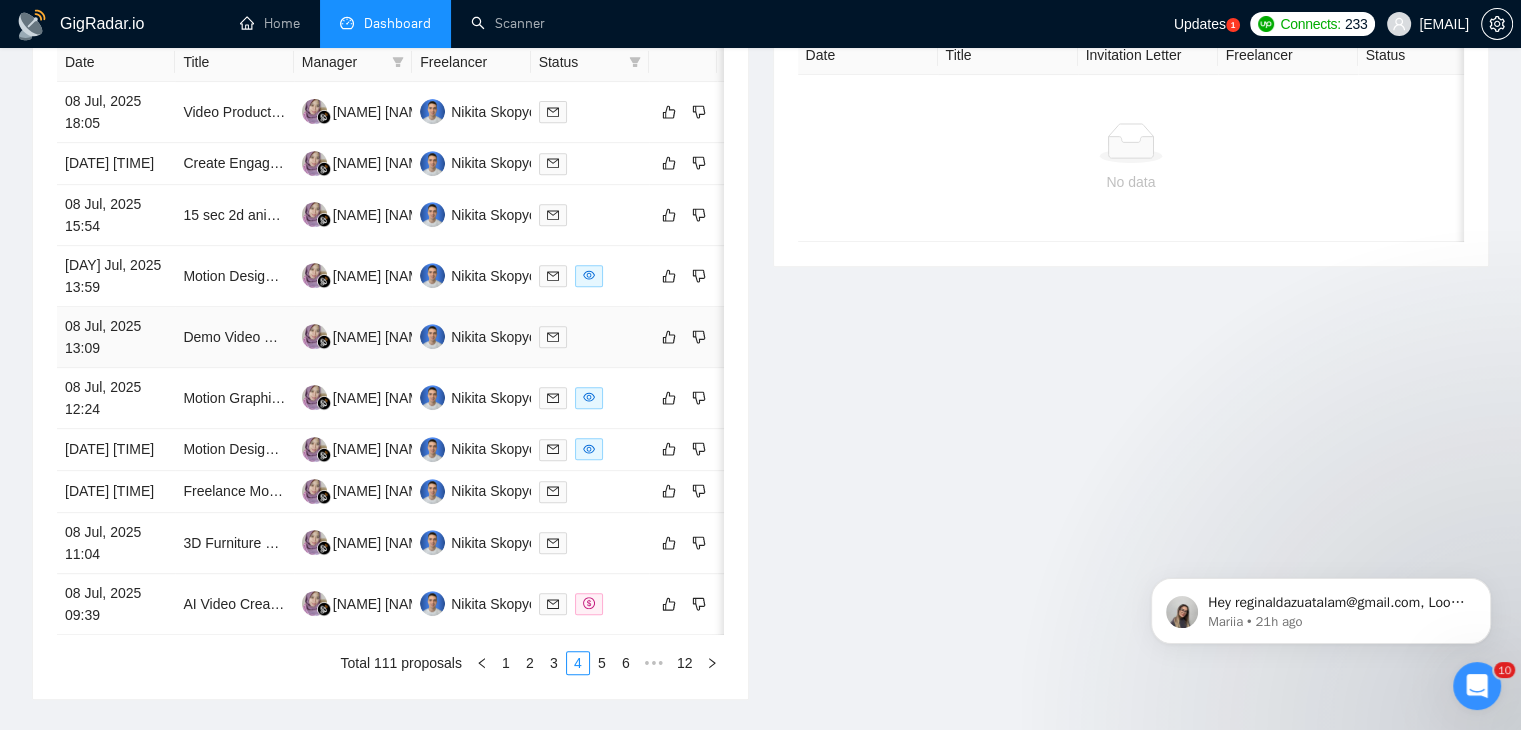 click on "08 Jul, 2025 13:09" at bounding box center (116, 337) 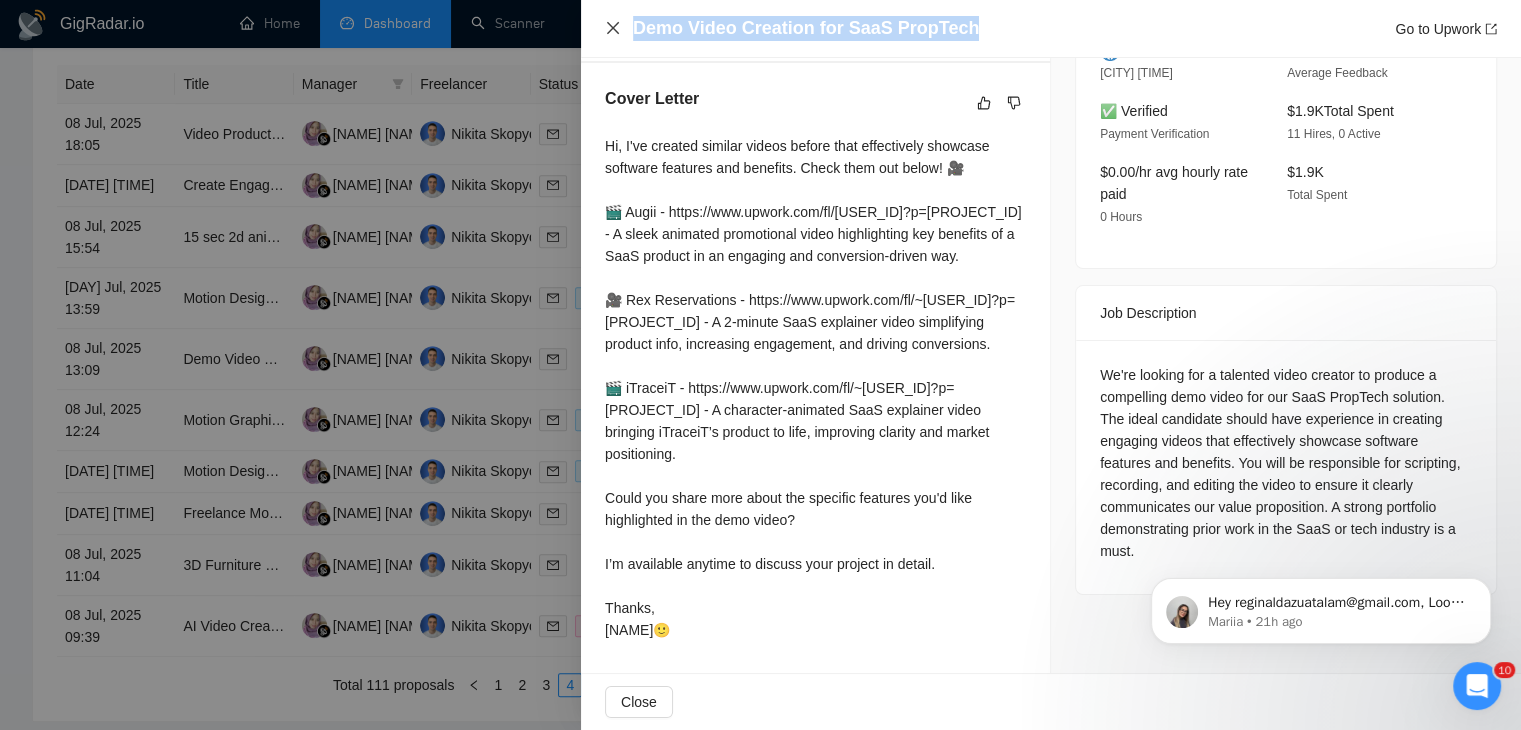 drag, startPoint x: 975, startPoint y: 20, endPoint x: 612, endPoint y: 32, distance: 363.1983 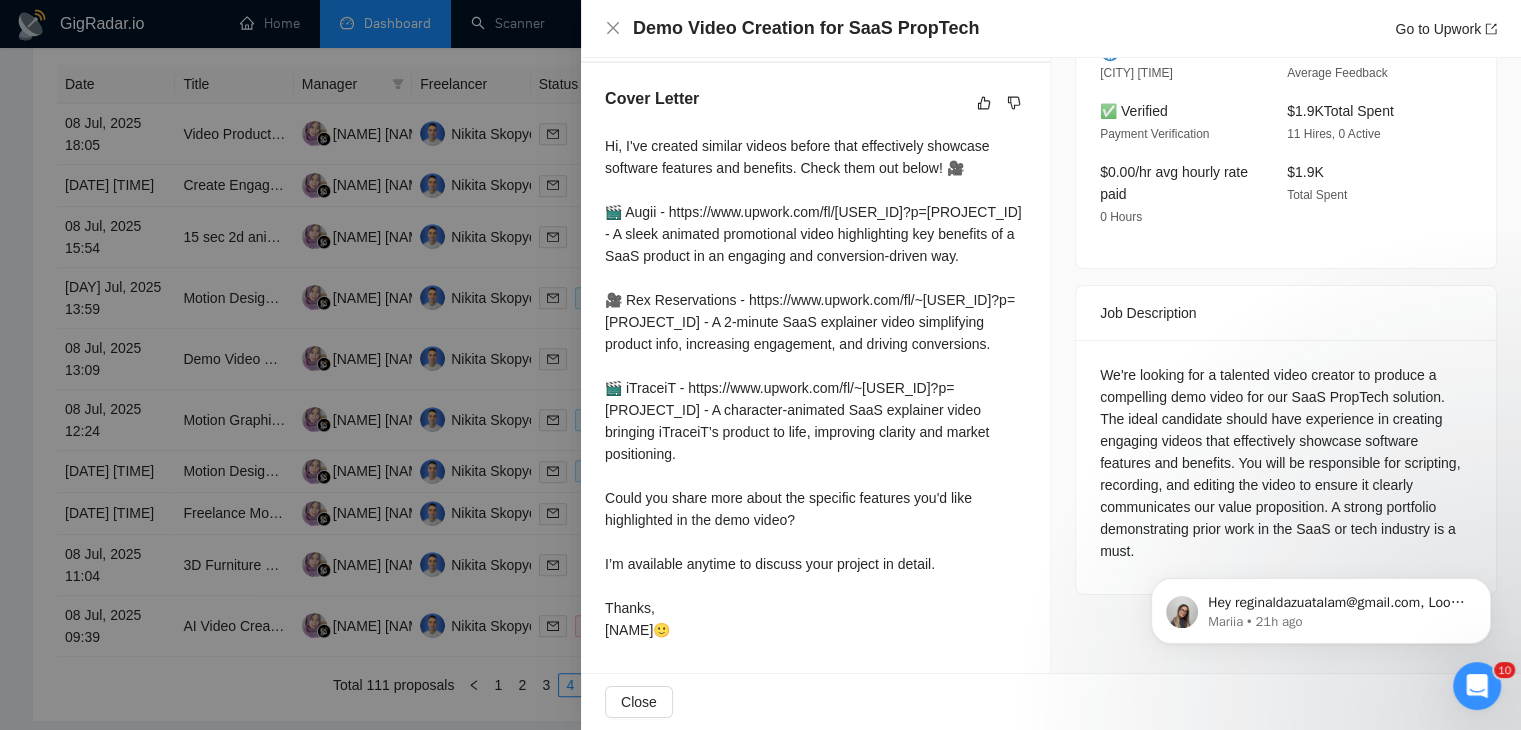 click at bounding box center [760, 365] 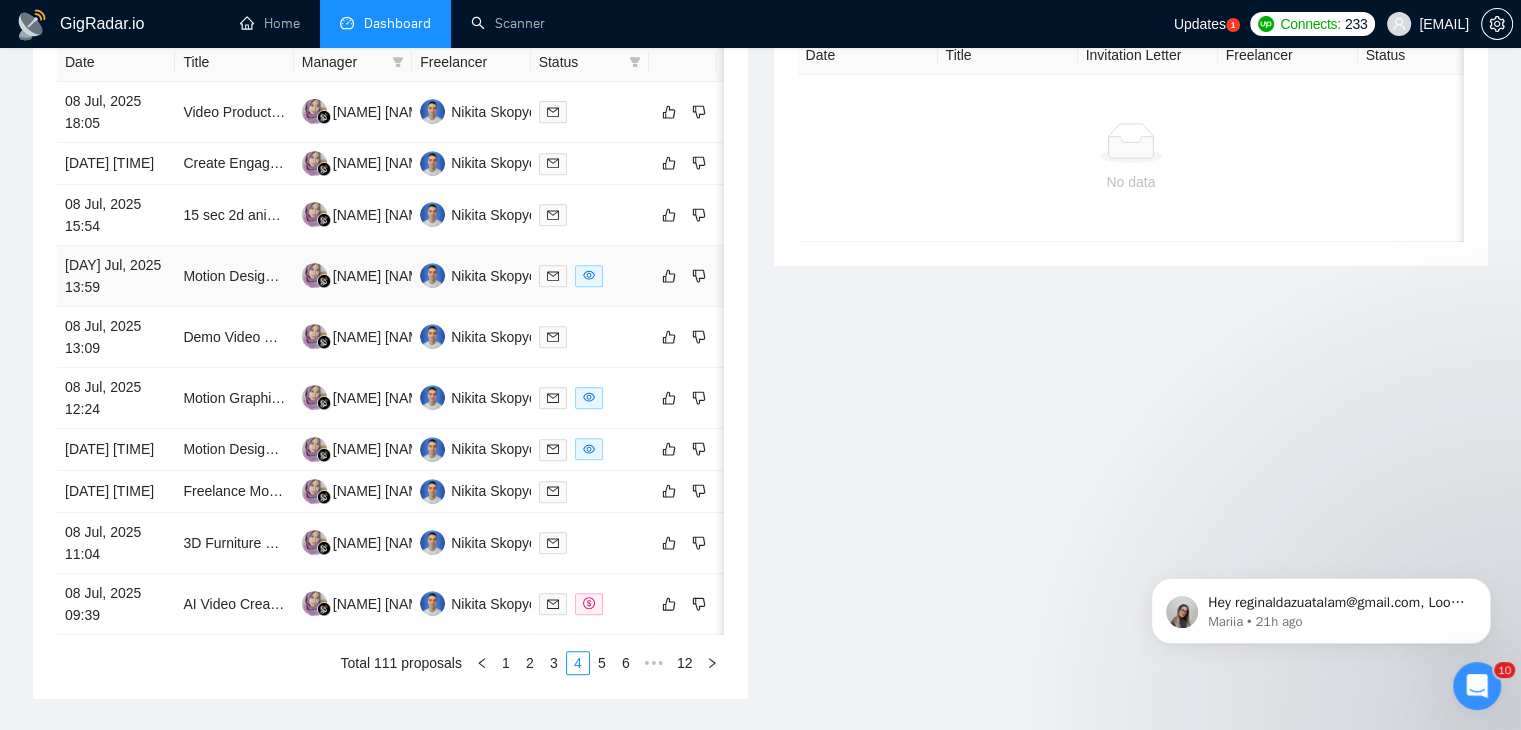 click on "[DAY] Jul, 2025 13:59" at bounding box center [116, 276] 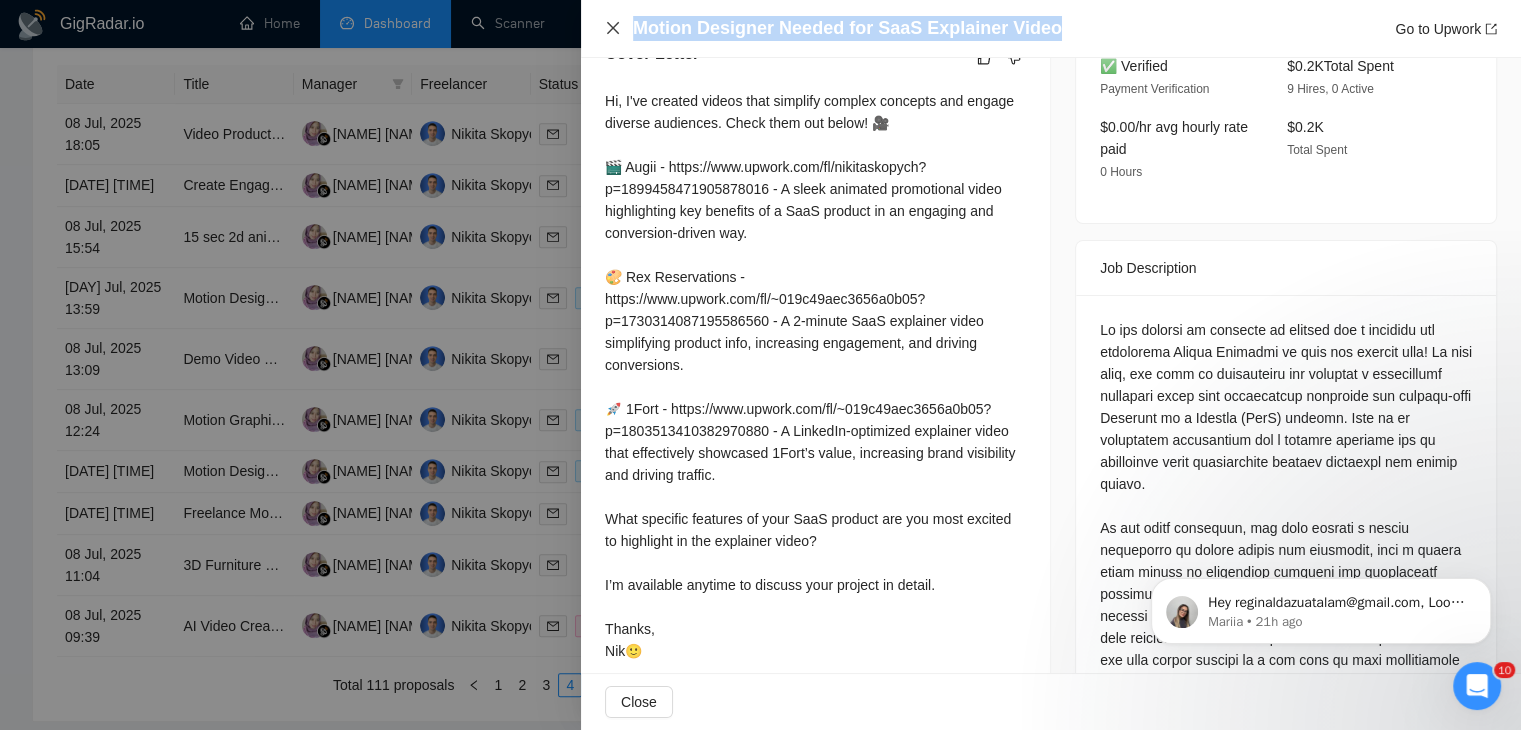 drag, startPoint x: 1051, startPoint y: 18, endPoint x: 605, endPoint y: 26, distance: 446.07175 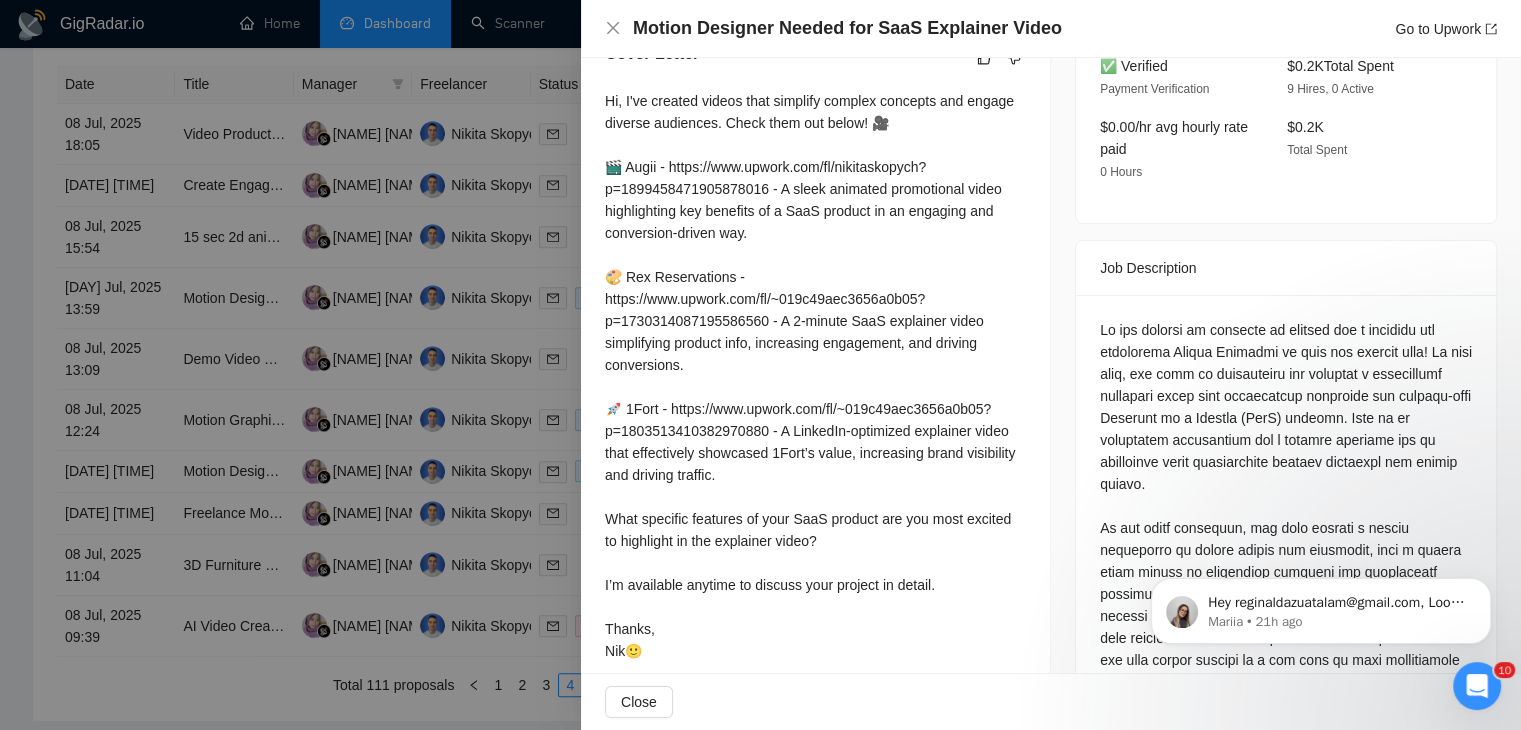 click at bounding box center [760, 365] 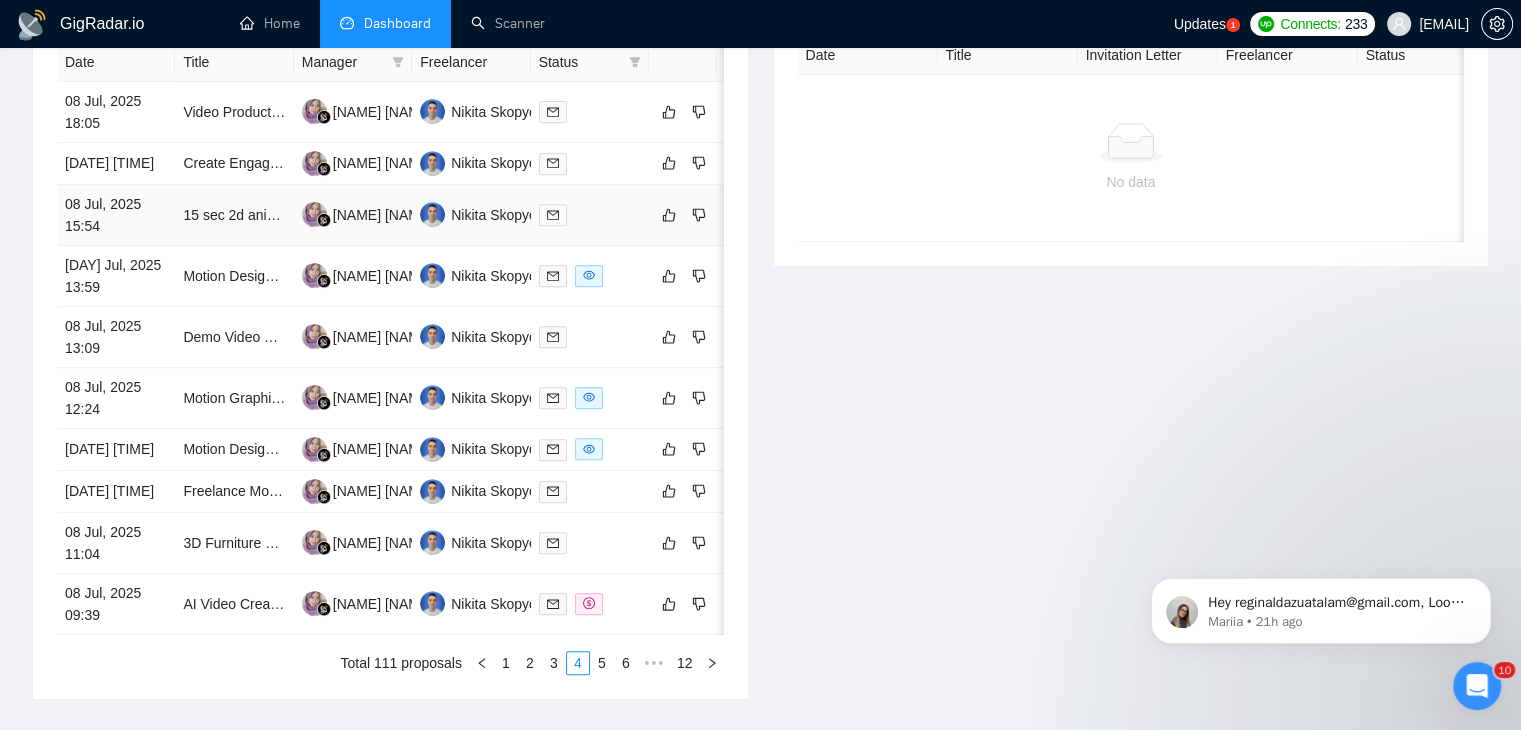 click on "08 Jul, 2025 15:54" at bounding box center [116, 215] 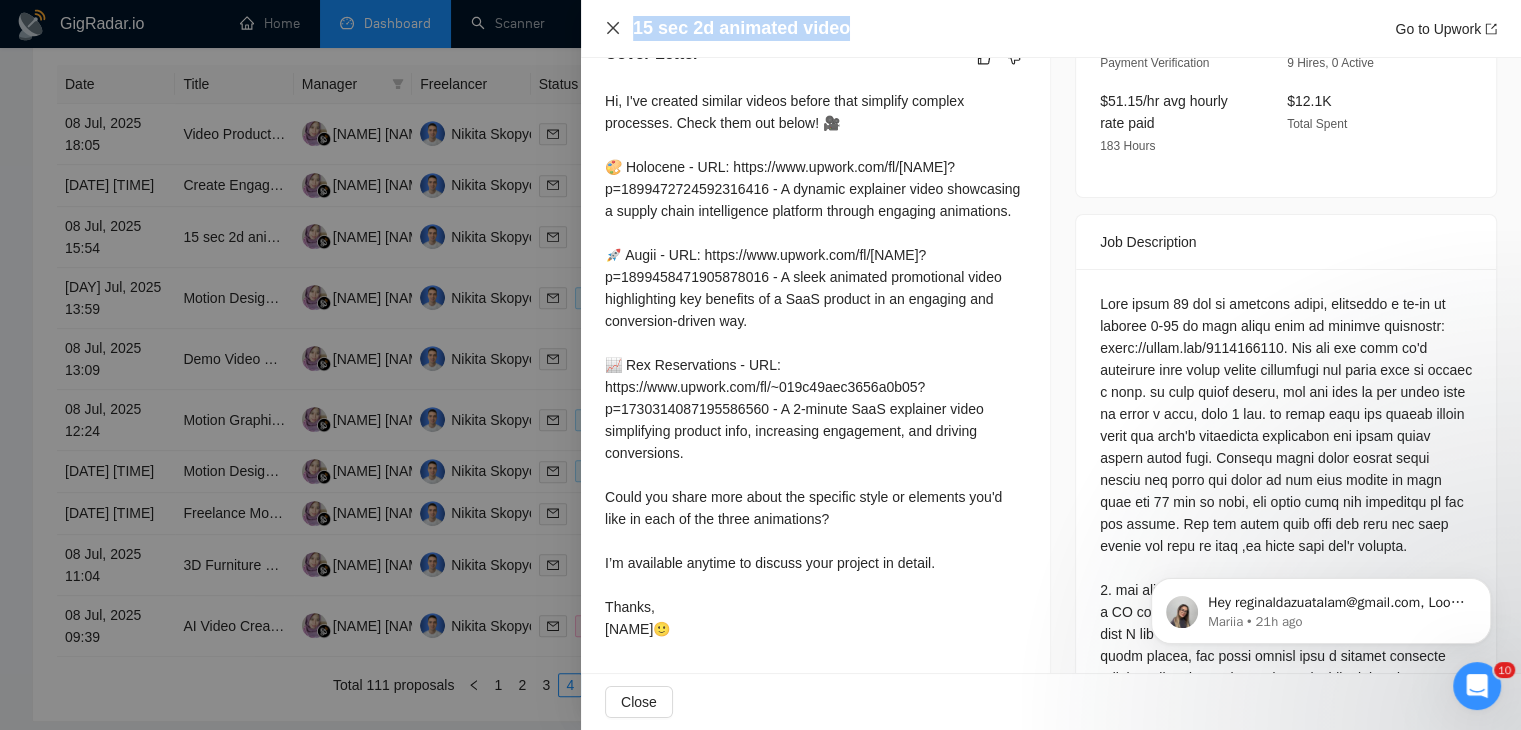 drag, startPoint x: 848, startPoint y: 33, endPoint x: 615, endPoint y: 25, distance: 233.1373 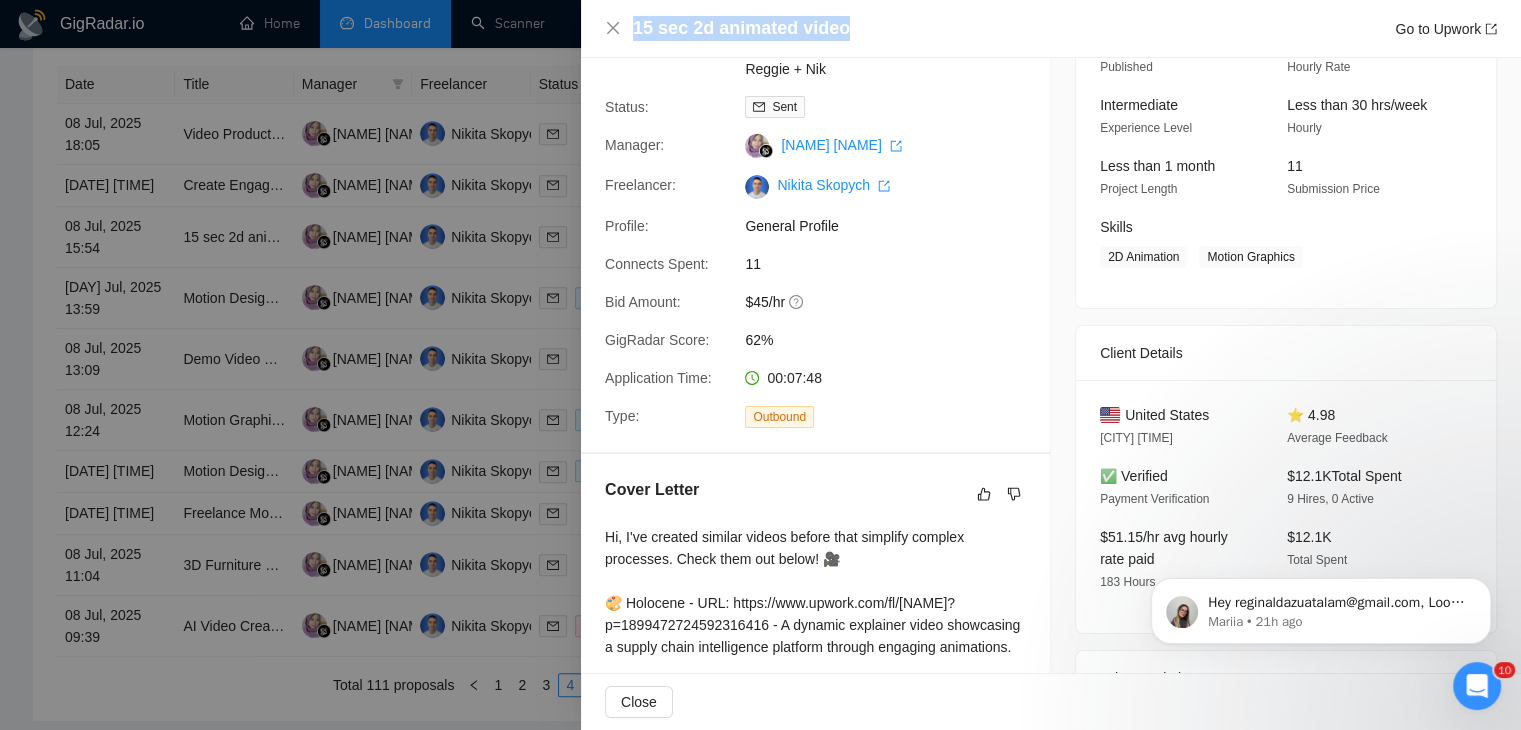 scroll, scrollTop: 170, scrollLeft: 0, axis: vertical 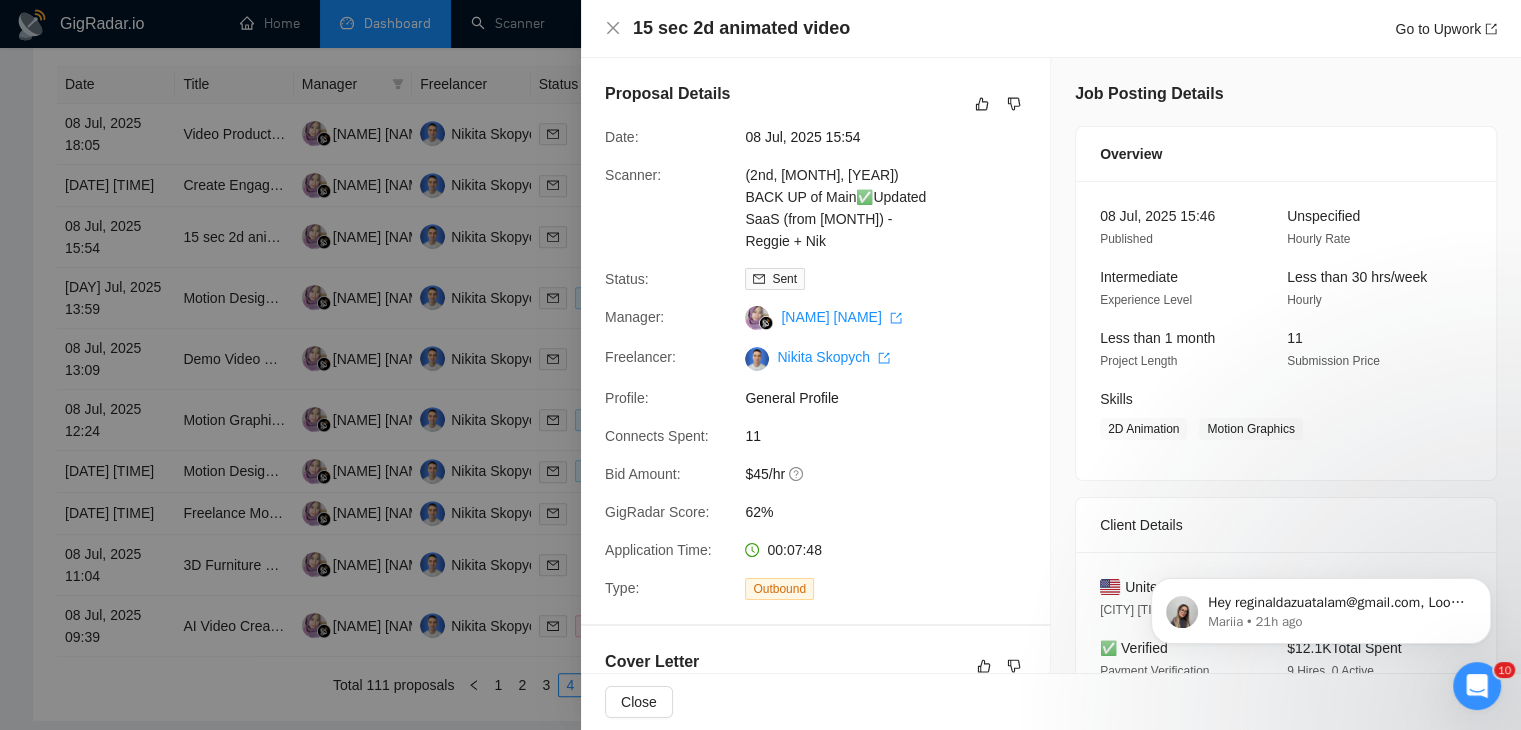 click at bounding box center (760, 365) 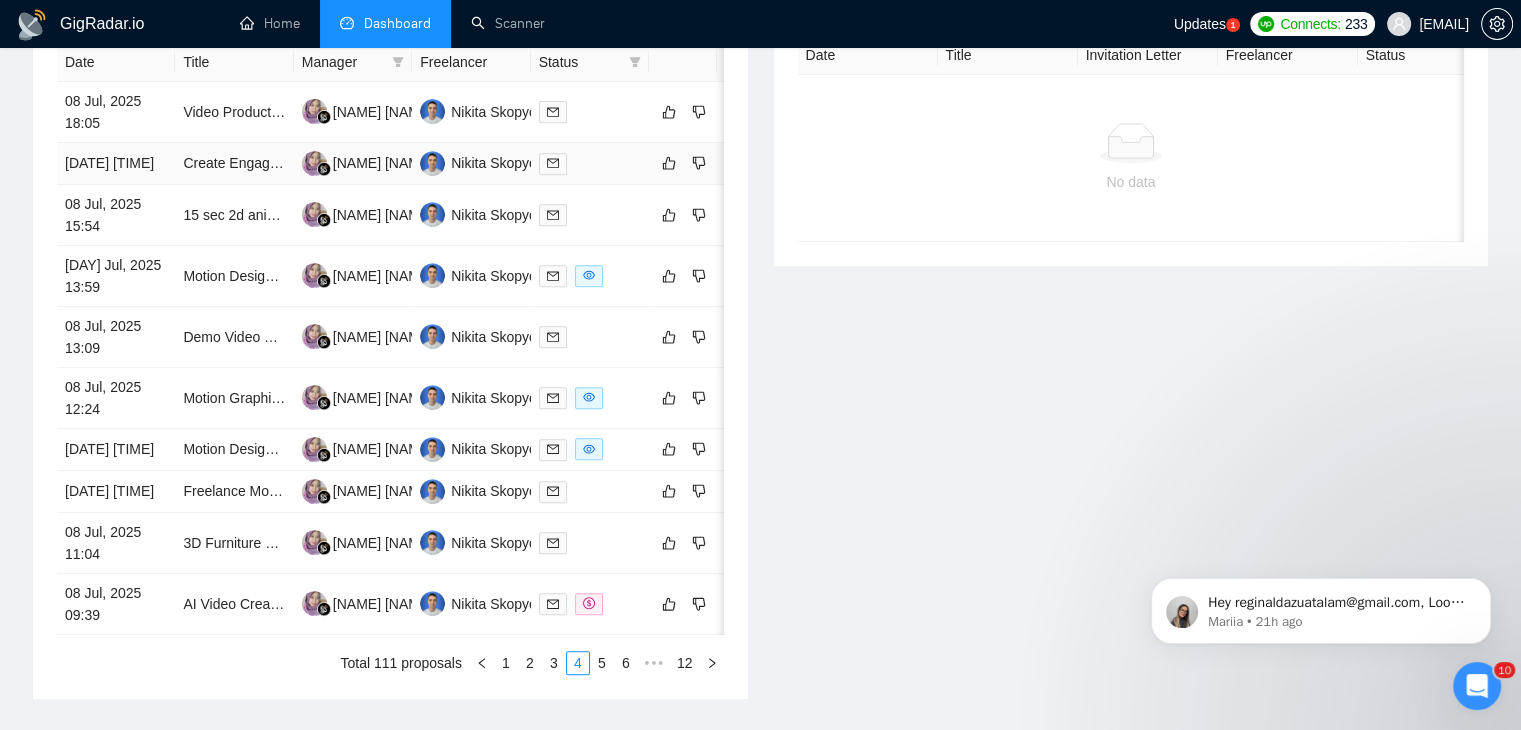 click on "[DATE] [TIME]" at bounding box center [116, 164] 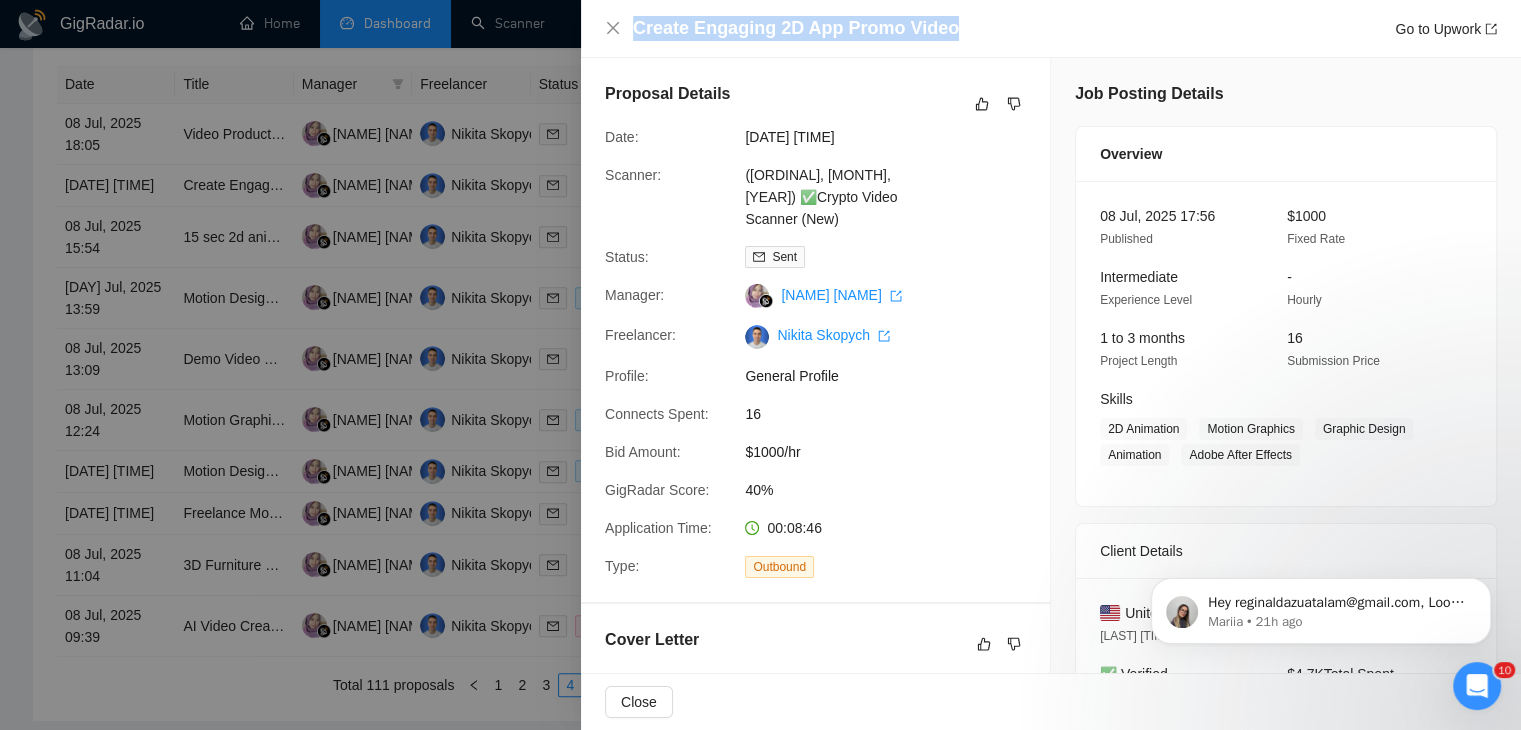 drag, startPoint x: 952, startPoint y: 28, endPoint x: 632, endPoint y: 31, distance: 320.01407 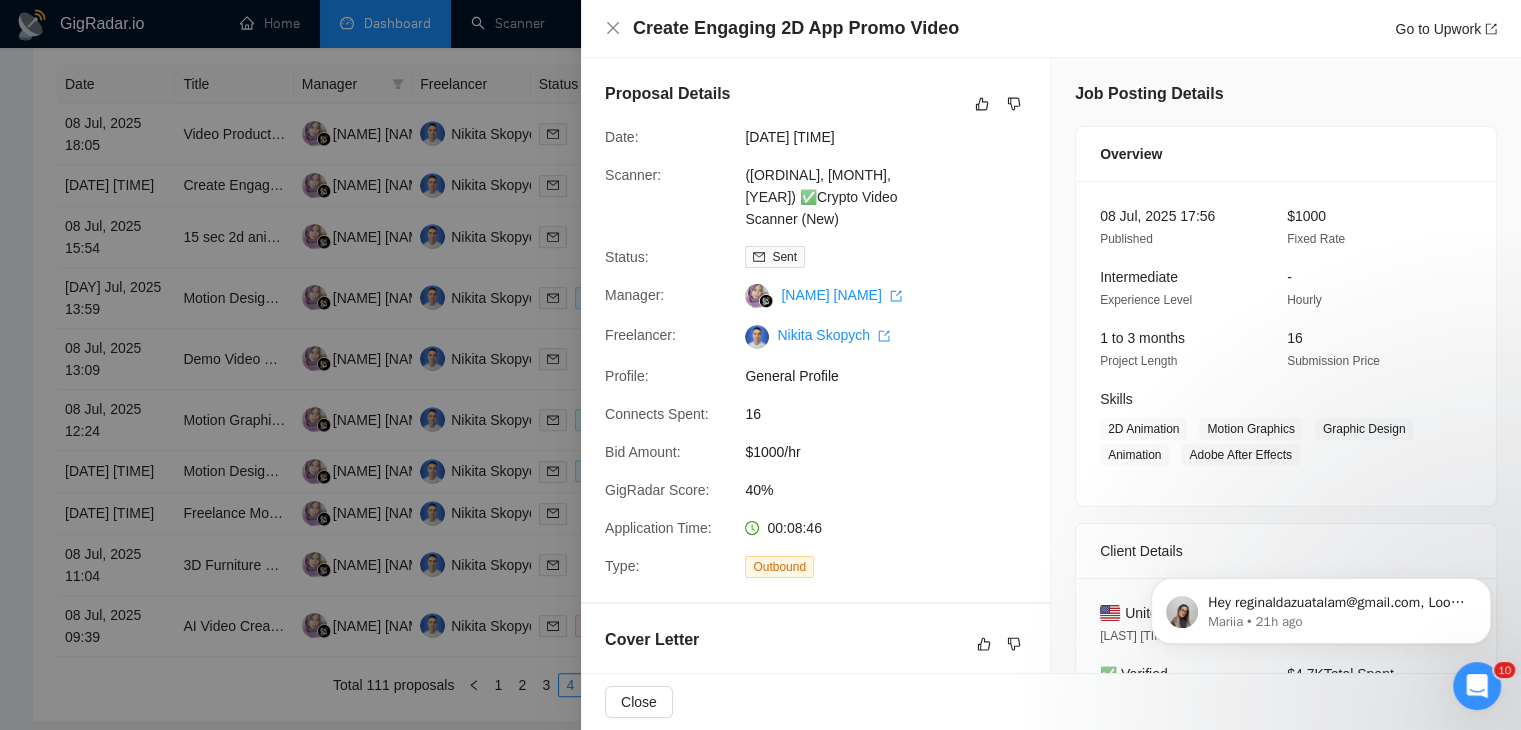 click at bounding box center (760, 365) 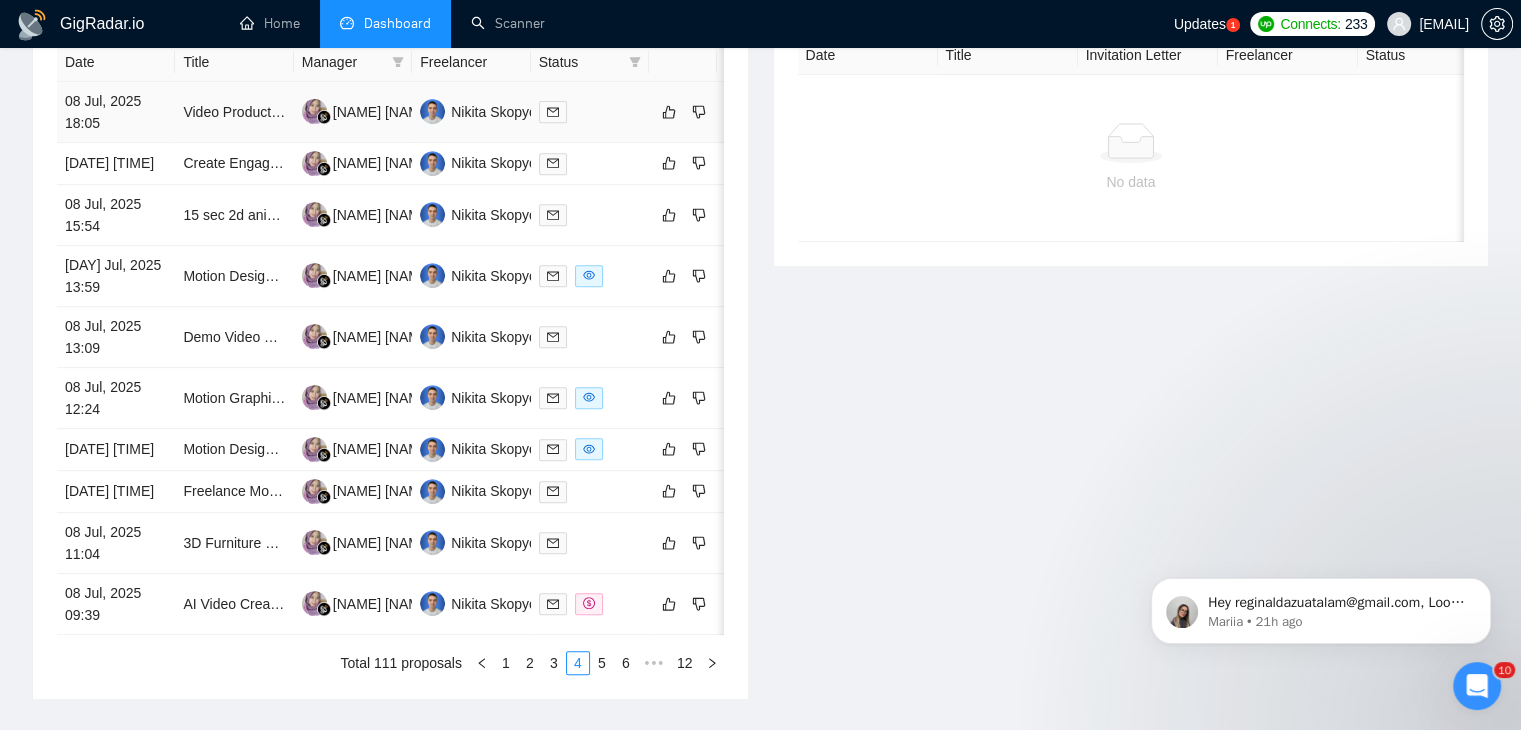 click on "08 Jul, 2025 18:05" at bounding box center [116, 112] 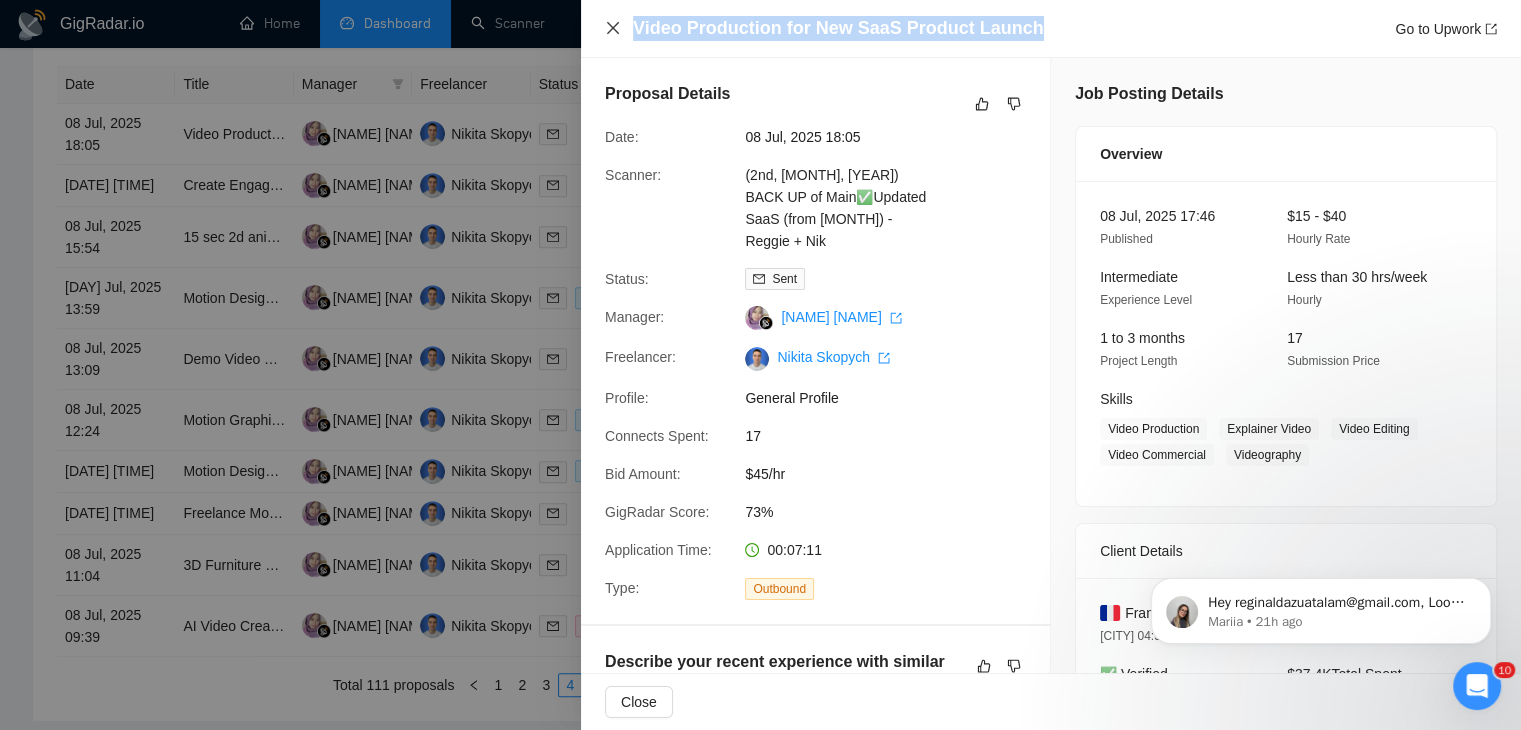 drag, startPoint x: 1025, startPoint y: 28, endPoint x: 606, endPoint y: 25, distance: 419.01074 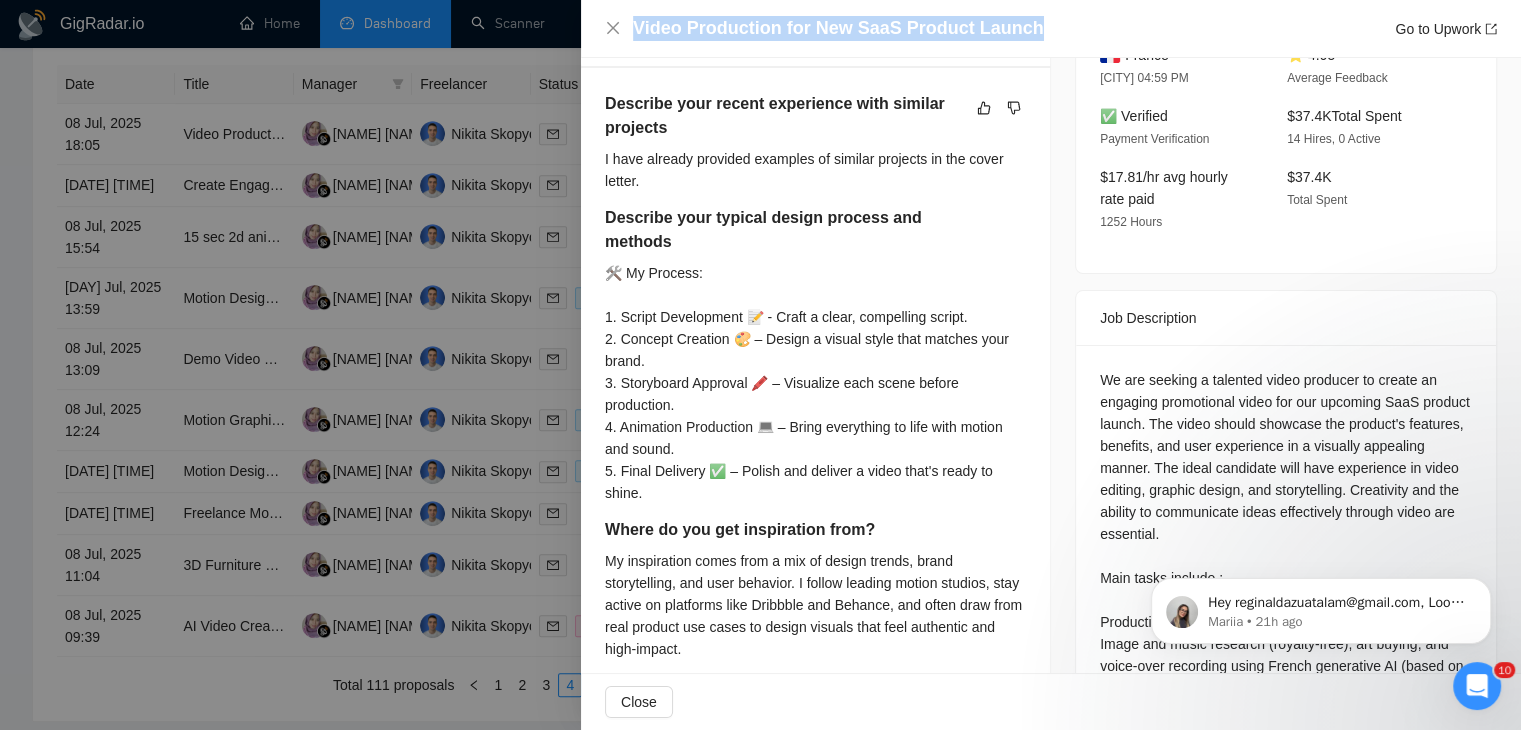 scroll, scrollTop: 722, scrollLeft: 0, axis: vertical 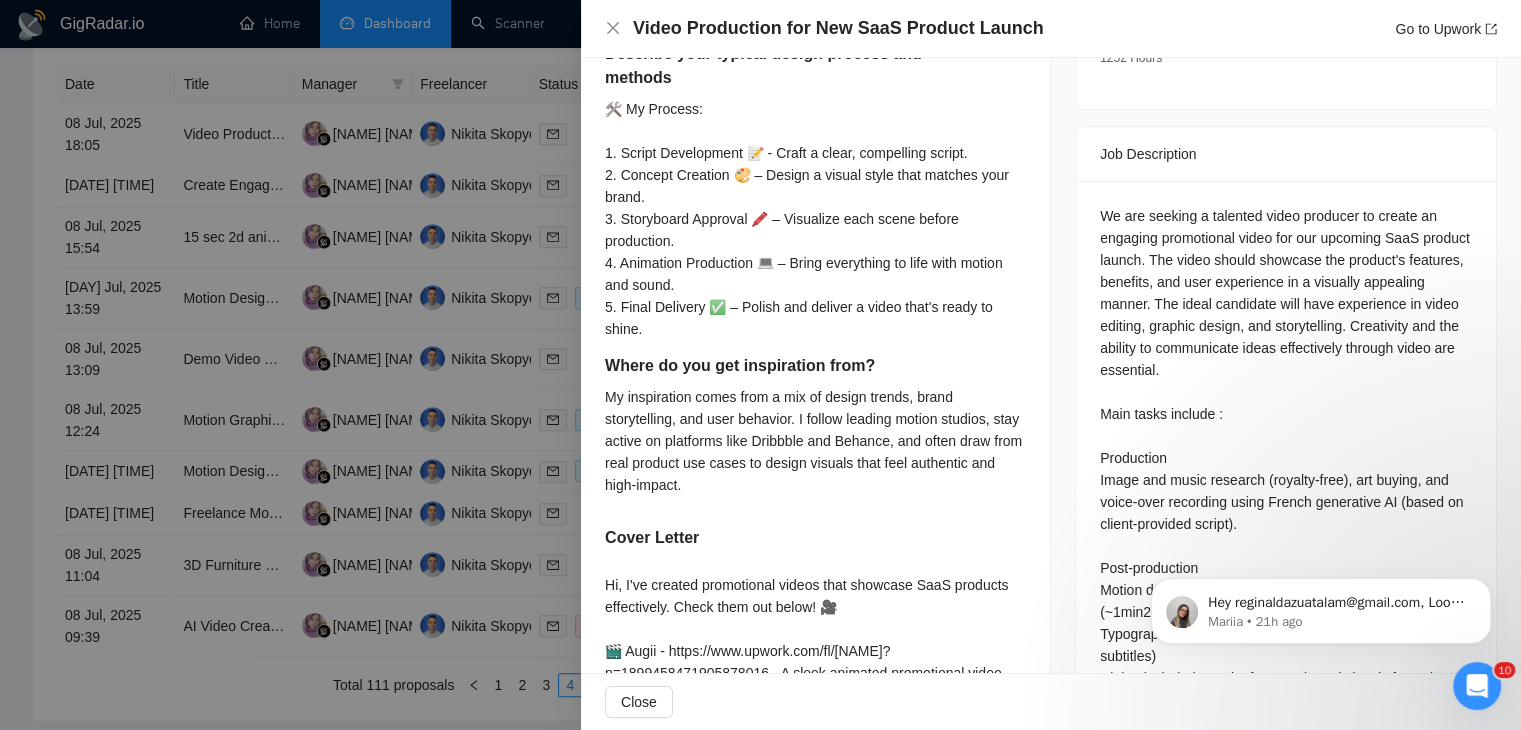 click at bounding box center [760, 365] 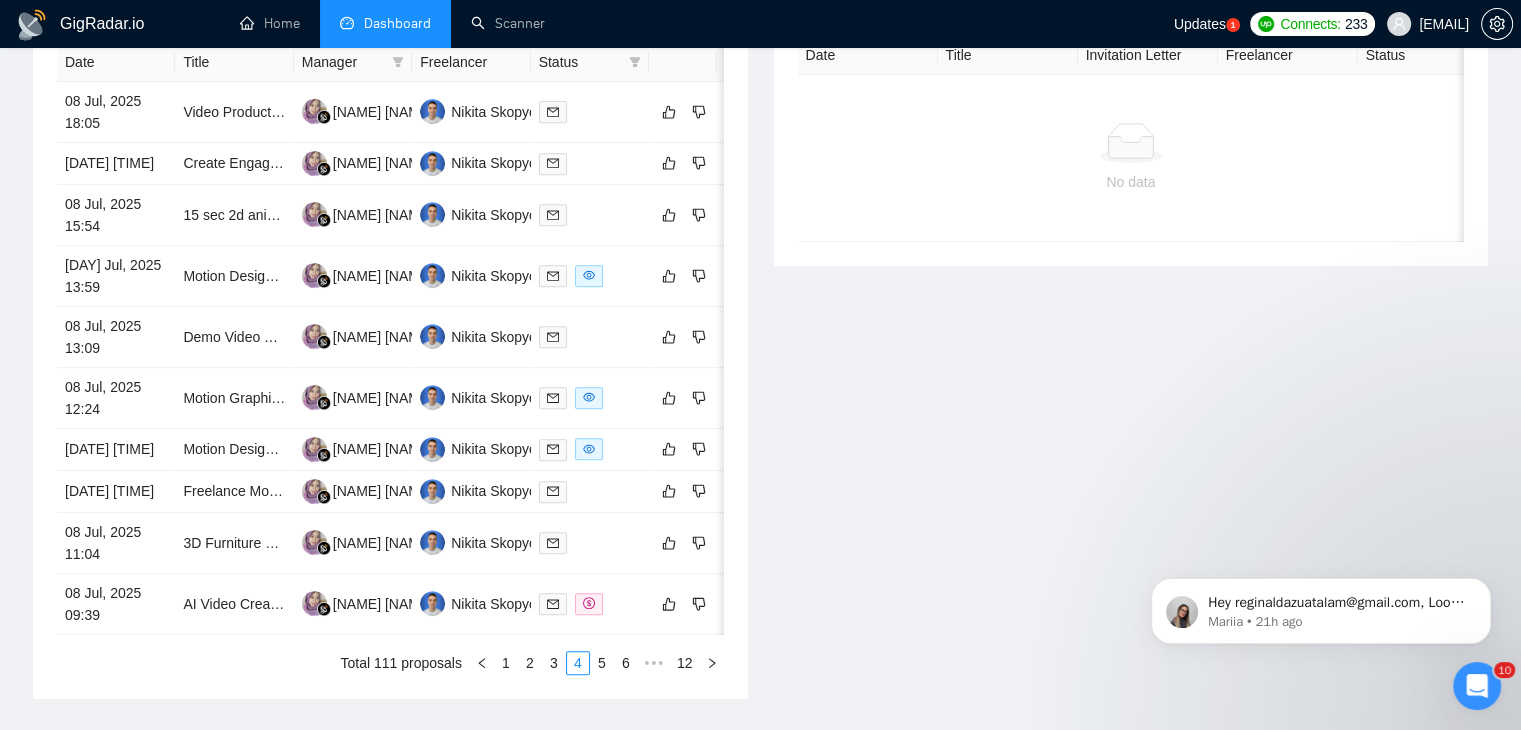 scroll, scrollTop: 1020, scrollLeft: 0, axis: vertical 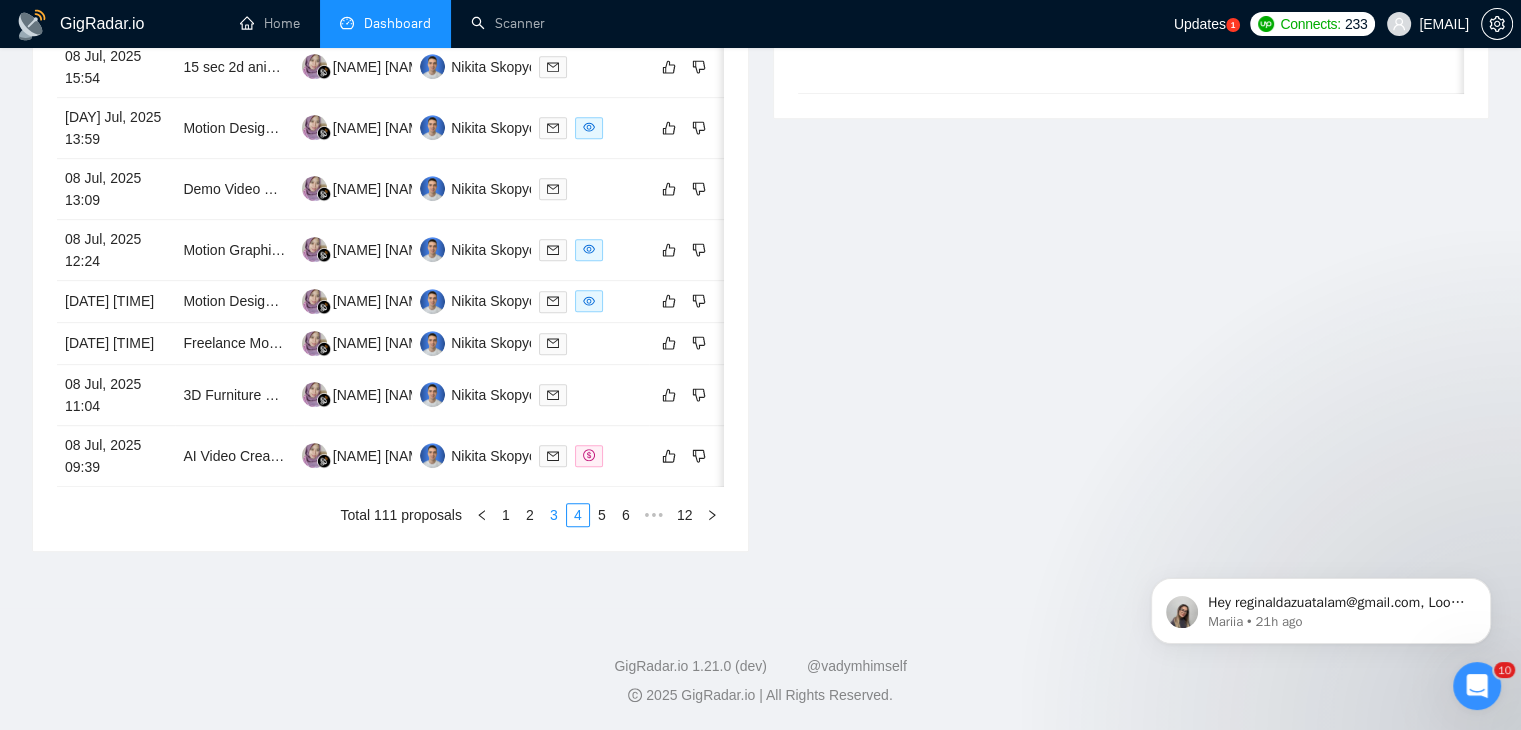 click on "3" at bounding box center (554, 515) 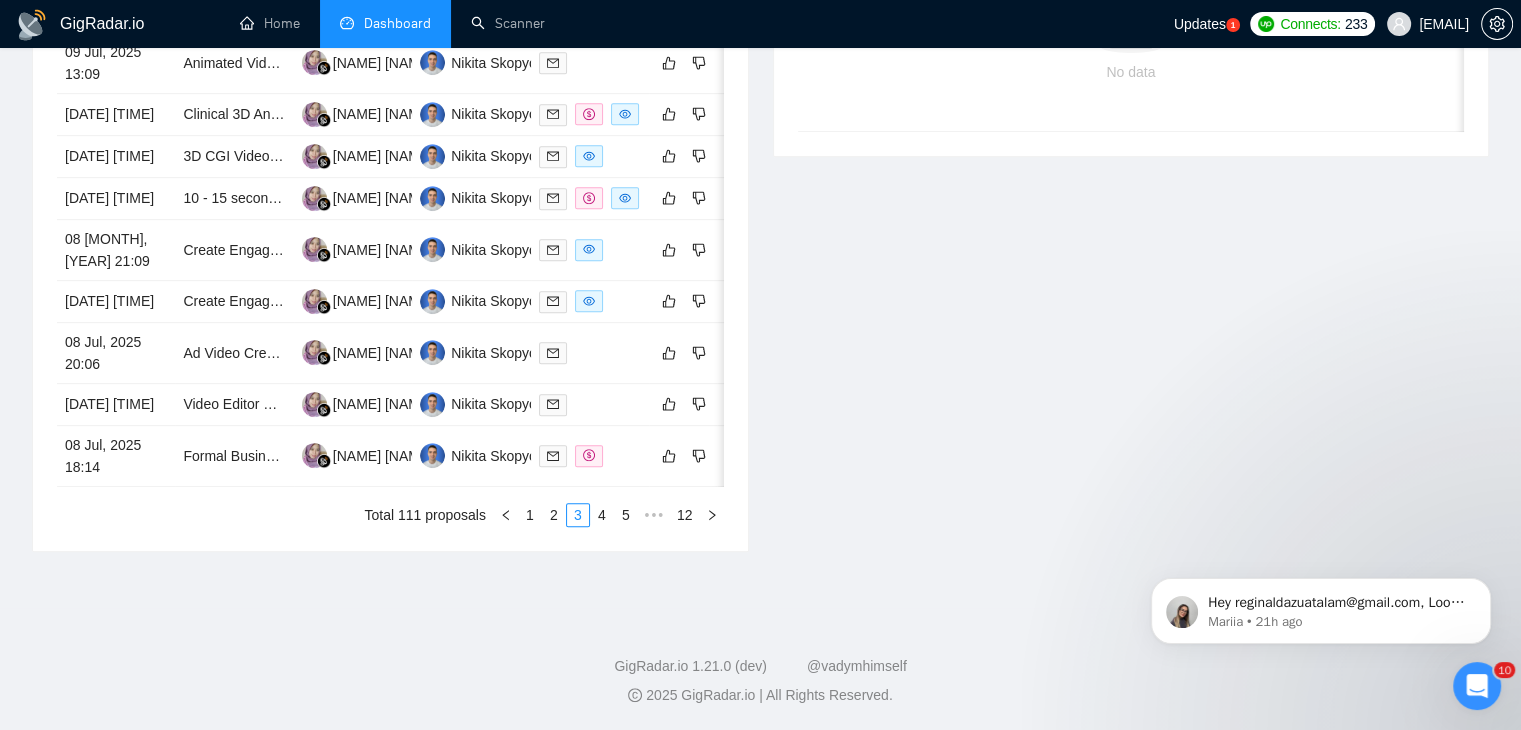 scroll, scrollTop: 1015, scrollLeft: 0, axis: vertical 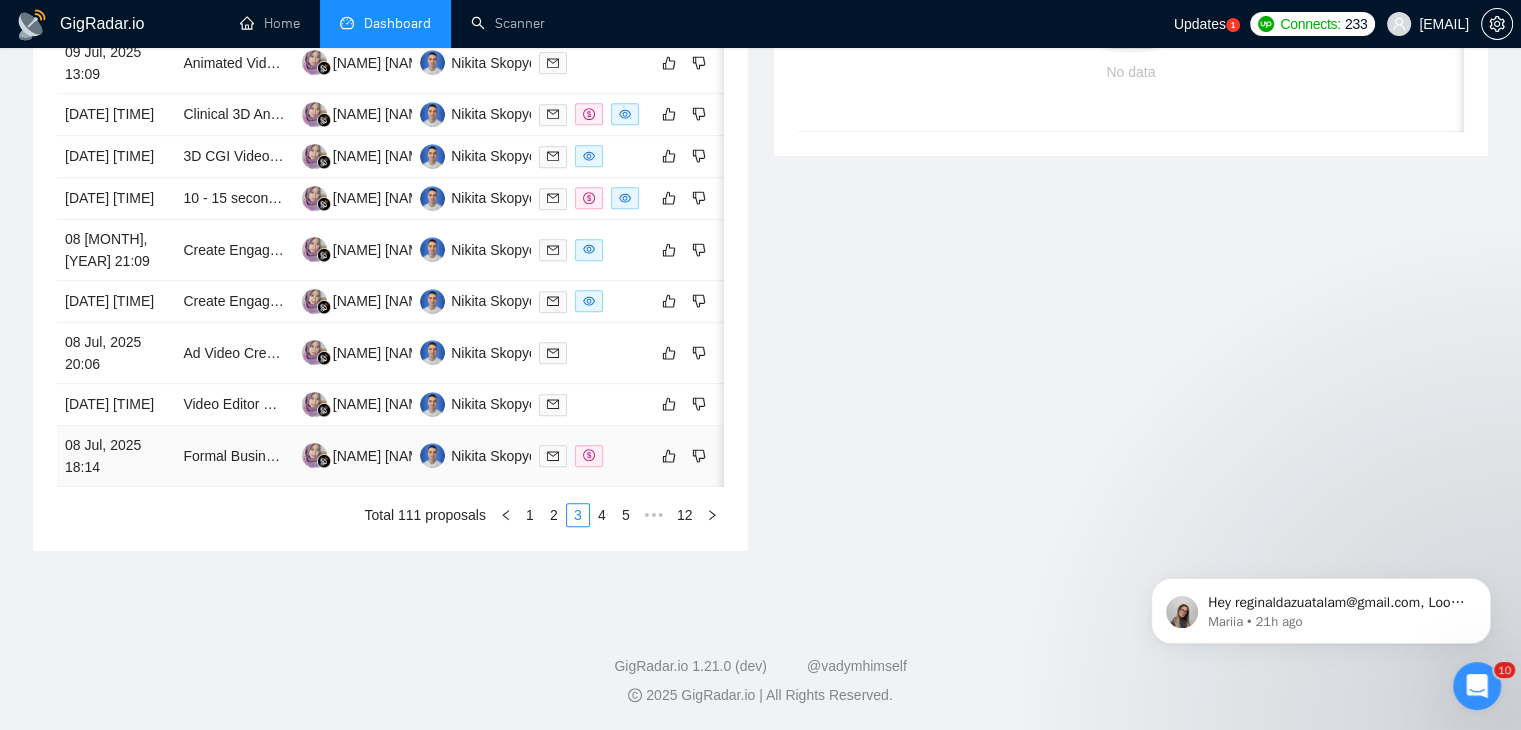 click on "08 Jul, 2025 18:14" at bounding box center [116, 456] 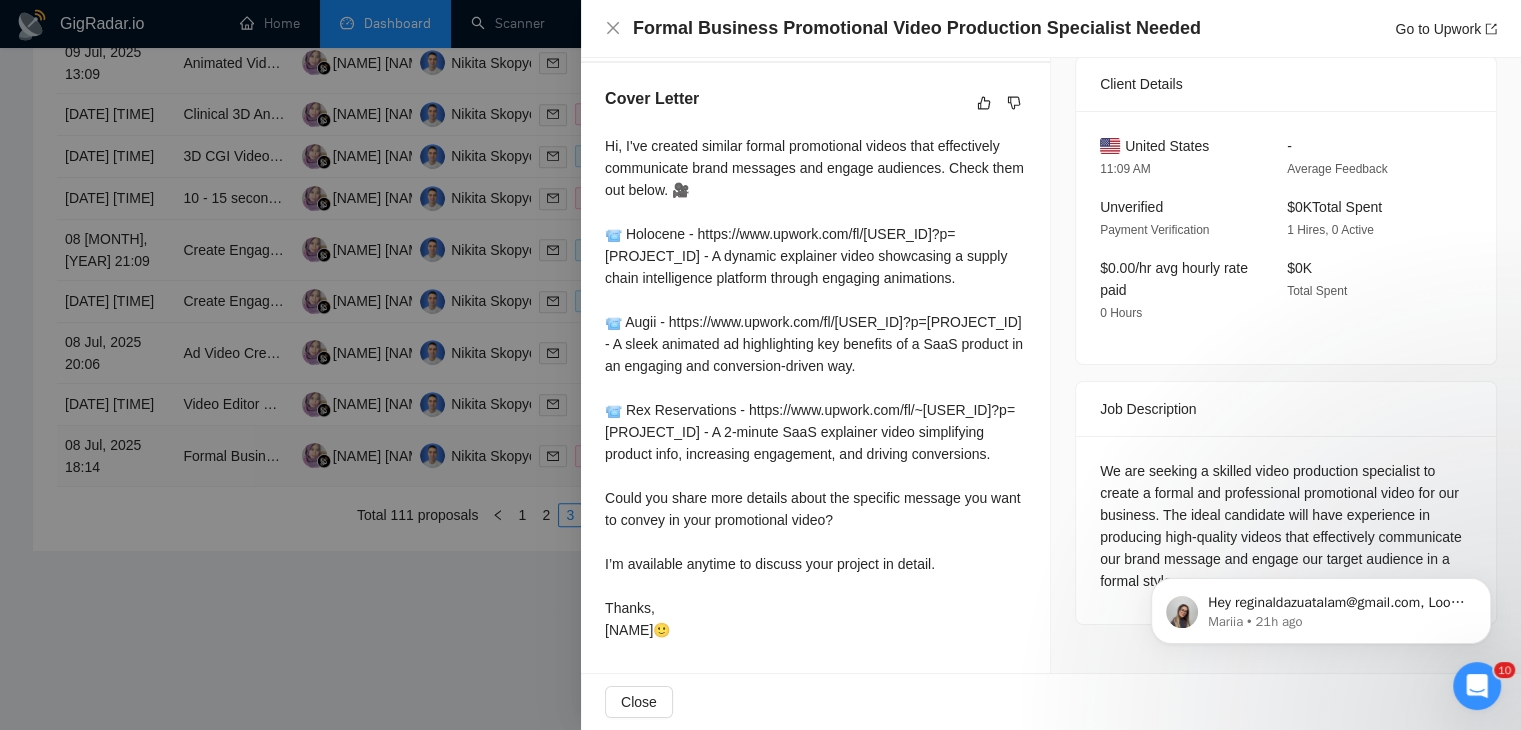 scroll, scrollTop: 586, scrollLeft: 0, axis: vertical 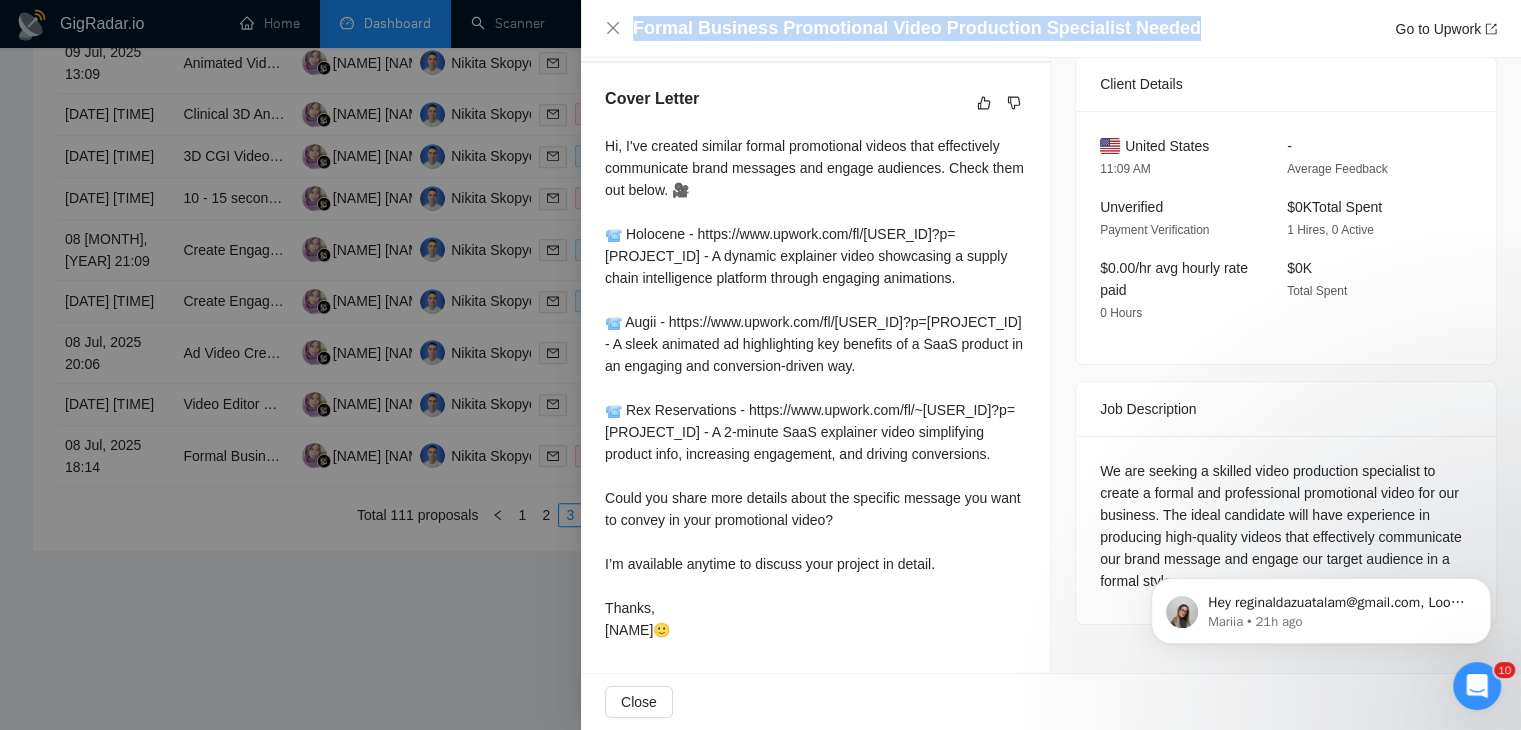 drag, startPoint x: 1176, startPoint y: 23, endPoint x: 632, endPoint y: 29, distance: 544.0331 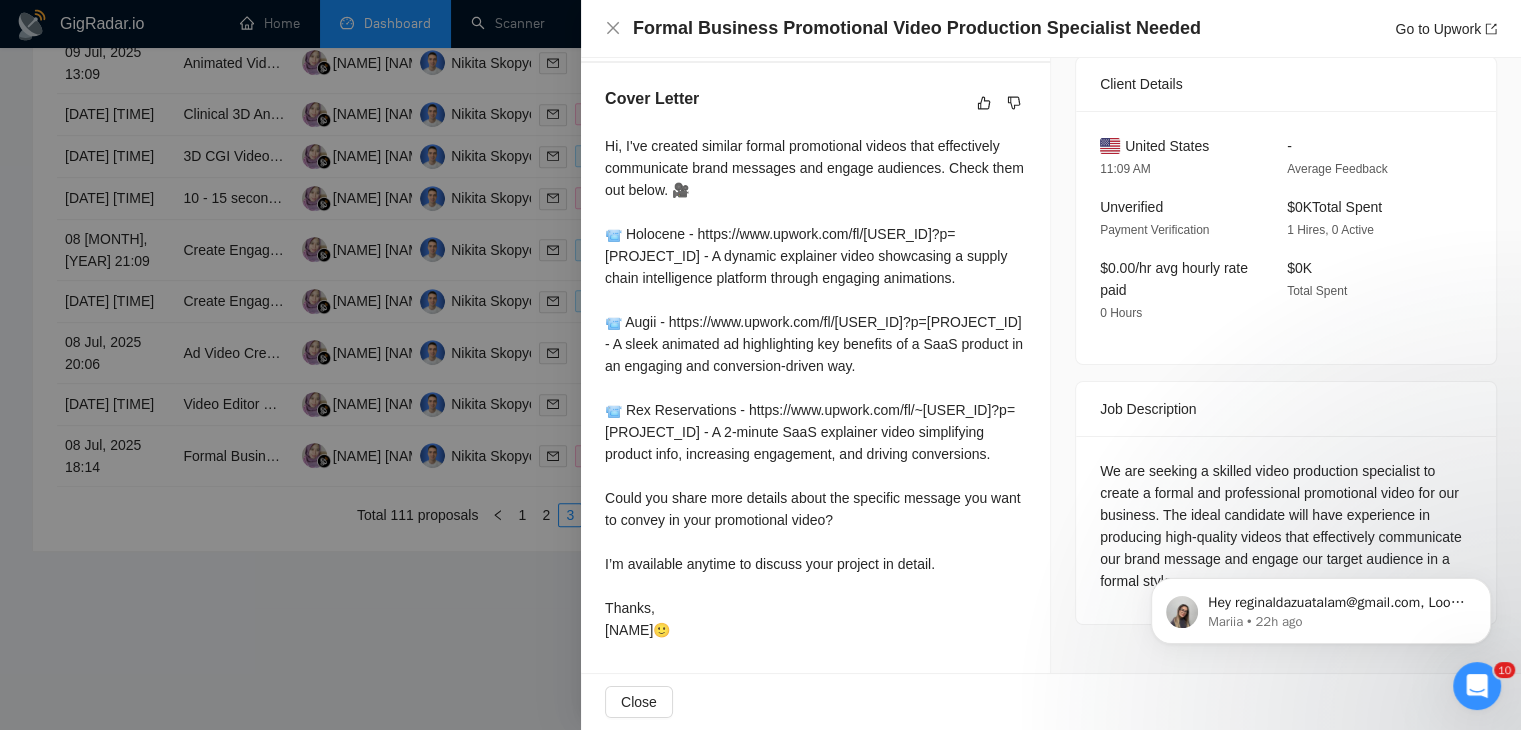 click at bounding box center (760, 365) 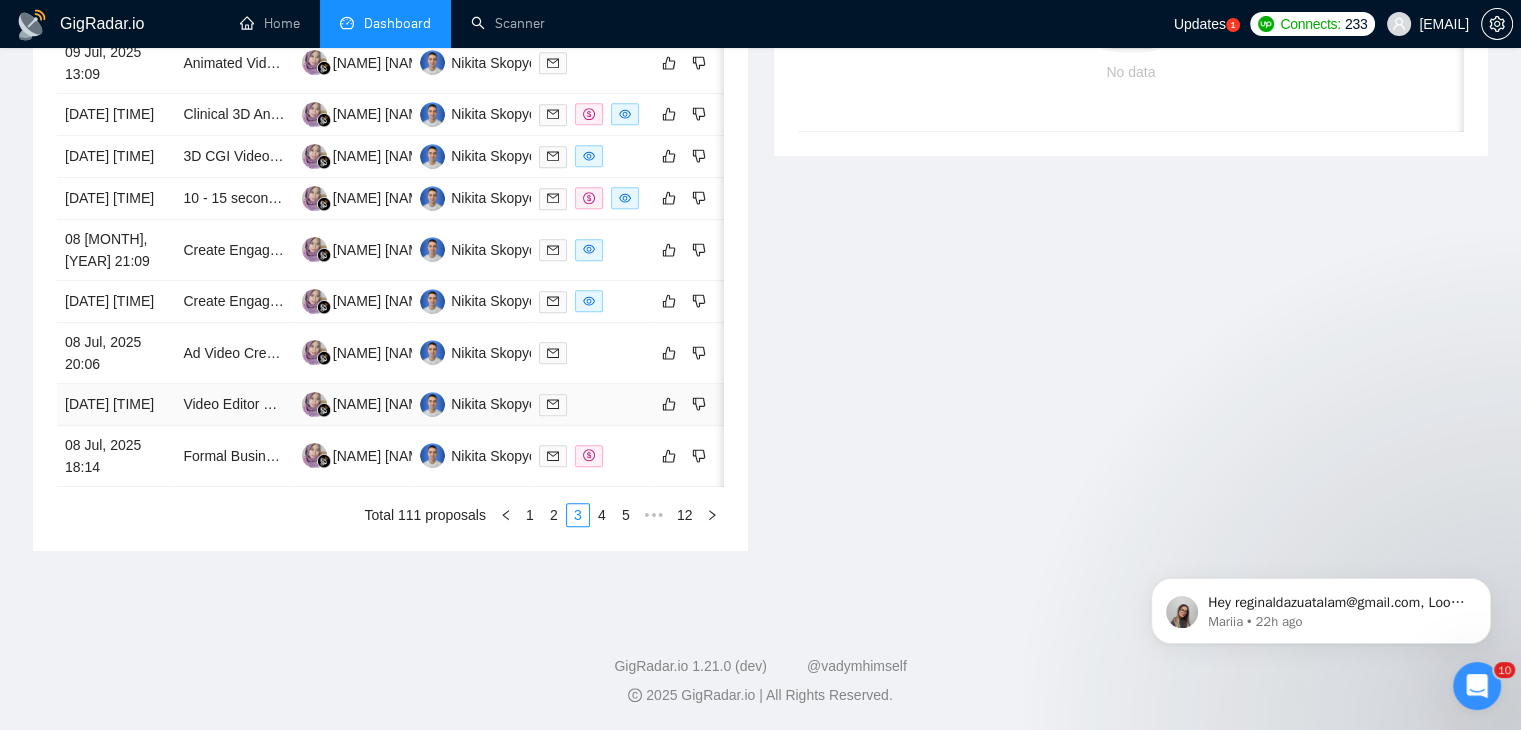 click on "[DATE] [TIME]" at bounding box center [116, 405] 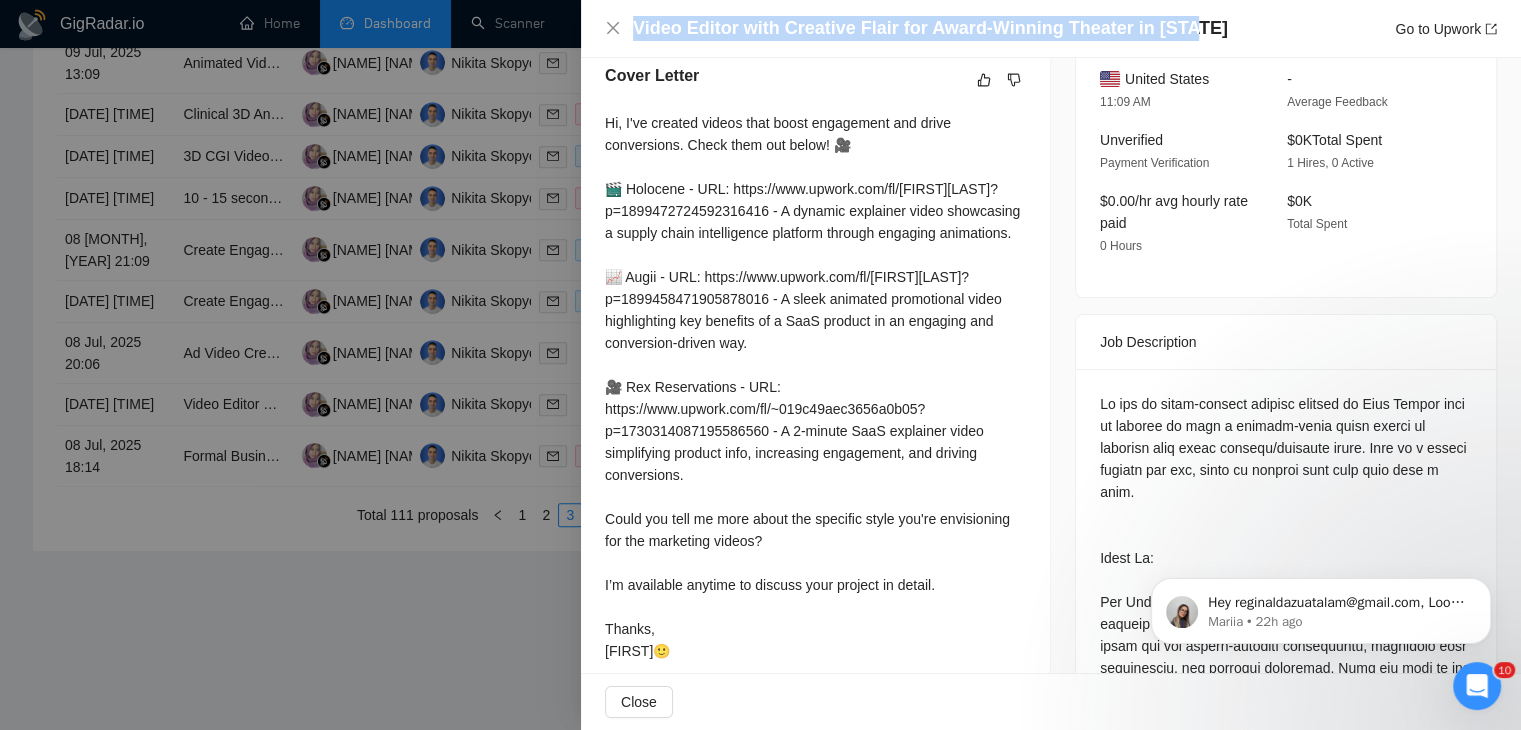 drag, startPoint x: 1187, startPoint y: 22, endPoint x: 625, endPoint y: 39, distance: 562.2571 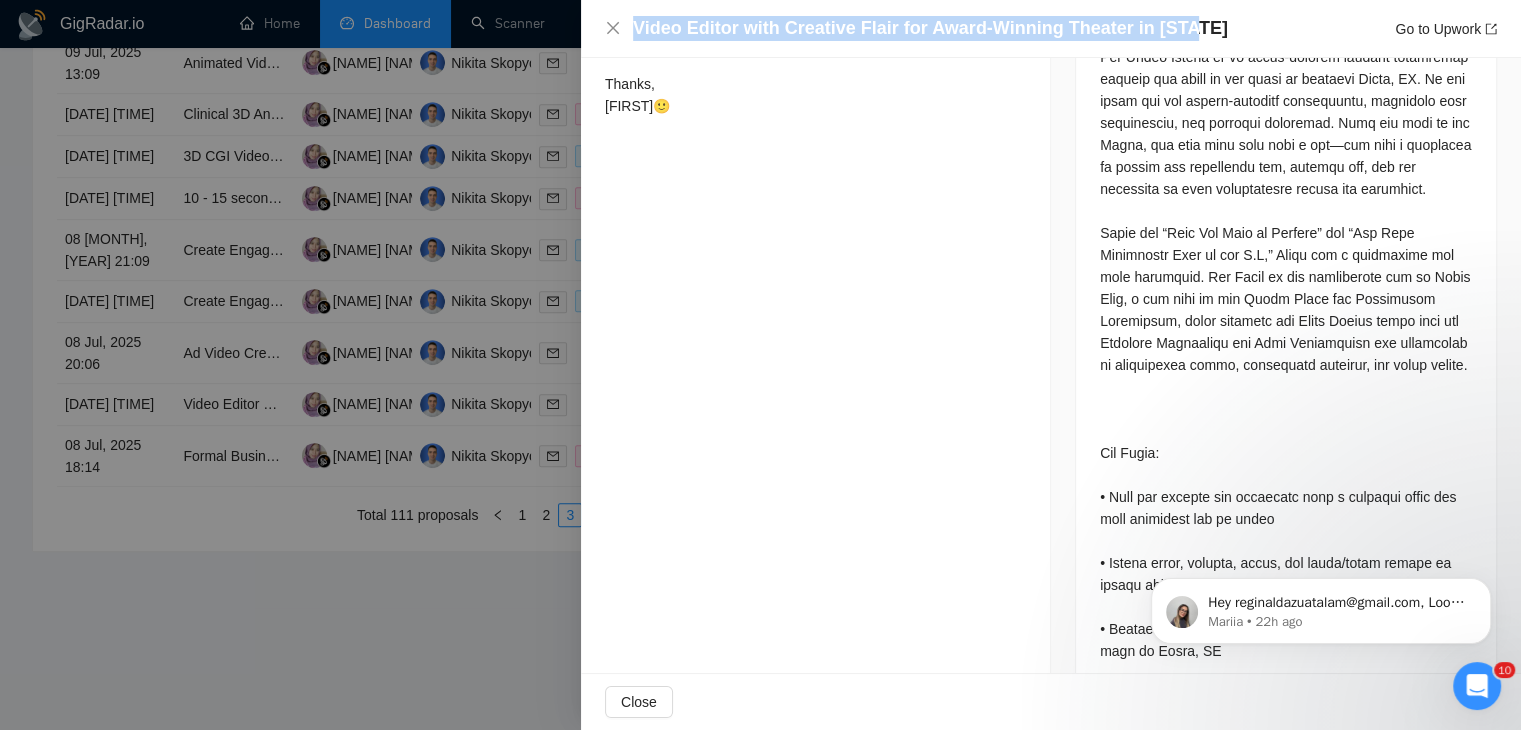 scroll, scrollTop: 1237, scrollLeft: 0, axis: vertical 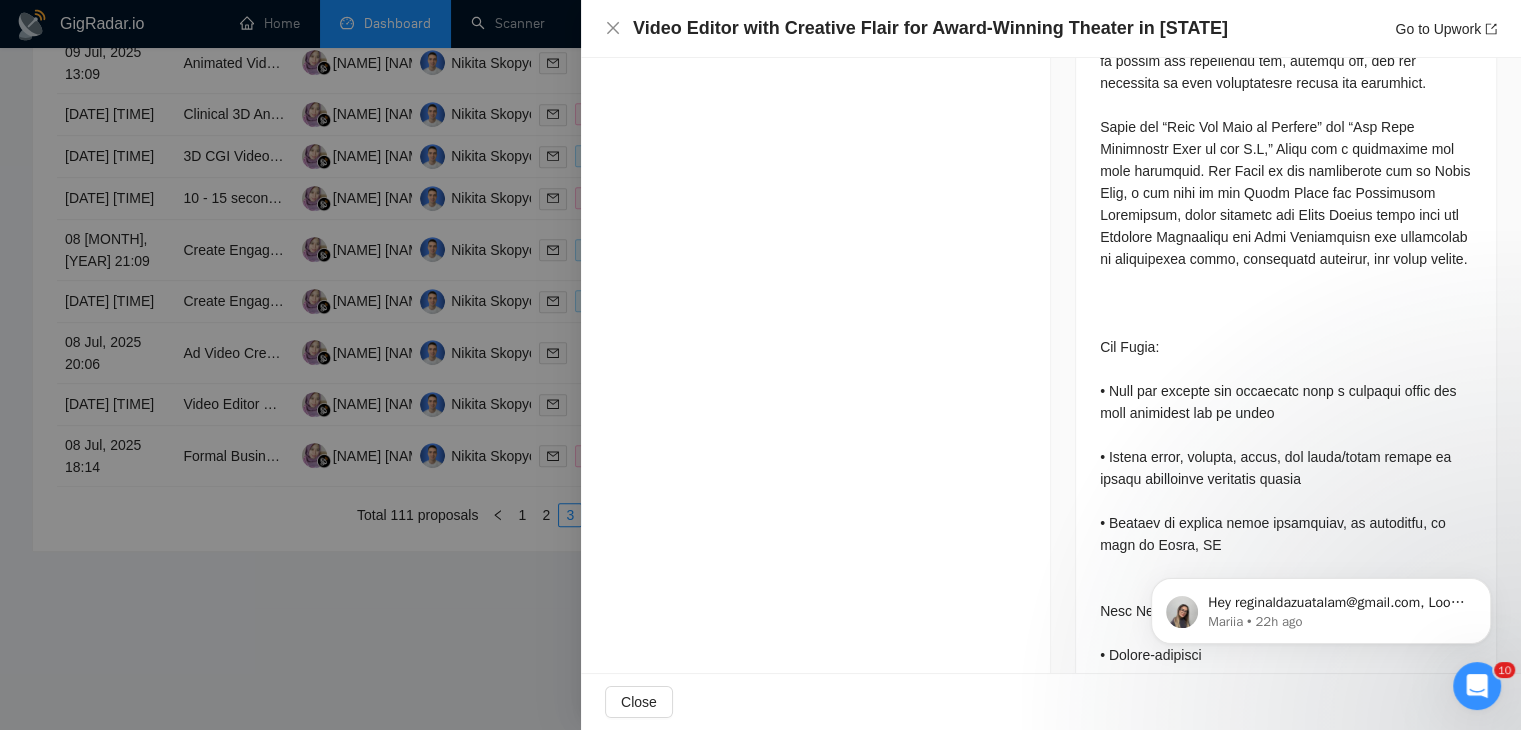 click on "Proposal Details Date: 08 [MONTH], [YEAR] 19:15 Scanner: (2nd, [MONTH], [YEAR]) BACK UP of Main✅Updated SaaS (from [MONTH]) - [NAME] + [NAME] Status: Sent     Manager: [NAME]  [NAME]   Freelancer: [NAME]   Profile: General Profile Connects Spent: 8 Bid Amount: $45/hr GigRadar Score: 80% Application Time: 00:06:36 Type: Outbound Cover Letter" at bounding box center (816, 399) 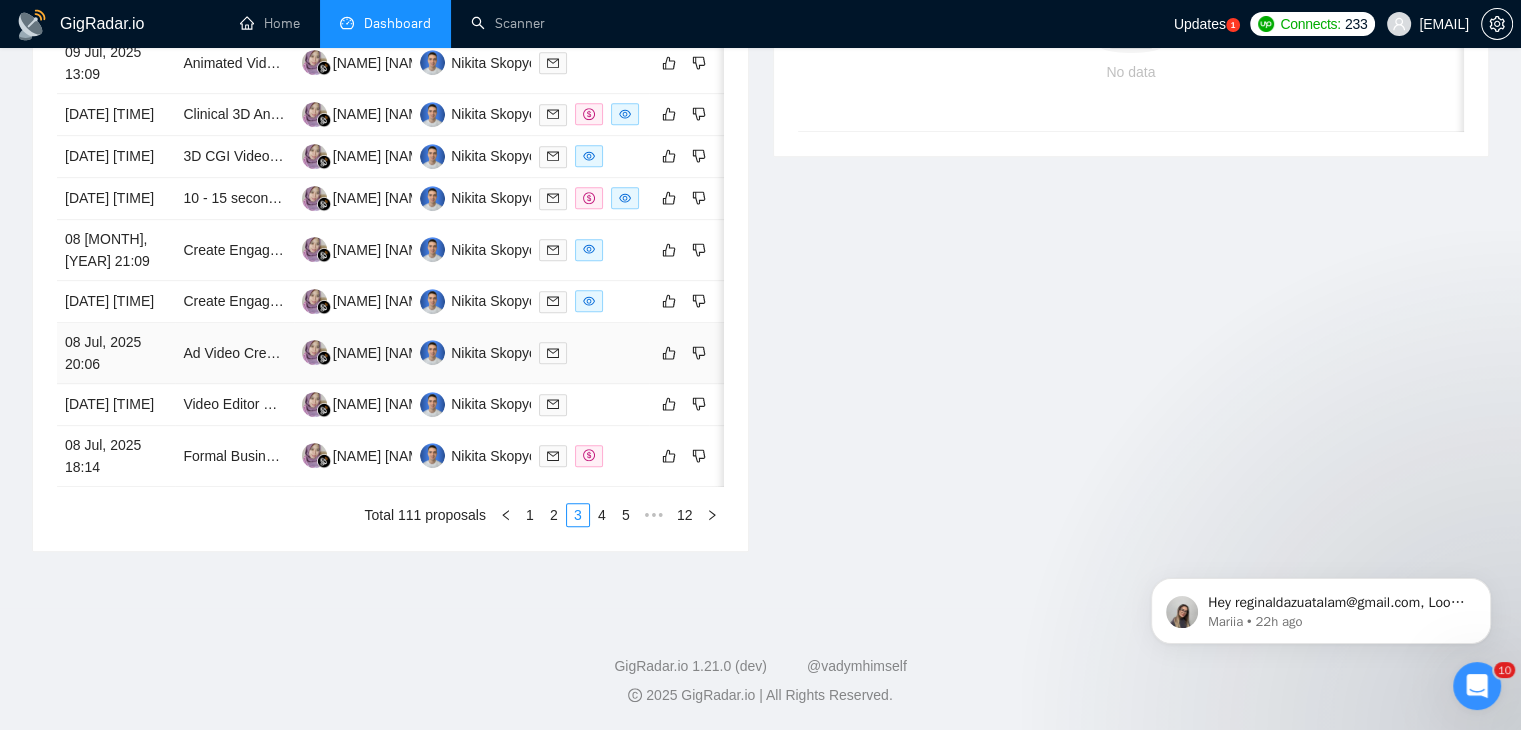 click on "08 Jul, 2025 20:06" at bounding box center [116, 353] 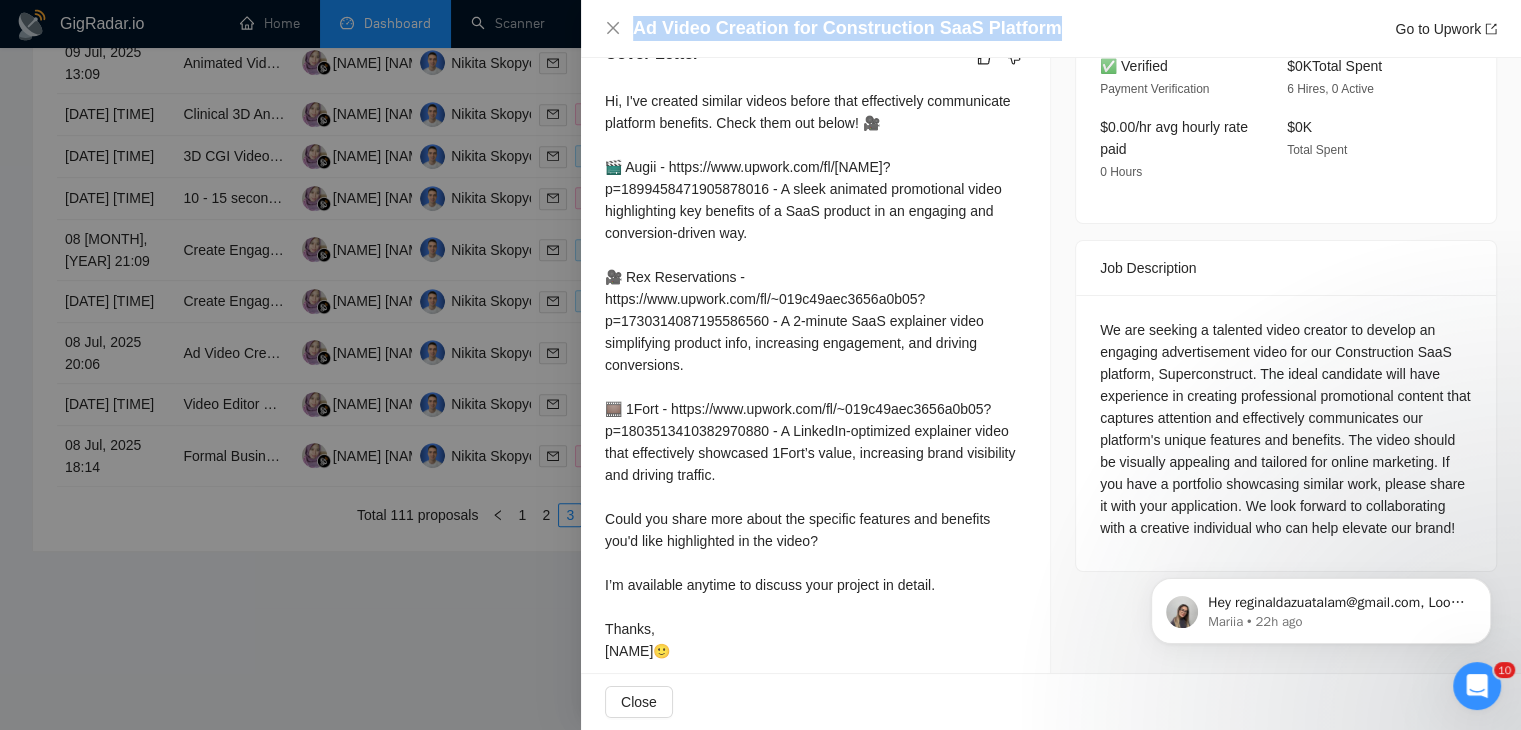 drag, startPoint x: 1052, startPoint y: 25, endPoint x: 605, endPoint y: 39, distance: 447.21918 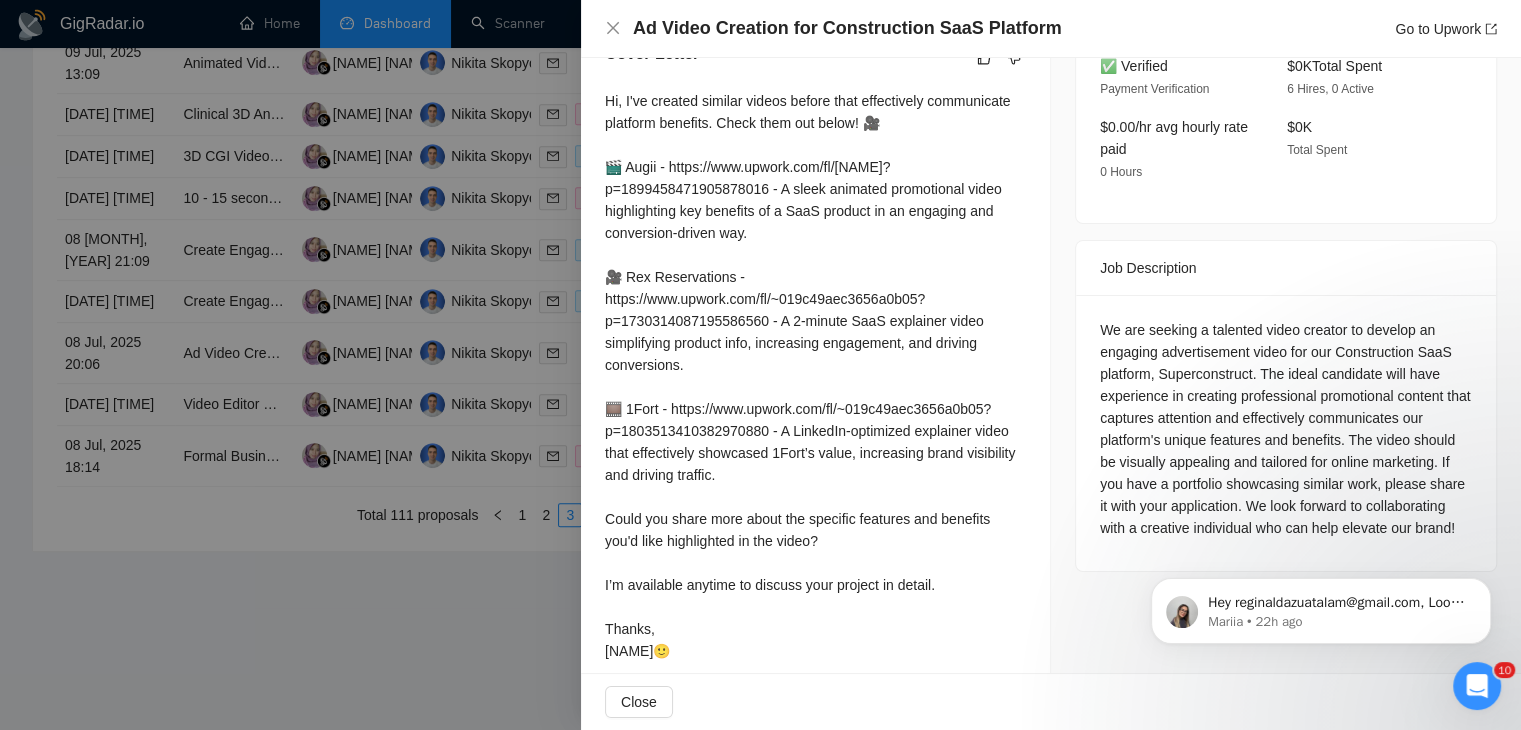 click at bounding box center (760, 365) 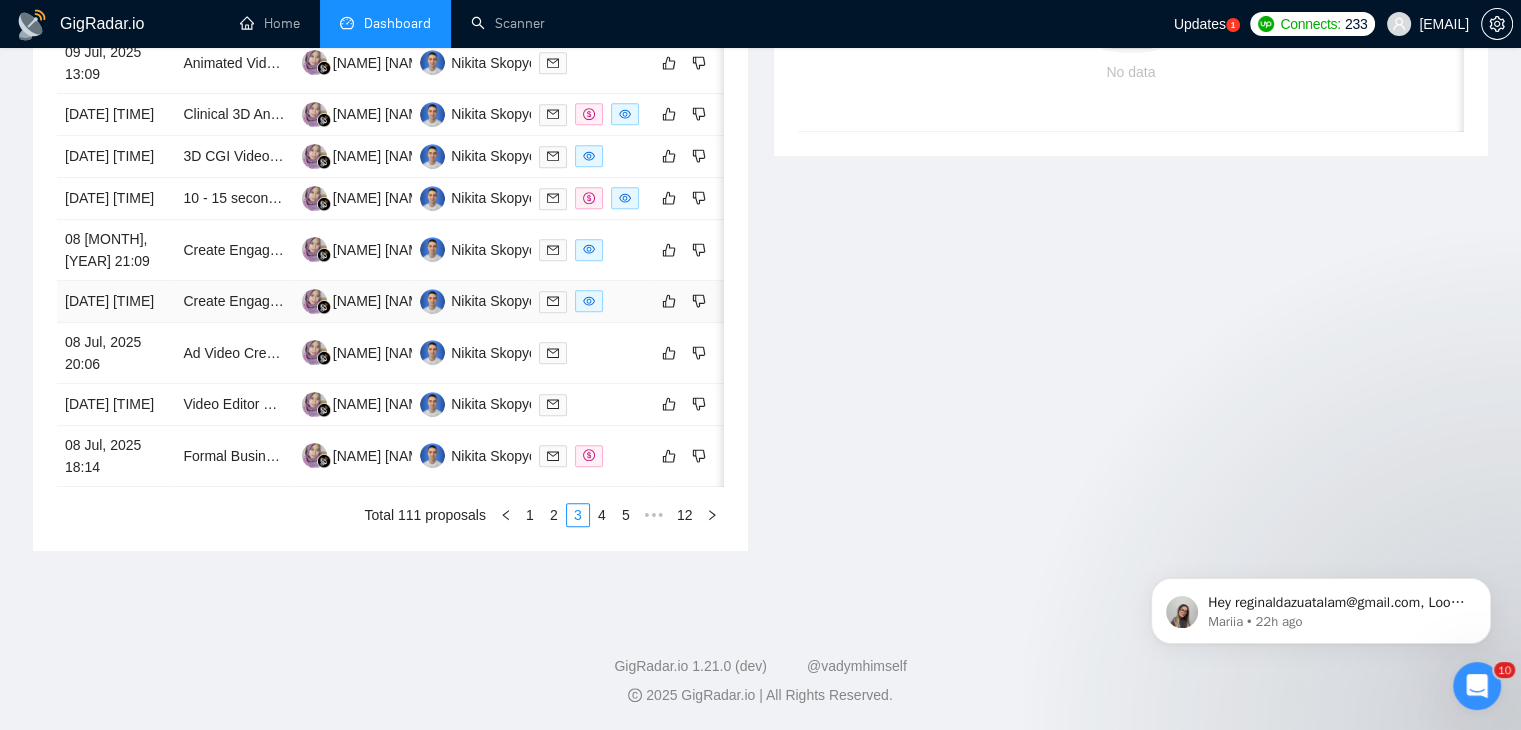 click on "[DATE] [TIME]" at bounding box center (116, 302) 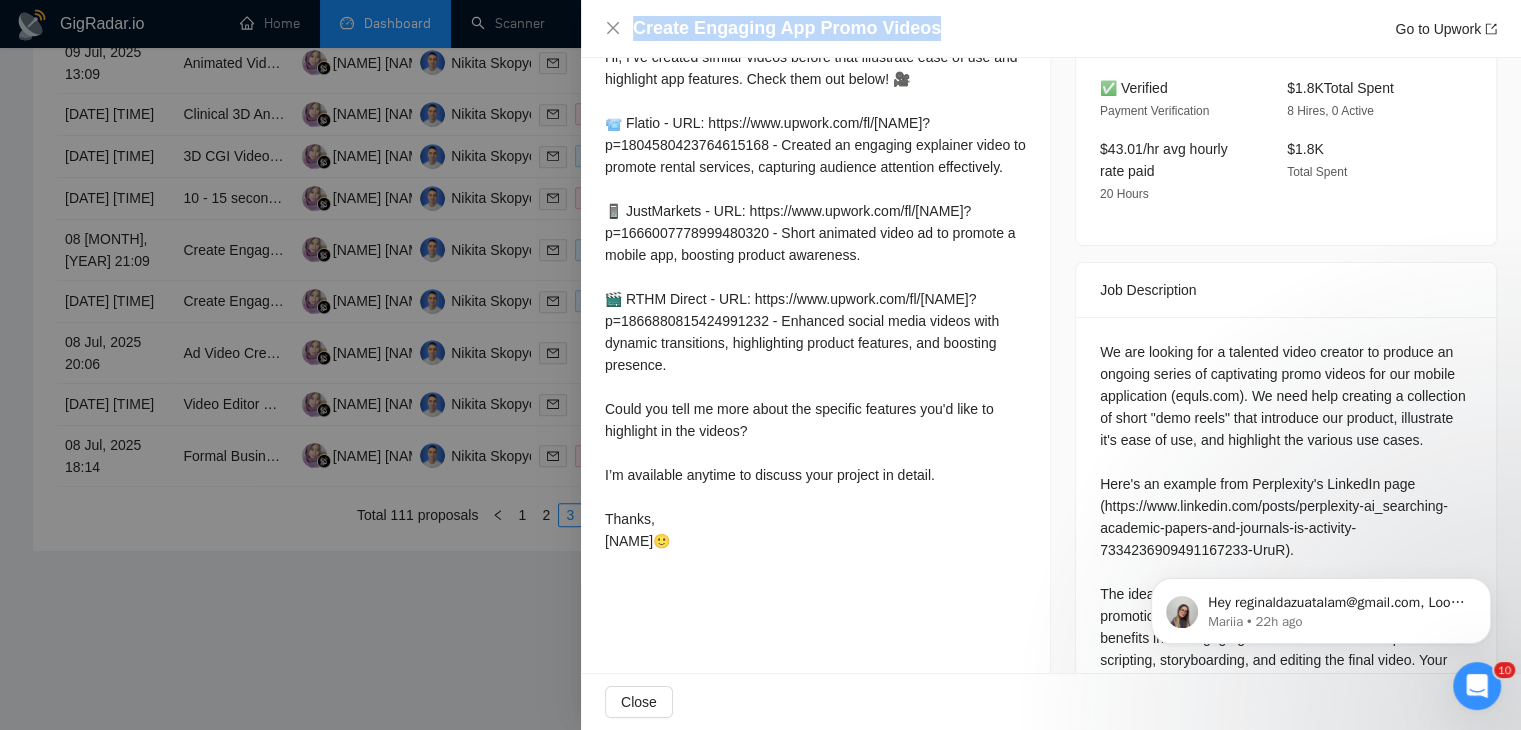 drag, startPoint x: 944, startPoint y: 18, endPoint x: 600, endPoint y: 30, distance: 344.20923 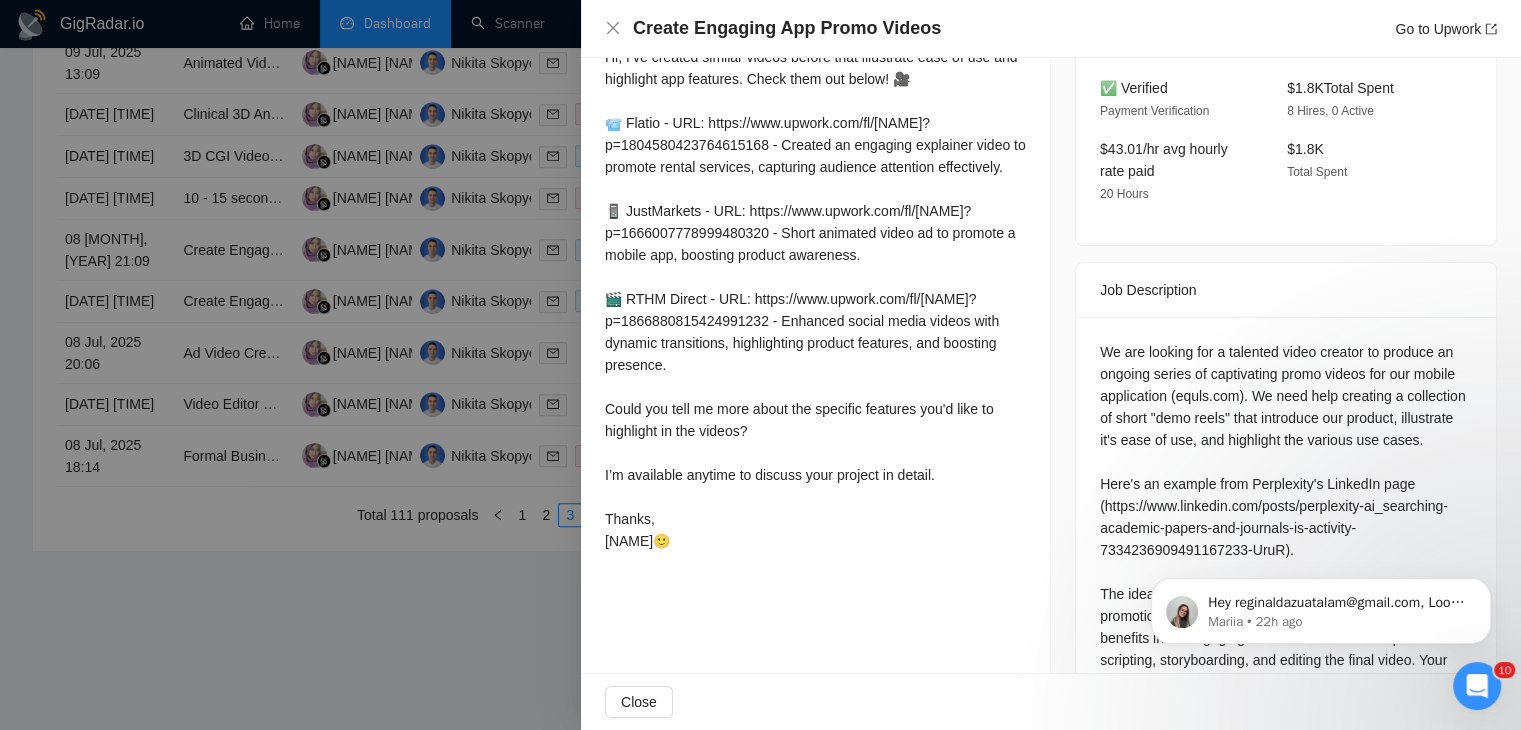 click at bounding box center [760, 365] 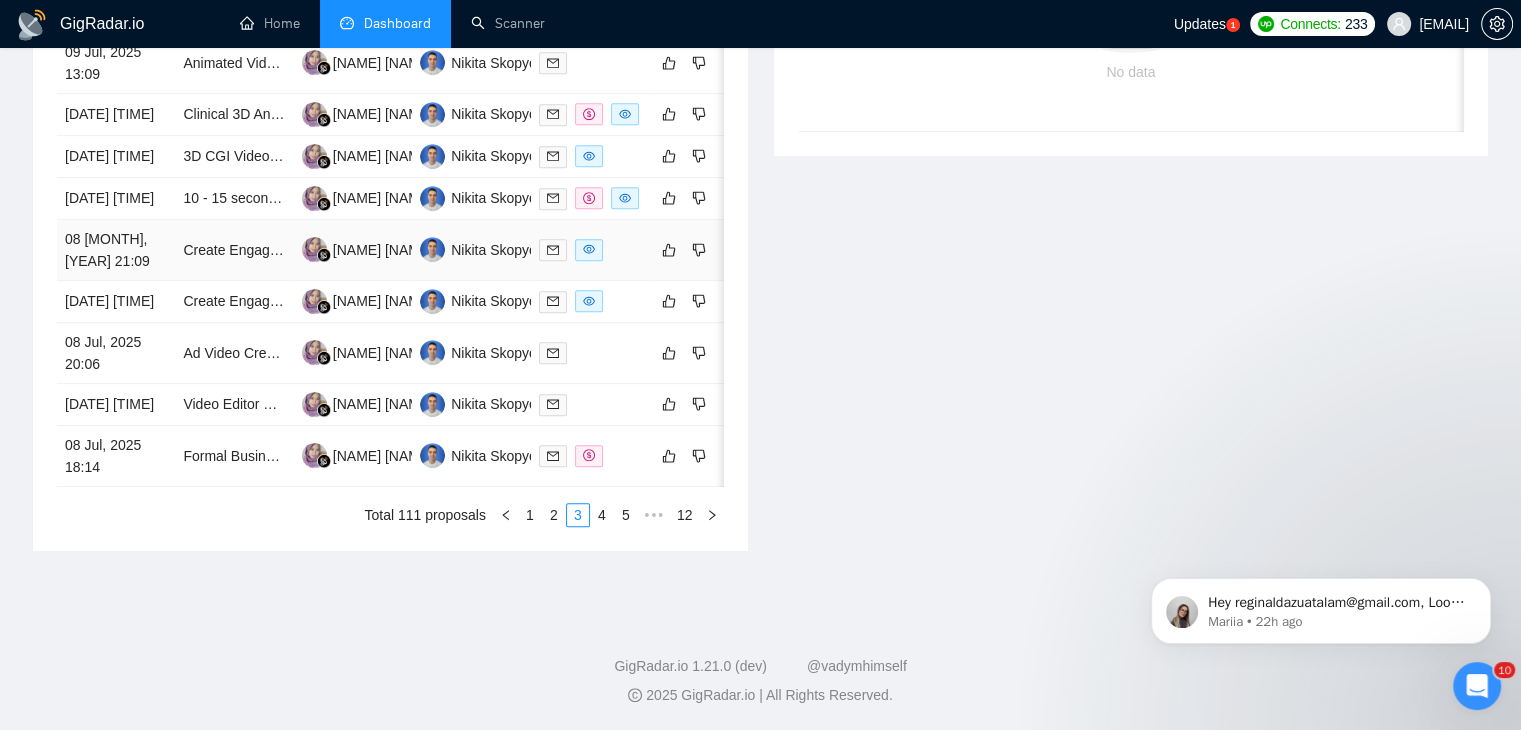 click on "08 [MONTH], [YEAR] 21:09" at bounding box center [116, 250] 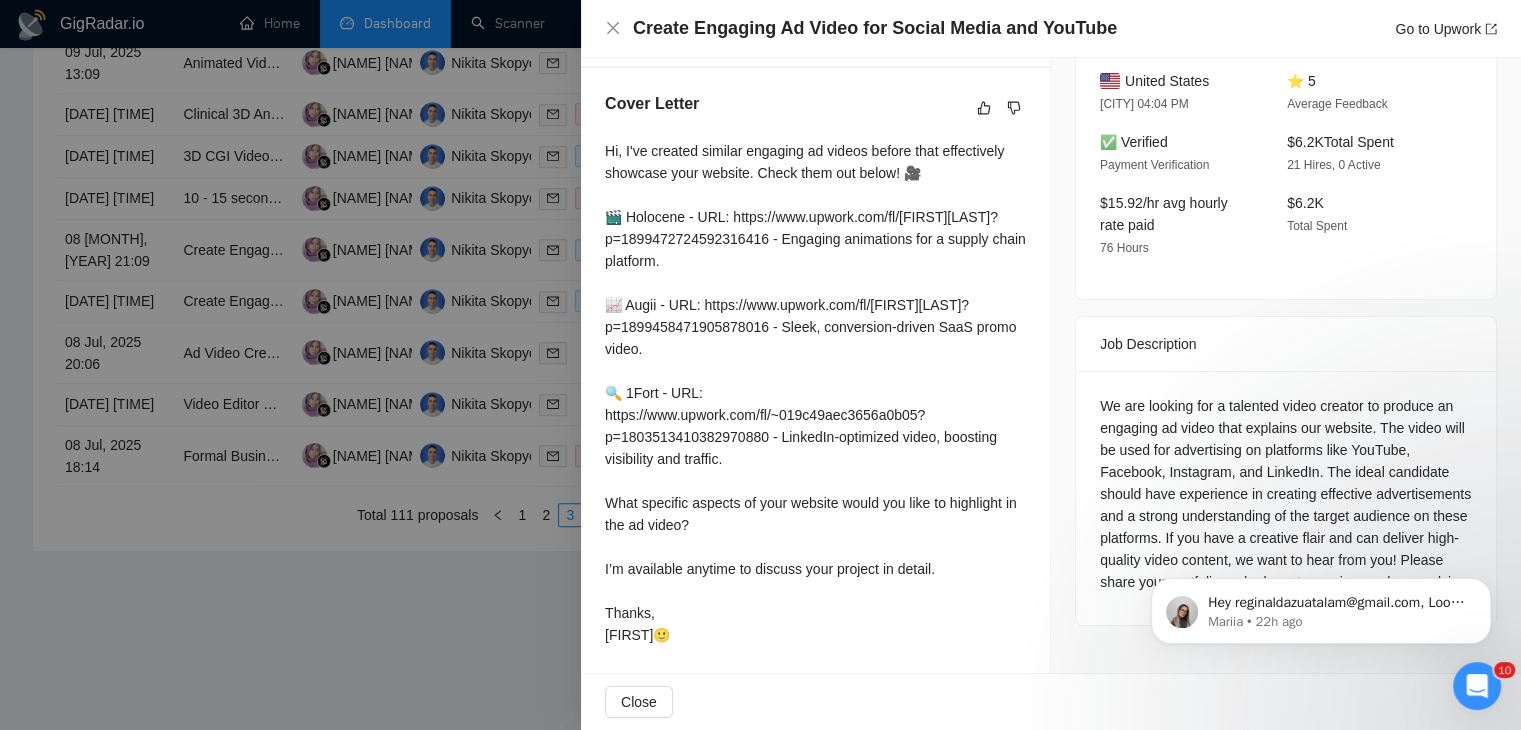 click at bounding box center [760, 365] 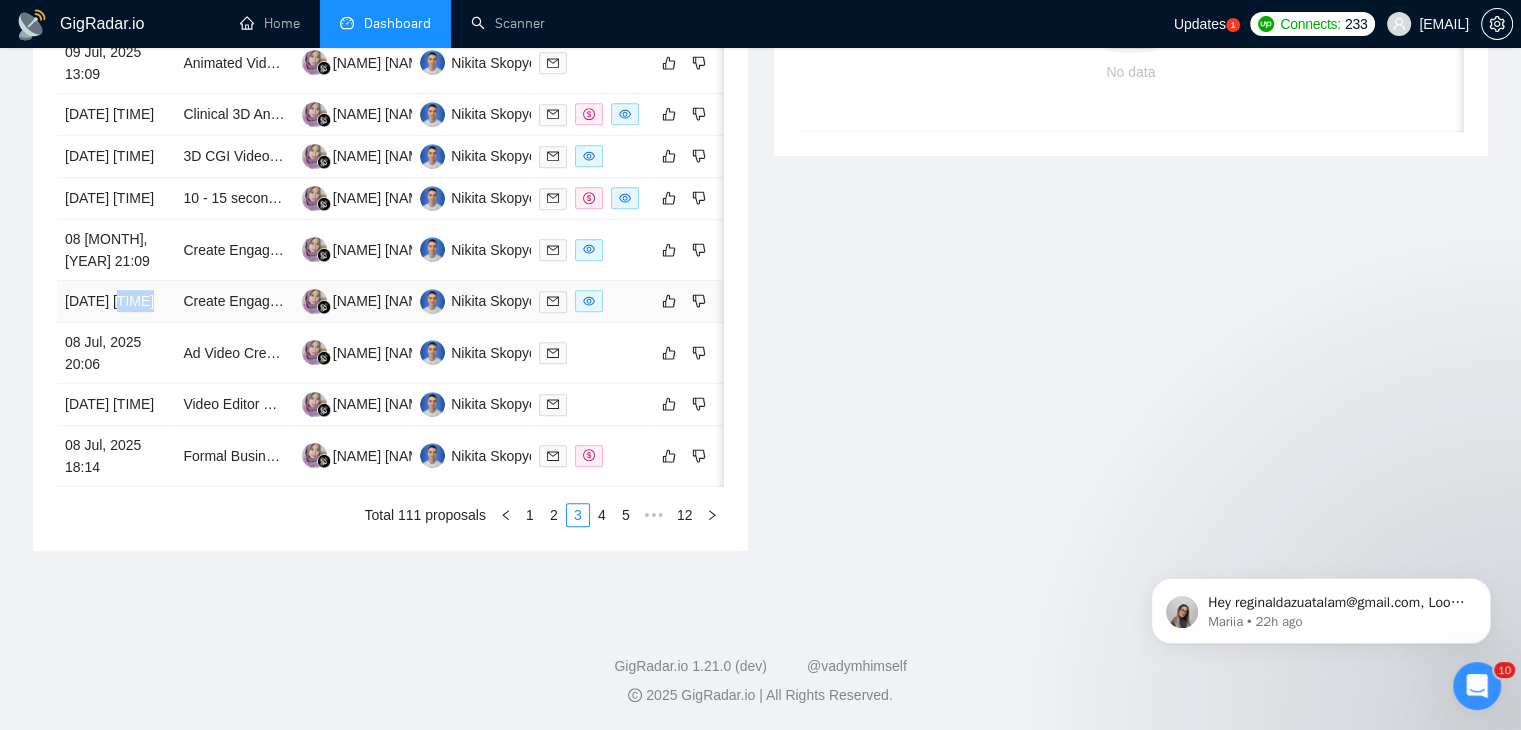 click on "[DATE] [TIME]" at bounding box center (116, 302) 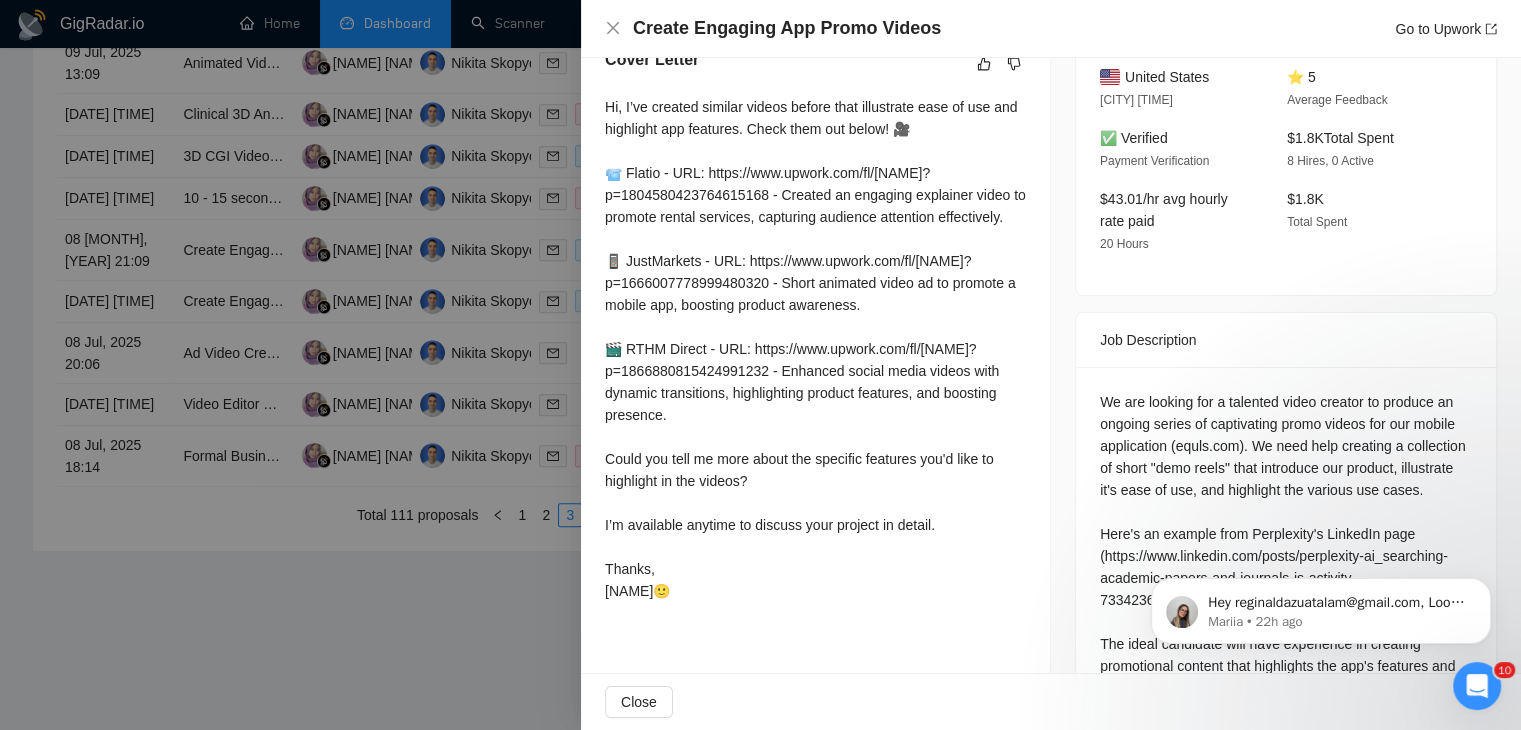 click at bounding box center [760, 365] 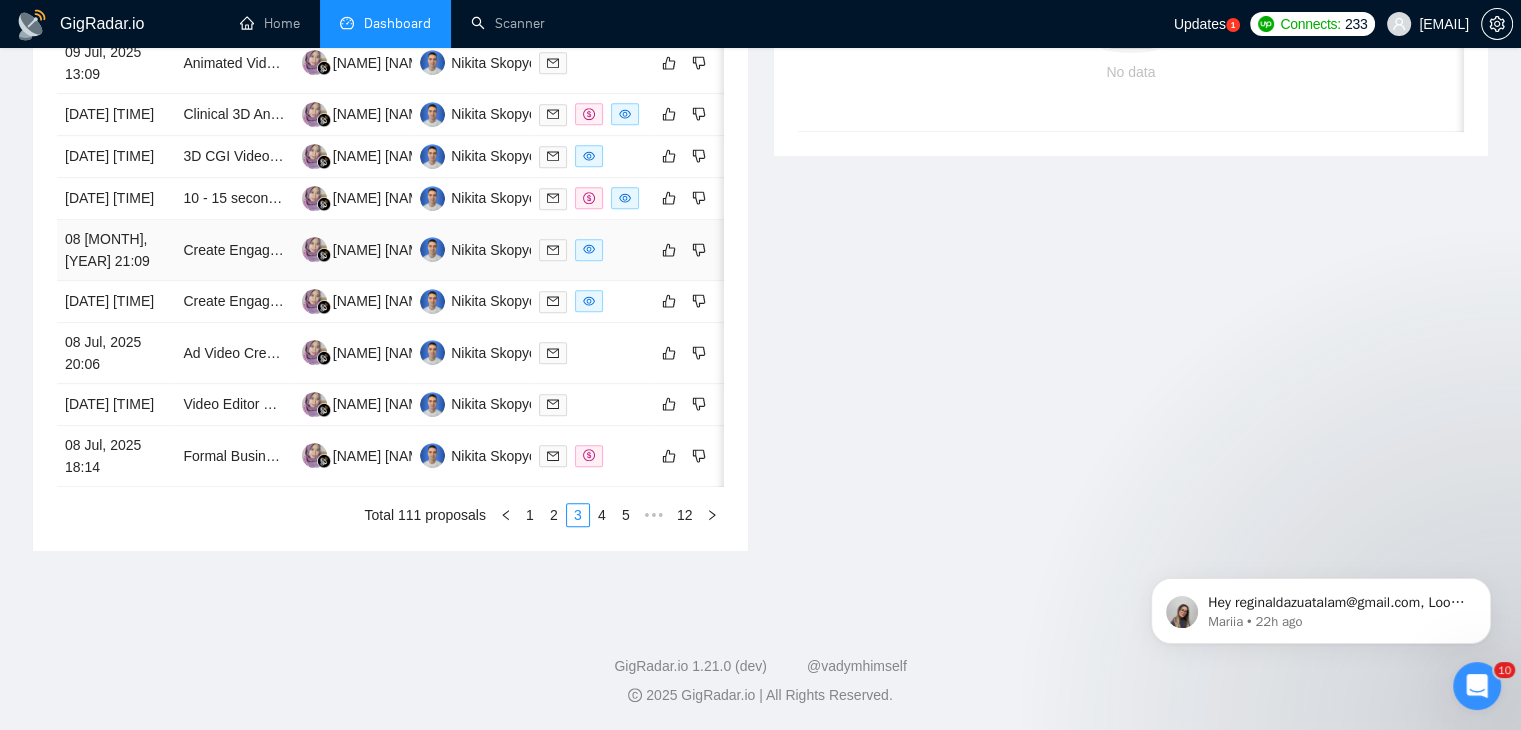 click on "08 [MONTH], [YEAR] 21:09" at bounding box center [116, 250] 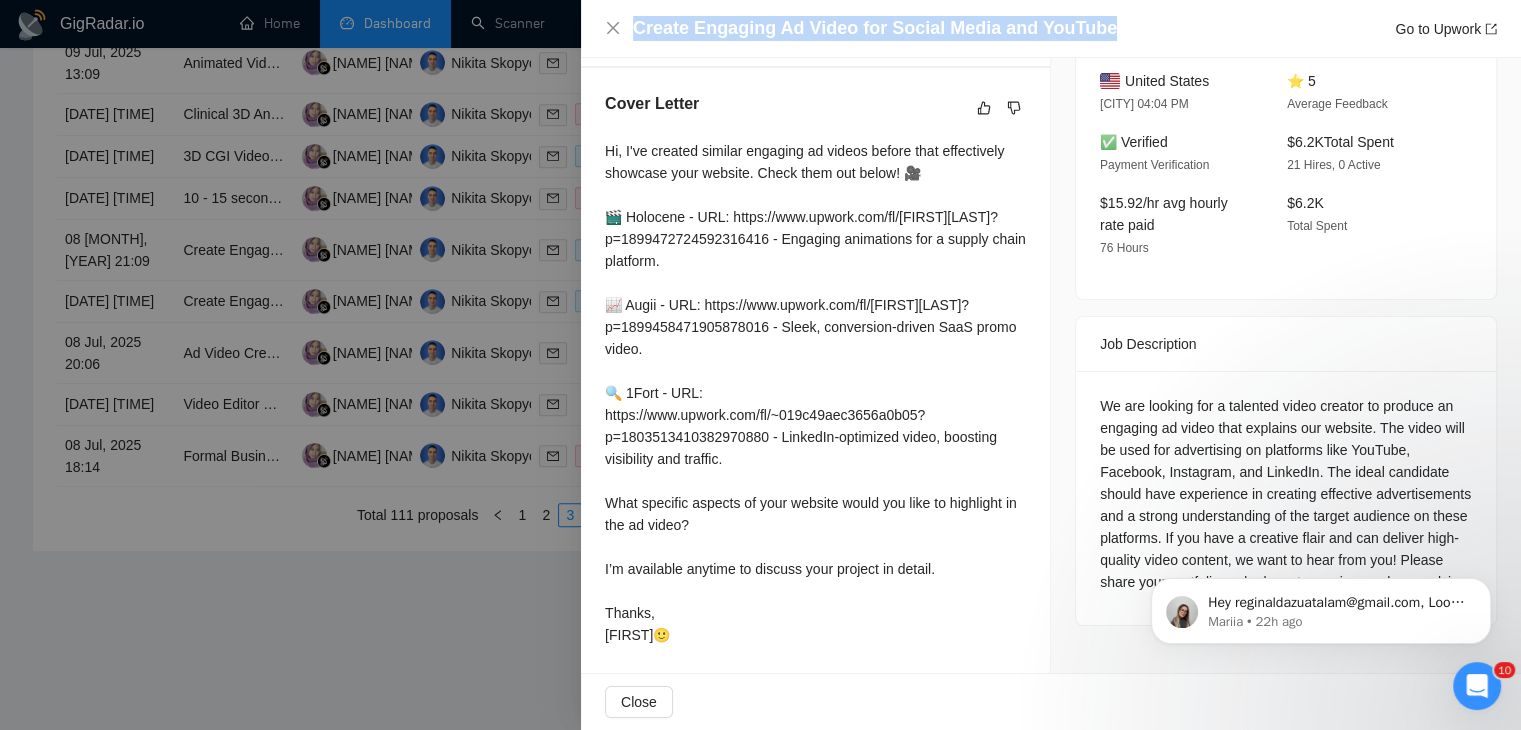 drag, startPoint x: 1111, startPoint y: 16, endPoint x: 624, endPoint y: 33, distance: 487.29663 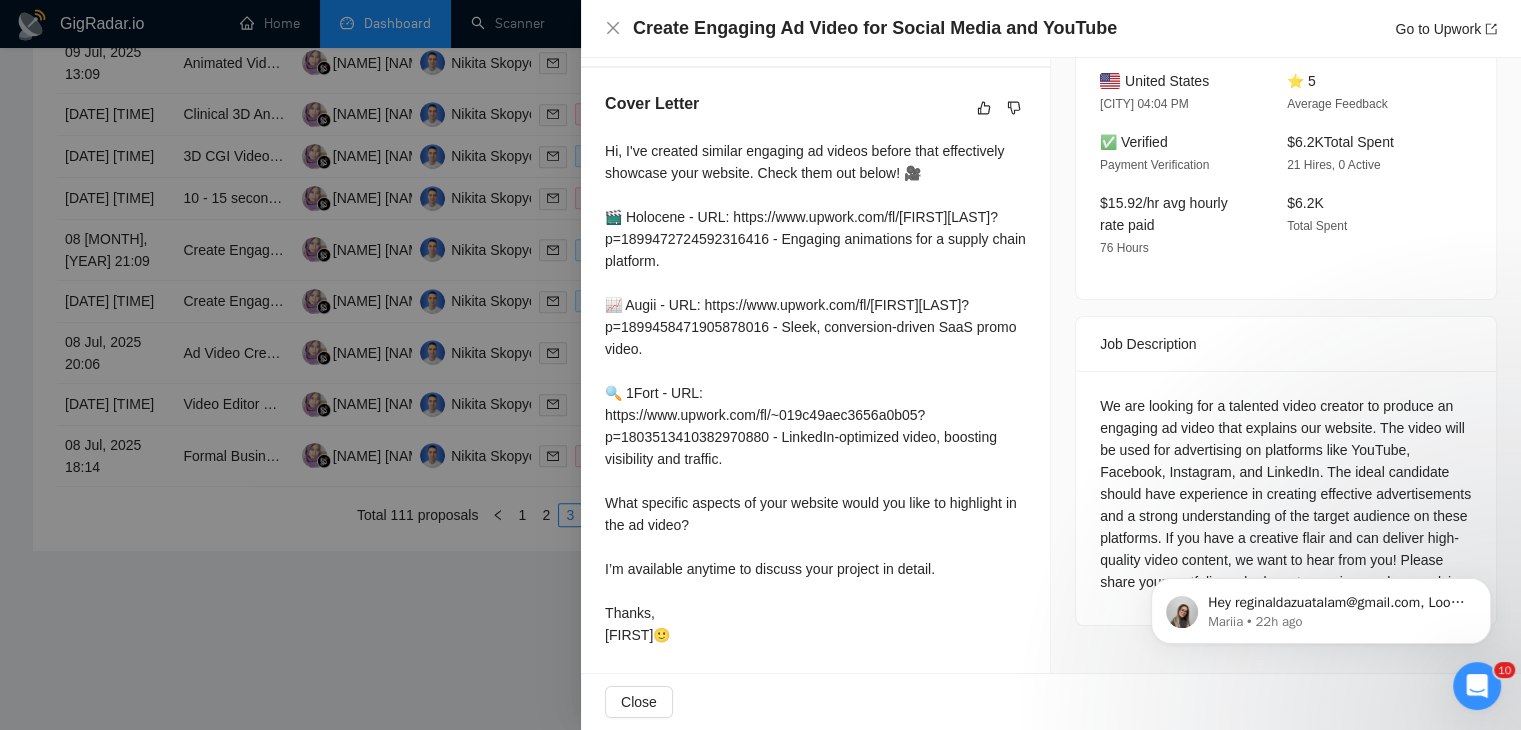 click at bounding box center (760, 365) 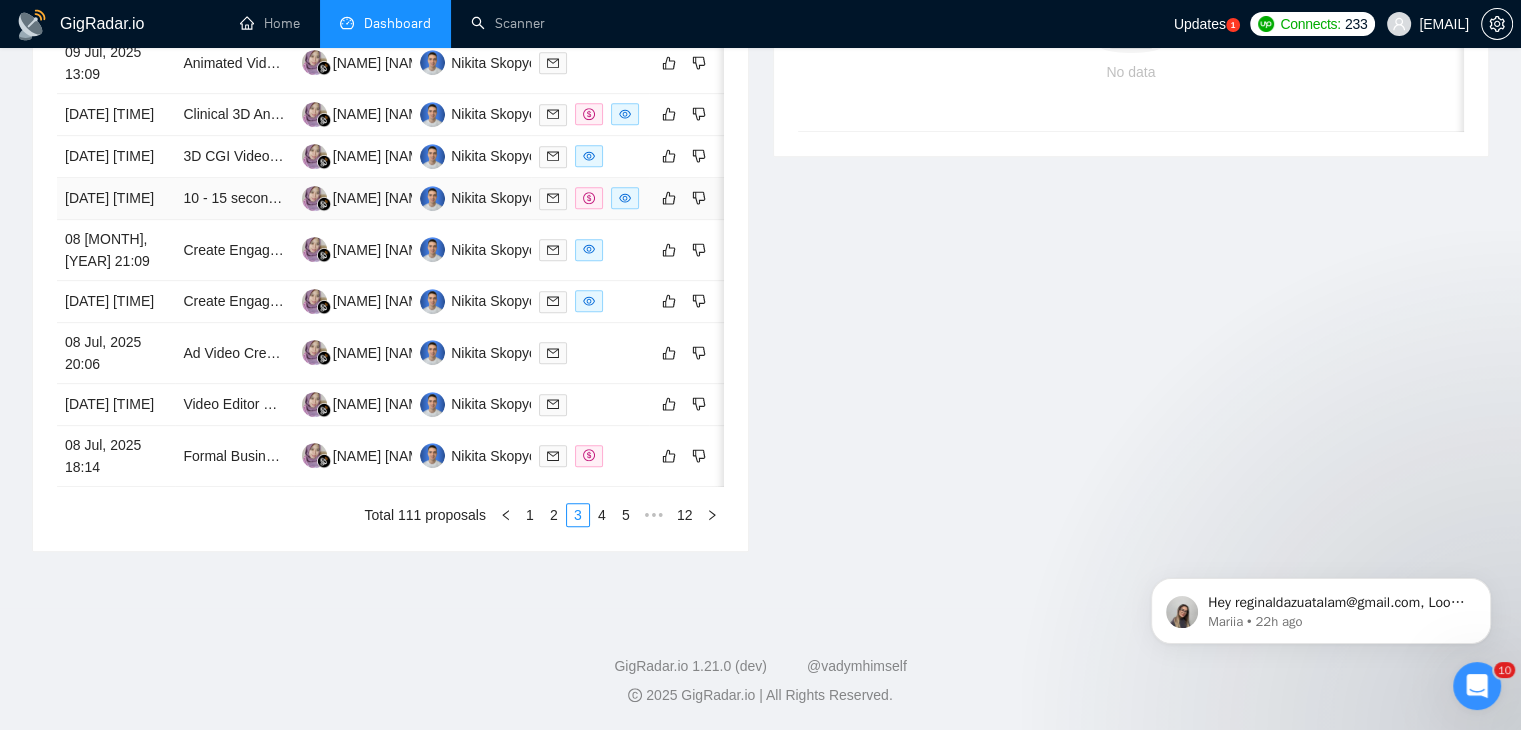 click on "[DATE] [TIME]" at bounding box center [116, 199] 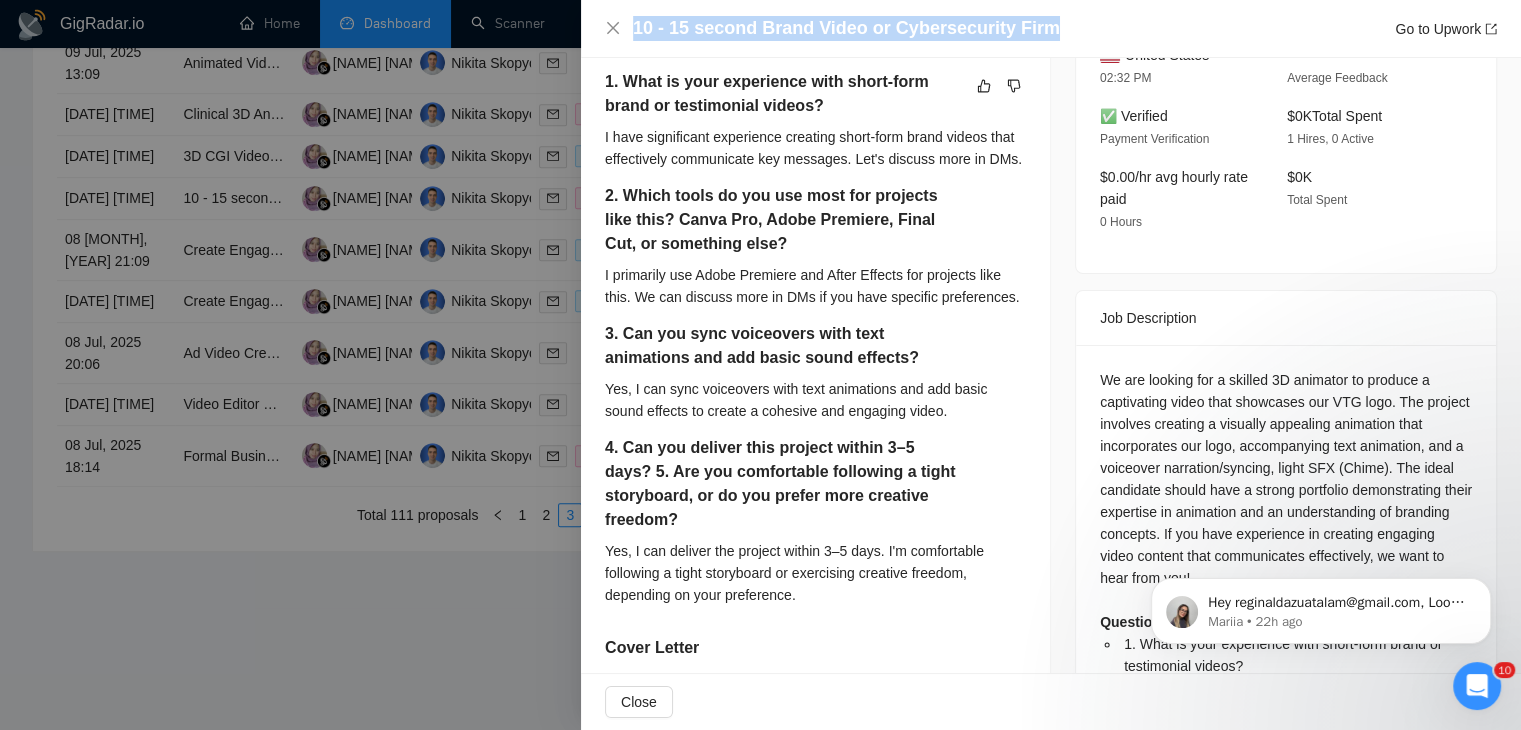 drag, startPoint x: 1048, startPoint y: 29, endPoint x: 623, endPoint y: 36, distance: 425.05765 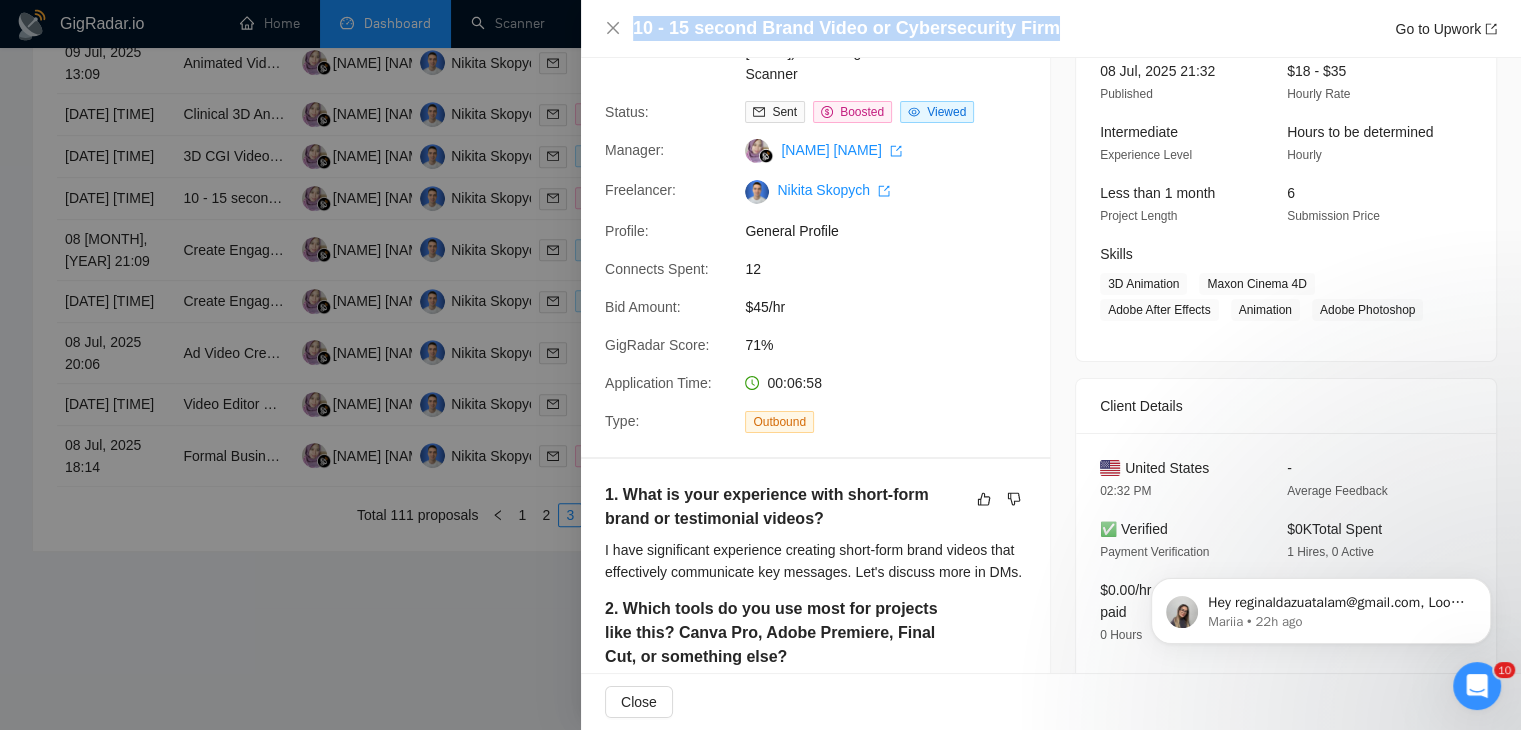 scroll, scrollTop: 108, scrollLeft: 0, axis: vertical 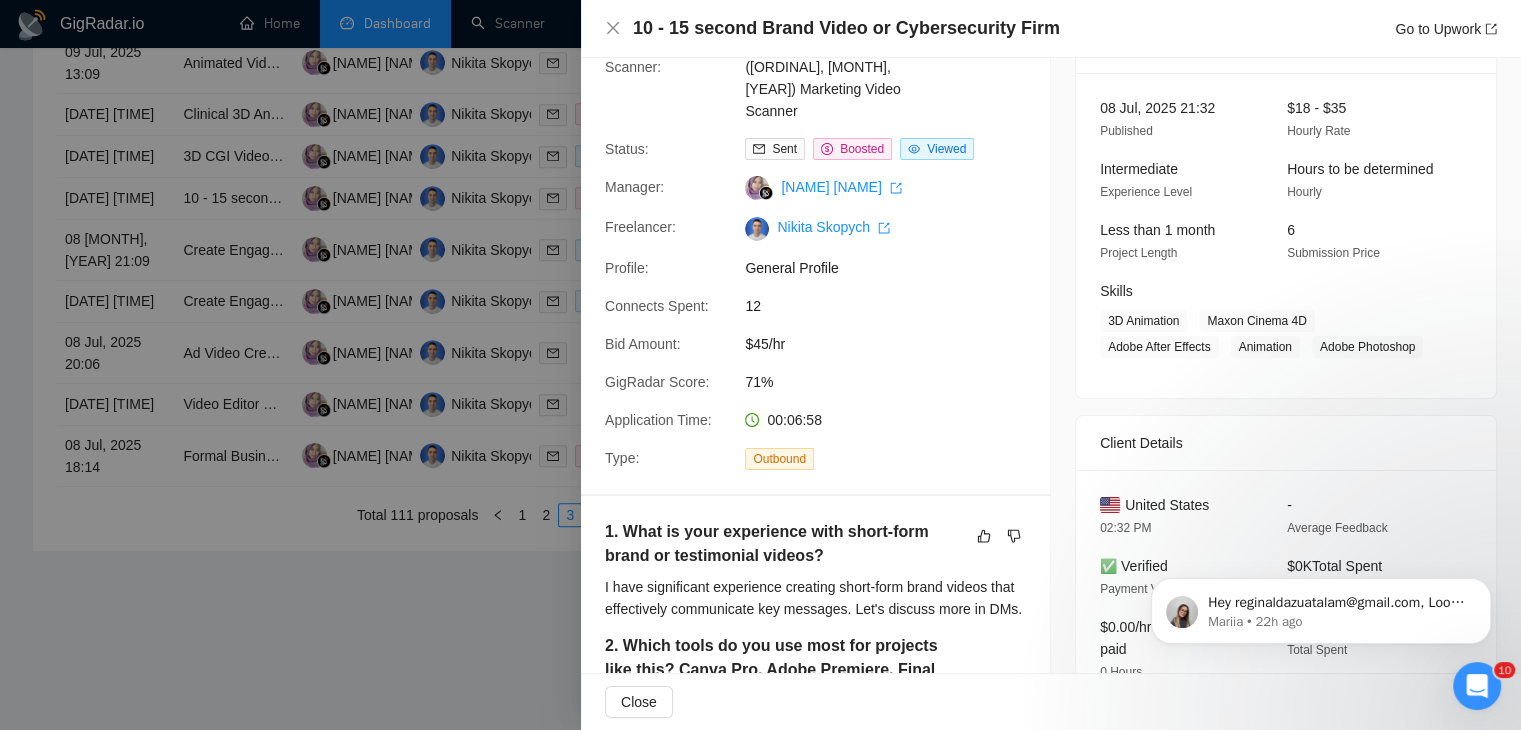 click at bounding box center (760, 365) 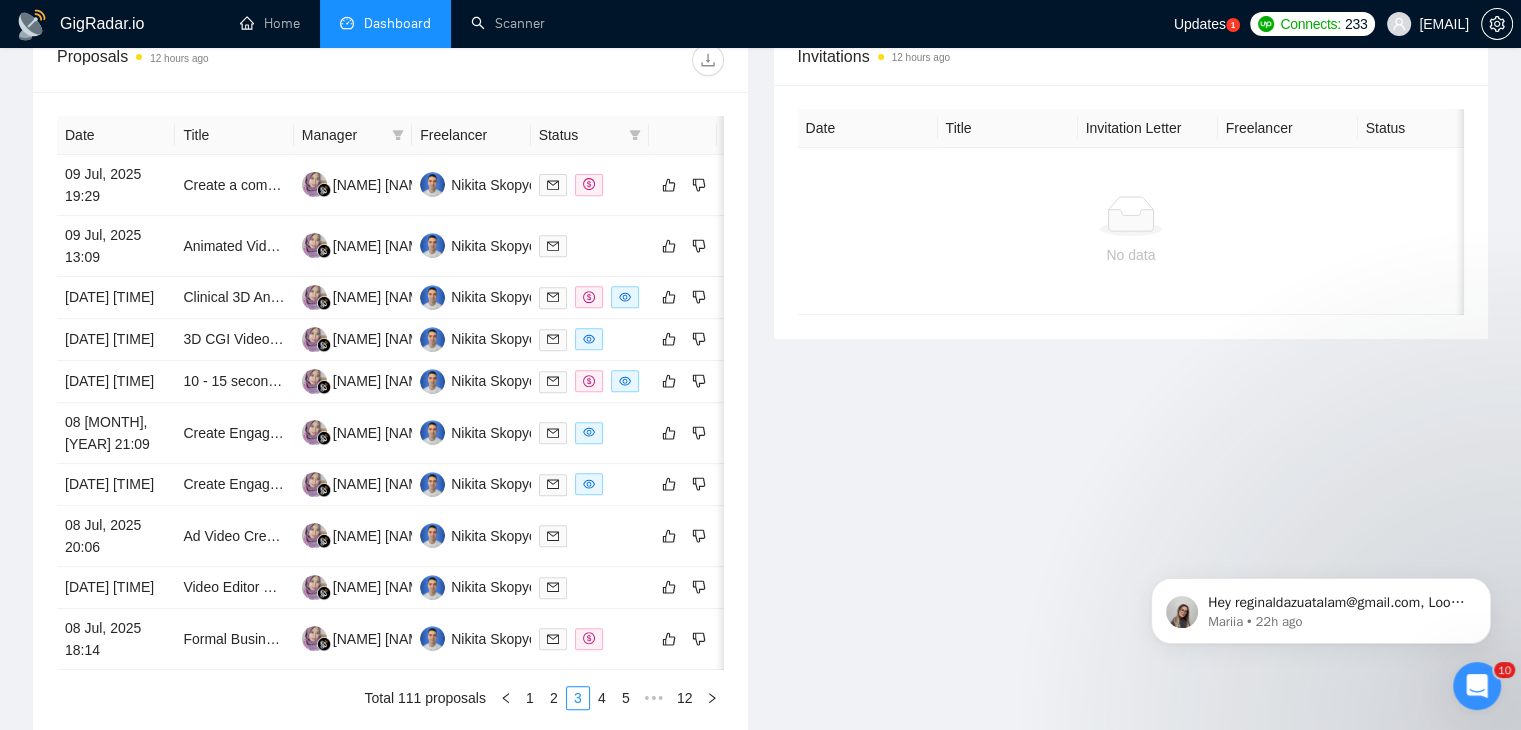 scroll, scrollTop: 763, scrollLeft: 0, axis: vertical 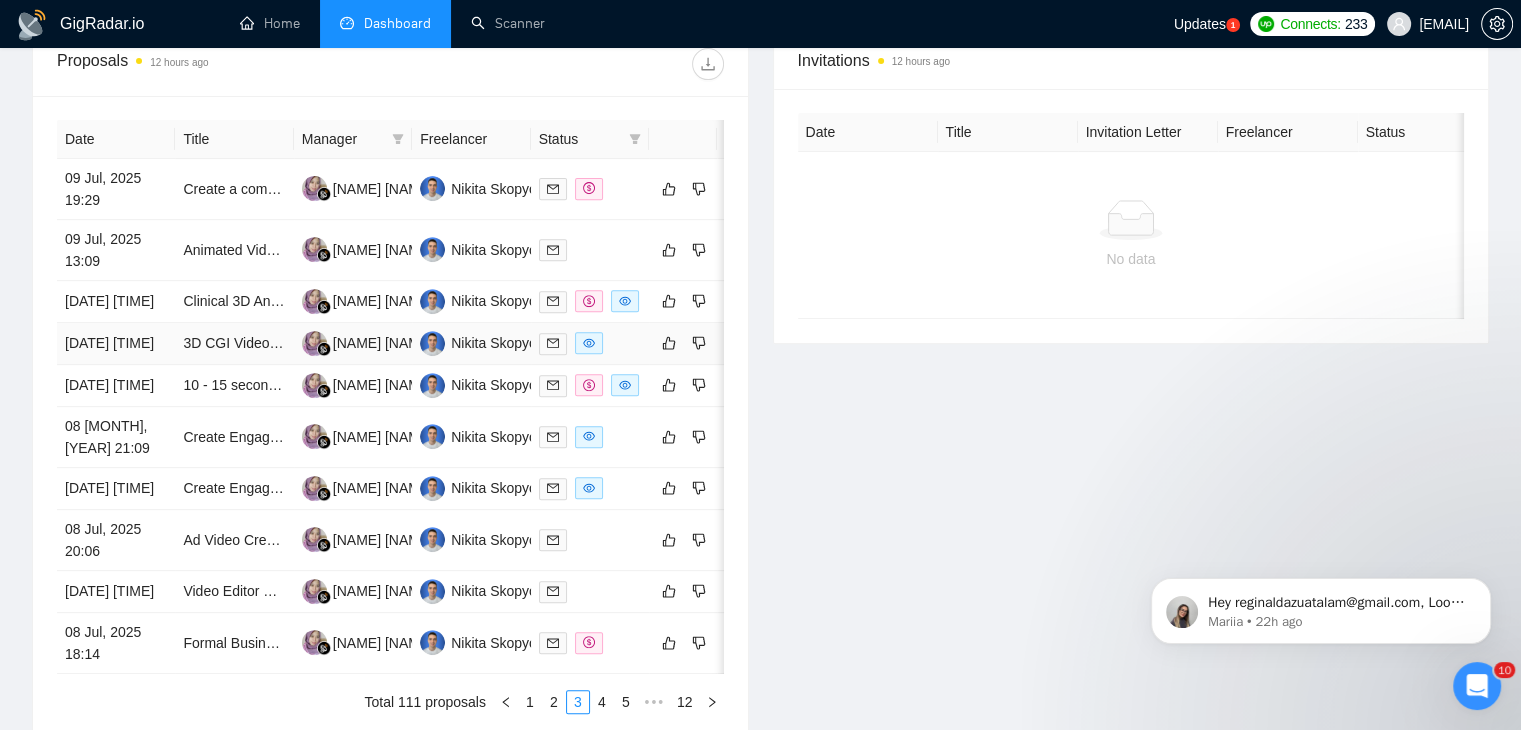 click on "[DATE] [TIME]" at bounding box center [116, 344] 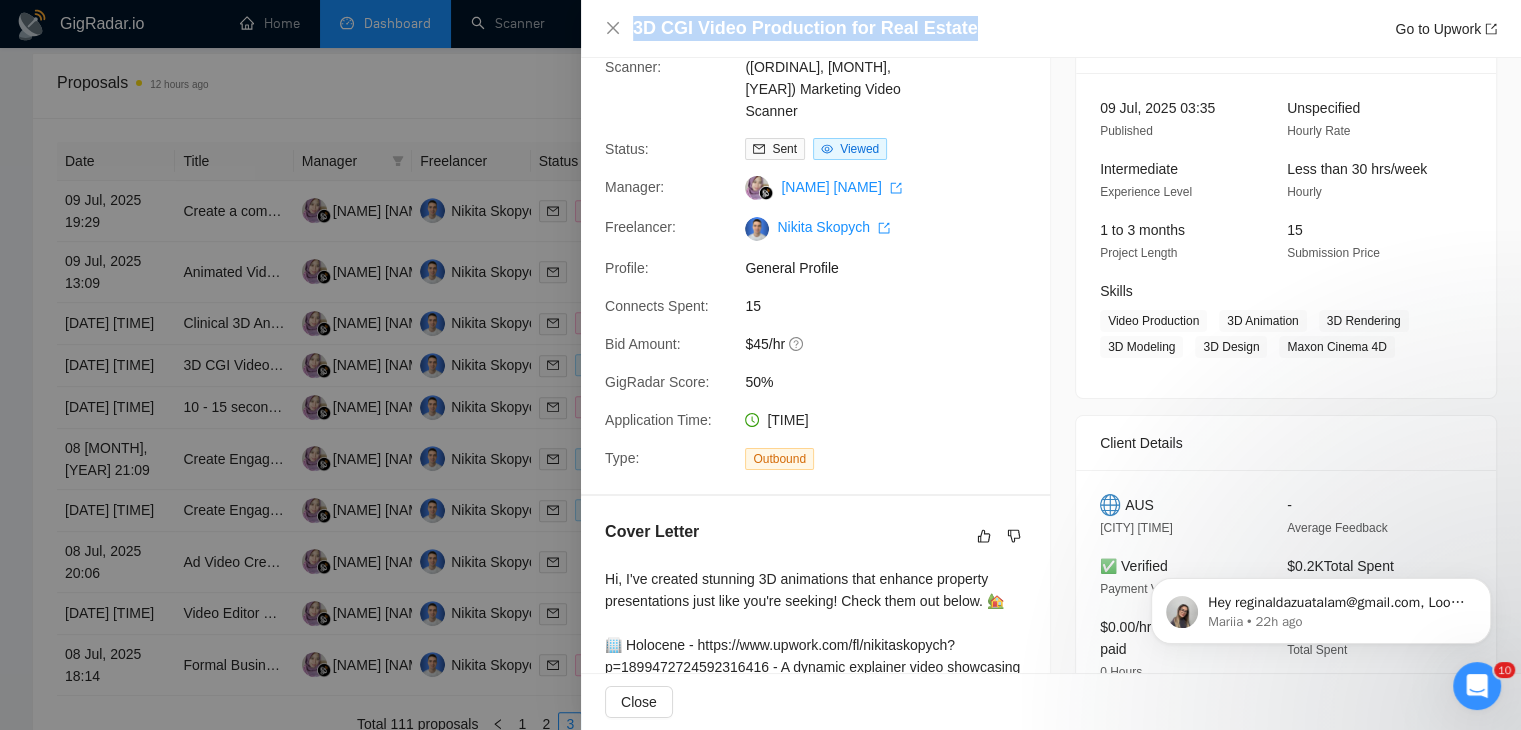 drag, startPoint x: 974, startPoint y: 17, endPoint x: 622, endPoint y: 30, distance: 352.24 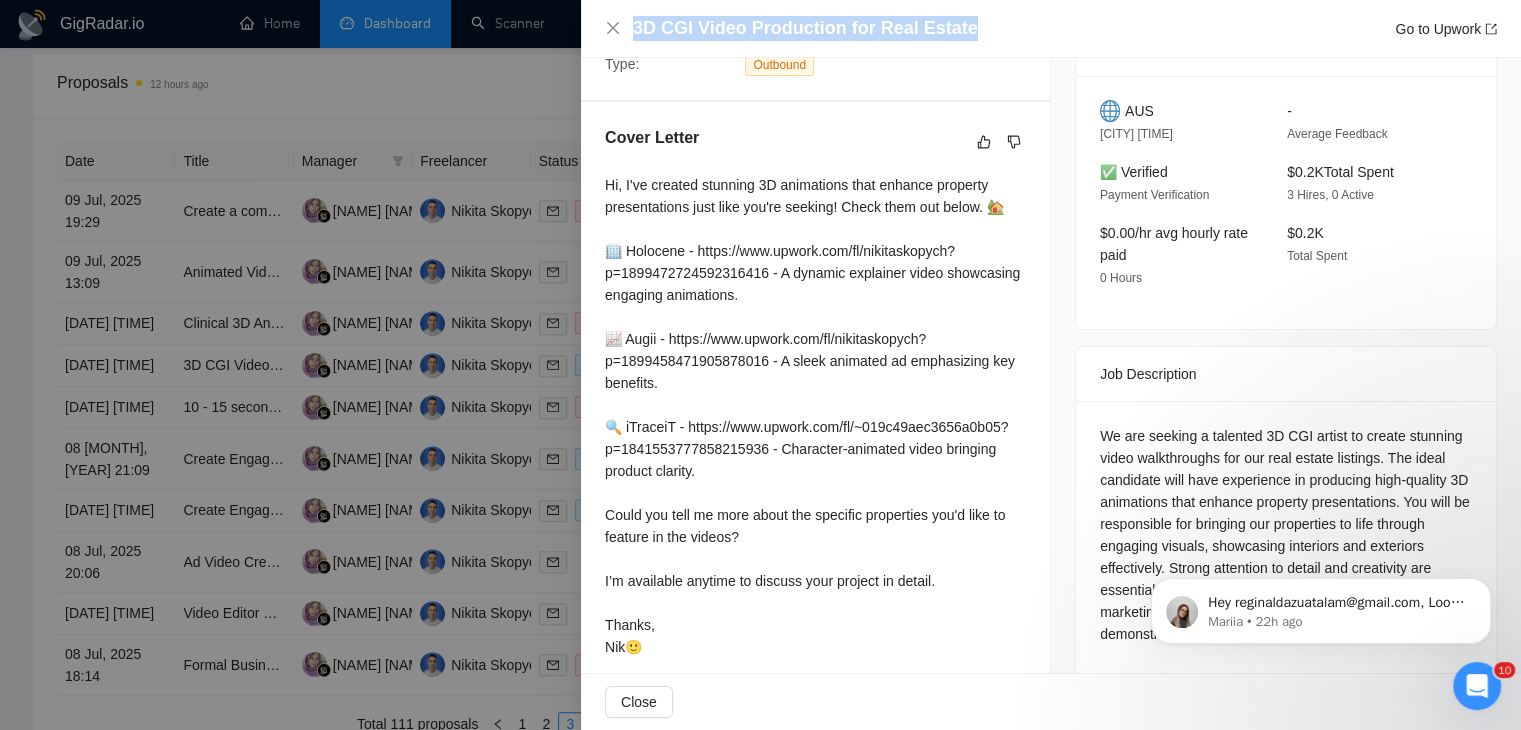 scroll, scrollTop: 519, scrollLeft: 0, axis: vertical 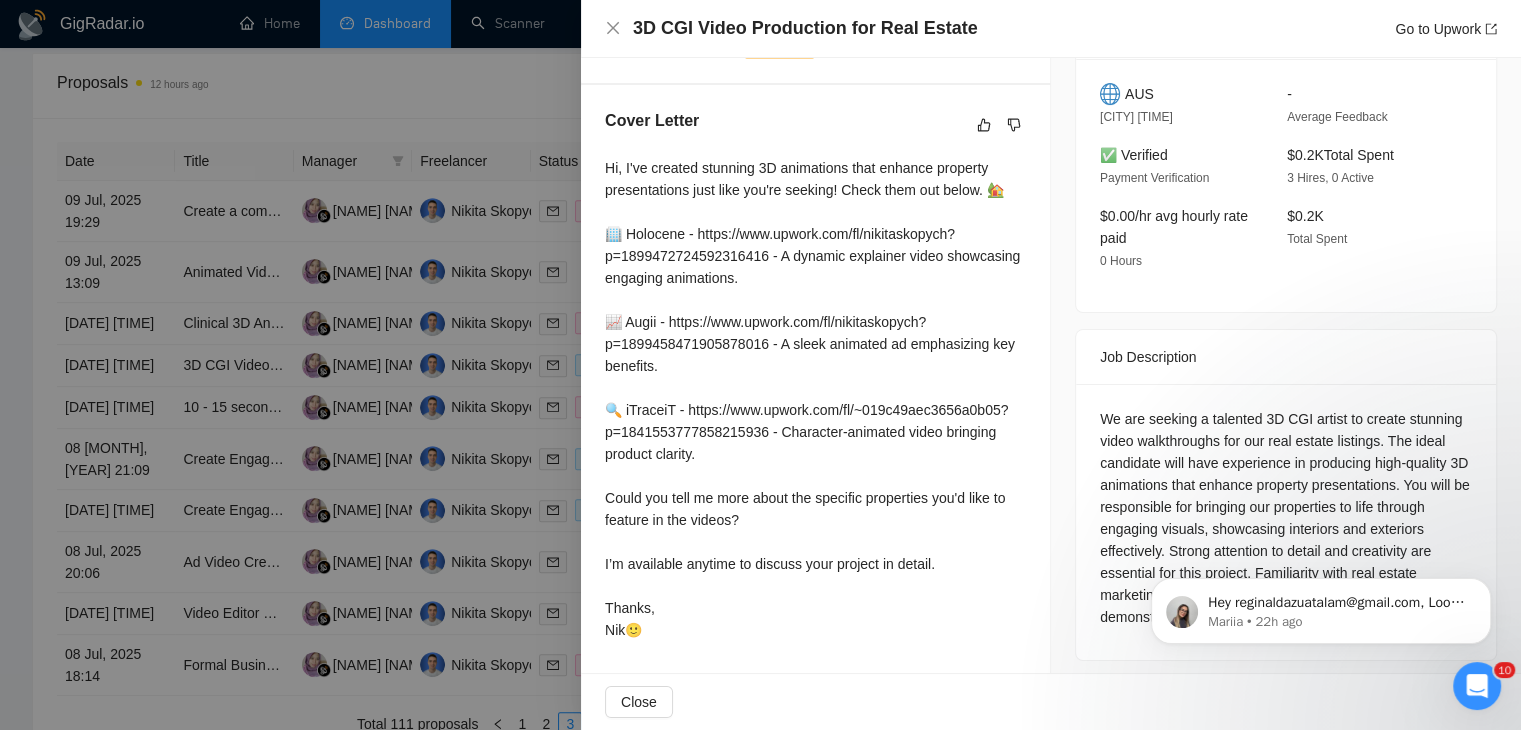 click at bounding box center [760, 365] 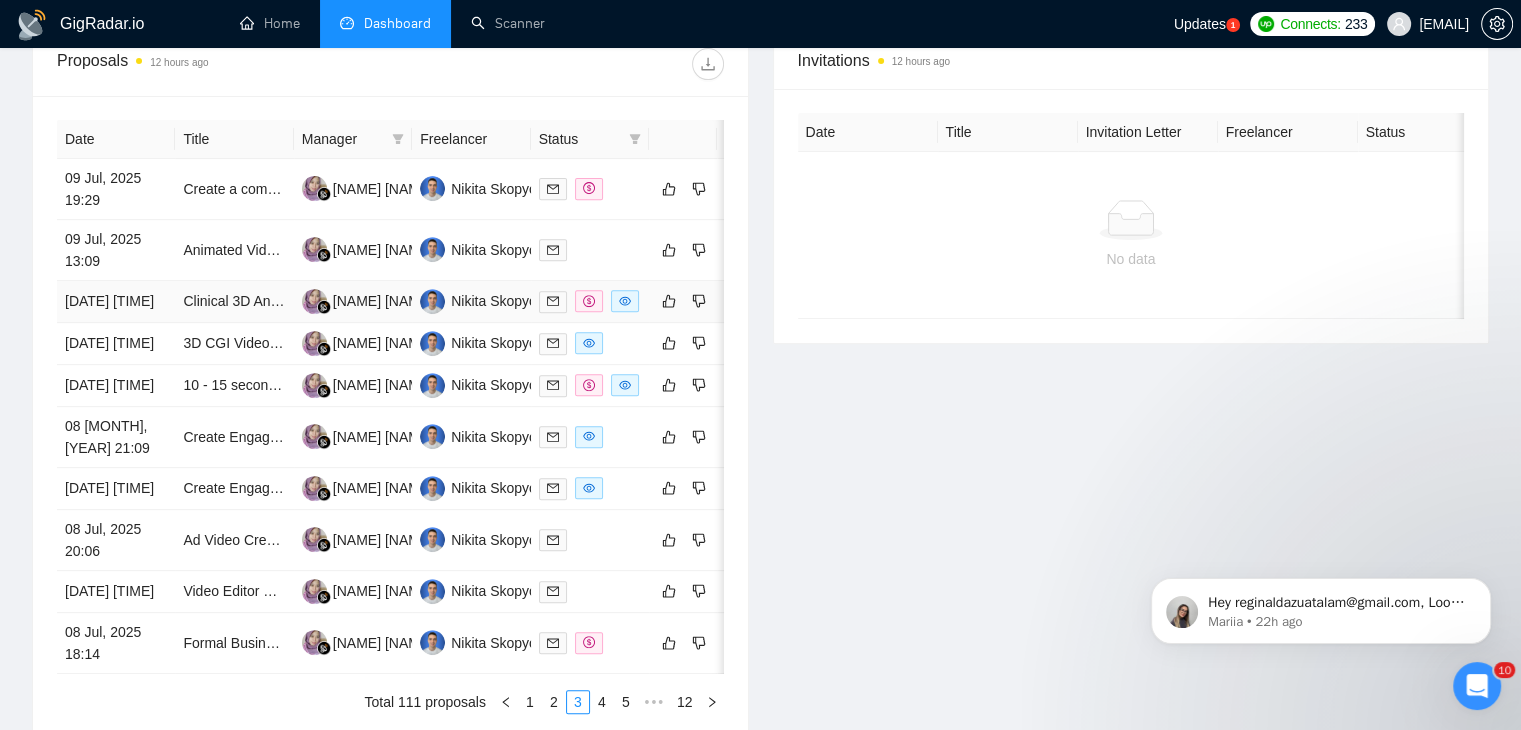 click on "[DATE] [TIME]" at bounding box center (116, 302) 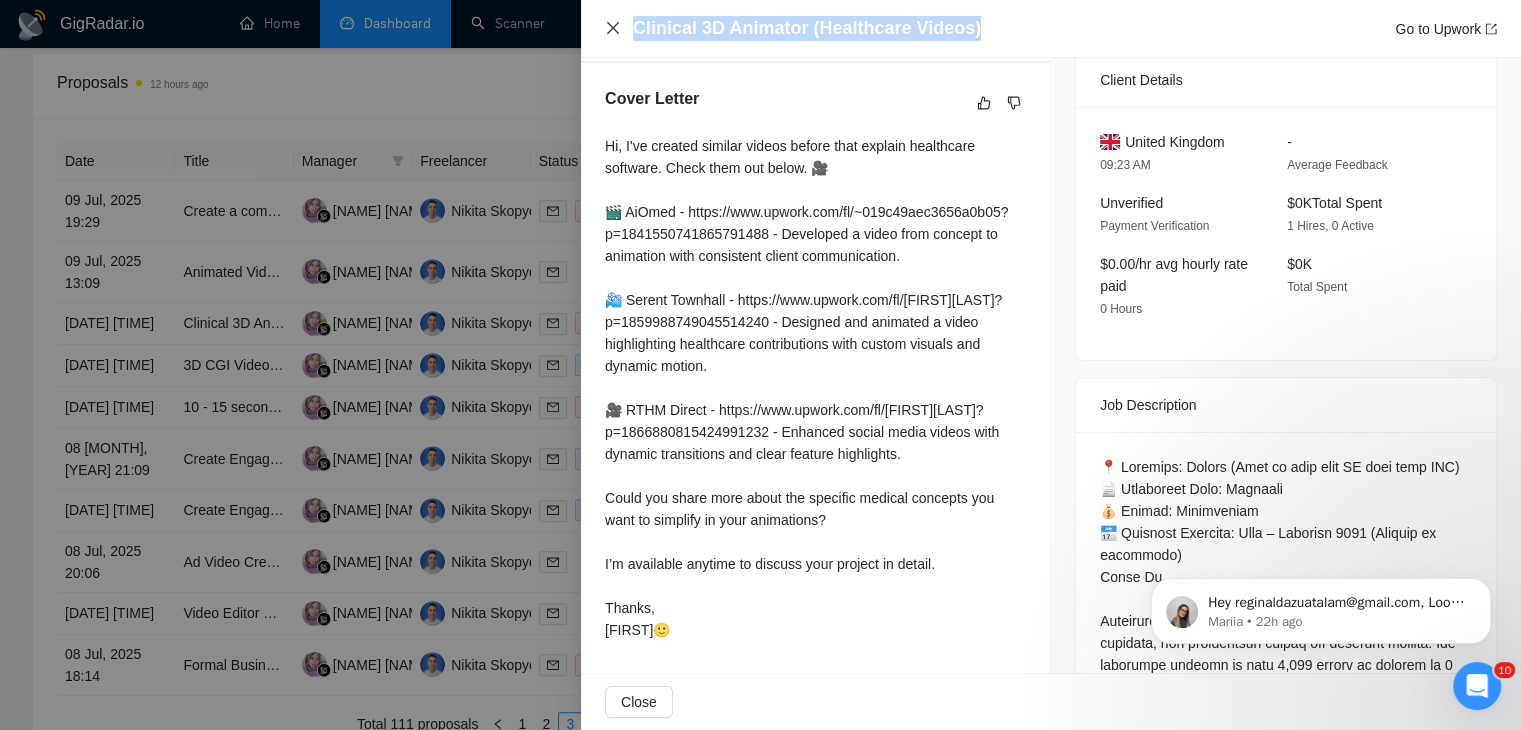 drag, startPoint x: 997, startPoint y: 24, endPoint x: 609, endPoint y: 28, distance: 388.02063 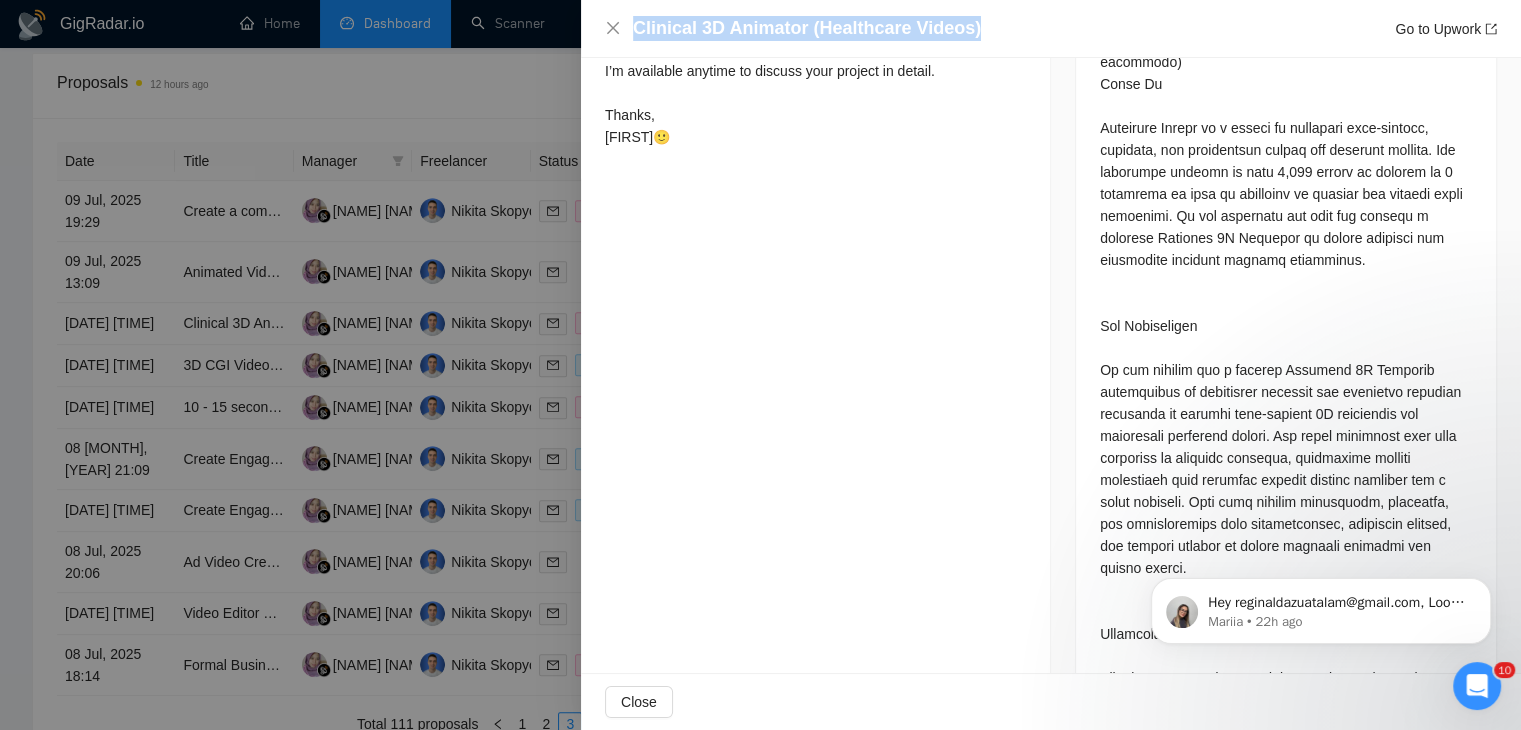 scroll, scrollTop: 1008, scrollLeft: 0, axis: vertical 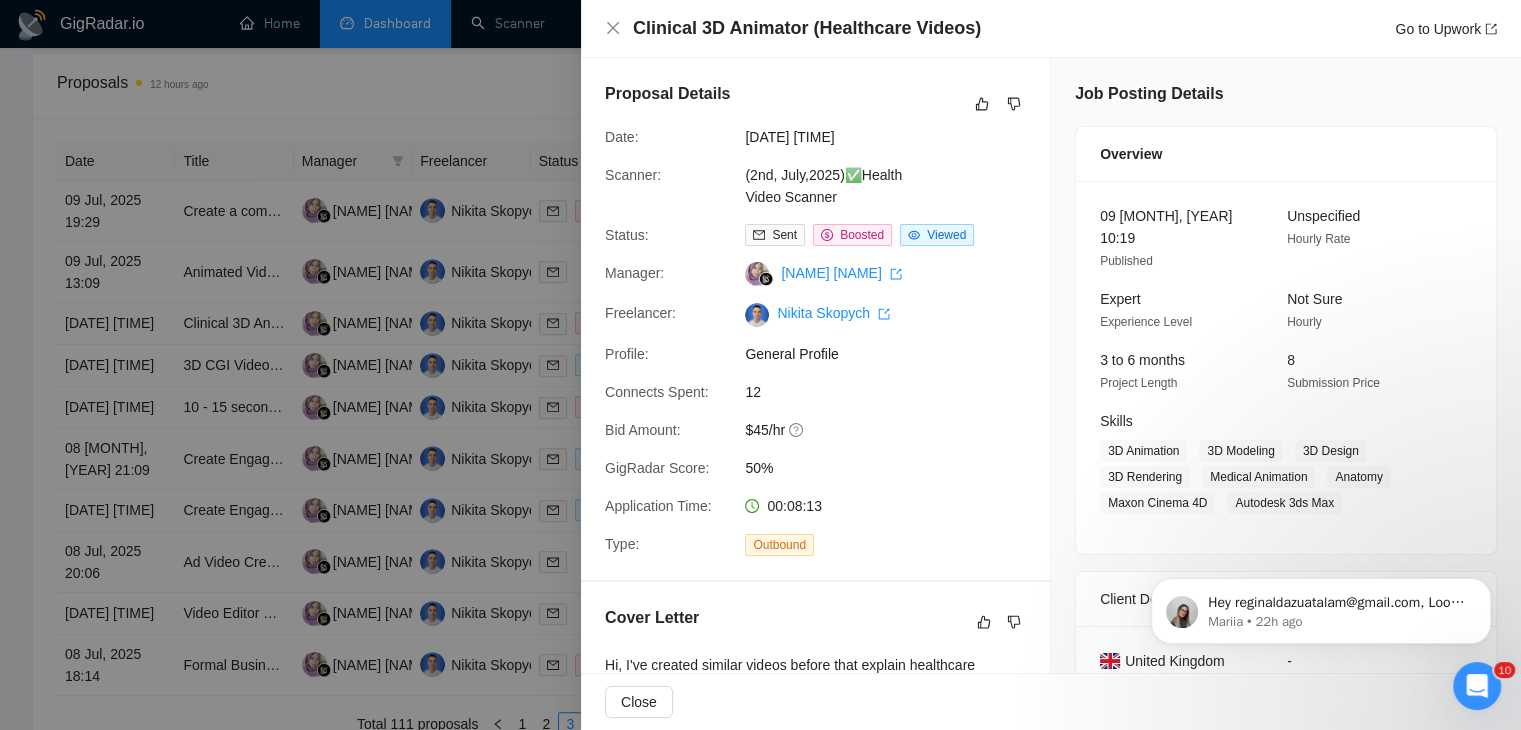 click at bounding box center [760, 365] 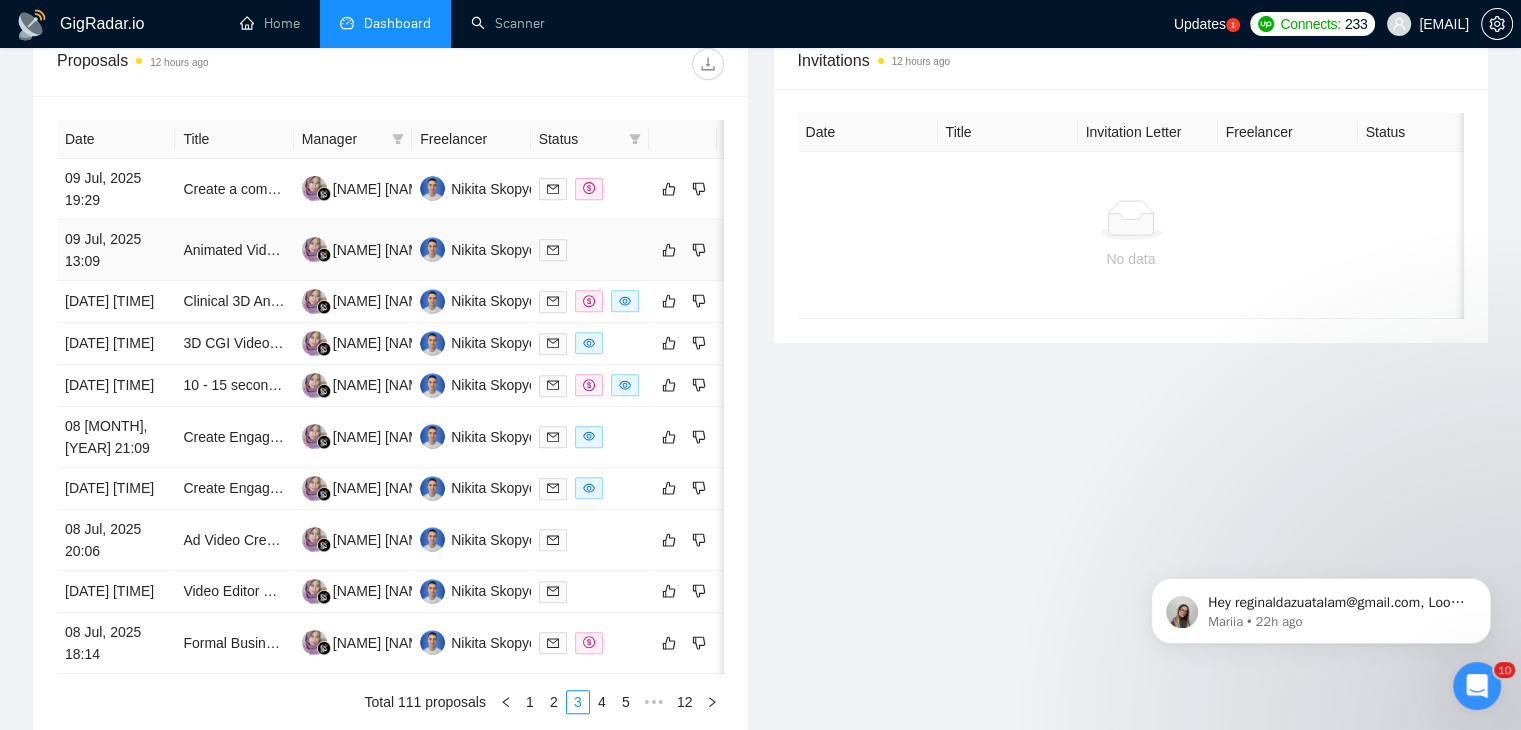 click on "09 Jul, 2025 13:09" at bounding box center [116, 250] 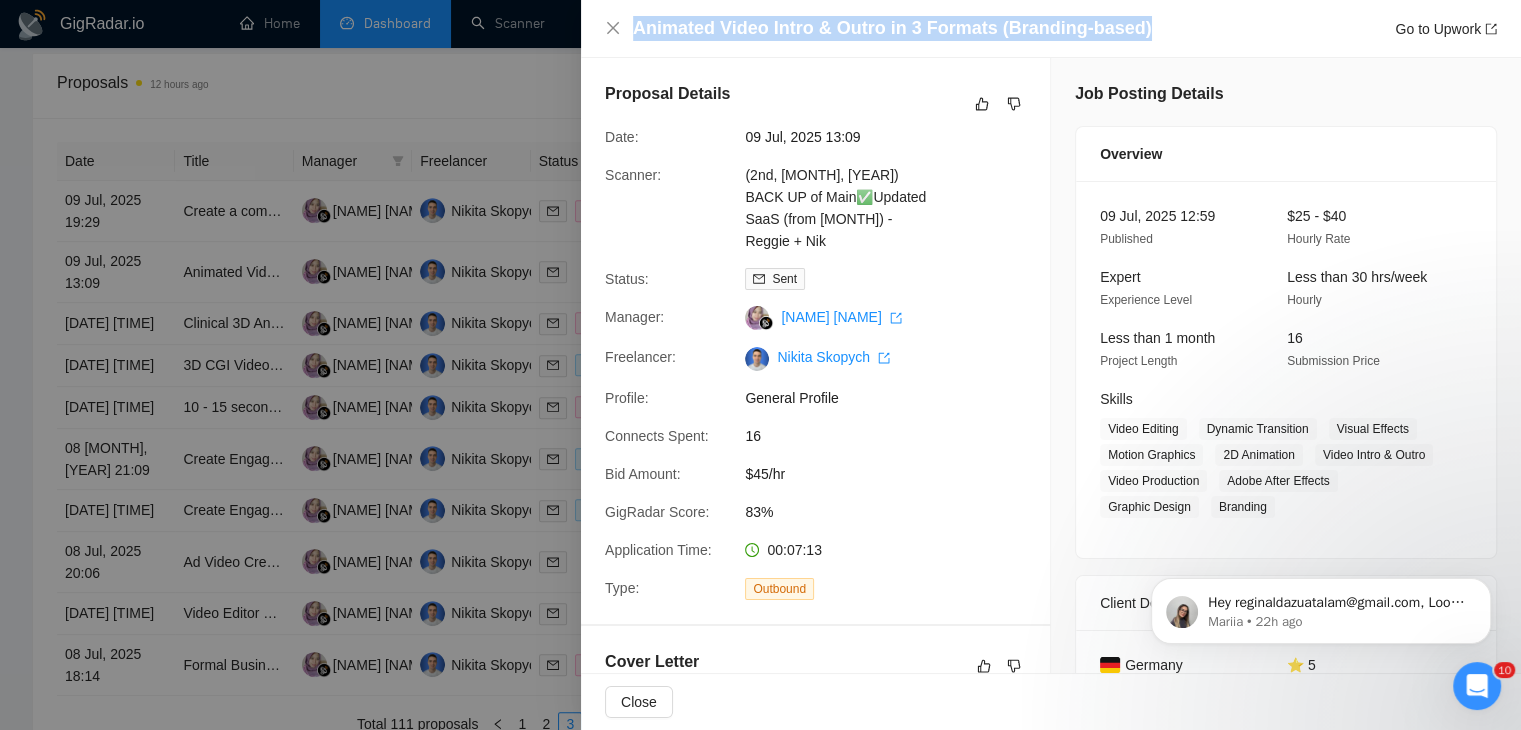 drag, startPoint x: 1138, startPoint y: 27, endPoint x: 614, endPoint y: 18, distance: 524.0773 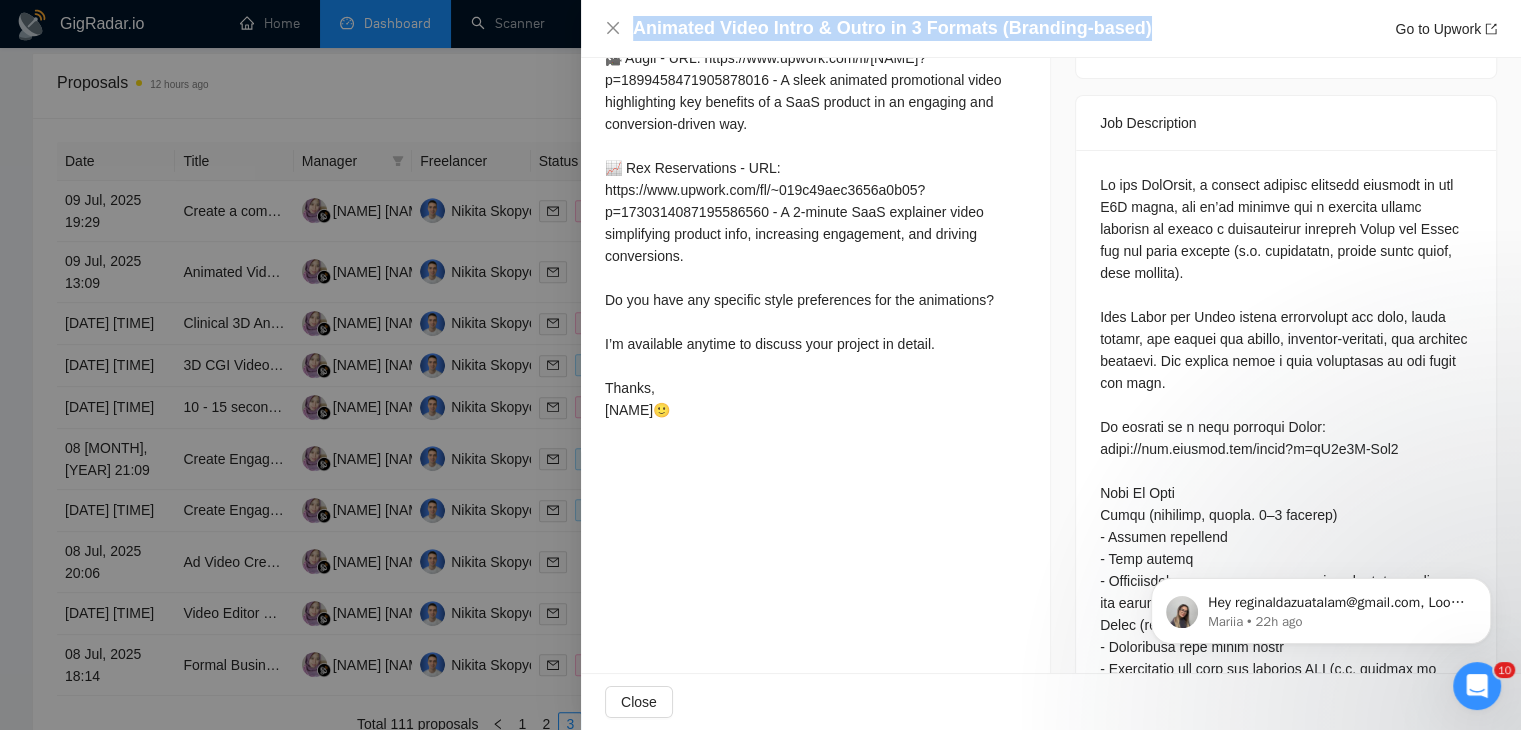 scroll, scrollTop: 0, scrollLeft: 0, axis: both 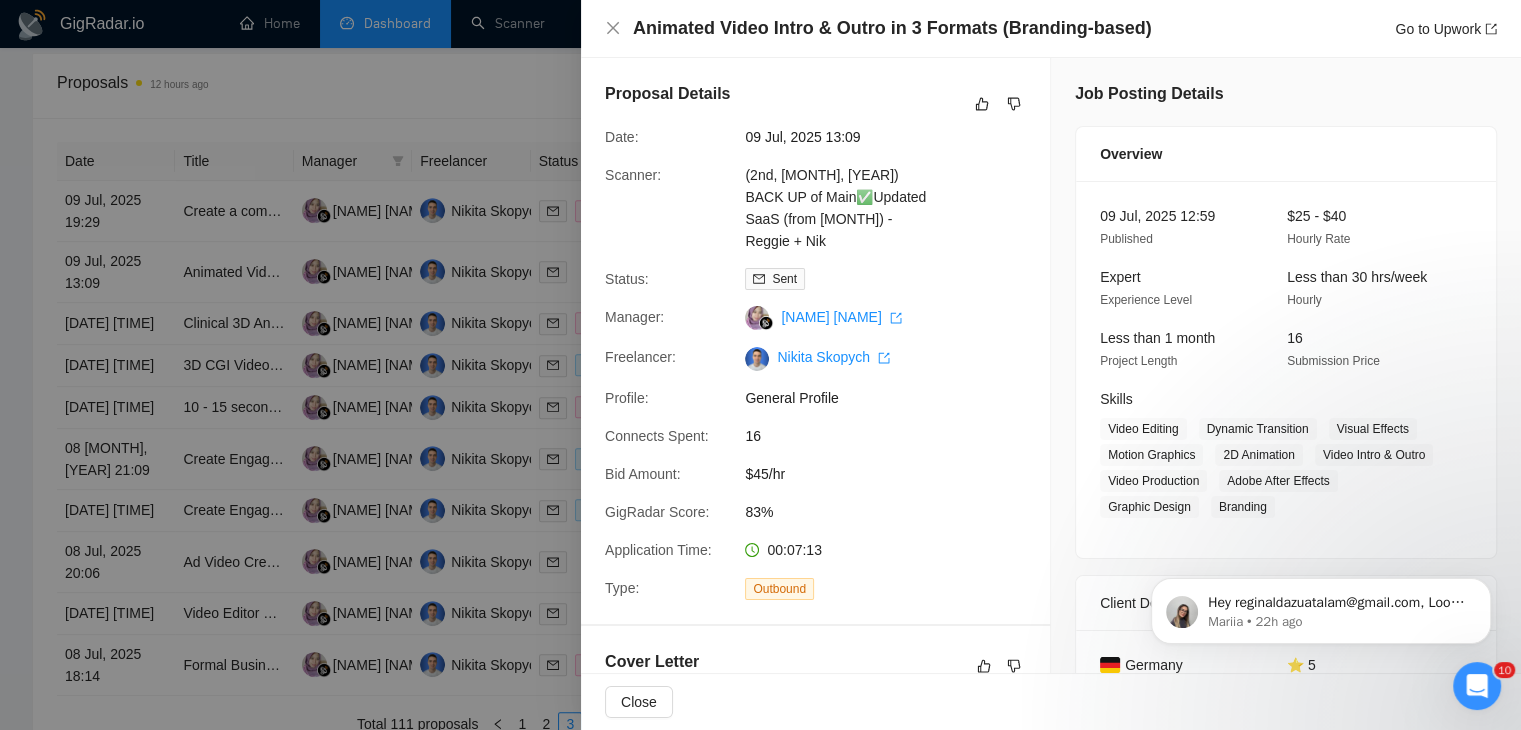 click at bounding box center [760, 365] 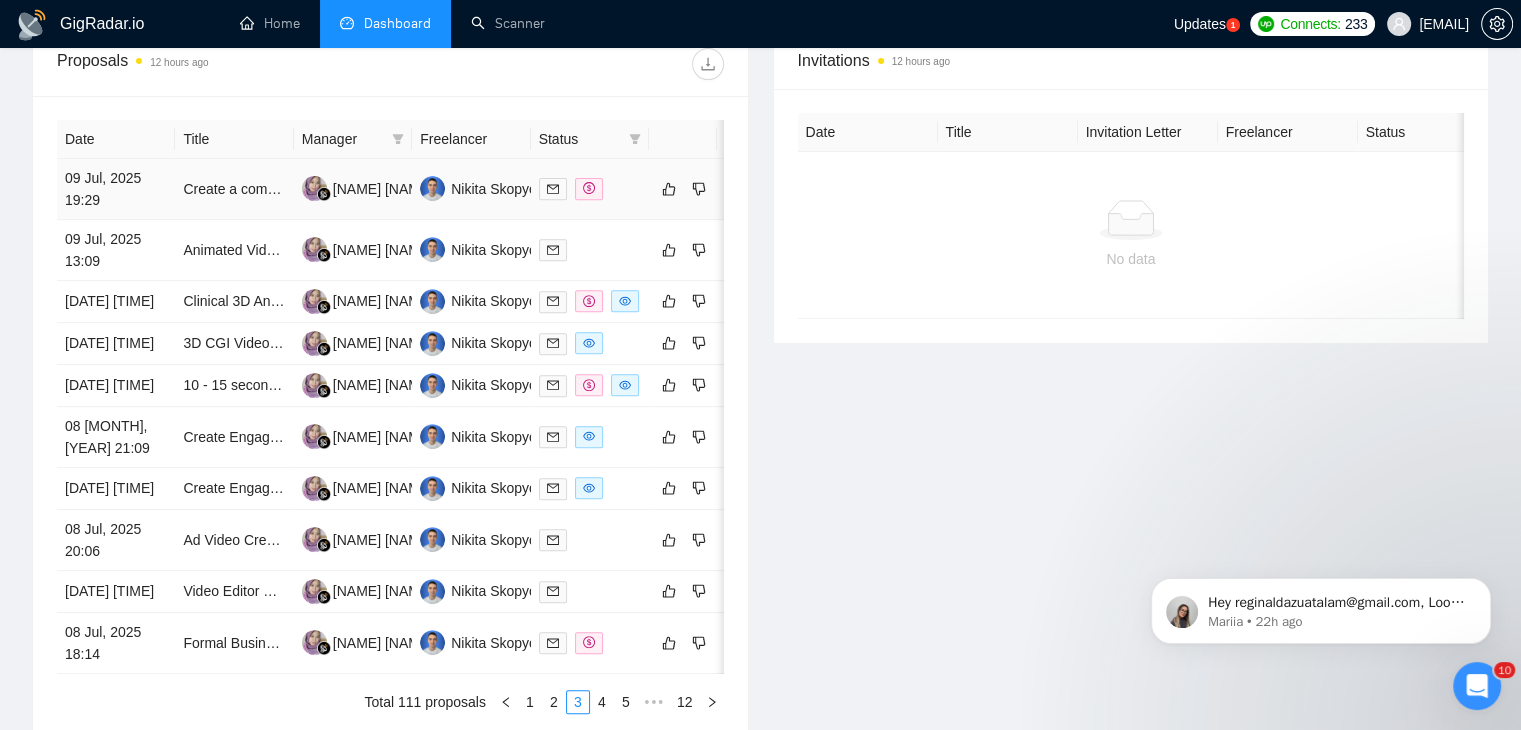 click on "09 Jul, 2025 19:29" at bounding box center [116, 189] 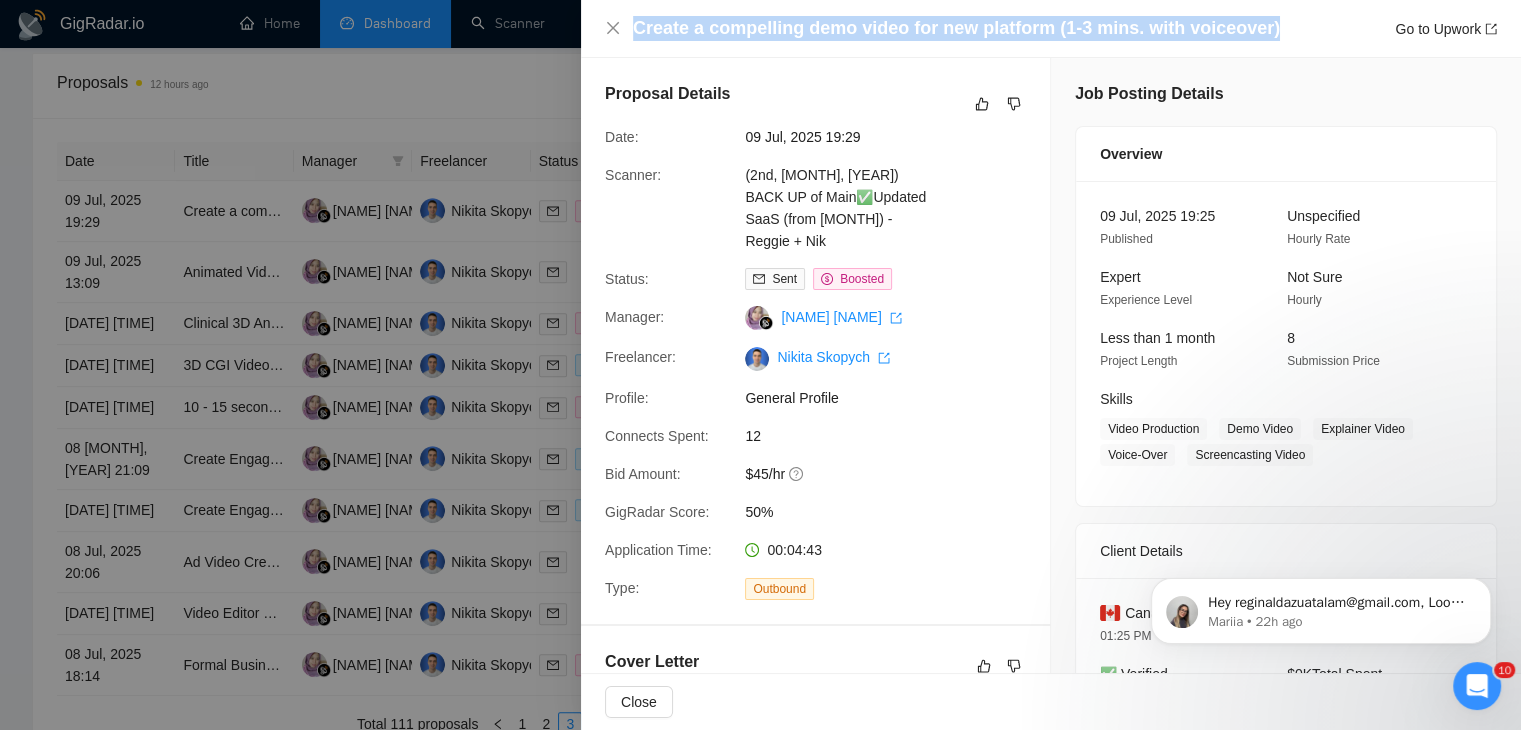 drag, startPoint x: 1256, startPoint y: 21, endPoint x: 533, endPoint y: 25, distance: 723.01105 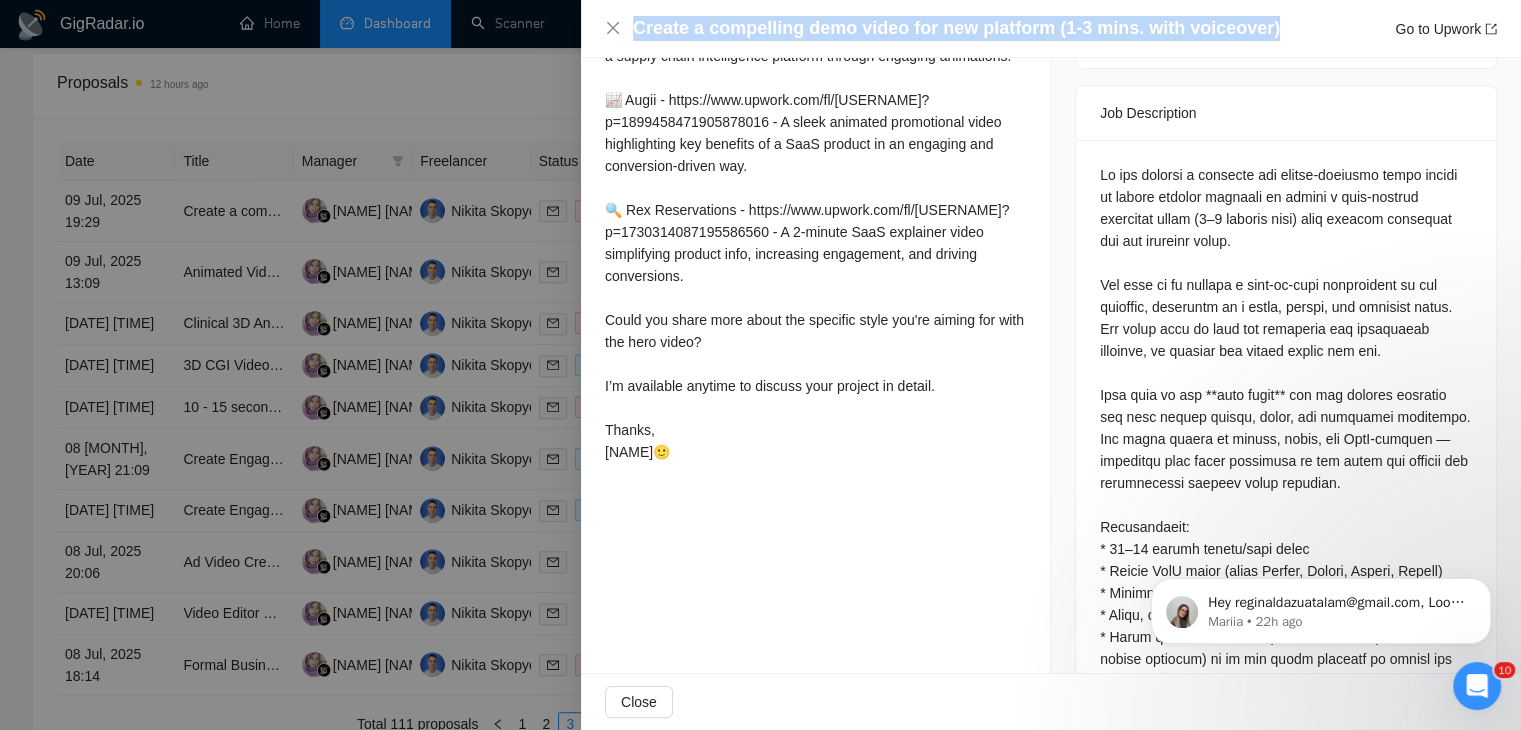 scroll, scrollTop: 768, scrollLeft: 0, axis: vertical 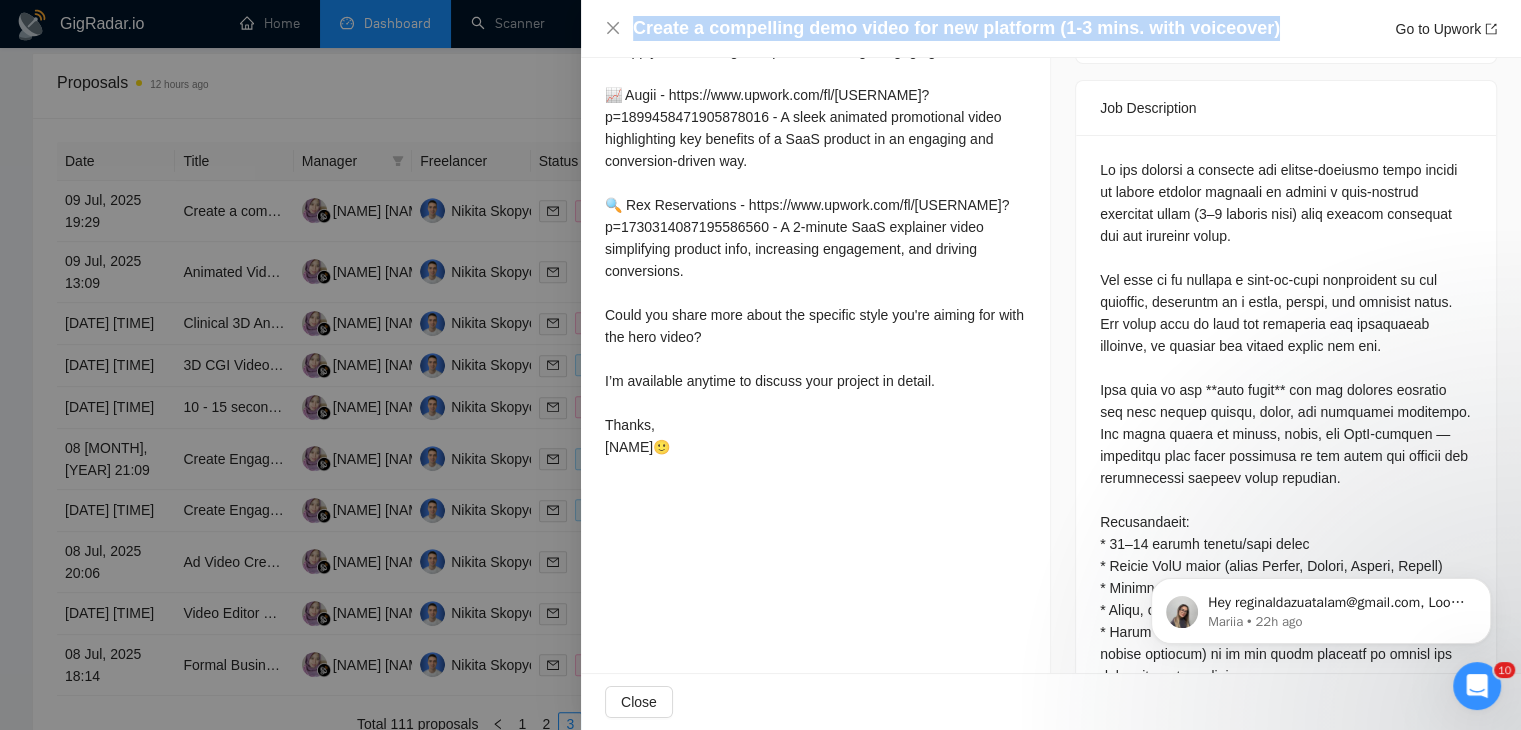 click at bounding box center (760, 365) 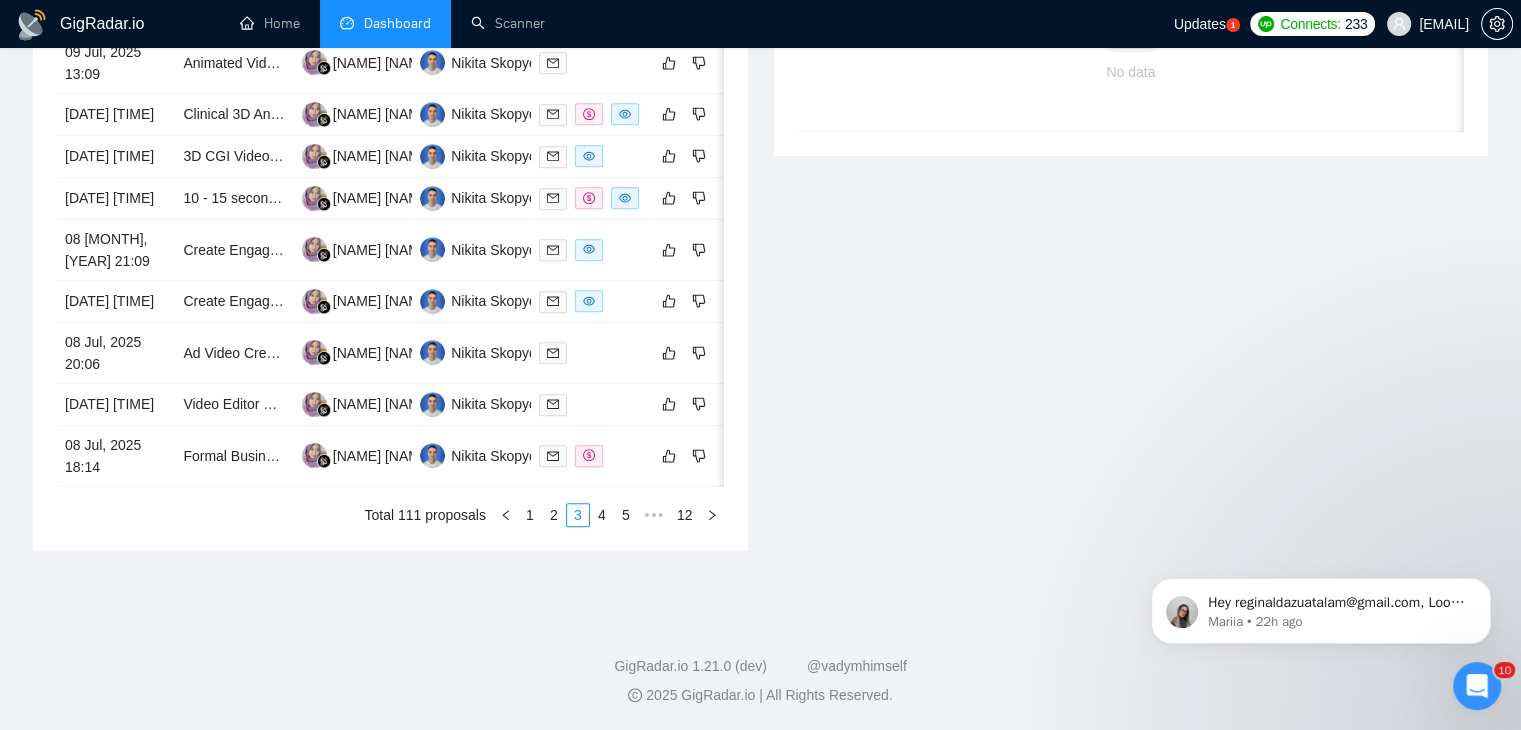 scroll, scrollTop: 1056, scrollLeft: 0, axis: vertical 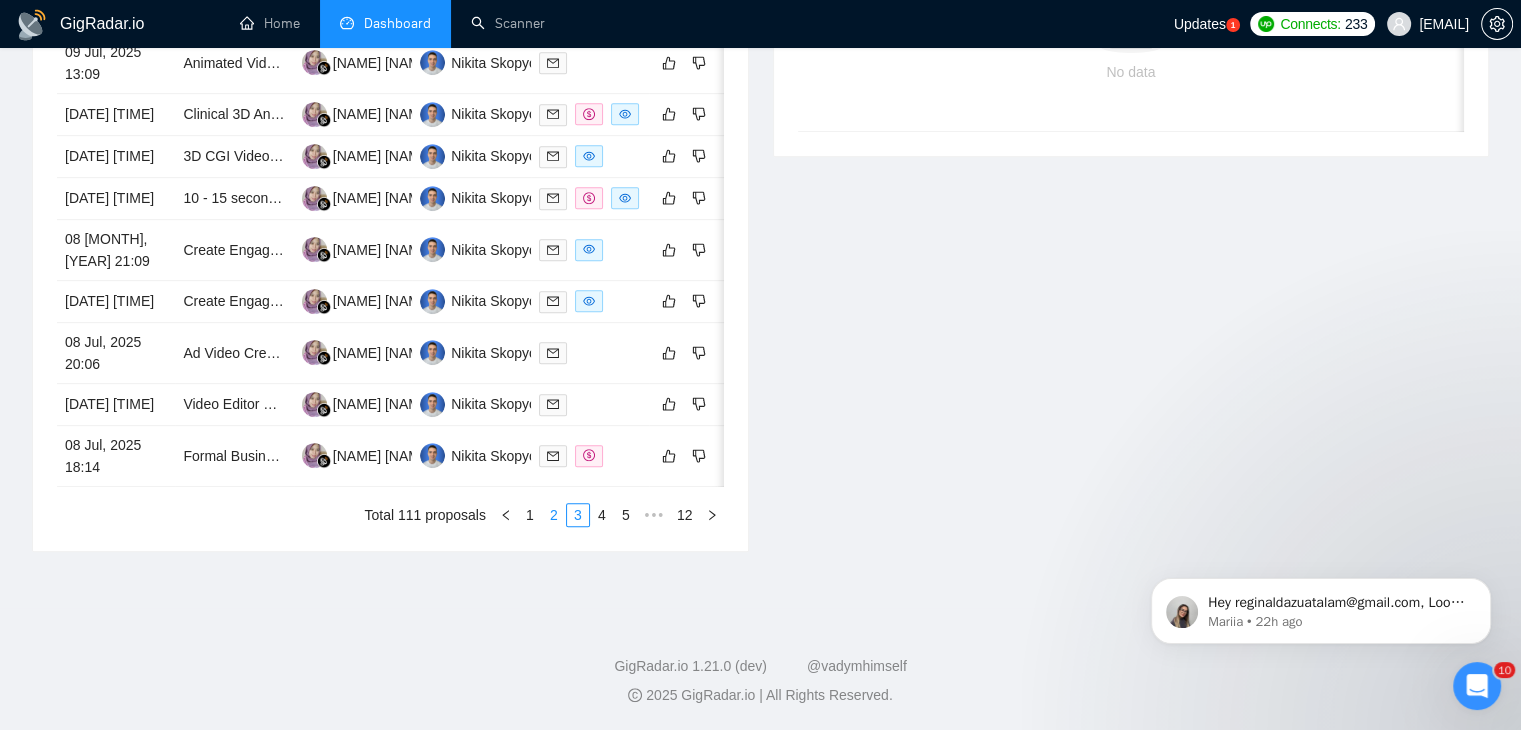 click on "2" at bounding box center [554, 515] 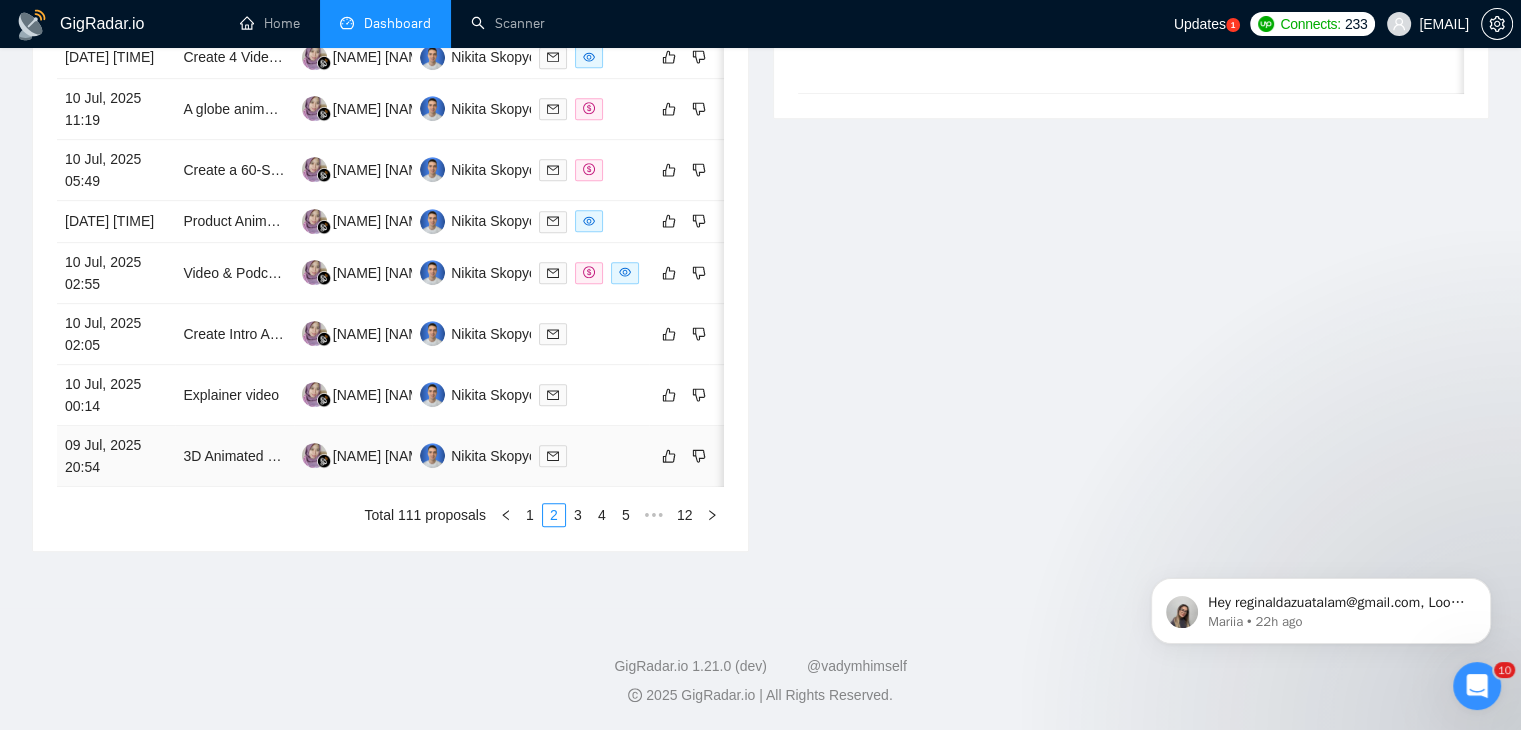 click on "09 Jul, 2025 20:54" at bounding box center [116, 456] 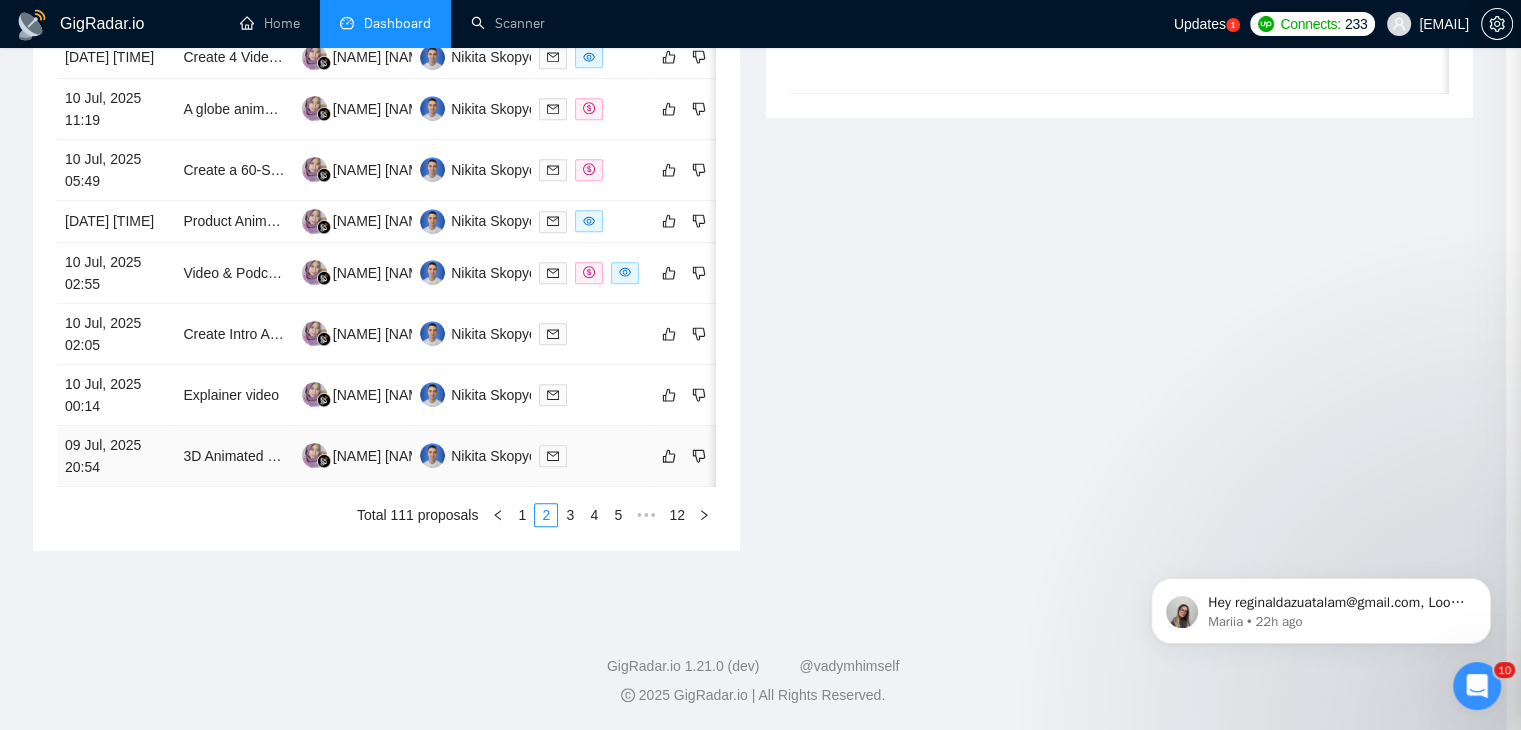 scroll, scrollTop: 586, scrollLeft: 0, axis: vertical 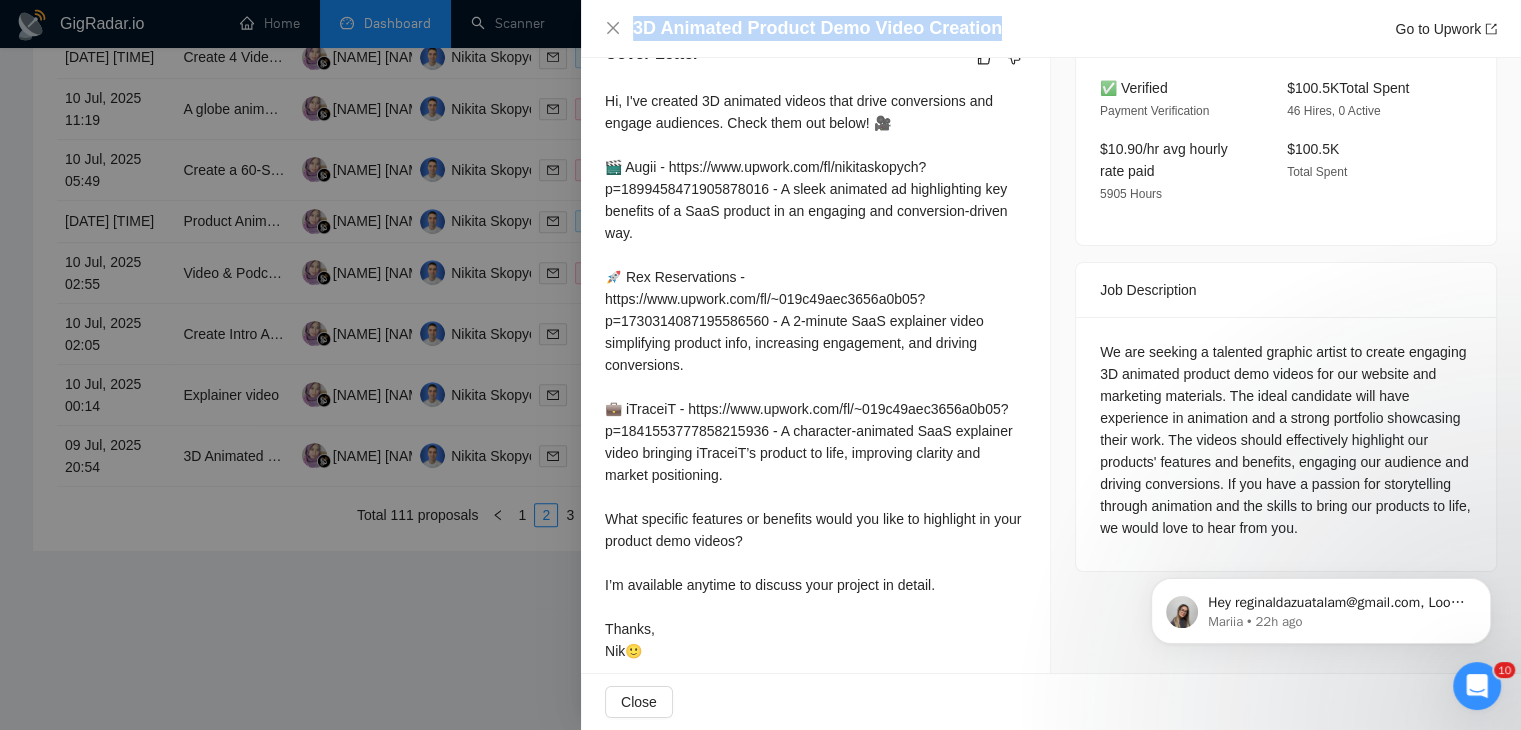 drag, startPoint x: 999, startPoint y: 30, endPoint x: 593, endPoint y: 28, distance: 406.0049 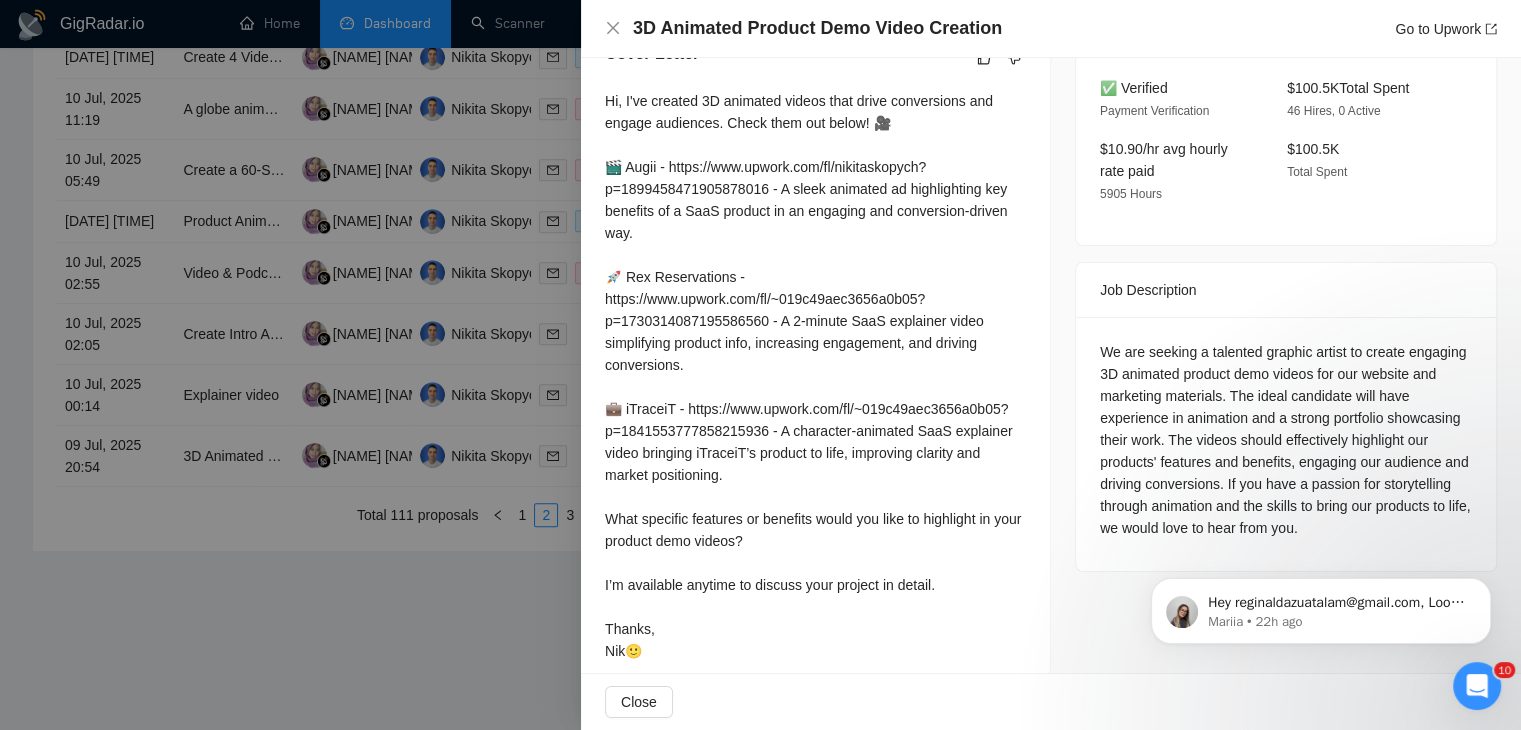 click at bounding box center [760, 365] 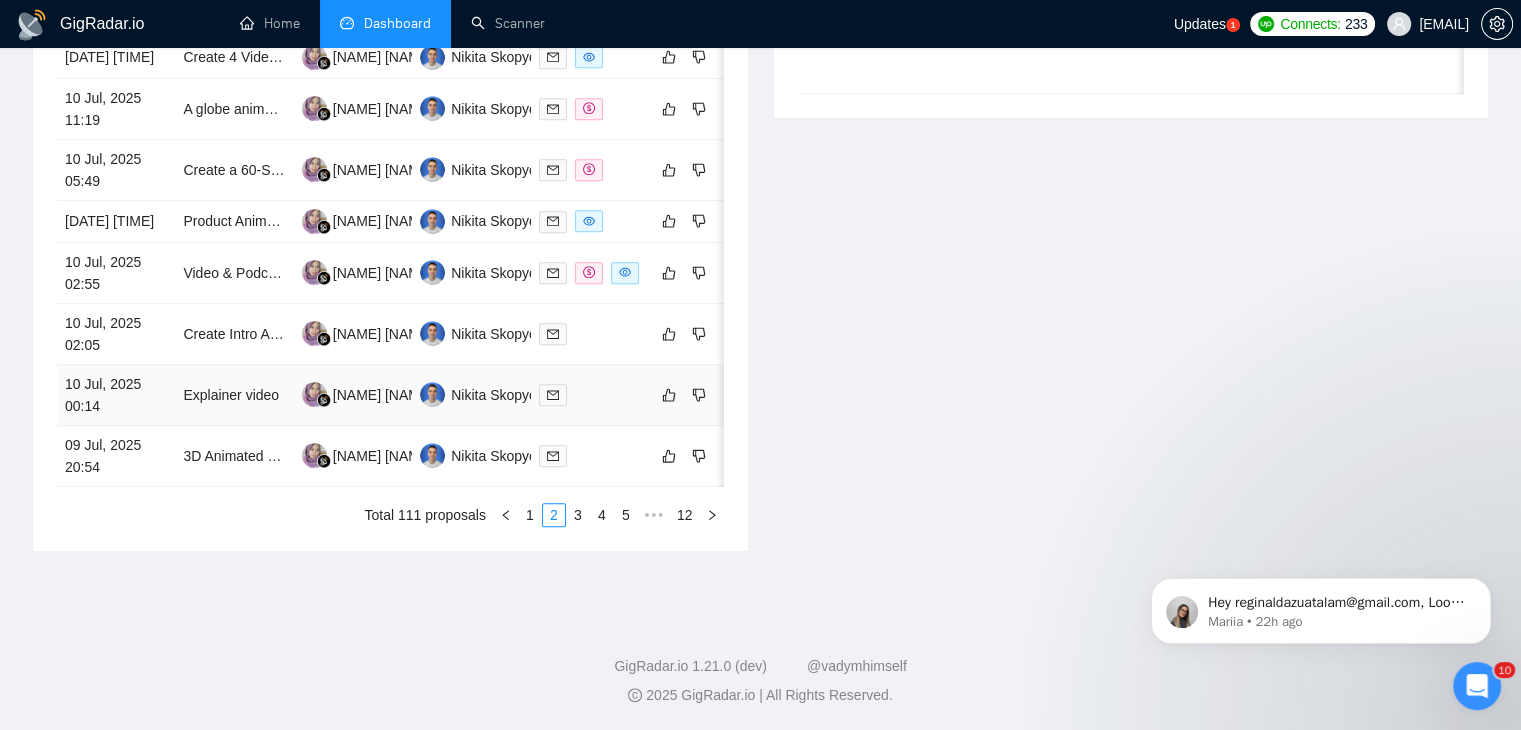 click on "10 Jul, 2025 00:14" at bounding box center [116, 395] 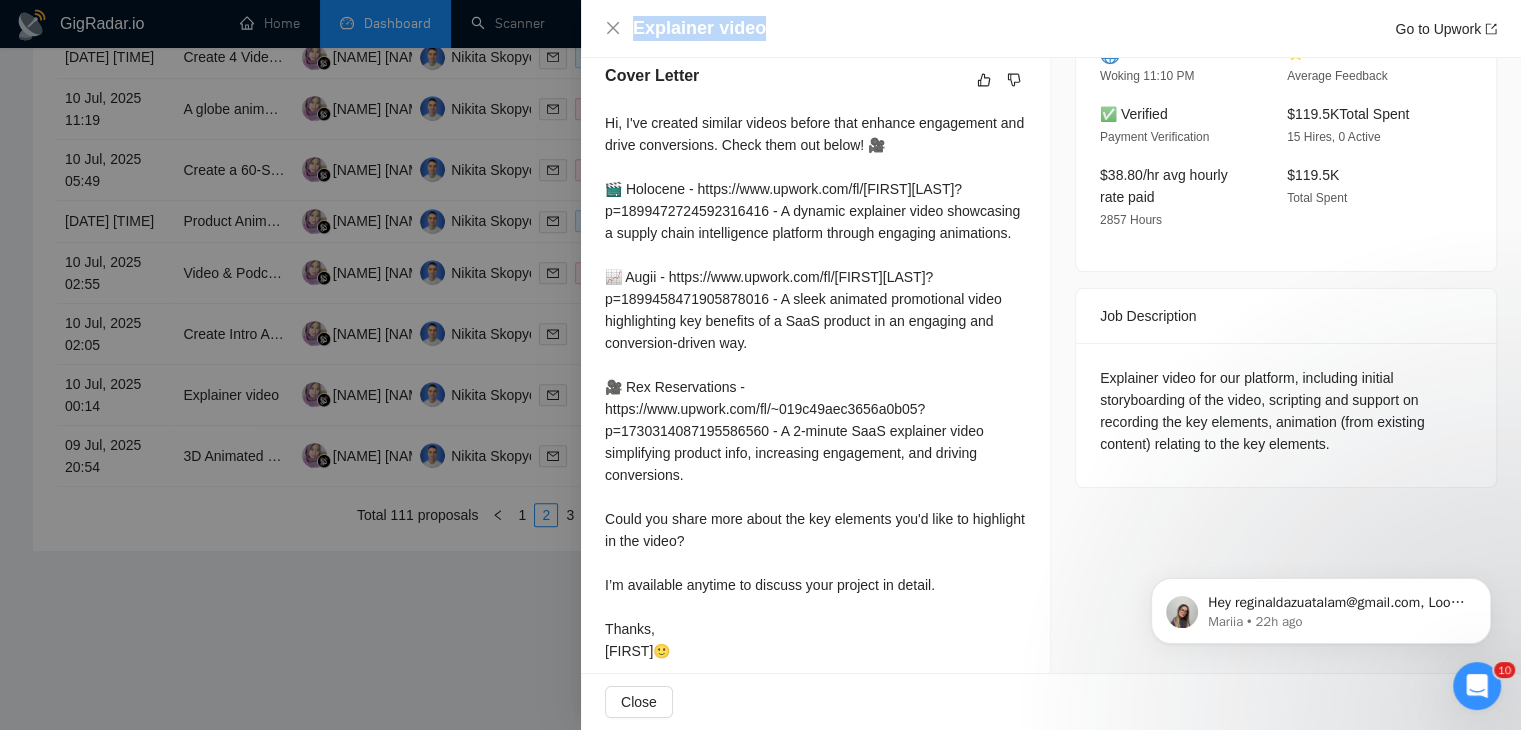 drag, startPoint x: 795, startPoint y: 34, endPoint x: 583, endPoint y: 27, distance: 212.11554 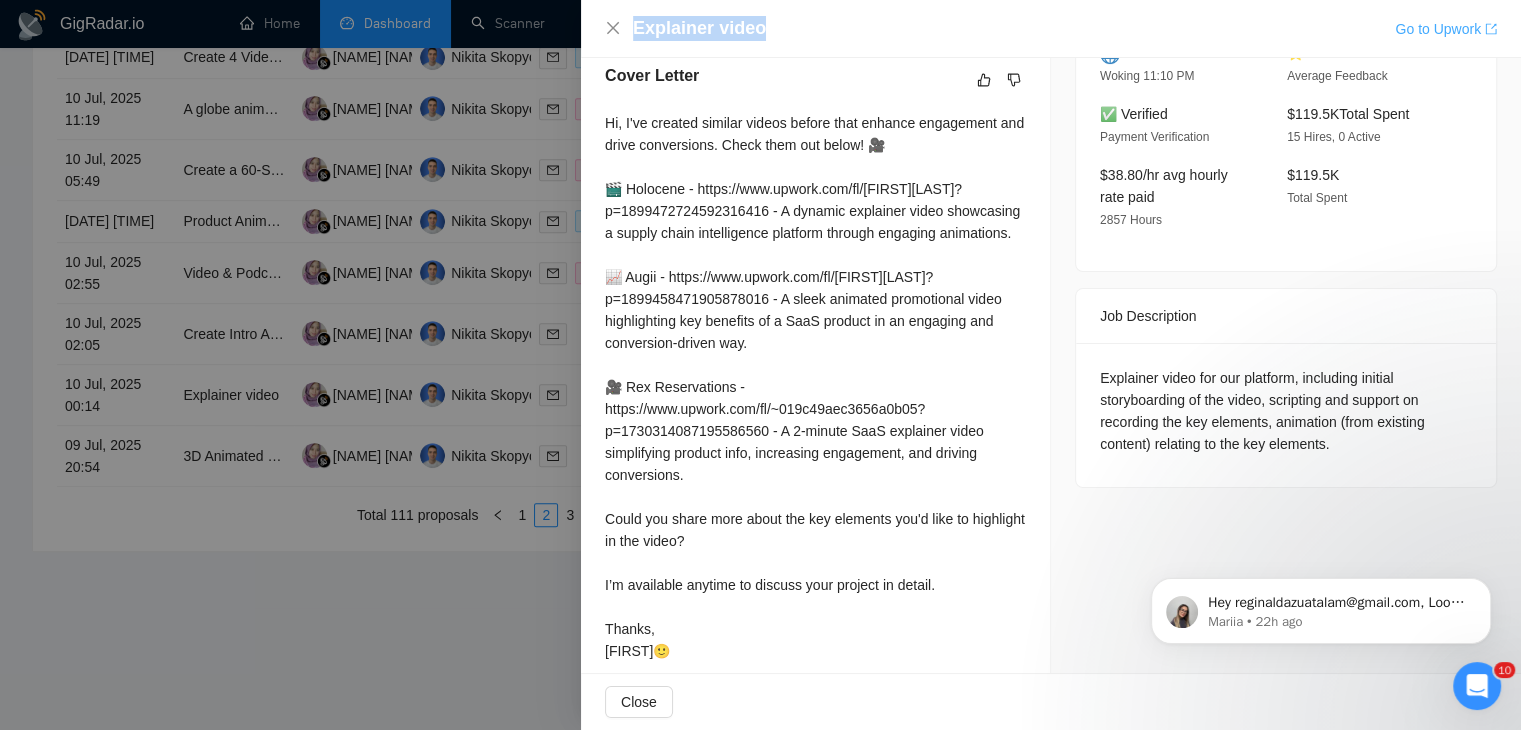 drag, startPoint x: 1437, startPoint y: 35, endPoint x: 1471, endPoint y: 34, distance: 34.0147 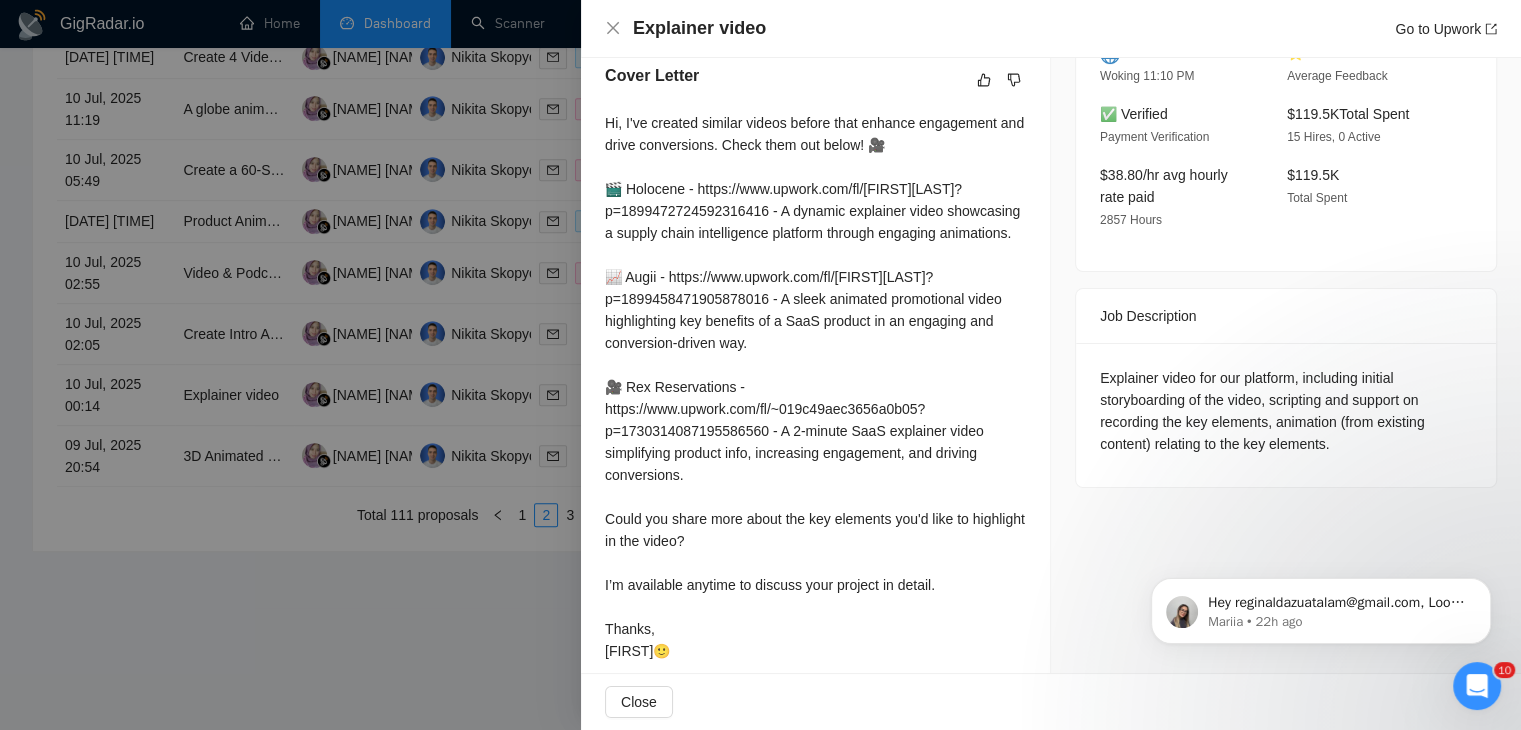 click at bounding box center (760, 365) 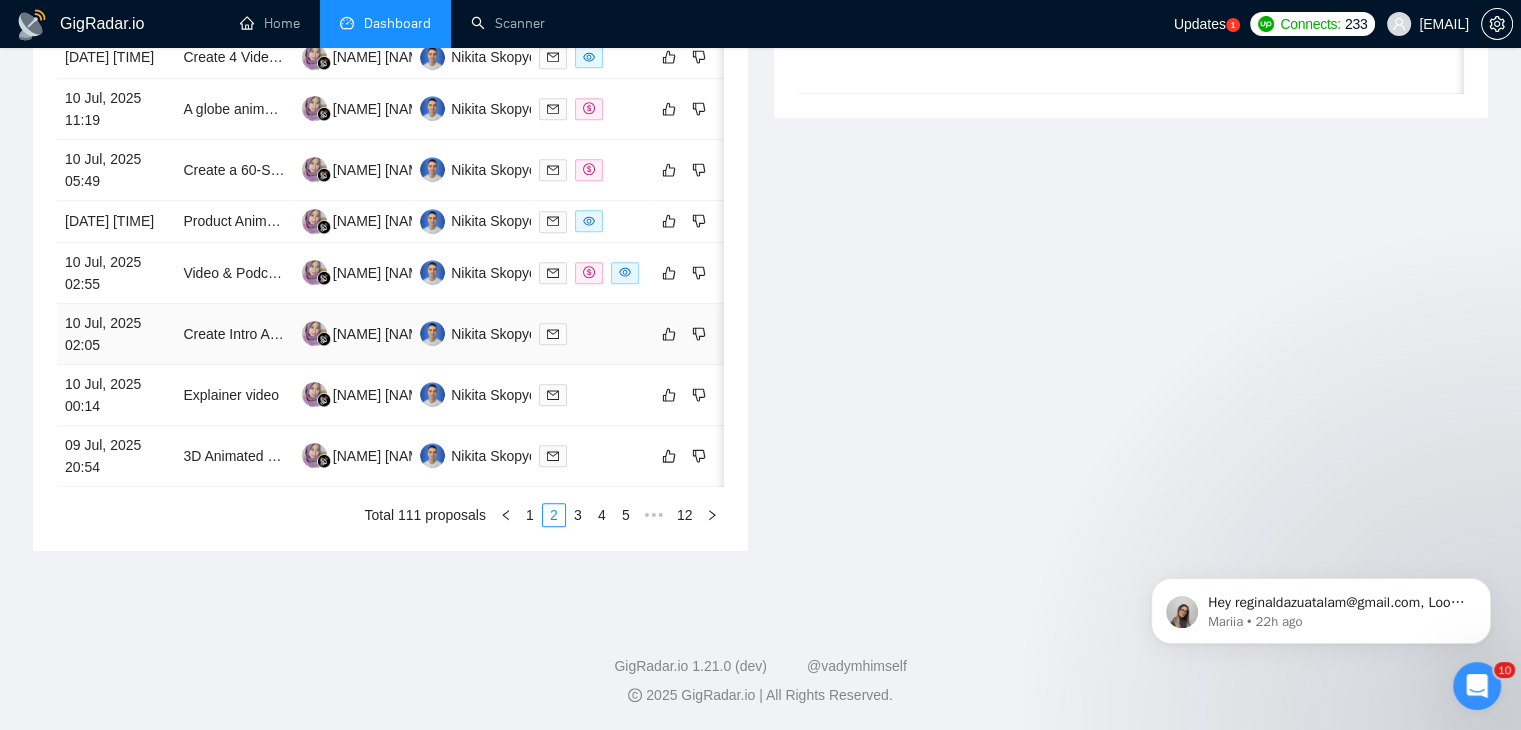 click on "10 Jul, 2025 02:05" at bounding box center [116, 334] 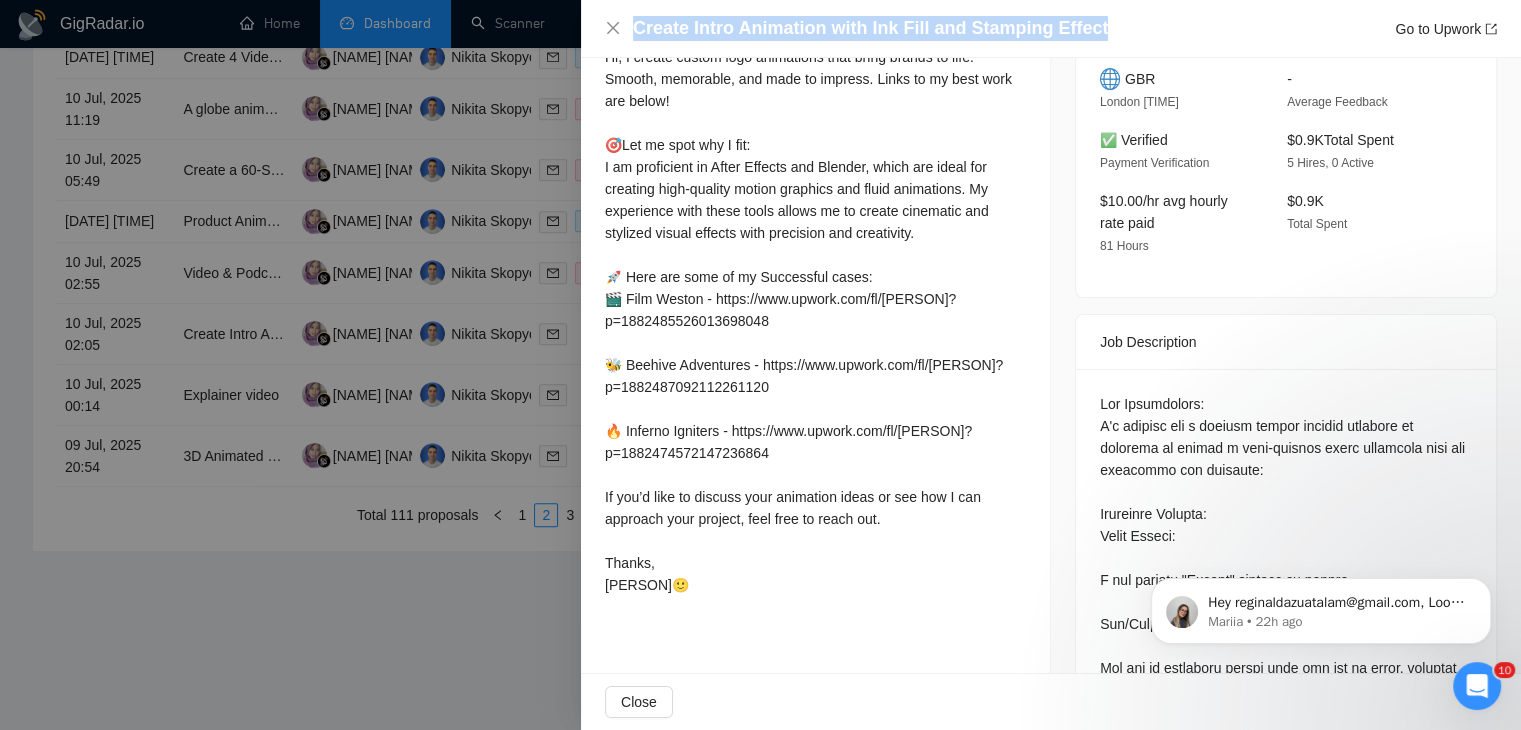 drag, startPoint x: 1120, startPoint y: 24, endPoint x: 521, endPoint y: 28, distance: 599.01337 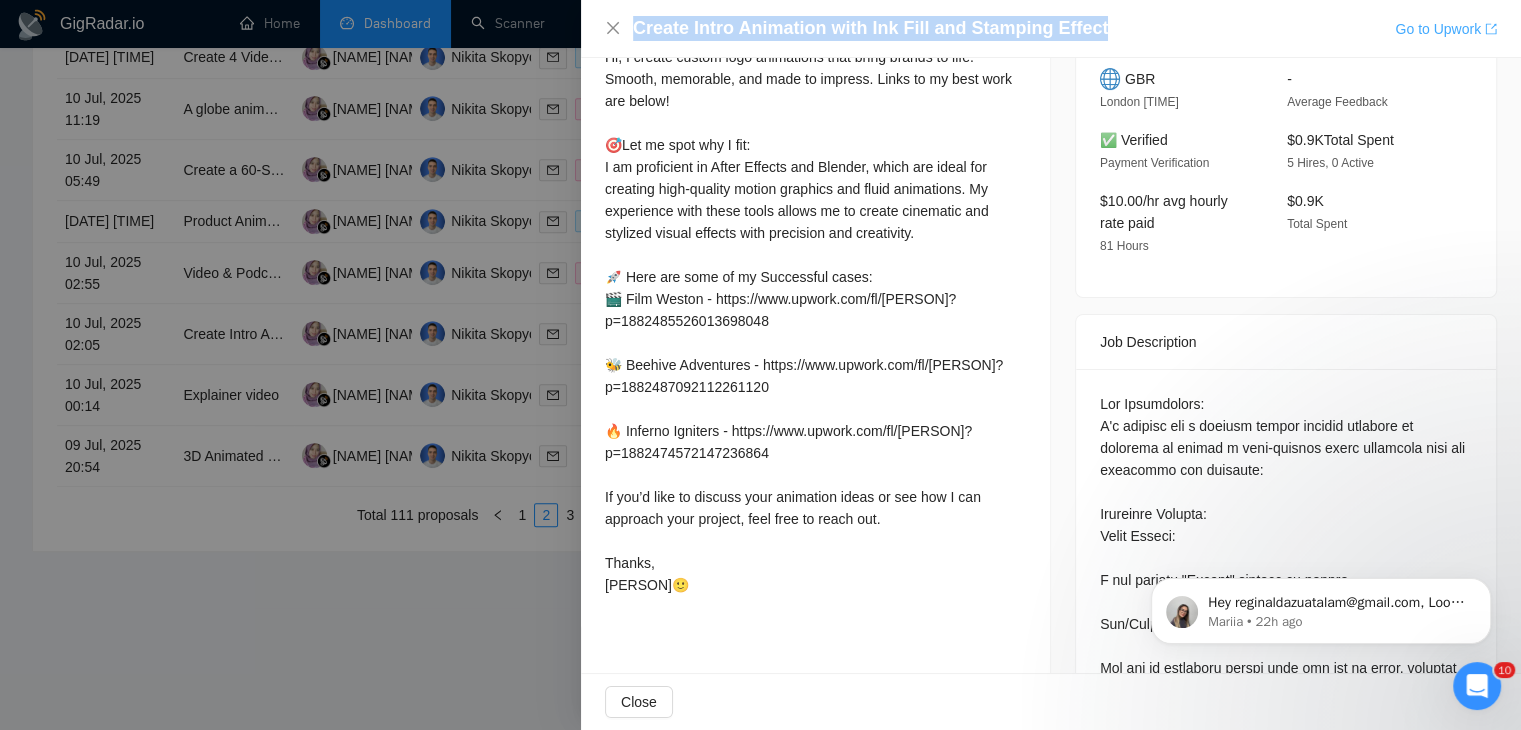 drag, startPoint x: 1429, startPoint y: 33, endPoint x: 1456, endPoint y: 33, distance: 27 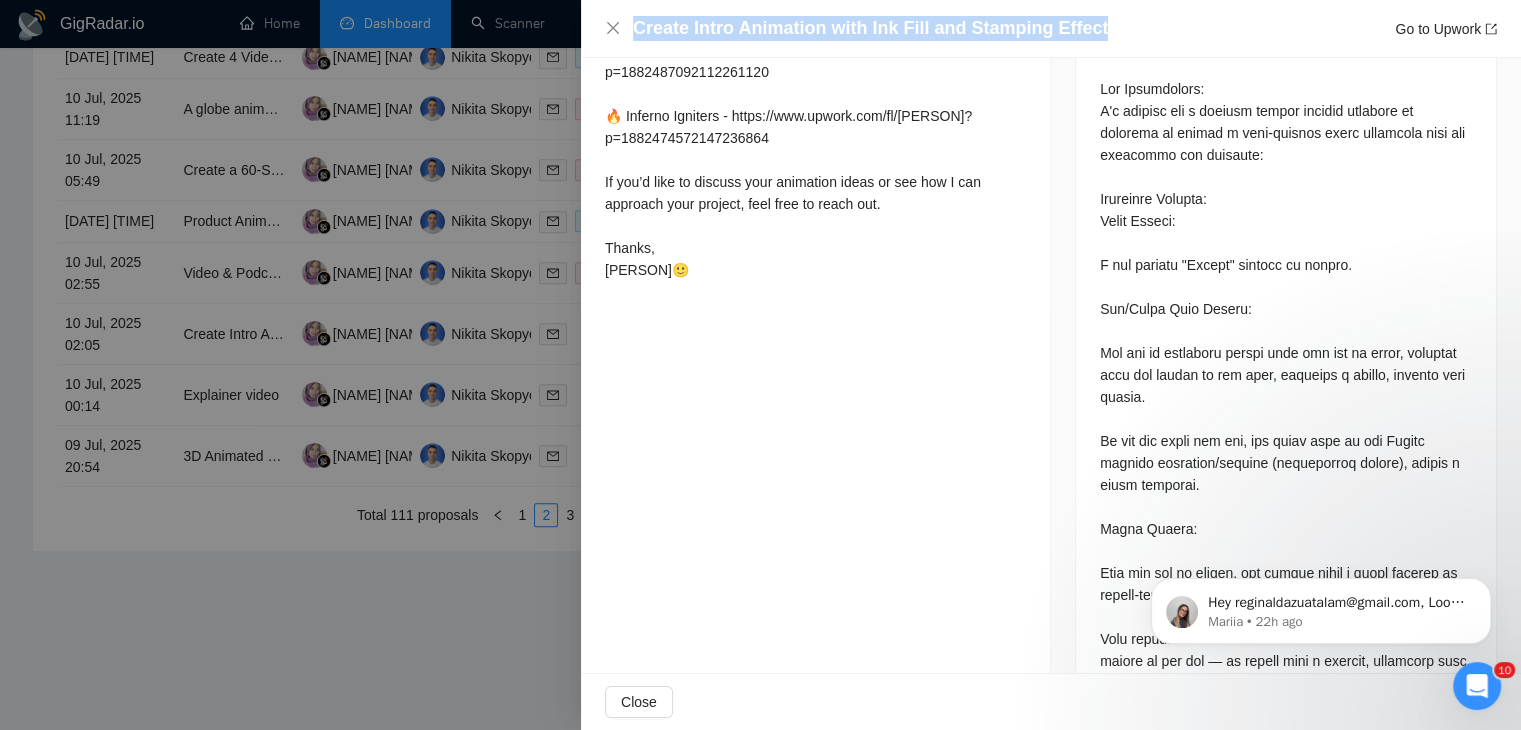 scroll, scrollTop: 1046, scrollLeft: 0, axis: vertical 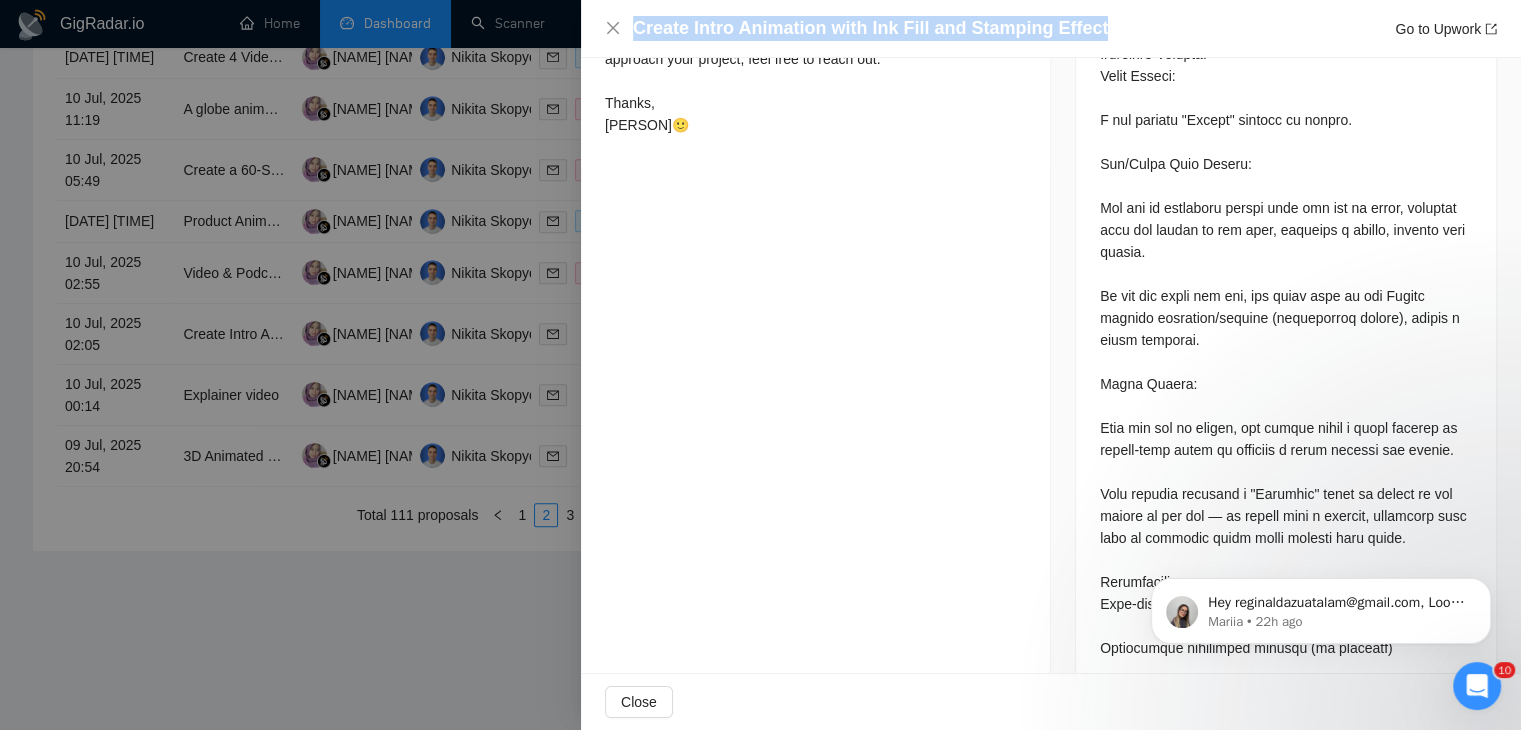click at bounding box center [760, 365] 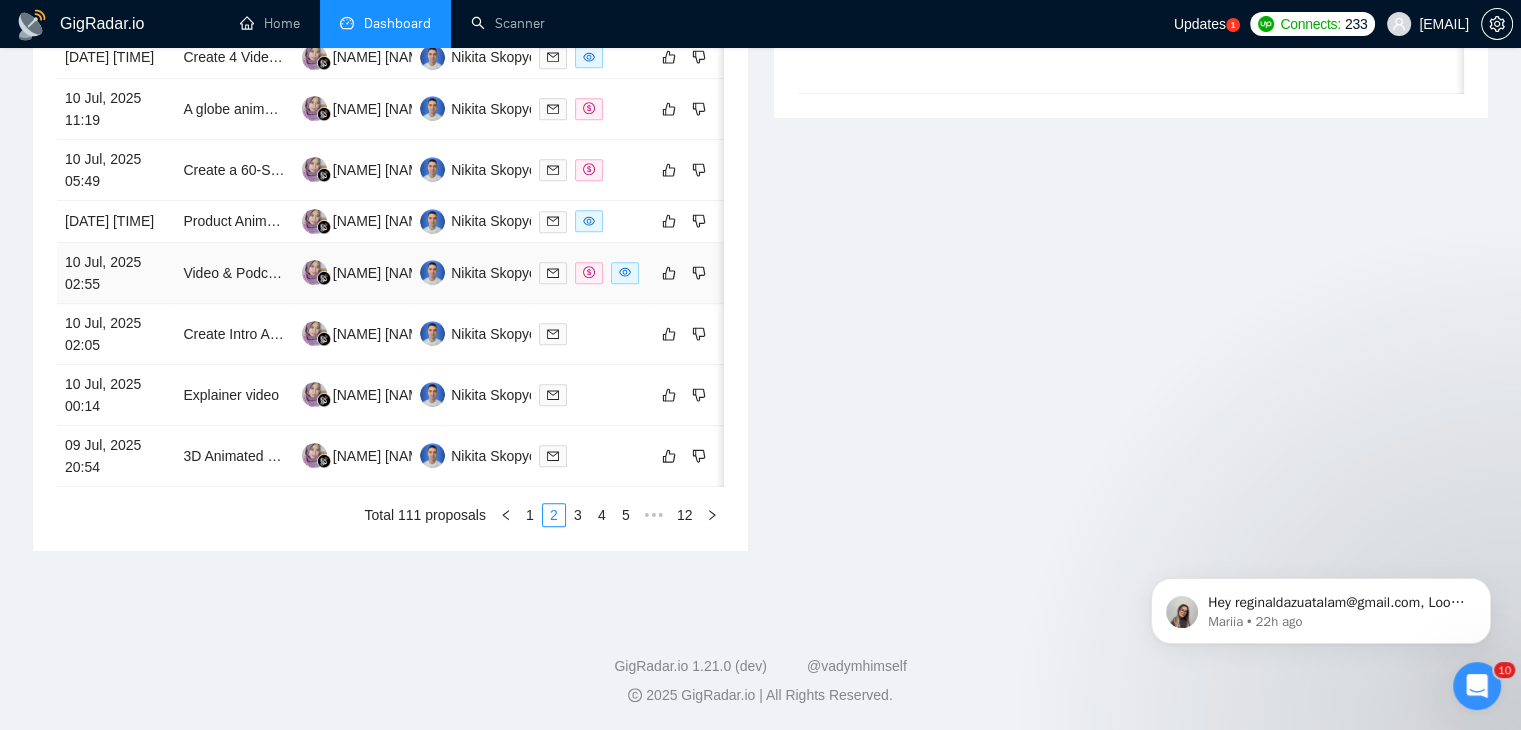 click on "10 Jul, 2025 02:55" at bounding box center [116, 273] 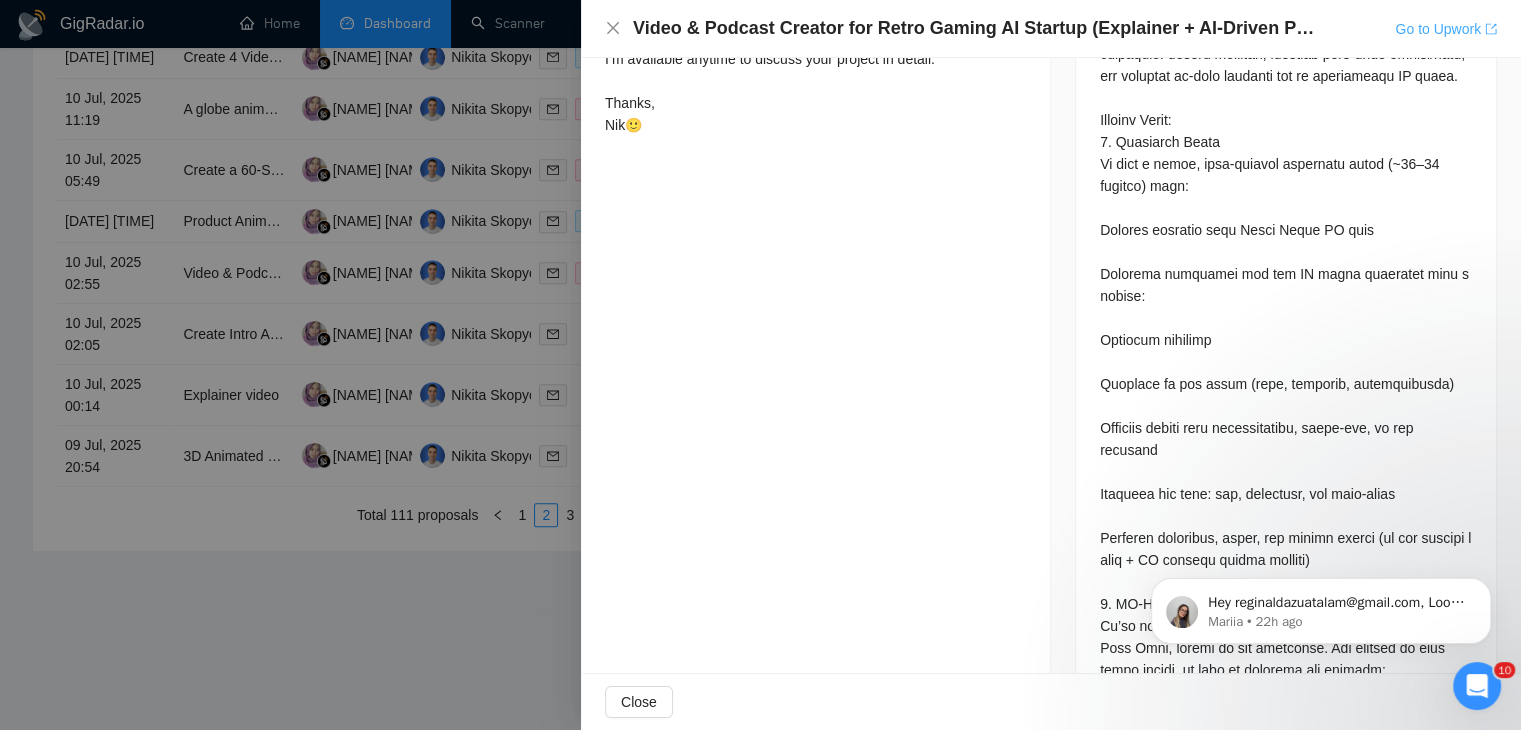 click on "Go to Upwork" at bounding box center (1446, 29) 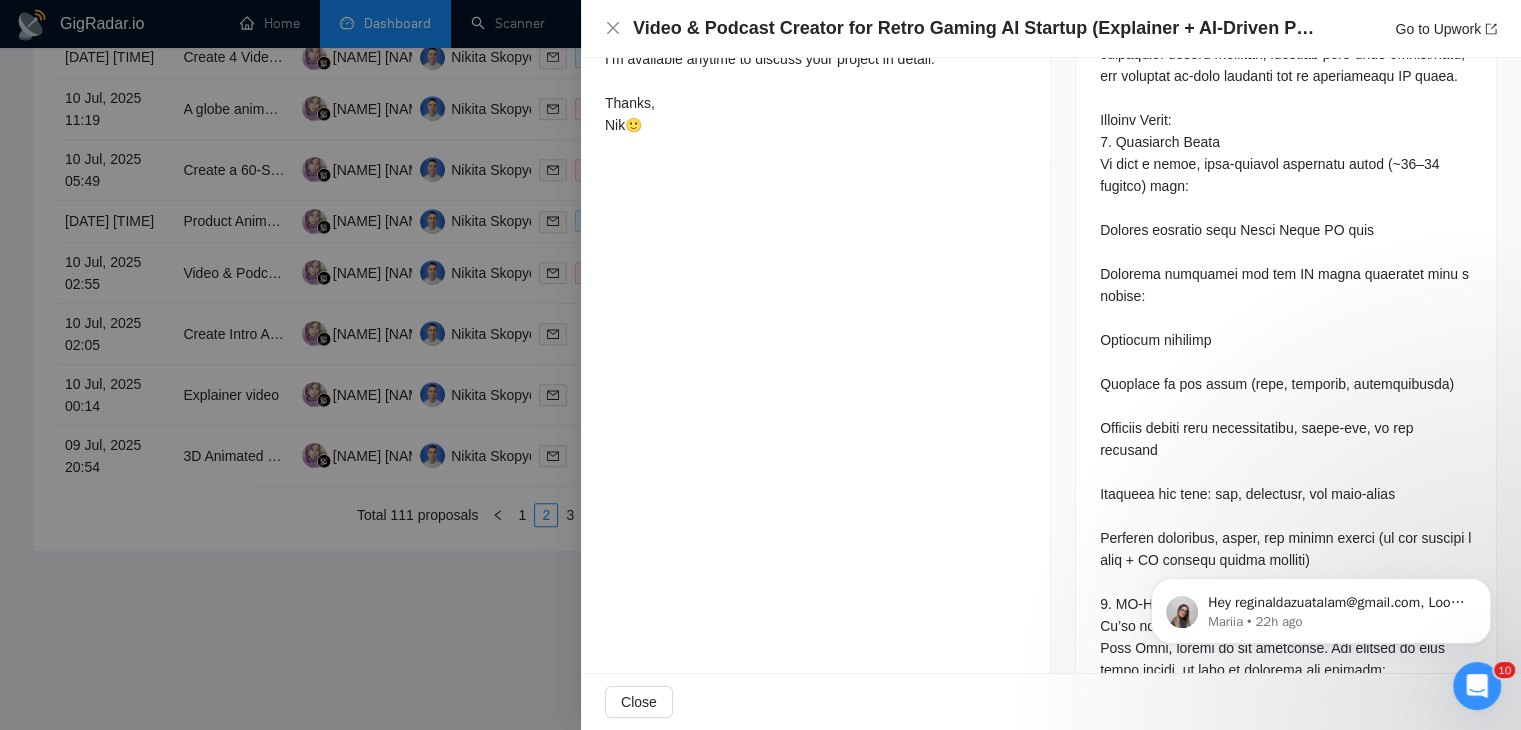 click at bounding box center (760, 365) 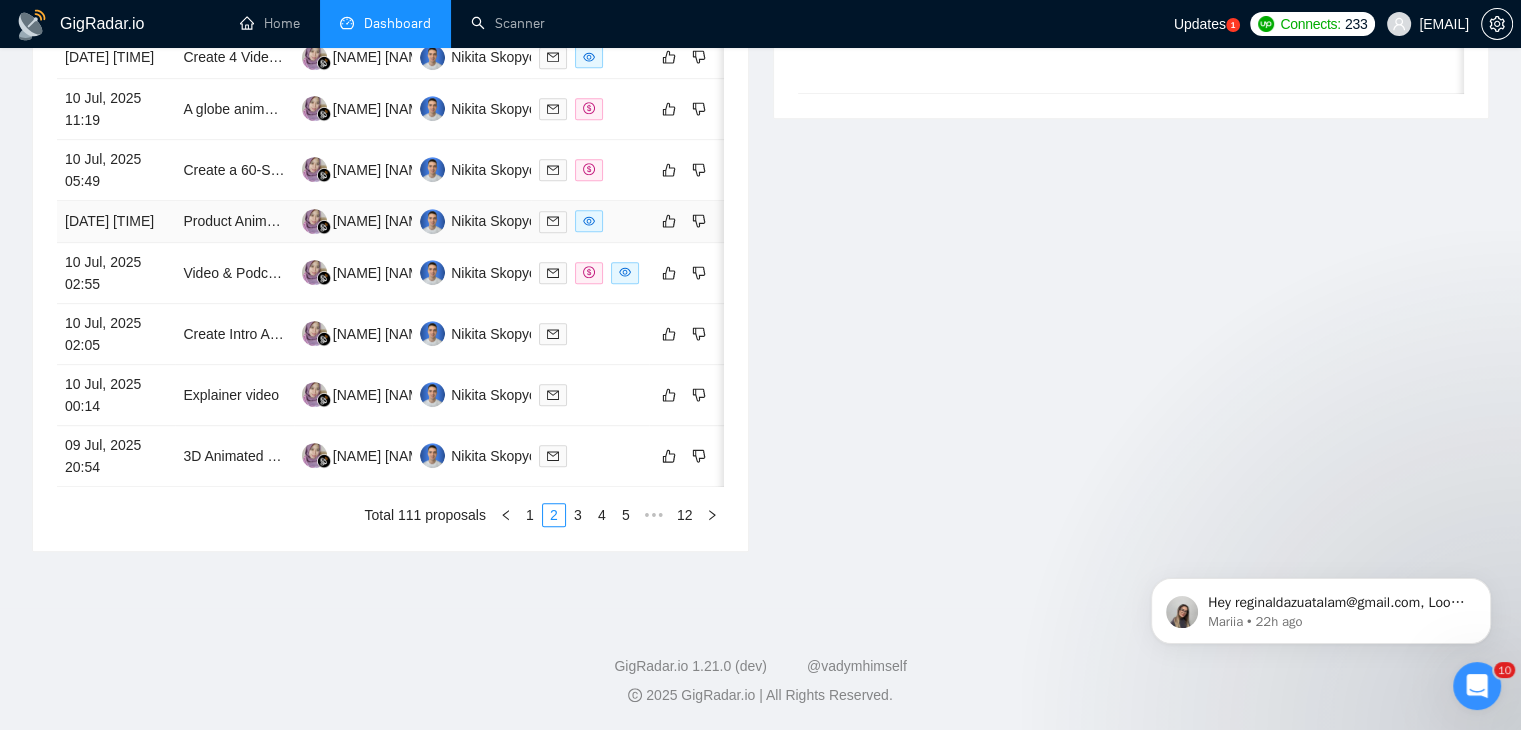 click on "[DATE] [TIME]" at bounding box center (116, 222) 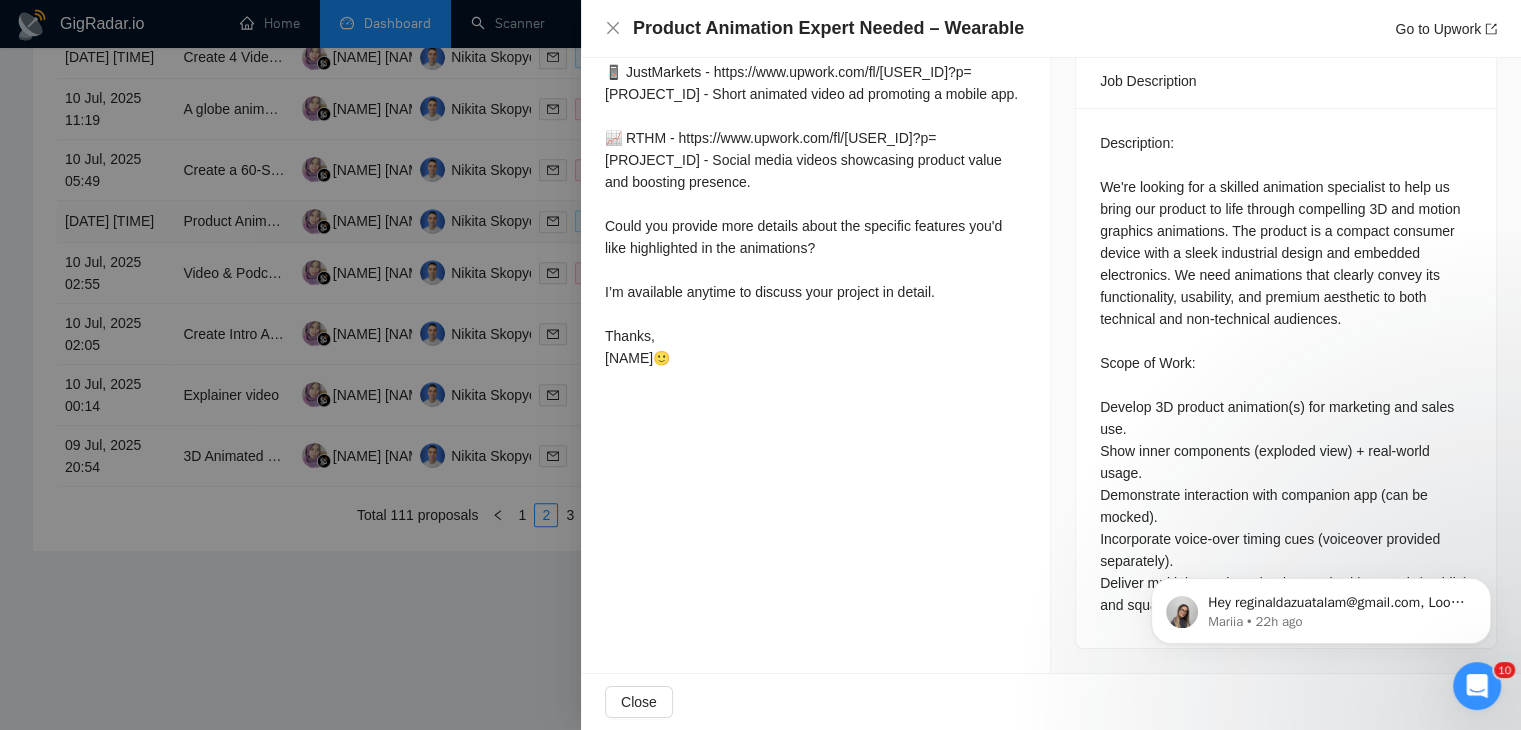 scroll, scrollTop: 770, scrollLeft: 0, axis: vertical 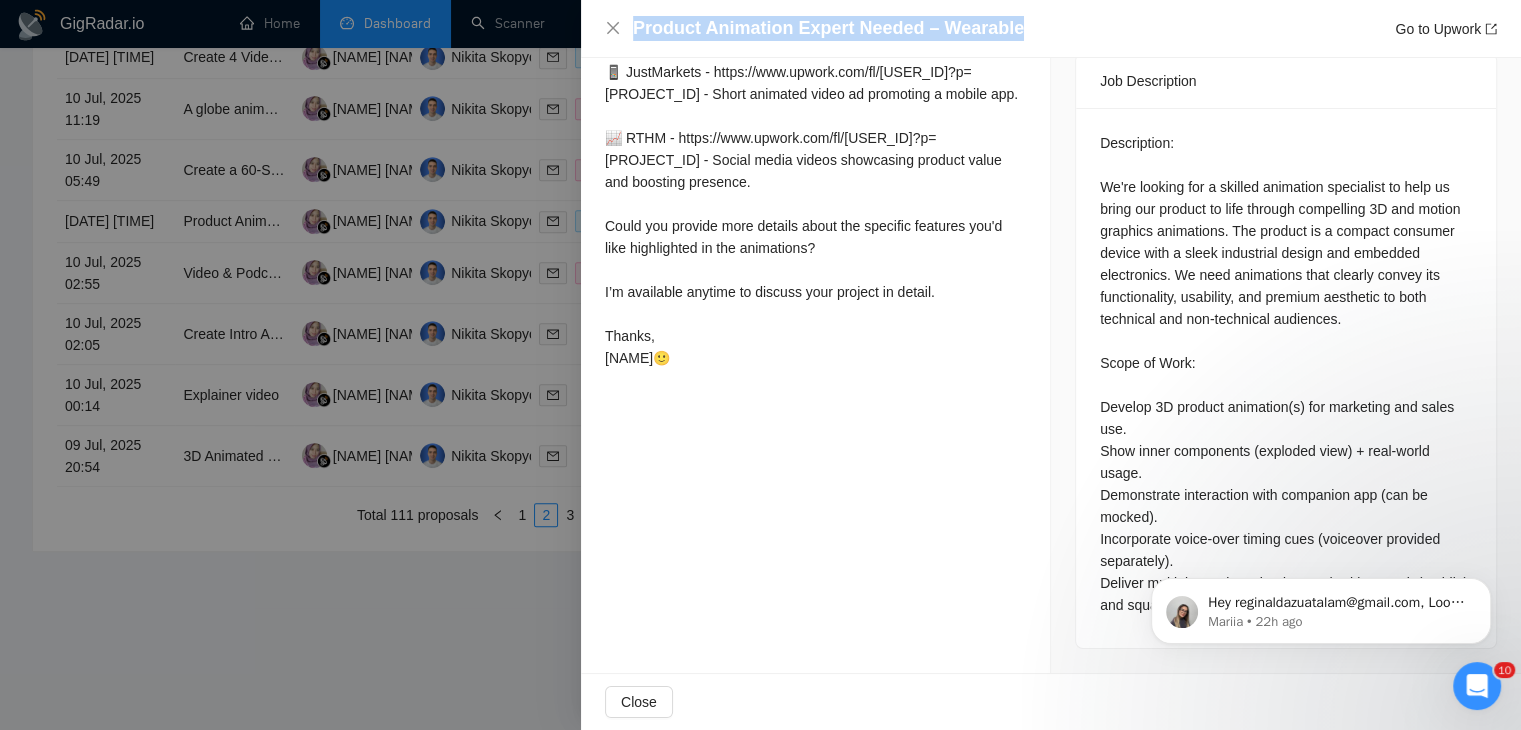 drag, startPoint x: 1025, startPoint y: 19, endPoint x: 620, endPoint y: 37, distance: 405.3998 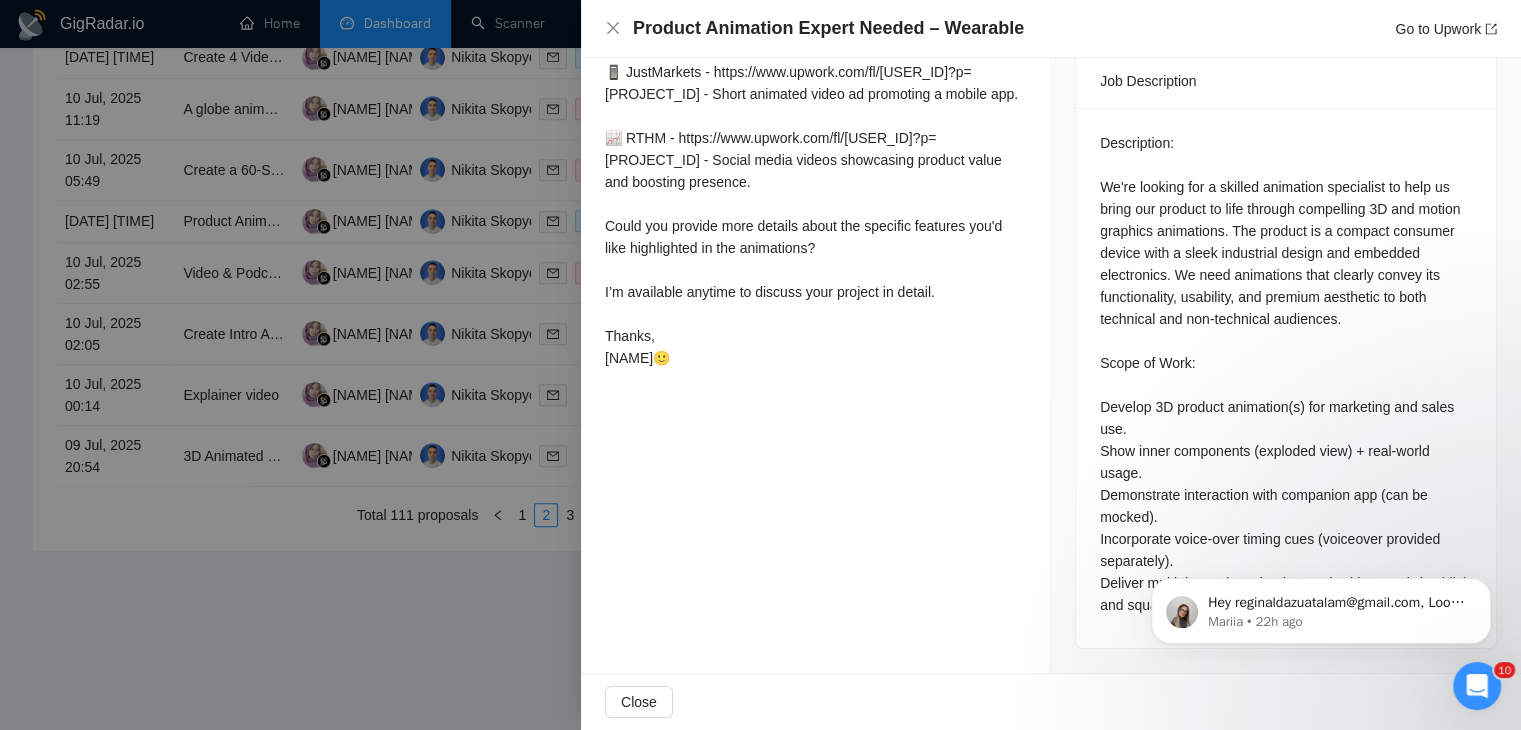 click at bounding box center [760, 365] 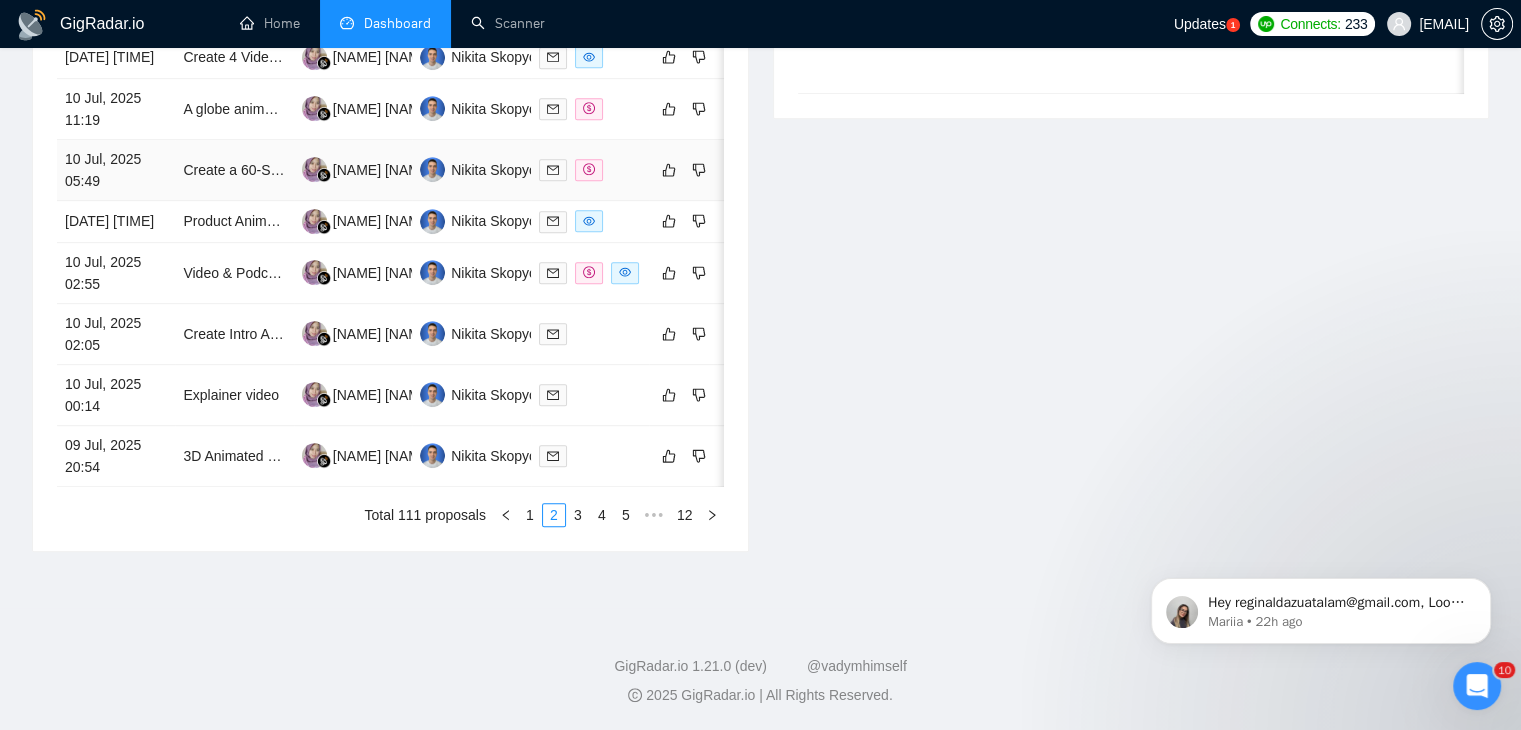 click on "10 Jul, 2025 05:49" at bounding box center (116, 170) 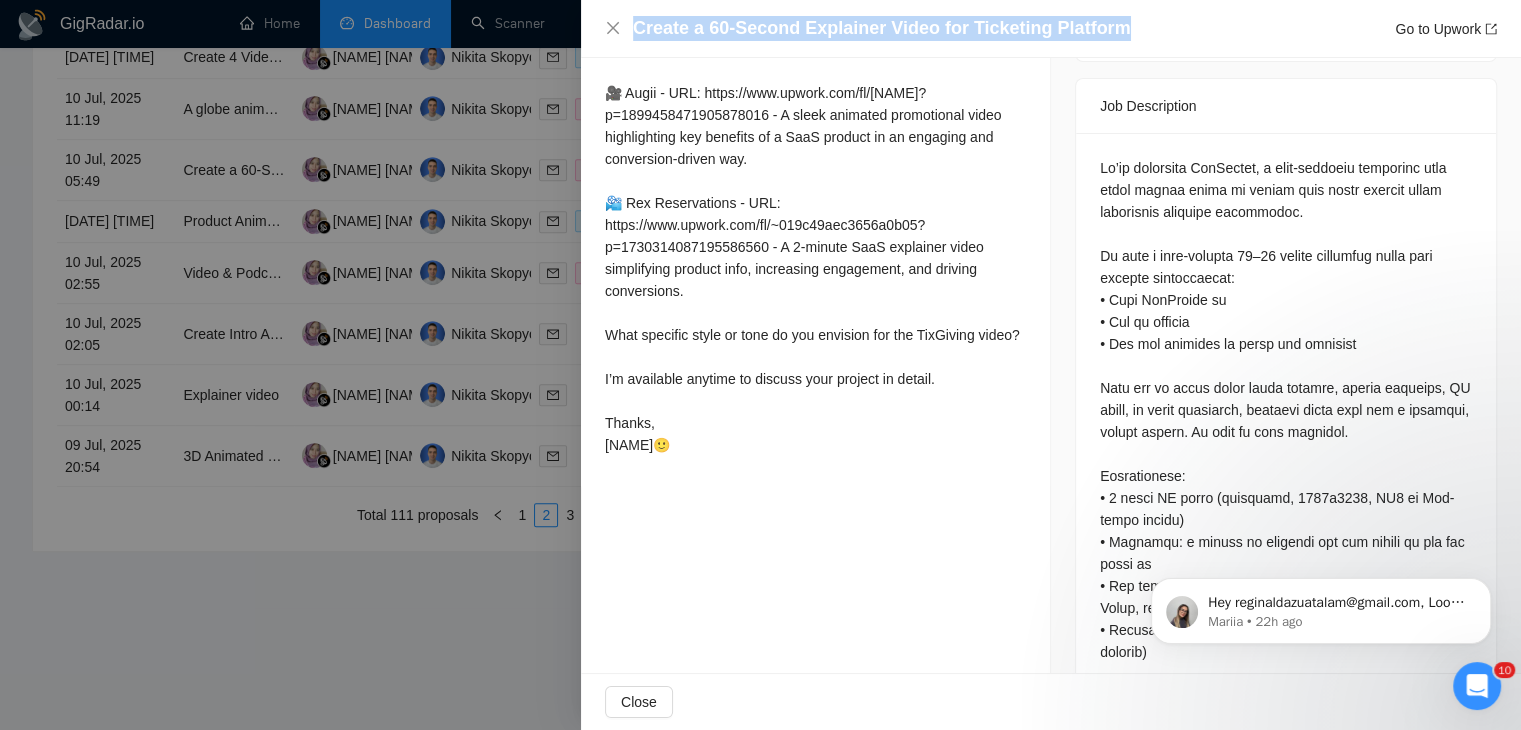 drag, startPoint x: 1112, startPoint y: 25, endPoint x: 622, endPoint y: 25, distance: 490 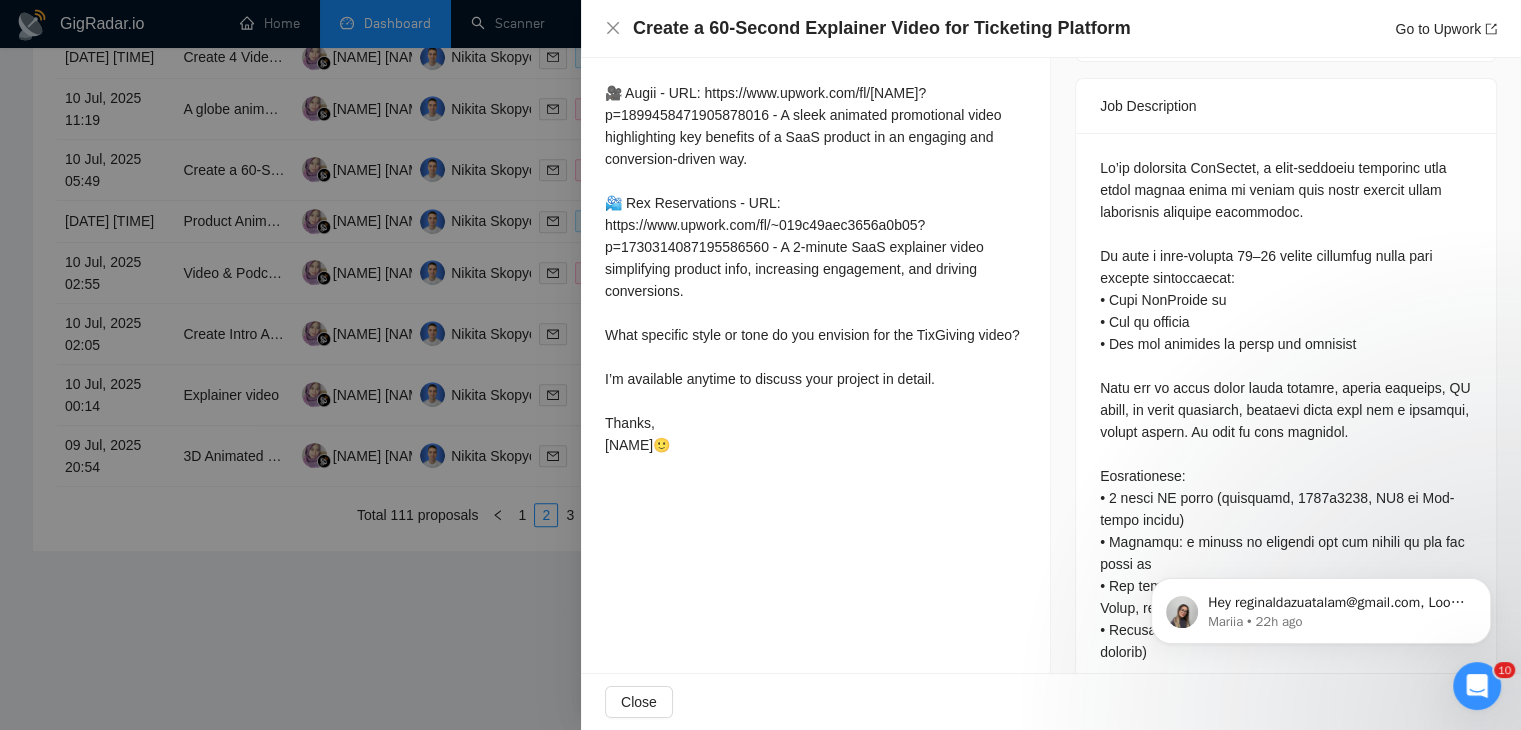 click at bounding box center [760, 365] 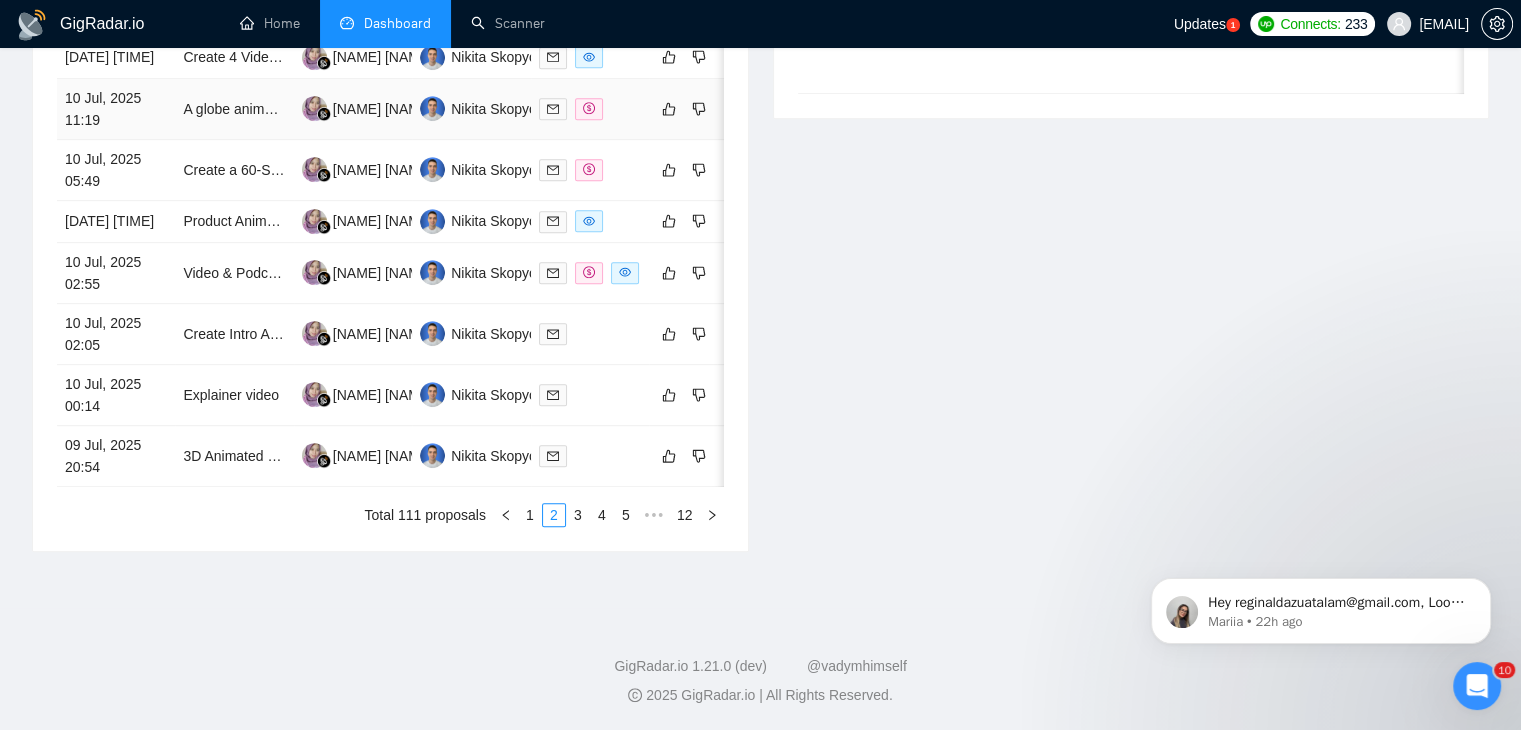 click on "10 Jul, 2025 11:19" at bounding box center [116, 109] 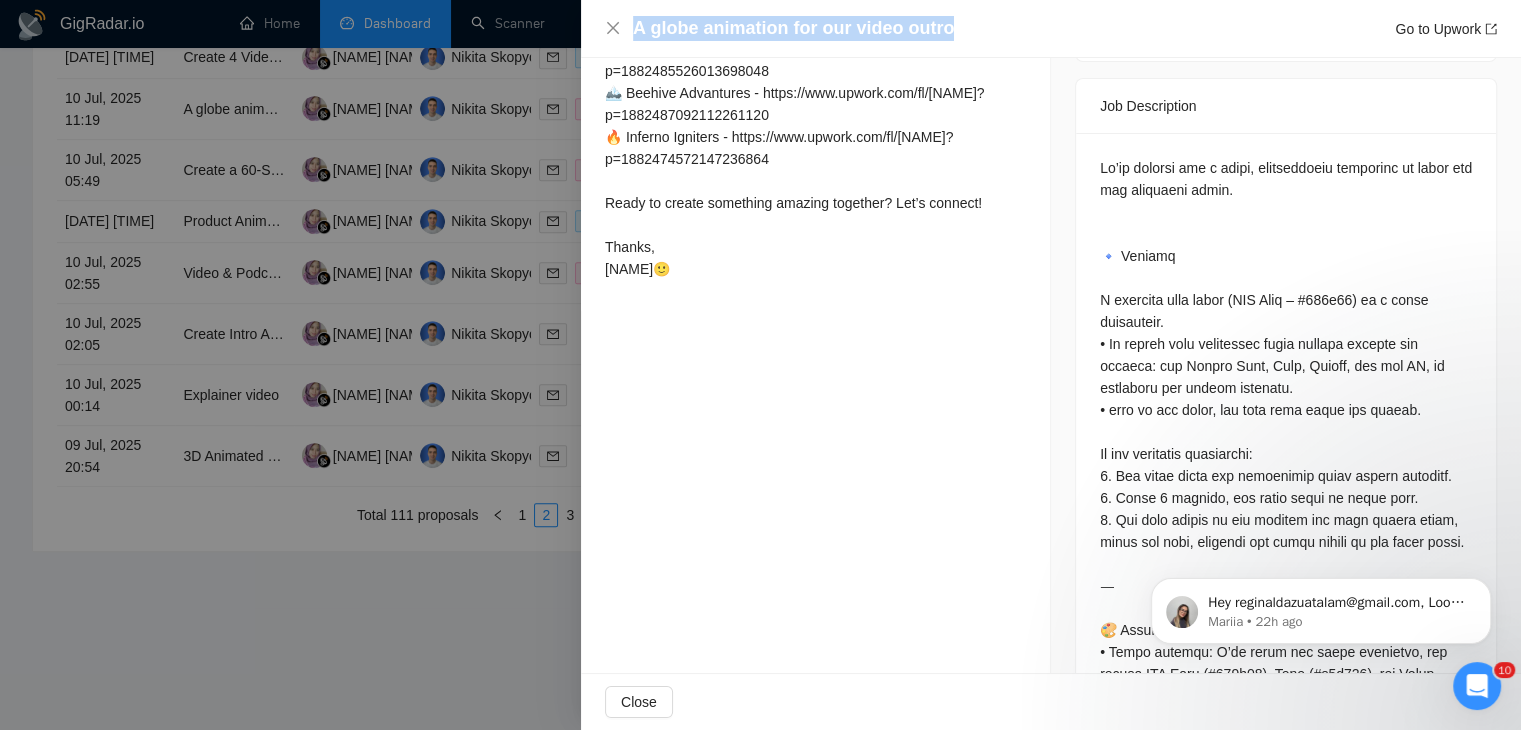 drag, startPoint x: 957, startPoint y: 22, endPoint x: 624, endPoint y: 25, distance: 333.01352 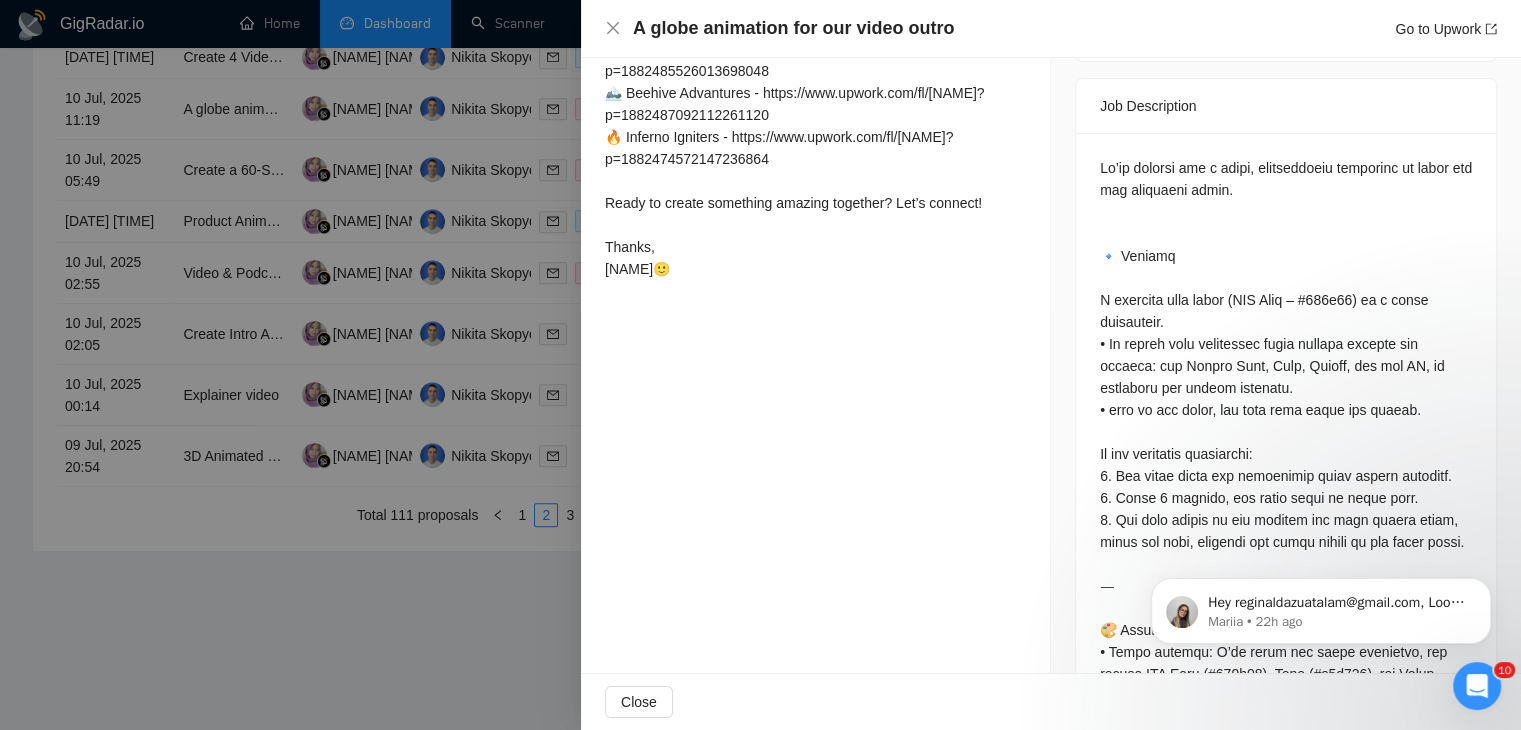 click at bounding box center [760, 365] 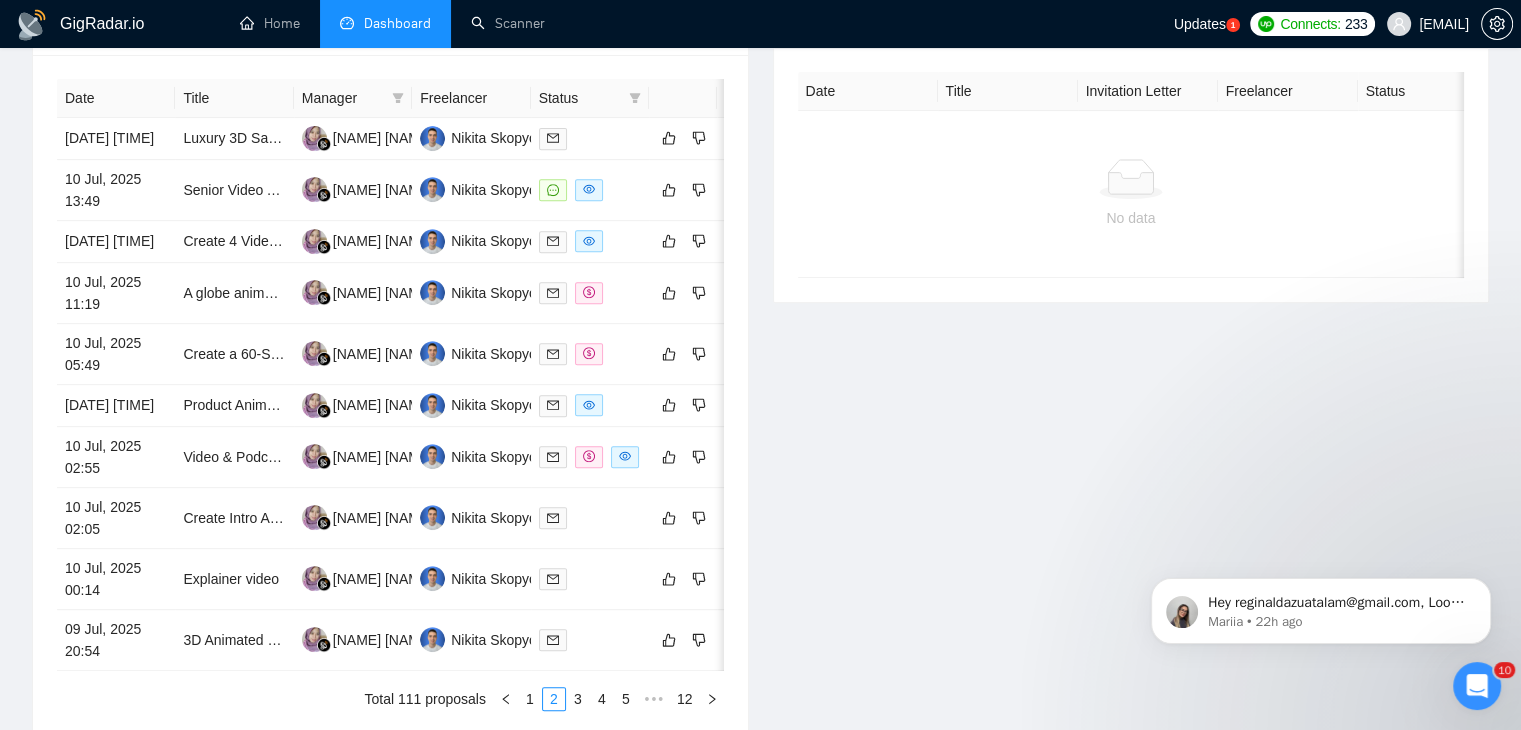 scroll, scrollTop: 787, scrollLeft: 0, axis: vertical 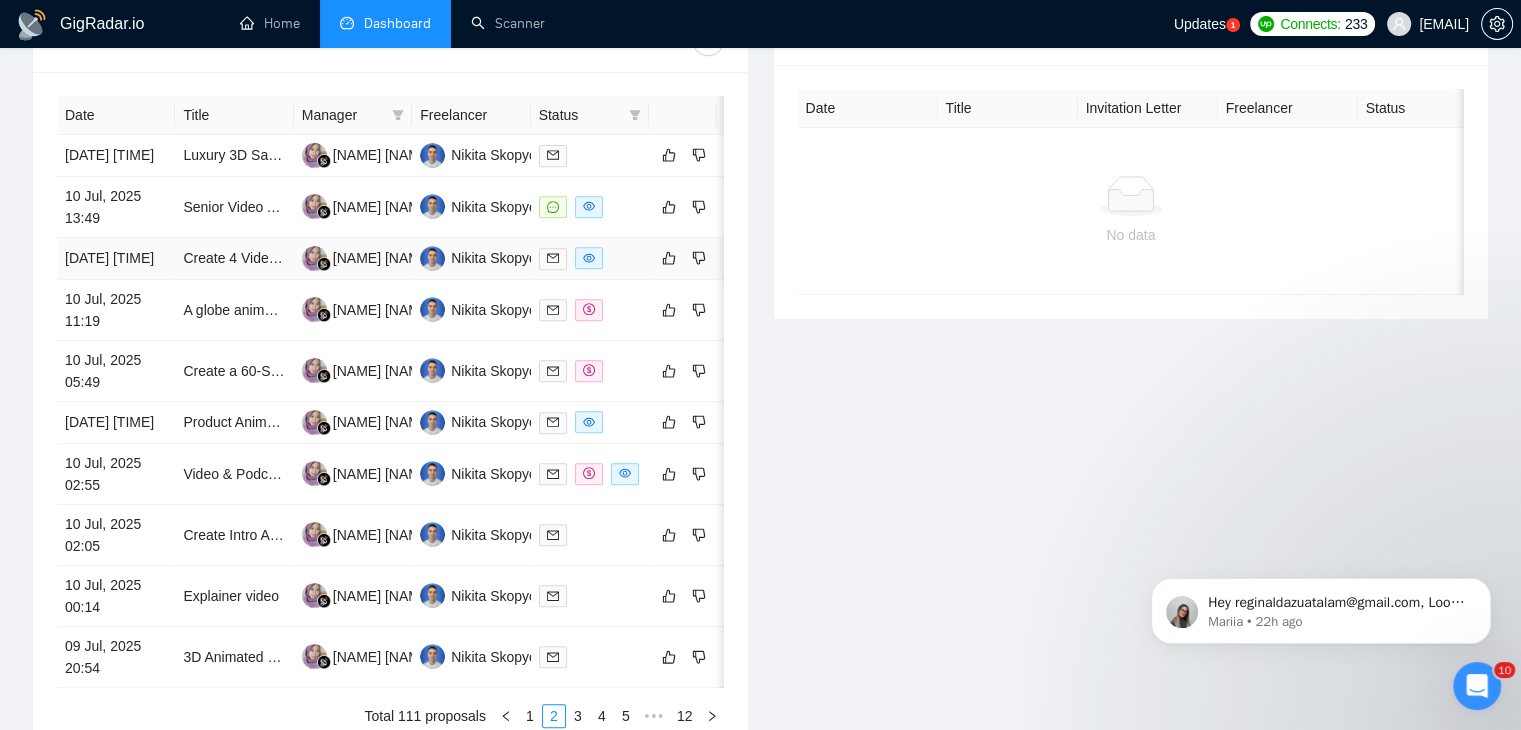 click on "Create 4 Videos for our website" at bounding box center (234, 259) 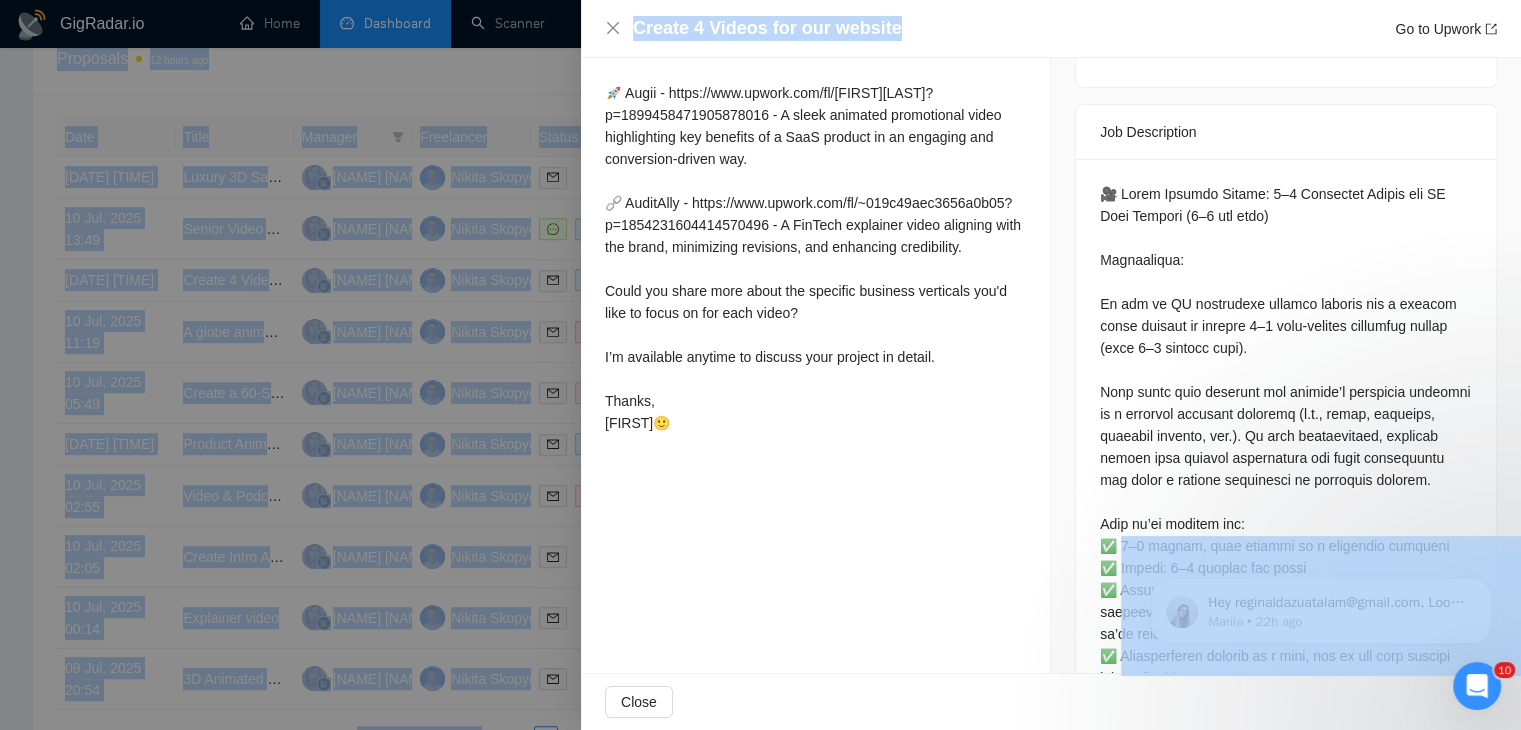 drag, startPoint x: 906, startPoint y: 22, endPoint x: 547, endPoint y: -7, distance: 360.1694 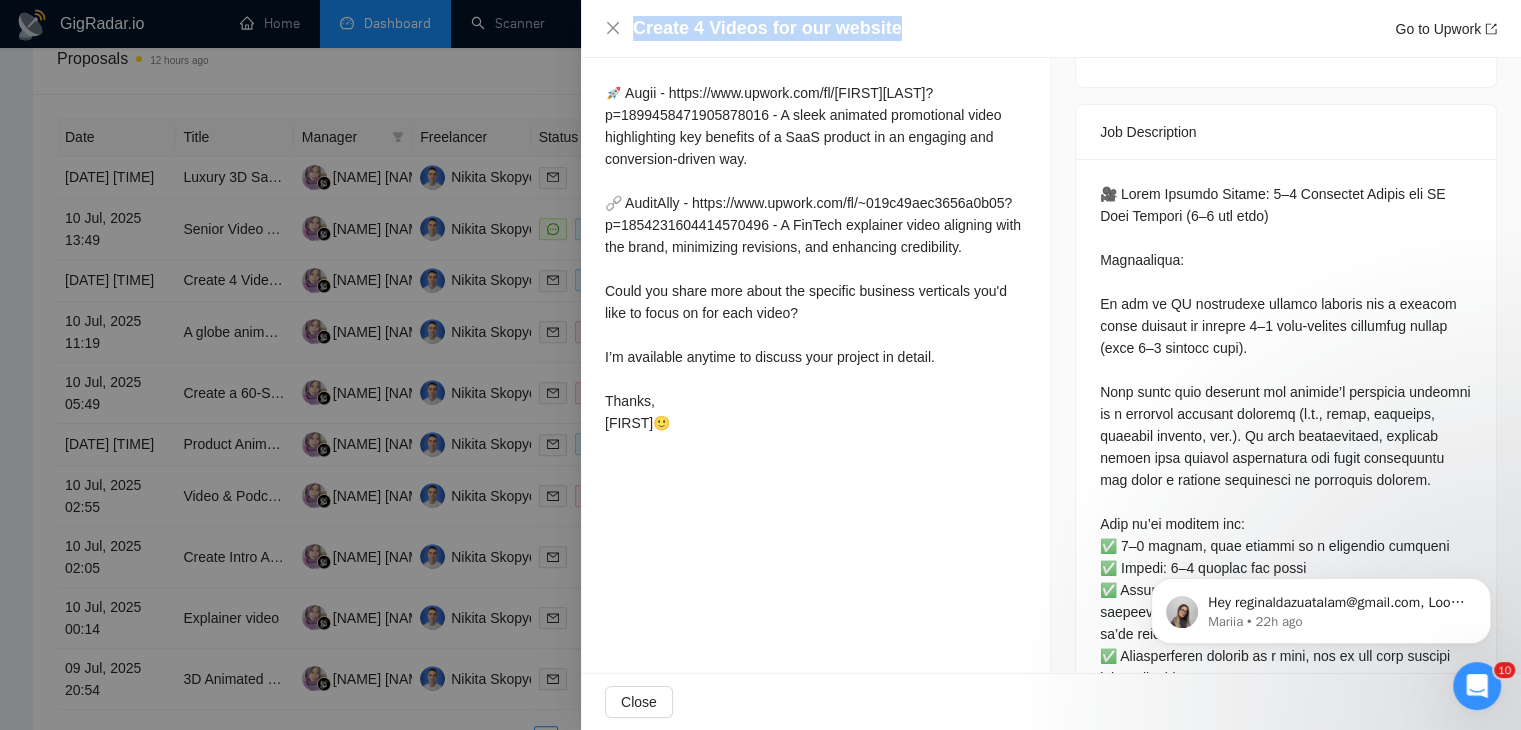 drag, startPoint x: 900, startPoint y: 19, endPoint x: 628, endPoint y: 39, distance: 272.7343 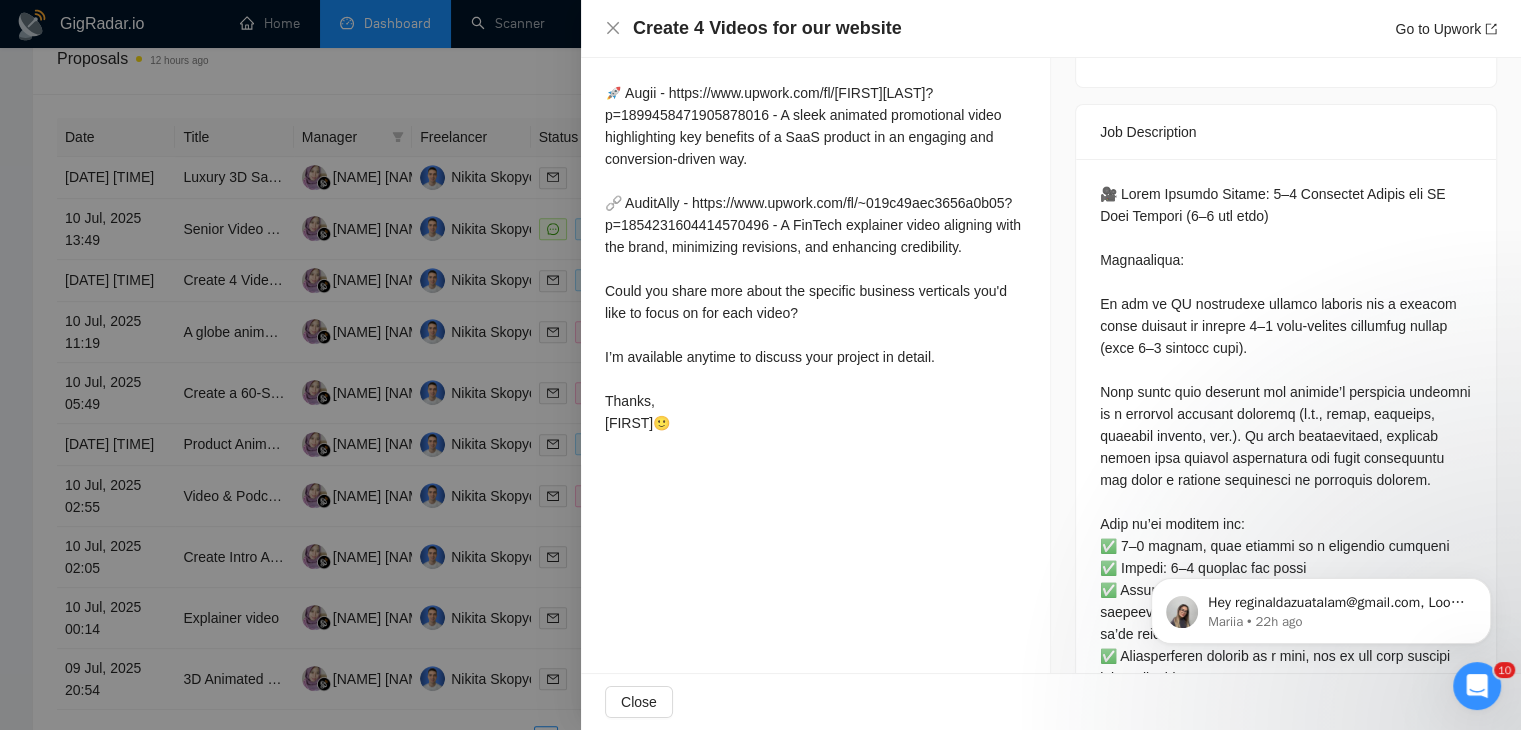 click at bounding box center [760, 365] 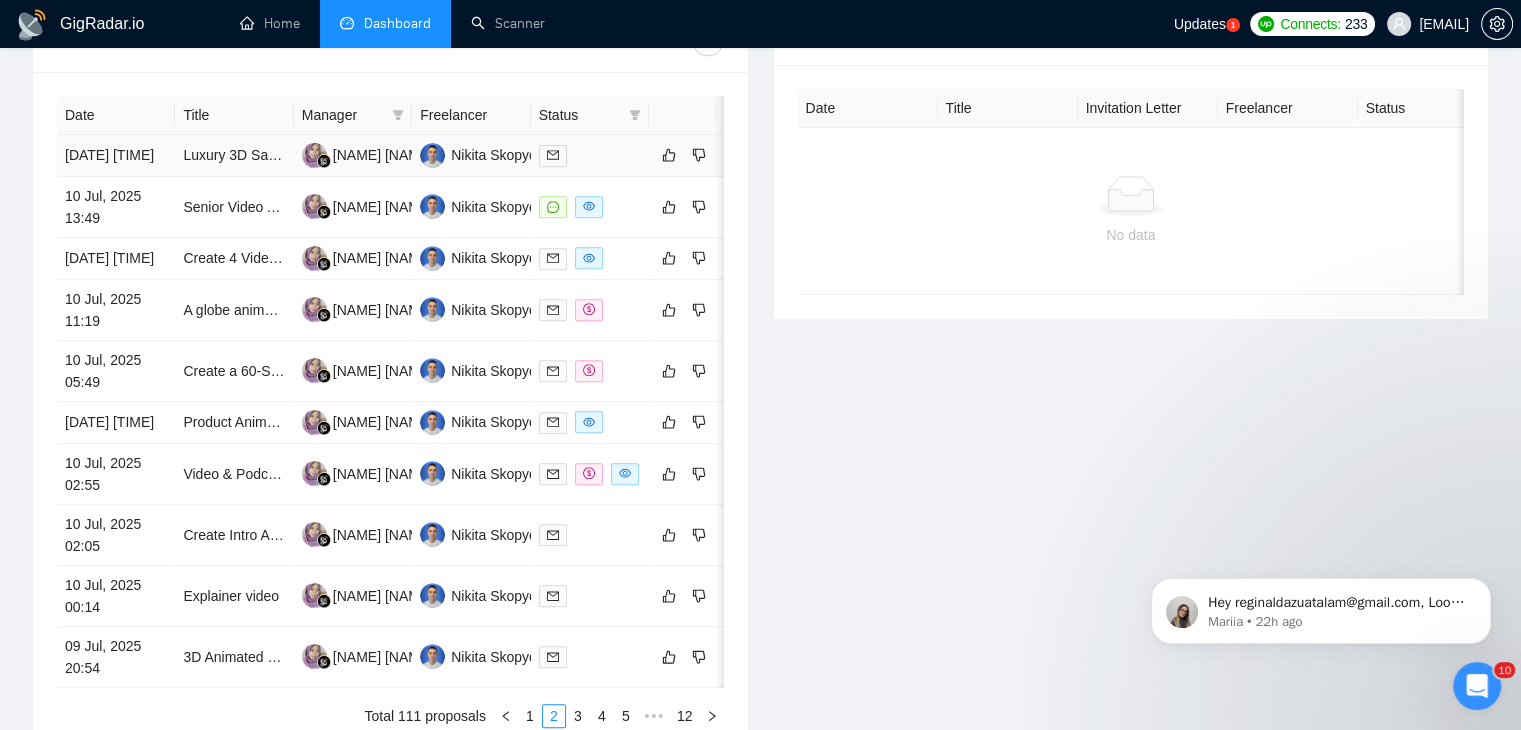 click on "[DATE] [TIME]" at bounding box center [116, 156] 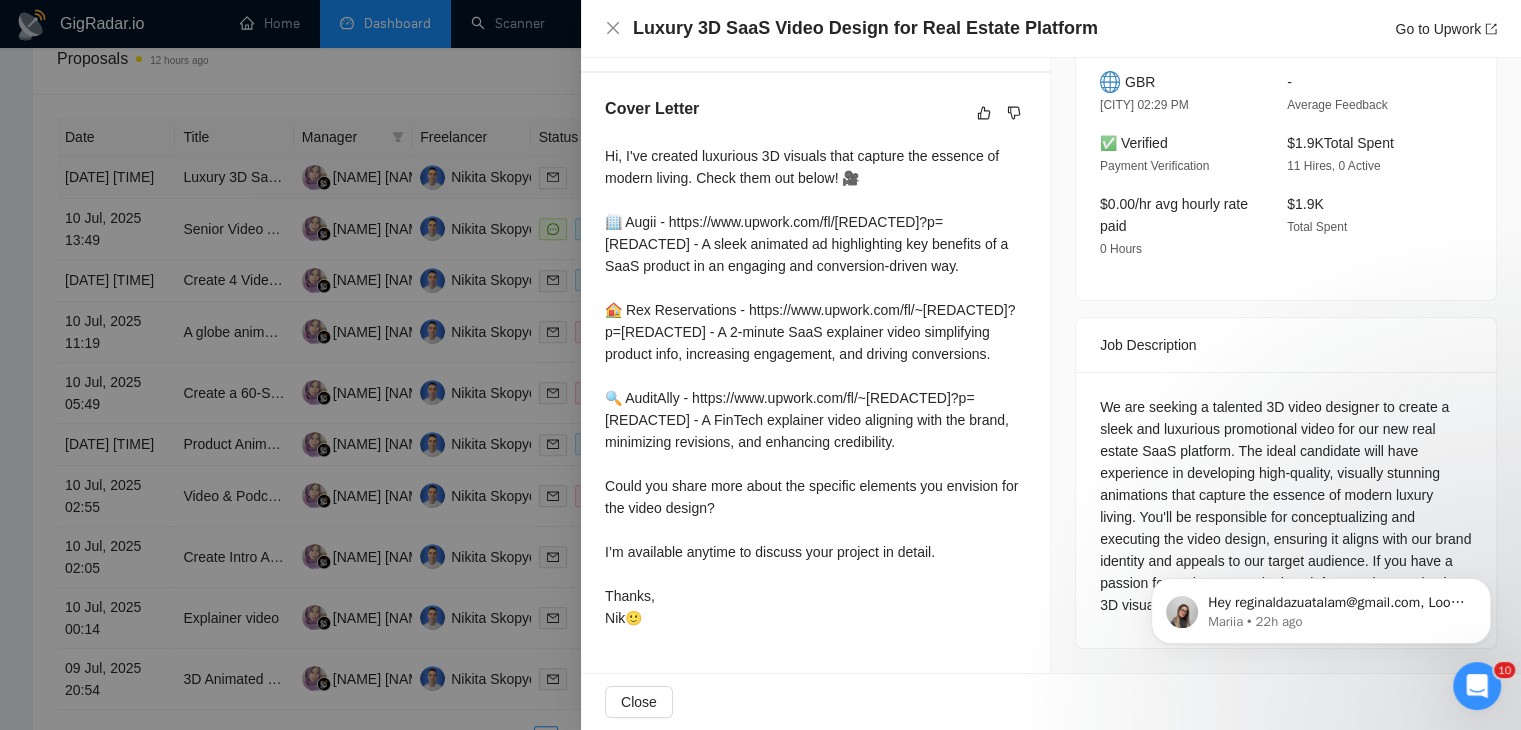 scroll, scrollTop: 586, scrollLeft: 0, axis: vertical 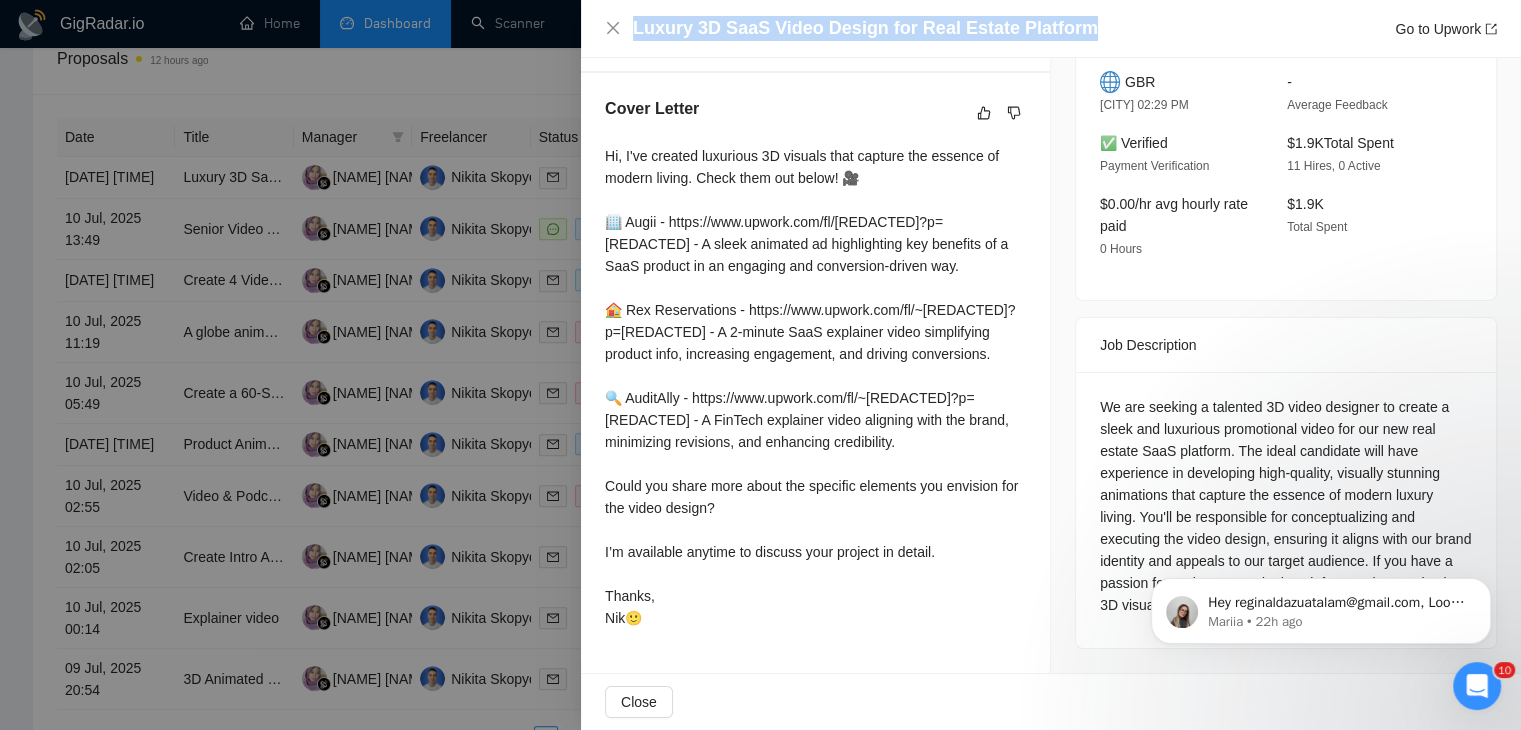 drag, startPoint x: 1091, startPoint y: 30, endPoint x: 624, endPoint y: 34, distance: 467.01712 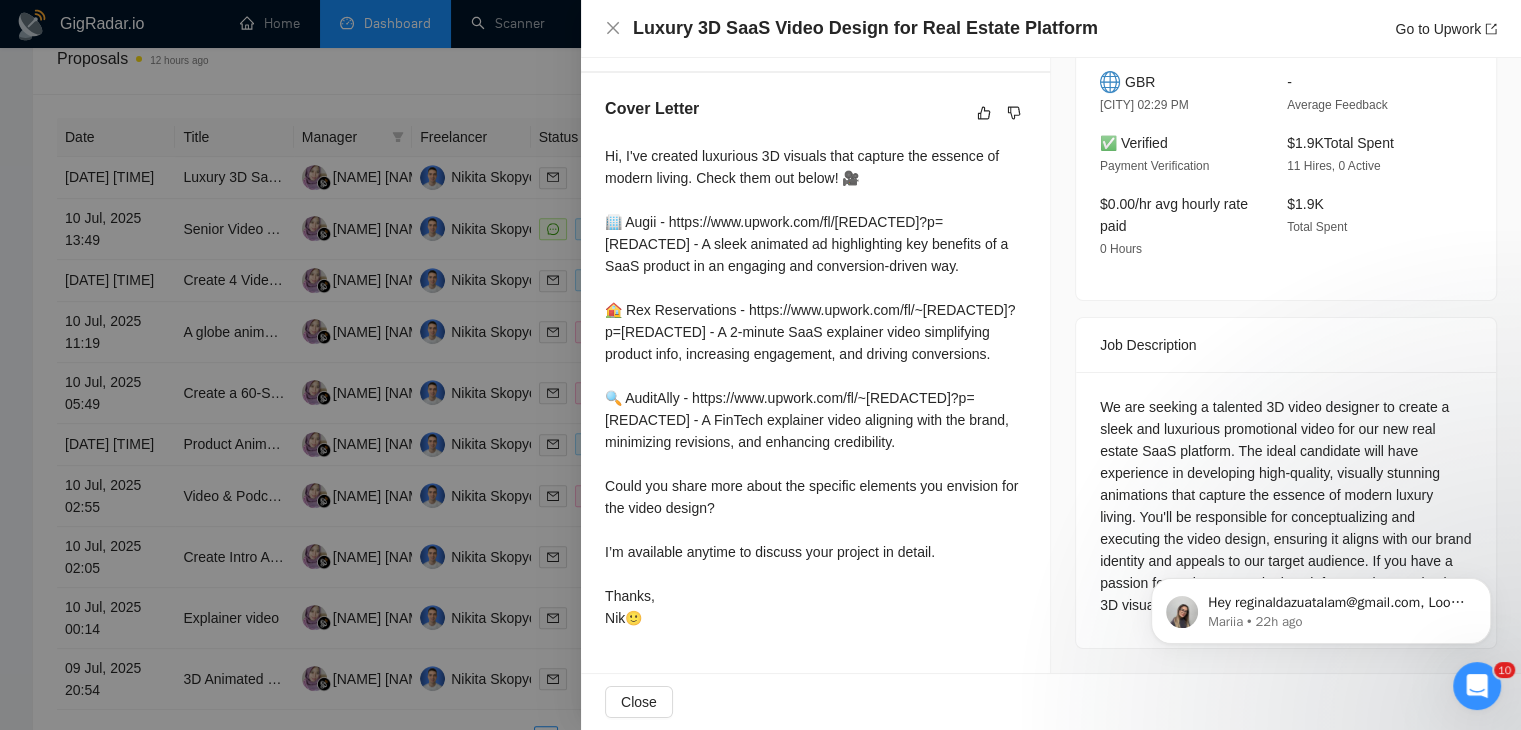 click at bounding box center (760, 365) 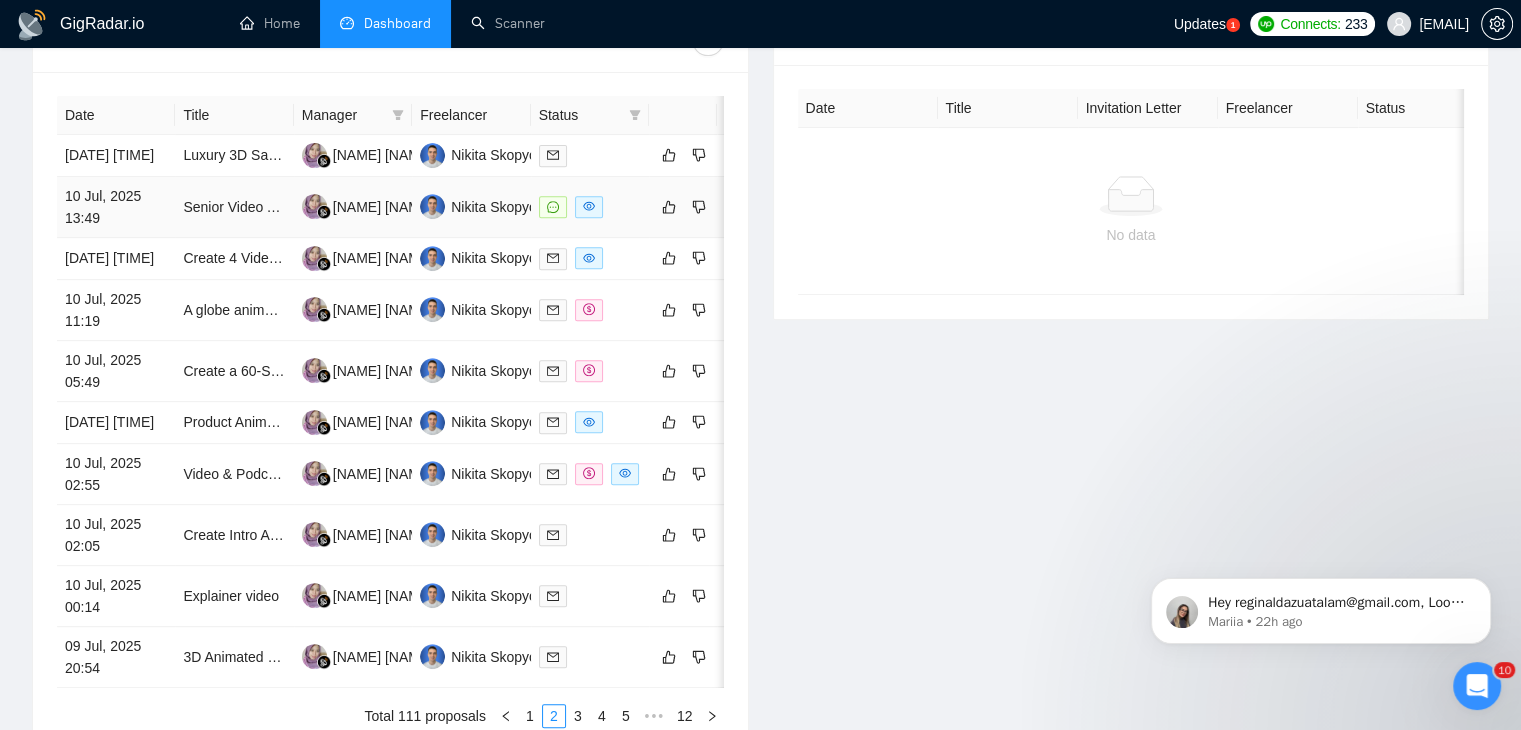 click on "10 Jul, 2025 13:49" at bounding box center [116, 207] 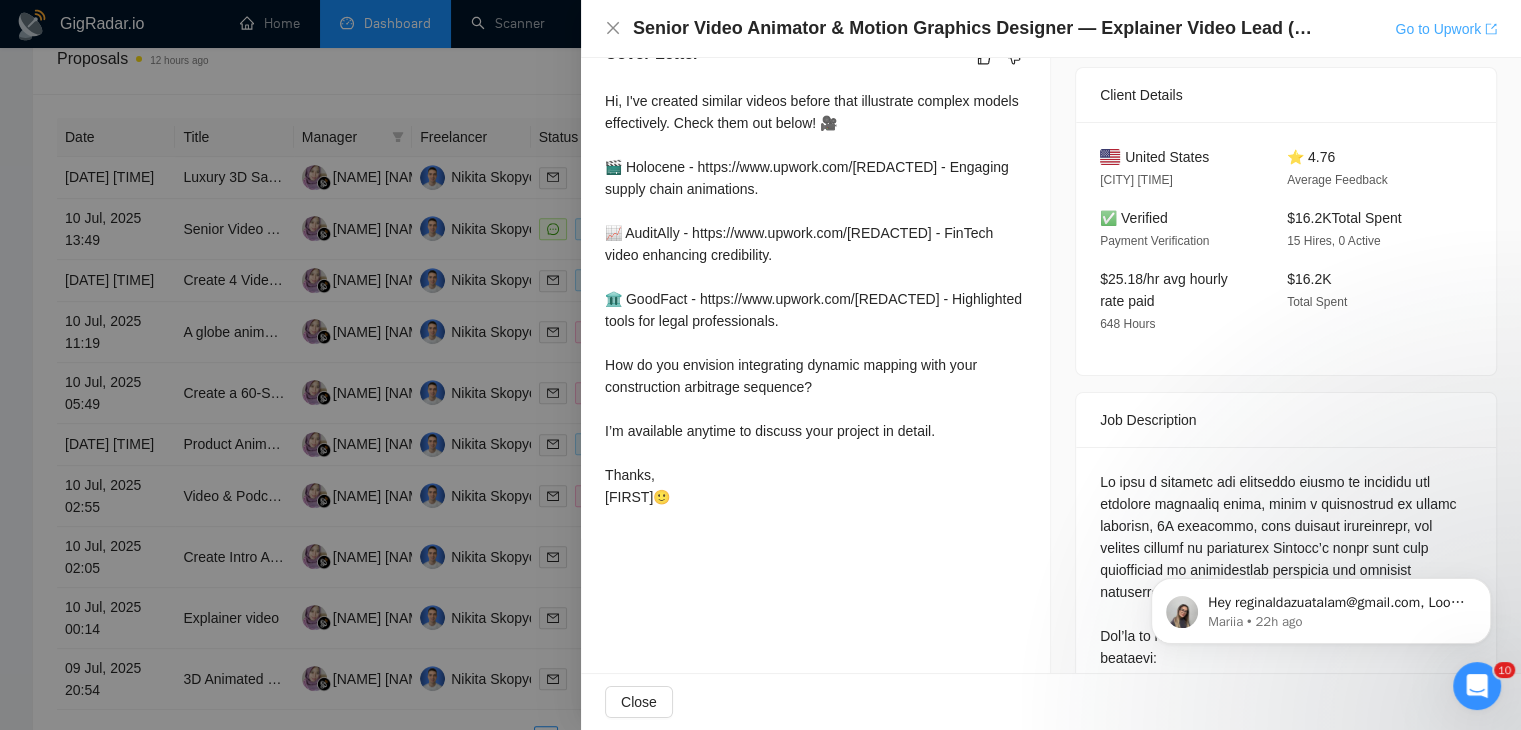 click on "Go to Upwork" at bounding box center [1446, 29] 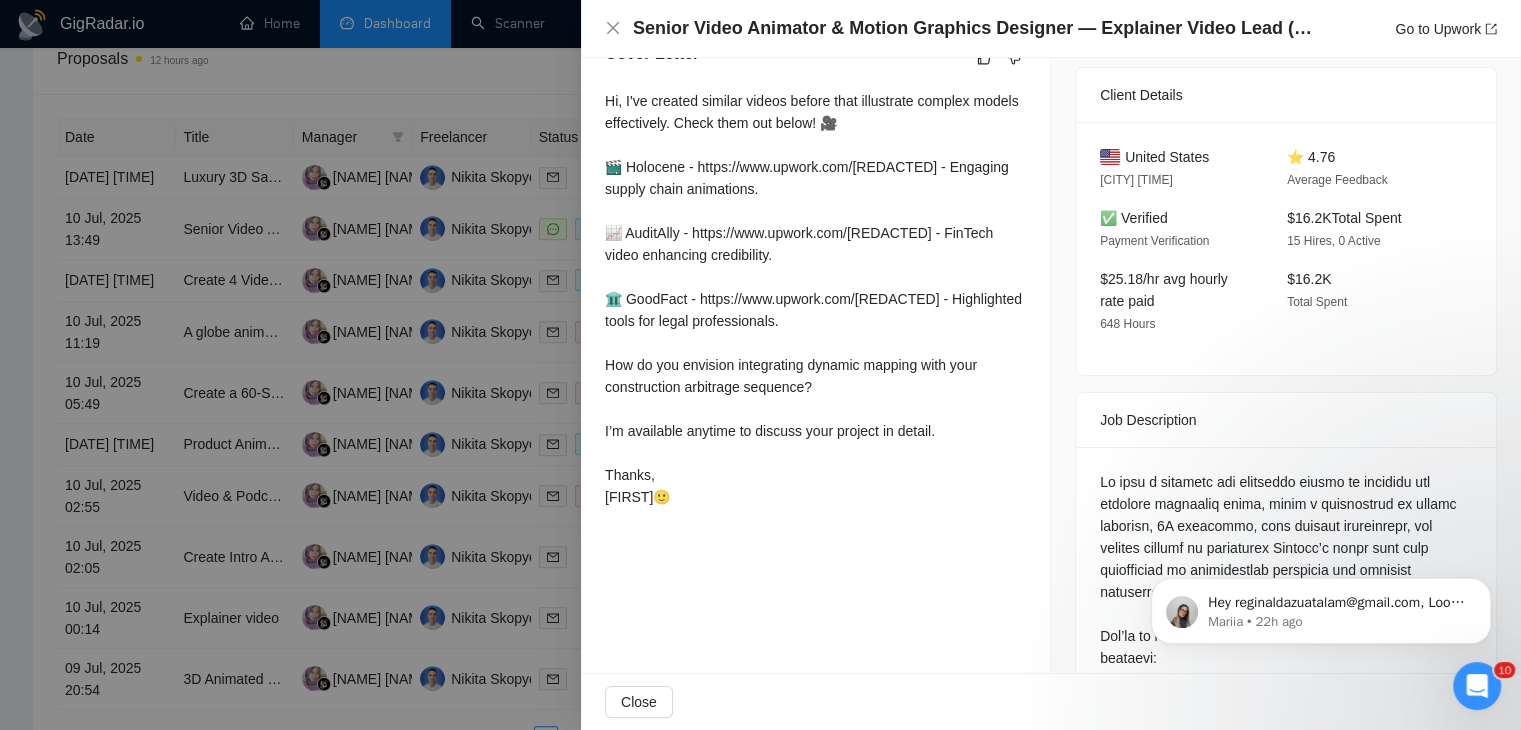 click at bounding box center [760, 365] 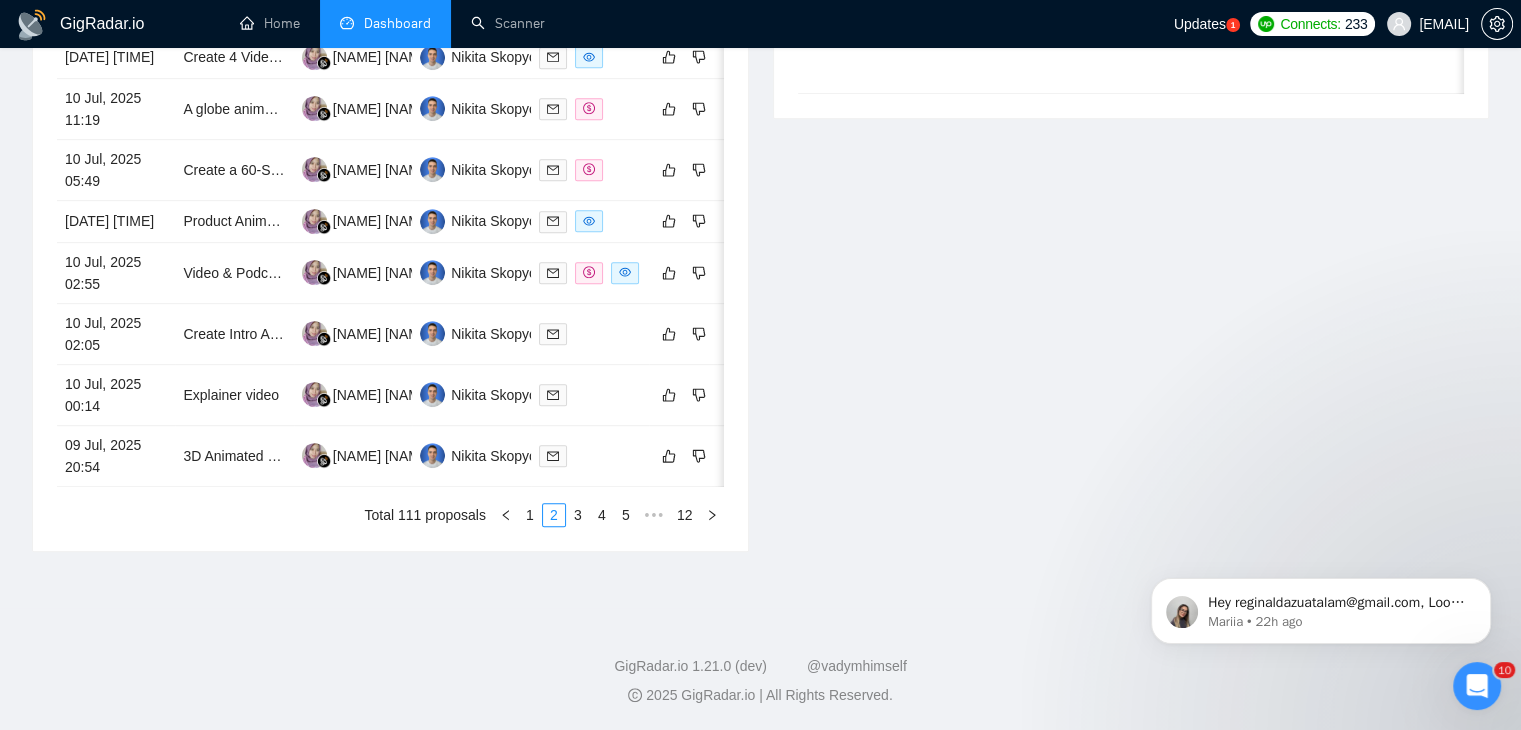 scroll, scrollTop: 1055, scrollLeft: 0, axis: vertical 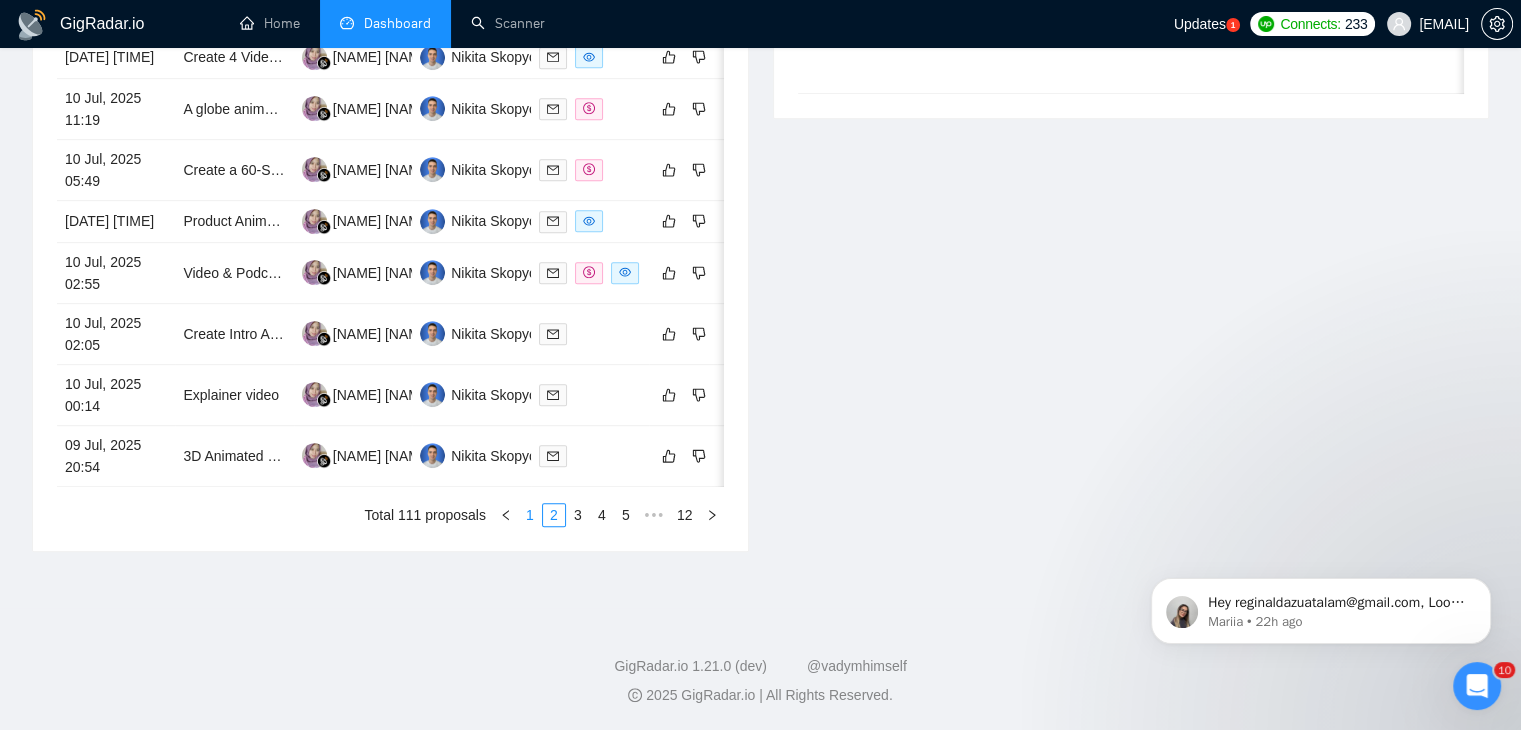click on "1" at bounding box center (530, 515) 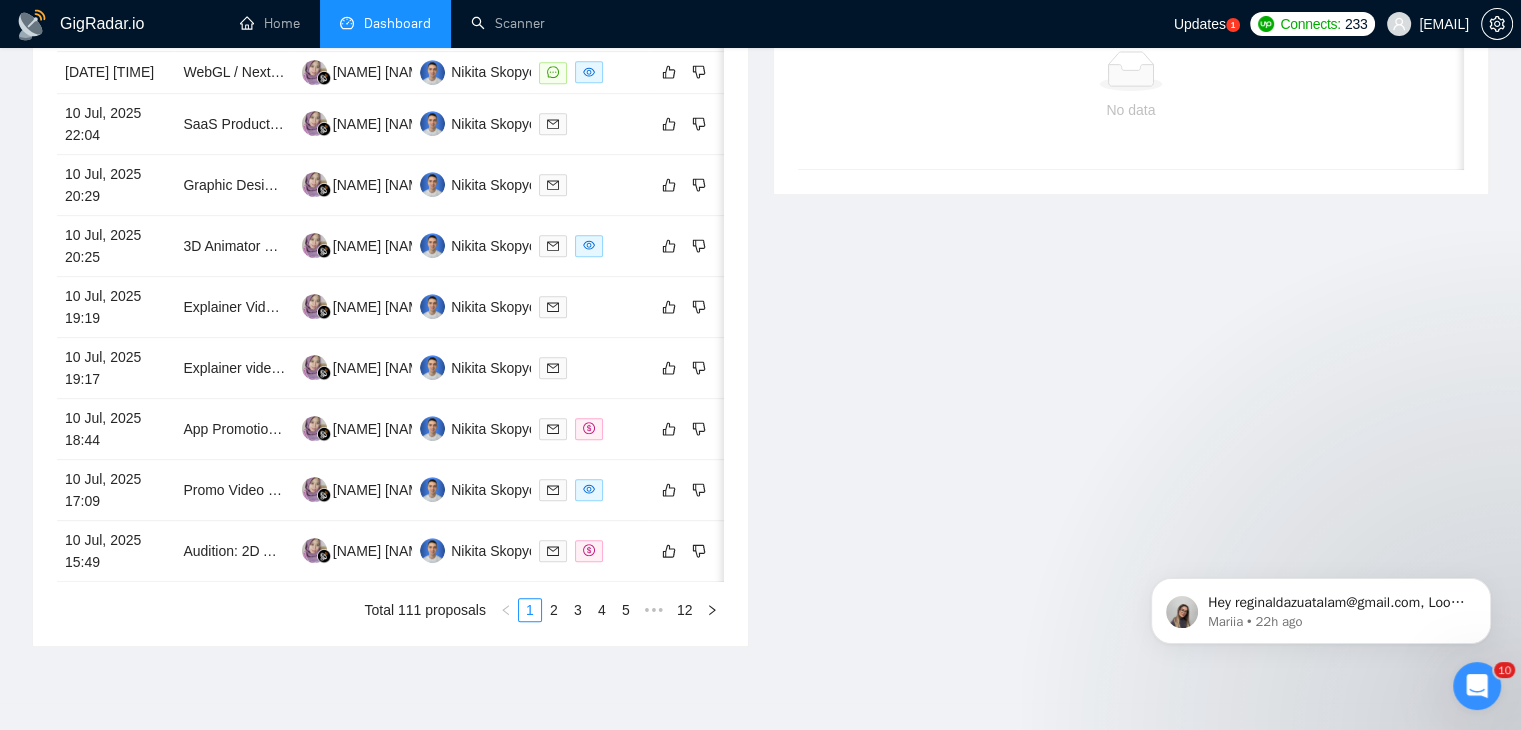 scroll, scrollTop: 920, scrollLeft: 0, axis: vertical 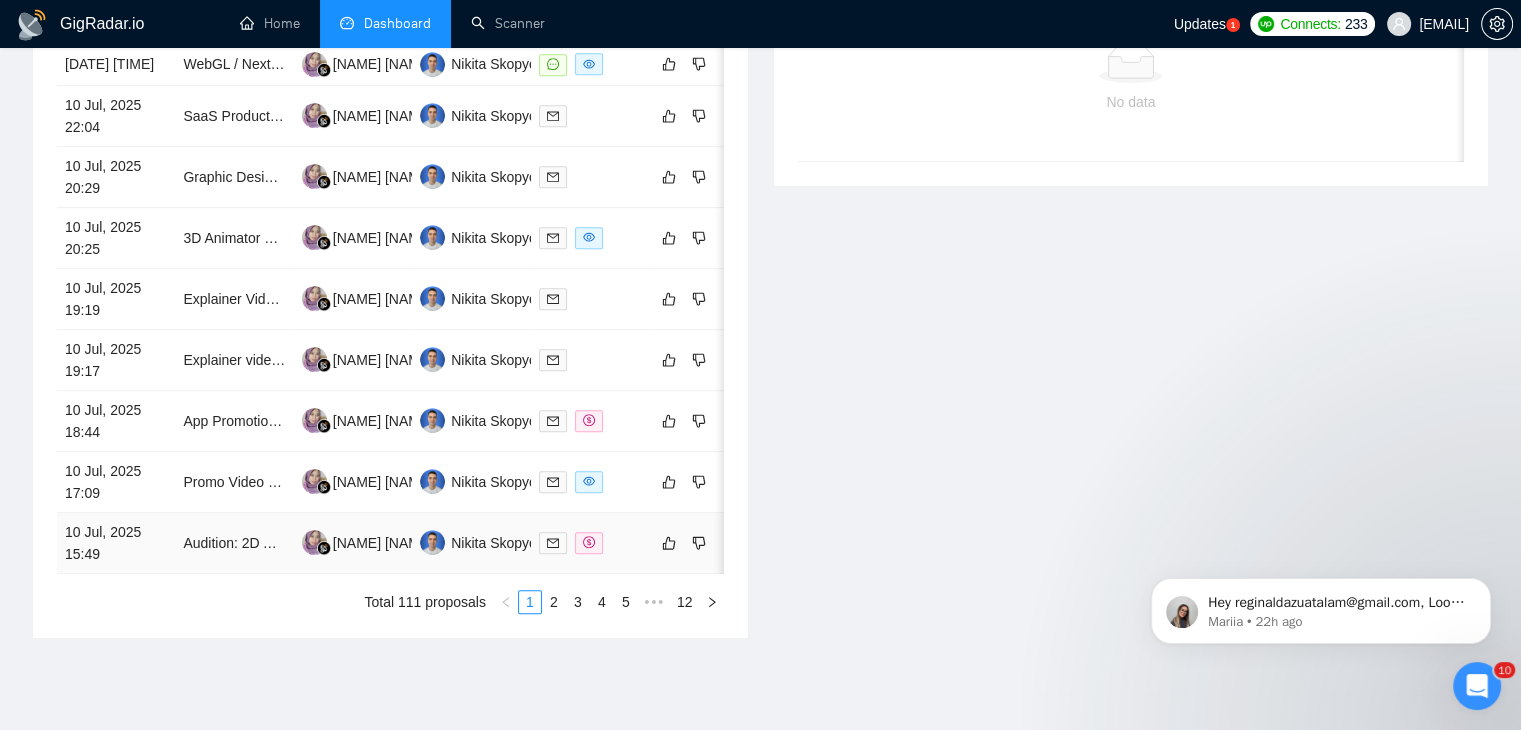 click on "10 Jul, 2025 15:49" at bounding box center (116, 543) 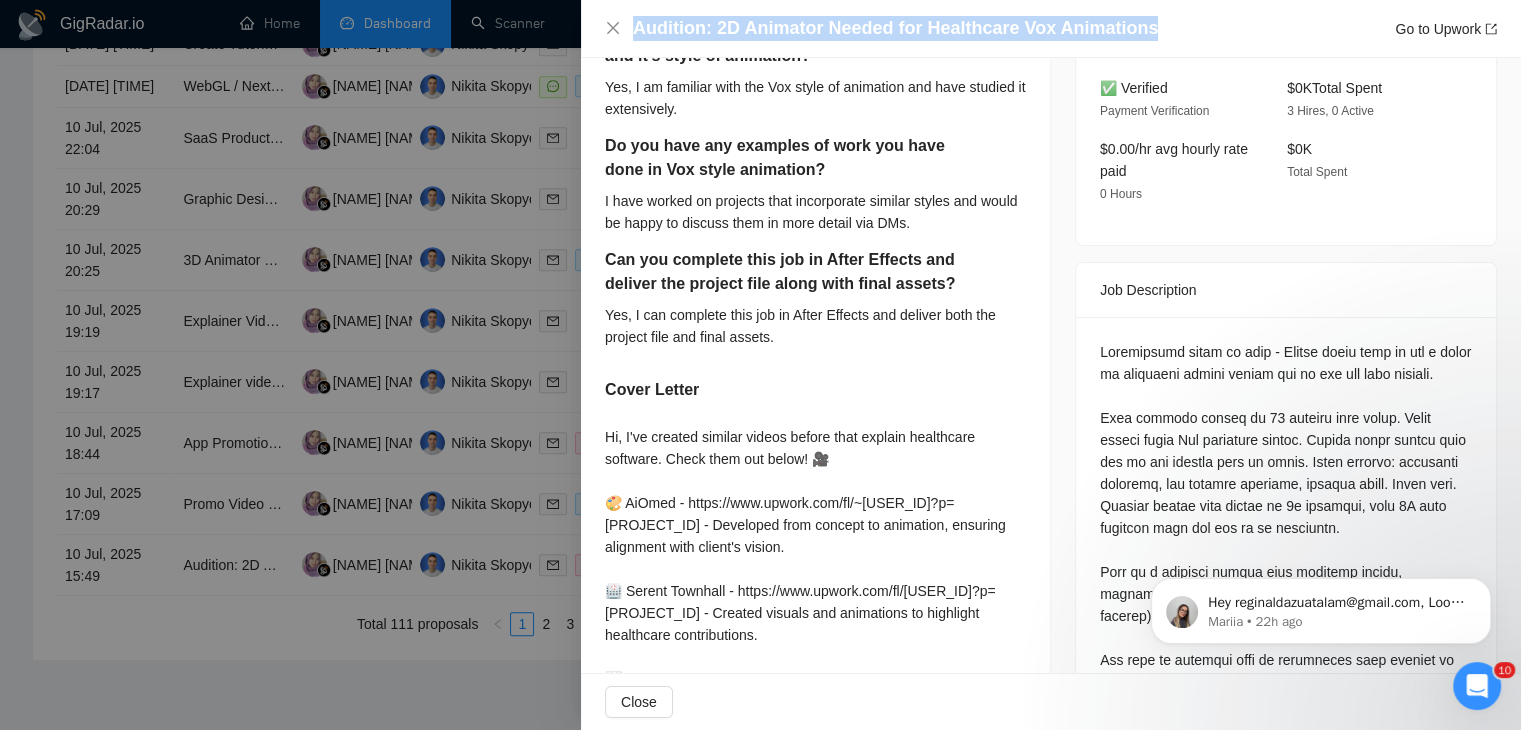 drag, startPoint x: 1150, startPoint y: 37, endPoint x: 621, endPoint y: 22, distance: 529.21265 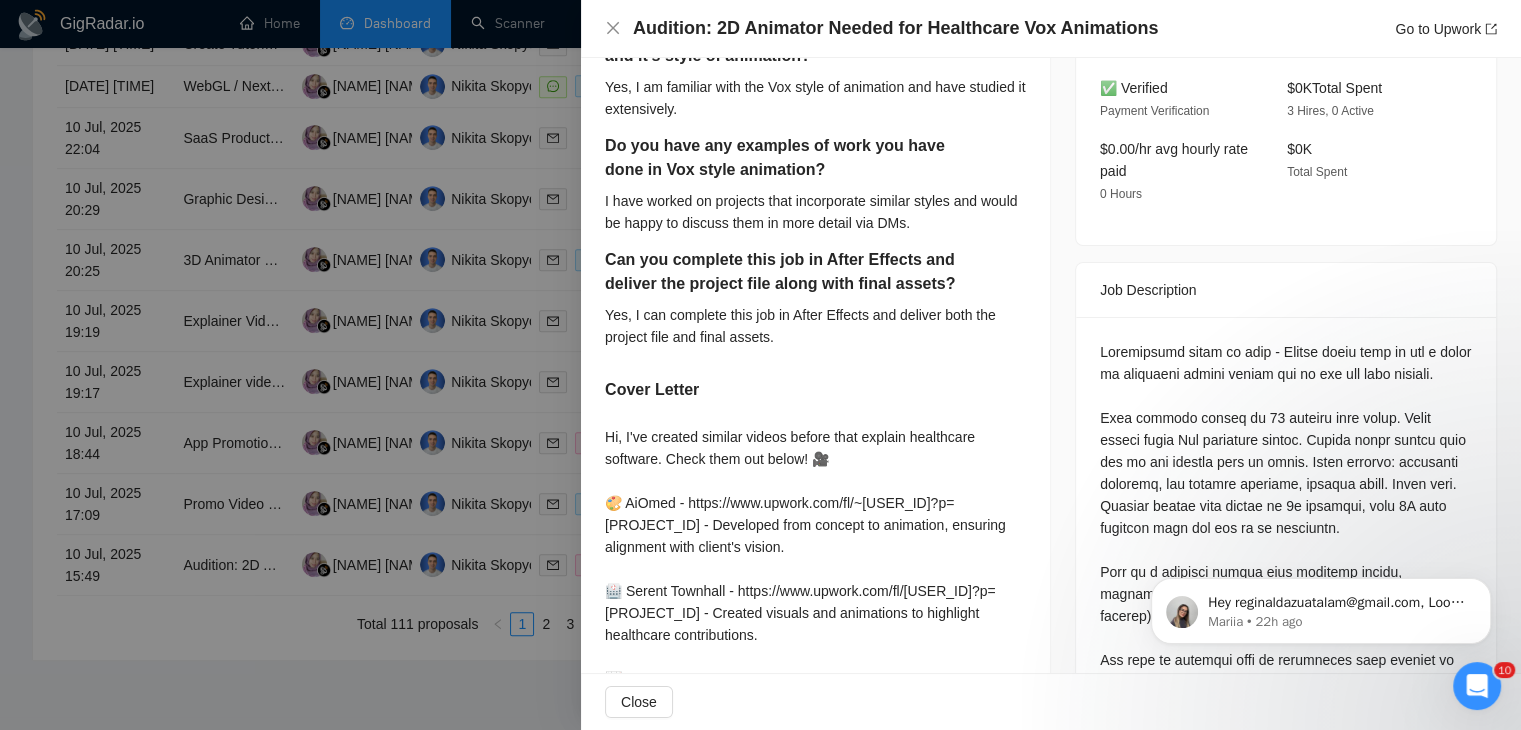 click at bounding box center (760, 365) 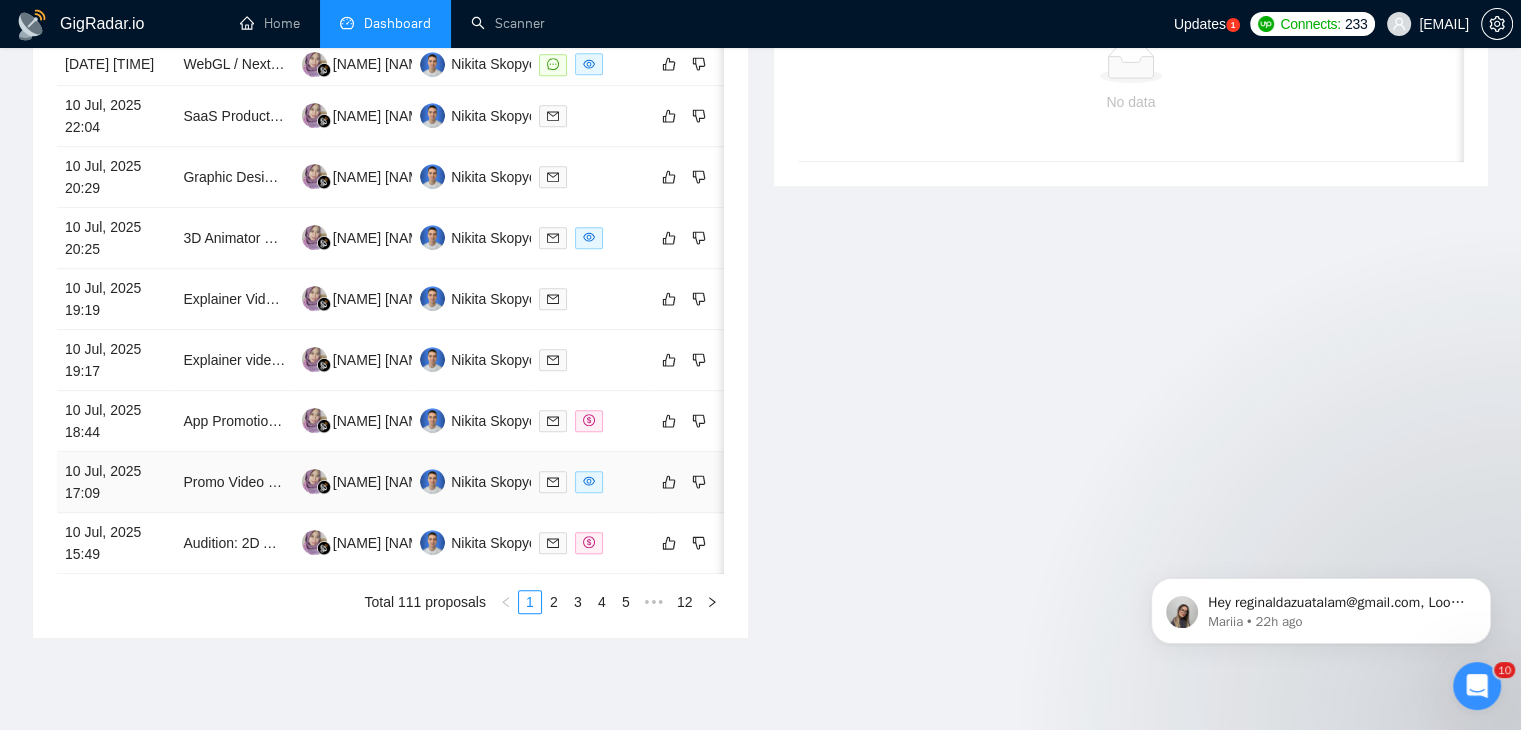 click on "10 Jul, 2025 17:09" at bounding box center (116, 482) 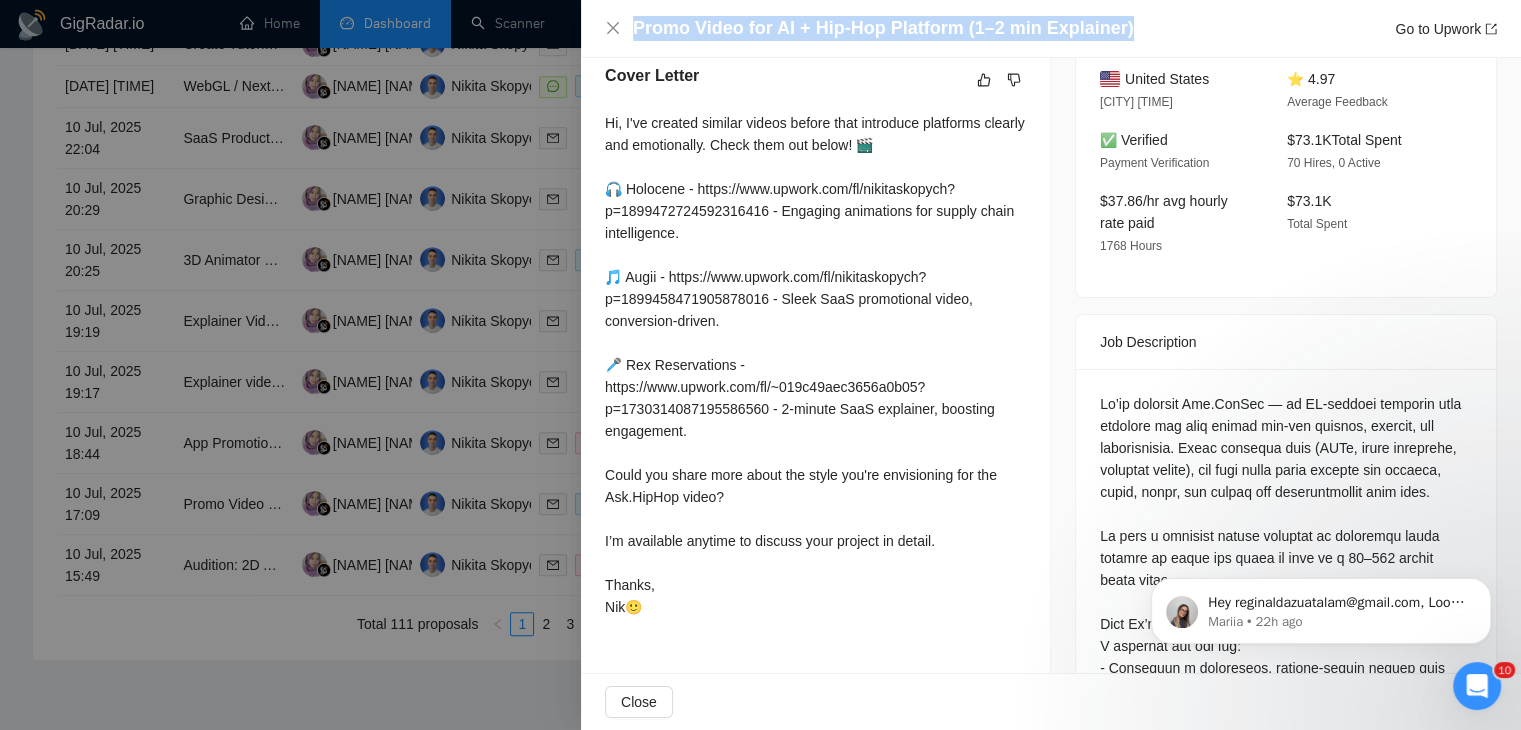 drag, startPoint x: 1140, startPoint y: 38, endPoint x: 625, endPoint y: 43, distance: 515.0243 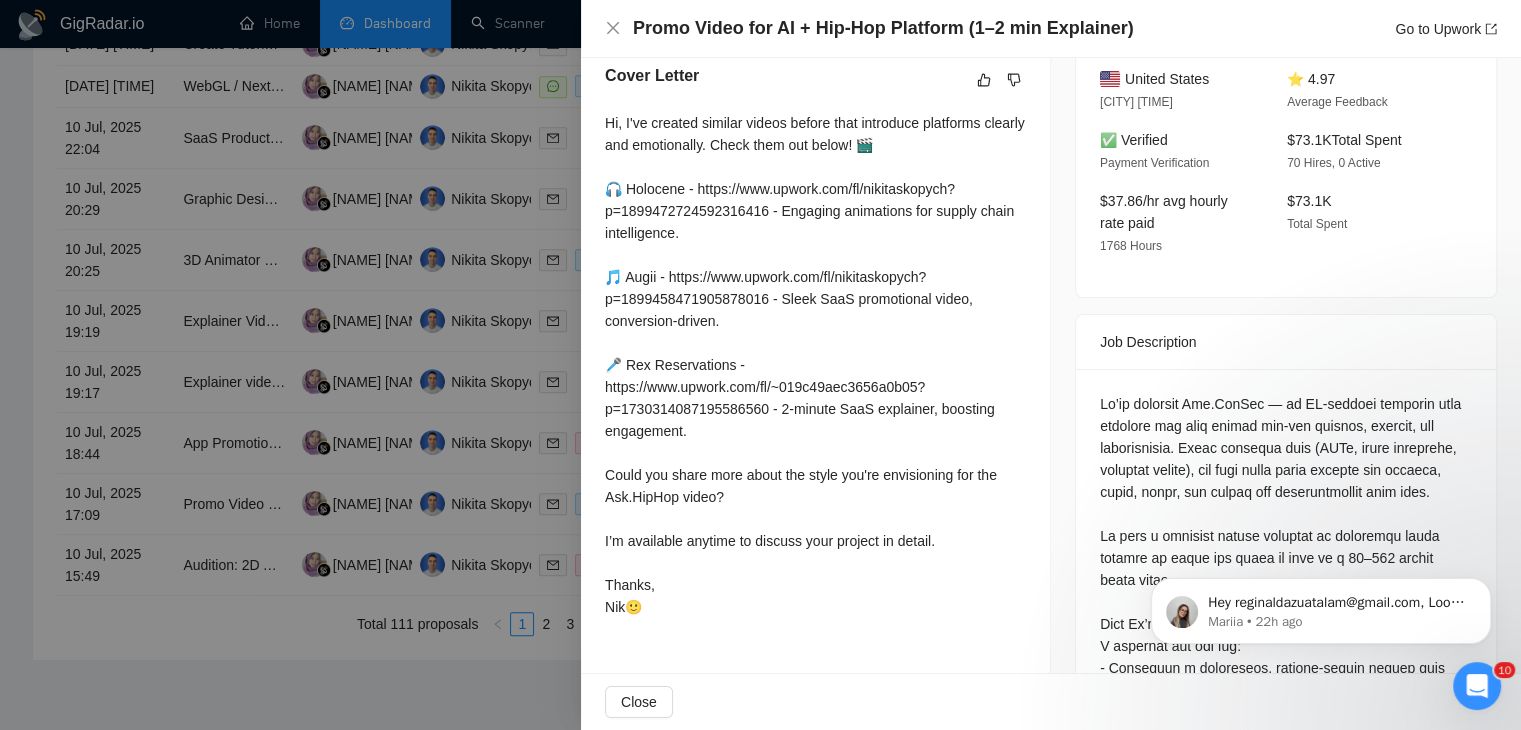 click at bounding box center (760, 365) 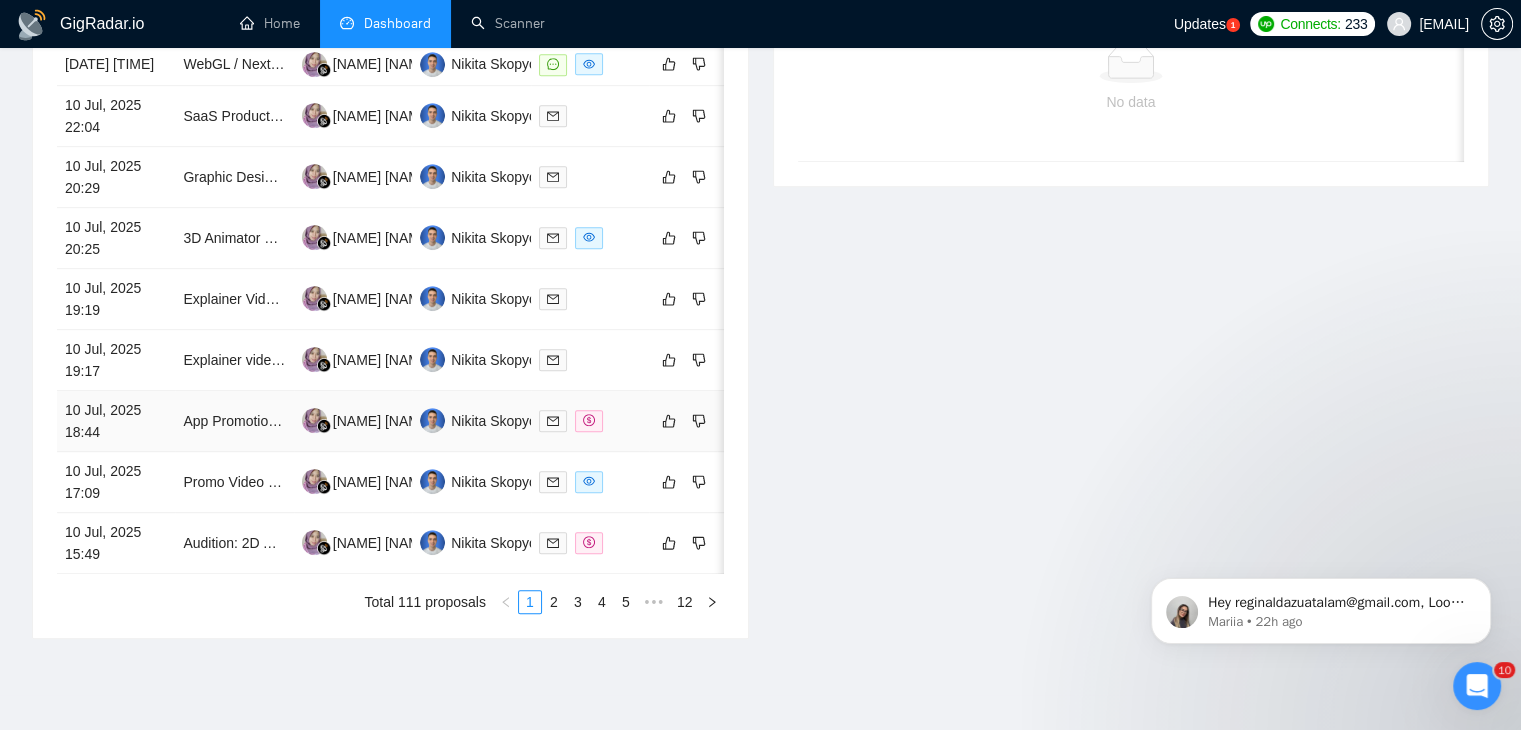 click on "10 Jul, 2025 18:44" at bounding box center [116, 421] 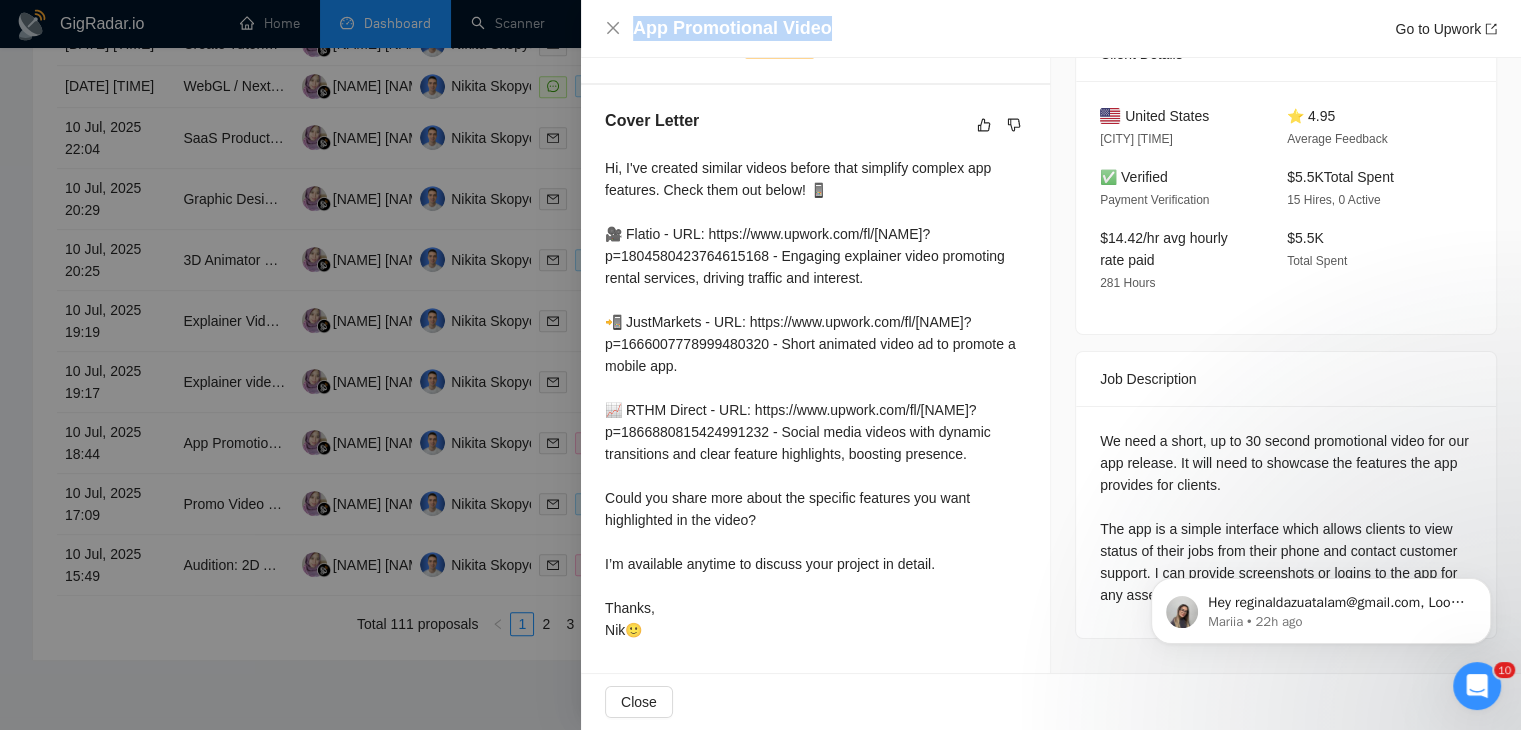 drag, startPoint x: 836, startPoint y: 35, endPoint x: 630, endPoint y: 40, distance: 206.06067 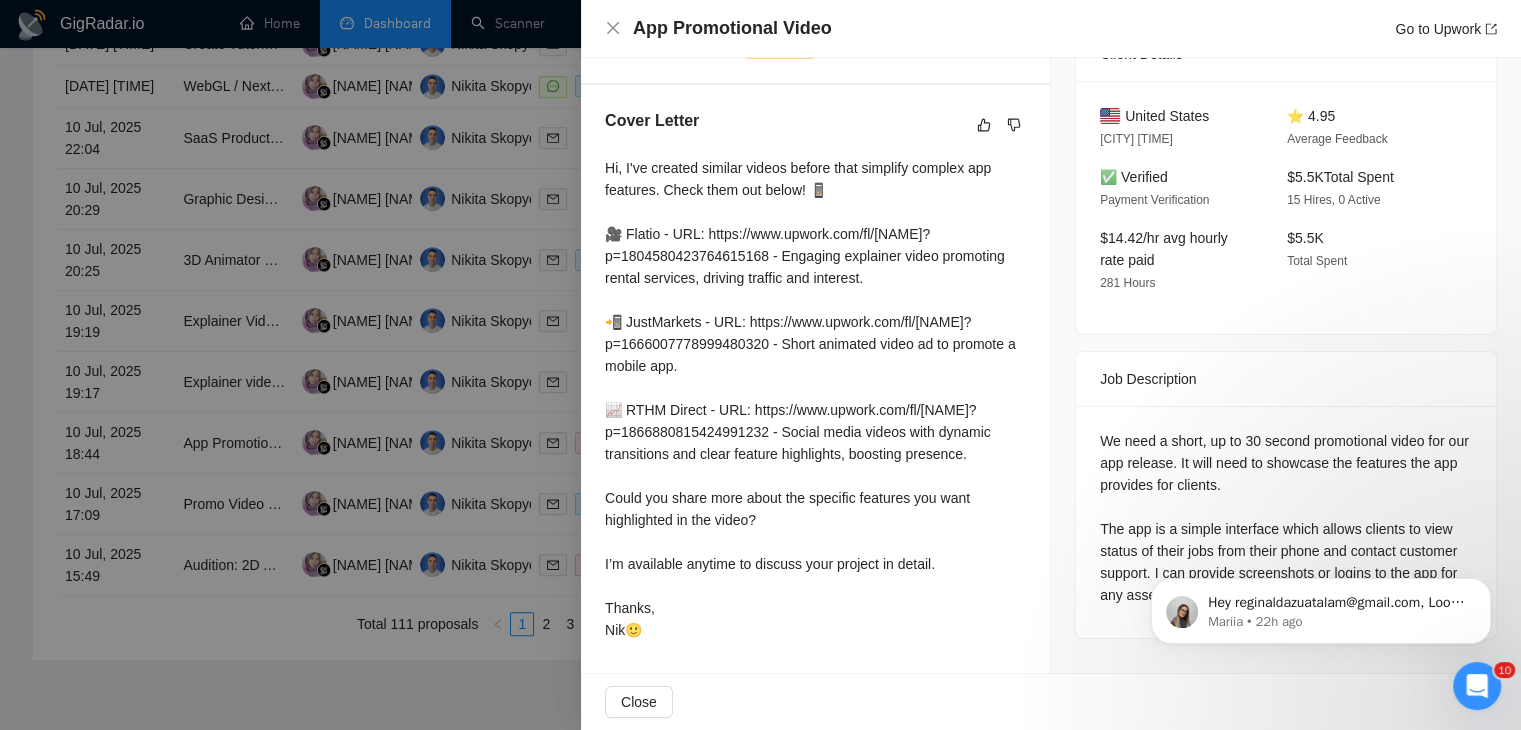 click at bounding box center (760, 365) 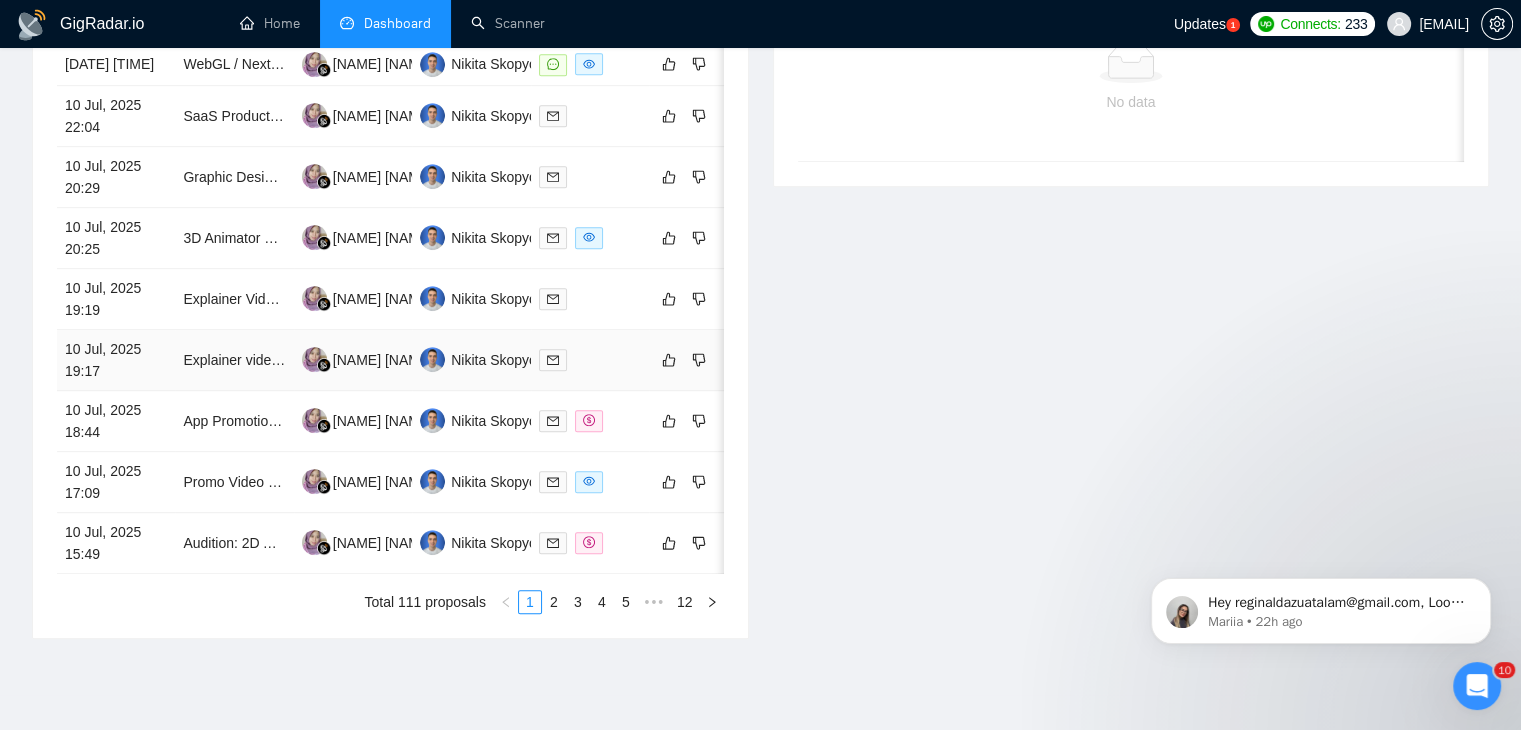 click on "10 Jul, 2025 19:17" at bounding box center (116, 360) 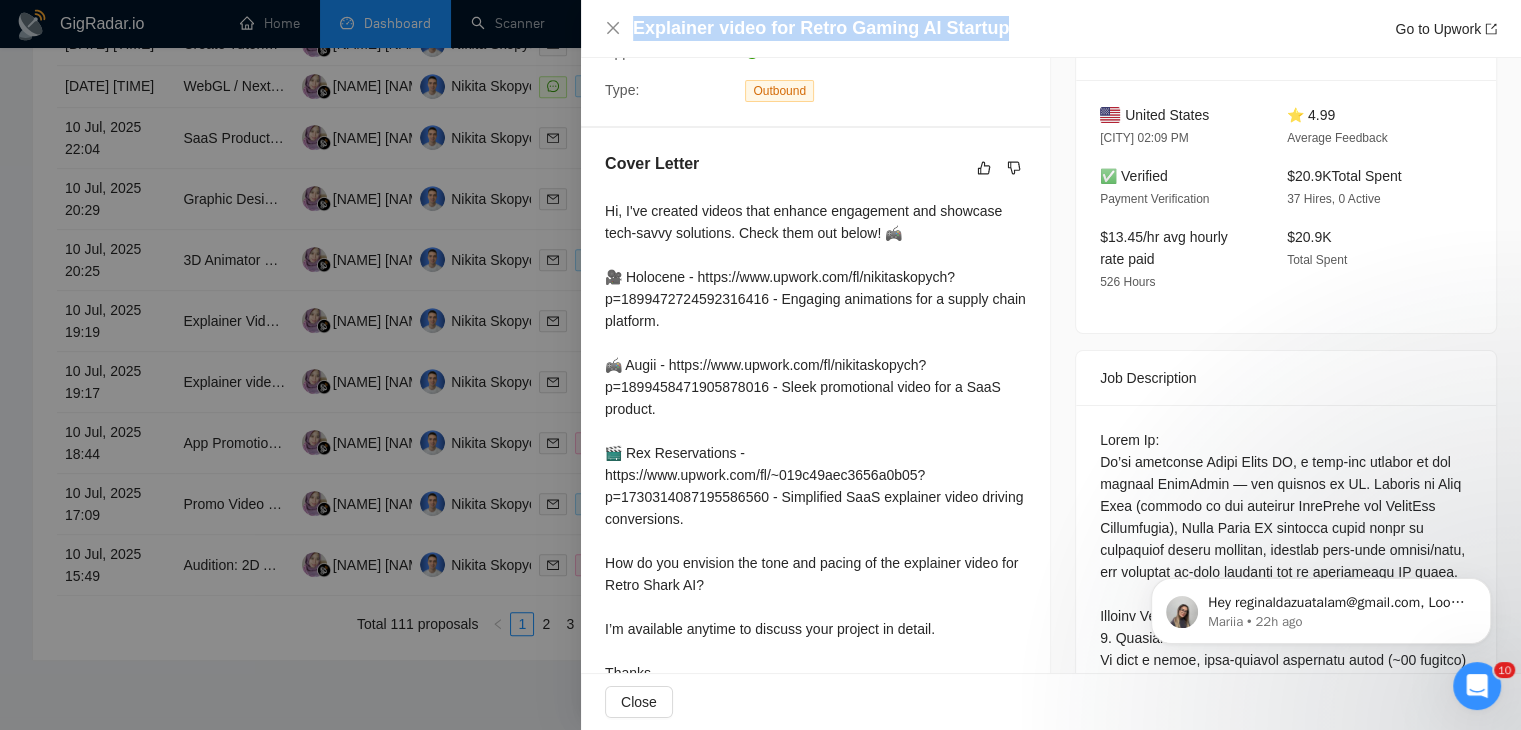 drag, startPoint x: 994, startPoint y: 34, endPoint x: 632, endPoint y: 26, distance: 362.08838 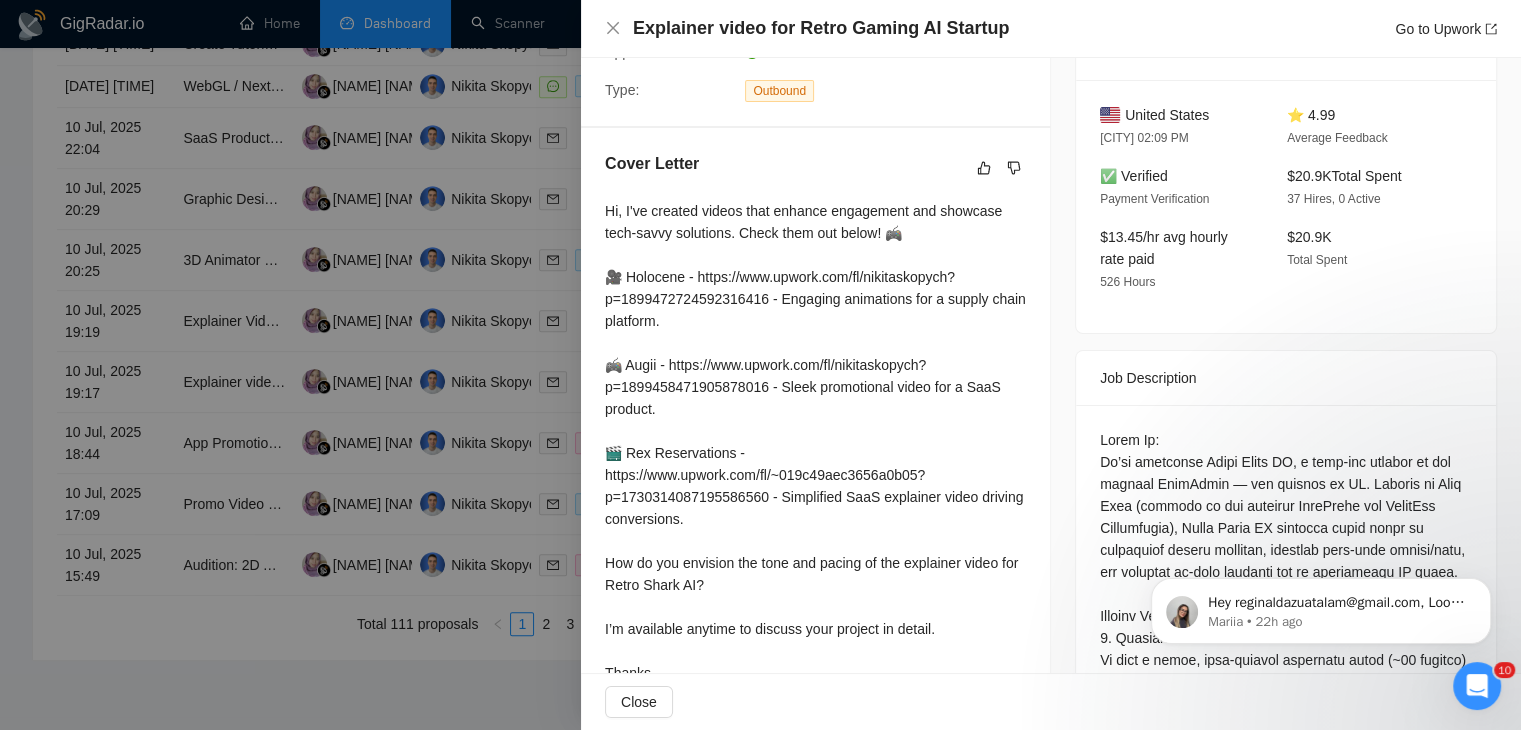 click at bounding box center [760, 365] 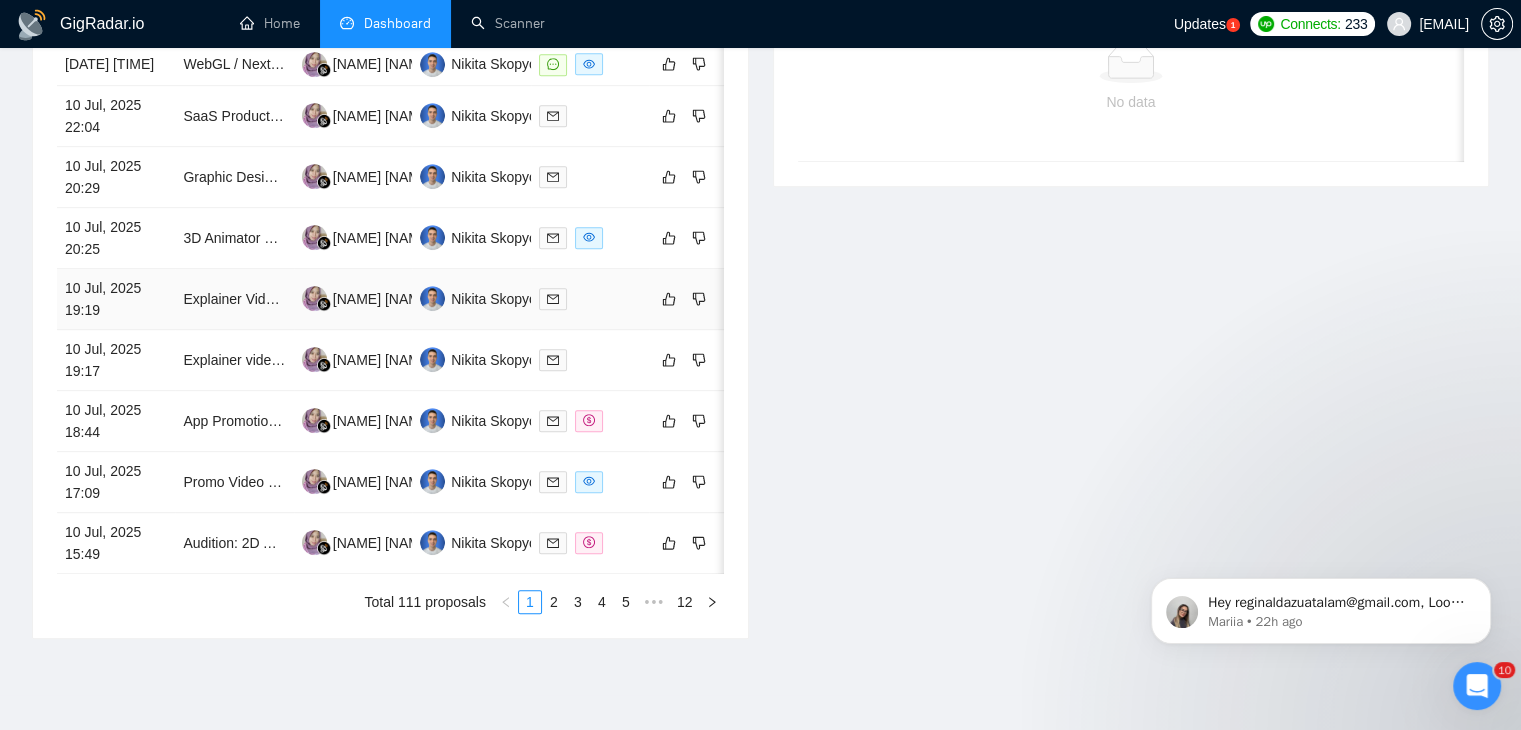 click on "10 Jul, 2025 19:19" at bounding box center (116, 299) 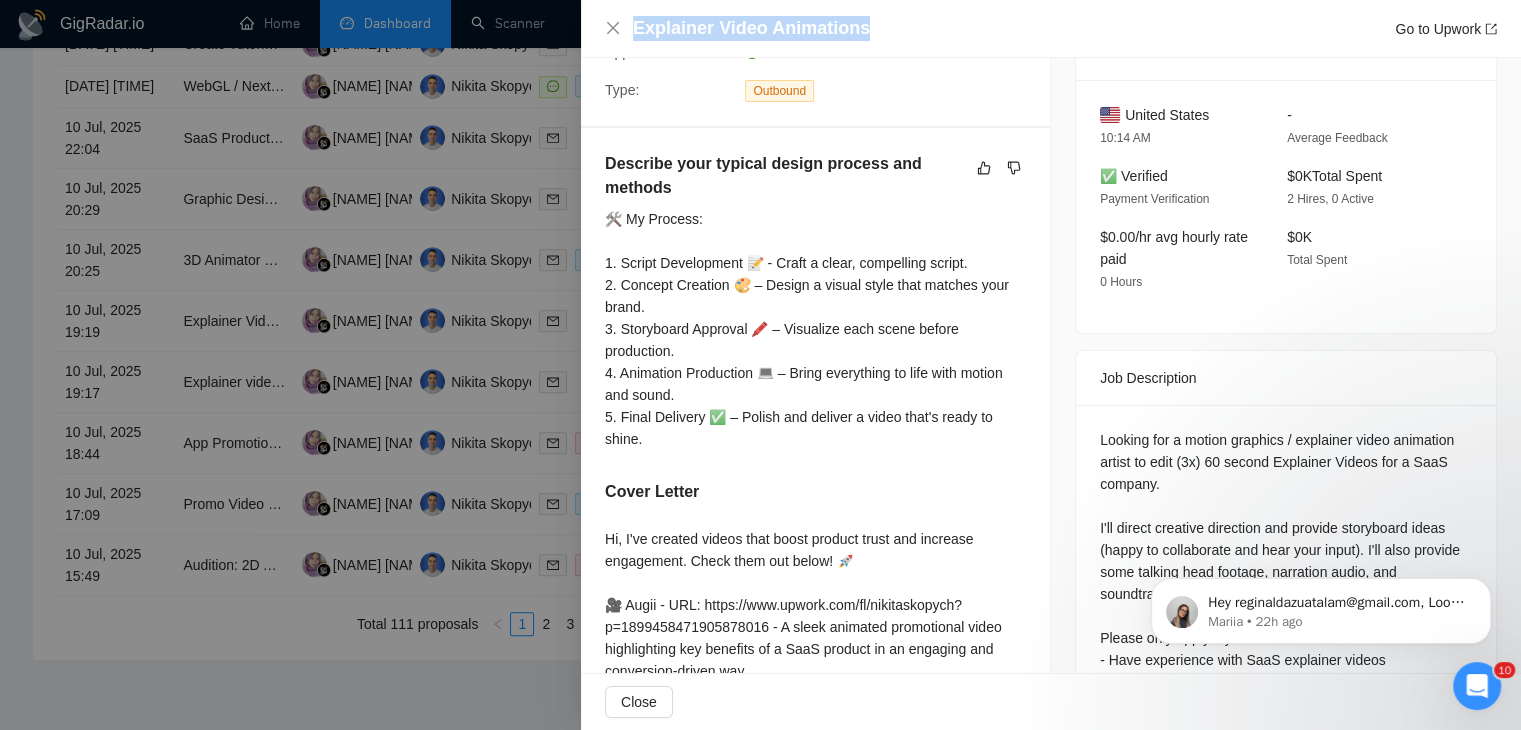 drag, startPoint x: 871, startPoint y: 20, endPoint x: 631, endPoint y: 33, distance: 240.35182 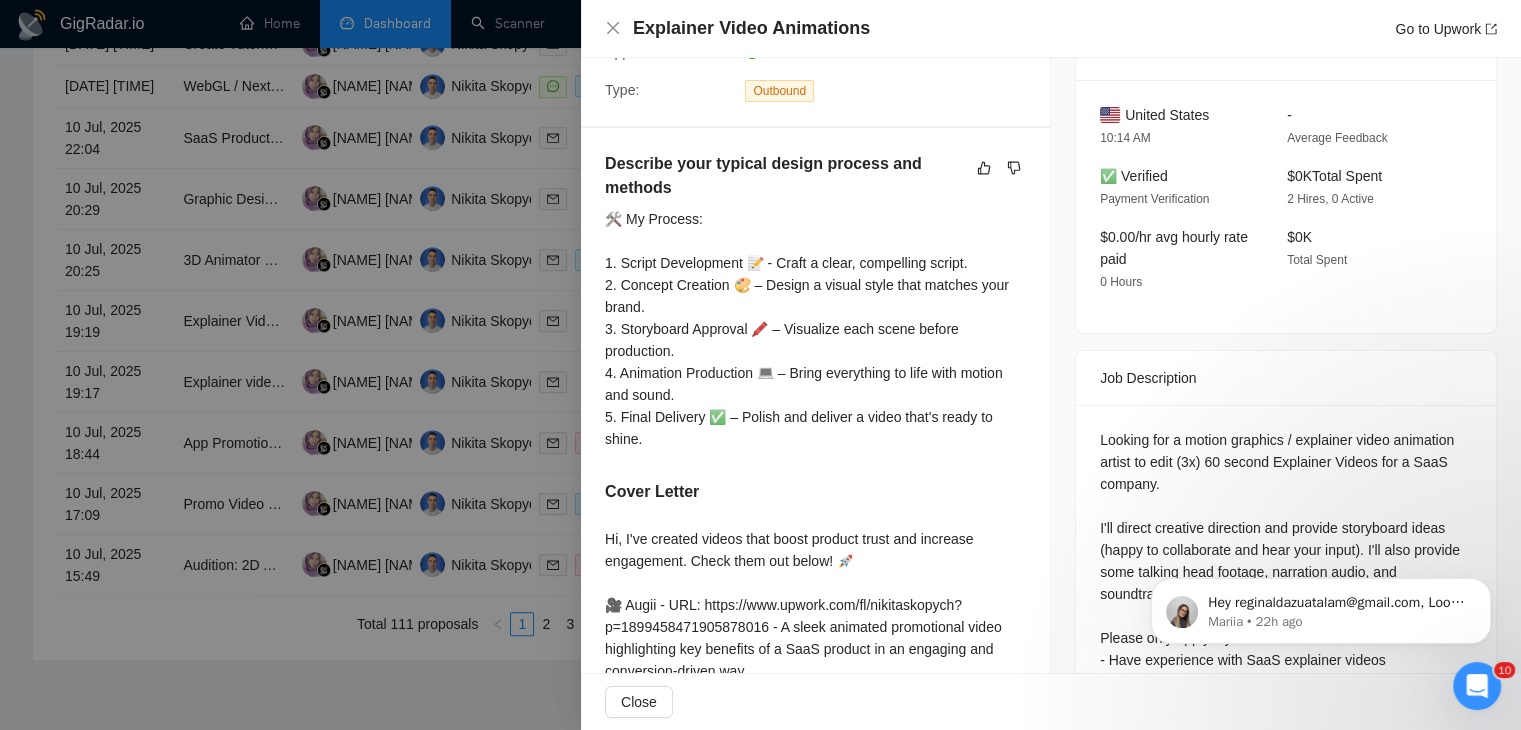 click at bounding box center [760, 365] 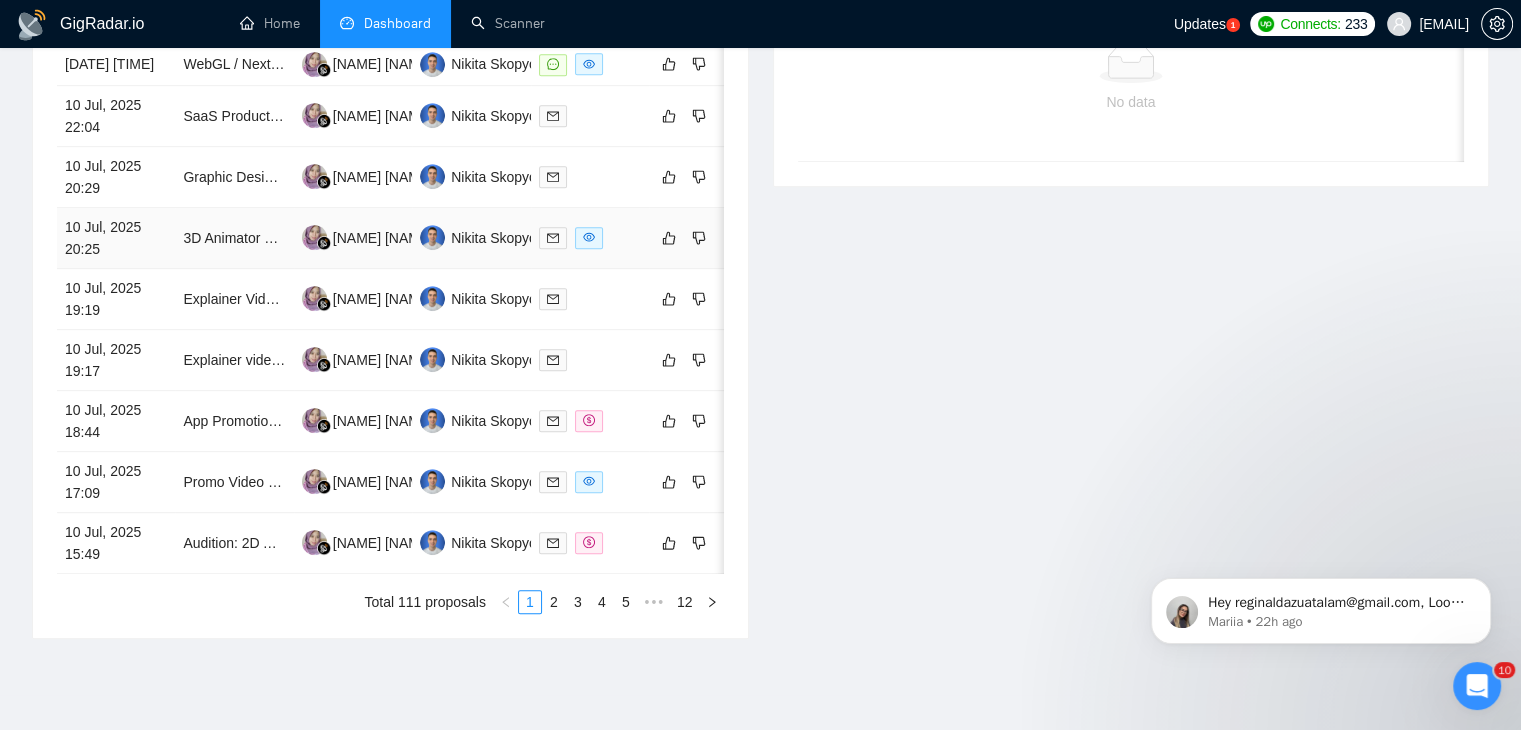 click on "10 Jul, 2025 20:25" at bounding box center (116, 238) 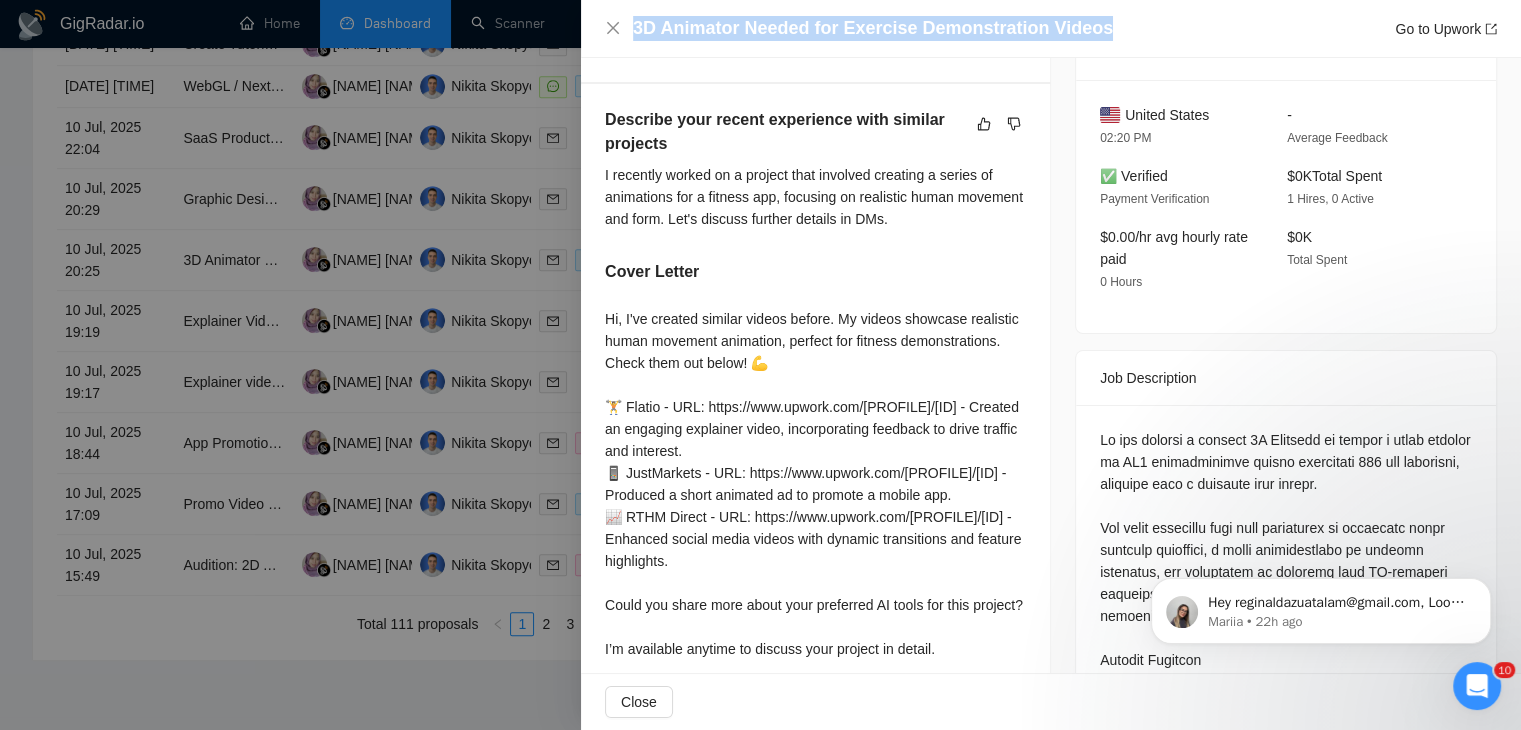 drag, startPoint x: 1103, startPoint y: 27, endPoint x: 621, endPoint y: 37, distance: 482.10373 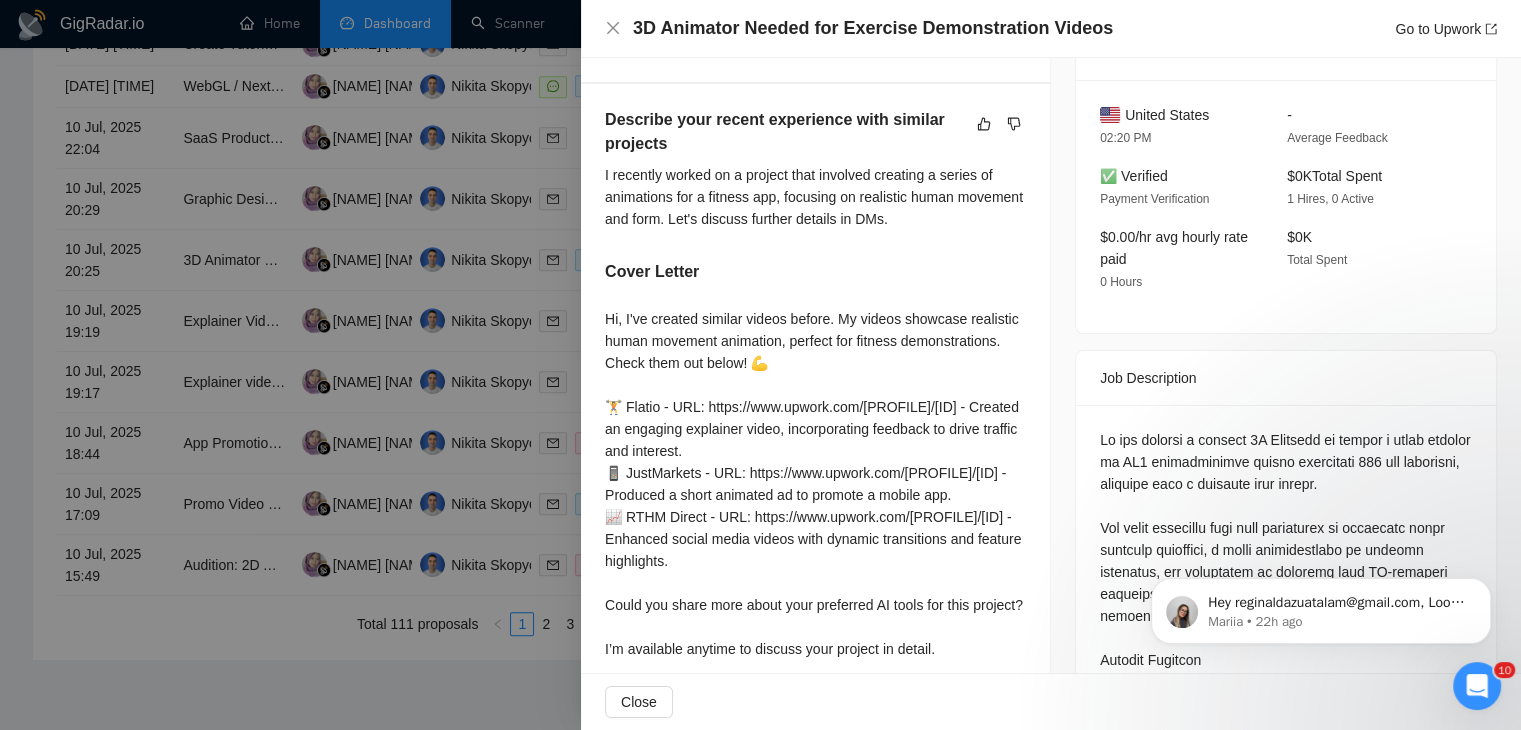 click at bounding box center (760, 365) 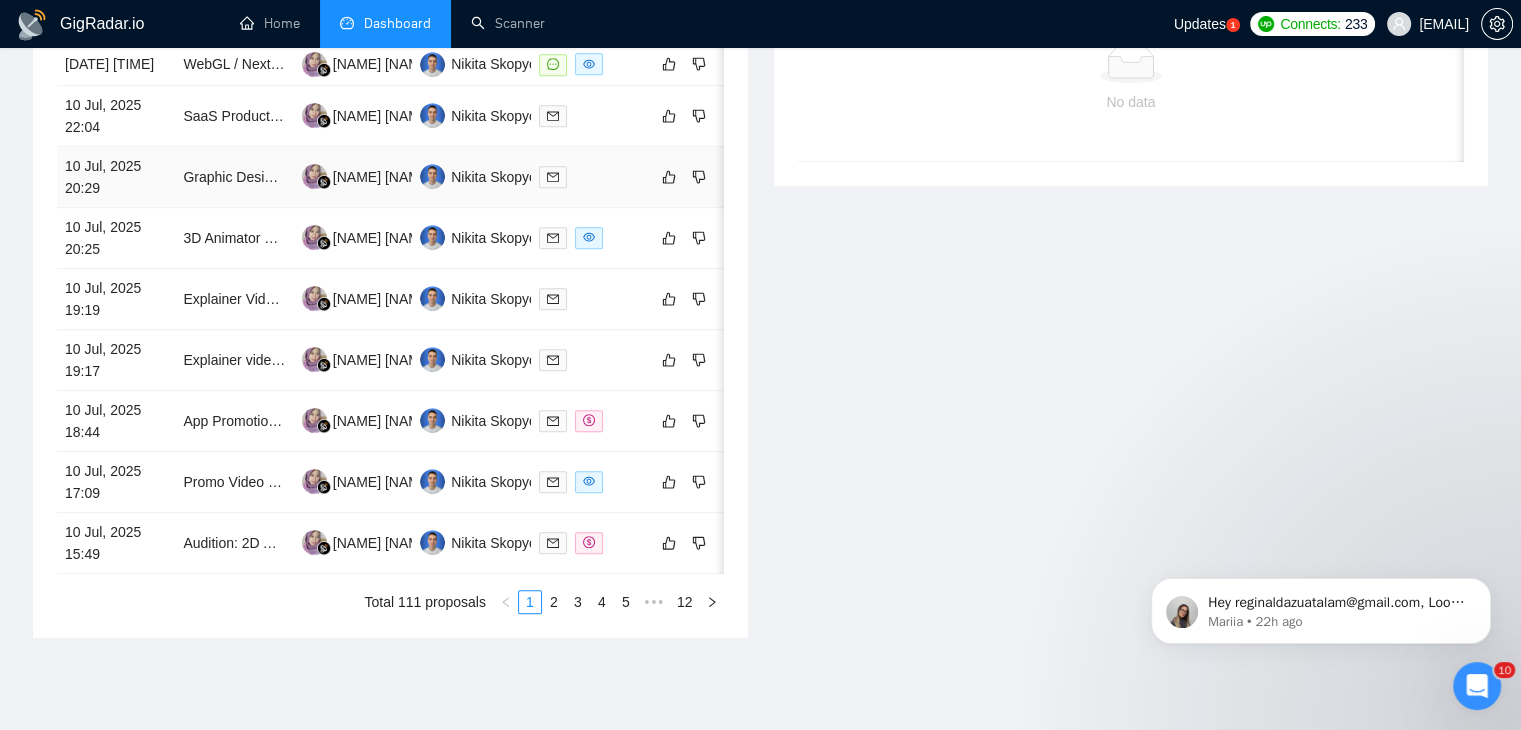 click on "10 Jul, 2025 20:29" at bounding box center (116, 177) 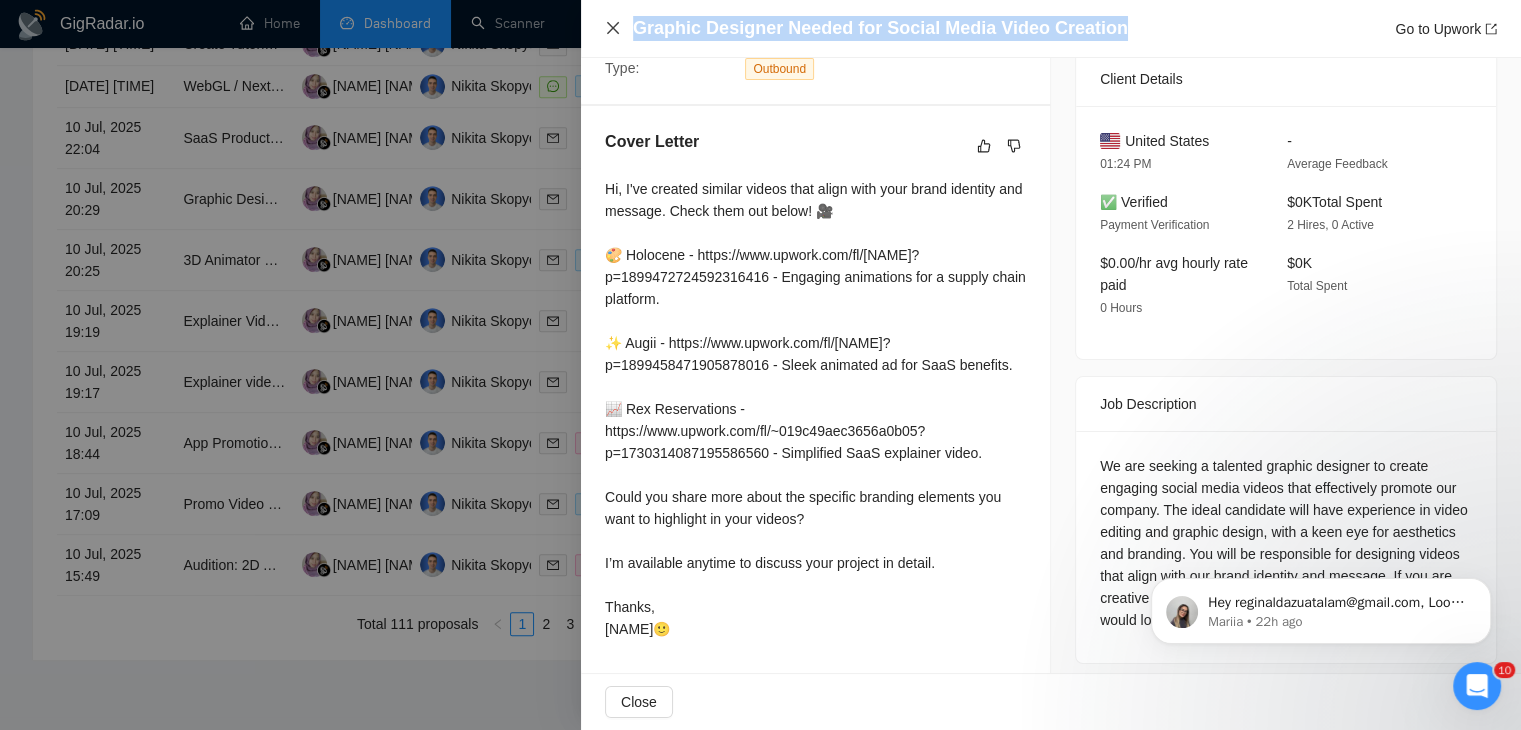 drag, startPoint x: 1124, startPoint y: 25, endPoint x: 616, endPoint y: 21, distance: 508.01575 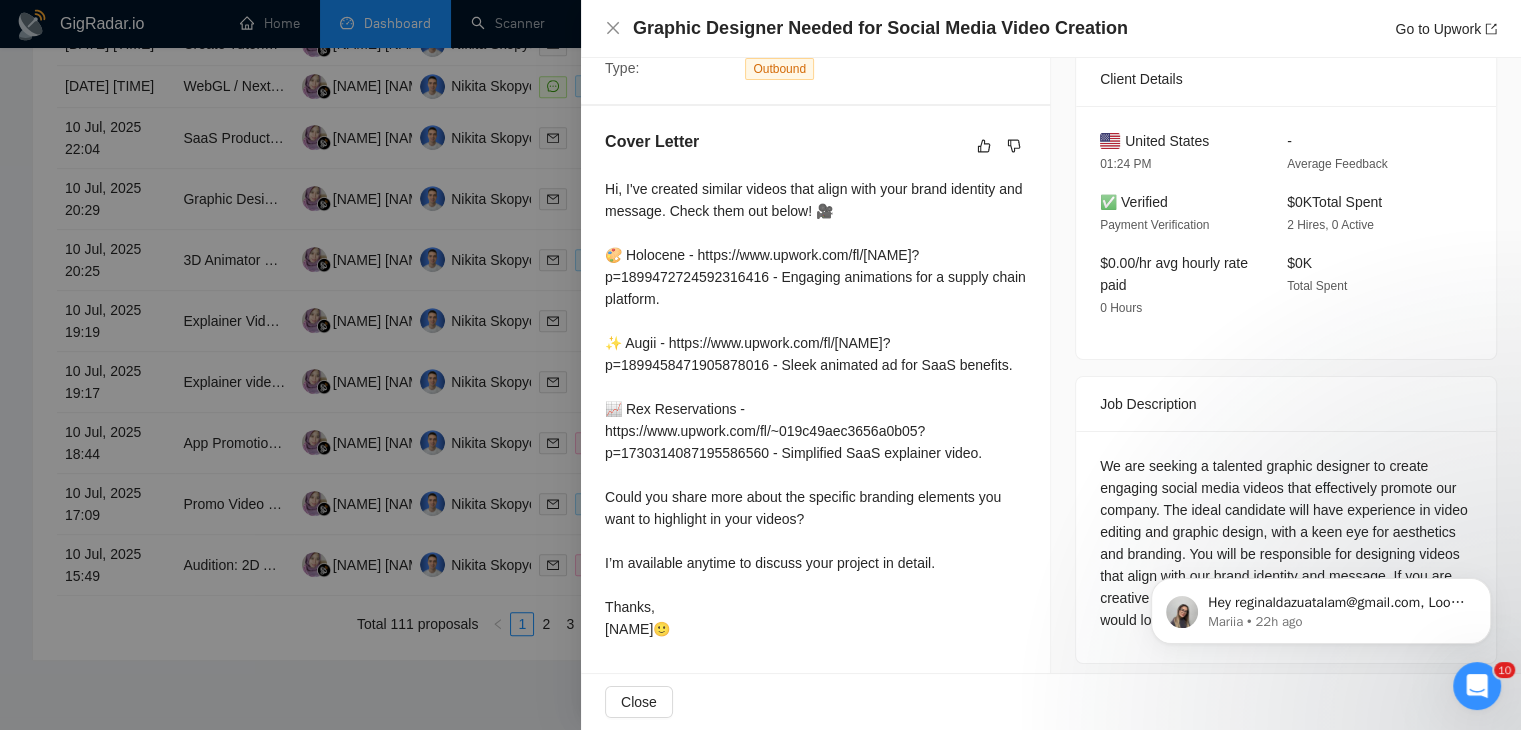 click at bounding box center [760, 365] 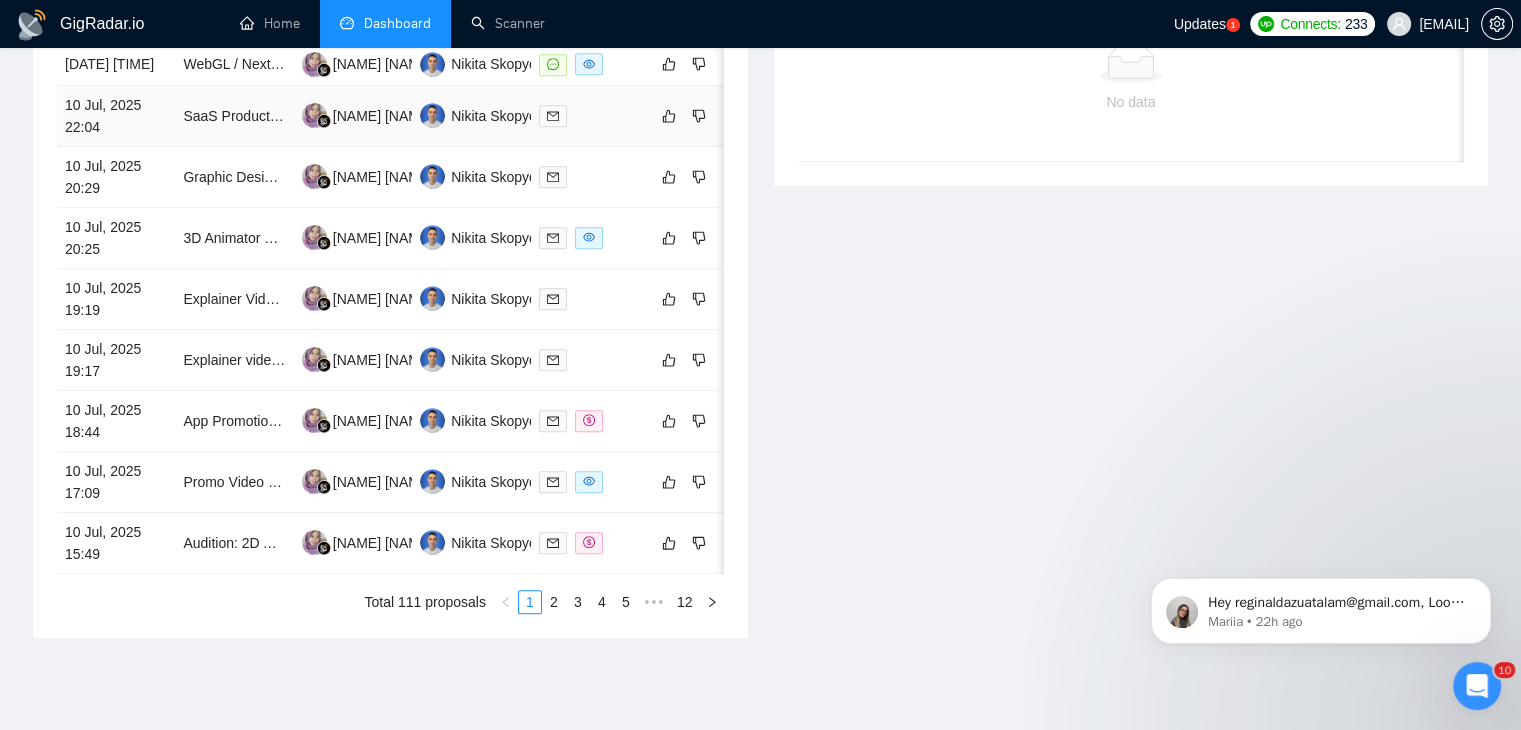 click on "10 Jul, 2025 22:04" at bounding box center (116, 116) 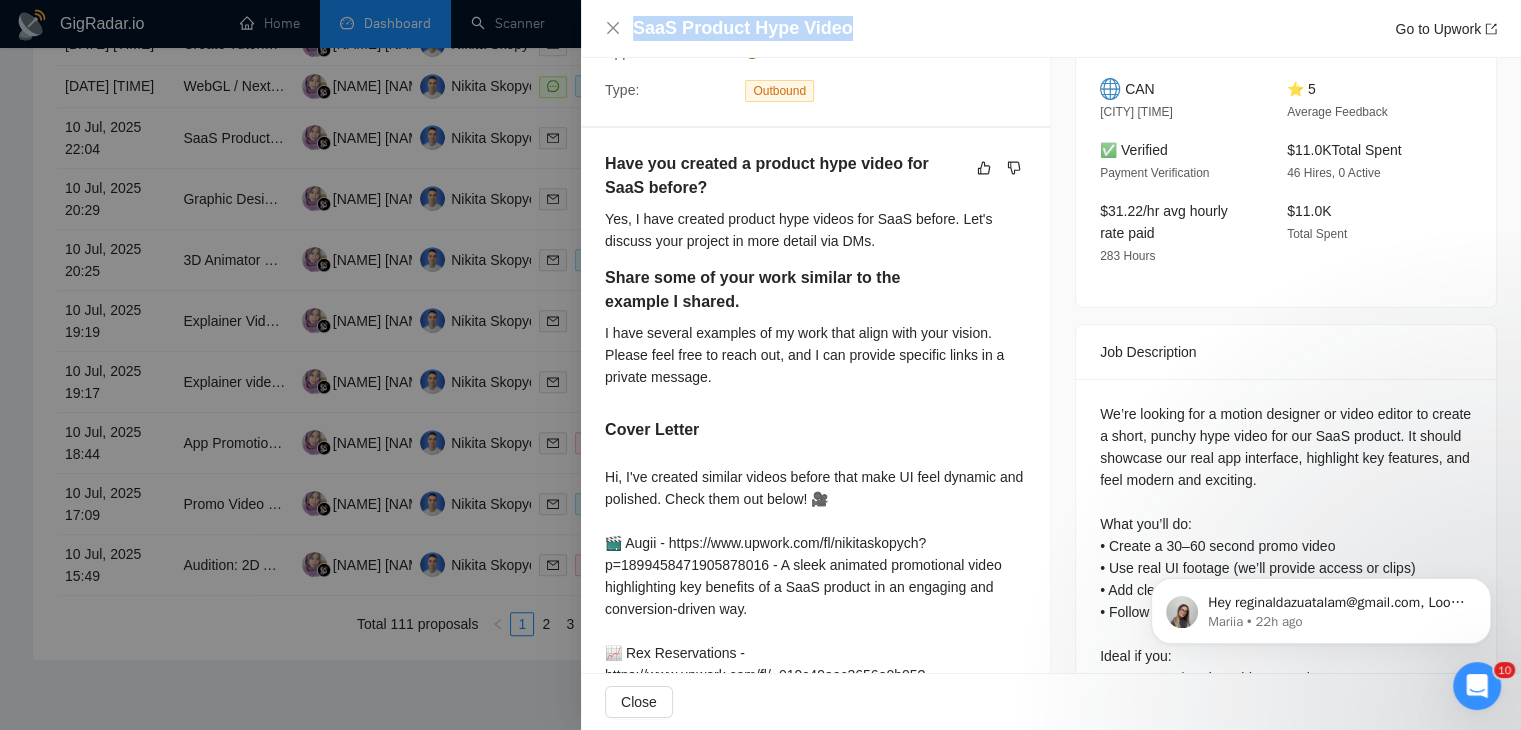 drag, startPoint x: 891, startPoint y: 33, endPoint x: 605, endPoint y: 41, distance: 286.11188 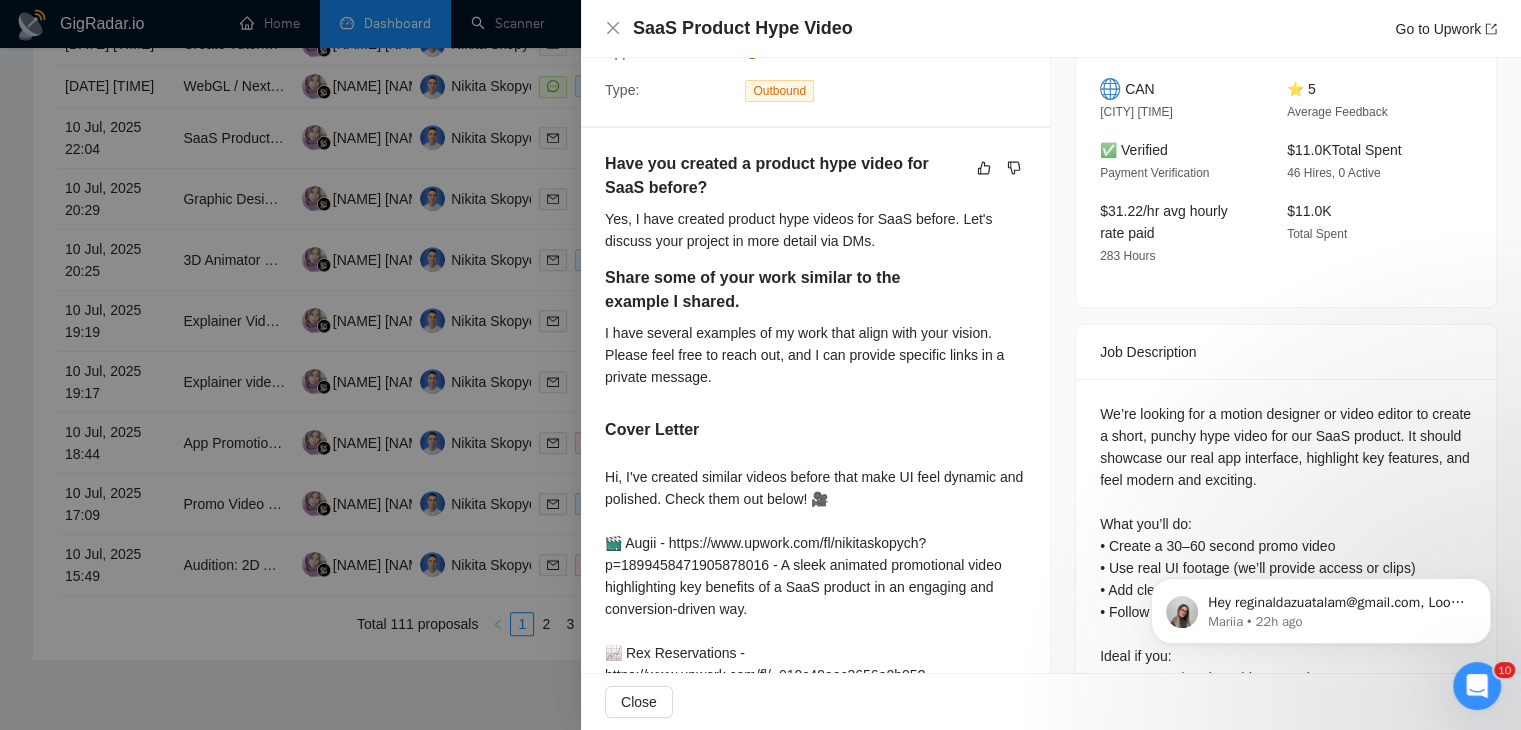 click at bounding box center (760, 365) 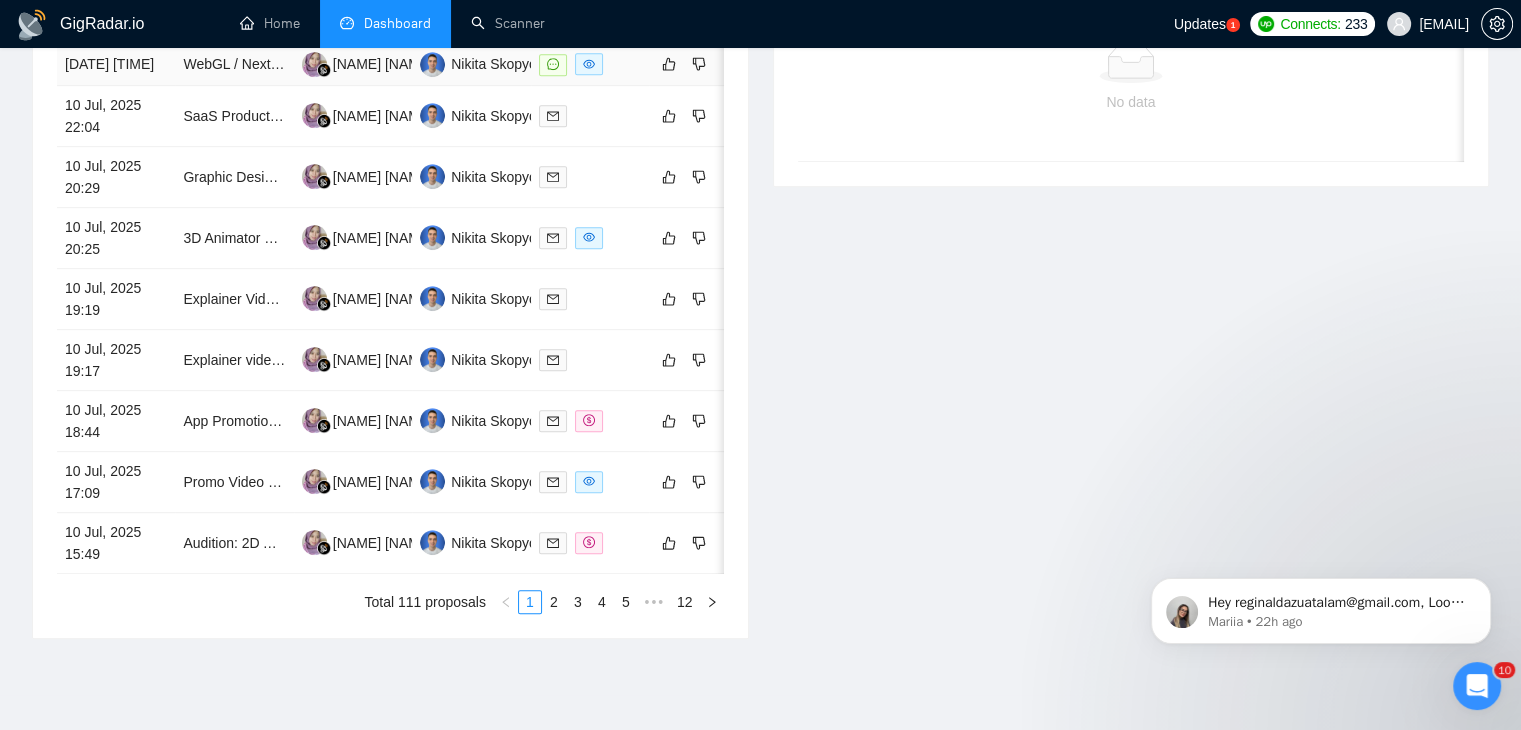 click on "[DATE] [TIME]" at bounding box center (116, 65) 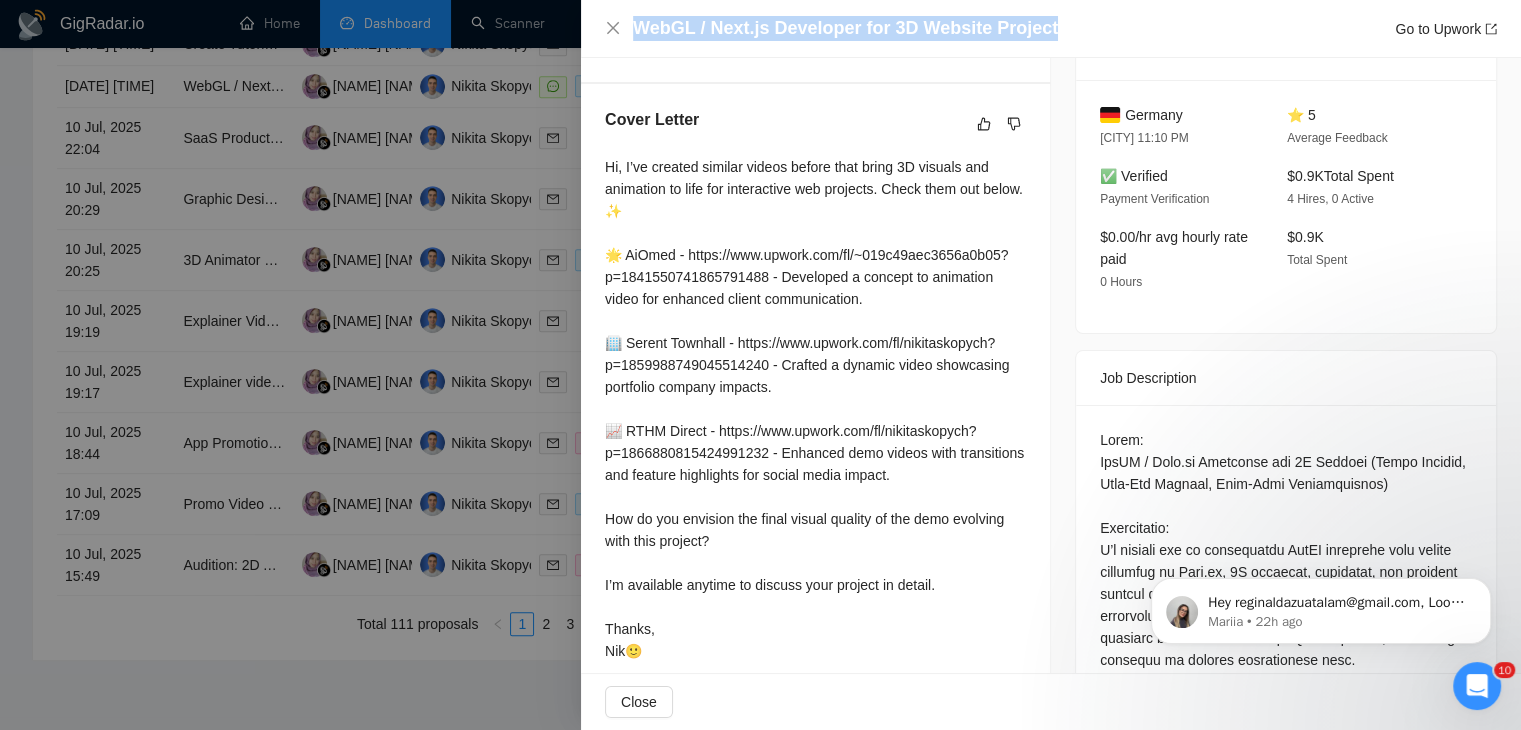 drag, startPoint x: 1054, startPoint y: 18, endPoint x: 556, endPoint y: 33, distance: 498.22586 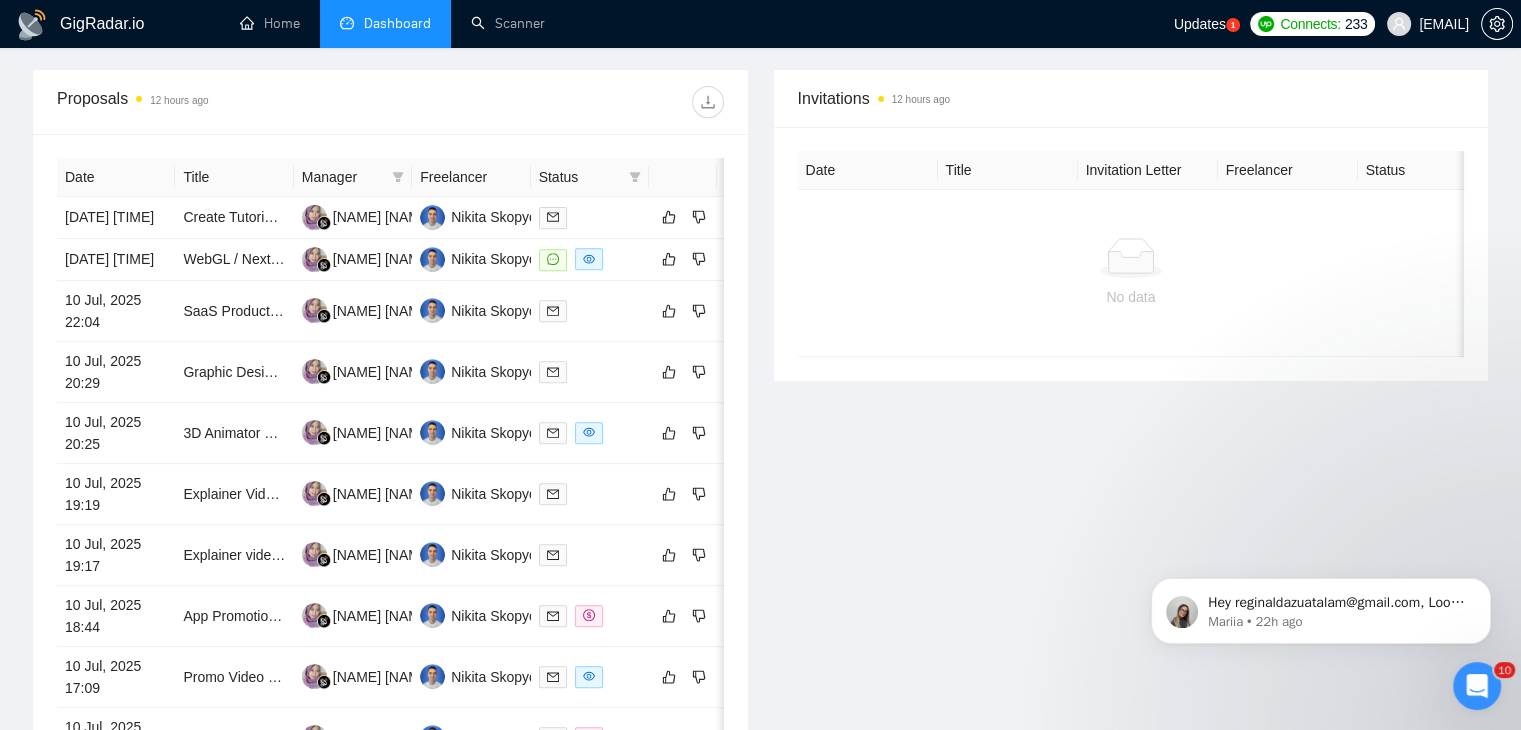 scroll, scrollTop: 699, scrollLeft: 0, axis: vertical 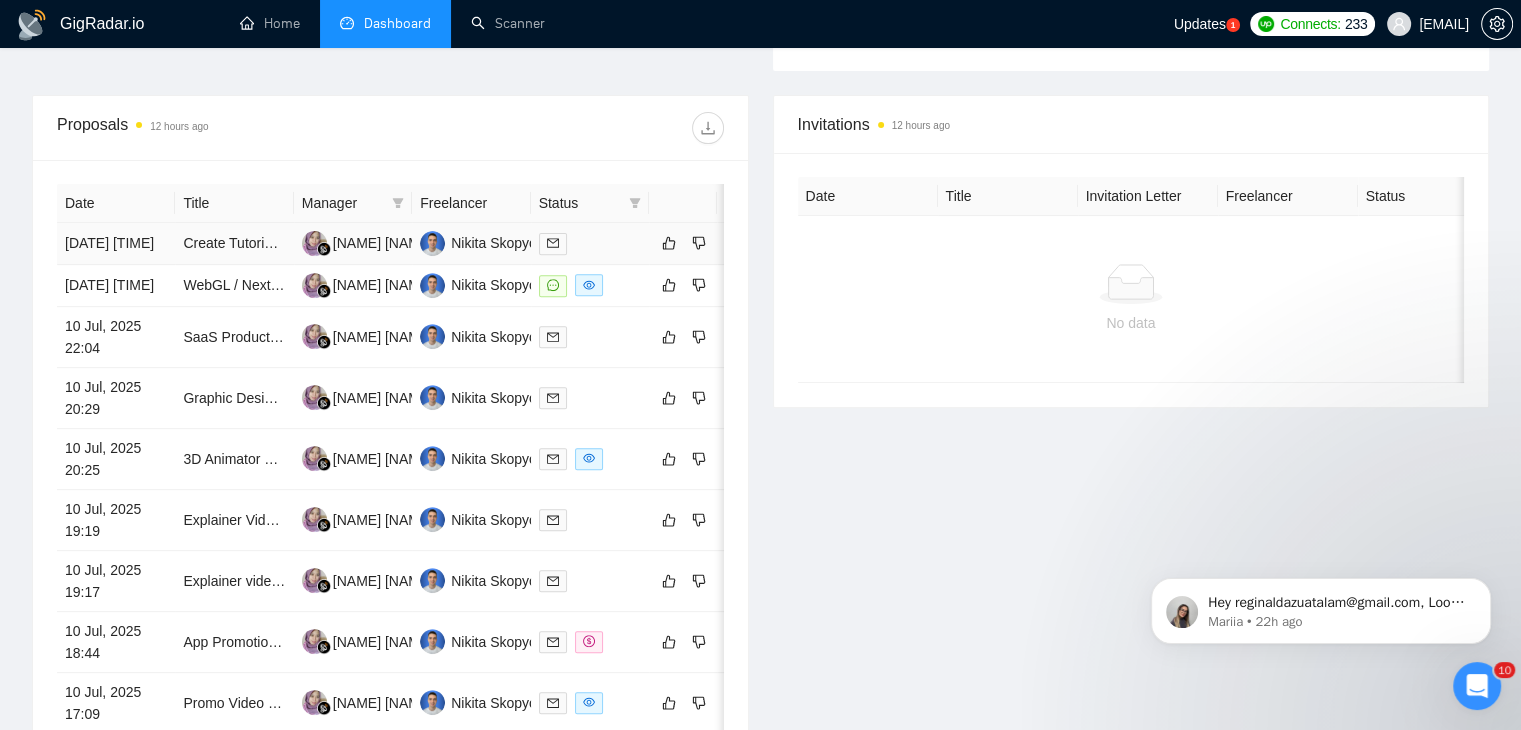 click on "[DATE] [TIME]" at bounding box center [116, 244] 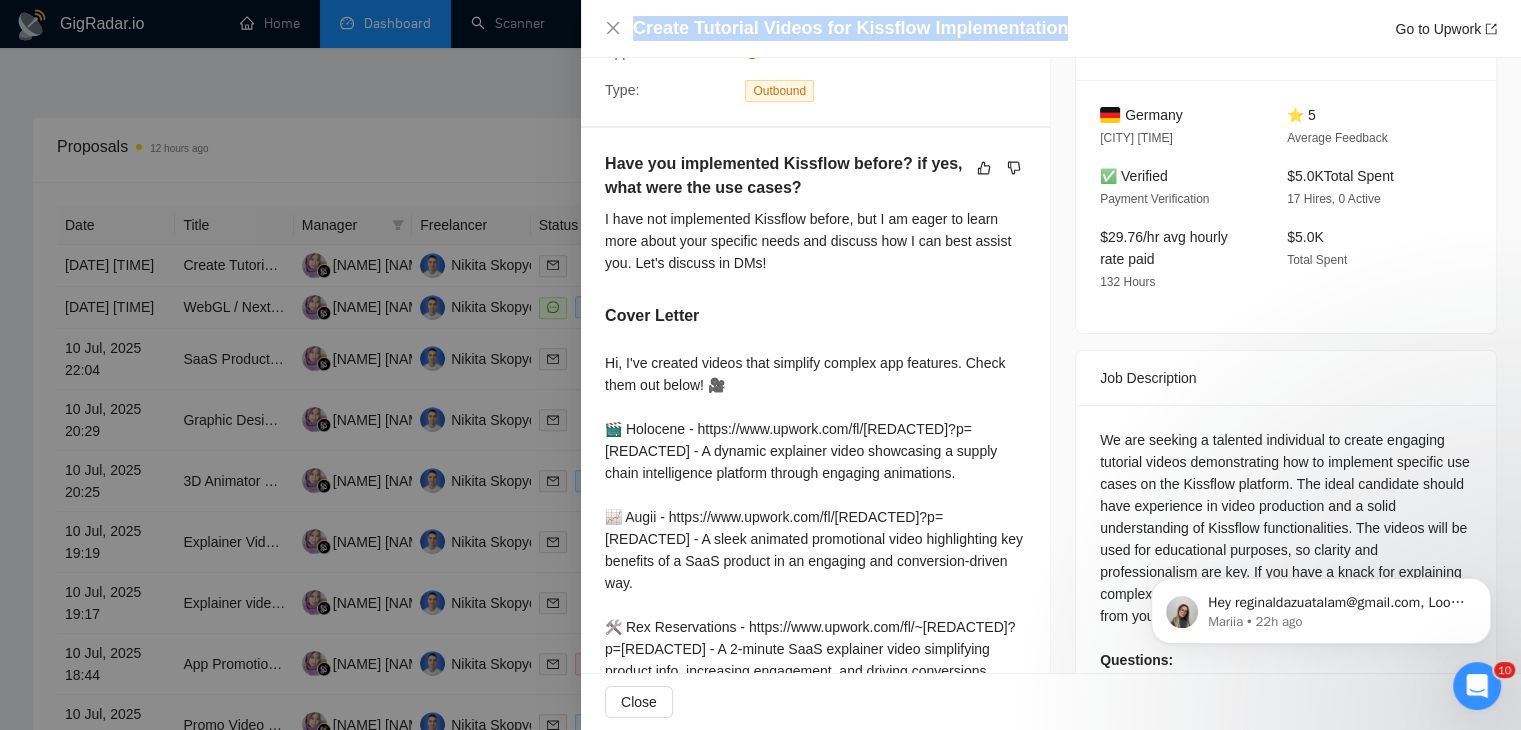 drag, startPoint x: 1071, startPoint y: 29, endPoint x: 629, endPoint y: 32, distance: 442.0102 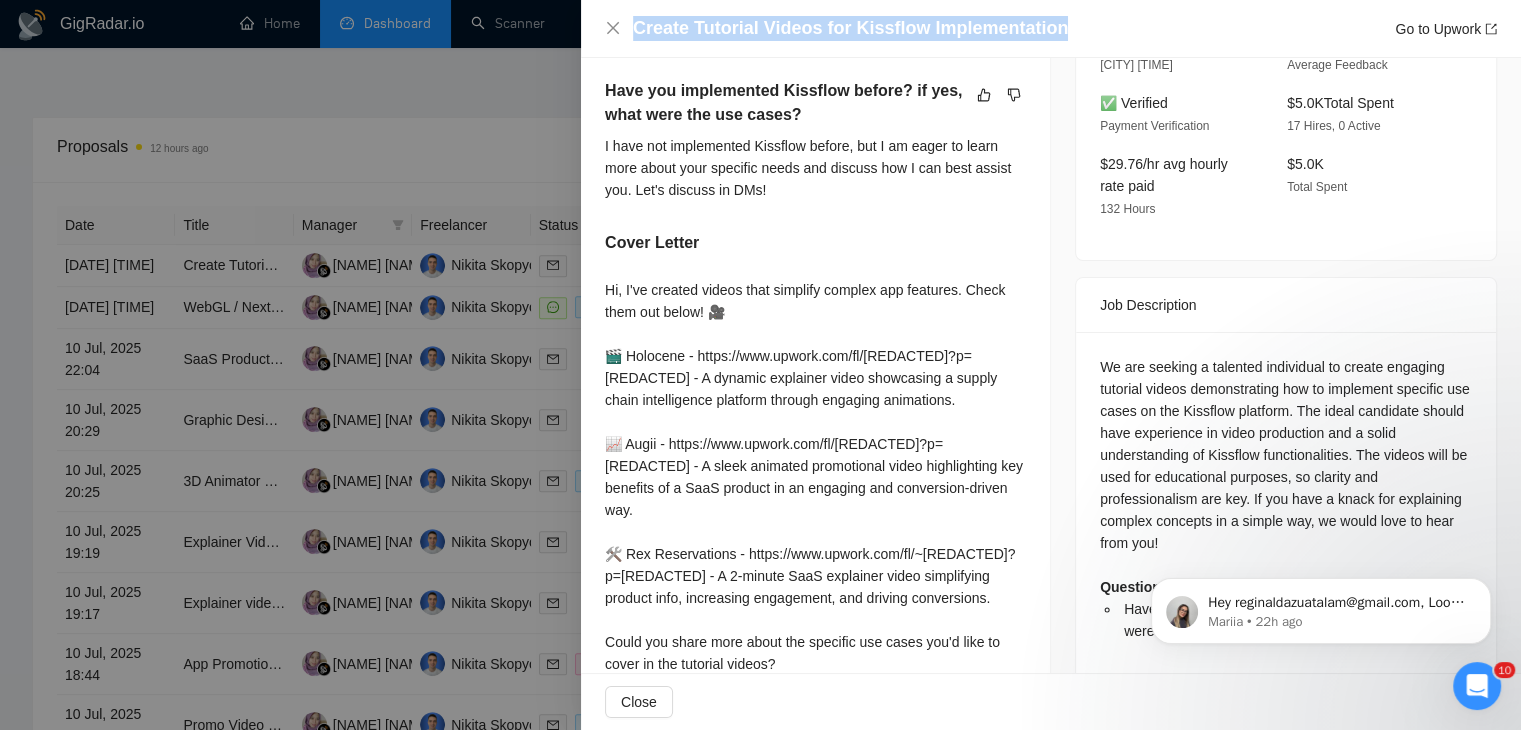scroll, scrollTop: 589, scrollLeft: 0, axis: vertical 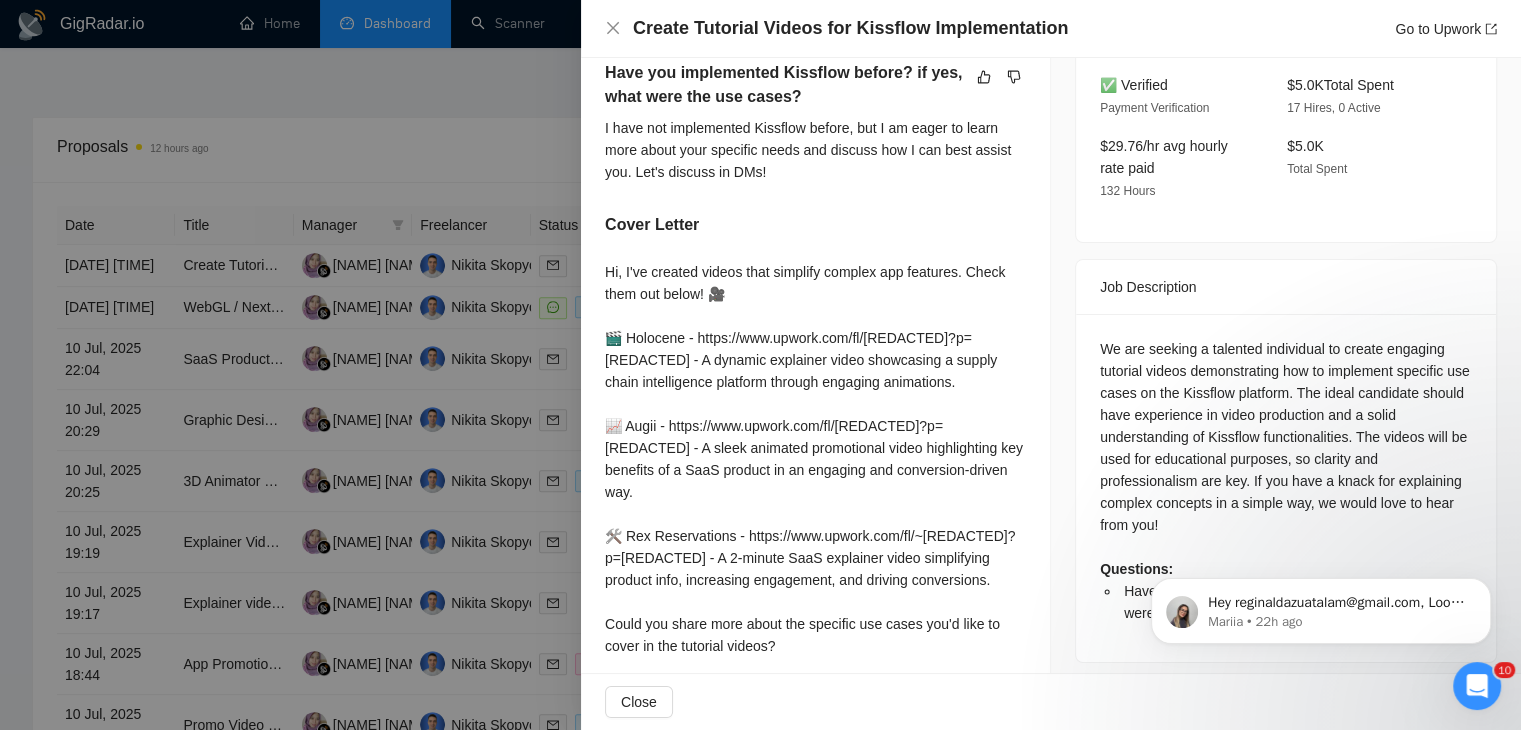 click at bounding box center (760, 365) 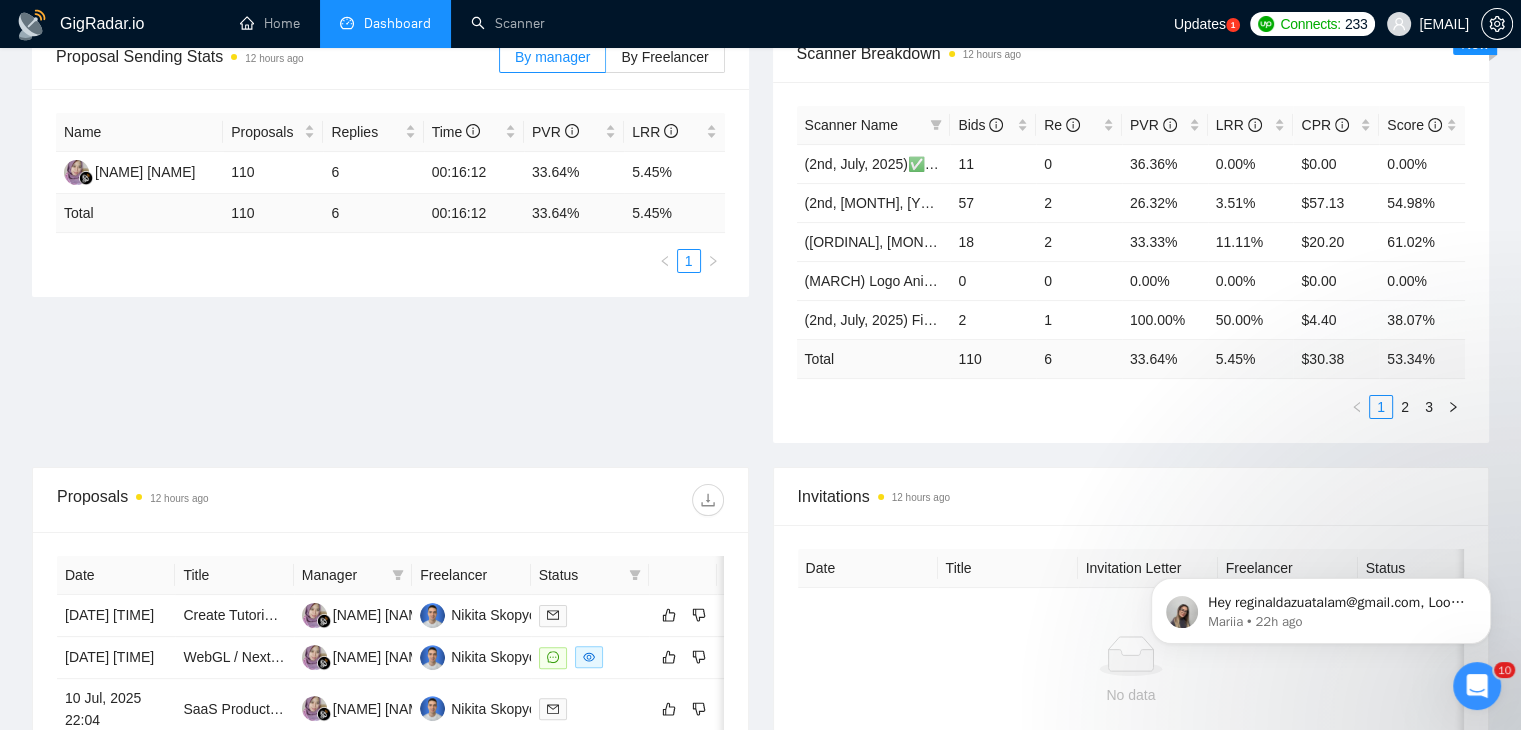 scroll, scrollTop: 162, scrollLeft: 0, axis: vertical 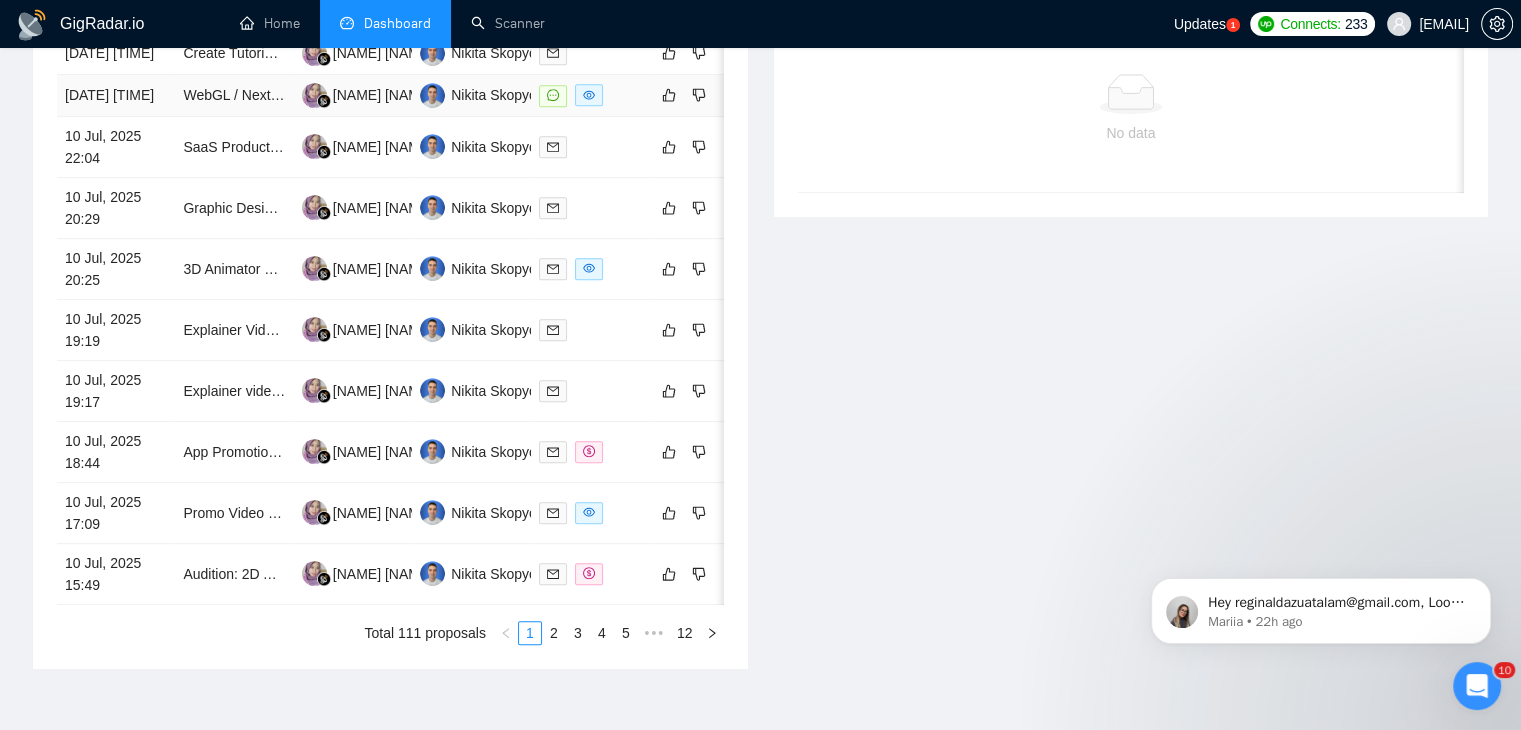 click on "[DATE] [TIME]" at bounding box center [116, 96] 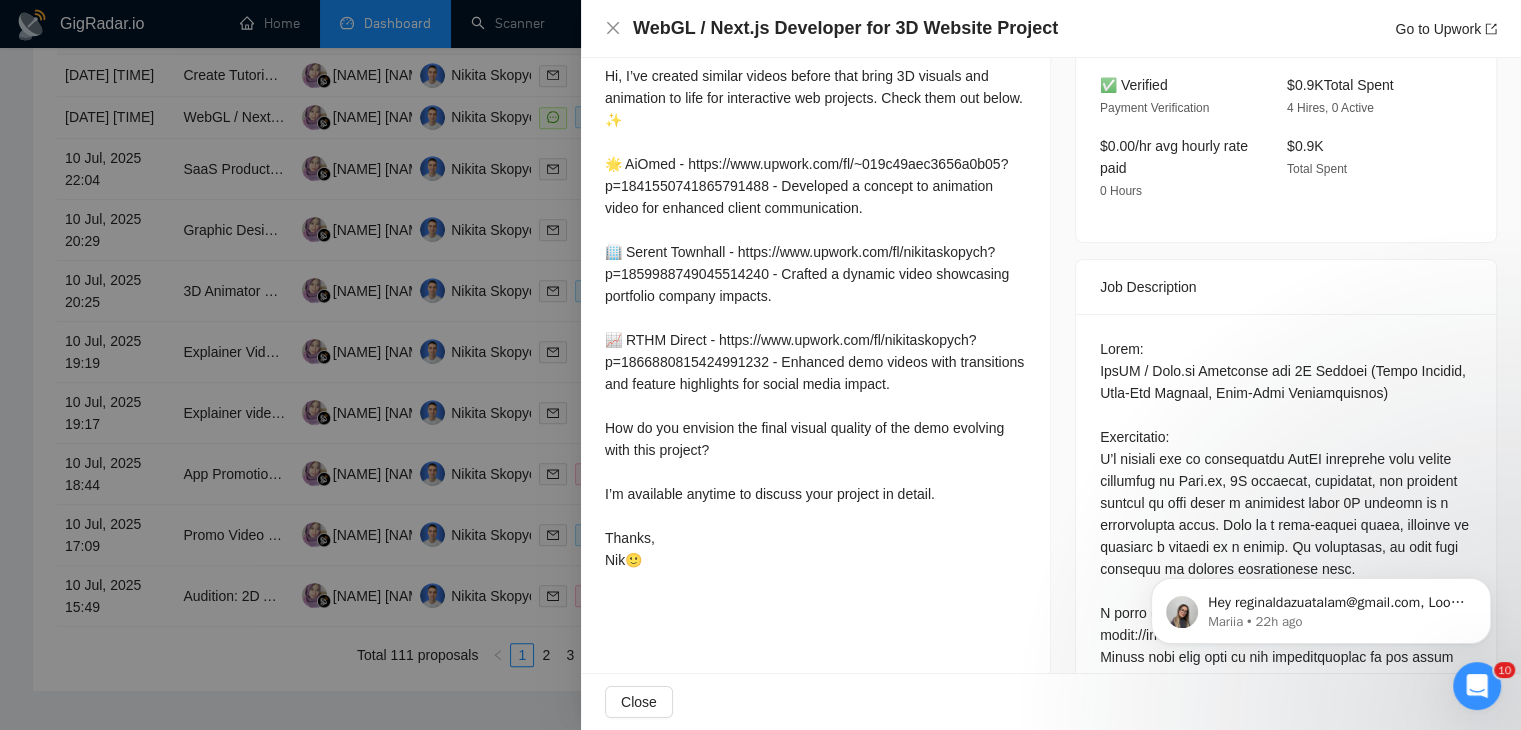 click at bounding box center [760, 365] 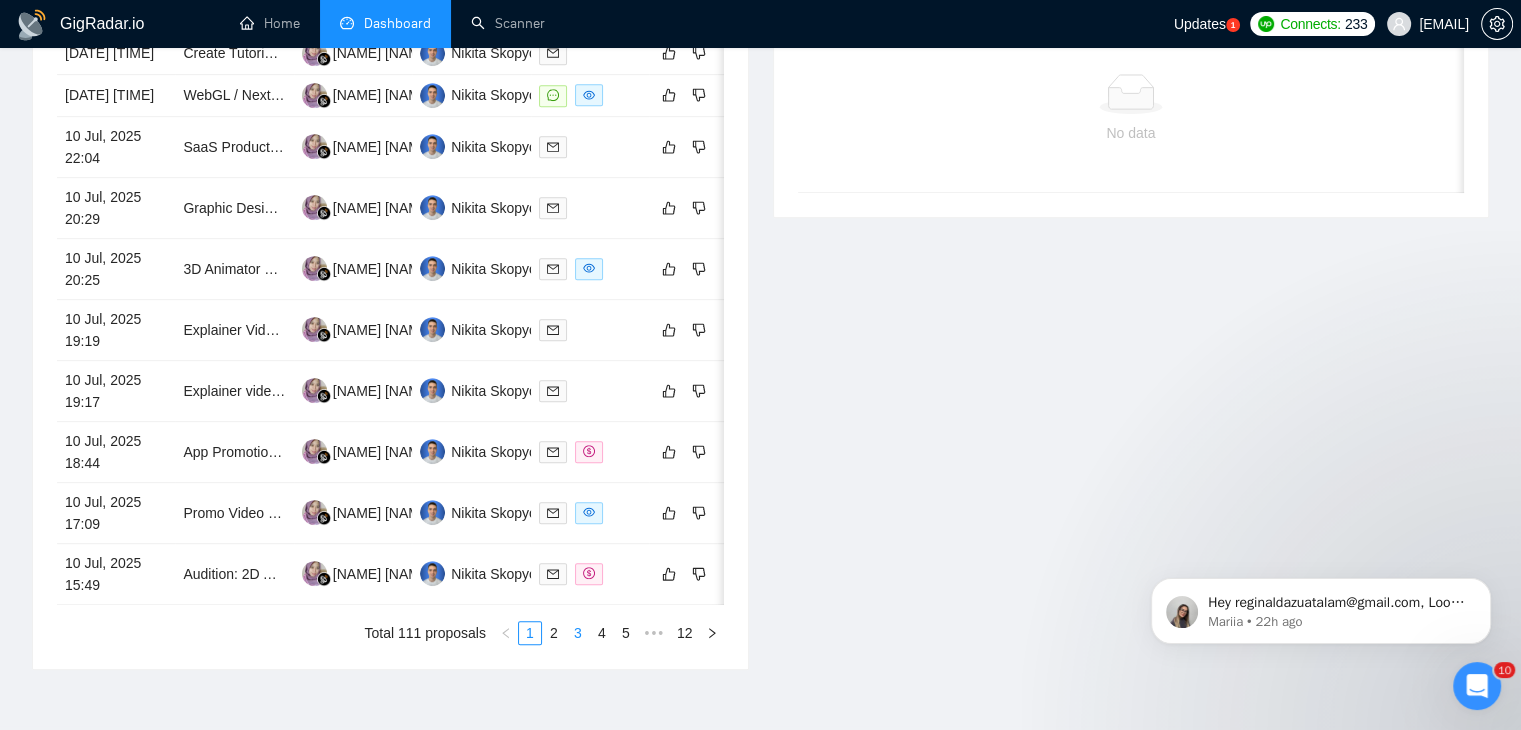 click on "3" at bounding box center (578, 633) 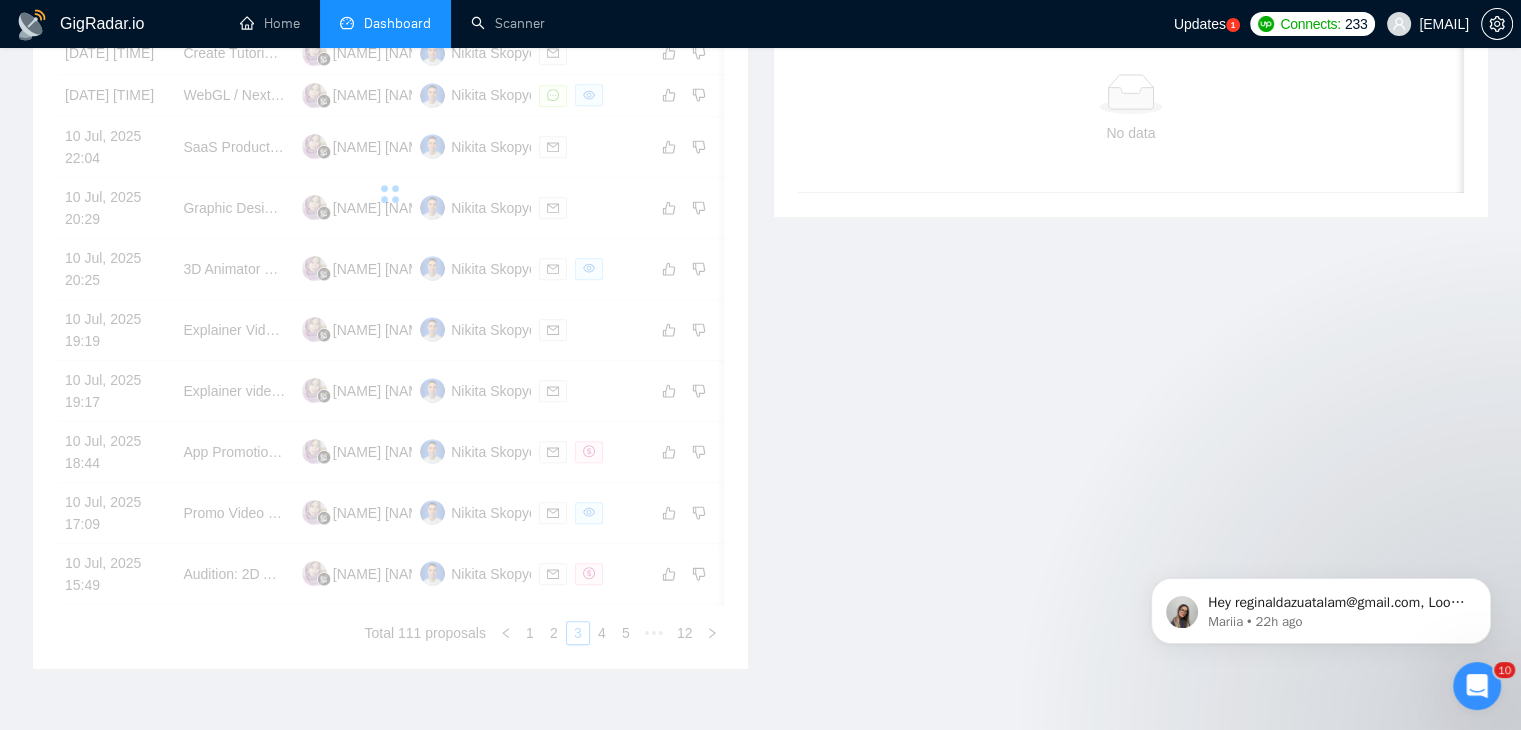 click on "Date Title Manager Freelancer Status               11 [MONTH], [YEAR] 07:29 Create Tutorial Videos for Kissflow Implementation [NAME]  [NAME] [NAME] 10 [MONTH], [YEAR] 23:14 WebGL / Next.js Developer for 3D Website Project [NAME]  [NAME] [NAME] 10 [MONTH], [YEAR] 22:04 SaaS Product Hype Video [NAME]  [NAME] [NAME] 10 [MONTH], [YEAR] 20:29 Graphic Designer Needed for Social Media Video Creation [NAME]  [NAME] [NAME] 10 [MONTH], [YEAR] 20:25 3D Animator Needed for Exercise Demonstration Videos [NAME]  [NAME] [NAME] 10 [MONTH], [YEAR] 19:19 Explainer Video Animations [NAME]  [NAME] [NAME] 10 [MONTH], [YEAR] 19:17 Explainer video for Retro Gaming AI Startup [NAME]  [NAME] [NAME] 10 [MONTH], [YEAR] 18:44 App Promotional Video [NAME]  [NAME] [NAME] 10 [MONTH], [YEAR] 17:09 Promo Video for AI + Hip-Hop Platform (1–2 min Explainer) [NAME]  [NAME] [NAME] 10 [MONTH], [YEAR] 15:49 Audition: 2D Animator Needed for Healthcare Vox Animations [NAME]  [NAME] [NAME] Total 111 proposals 1 2 3 4 5" at bounding box center [390, 319] 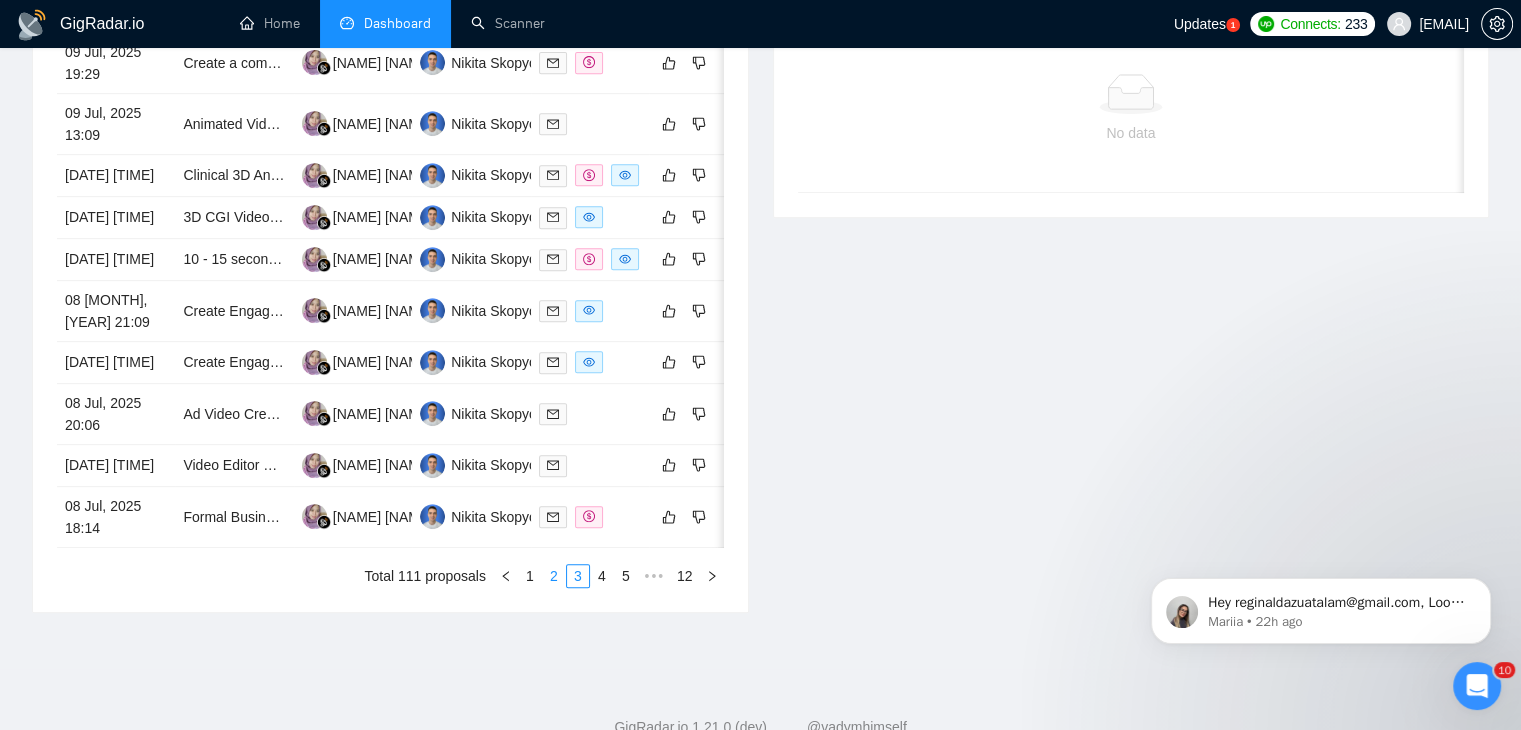 click on "2" at bounding box center [554, 576] 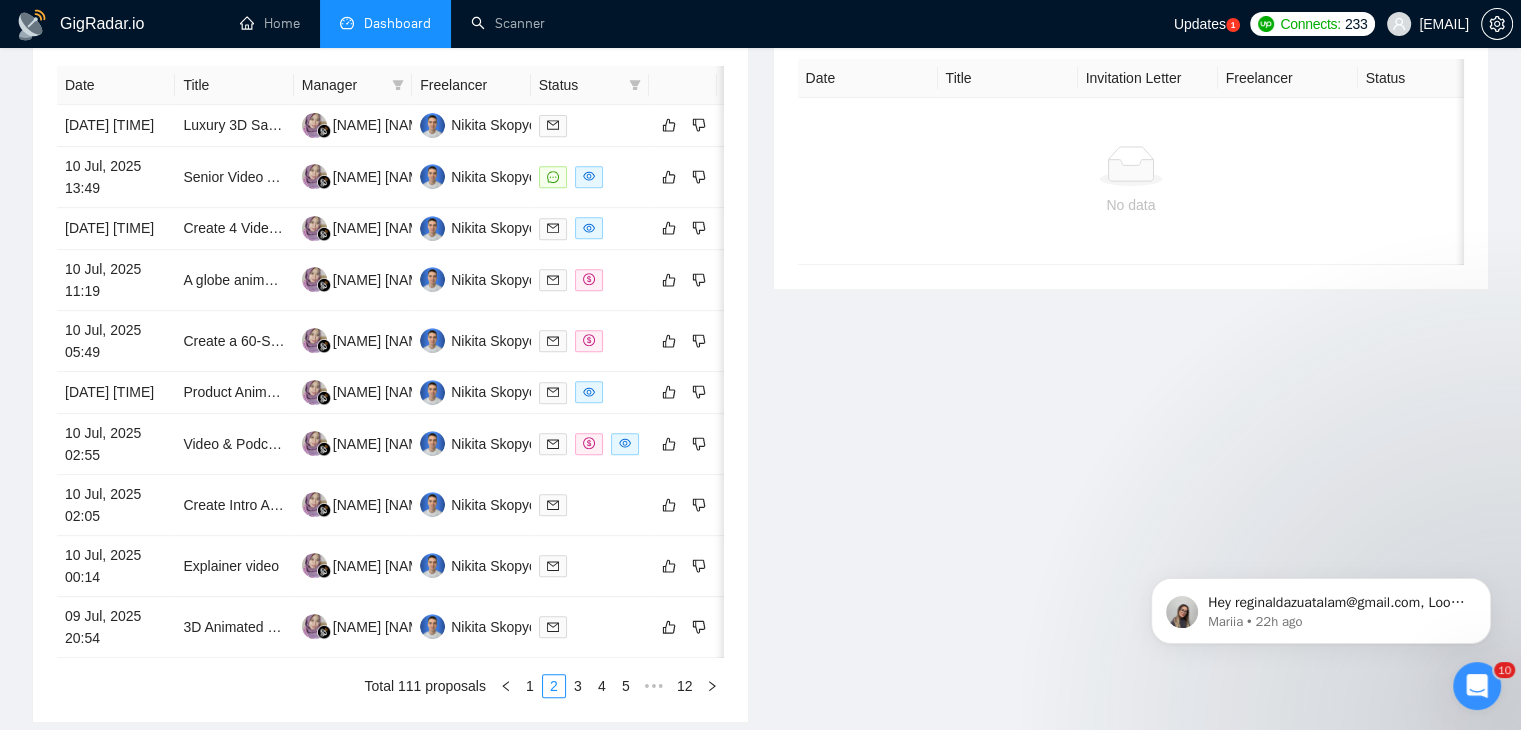 scroll, scrollTop: 815, scrollLeft: 0, axis: vertical 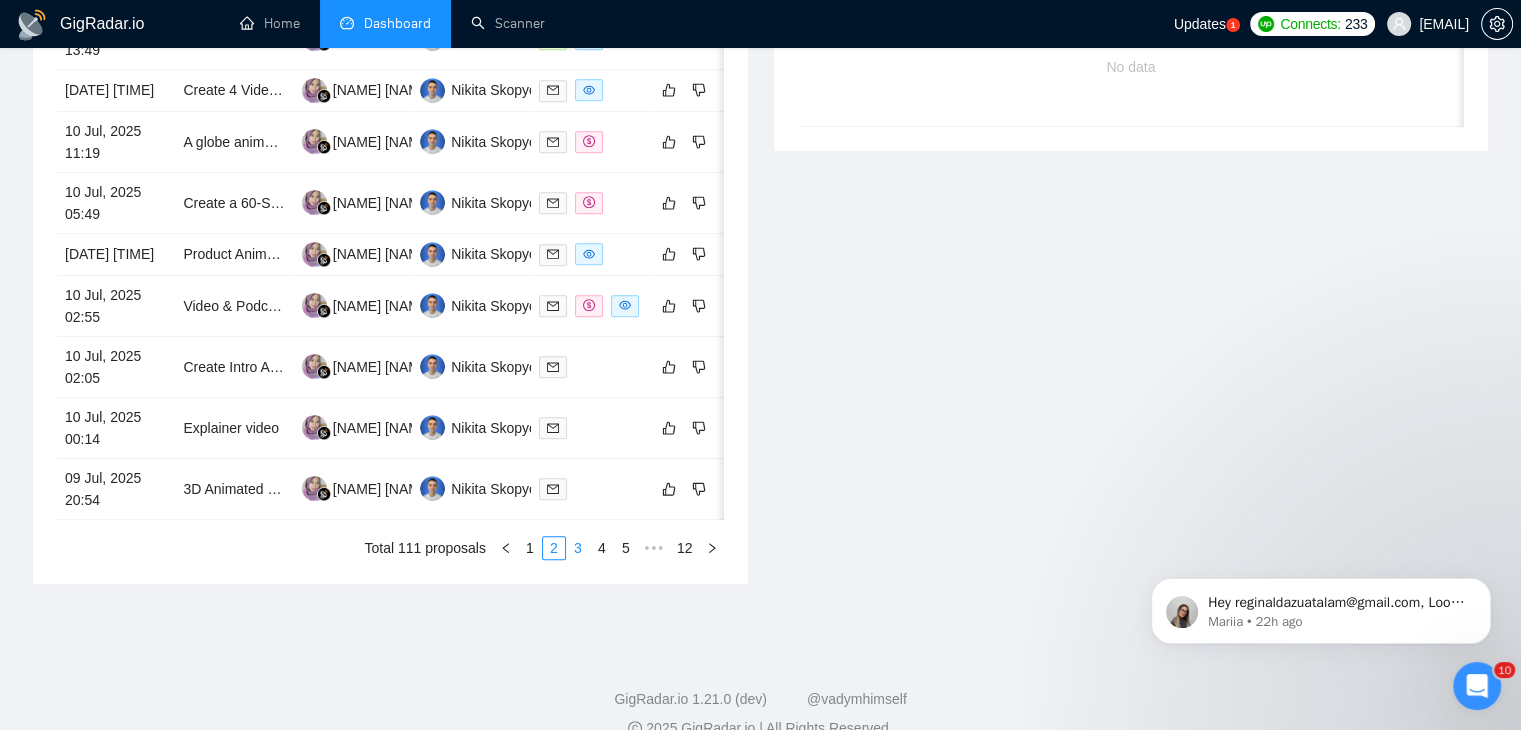 click on "3" at bounding box center [578, 548] 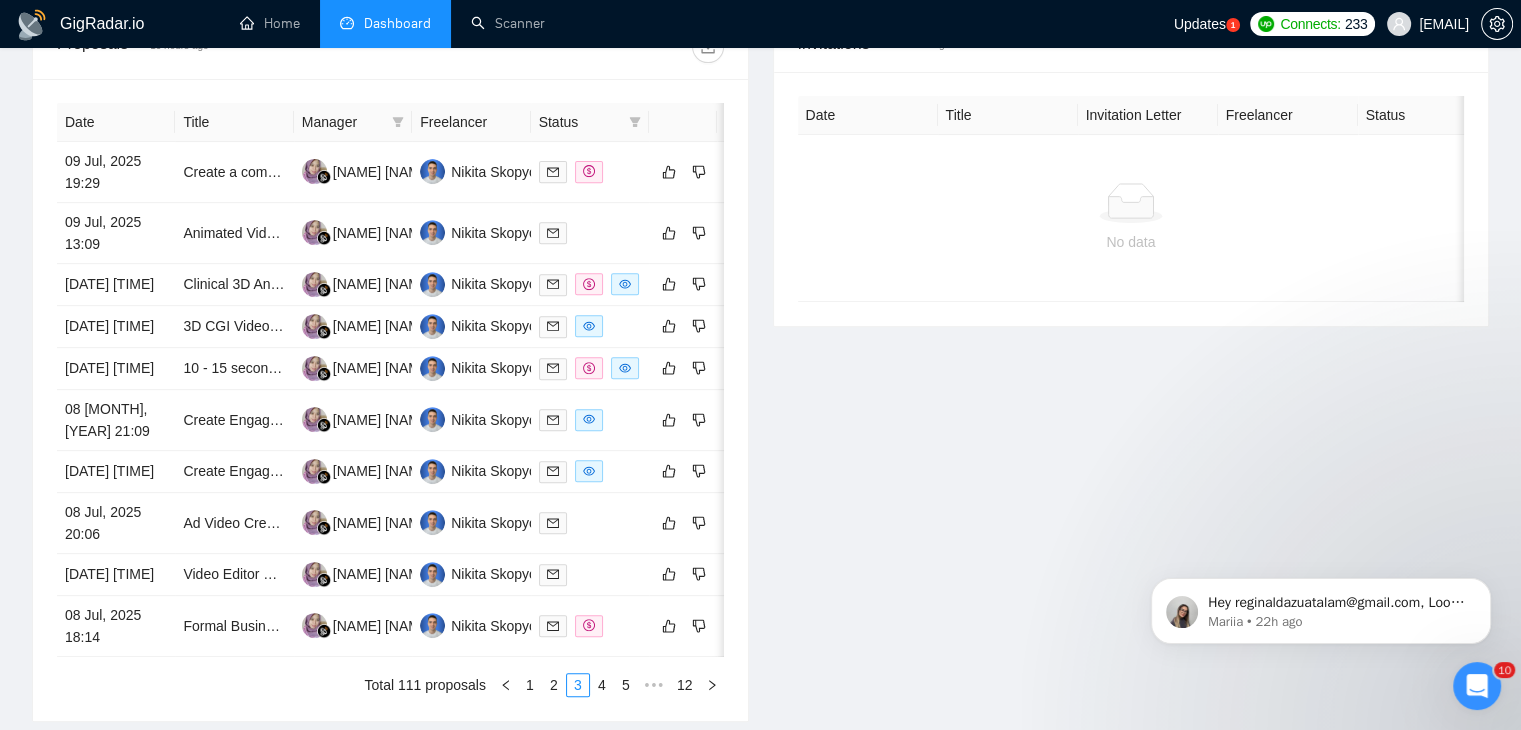 scroll, scrollTop: 876, scrollLeft: 0, axis: vertical 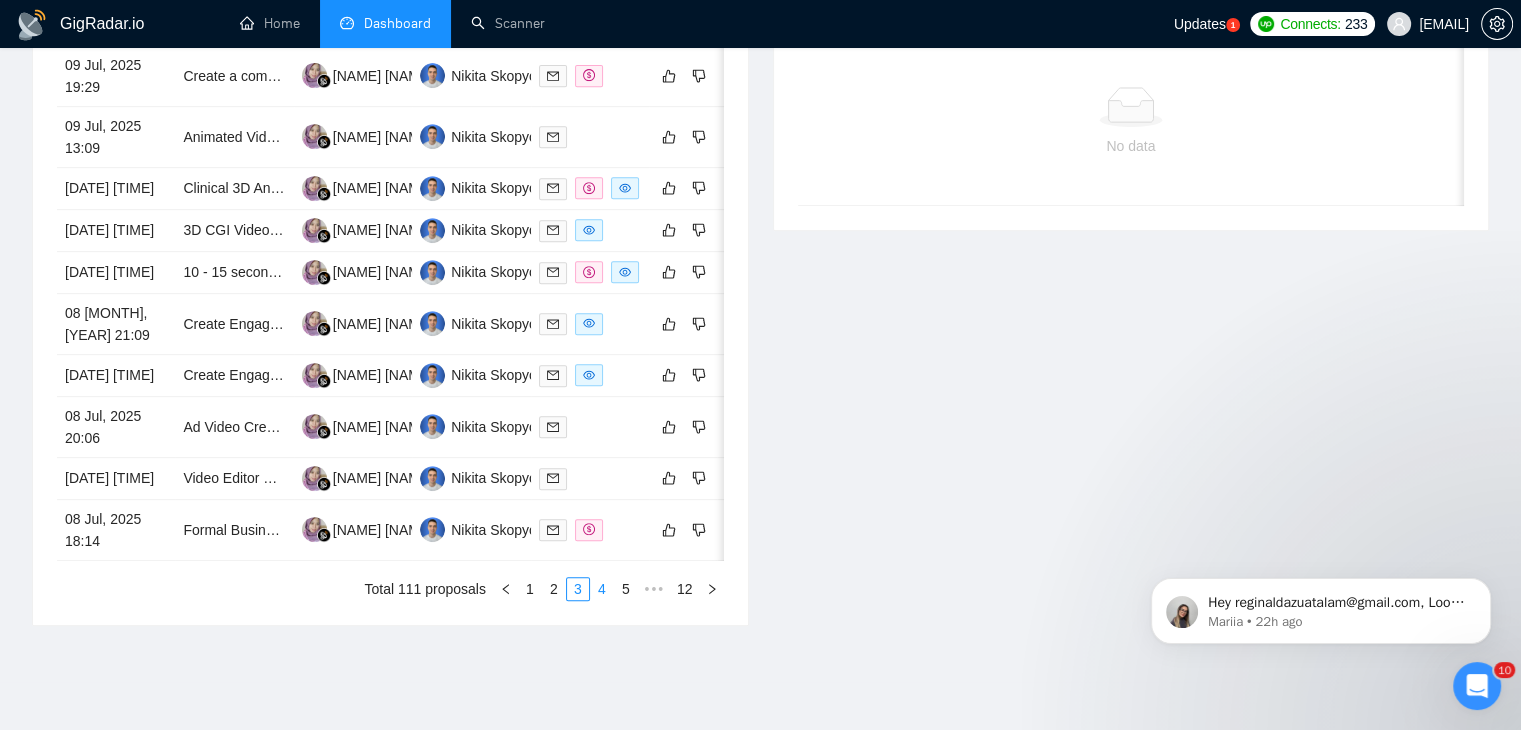 click on "4" at bounding box center [602, 589] 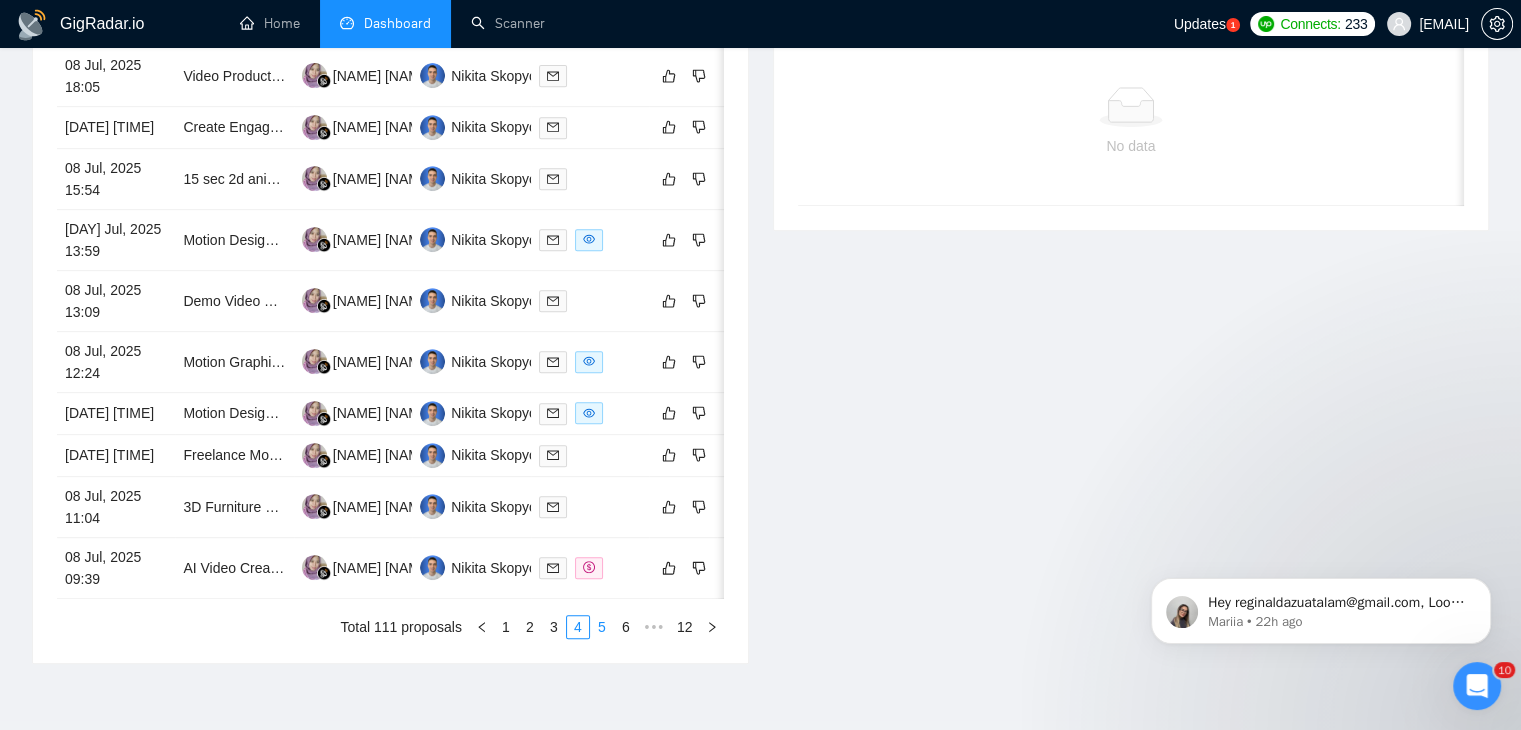 click on "5" at bounding box center (602, 627) 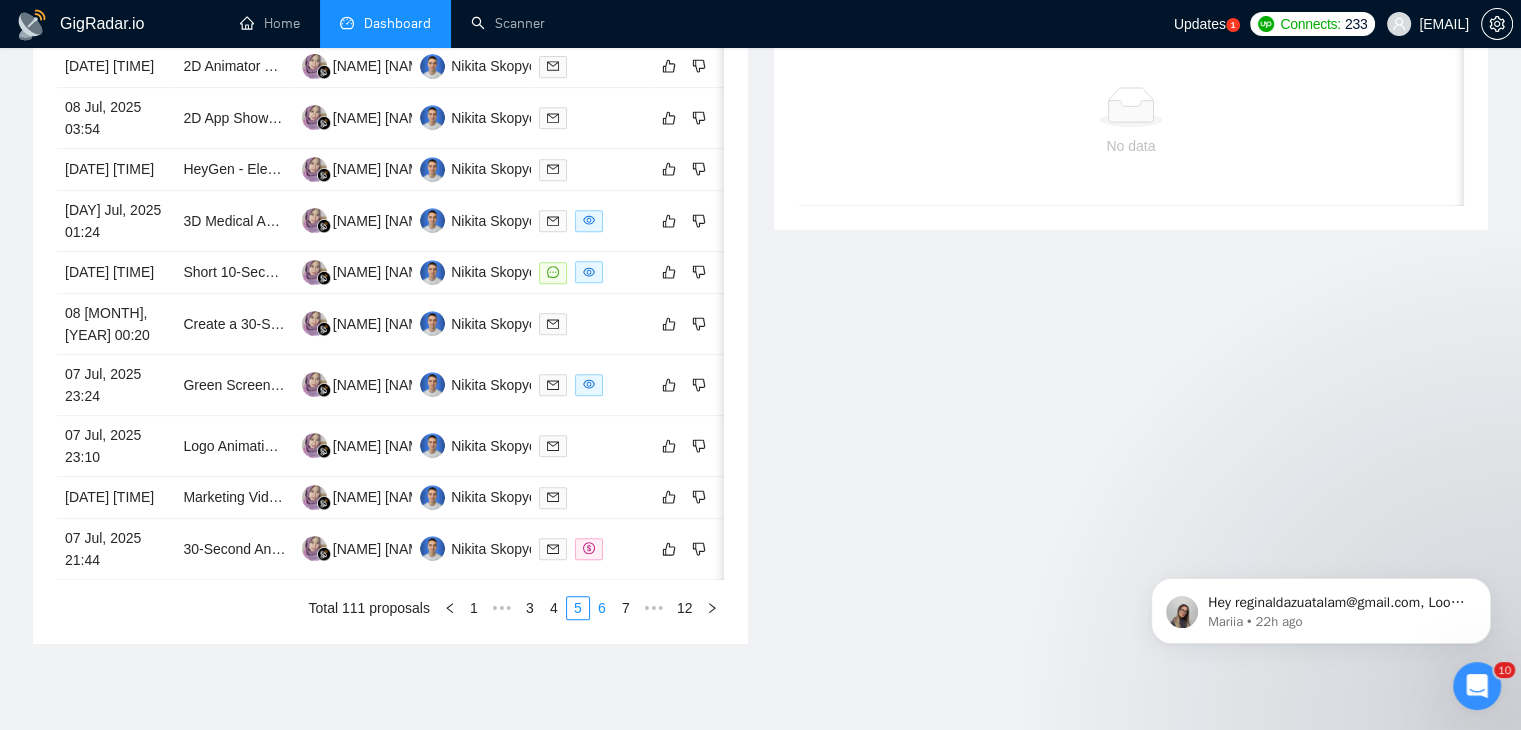 click on "6" at bounding box center [602, 608] 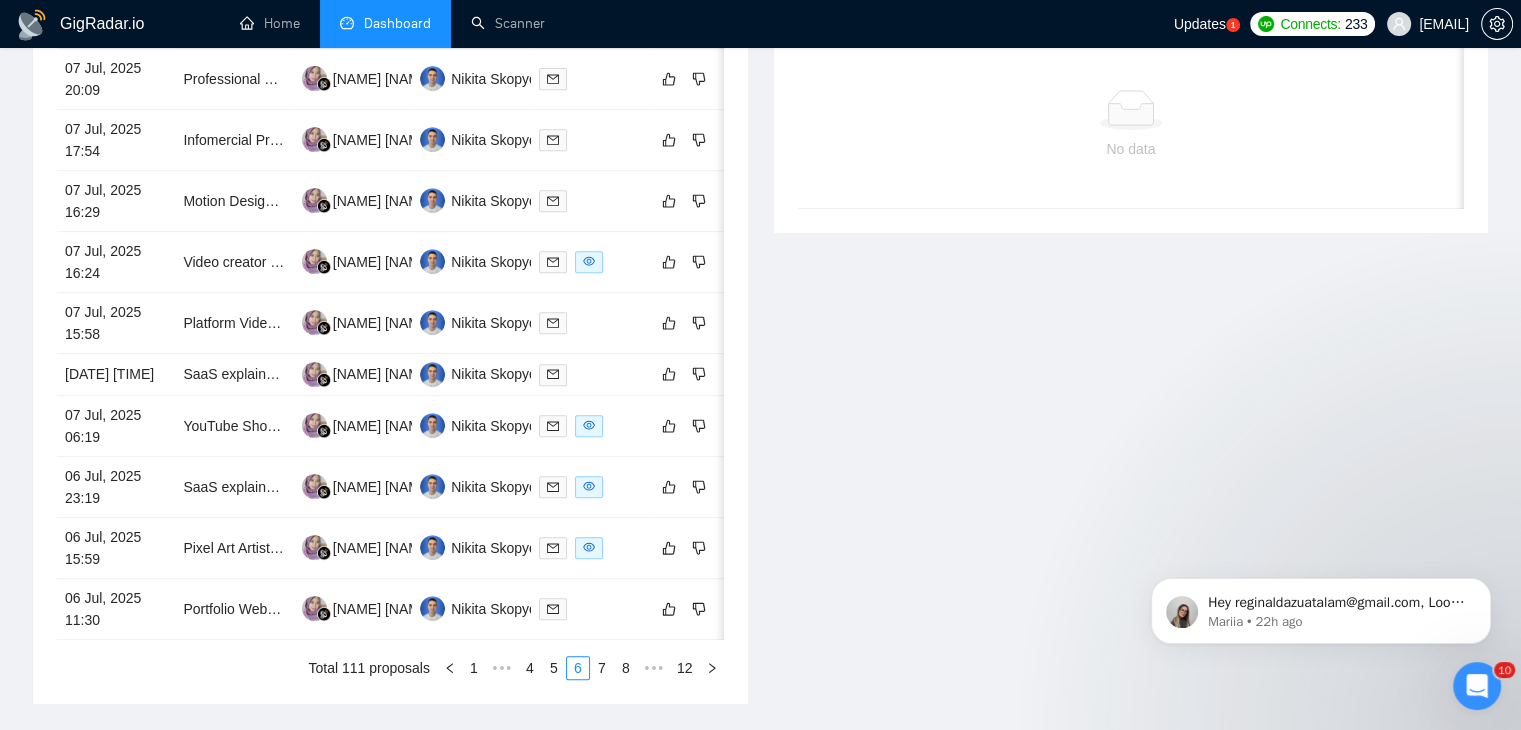 scroll, scrollTop: 880, scrollLeft: 0, axis: vertical 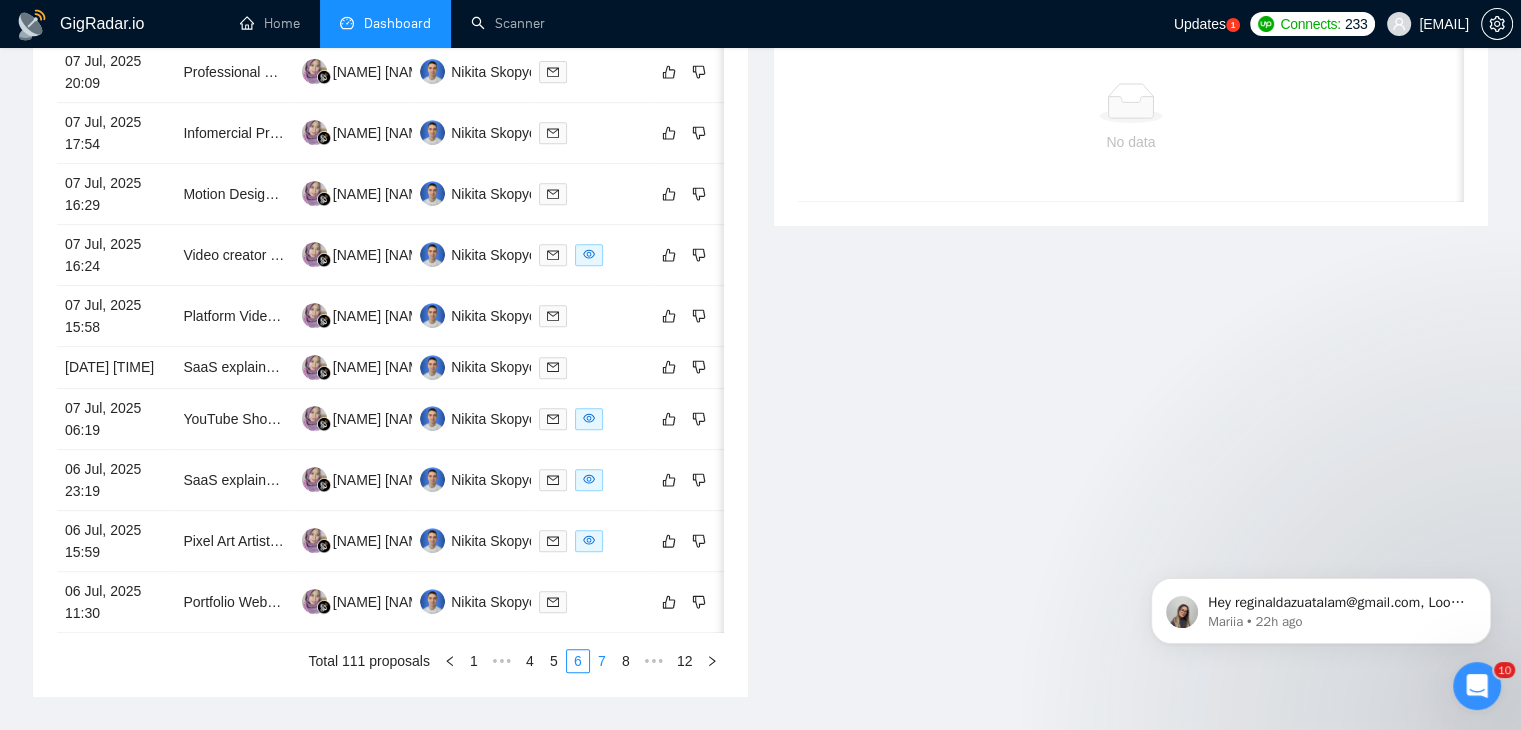 click on "7" at bounding box center [602, 661] 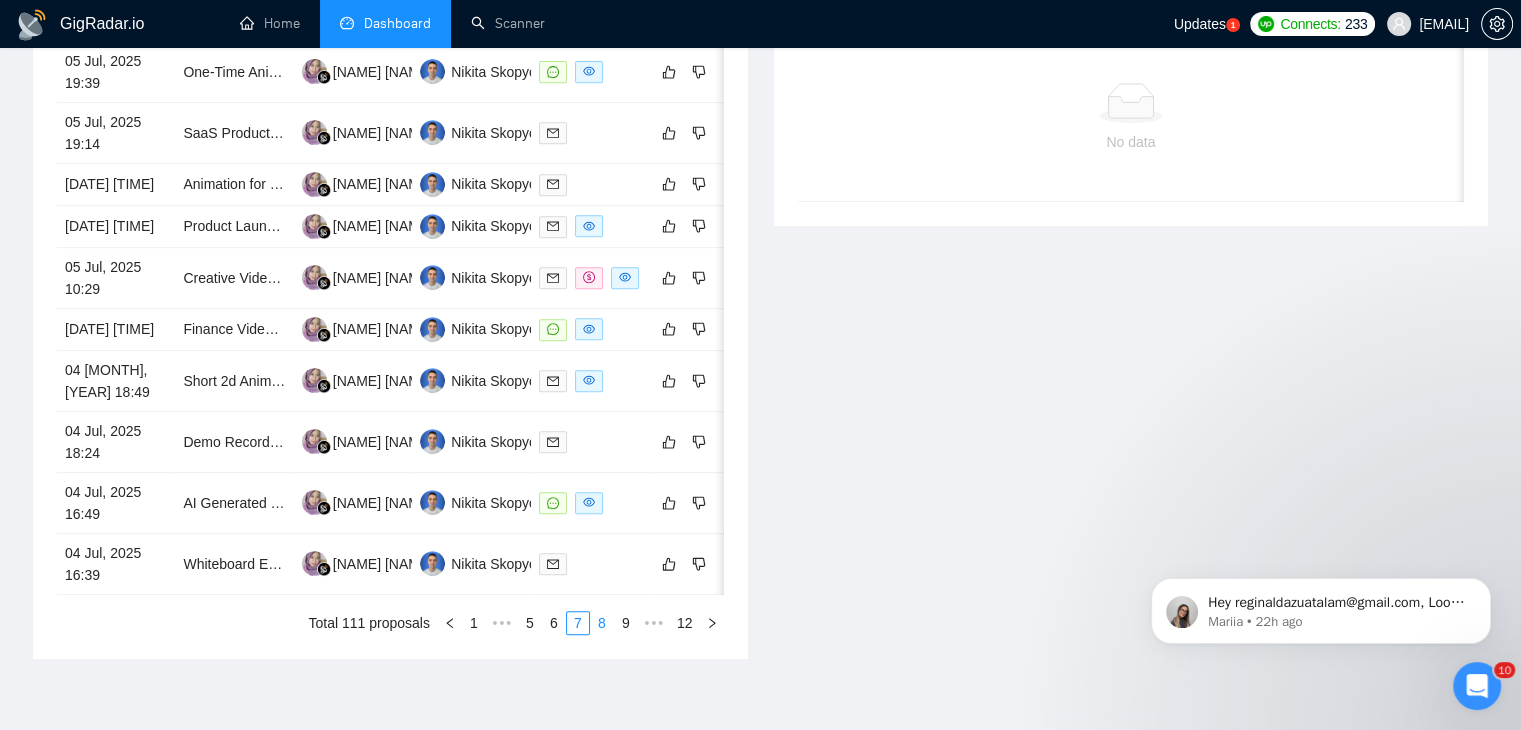 click on "8" at bounding box center (602, 623) 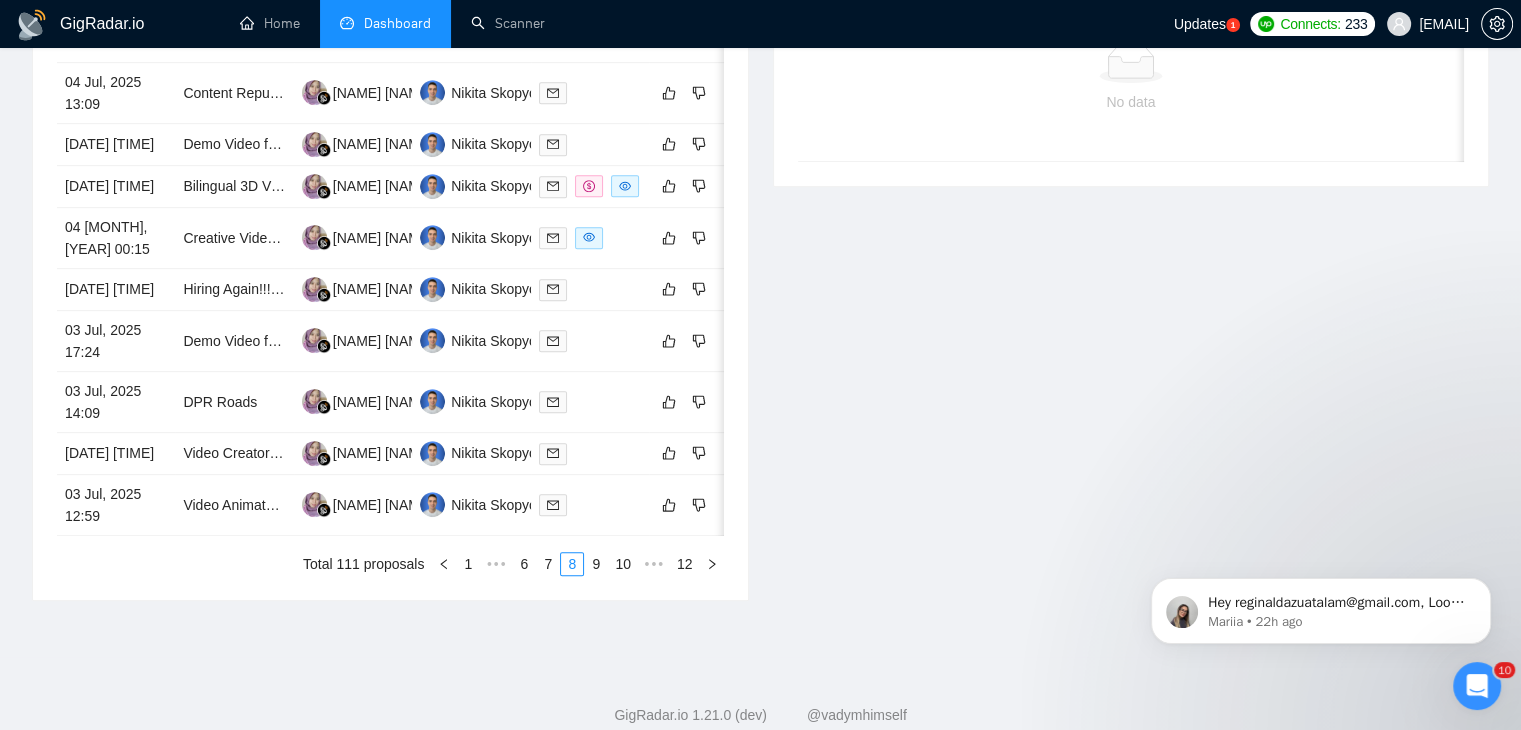 scroll, scrollTop: 935, scrollLeft: 0, axis: vertical 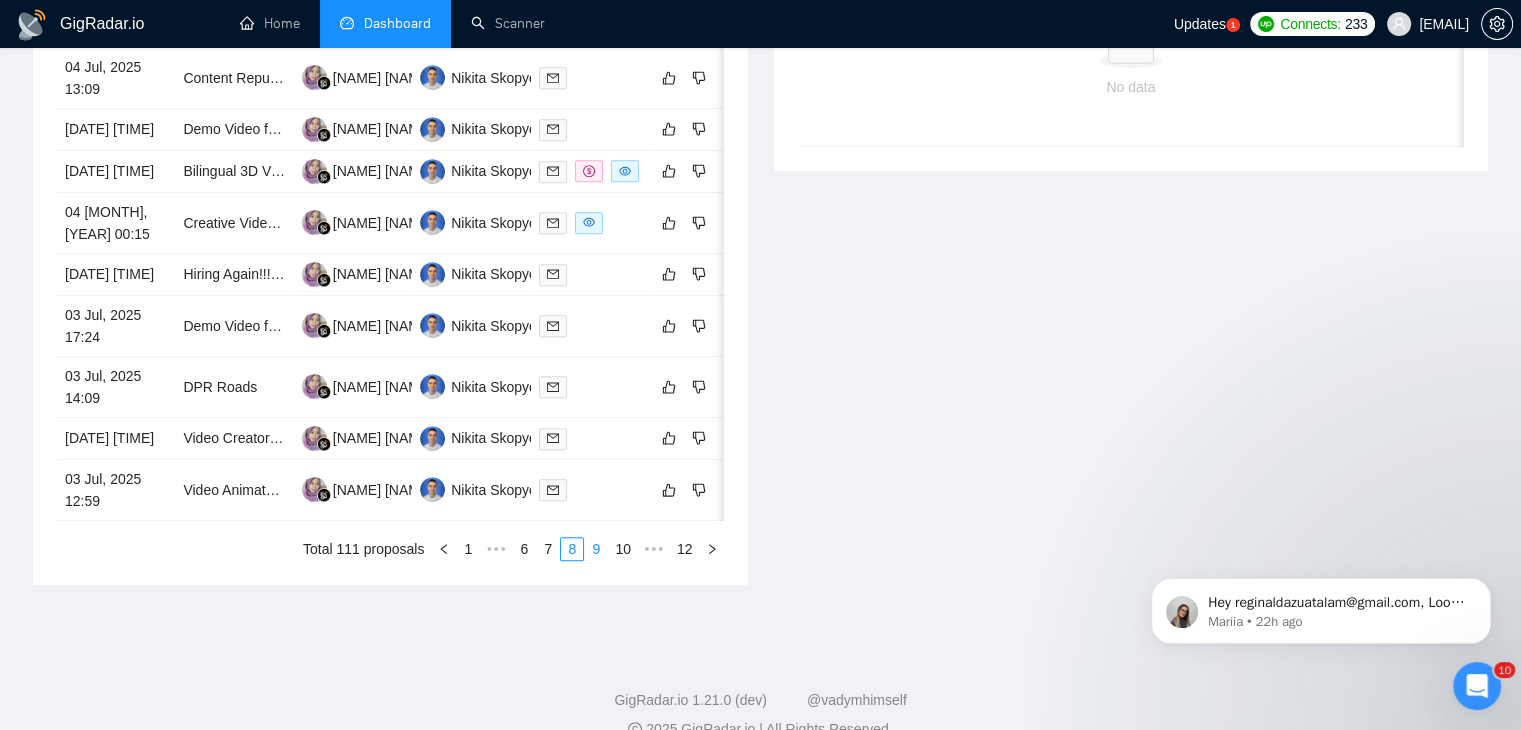 click on "9" at bounding box center [596, 549] 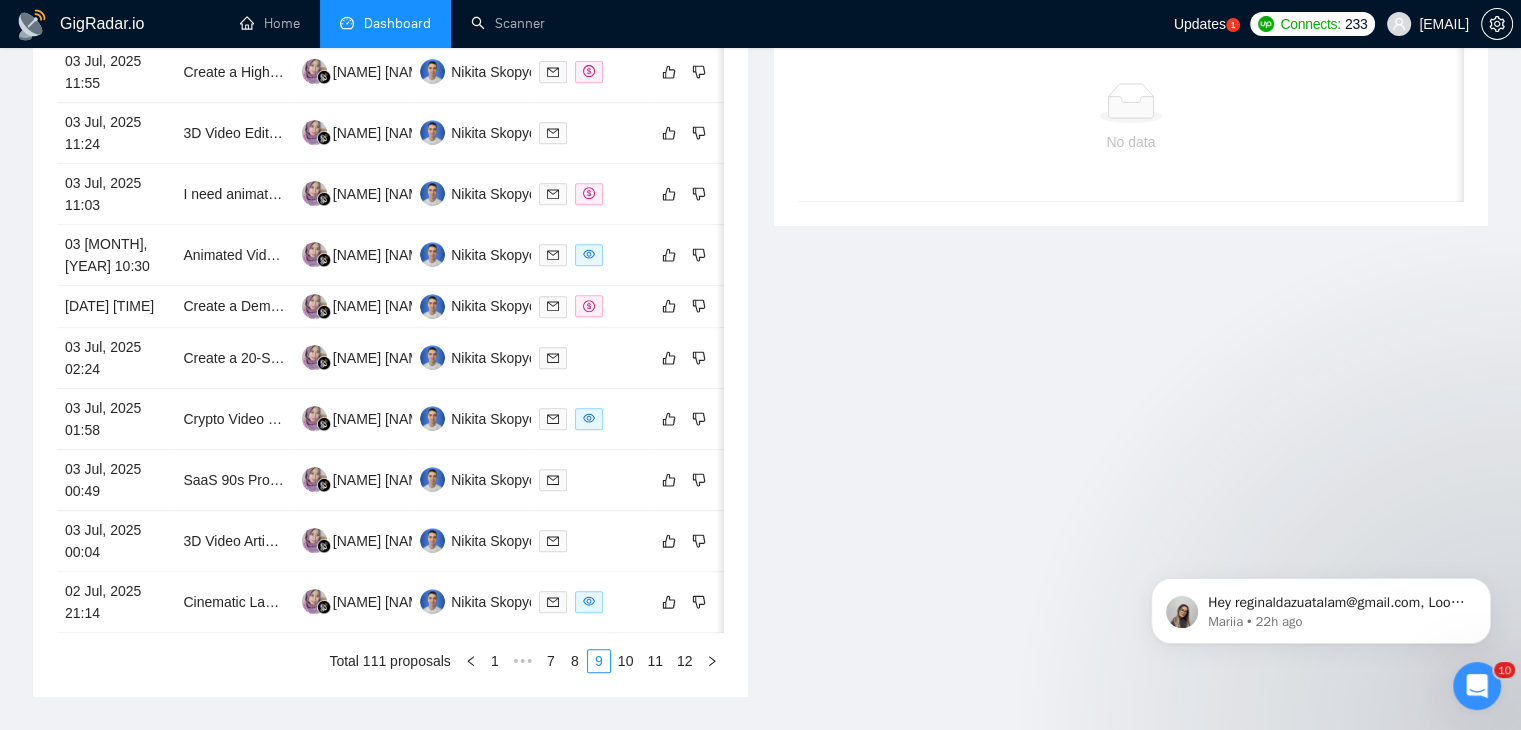 scroll, scrollTop: 896, scrollLeft: 0, axis: vertical 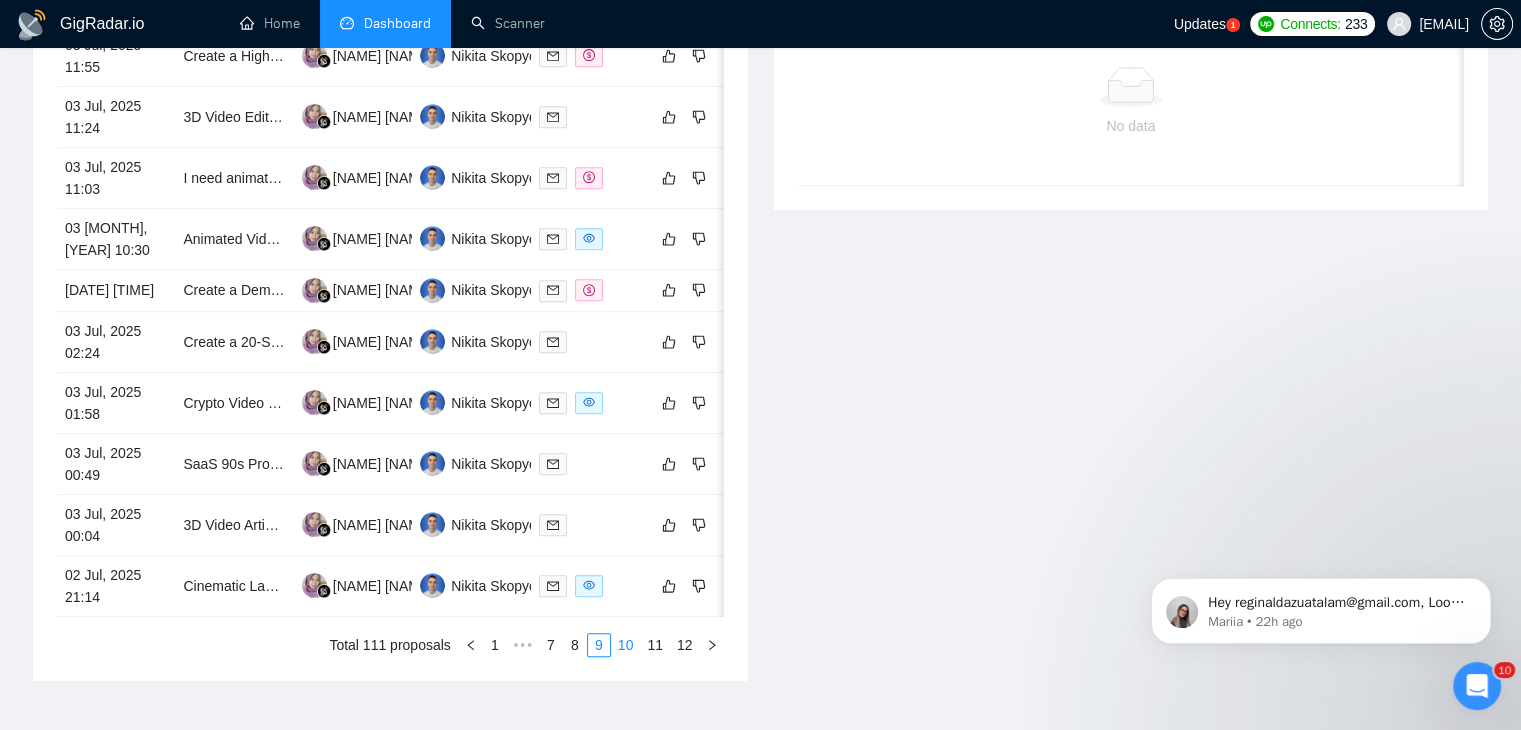 click on "10" at bounding box center [626, 645] 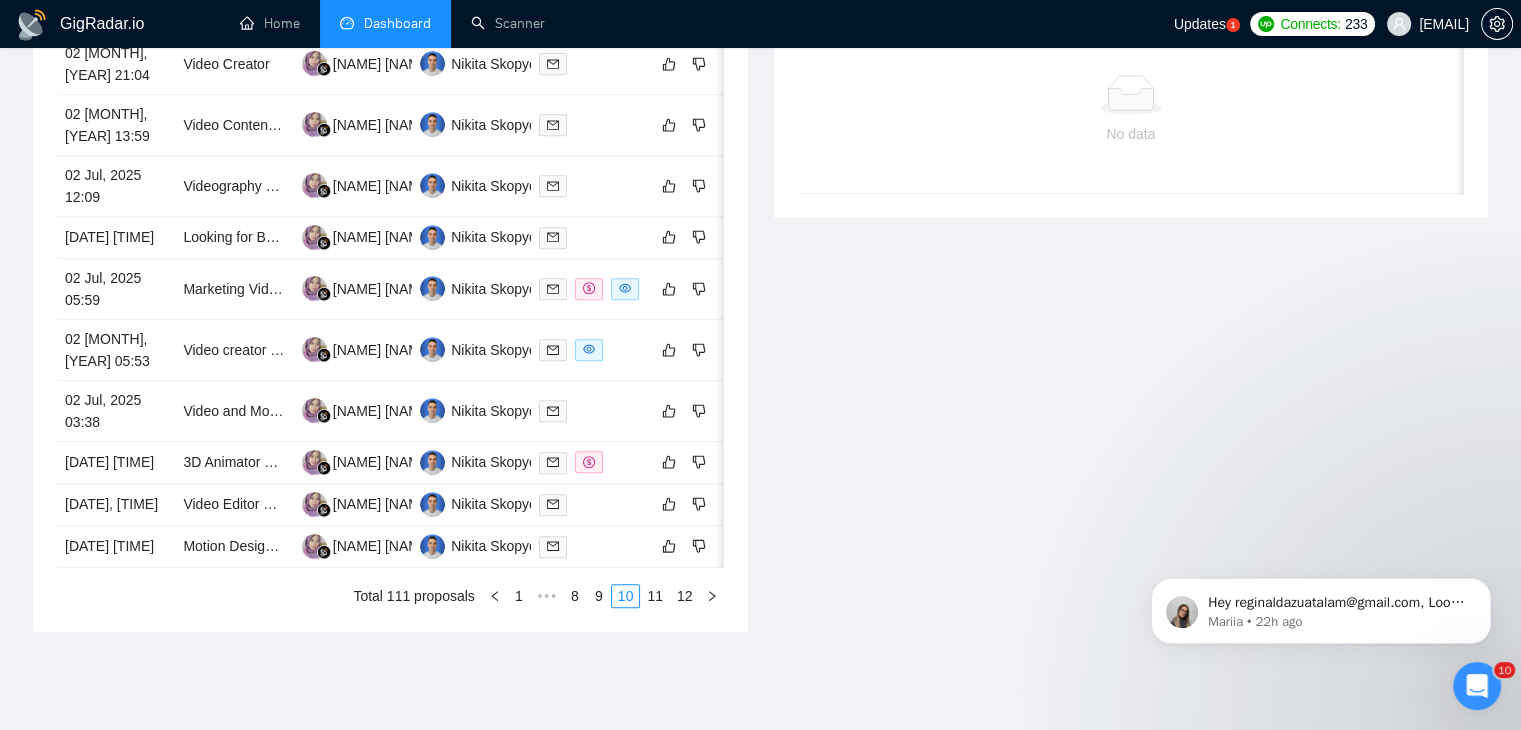 scroll, scrollTop: 896, scrollLeft: 0, axis: vertical 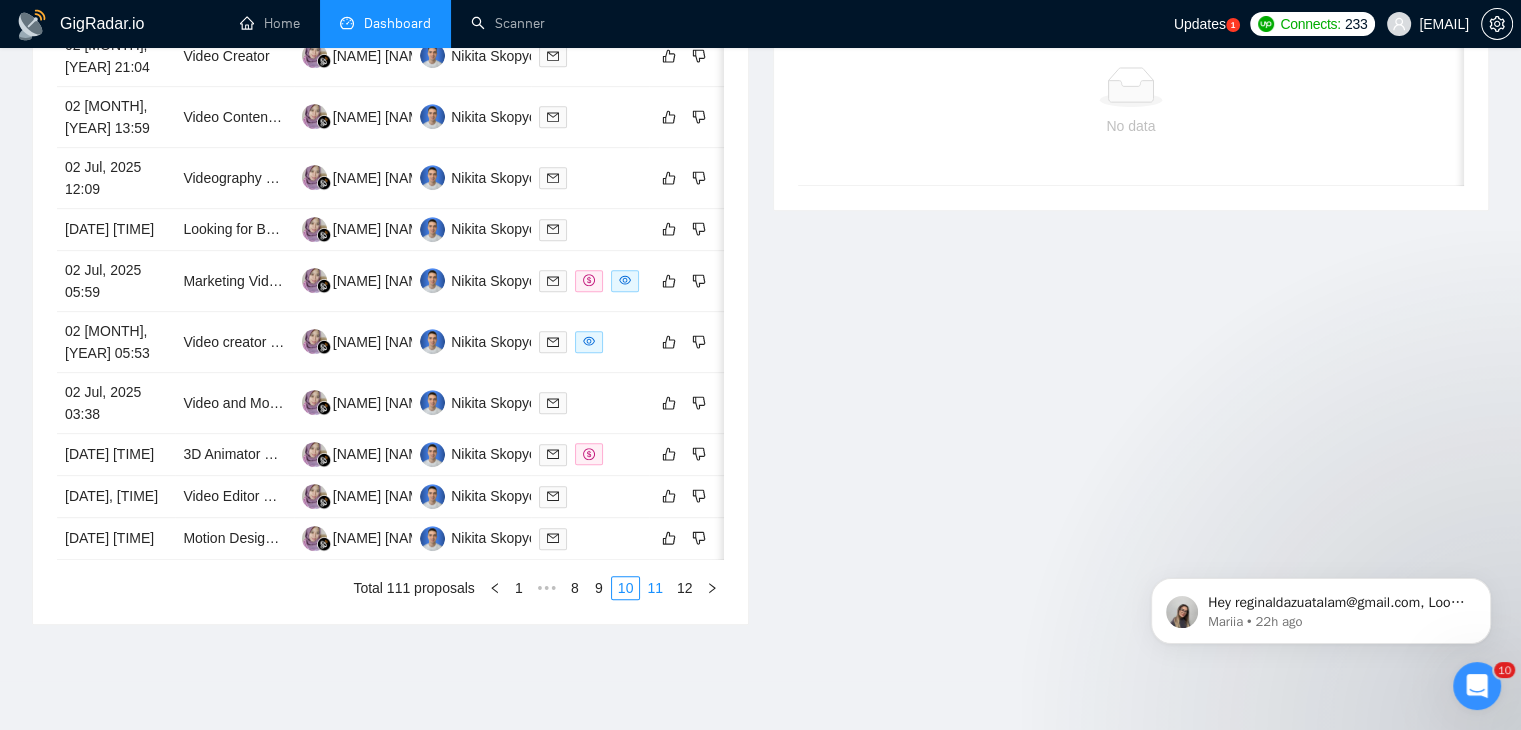click on "11" at bounding box center (655, 588) 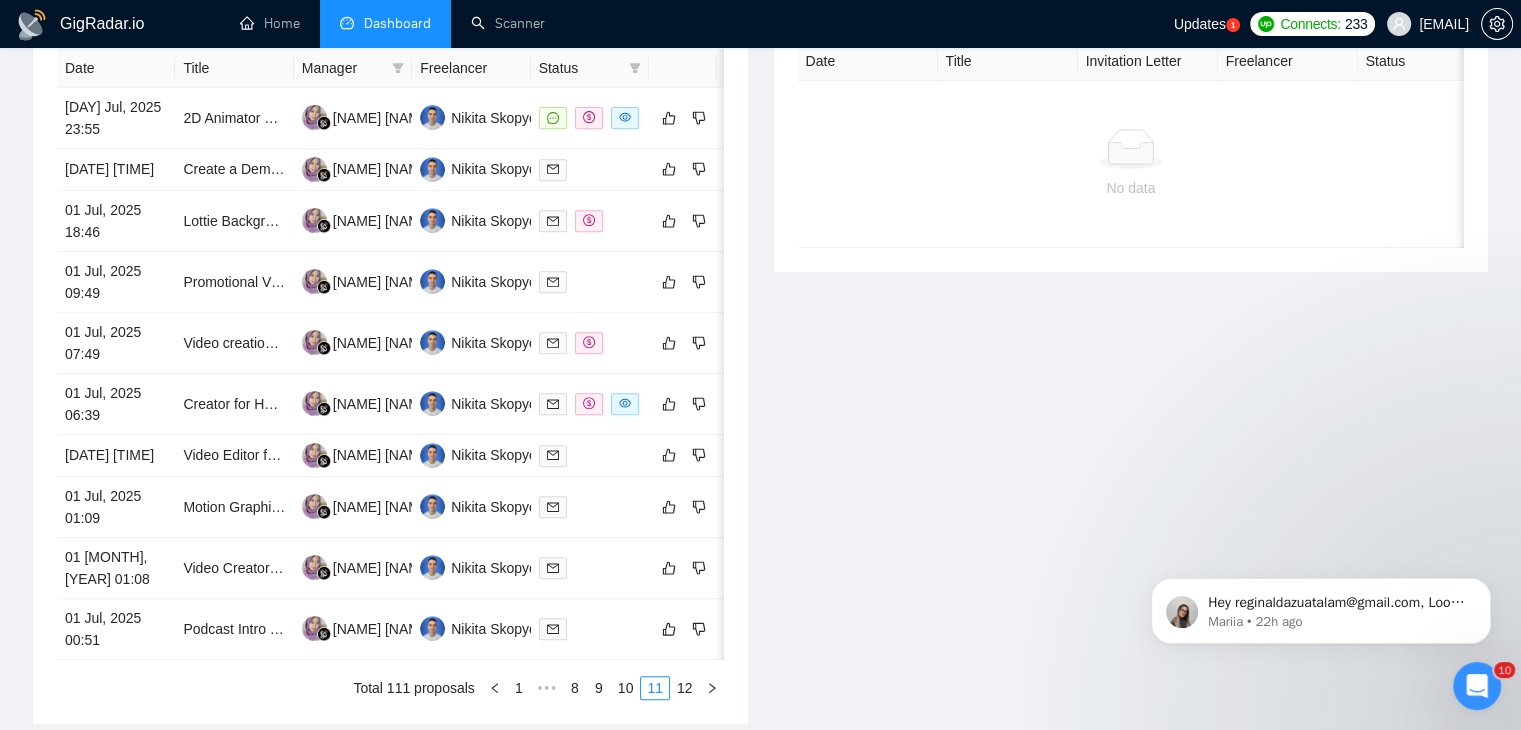 scroll, scrollTop: 830, scrollLeft: 0, axis: vertical 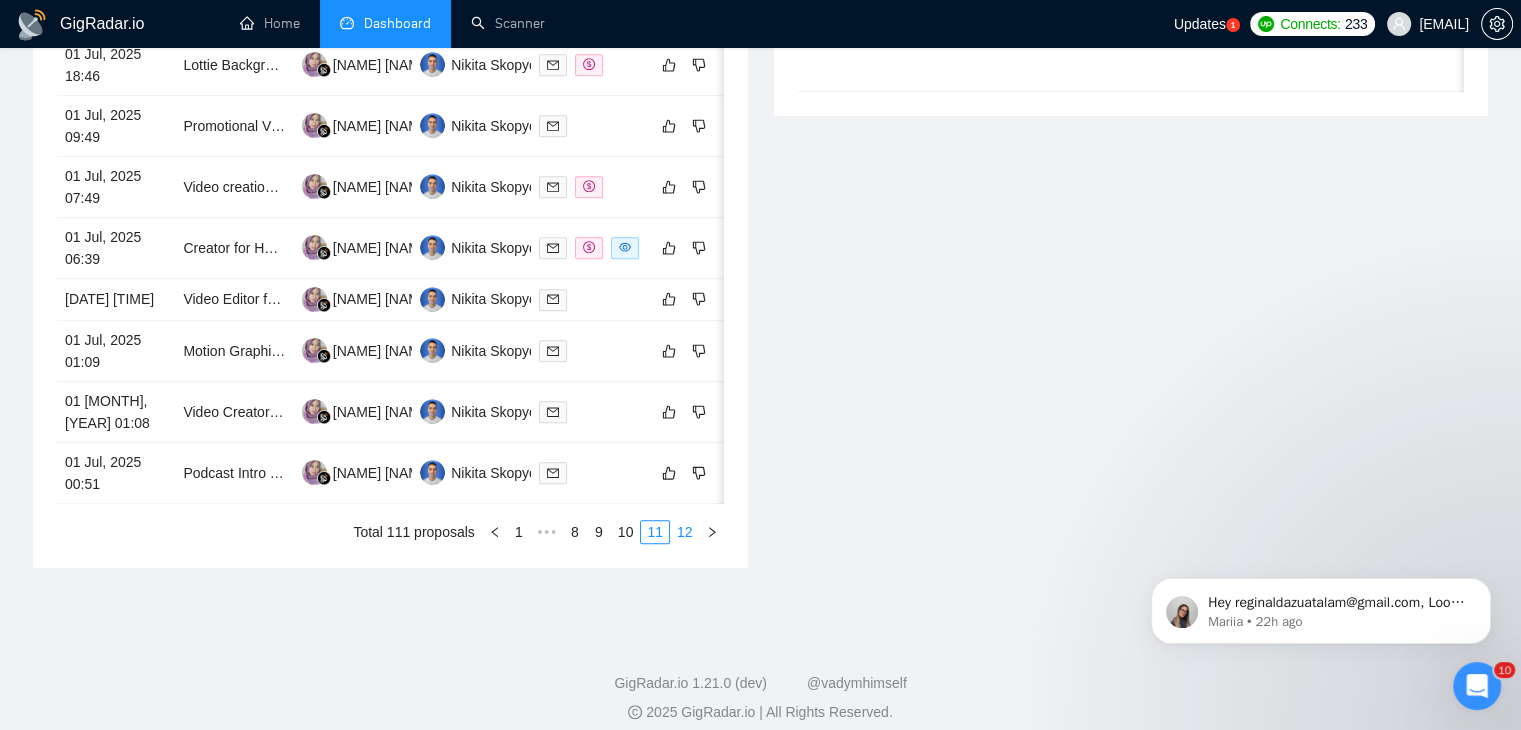 click on "12" at bounding box center [685, 532] 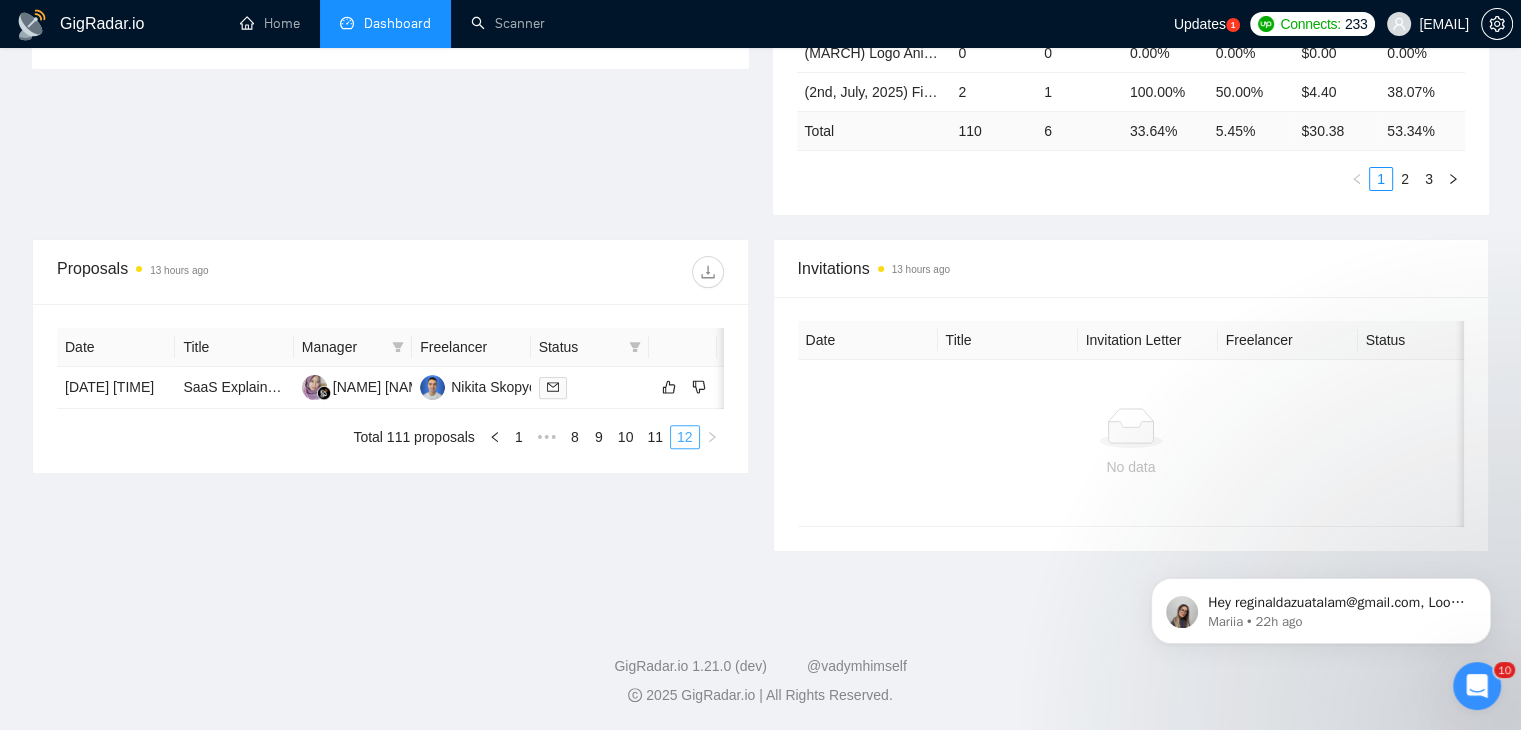 scroll, scrollTop: 568, scrollLeft: 0, axis: vertical 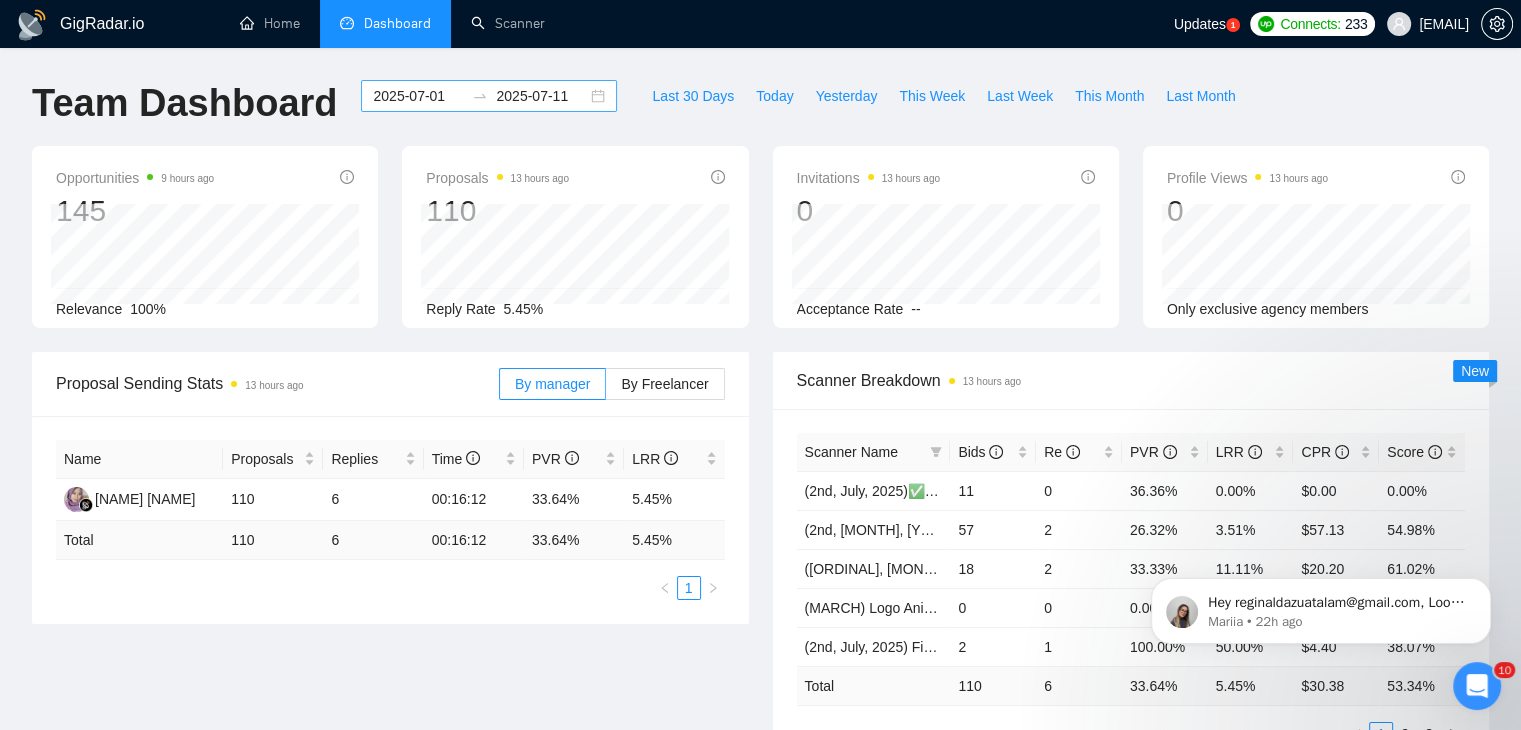 click on "2025-07-01 2025-07-11" at bounding box center [489, 96] 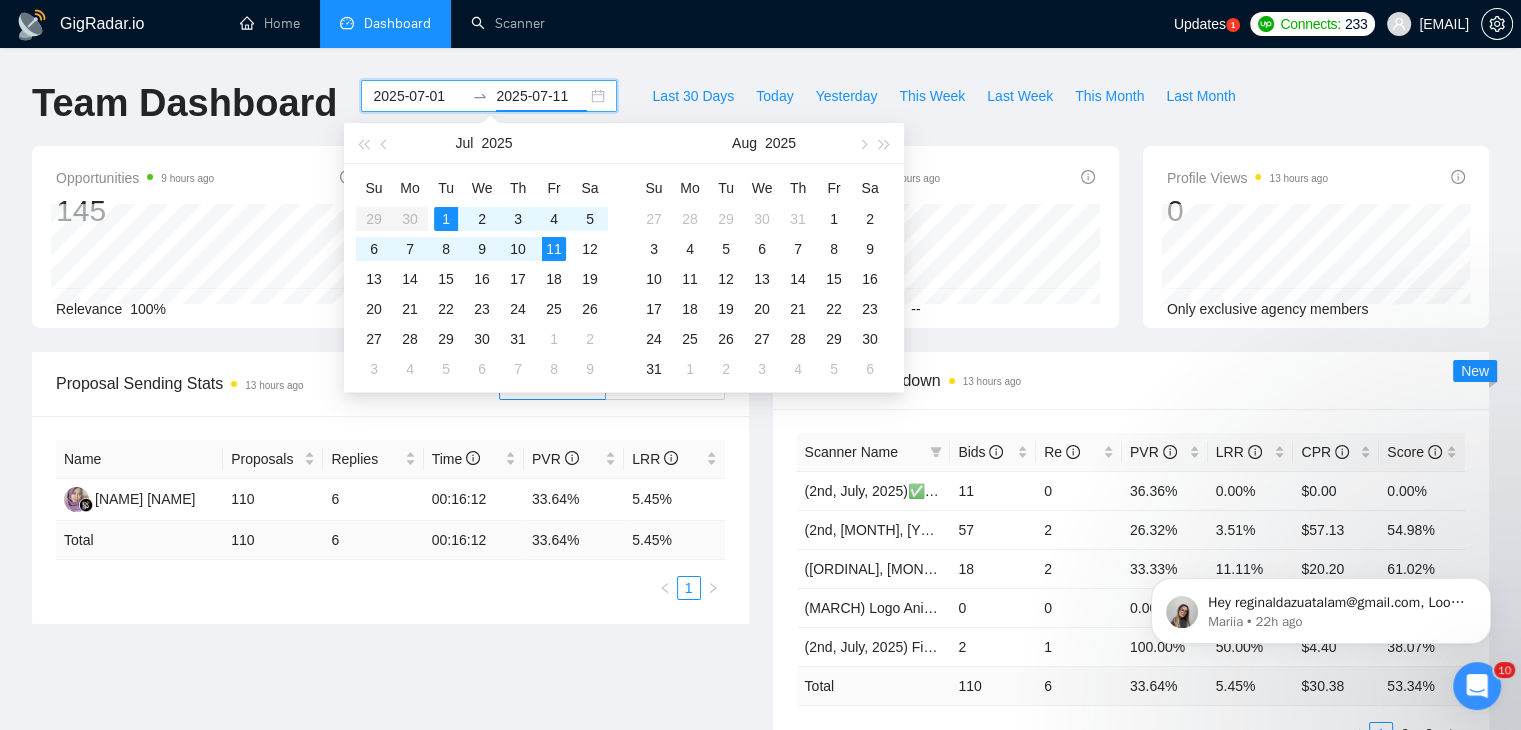 click on "2025-07-11" at bounding box center [541, 96] 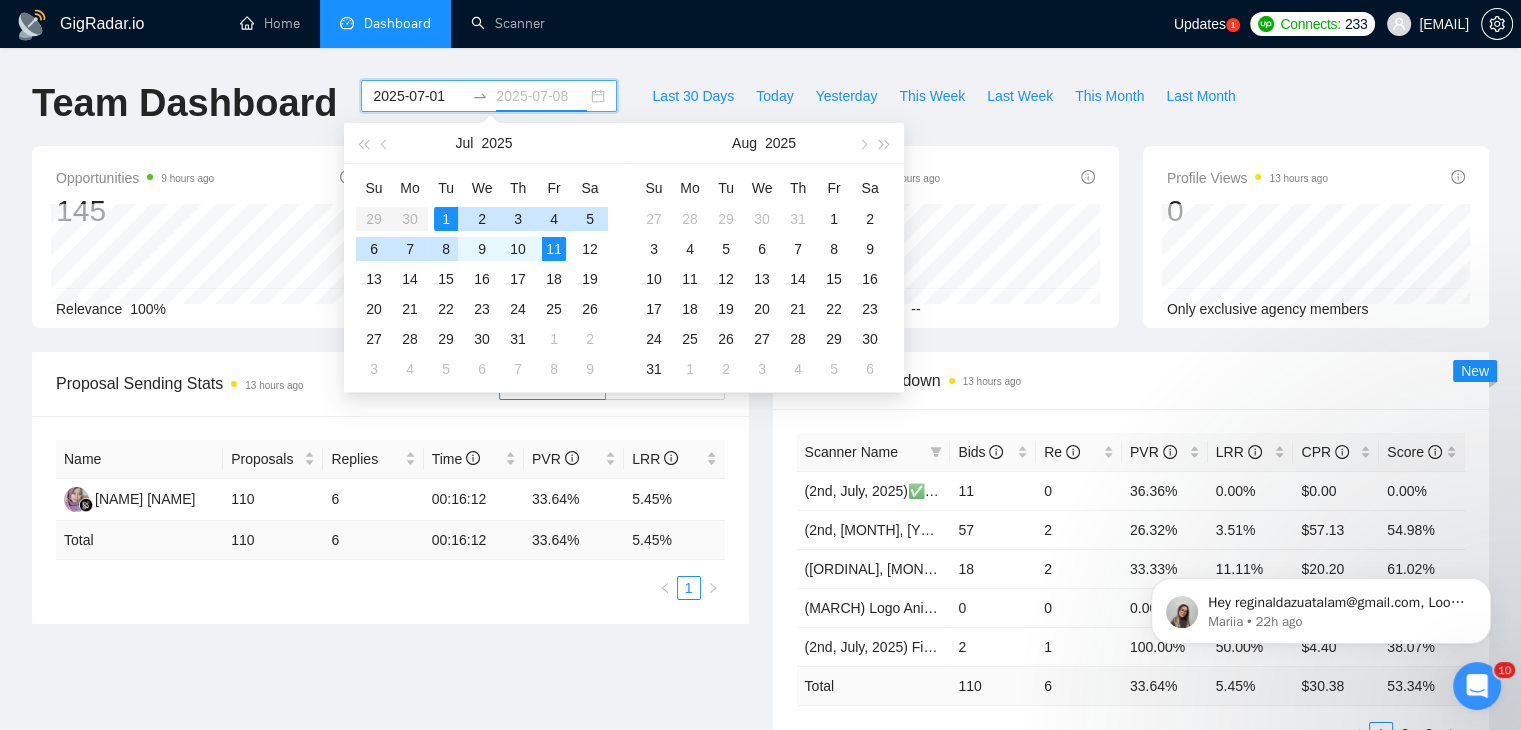 type on "2025-07-01" 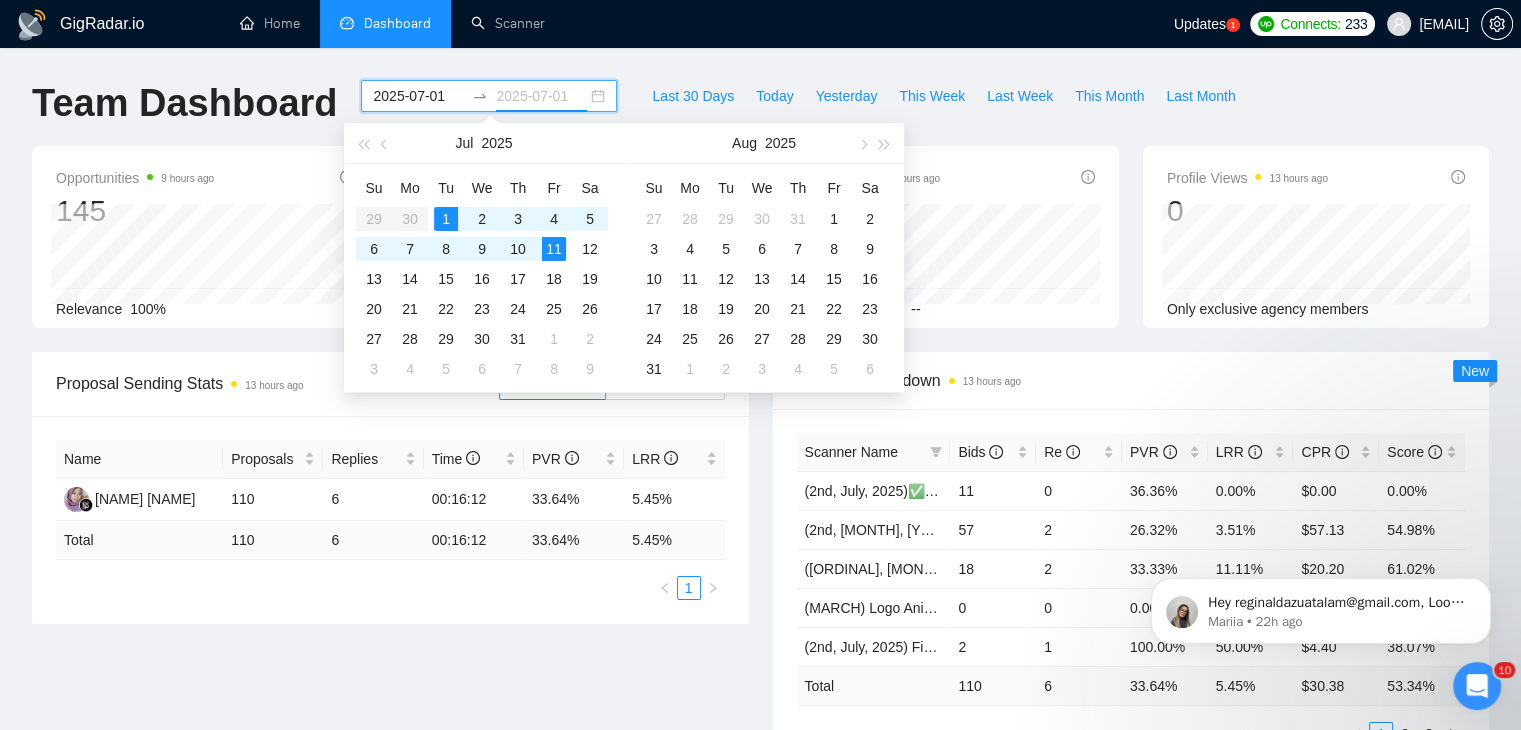 click on "1" at bounding box center [446, 219] 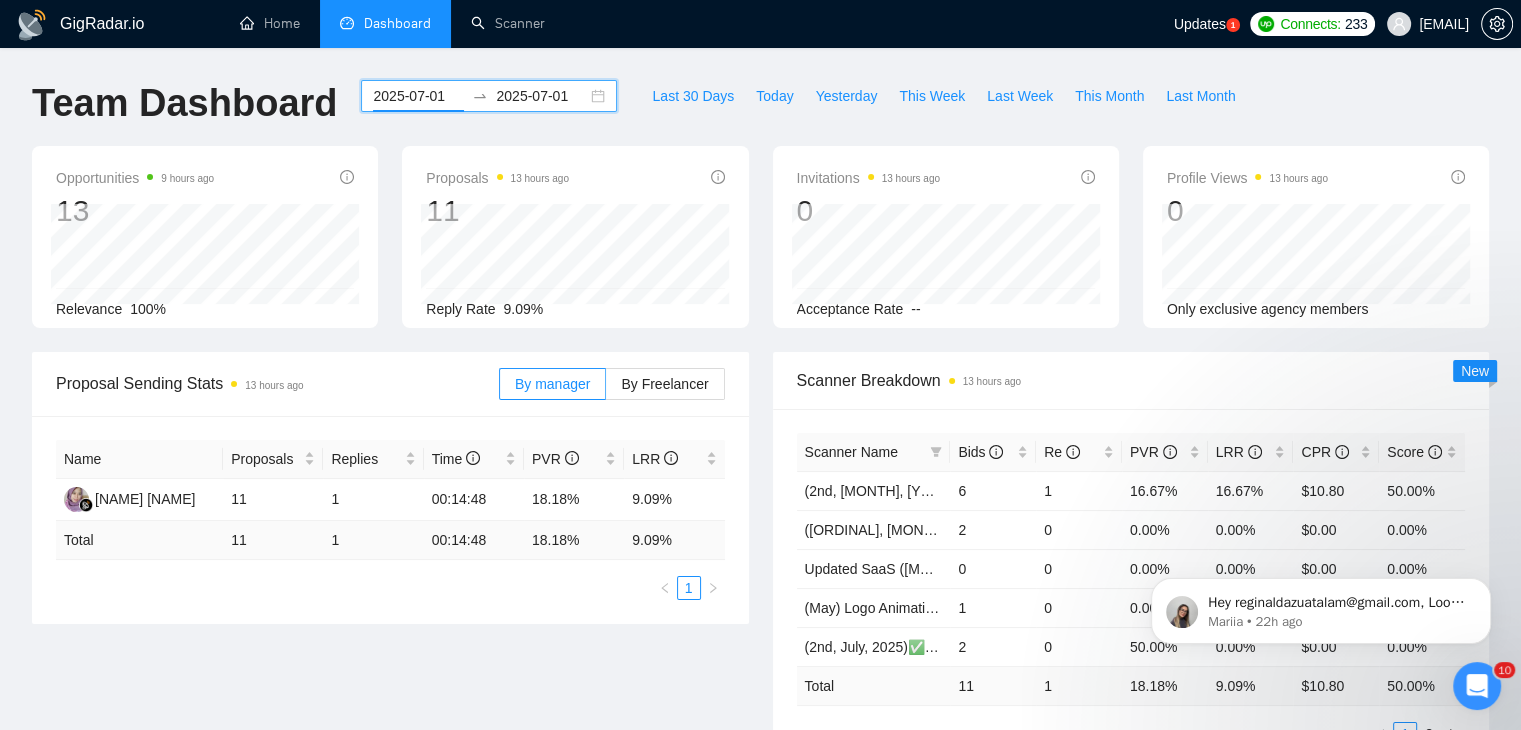 click on "2025-07-01" at bounding box center [418, 96] 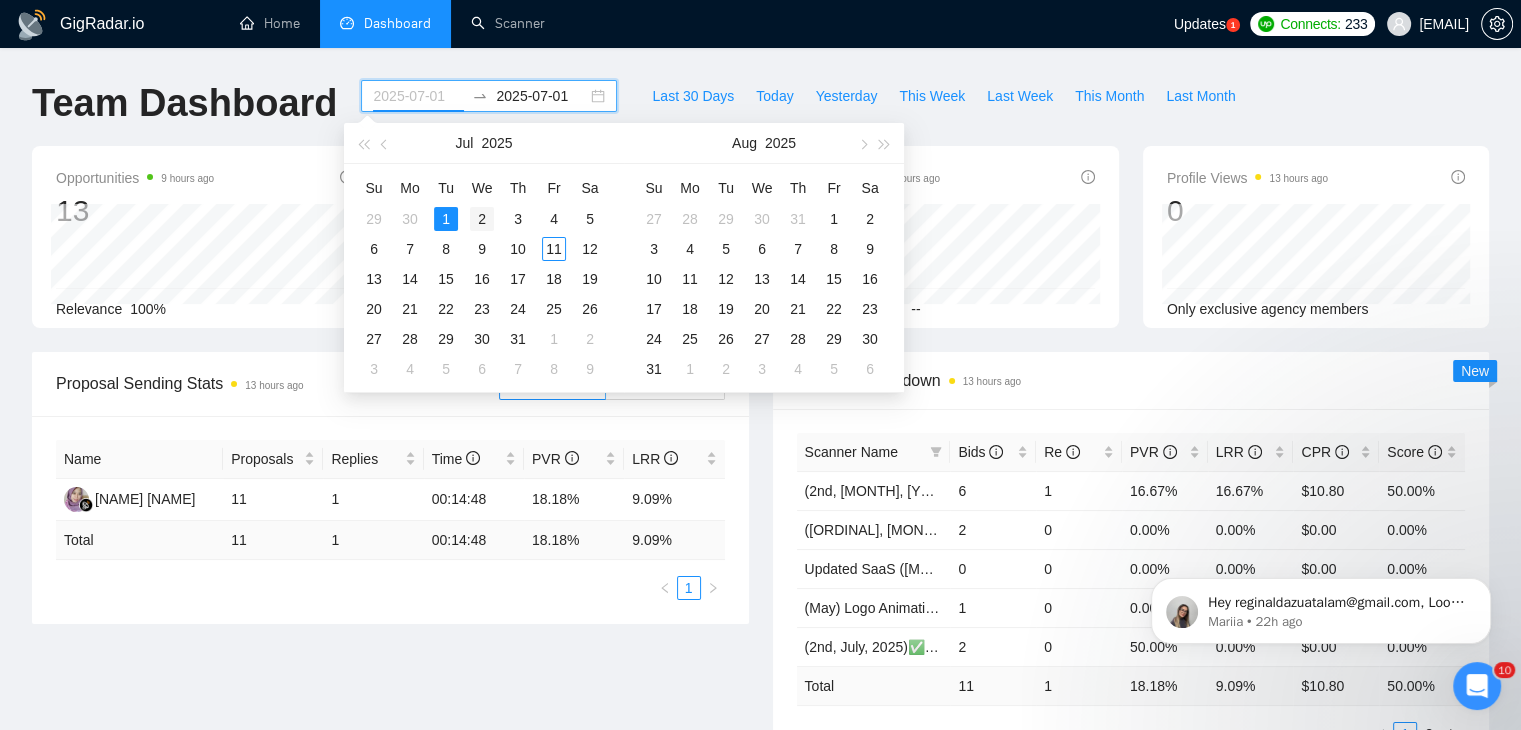 type on "2025-07-02" 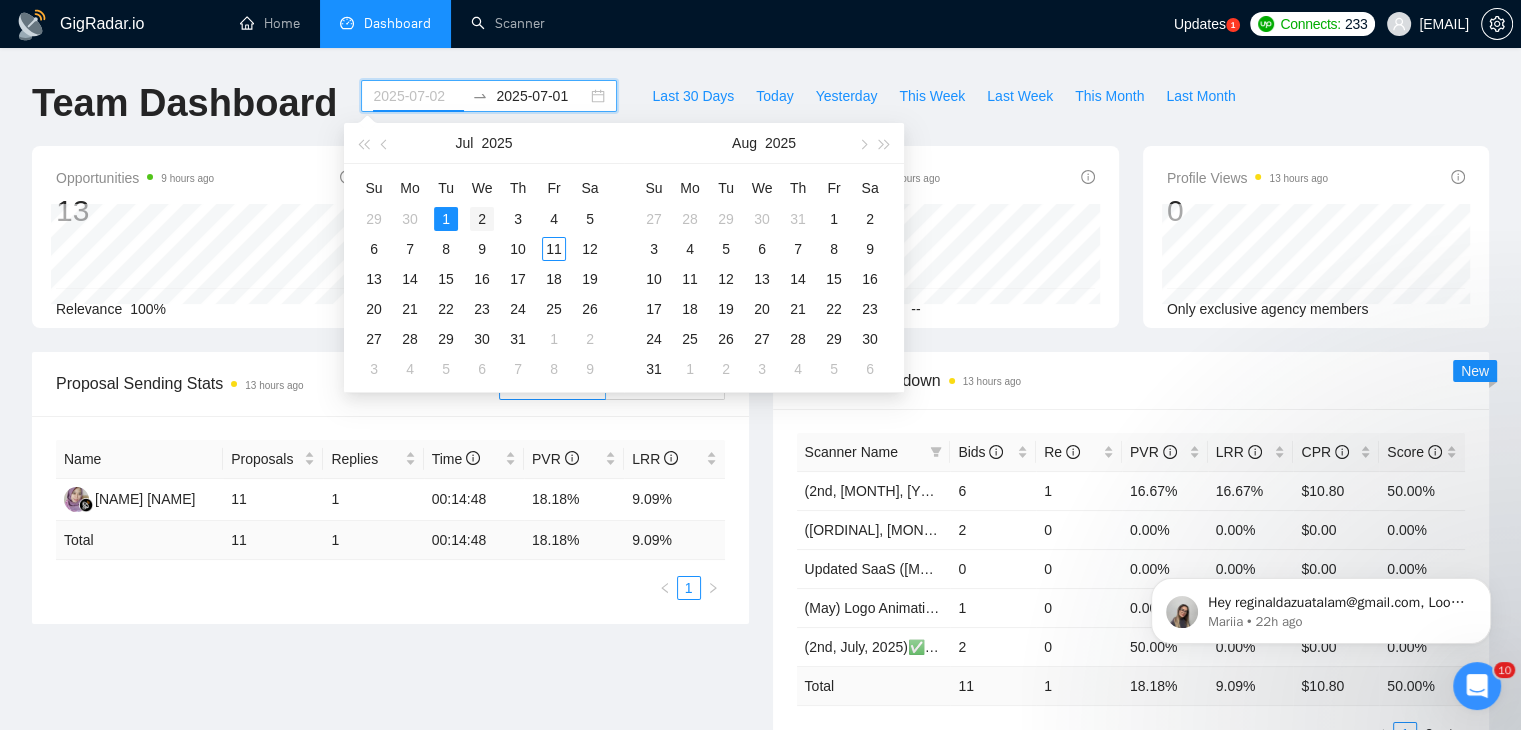 click on "2" at bounding box center (482, 219) 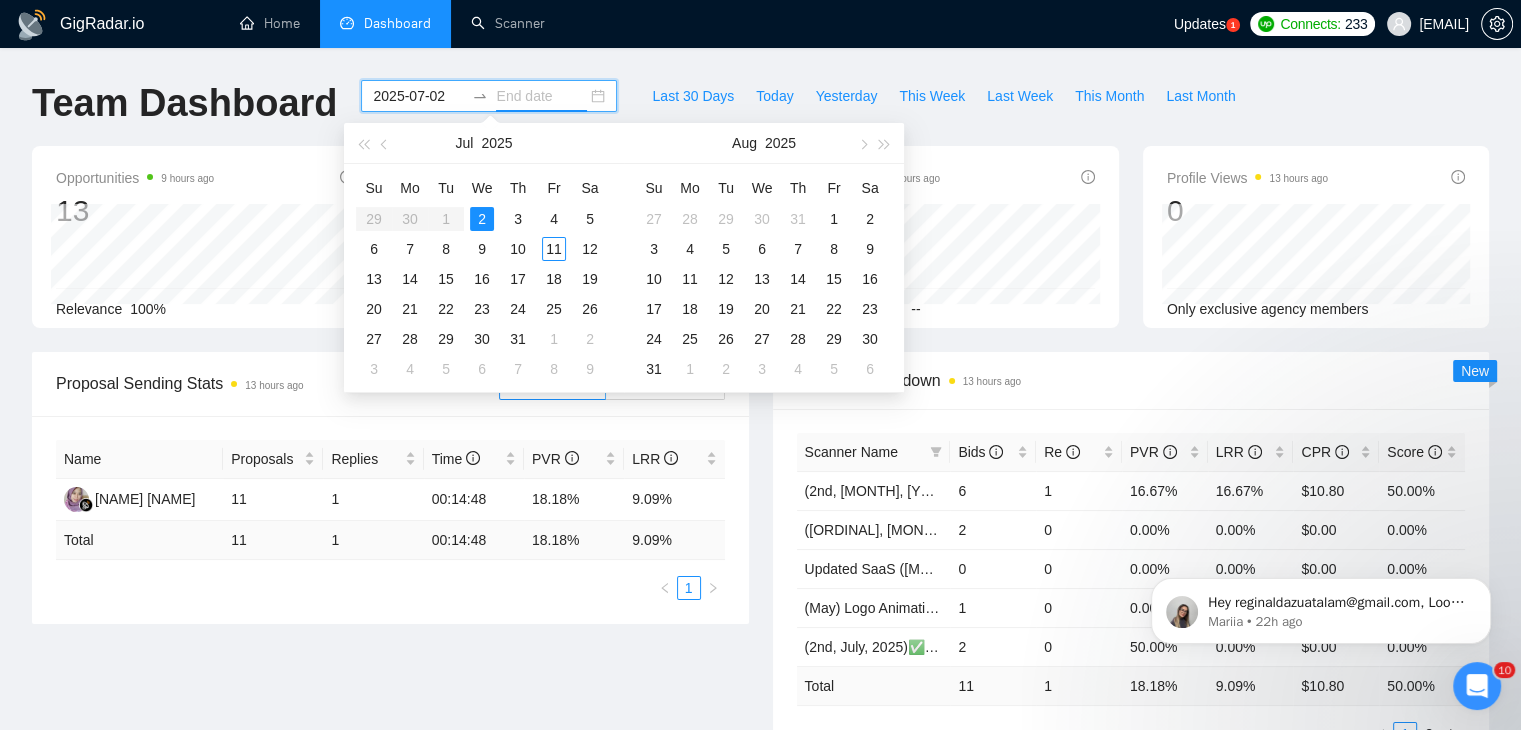 click on "2" at bounding box center [482, 219] 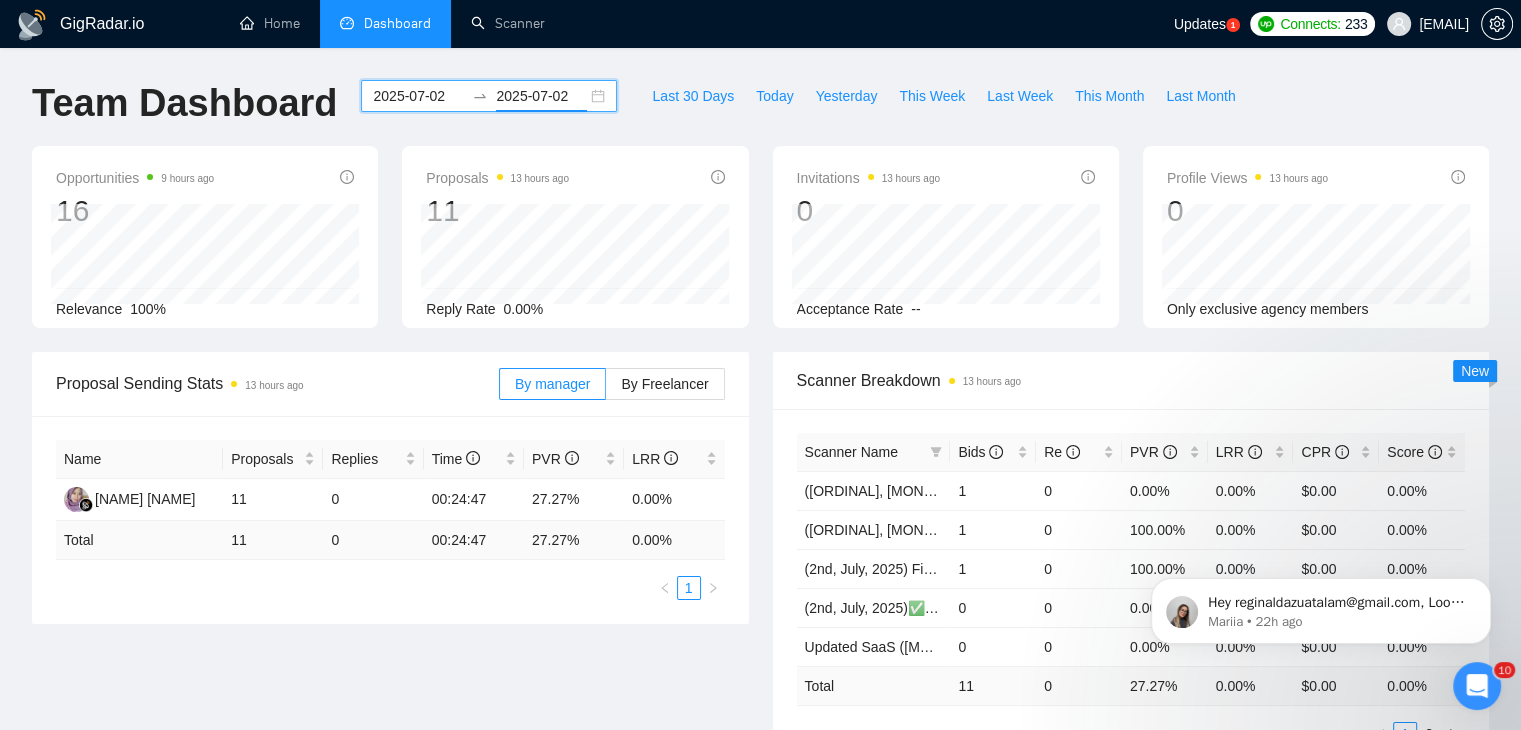 click on "[DATE] [DATE]" at bounding box center [489, 96] 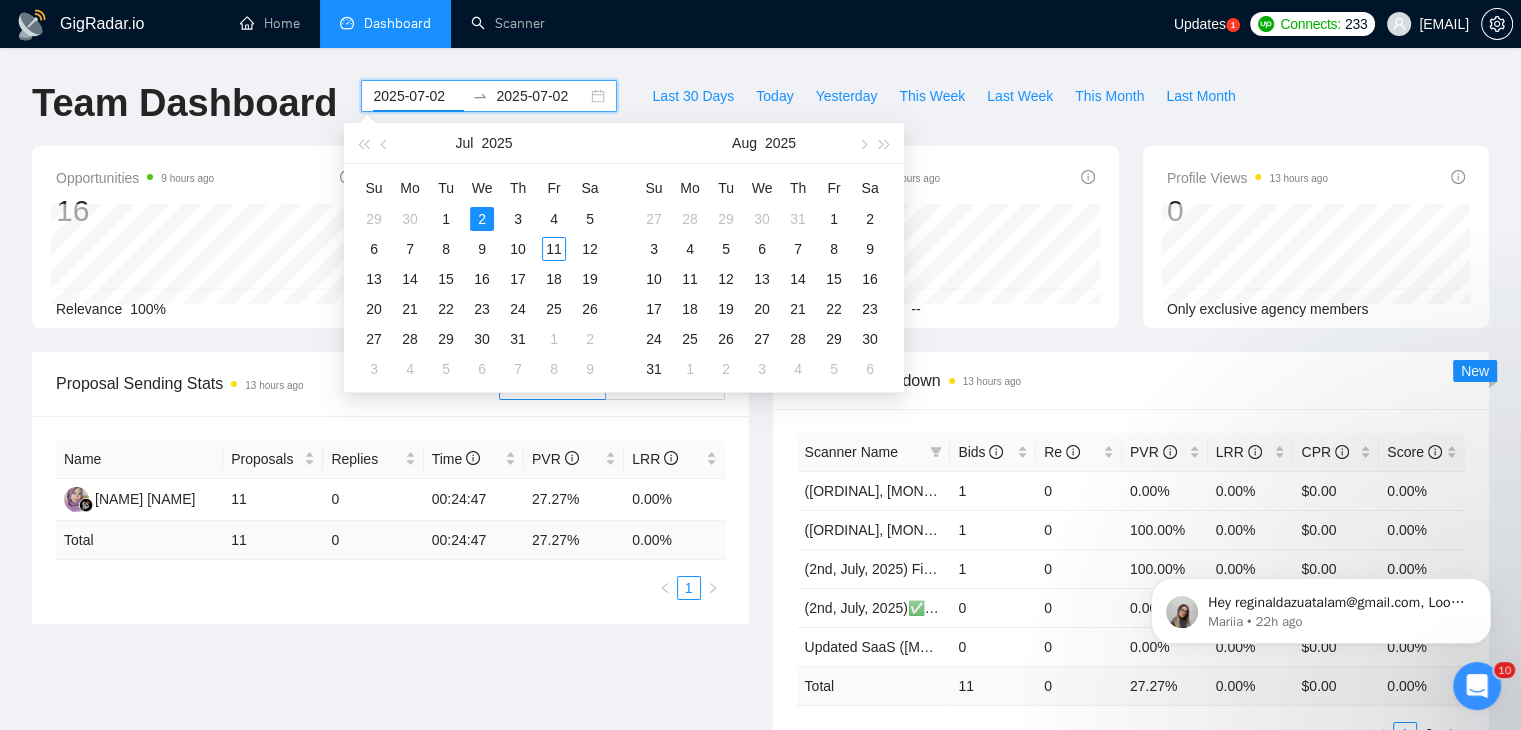 click on "2025-07-02" at bounding box center [418, 96] 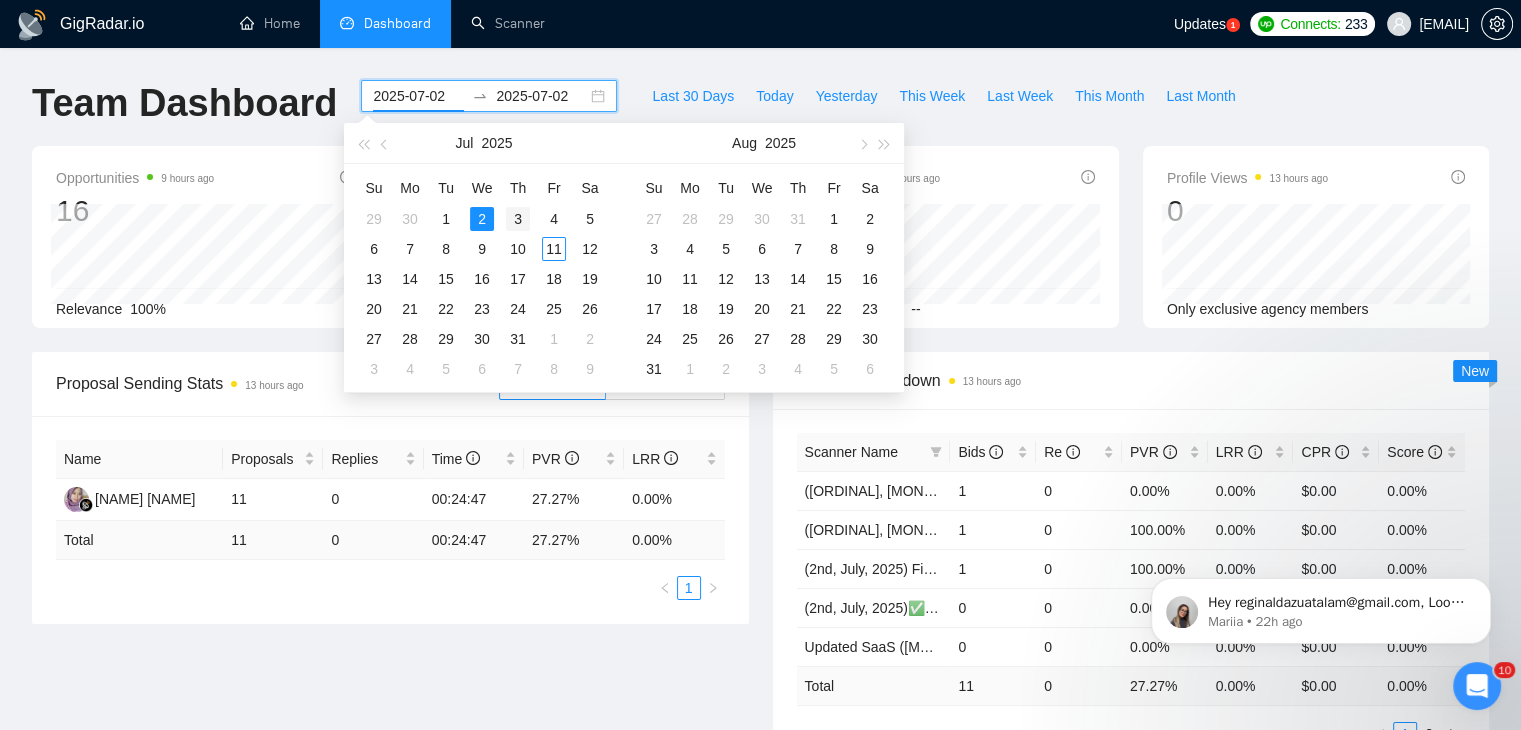 type on "2025-07-03" 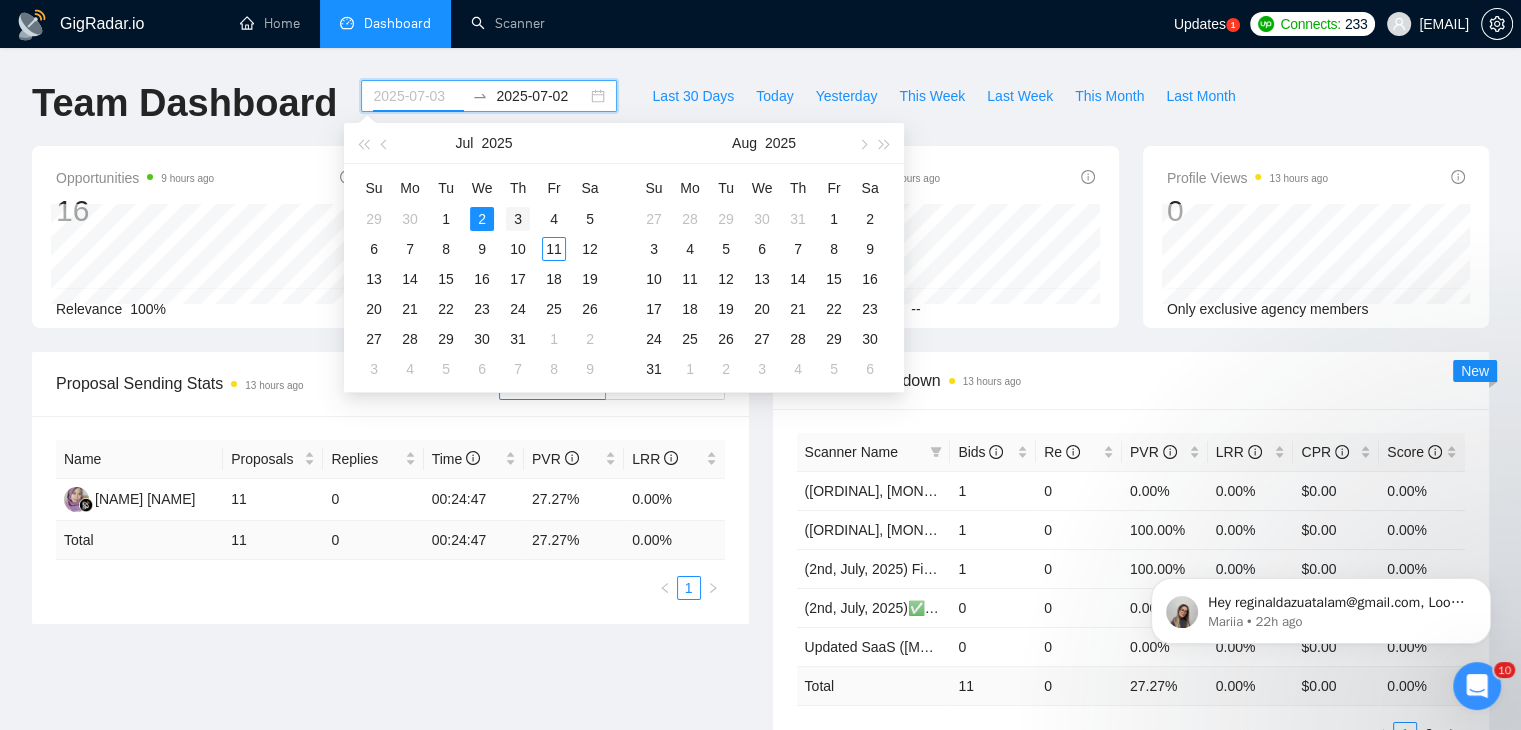 click on "3" at bounding box center (518, 219) 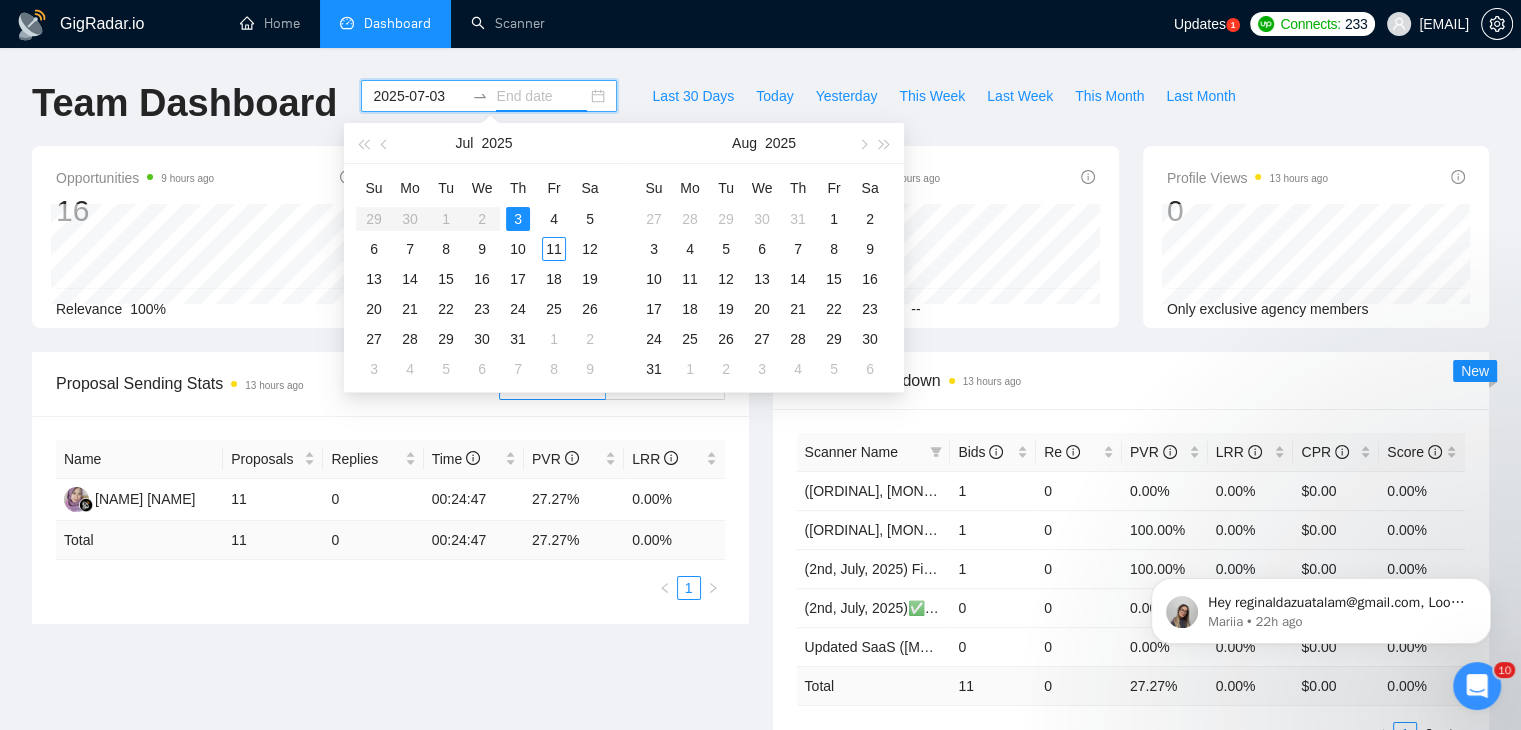 click on "3" at bounding box center (518, 219) 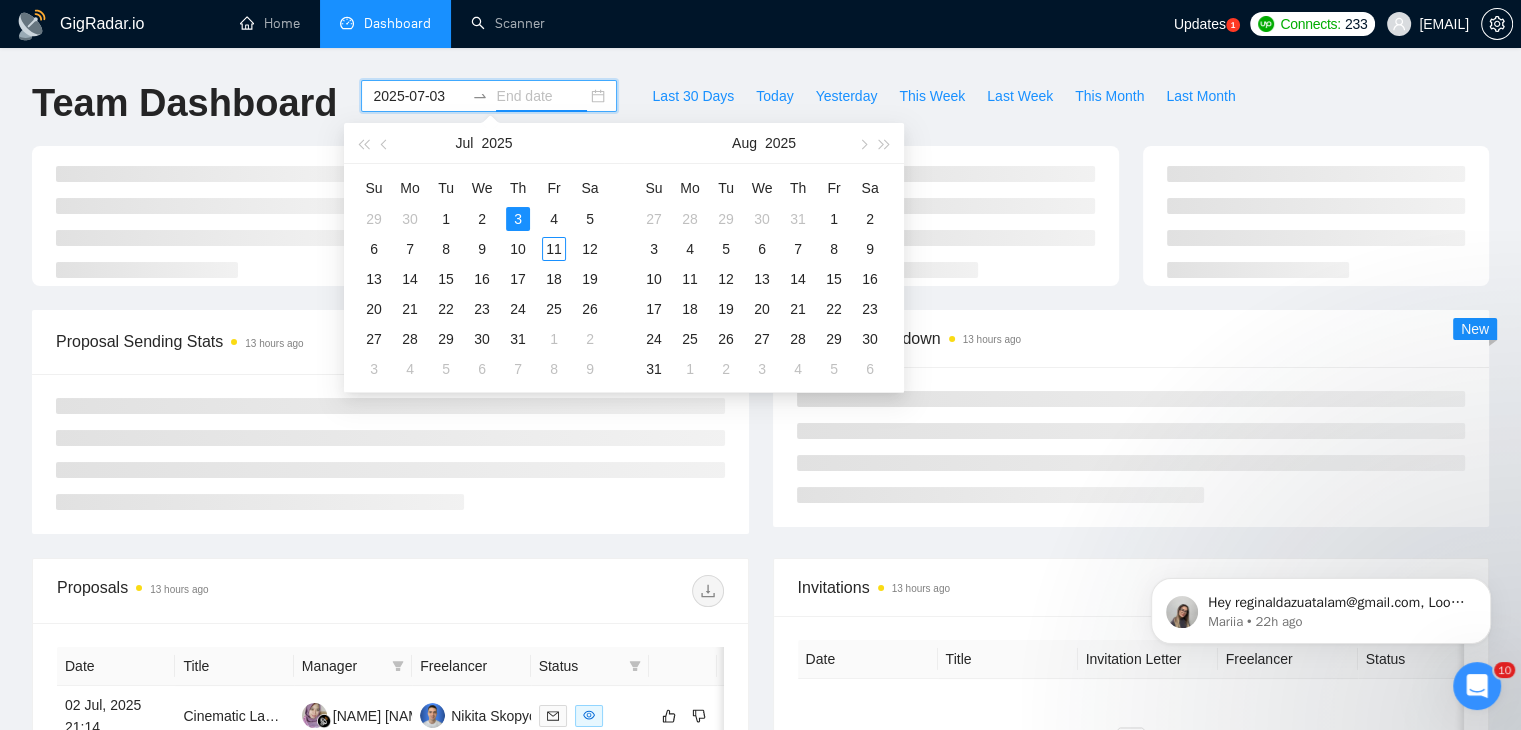 type on "2025-07-03" 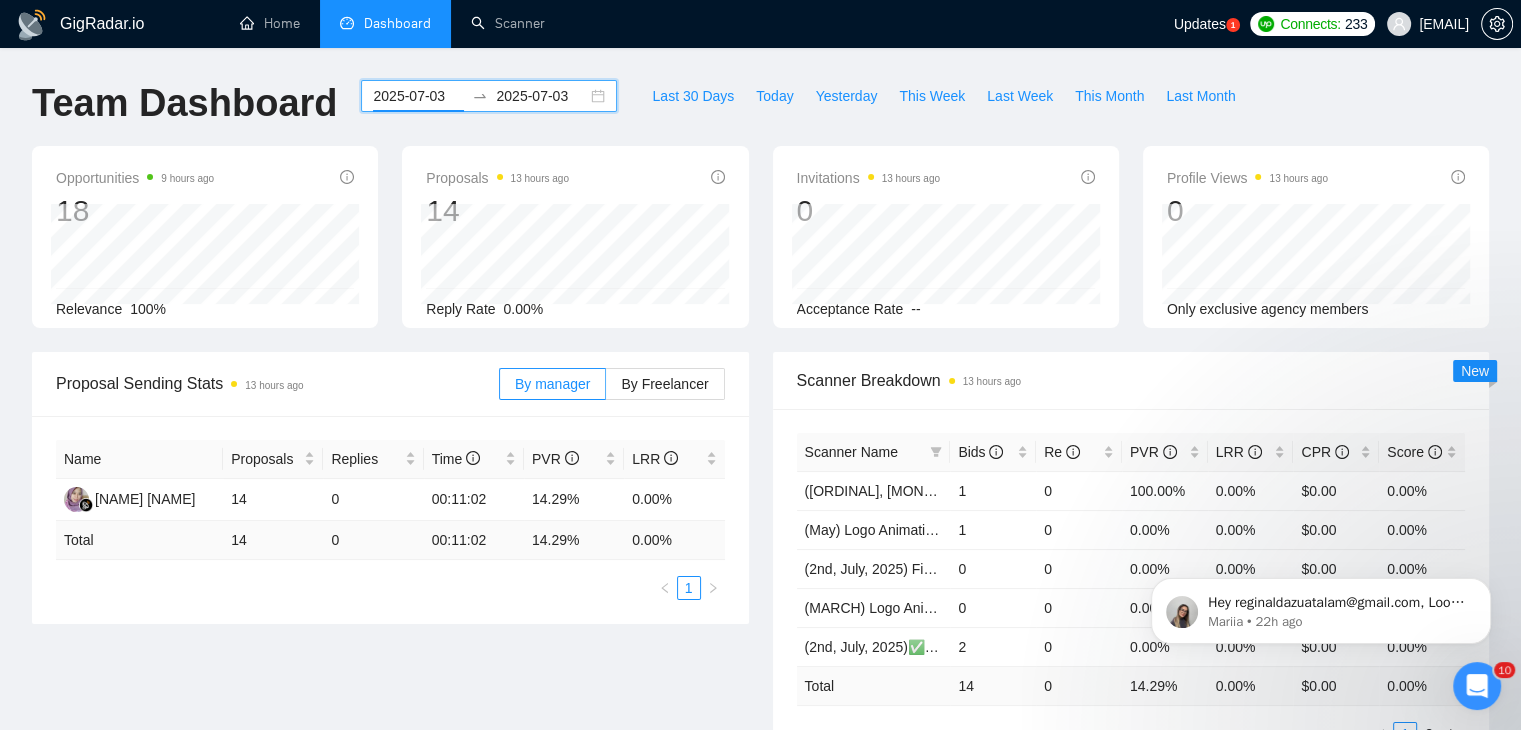 click on "2025-07-03" at bounding box center [418, 96] 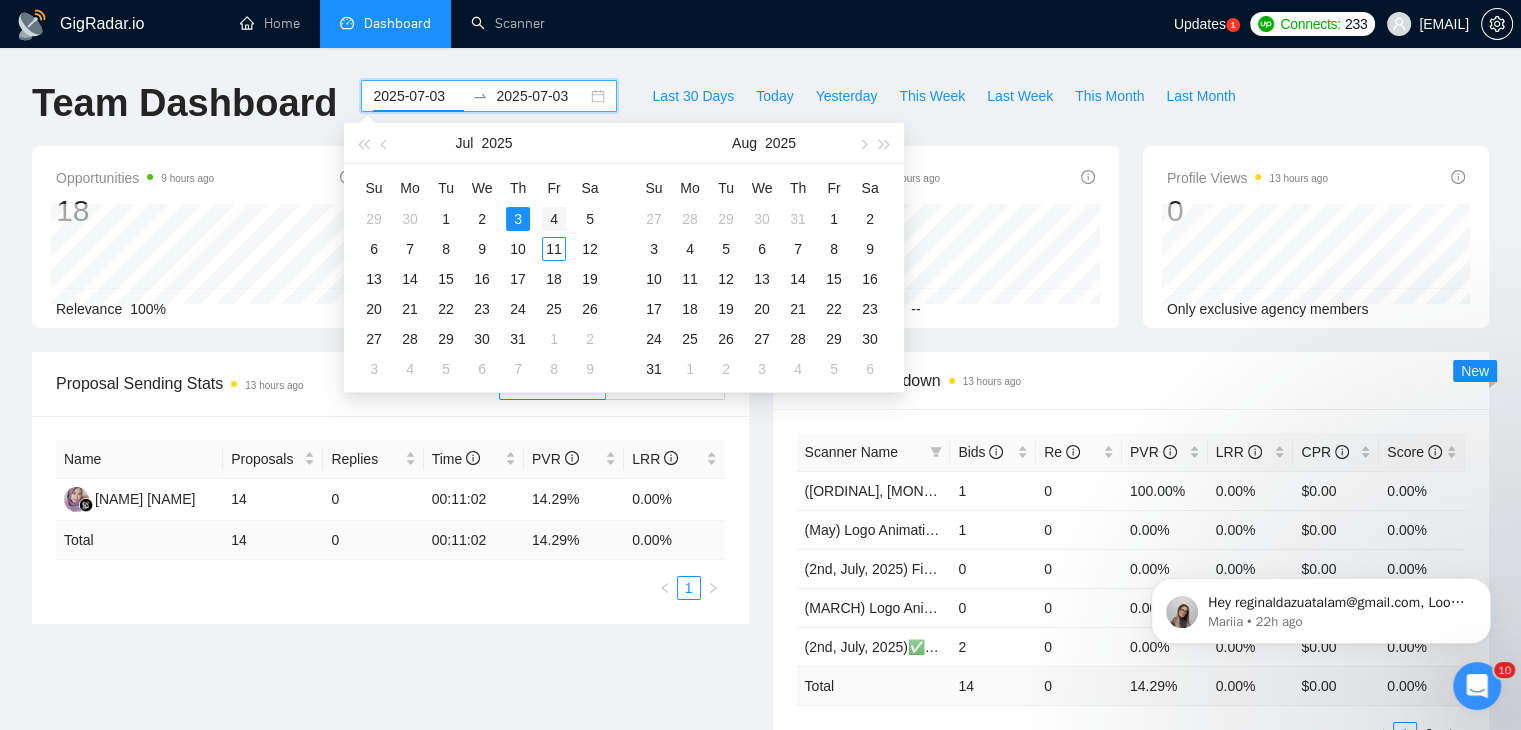 type on "2025-07-04" 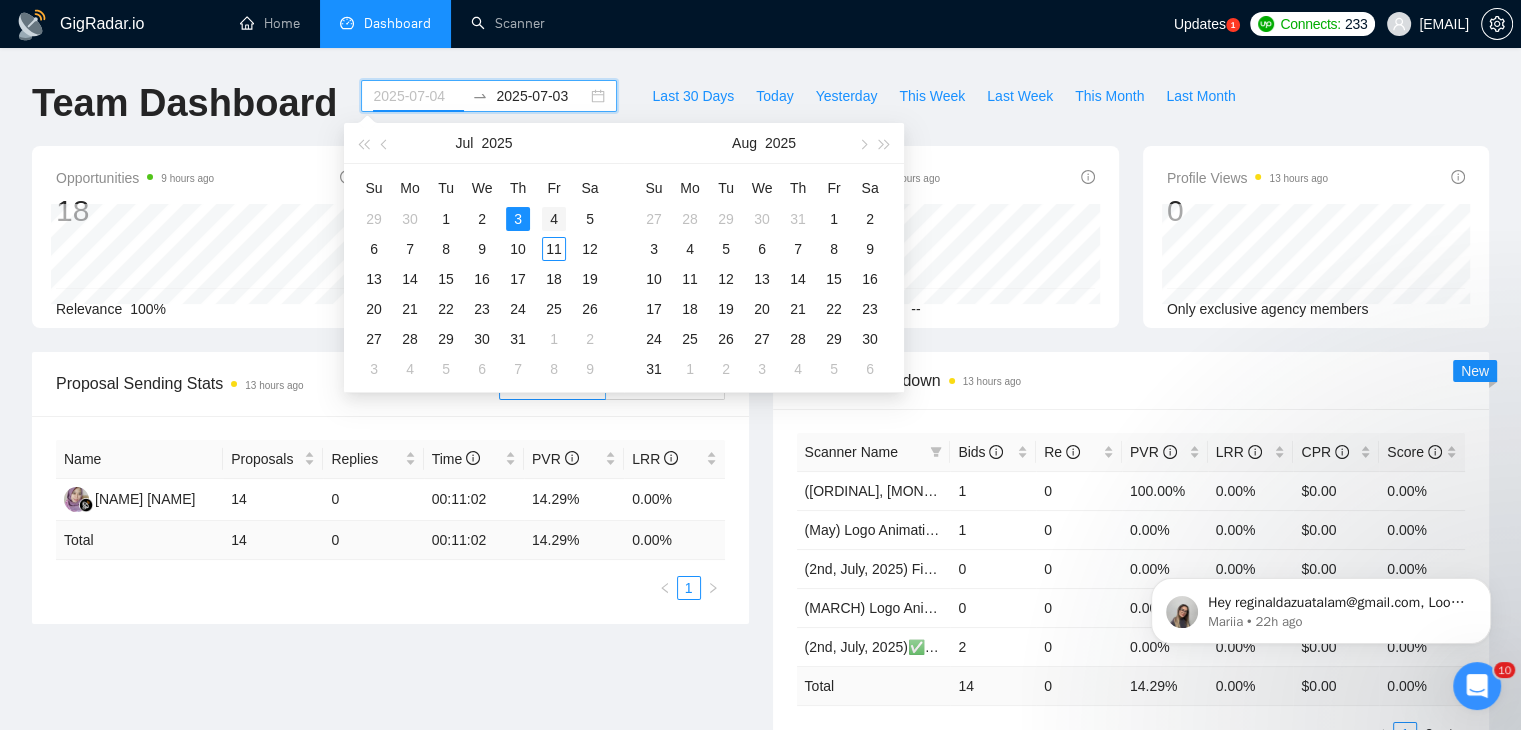 click on "4" at bounding box center (554, 219) 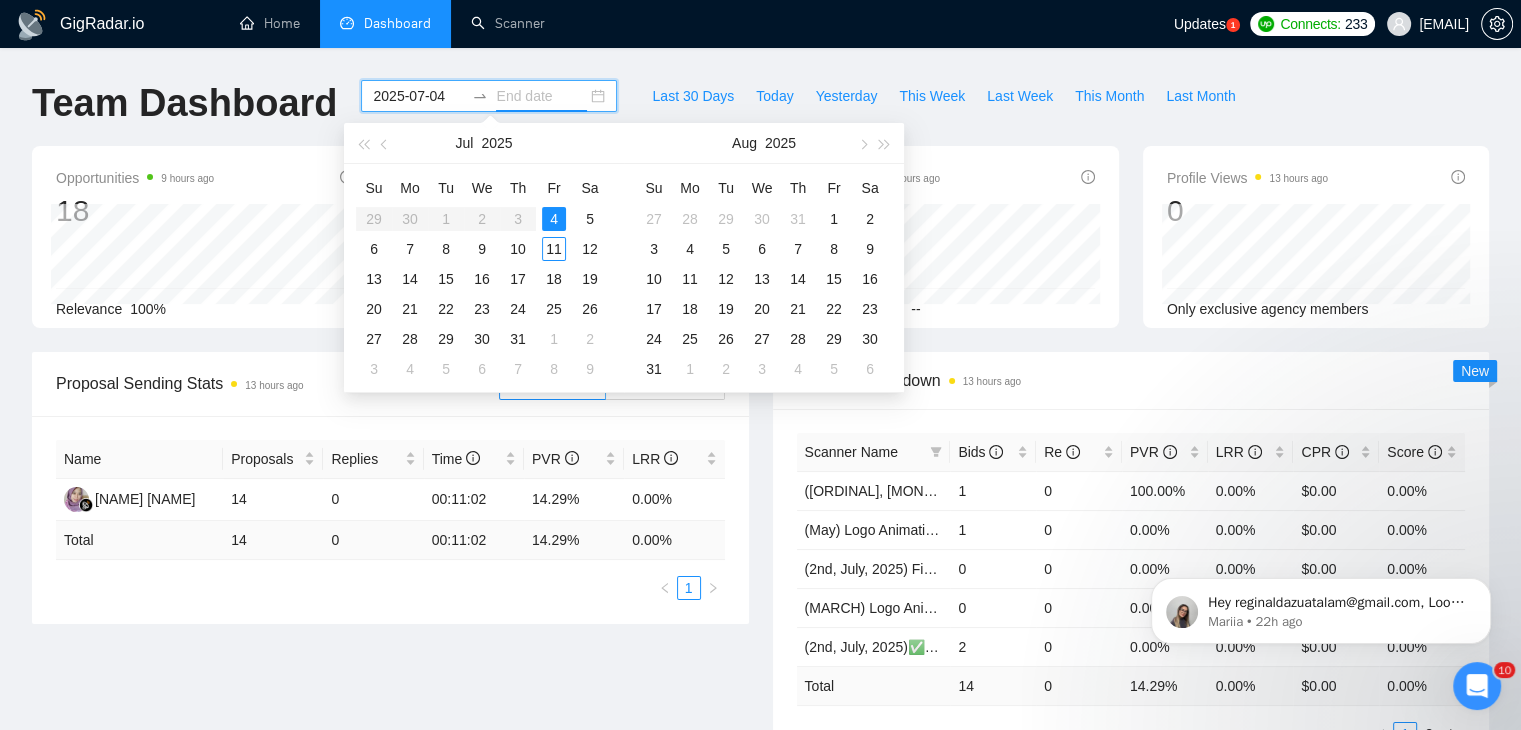 click on "4" at bounding box center (554, 219) 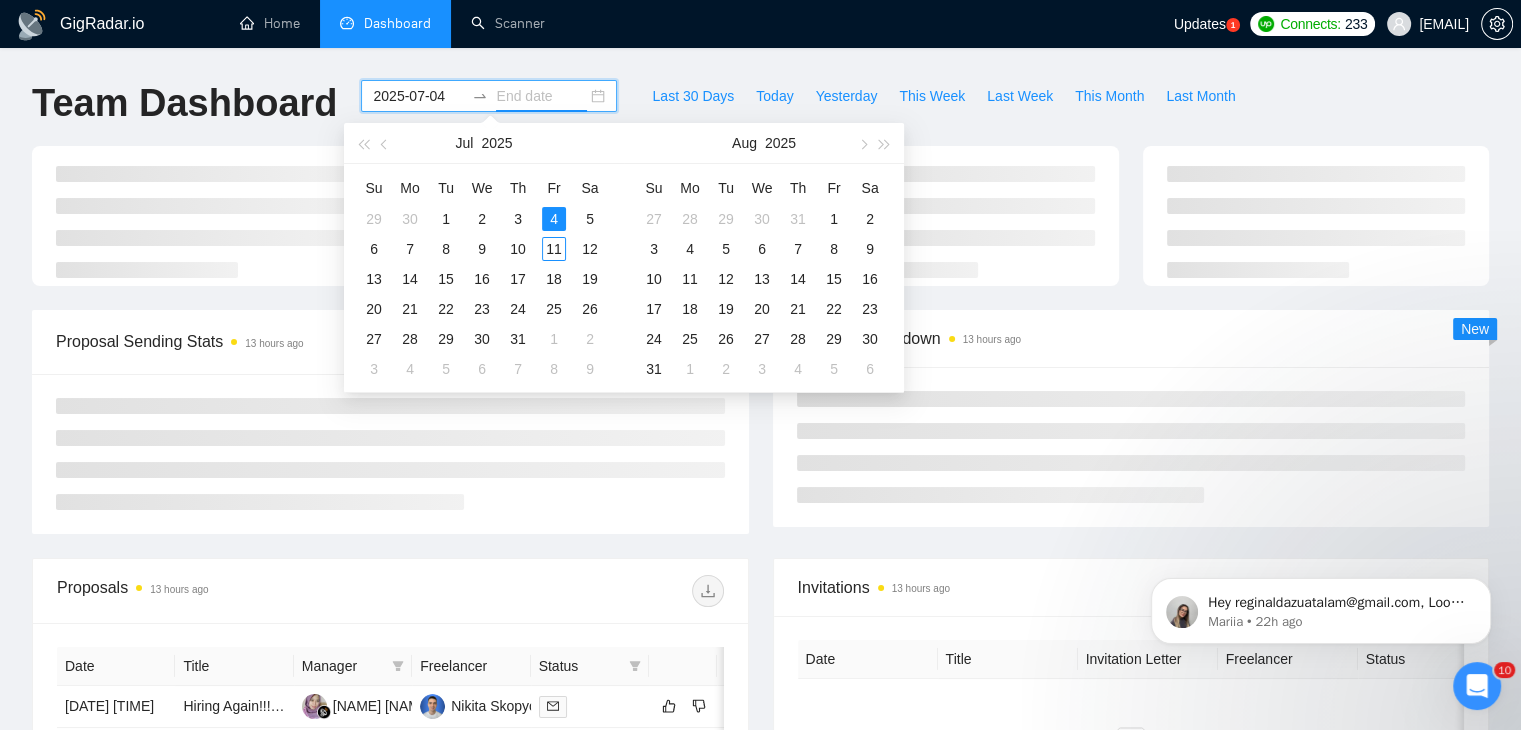 type on "2025-07-04" 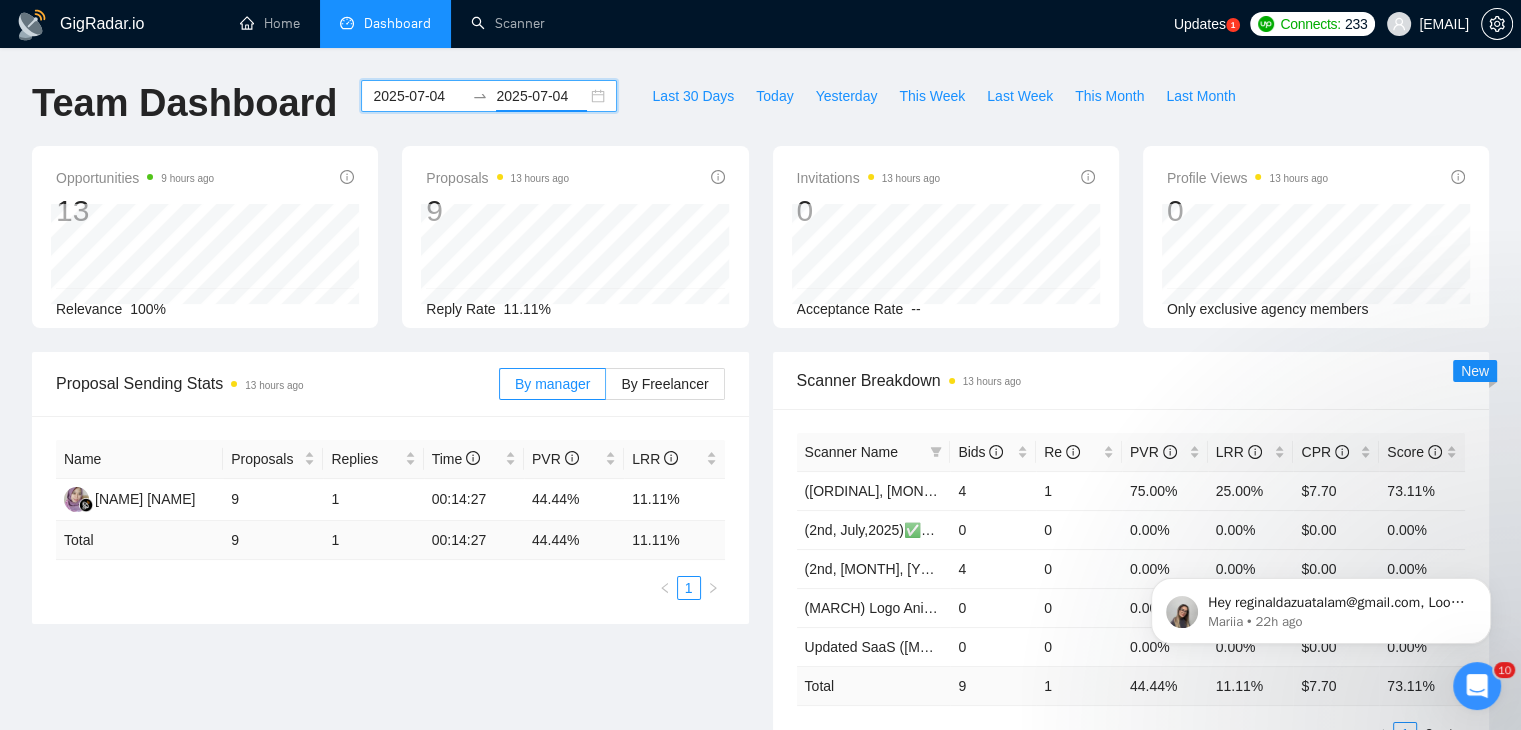 click on "[YEAR]-[MONTH]-[DAY] [YEAR]-[MONTH]-[DAY]" at bounding box center (489, 96) 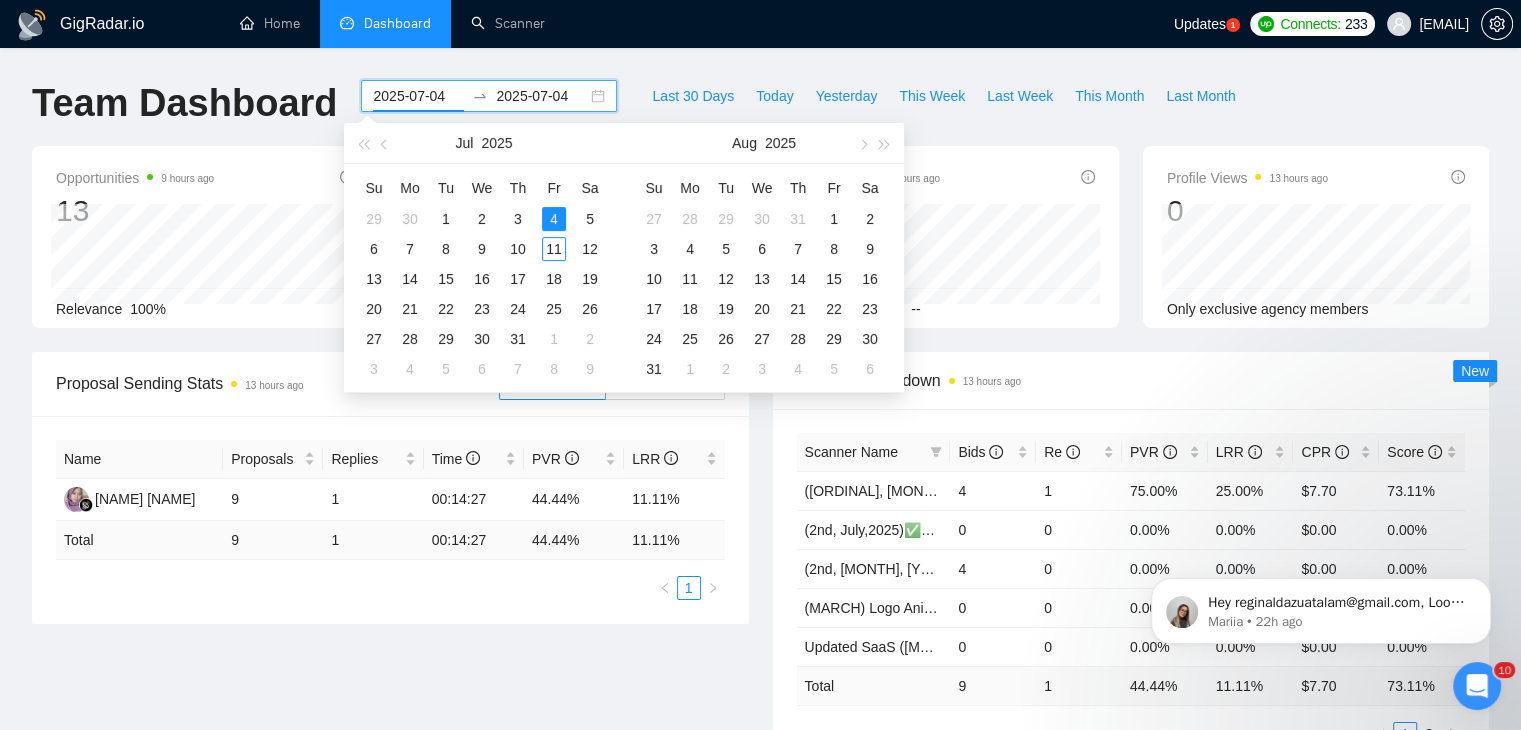 click on "2025-07-04" at bounding box center [418, 96] 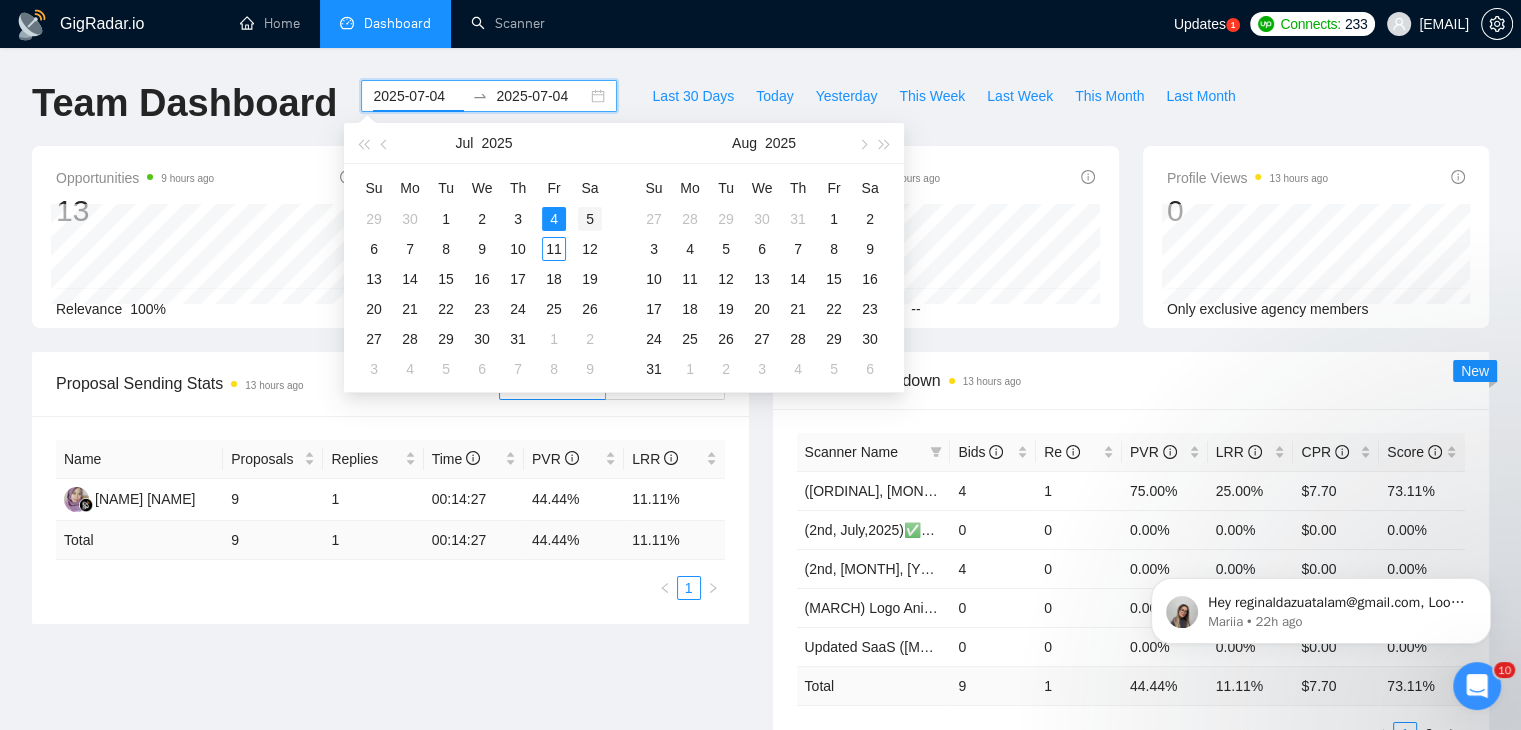type on "2025-07-05" 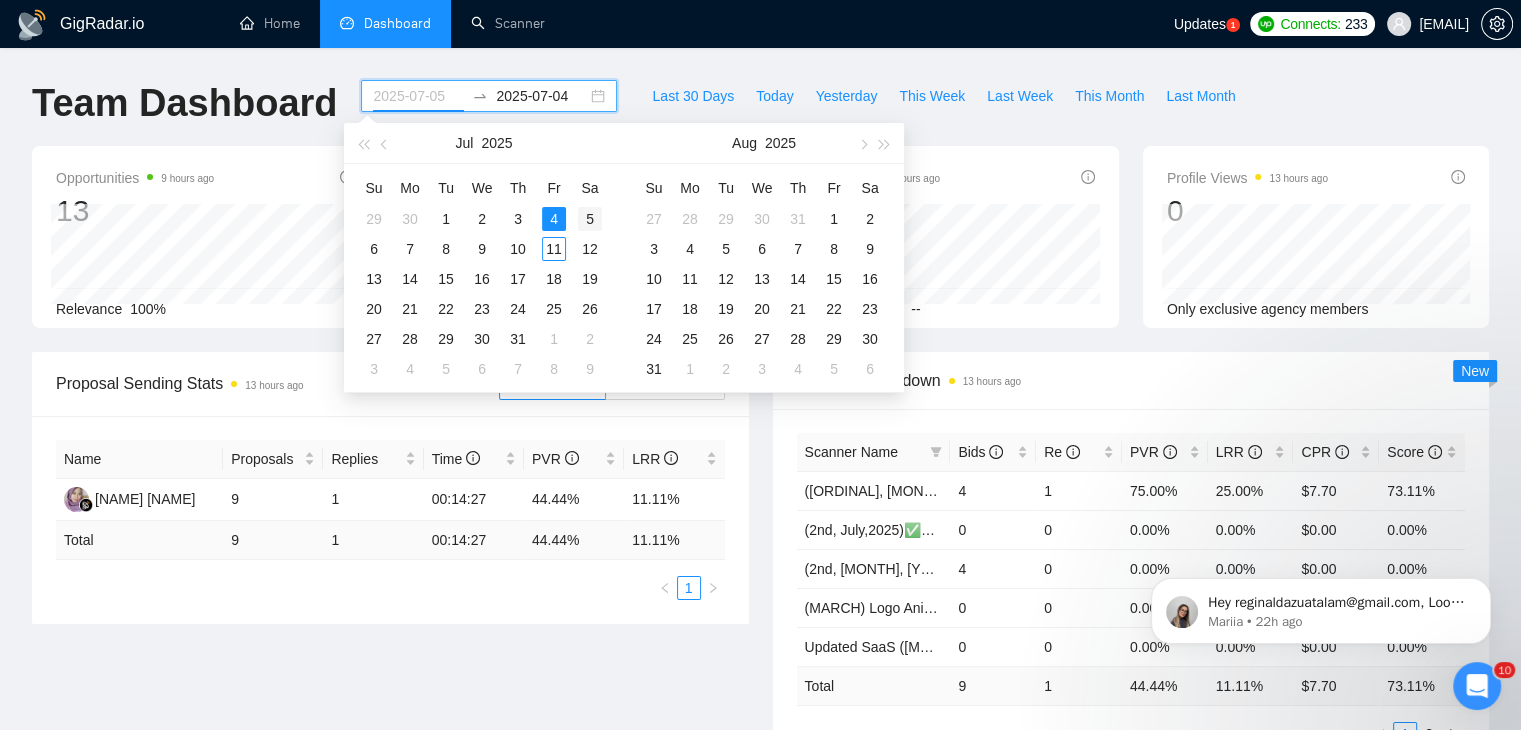 click on "5" at bounding box center [590, 219] 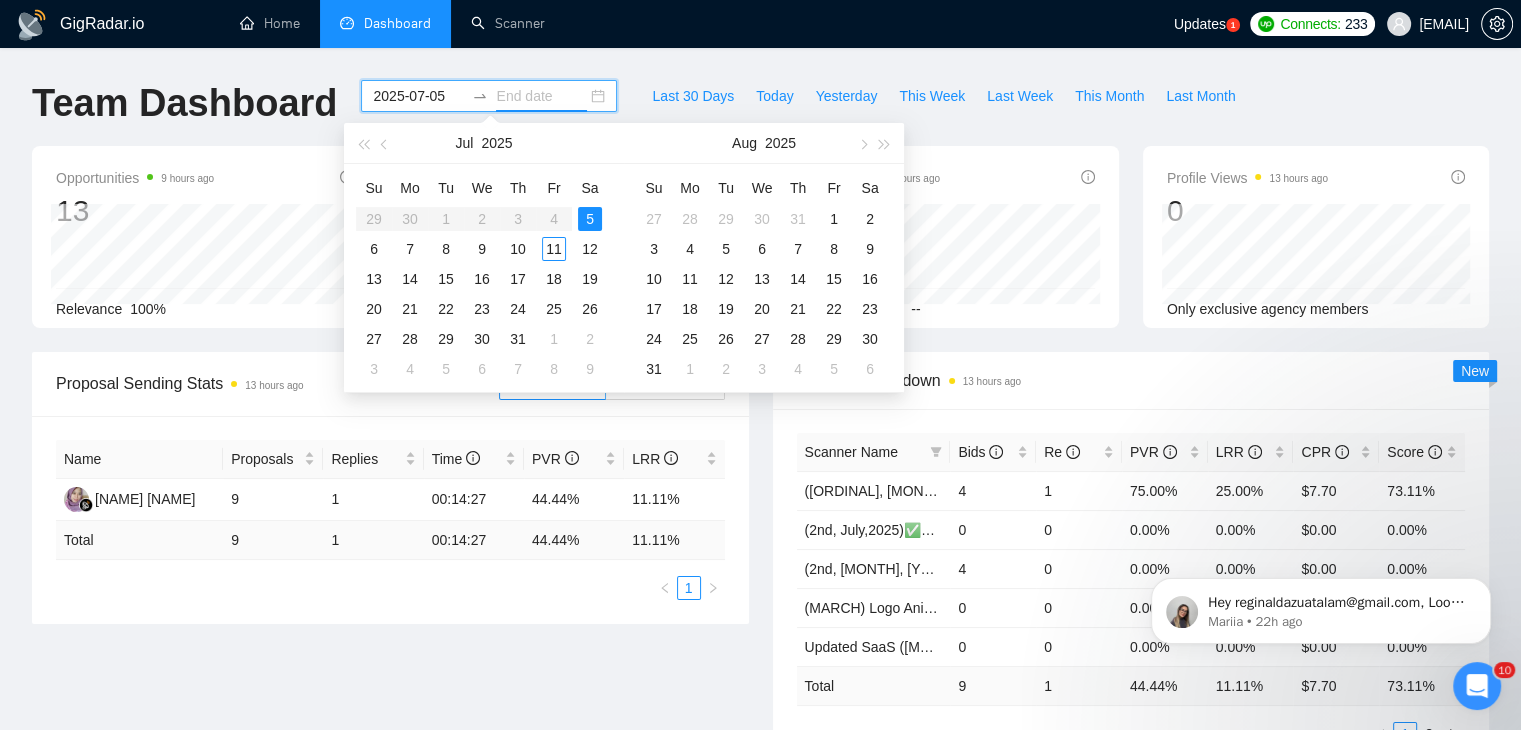 click on "5" at bounding box center [590, 219] 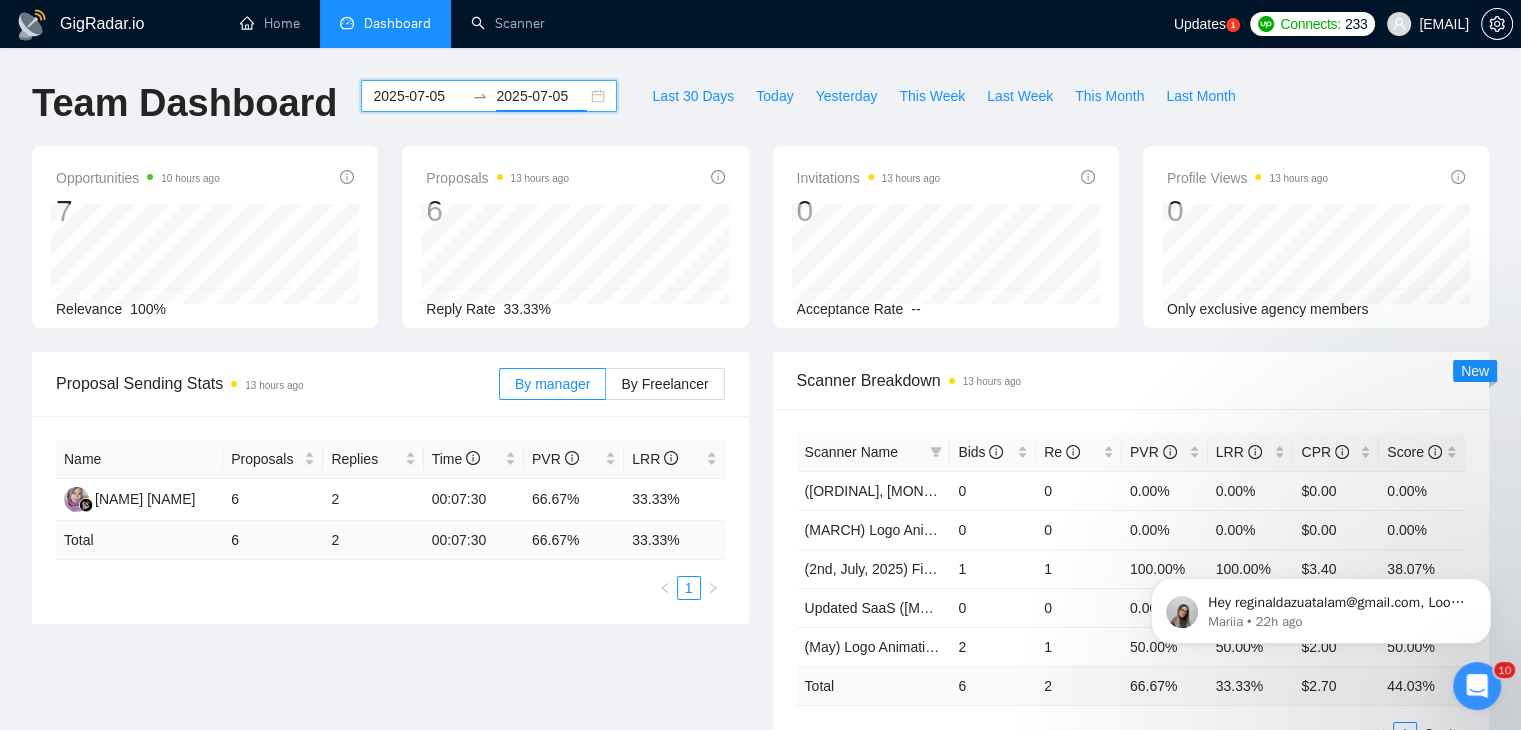 click on "2025-07-05 2025-07-05" at bounding box center [489, 96] 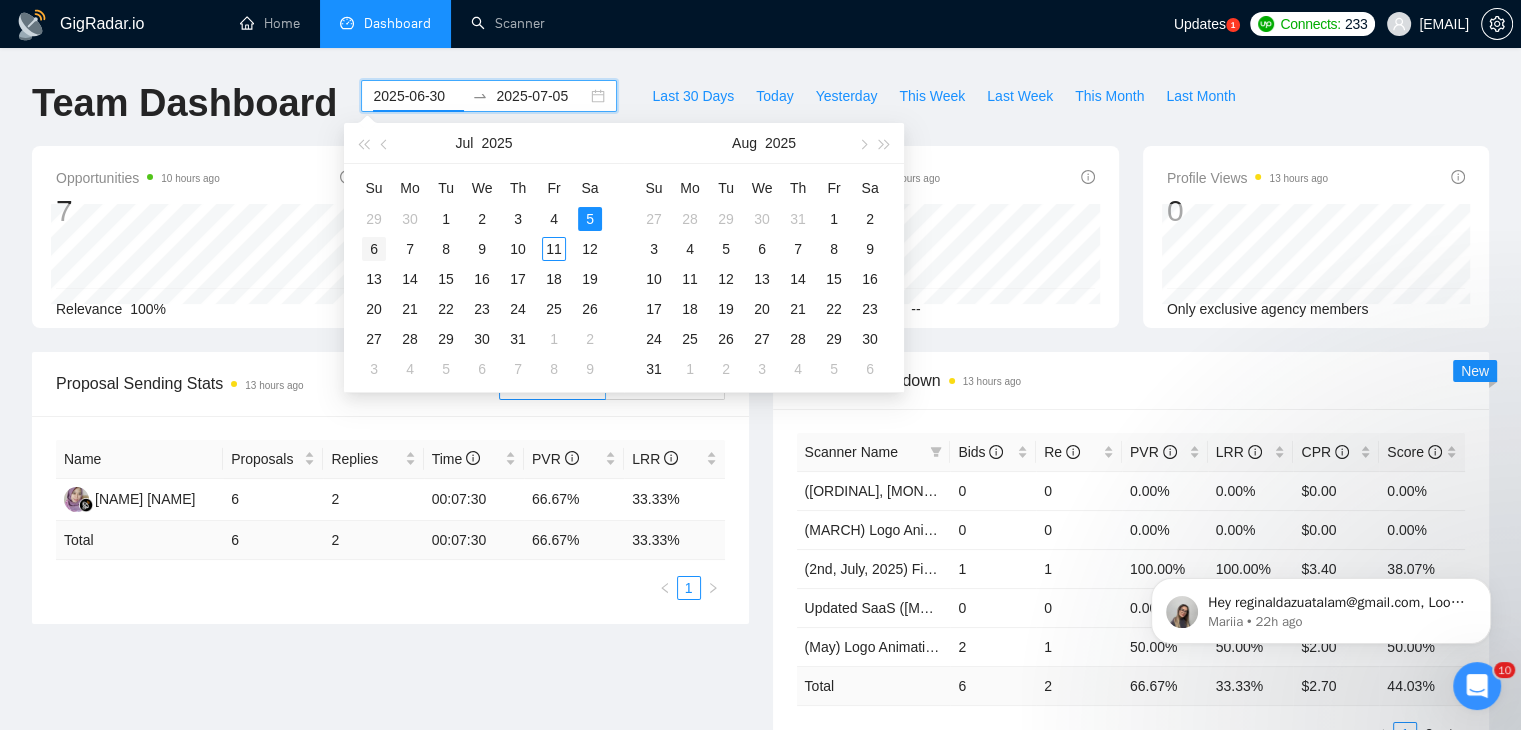 type on "2025-07-06" 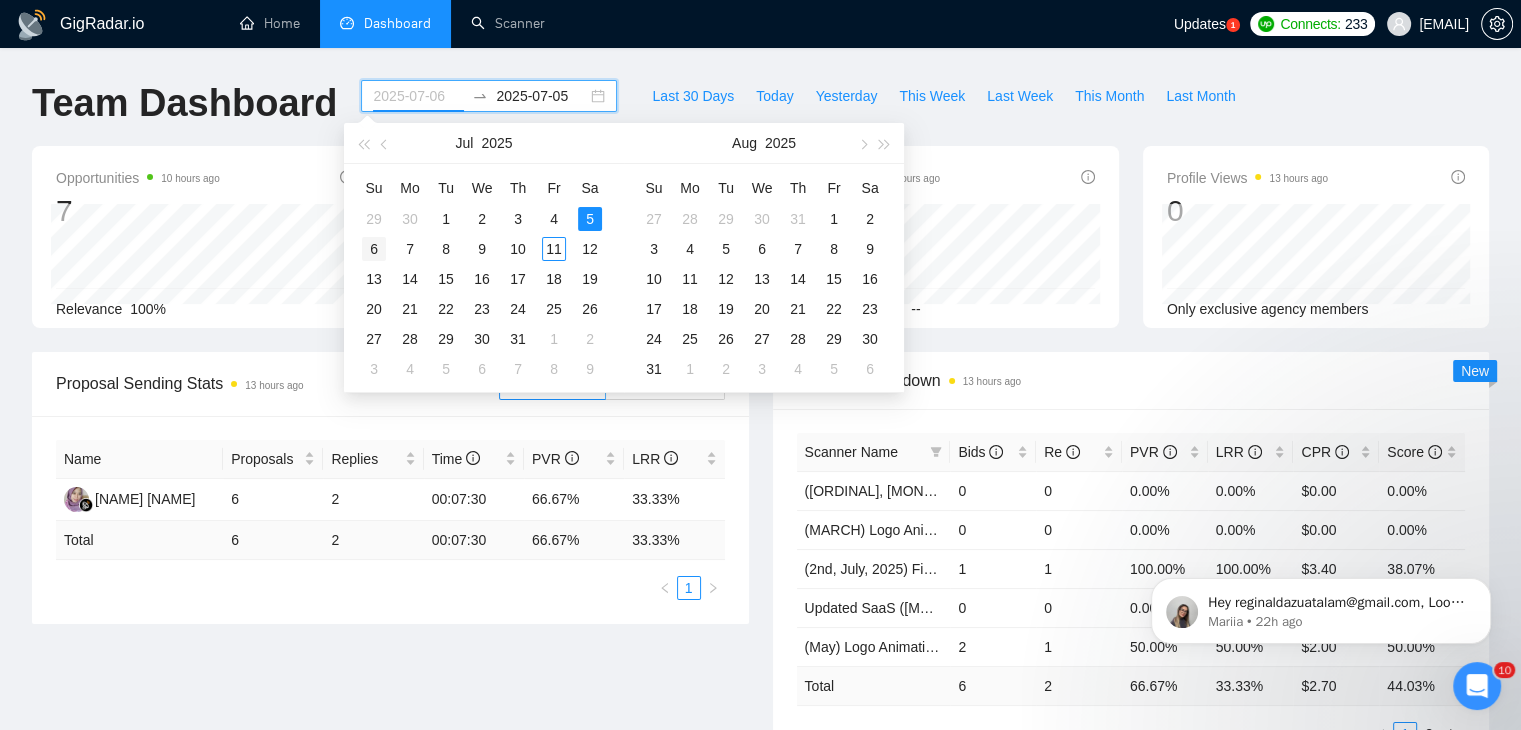 click on "6" at bounding box center (374, 249) 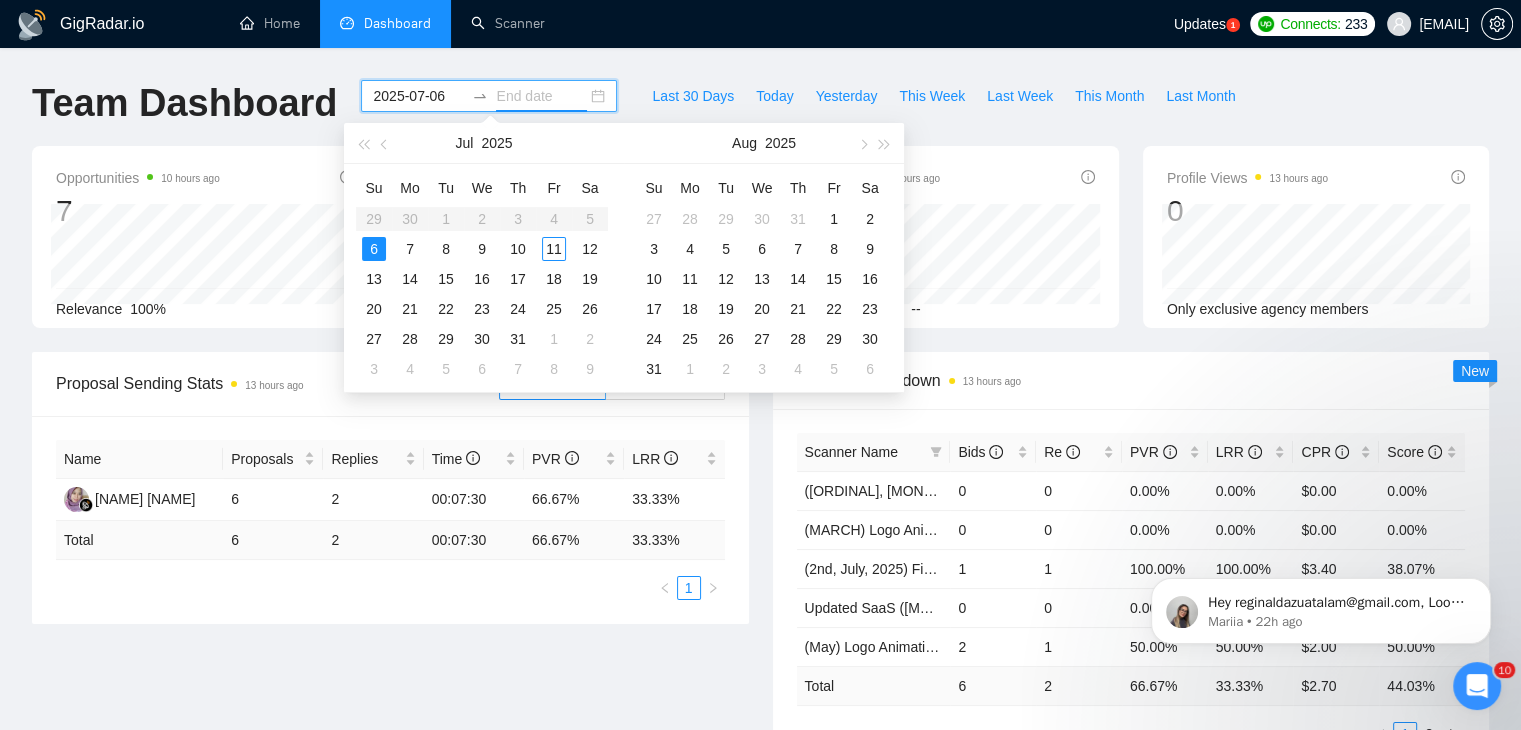 click on "6" at bounding box center [374, 249] 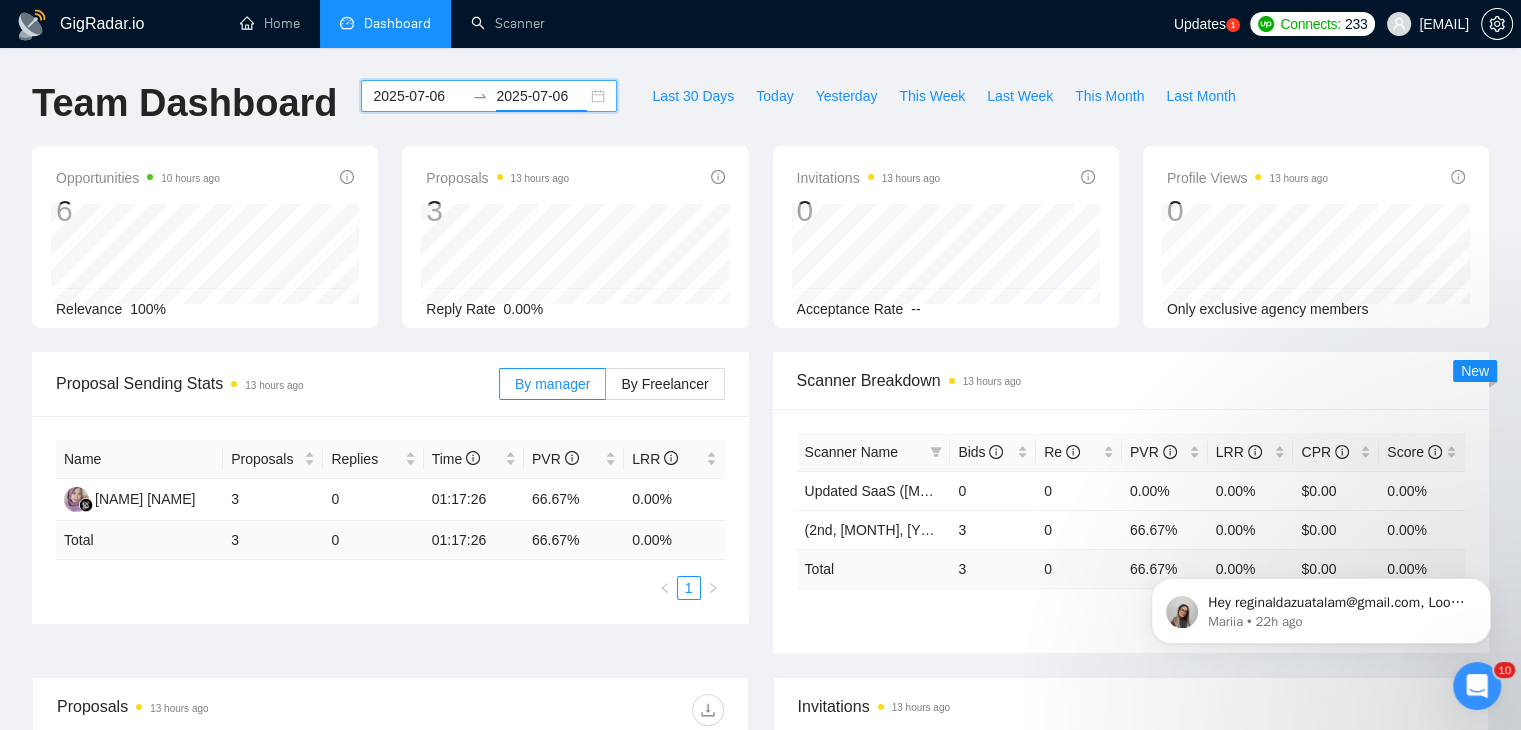 click on "2025-07-06" at bounding box center [418, 96] 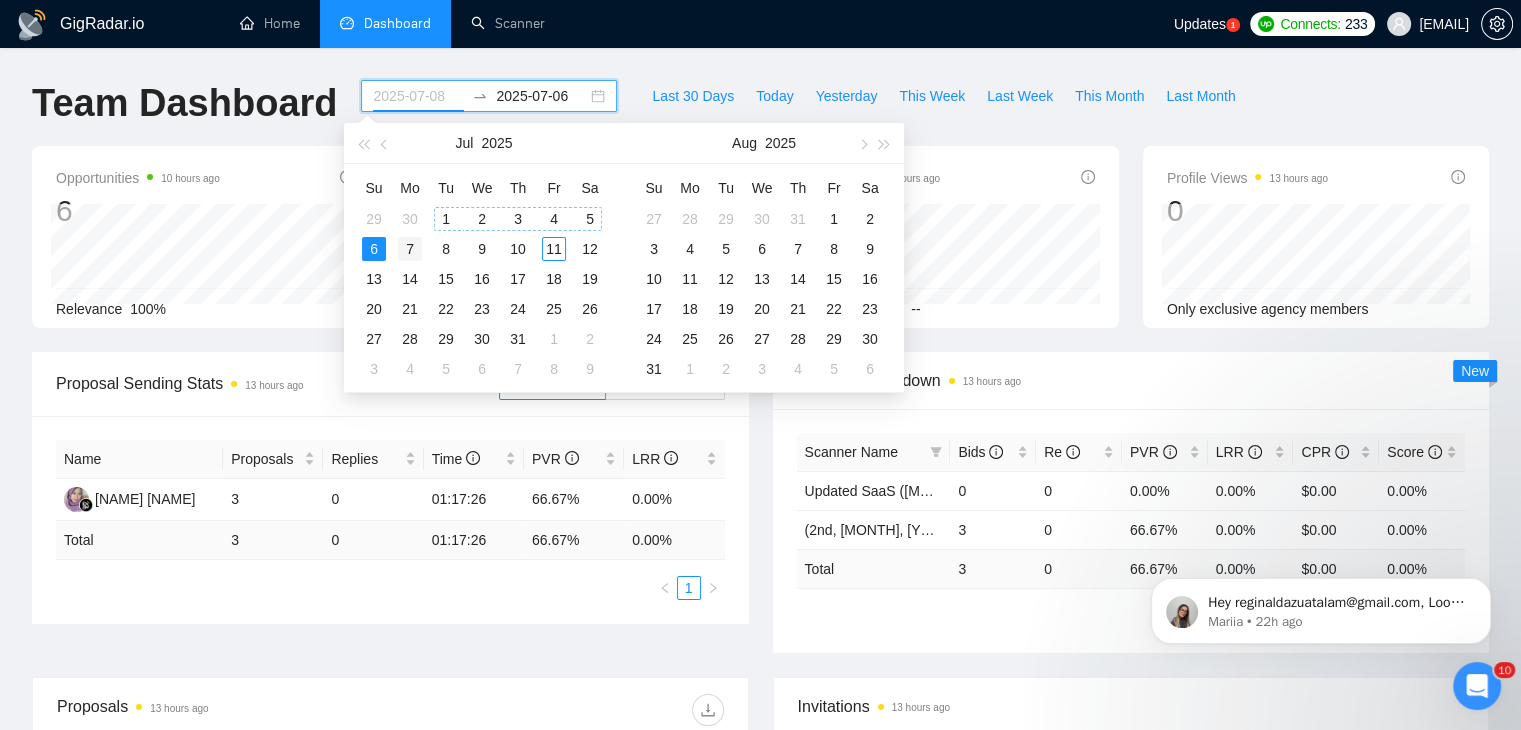 type on "2025-07-07" 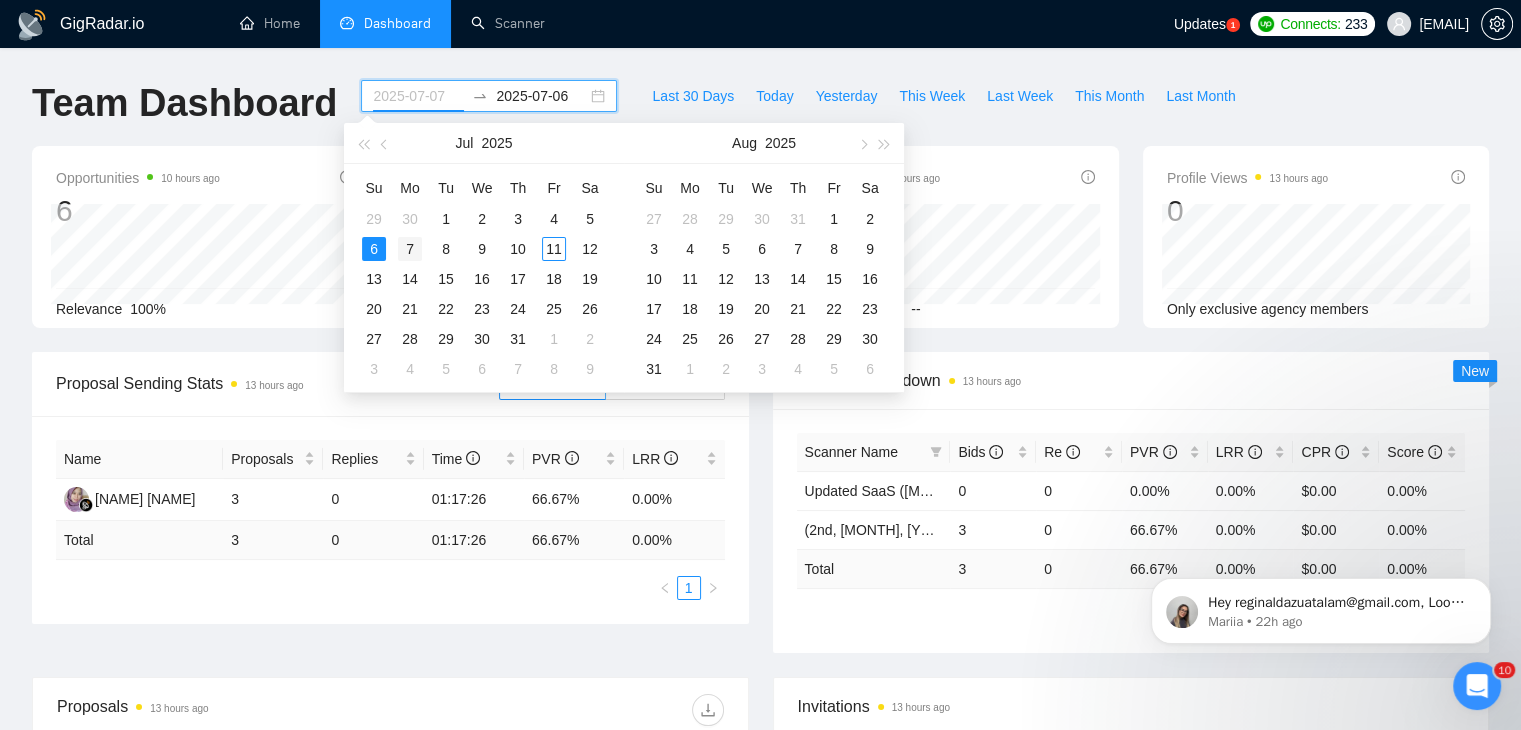 click on "7" at bounding box center (410, 249) 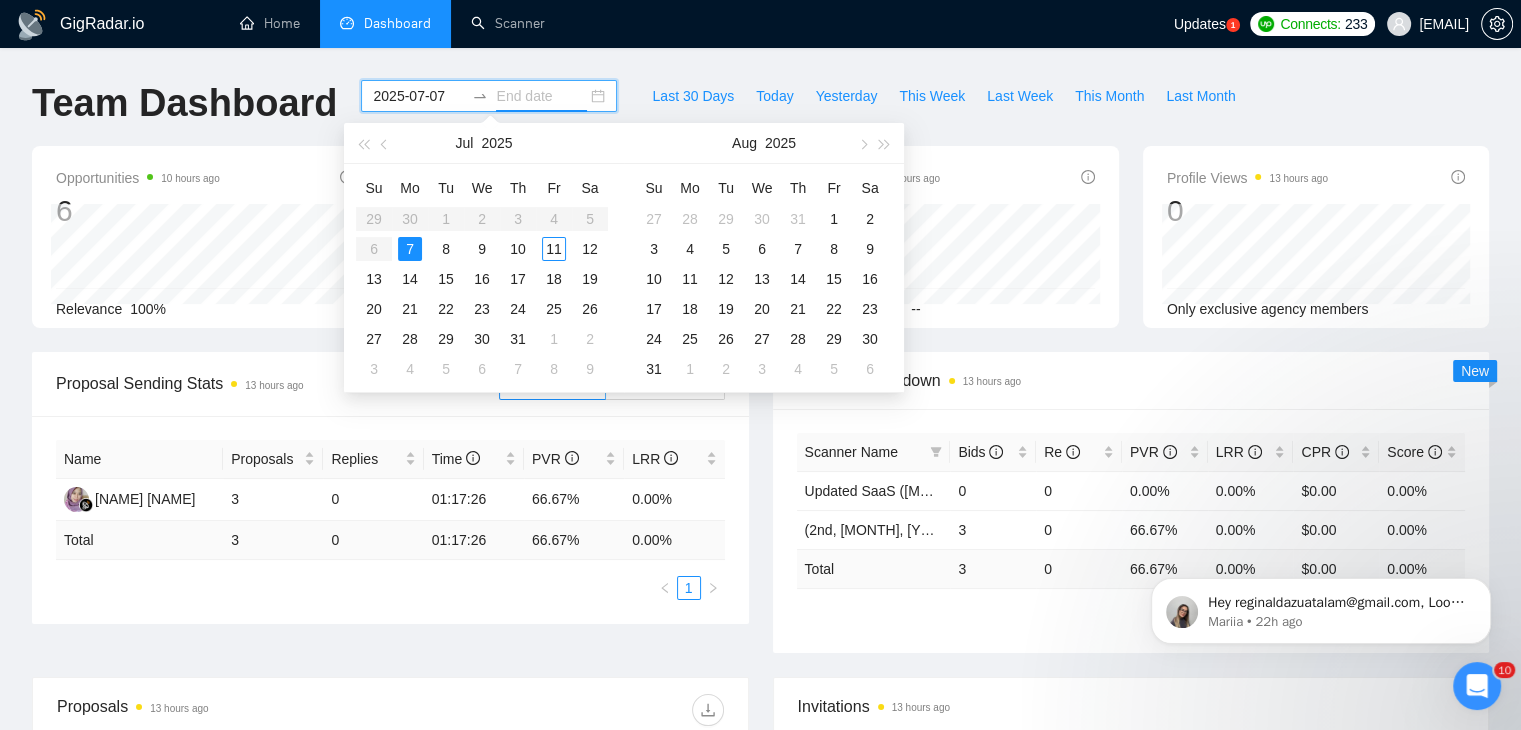 click on "7" at bounding box center [410, 249] 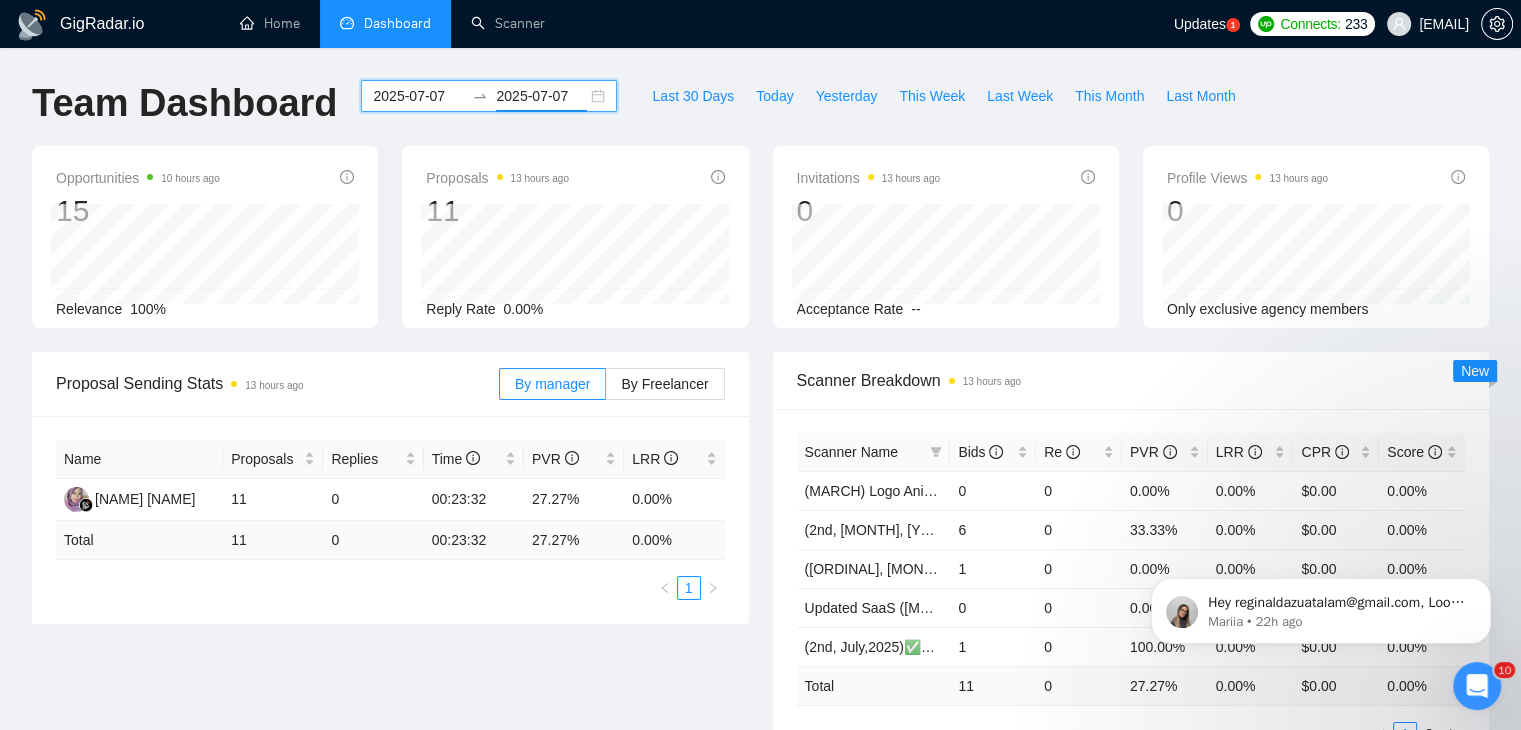 click on "2025-07-07" at bounding box center (418, 96) 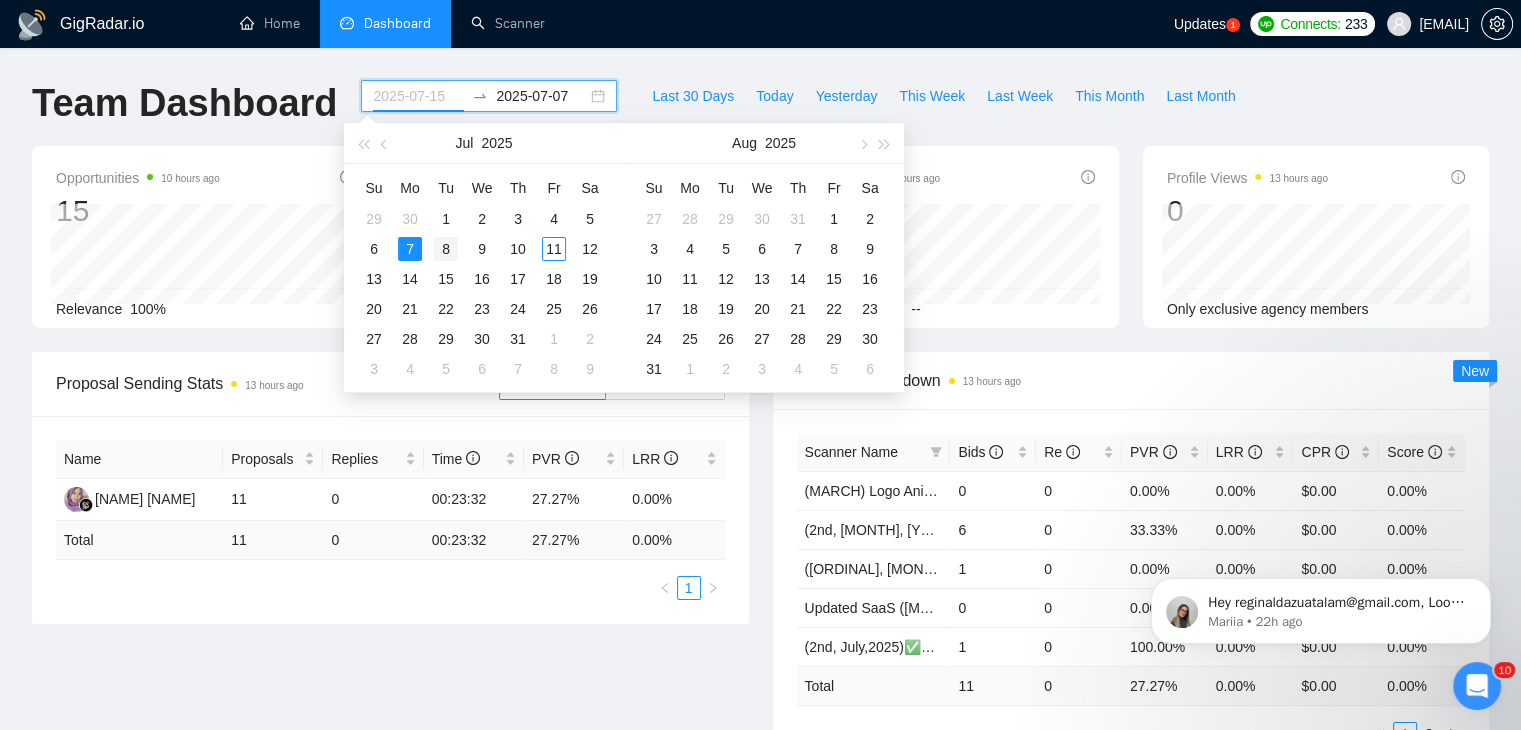 type on "2025-07-08" 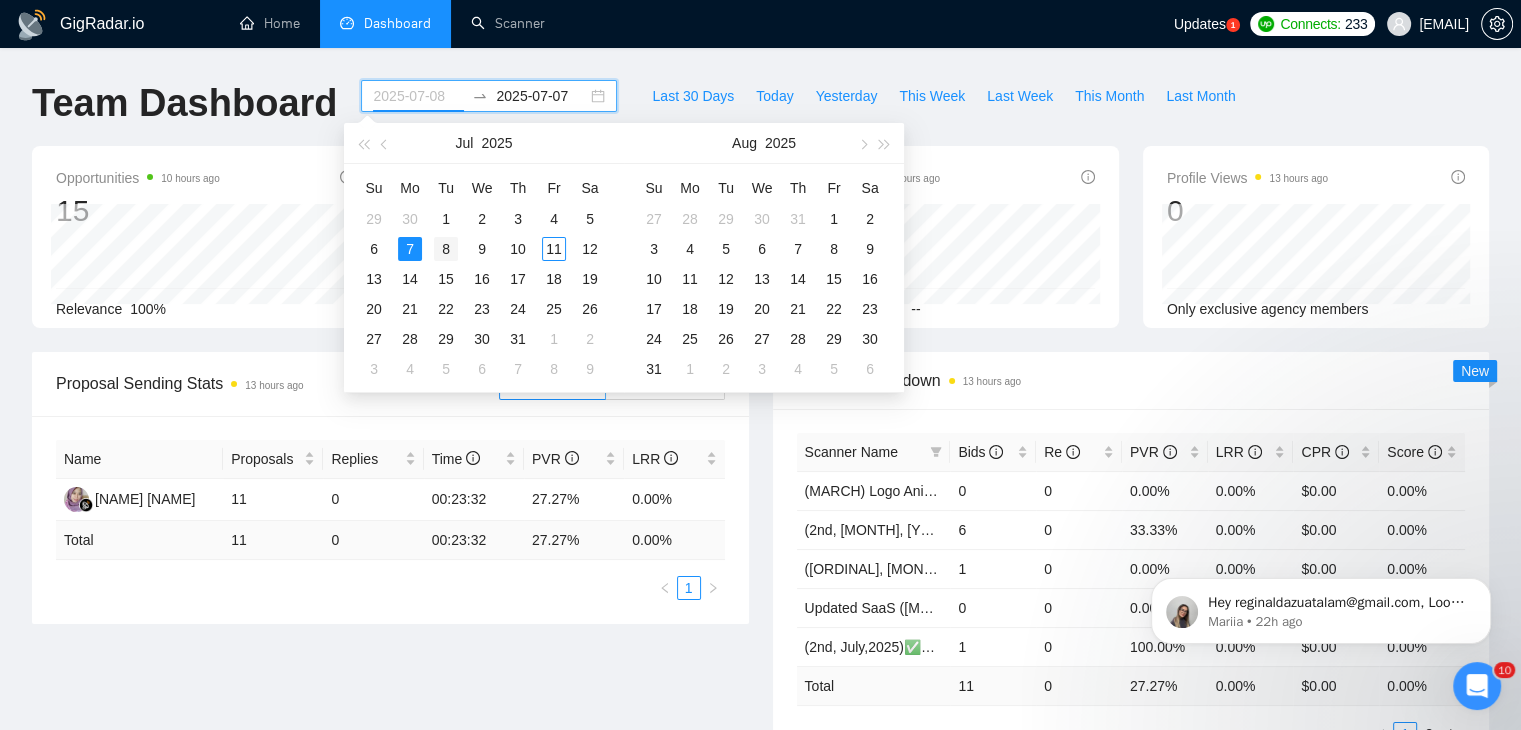 click on "8" at bounding box center [446, 249] 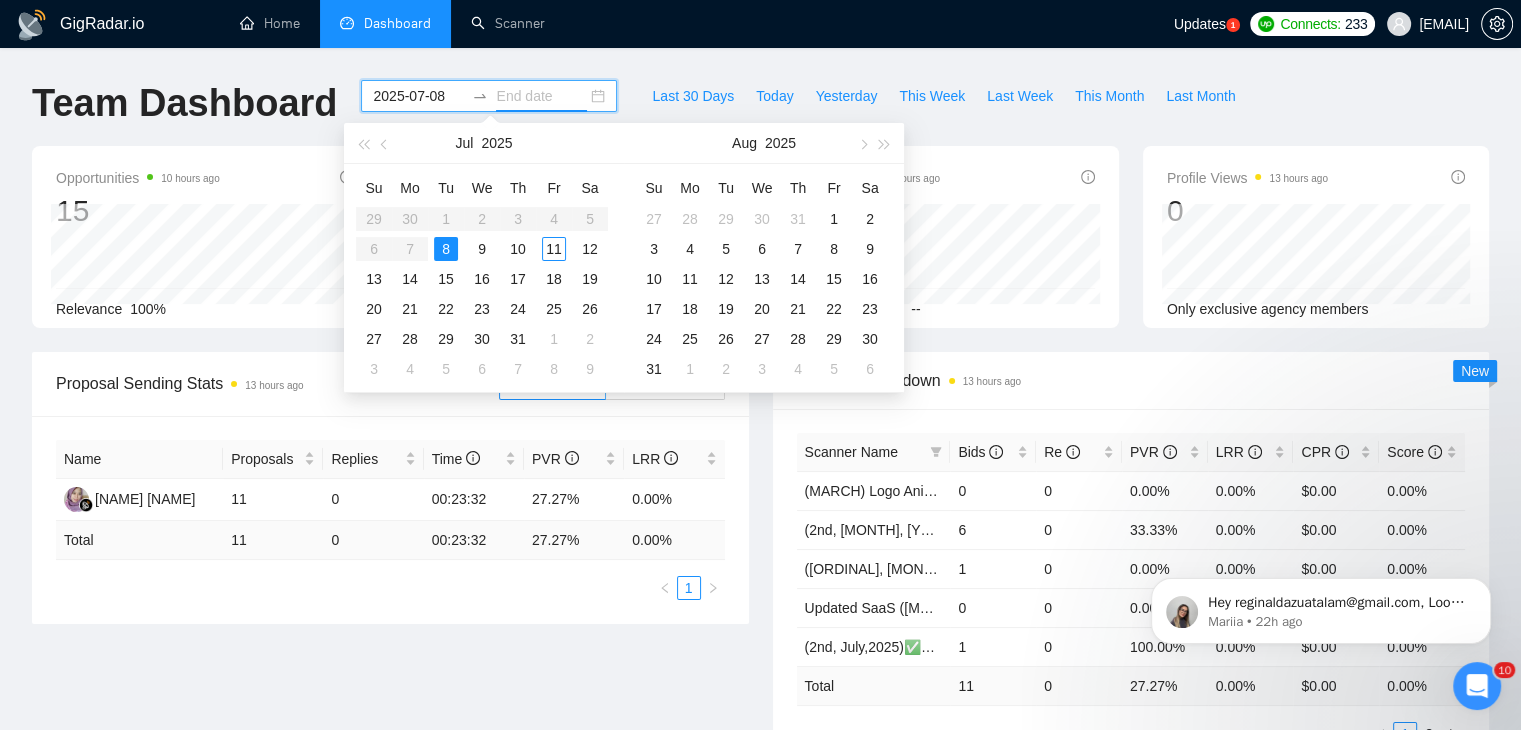 click on "8" at bounding box center [446, 249] 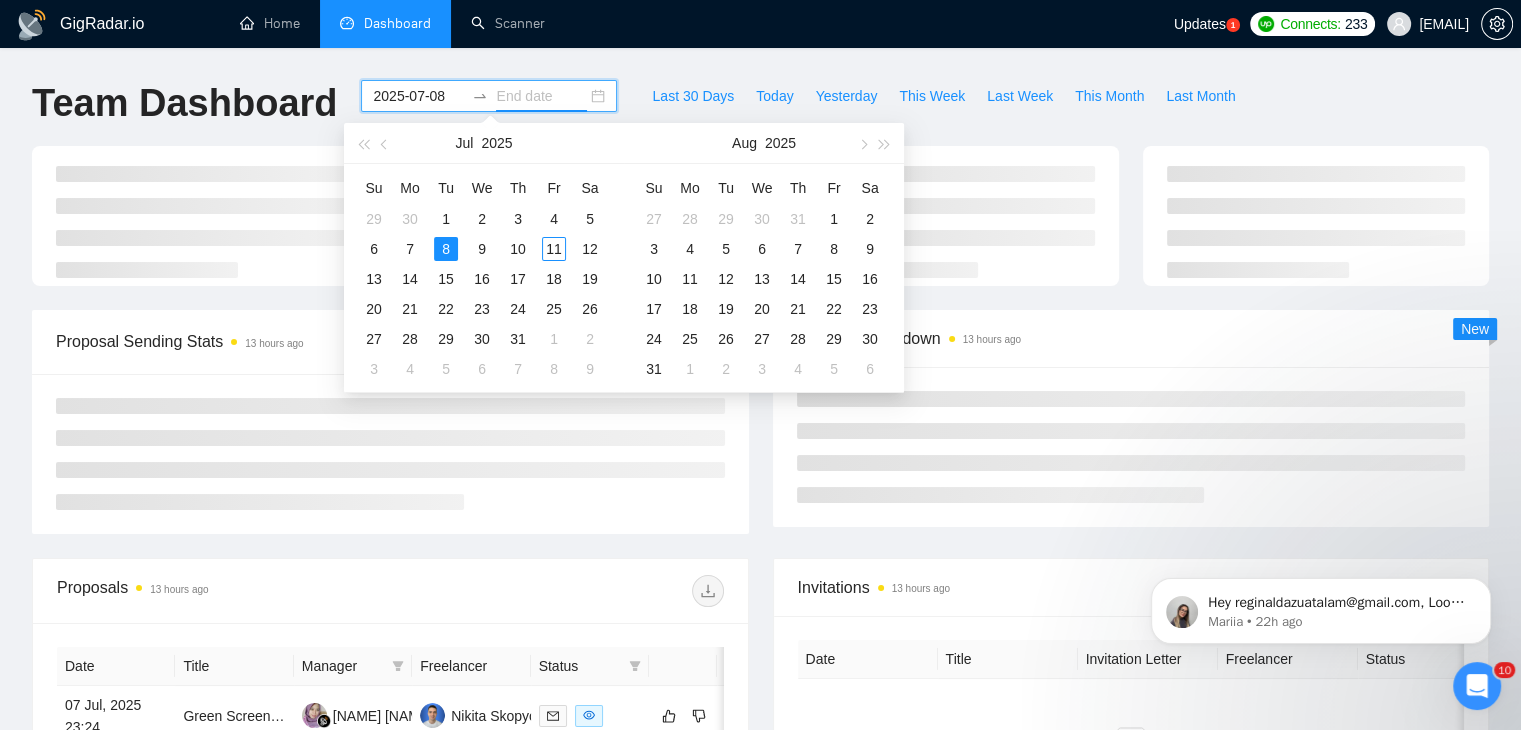 type on "2025-07-08" 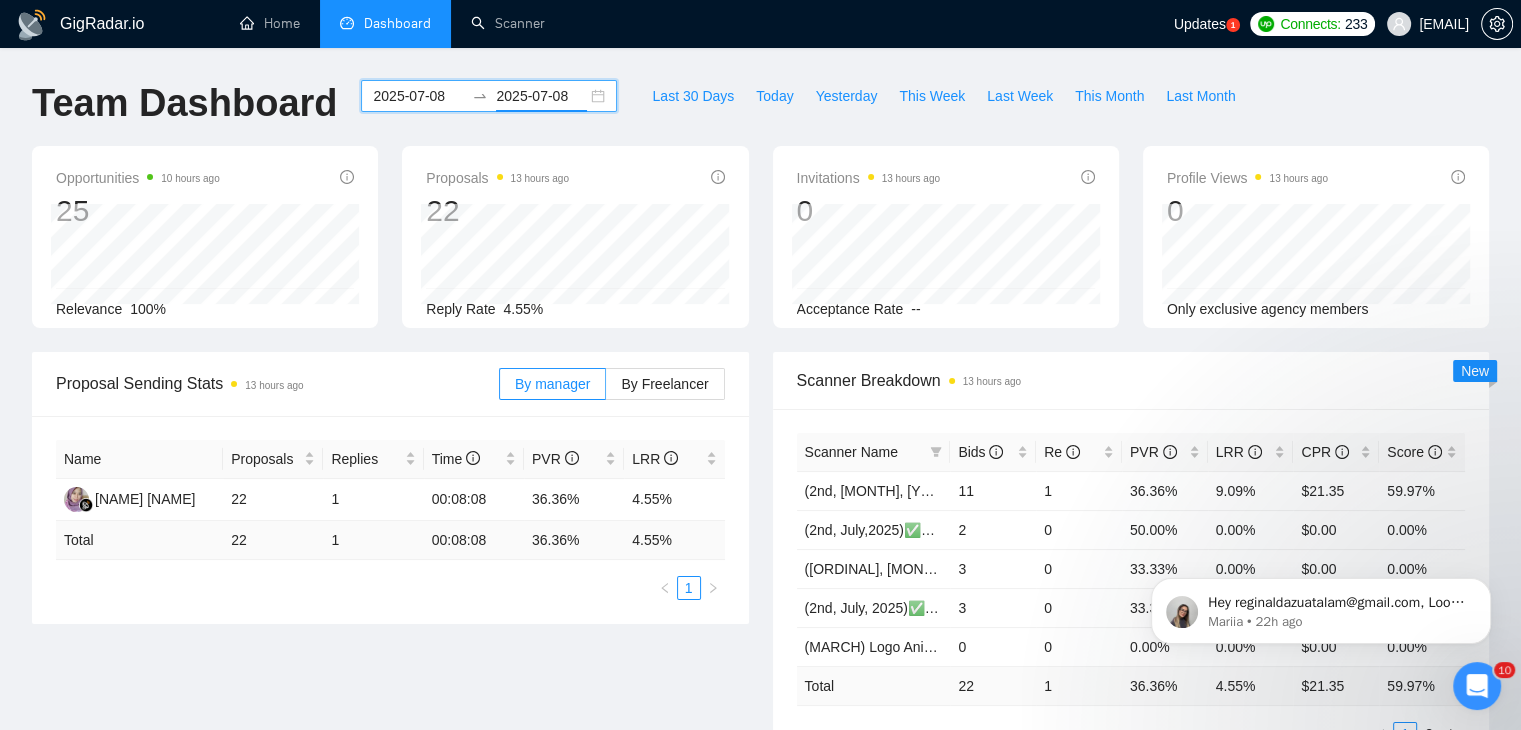 click on "2025-07-08 2025-07-08" at bounding box center [489, 96] 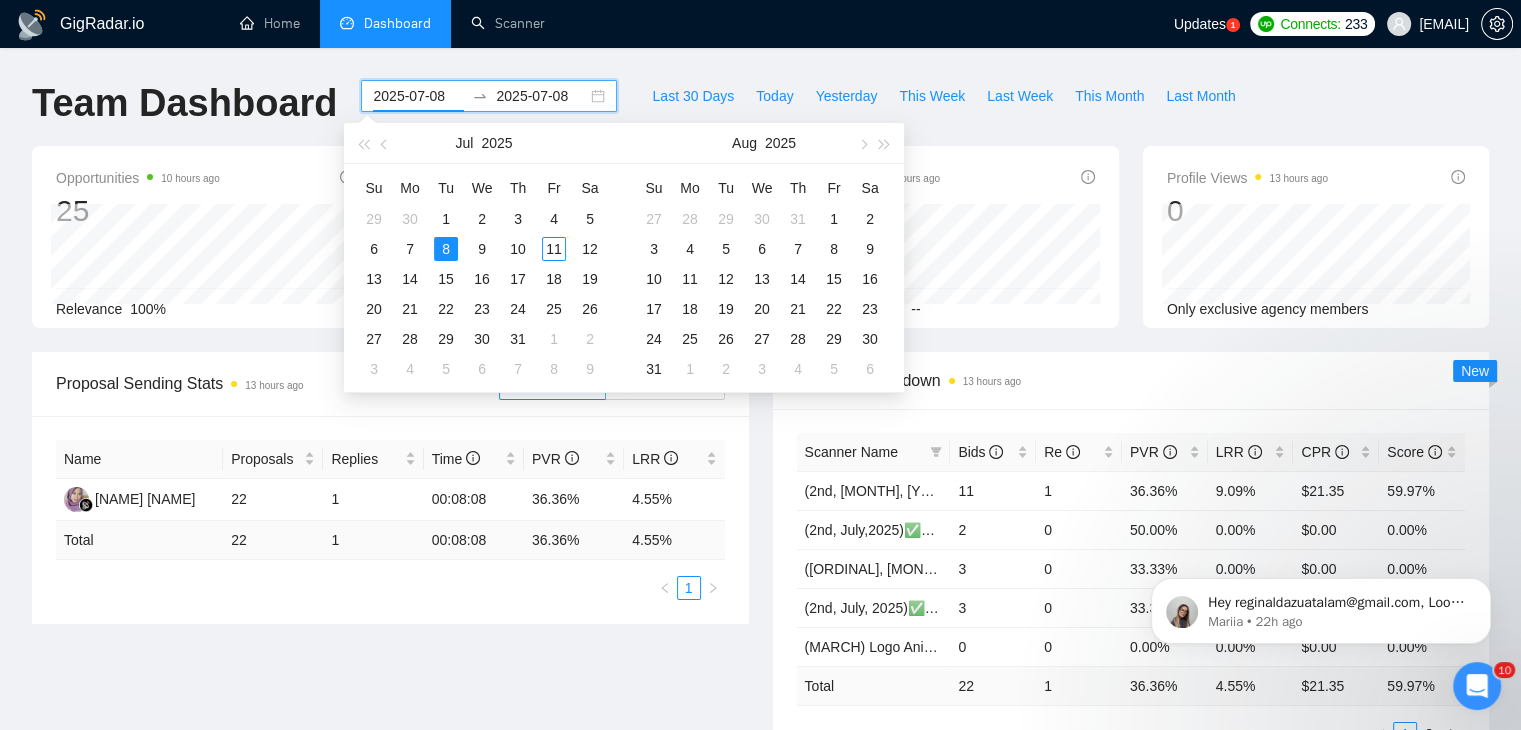 click on "2025-07-08" at bounding box center (418, 96) 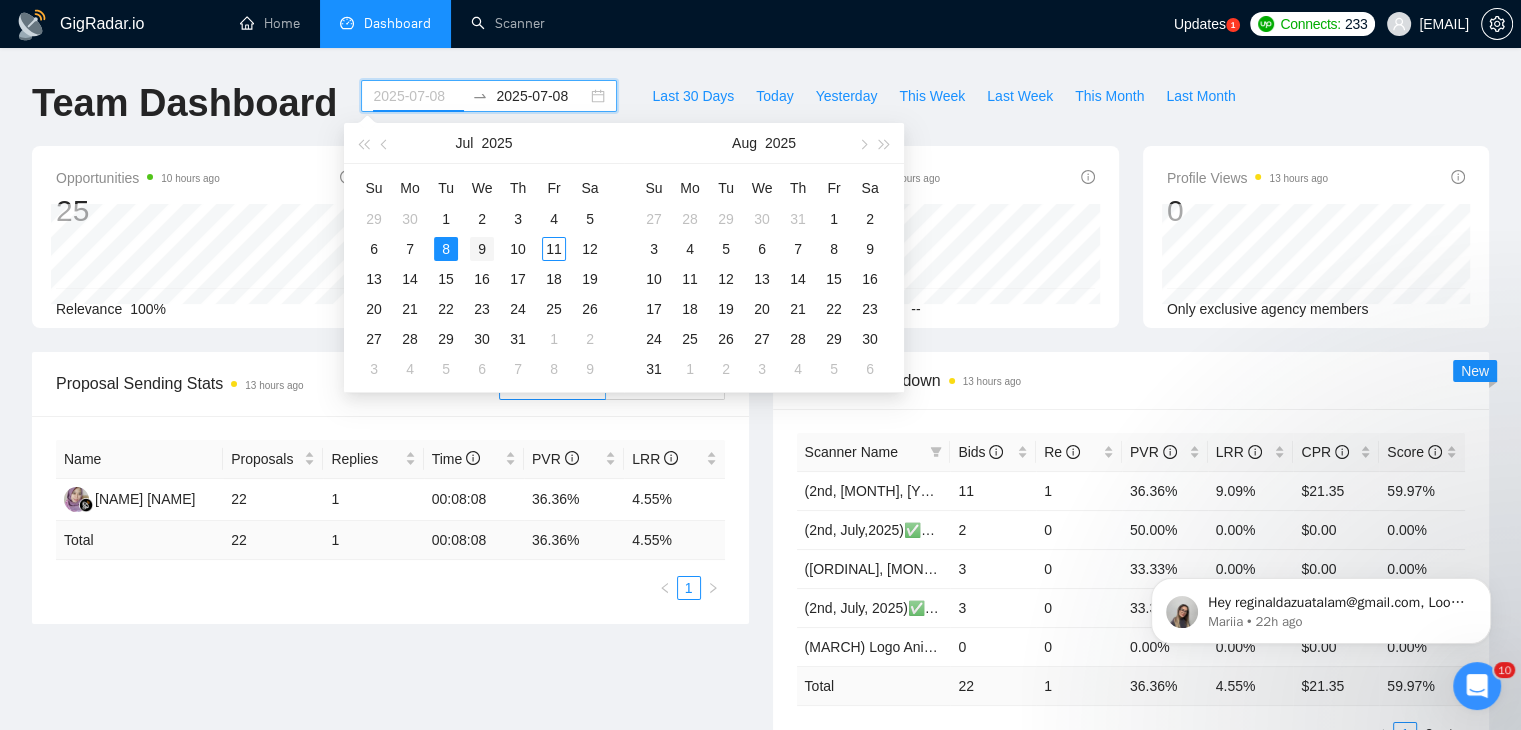 type on "2025-07-09" 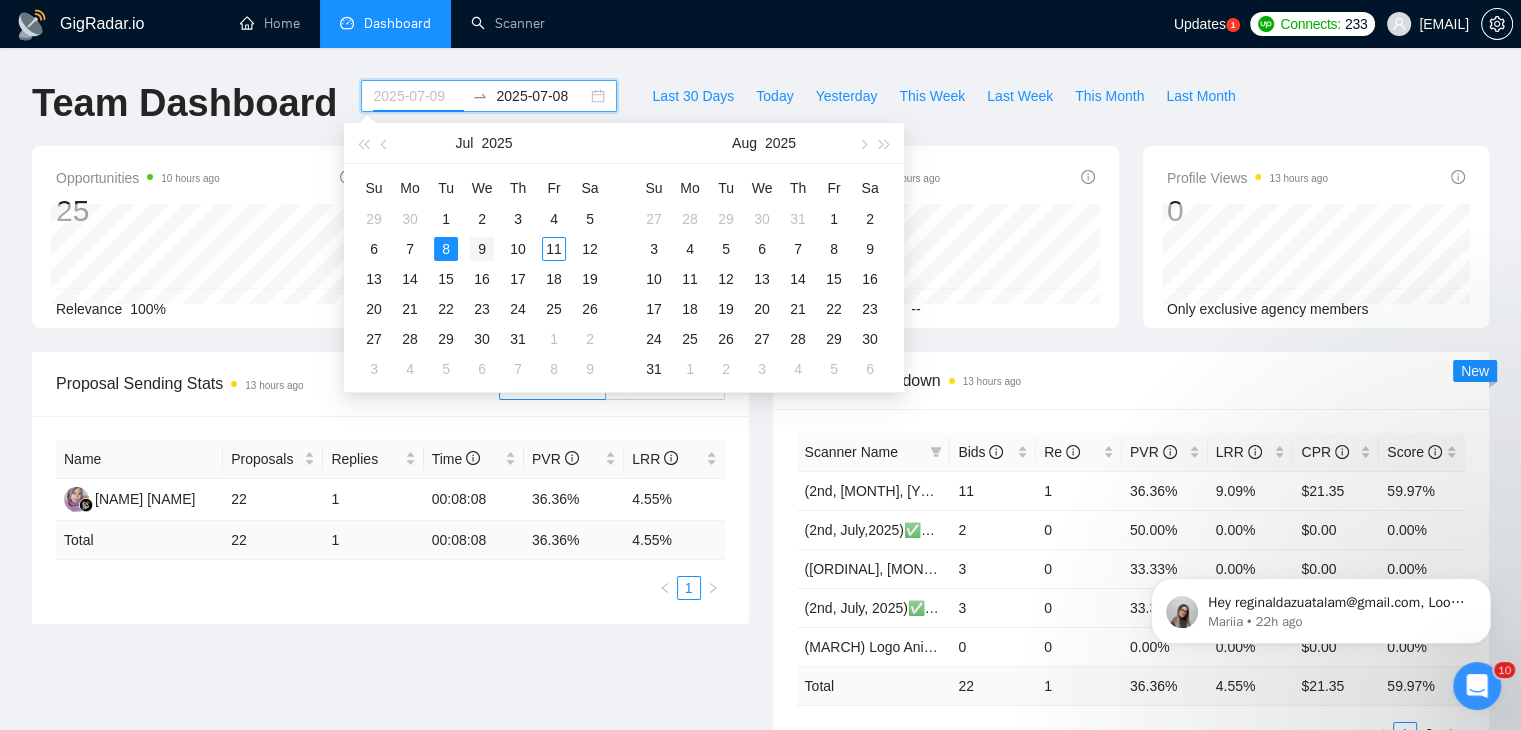click on "9" at bounding box center [482, 249] 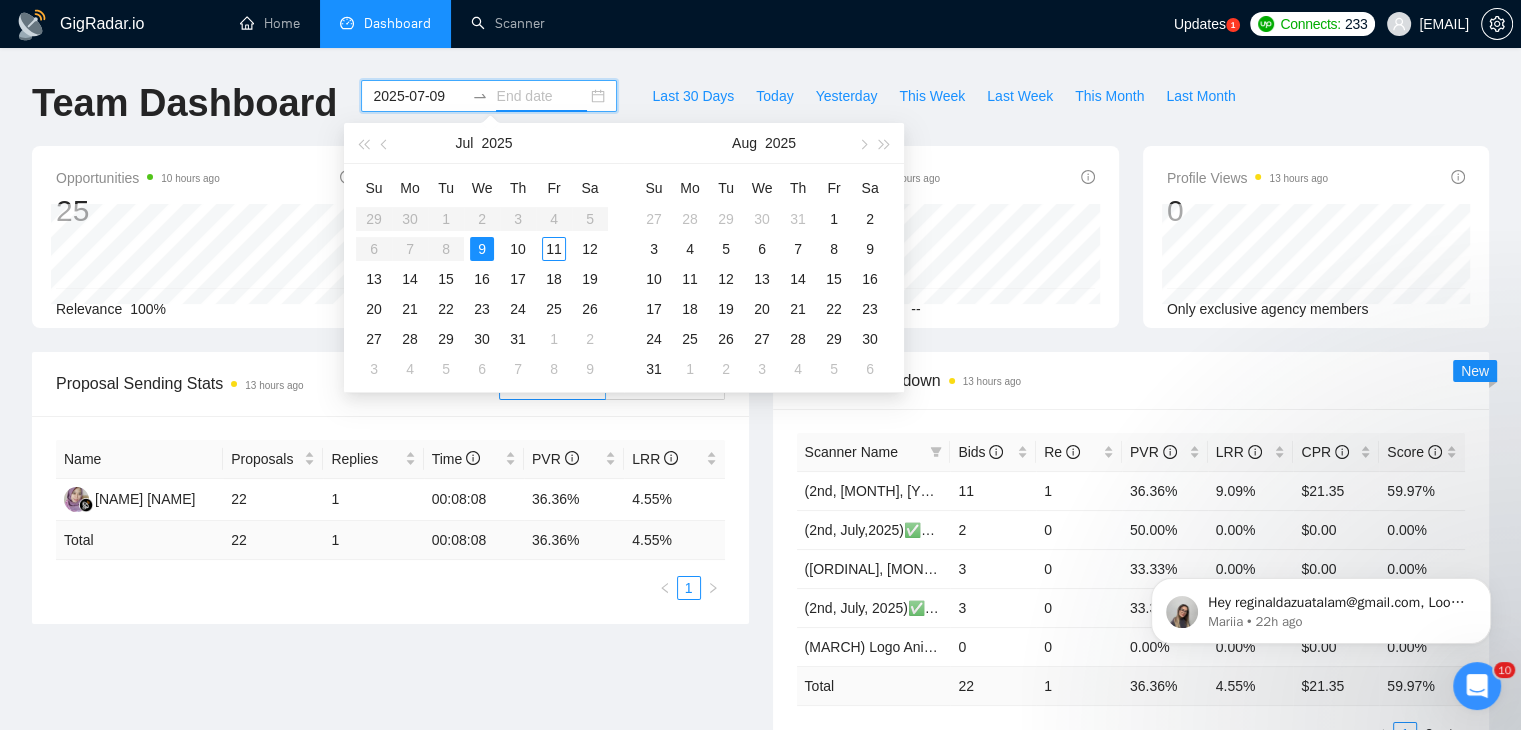 click on "9" at bounding box center (482, 249) 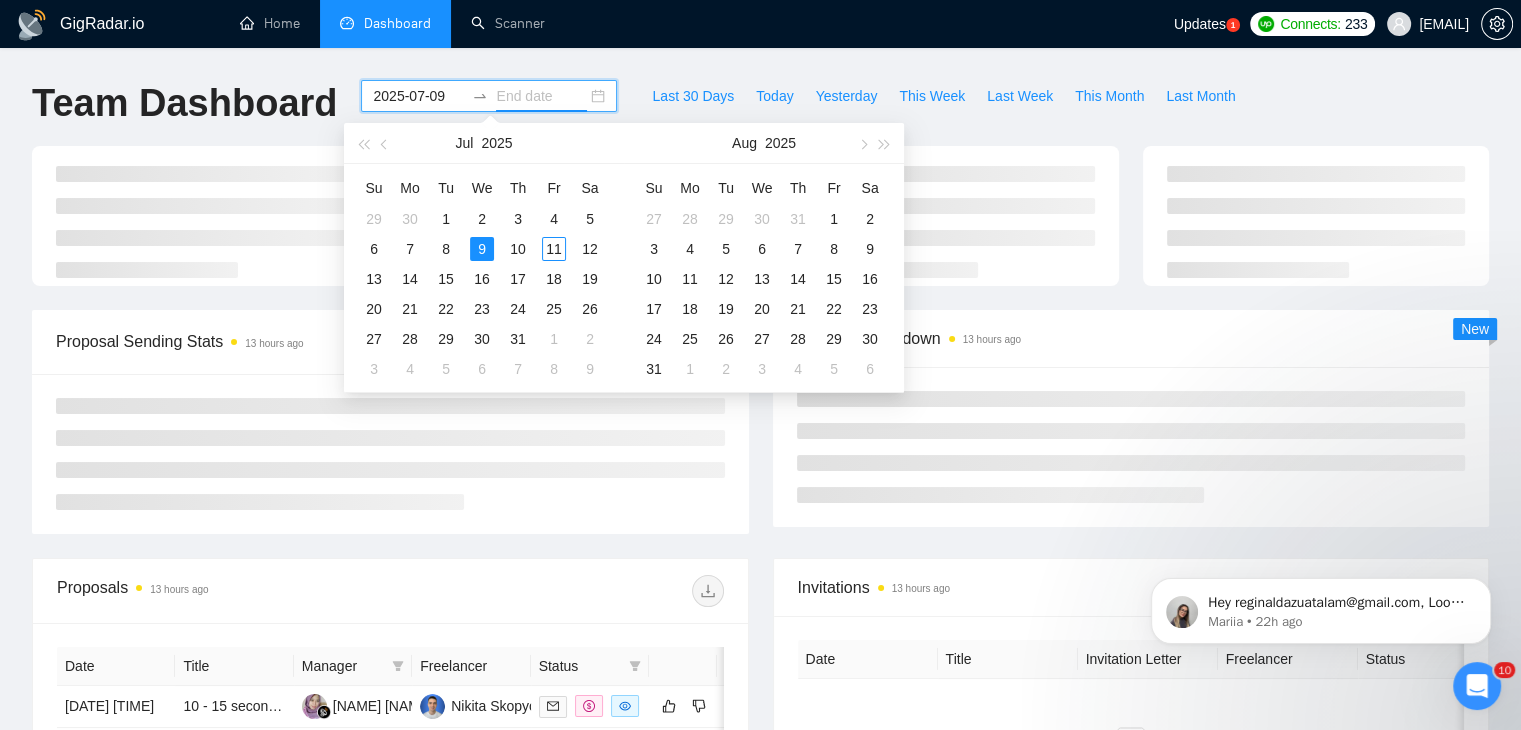 type on "2025-07-09" 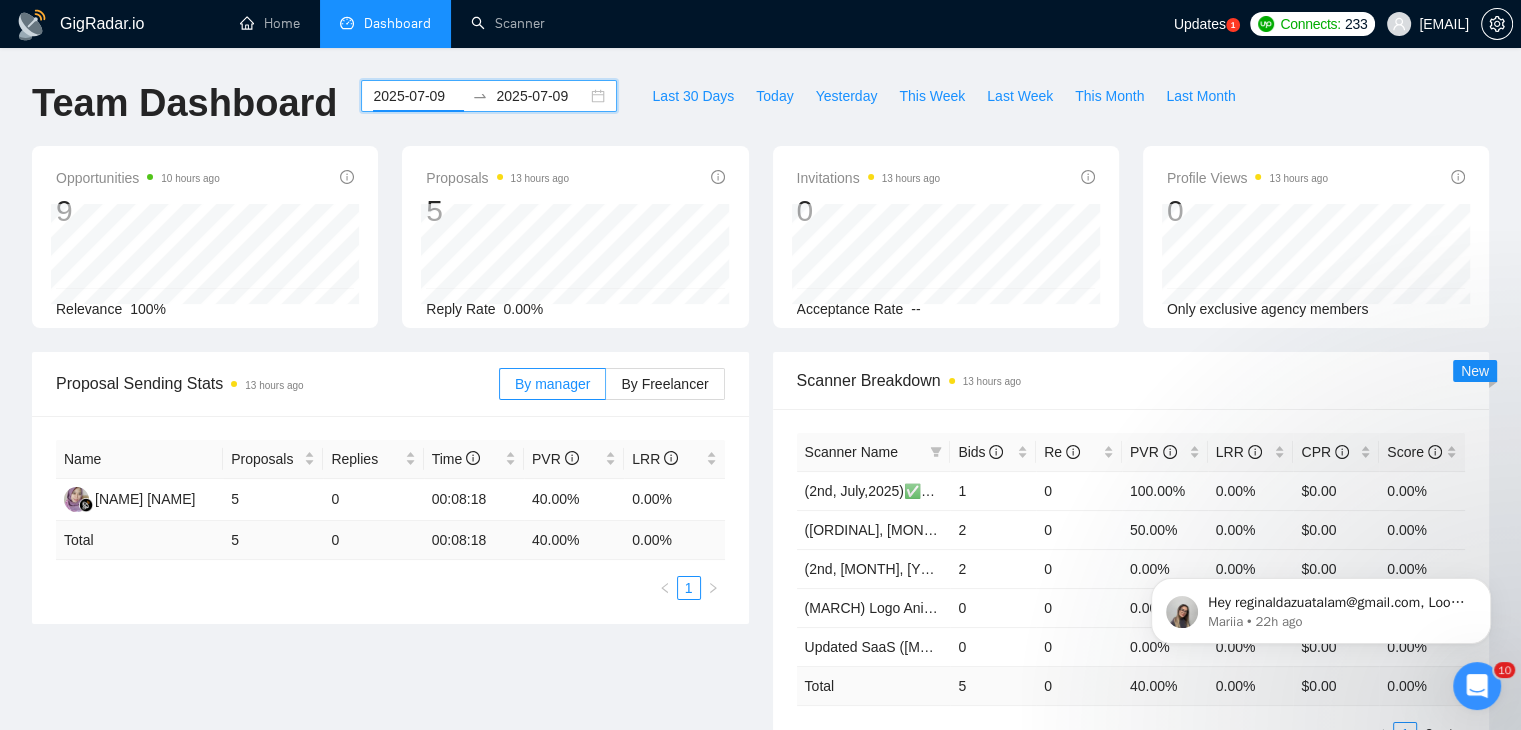 click on "2025-07-09" at bounding box center [418, 96] 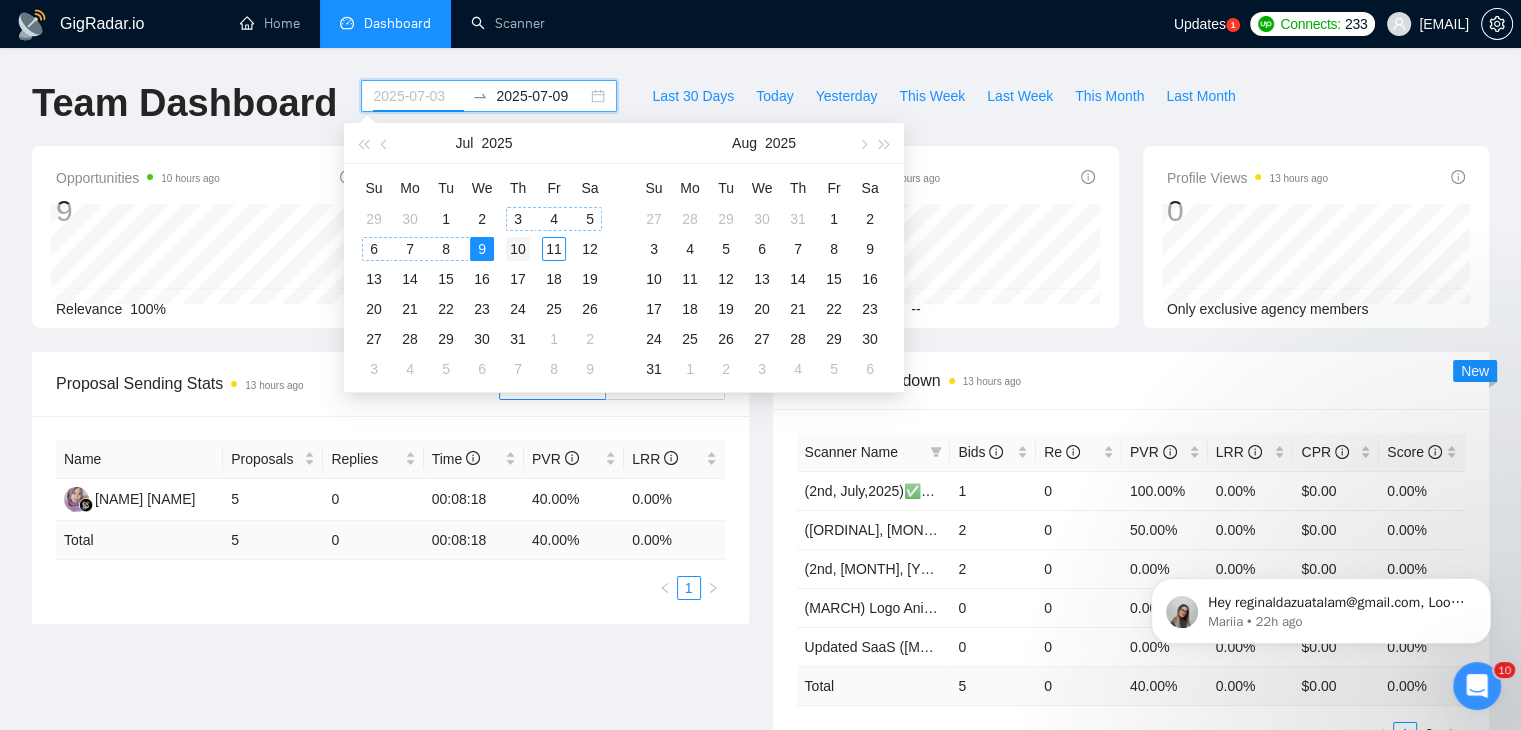 type on "2025-07-10" 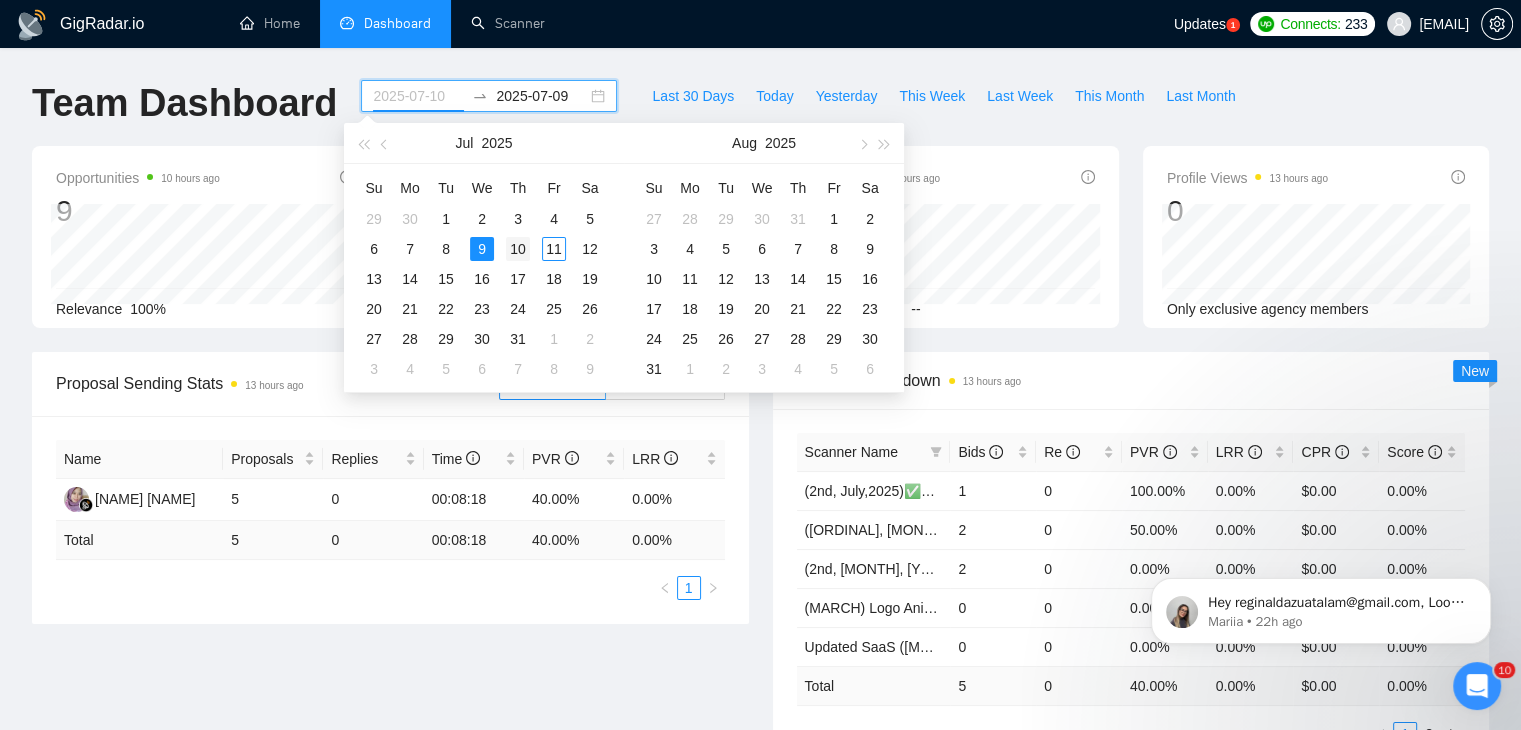click on "10" at bounding box center (518, 249) 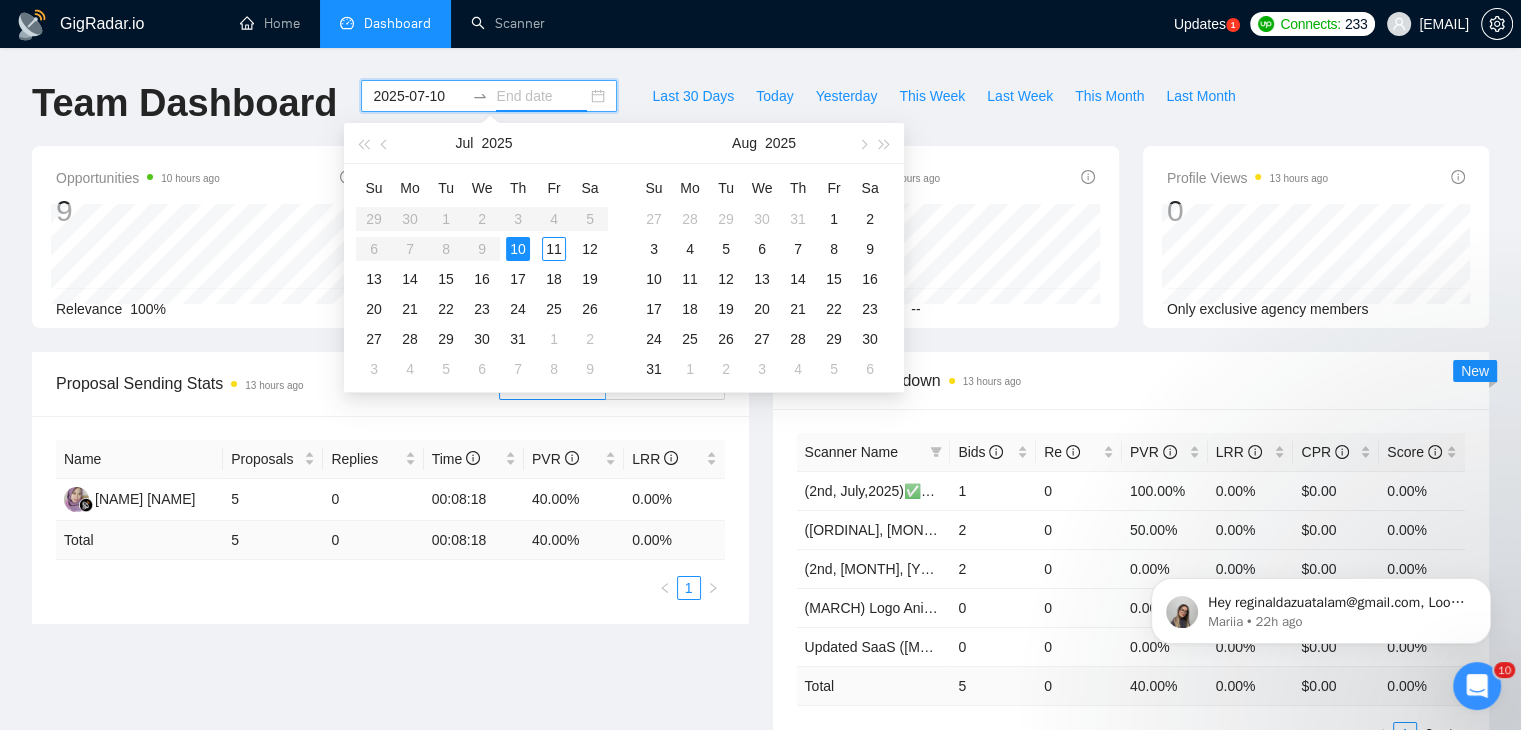 click on "10" at bounding box center (518, 249) 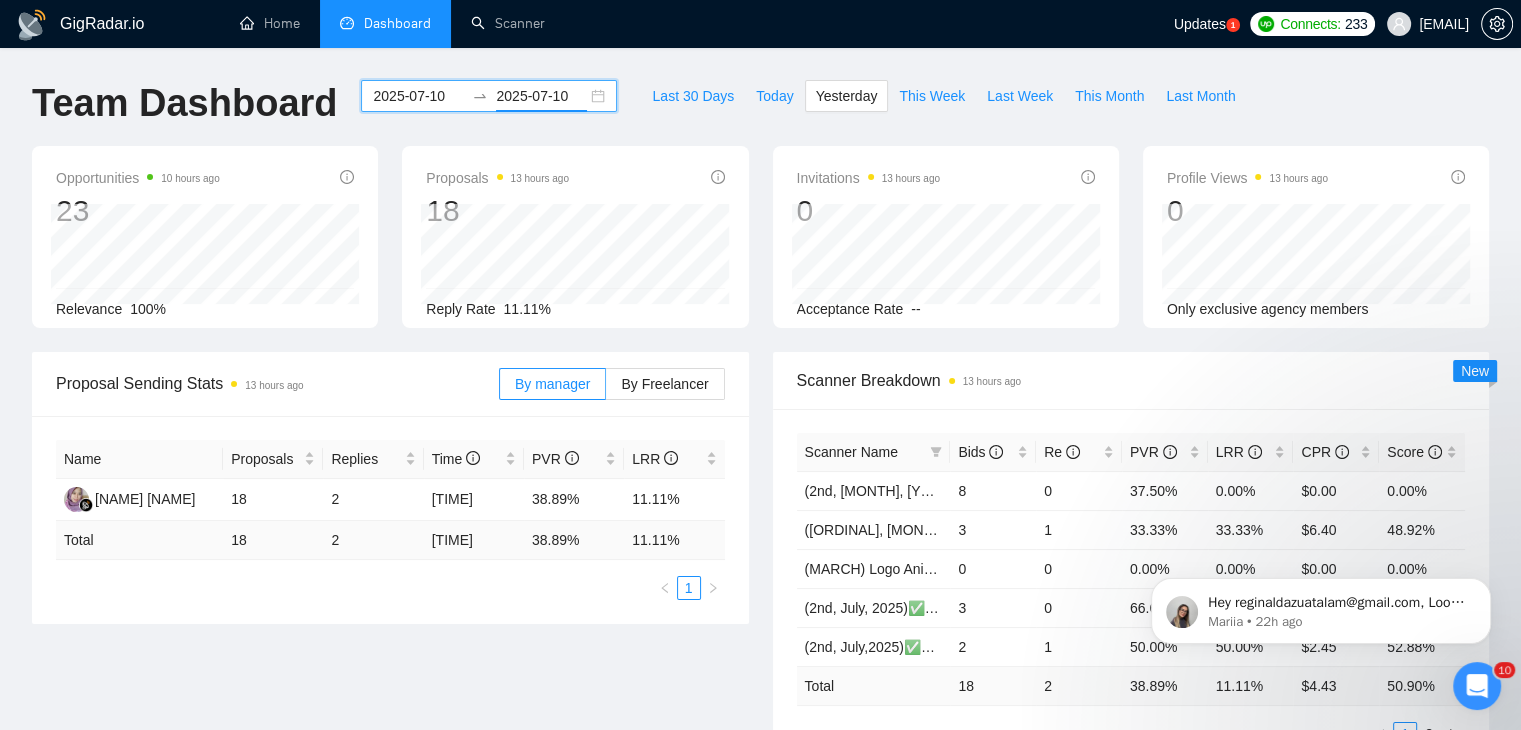 click on "2025-07-10" at bounding box center (418, 96) 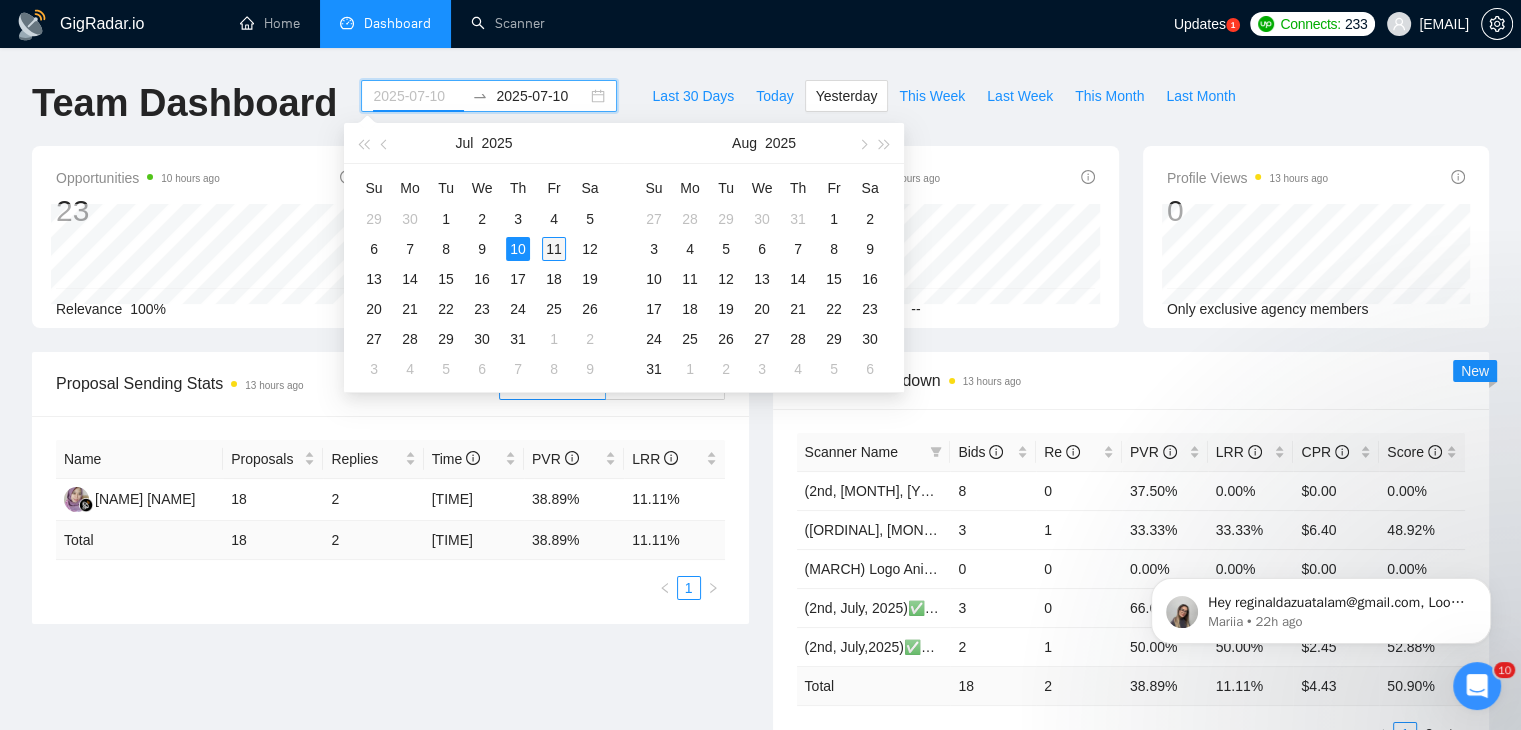 type on "2025-07-11" 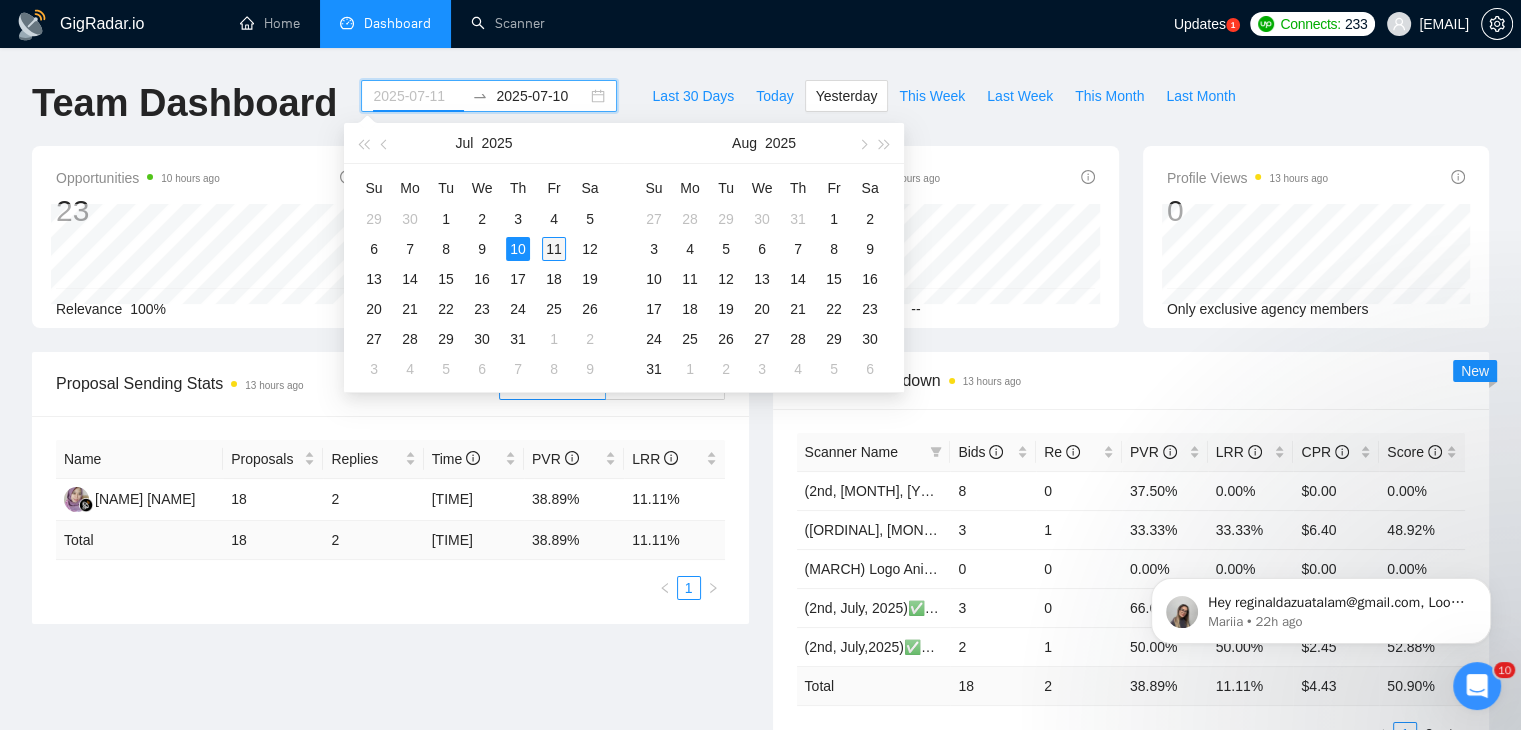 click on "11" at bounding box center [554, 249] 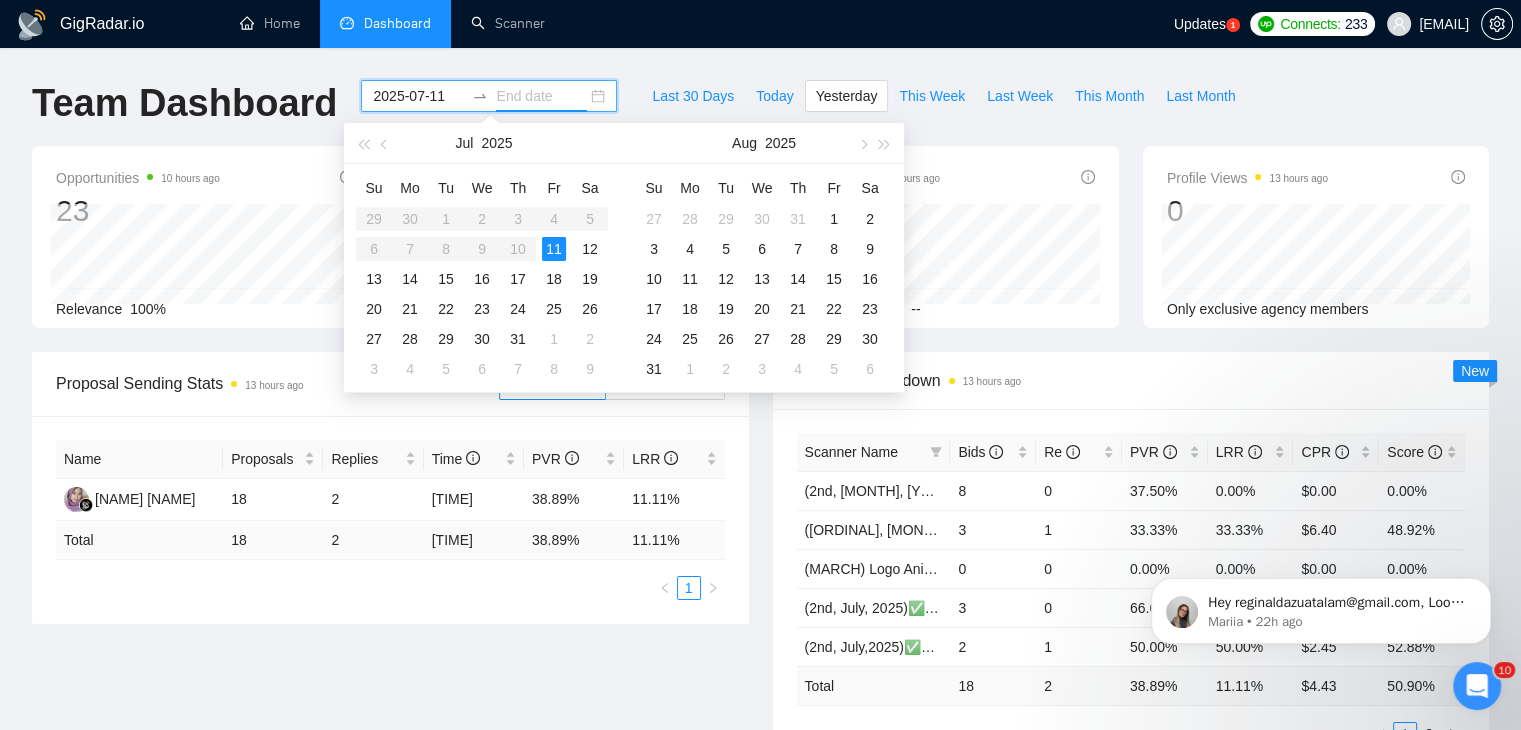 click on "11" at bounding box center (554, 249) 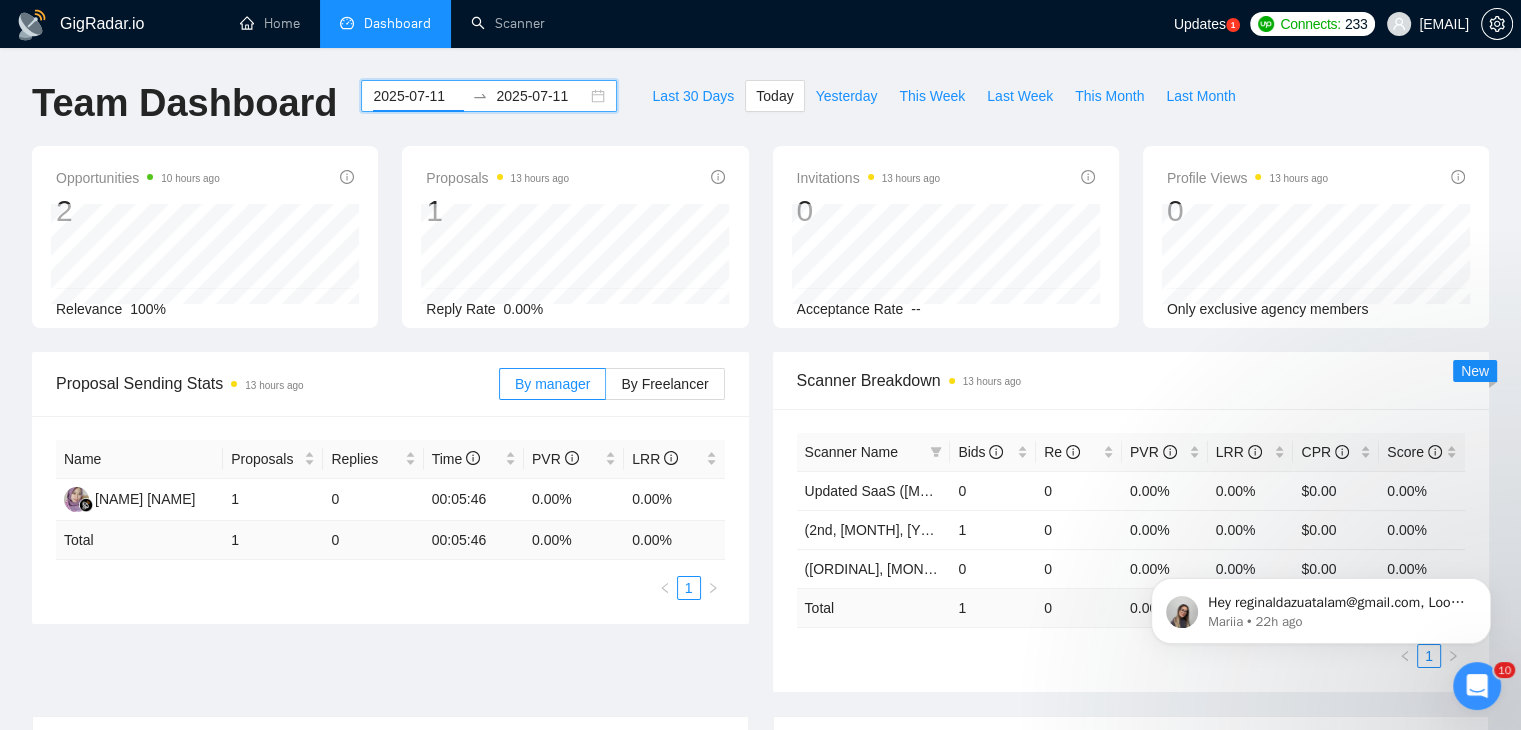 click on "2025-07-11" at bounding box center [418, 96] 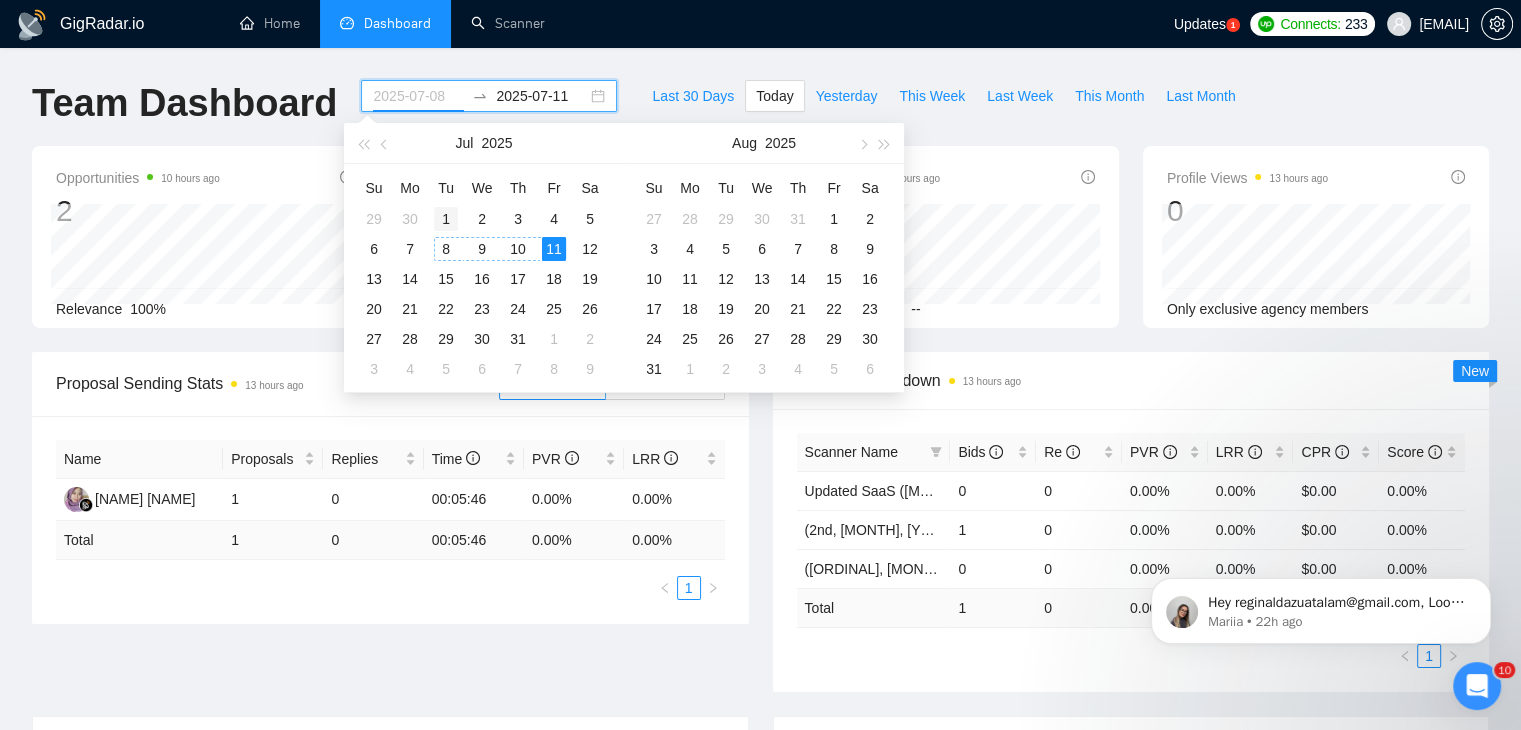 type on "2025-07-01" 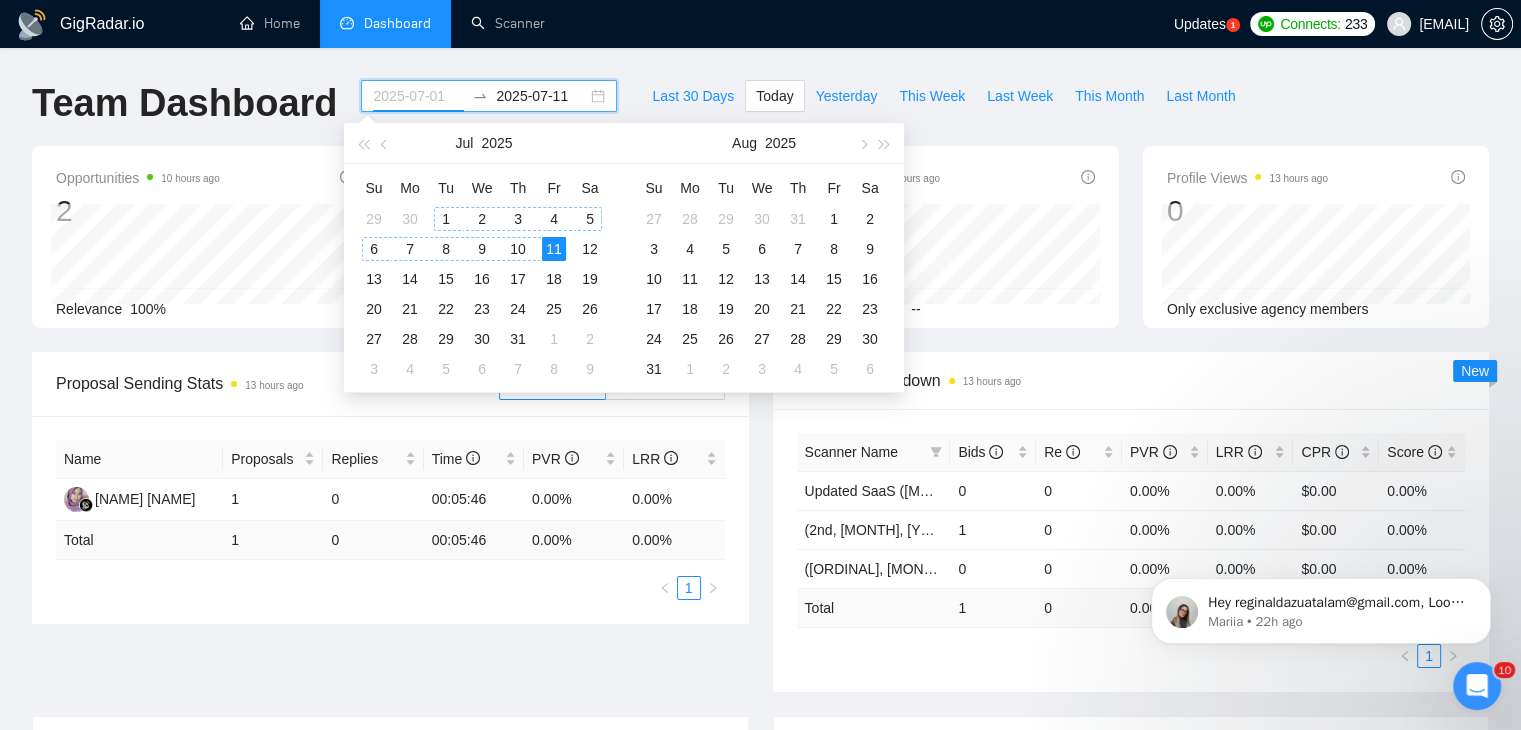click on "1" at bounding box center [446, 219] 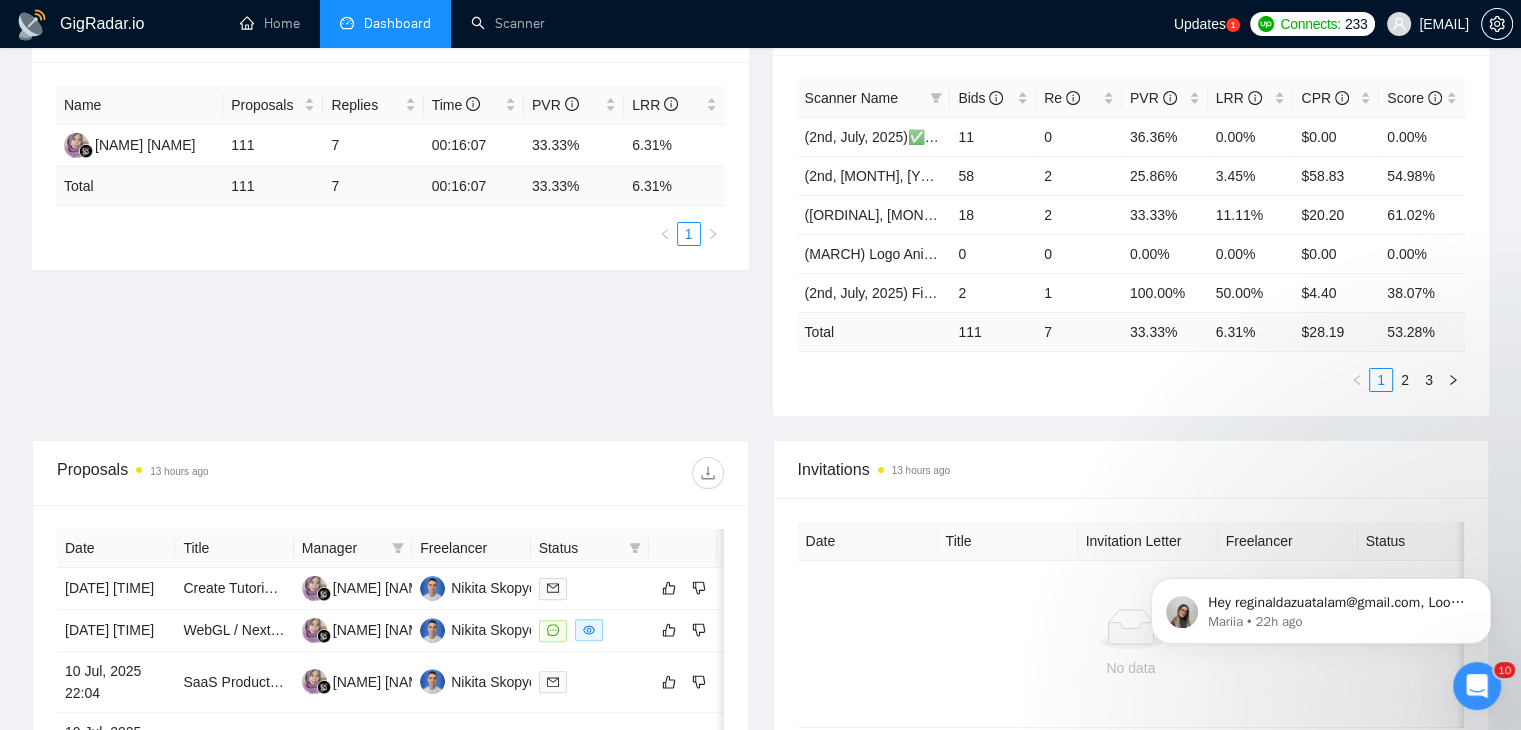 scroll, scrollTop: 0, scrollLeft: 0, axis: both 